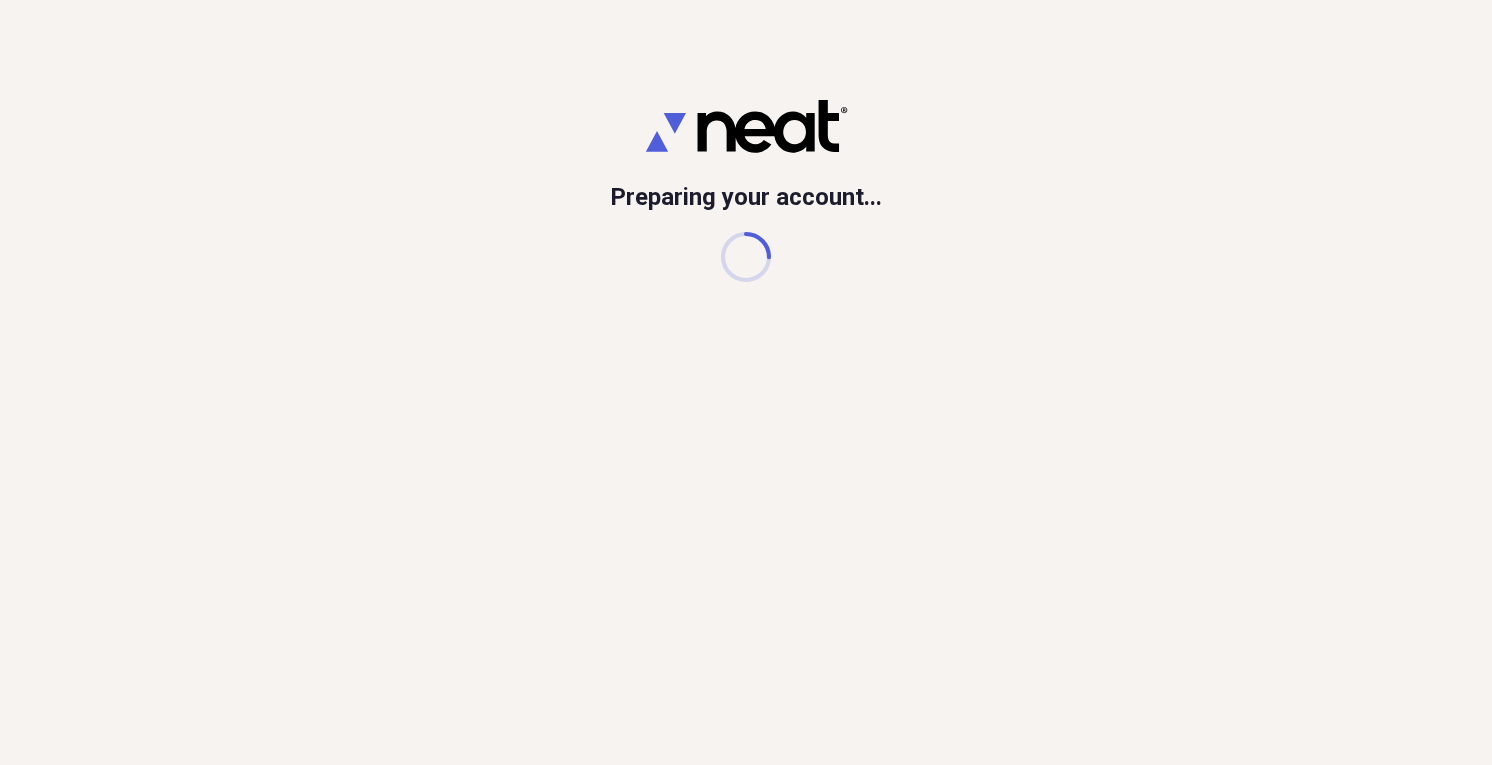 scroll, scrollTop: 0, scrollLeft: 0, axis: both 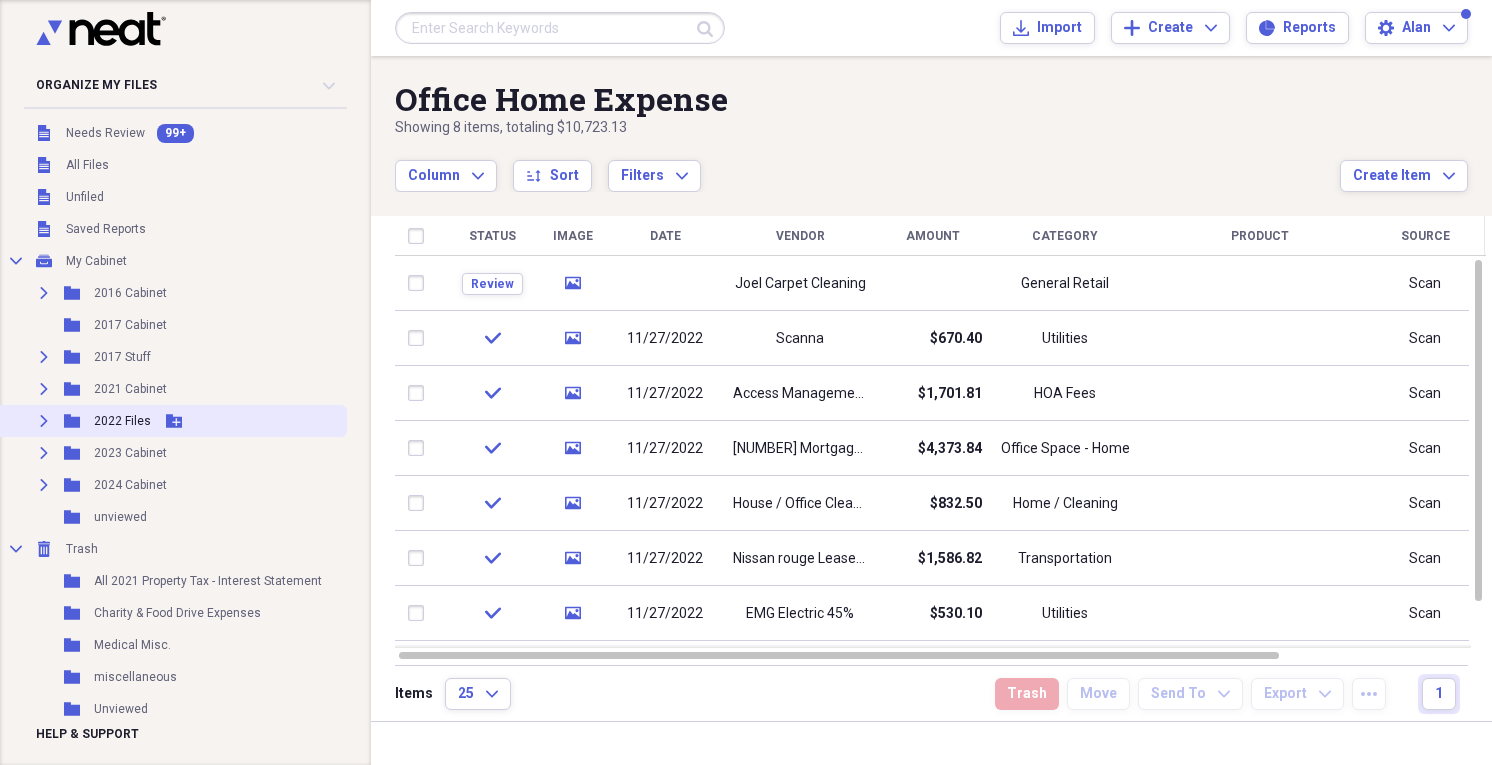 click on "Expand" 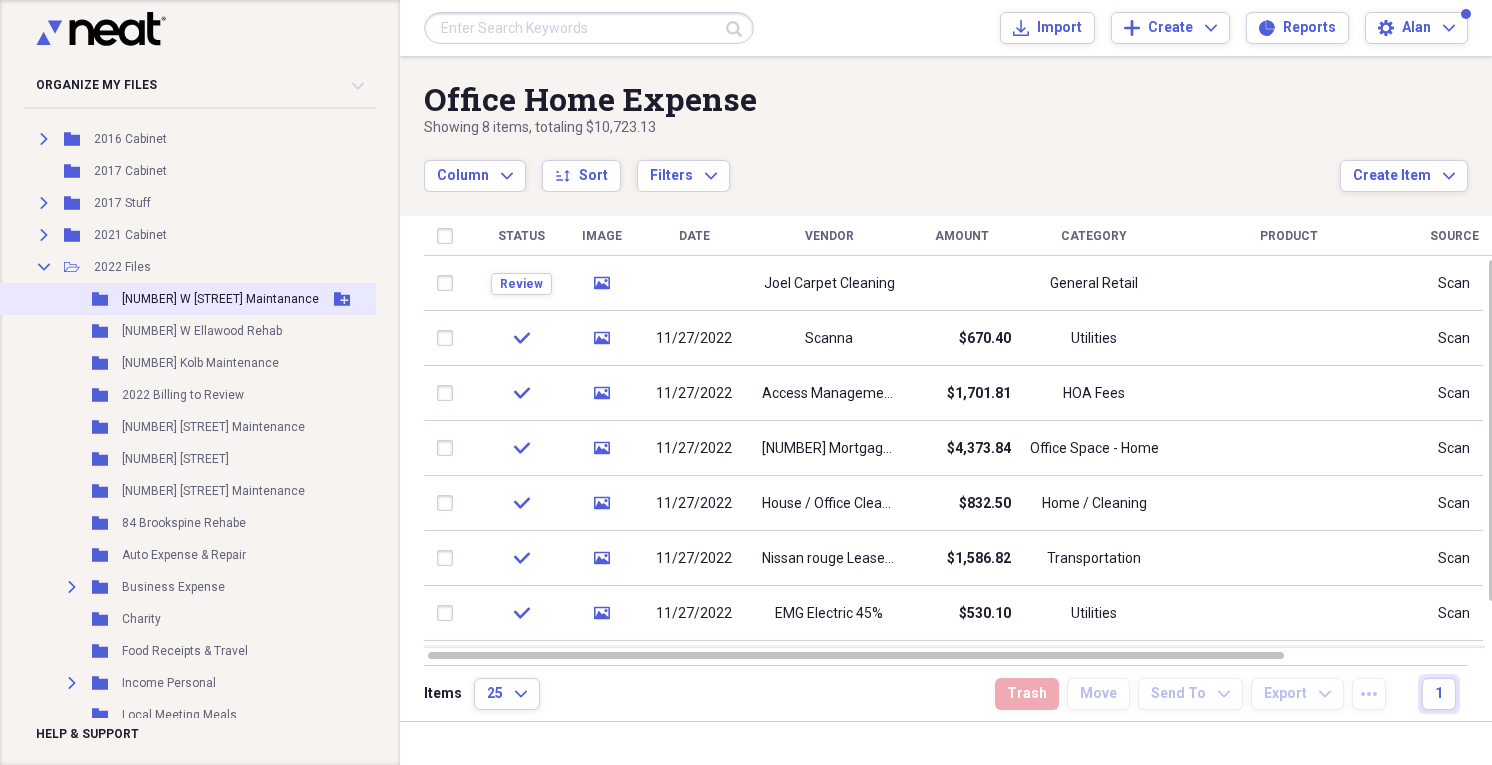 scroll, scrollTop: 160, scrollLeft: 0, axis: vertical 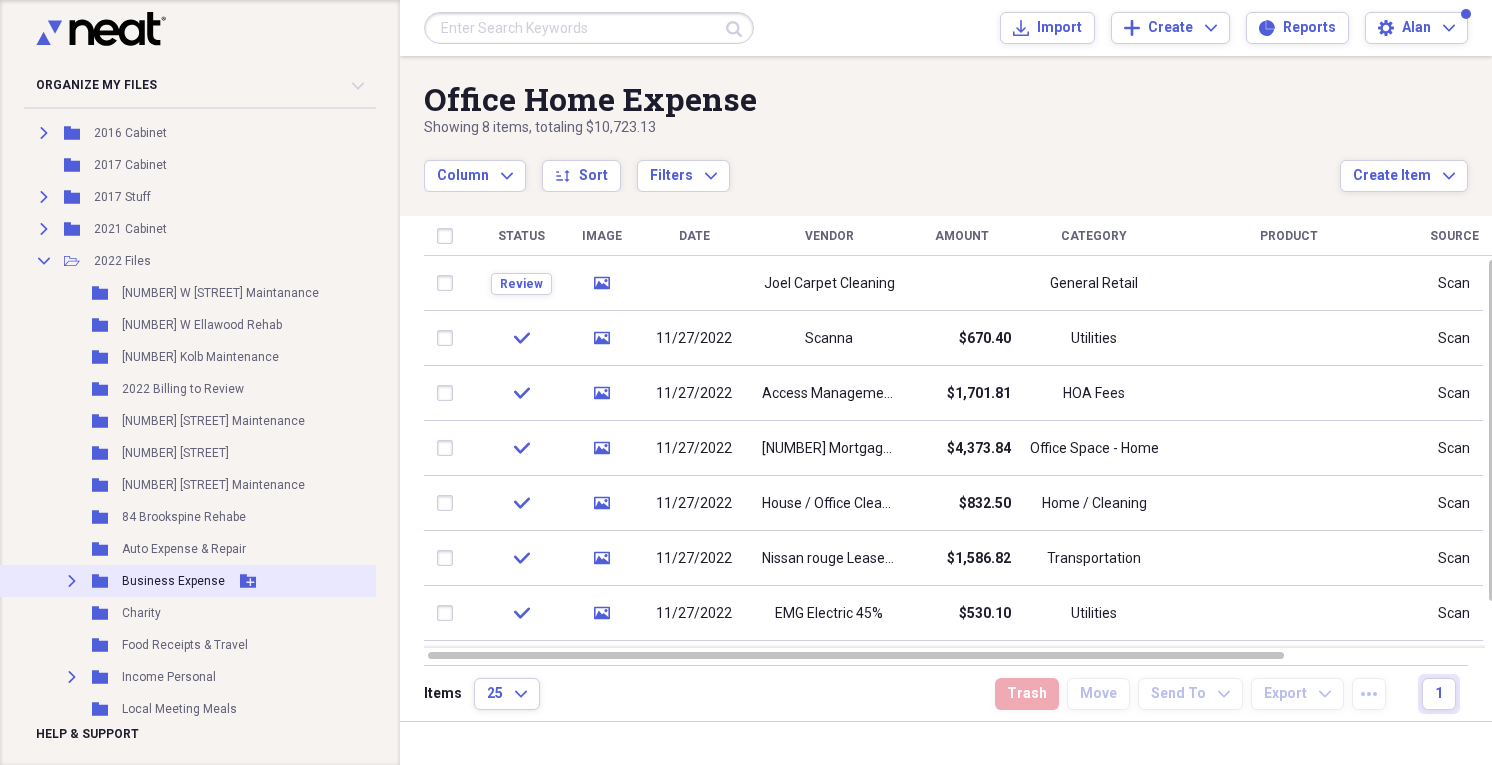 click on "Business Expense" at bounding box center (173, 581) 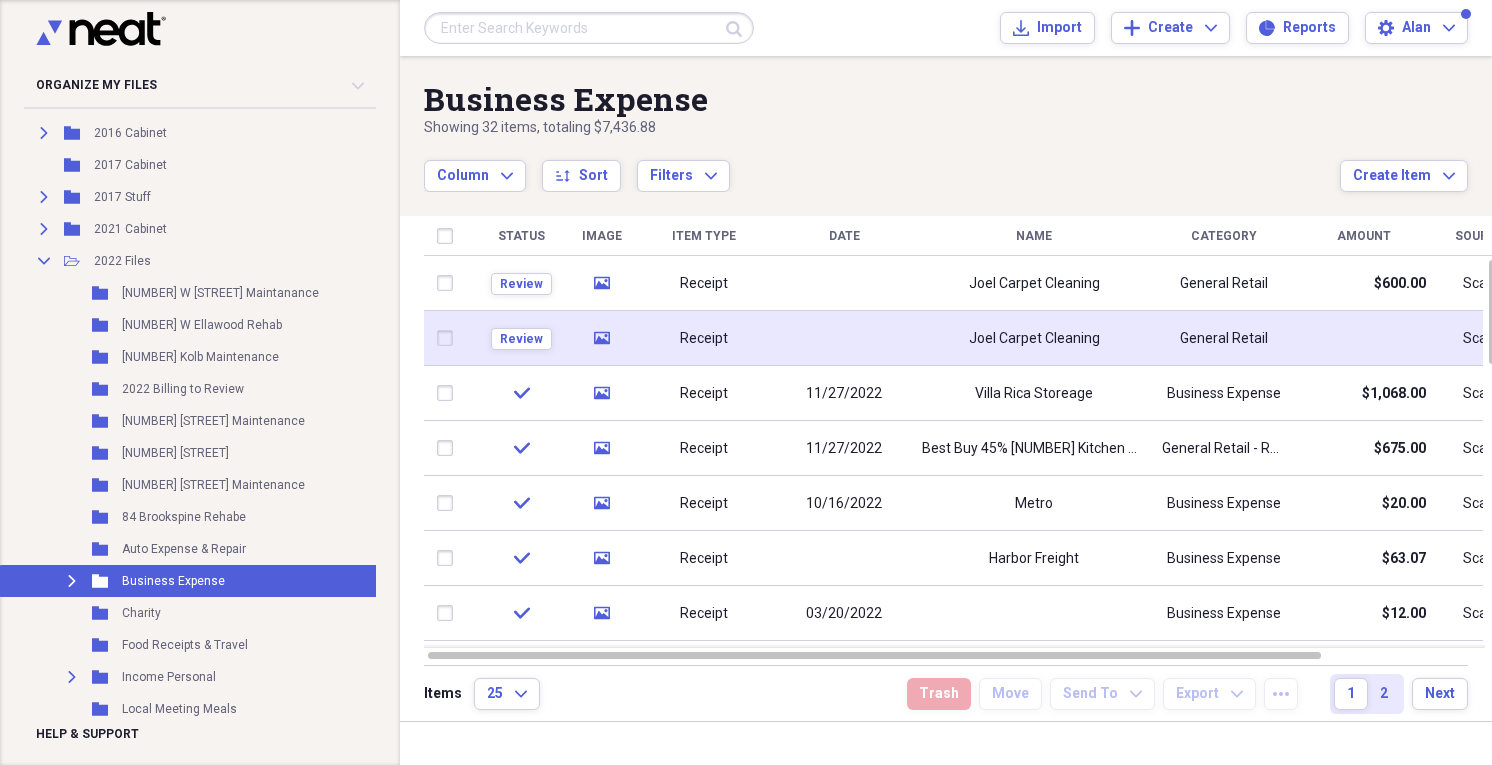 click at bounding box center [844, 338] 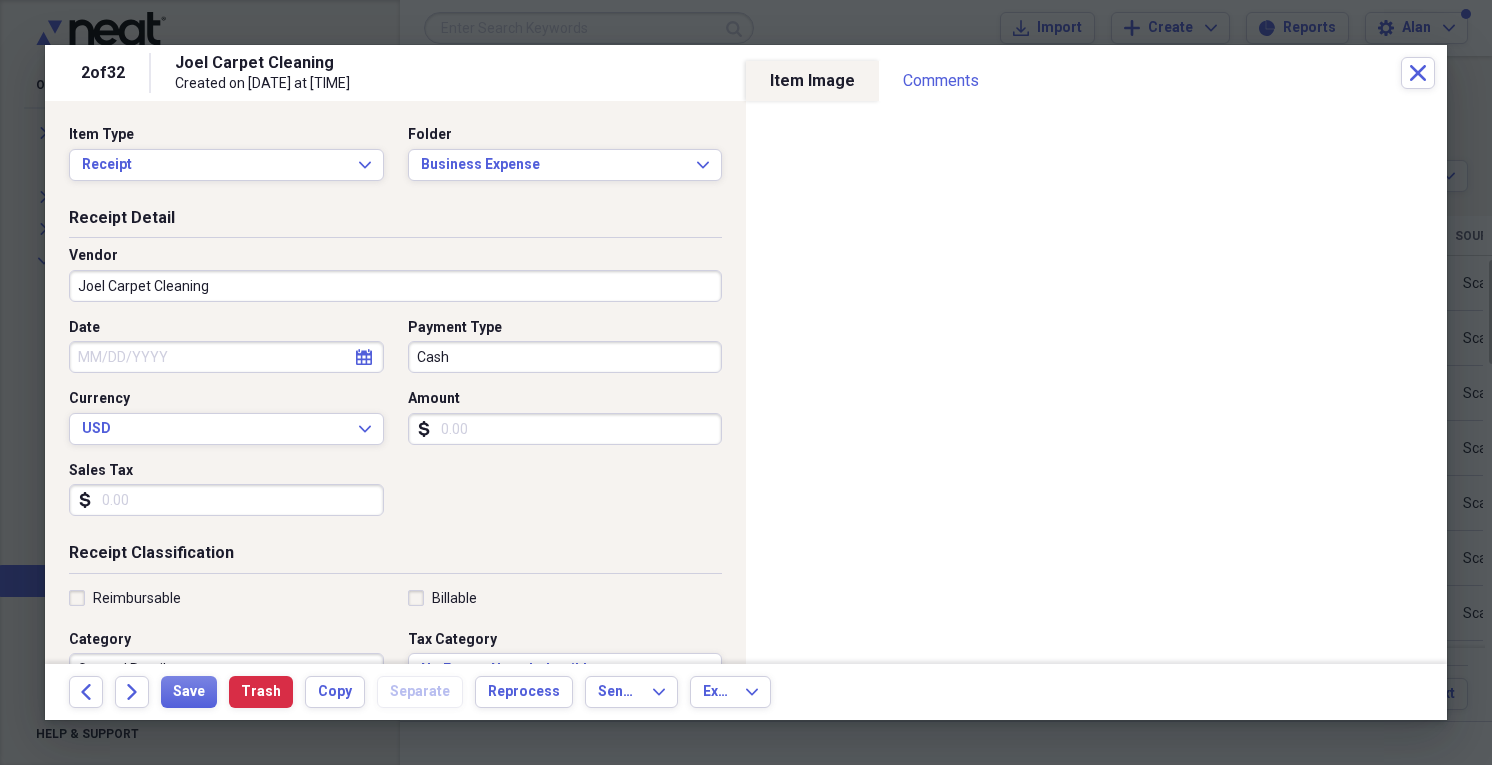 click on "Amount" at bounding box center (565, 429) 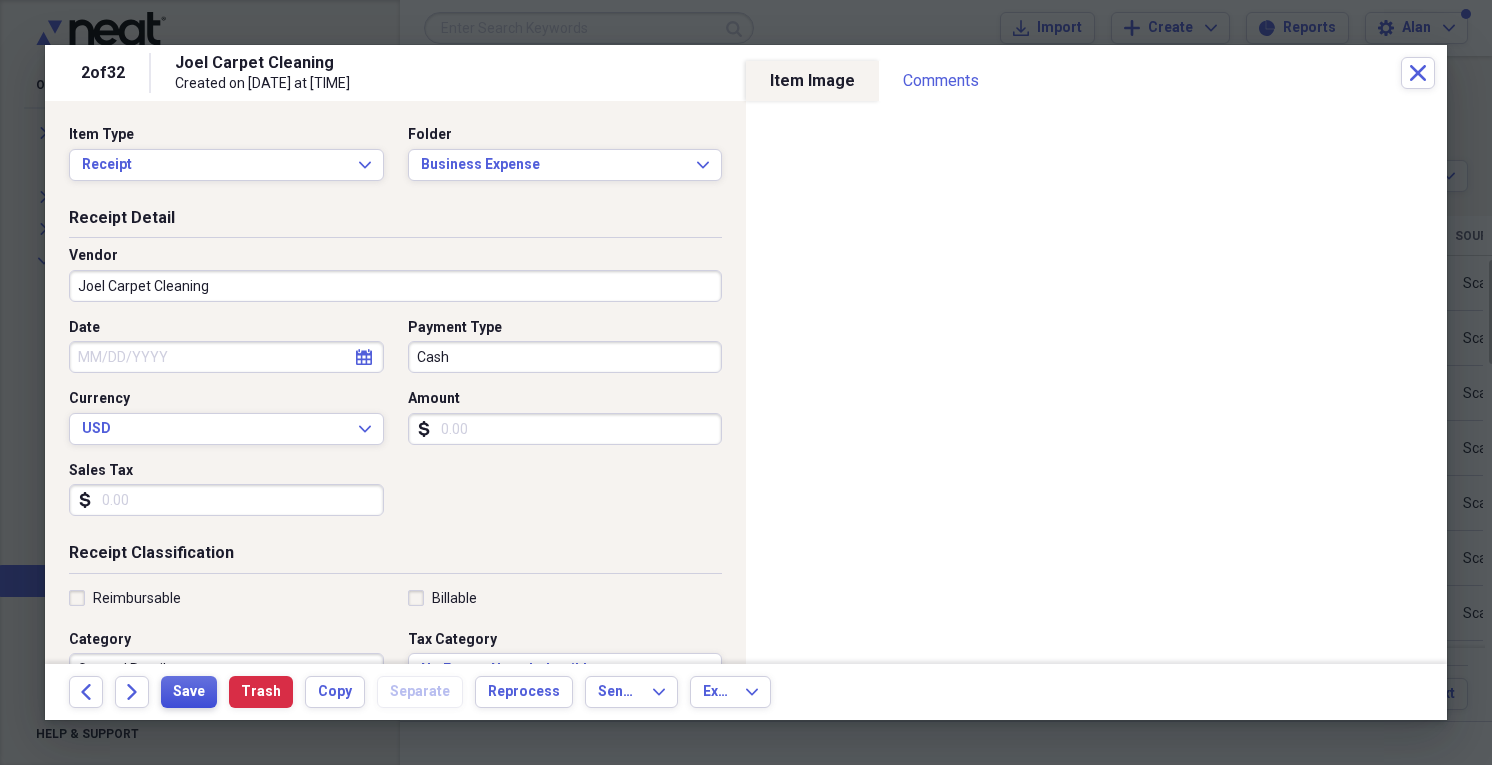 click on "Save" at bounding box center (189, 692) 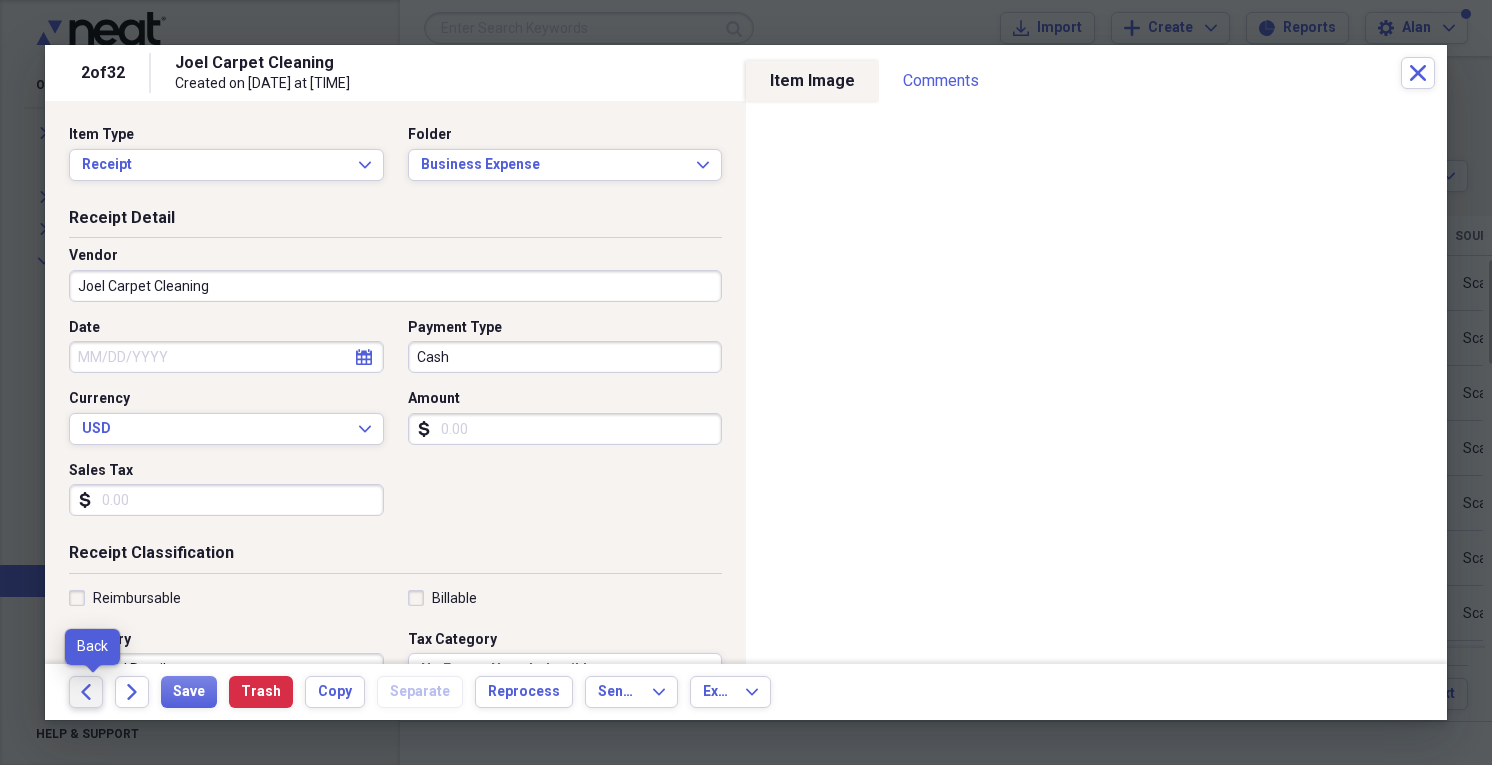 click on "Back" 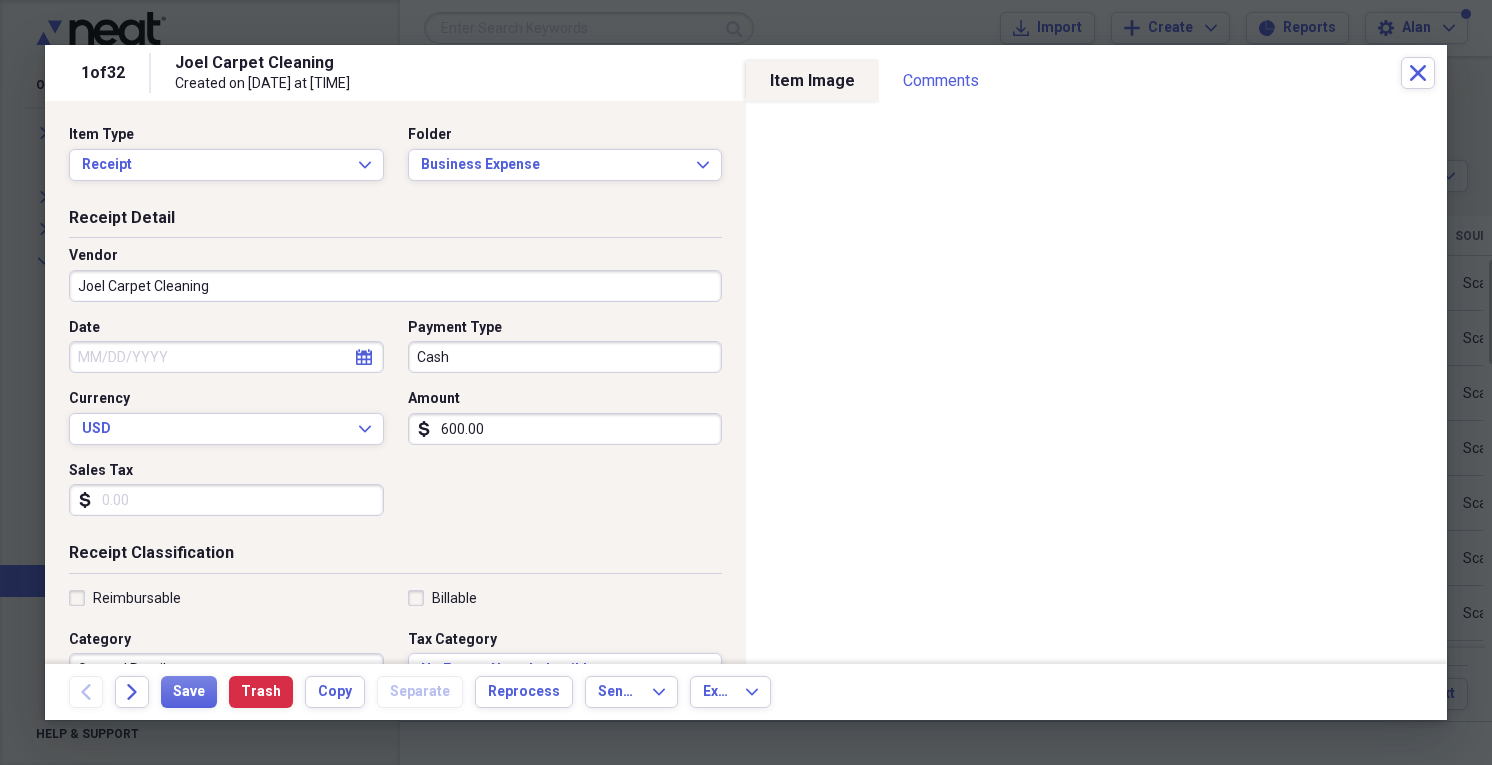 click on "Joel Carpet Cleaning" at bounding box center [395, 286] 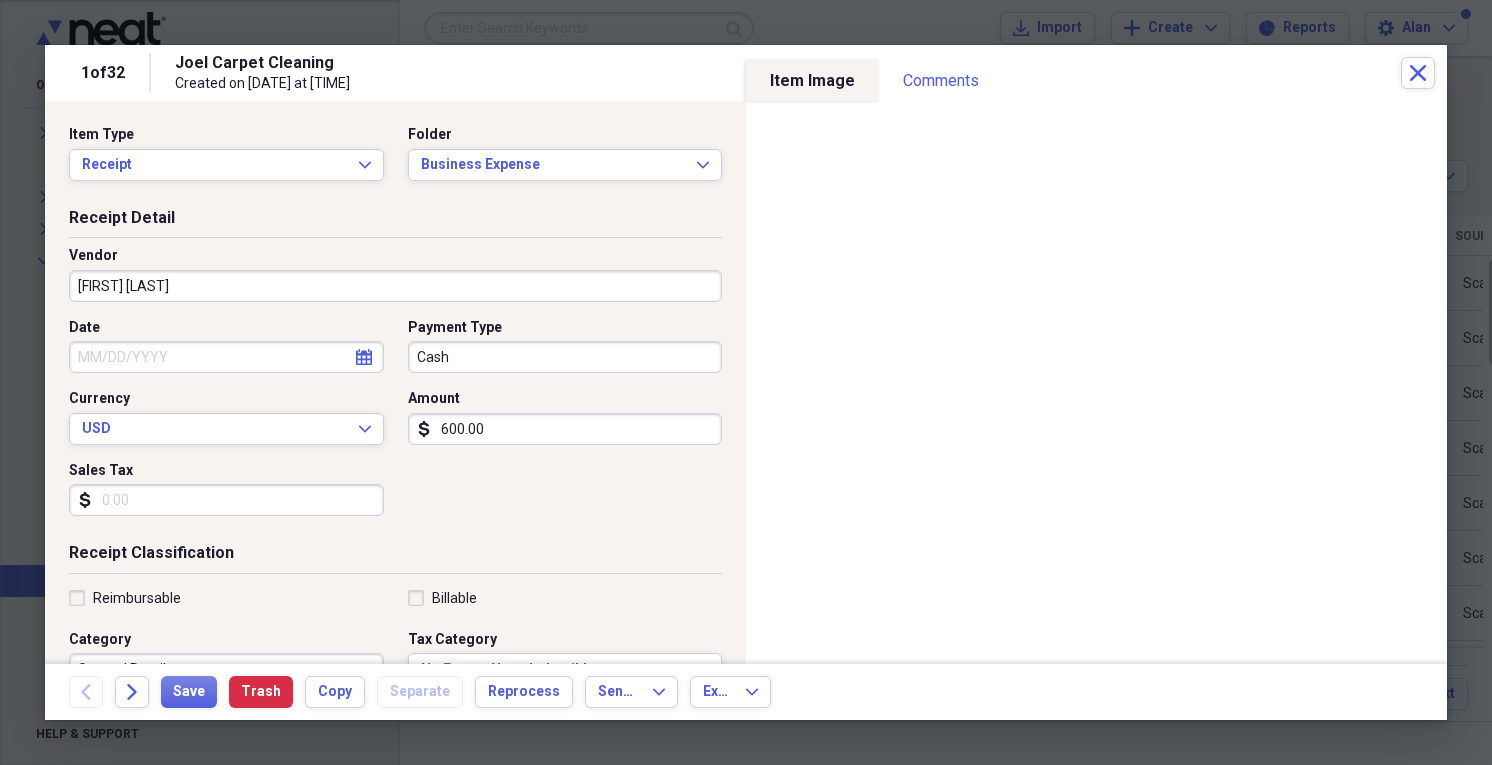 scroll, scrollTop: 240, scrollLeft: 0, axis: vertical 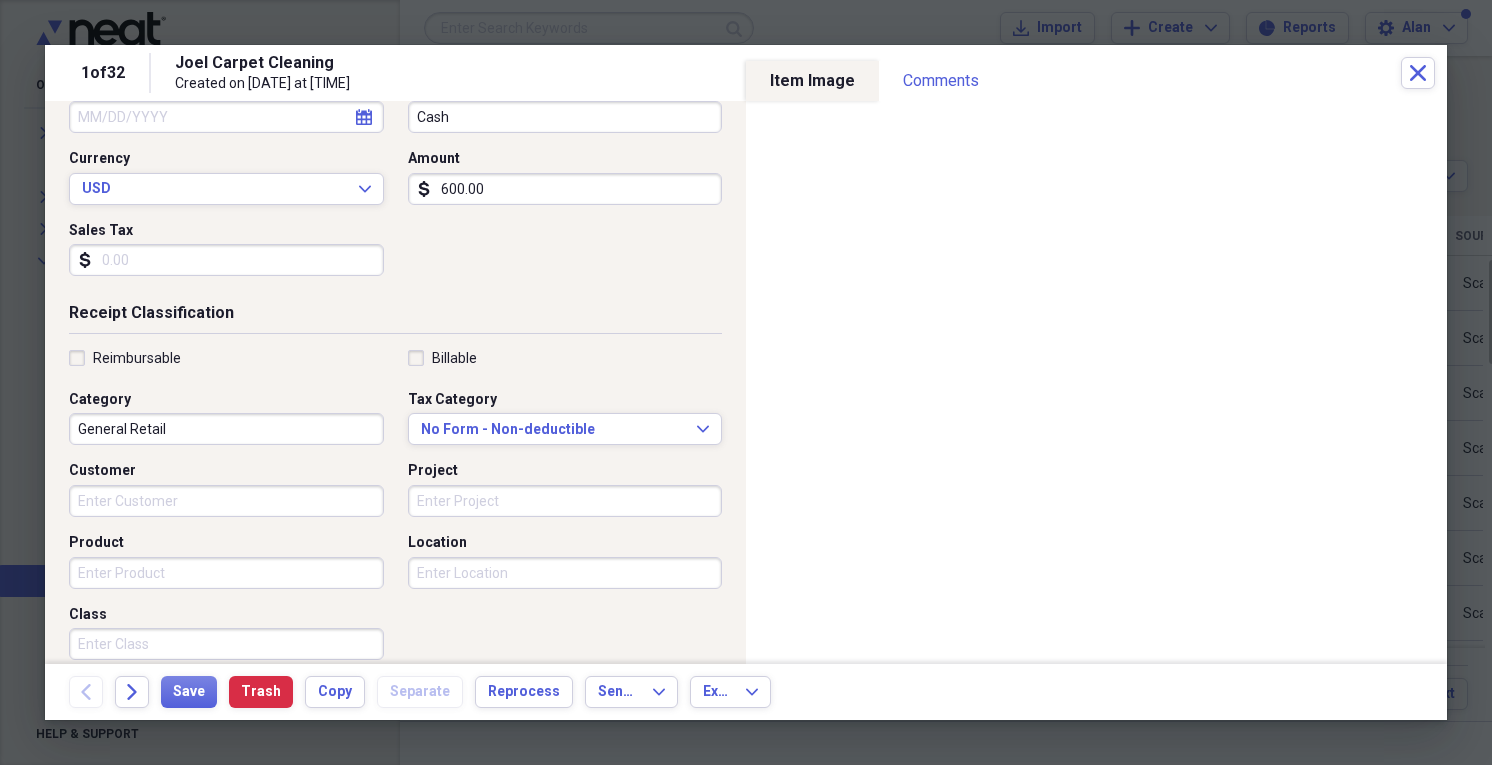type on "[FIRST] [LAST]" 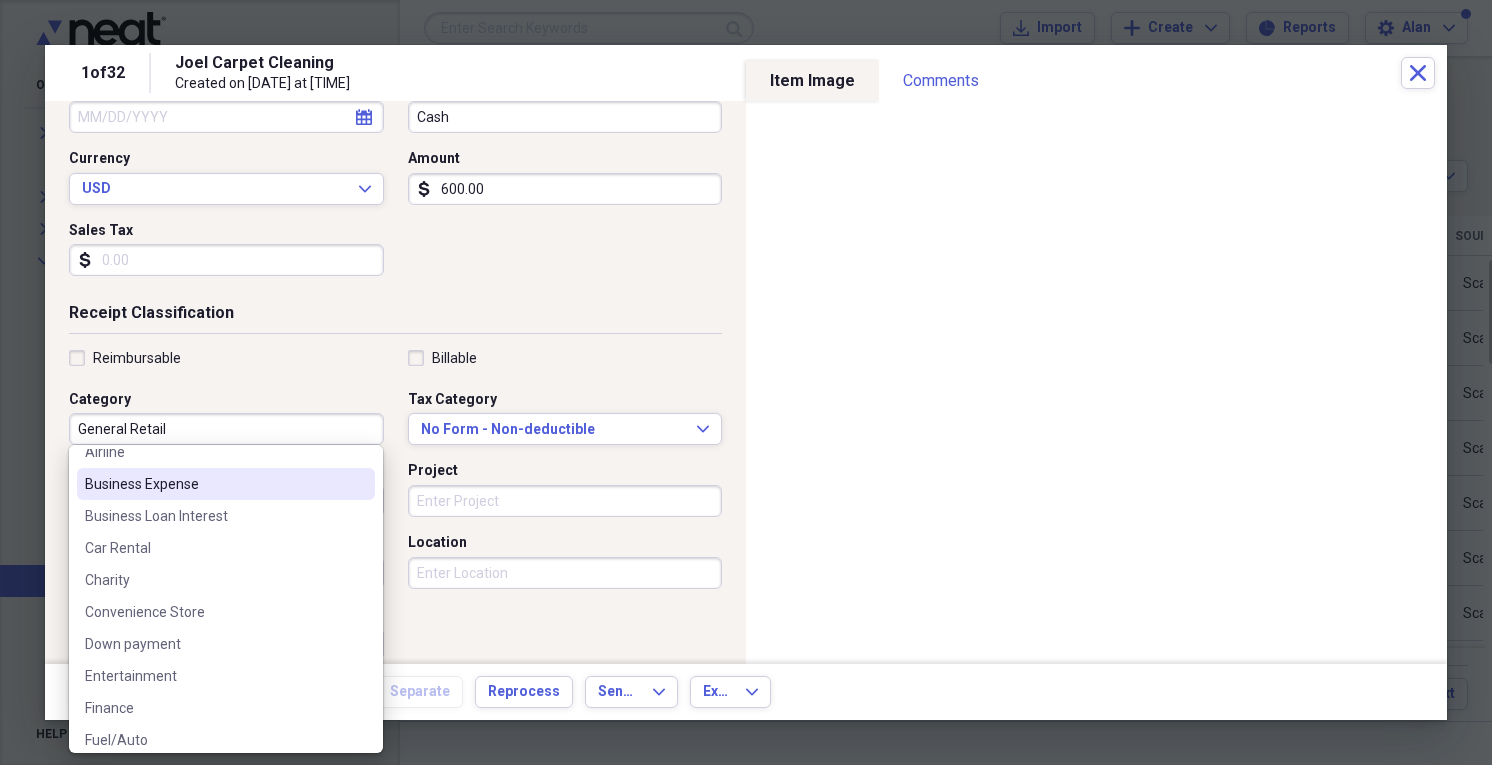 scroll, scrollTop: 0, scrollLeft: 0, axis: both 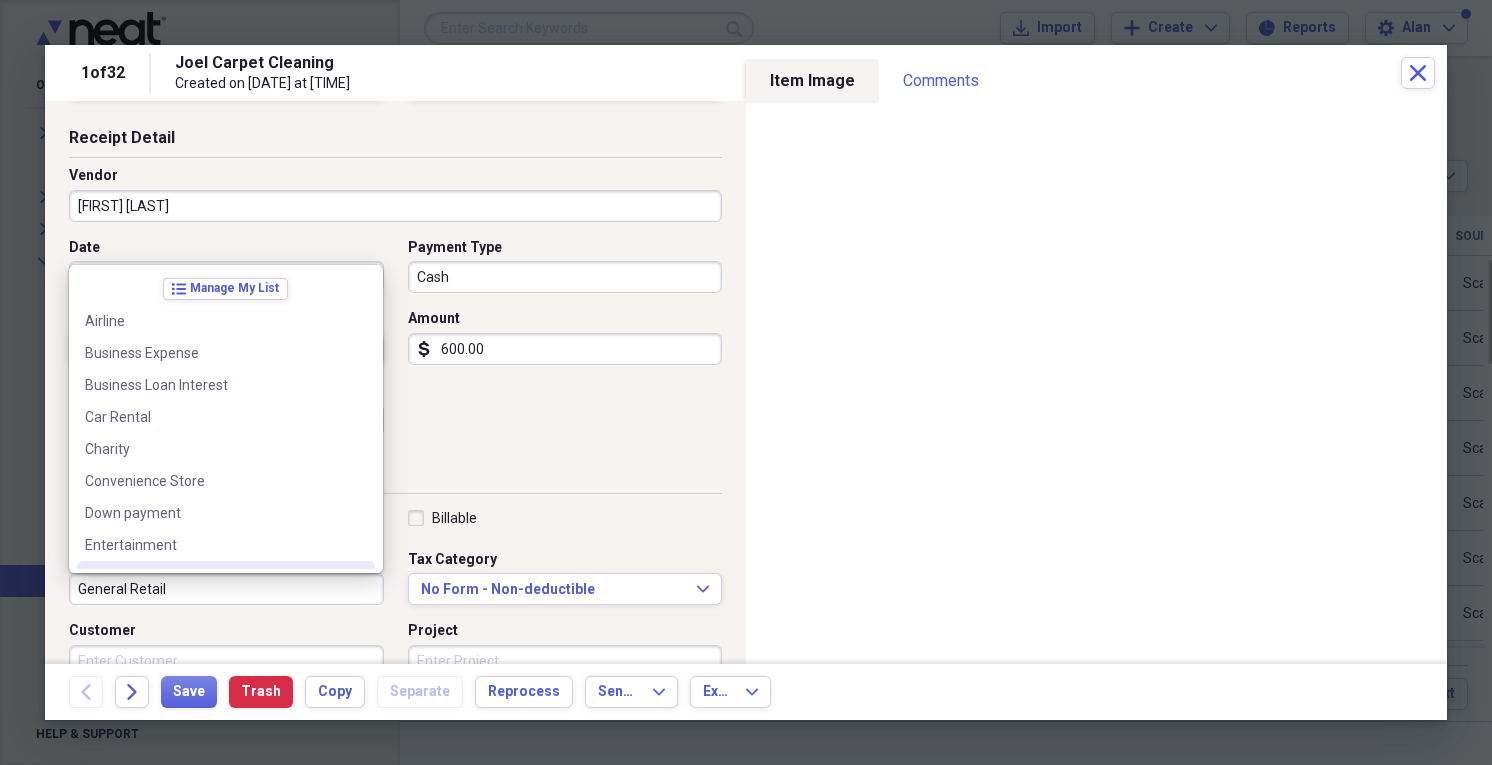 click on "General Retail" at bounding box center (226, 589) 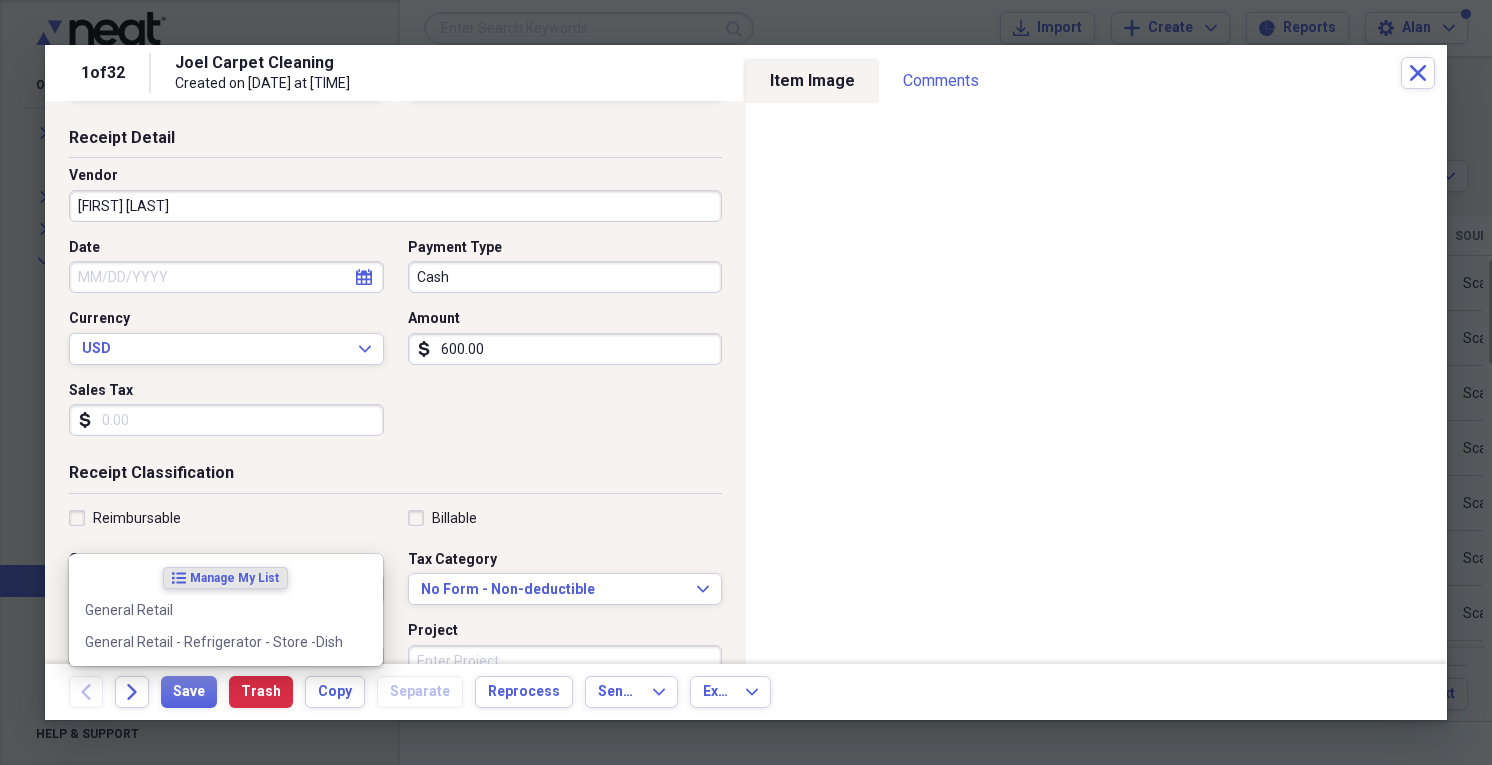 scroll, scrollTop: 240, scrollLeft: 0, axis: vertical 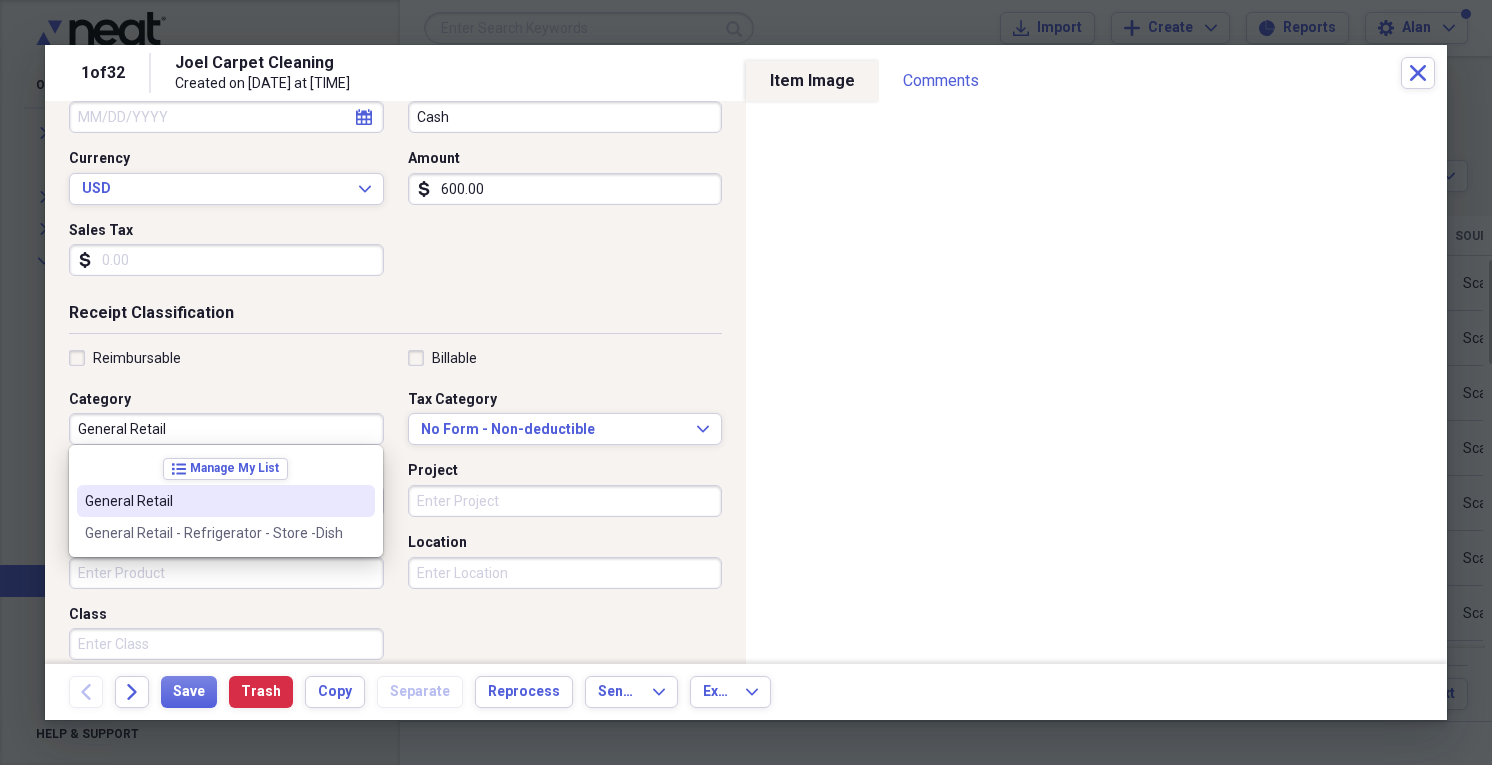 click on "General Retail" at bounding box center (226, 429) 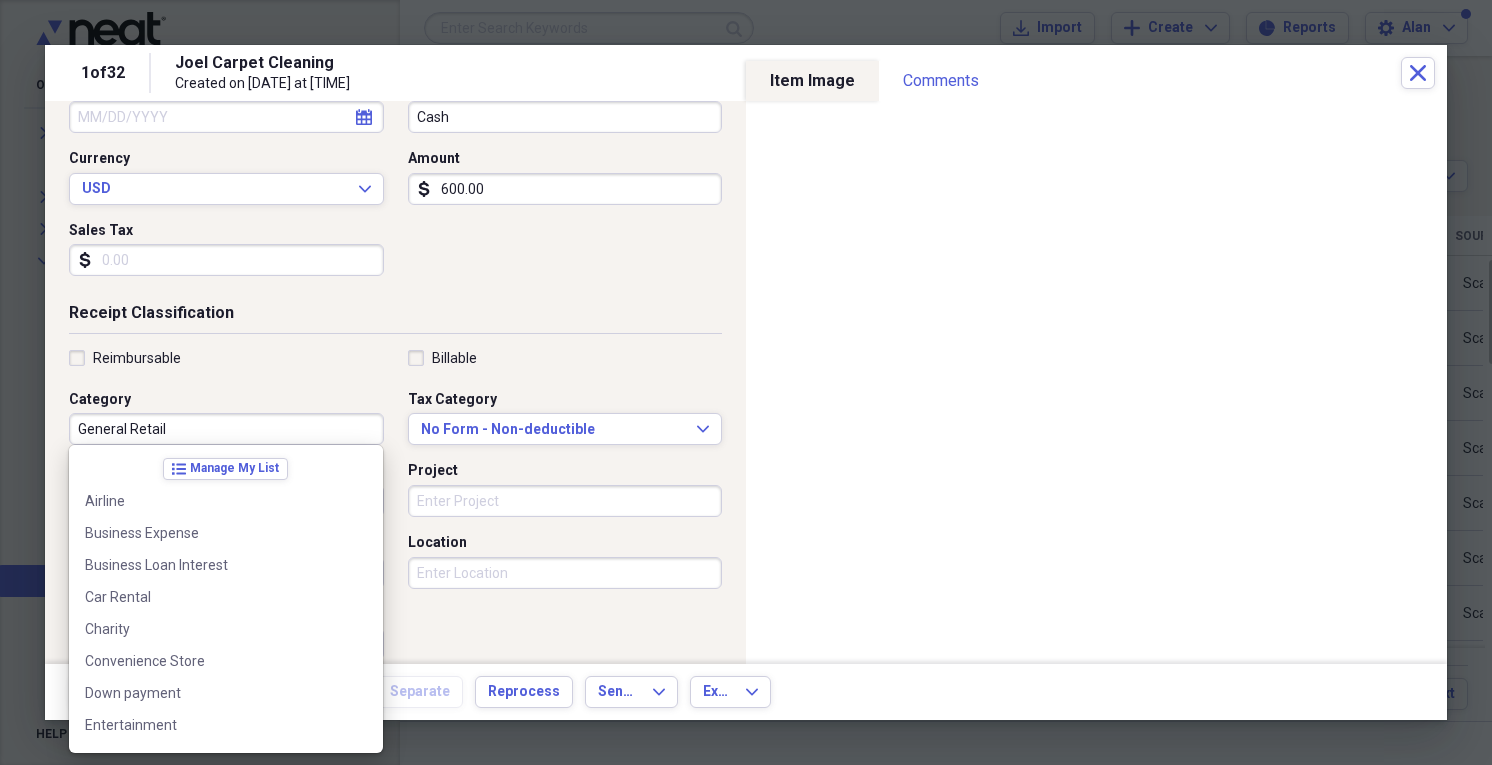 click on "General Retail" at bounding box center [226, 429] 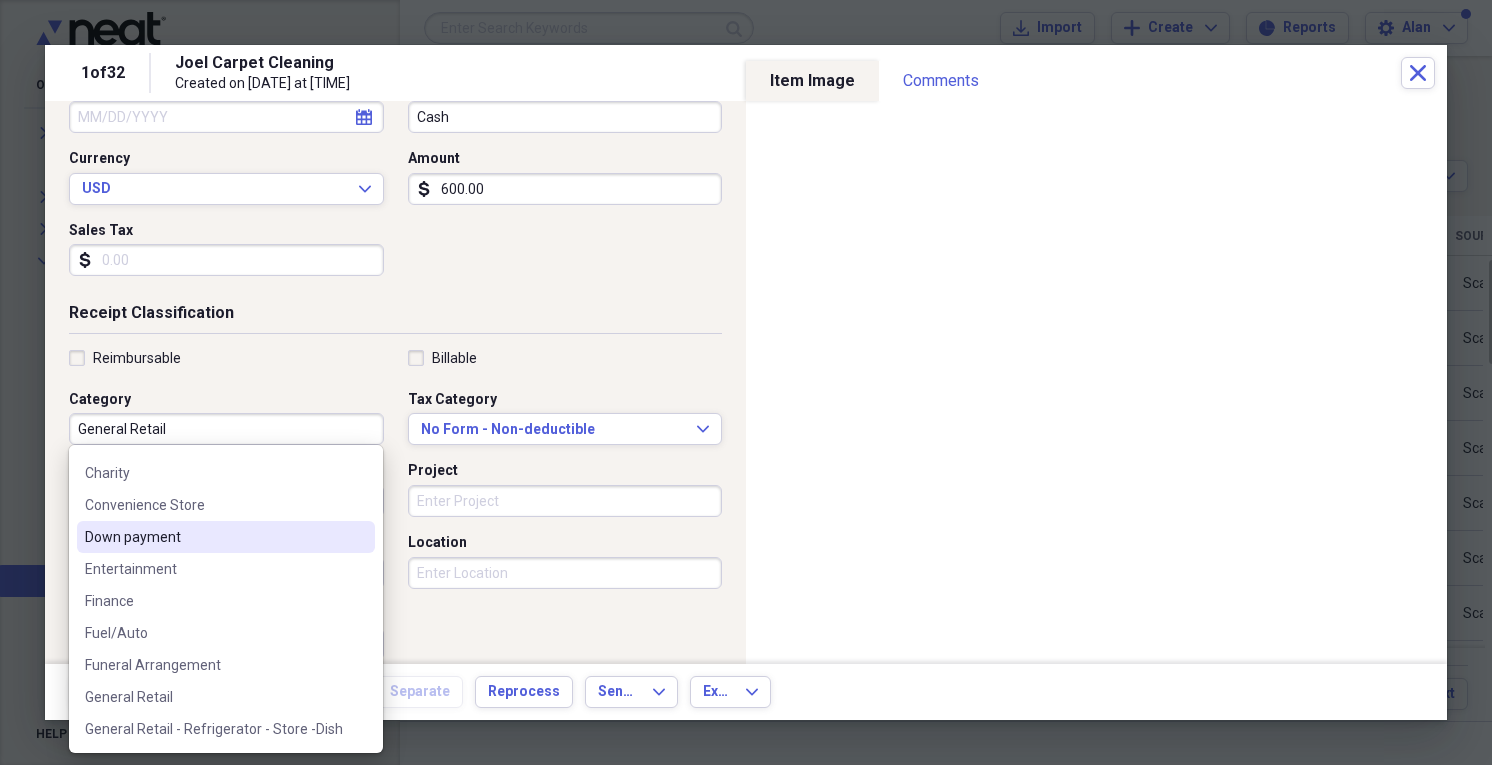 scroll, scrollTop: 0, scrollLeft: 0, axis: both 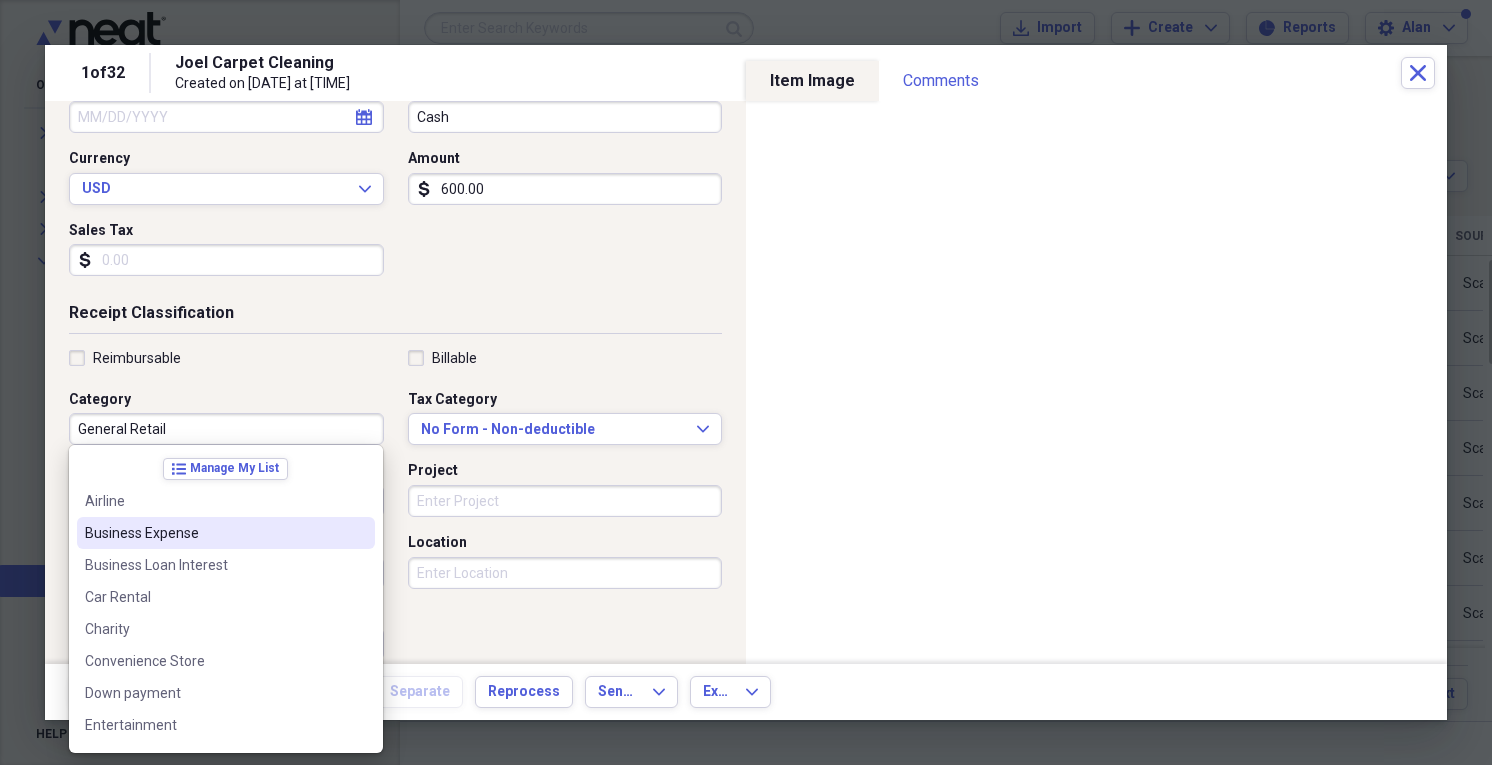 click on "Business Expense" at bounding box center (214, 533) 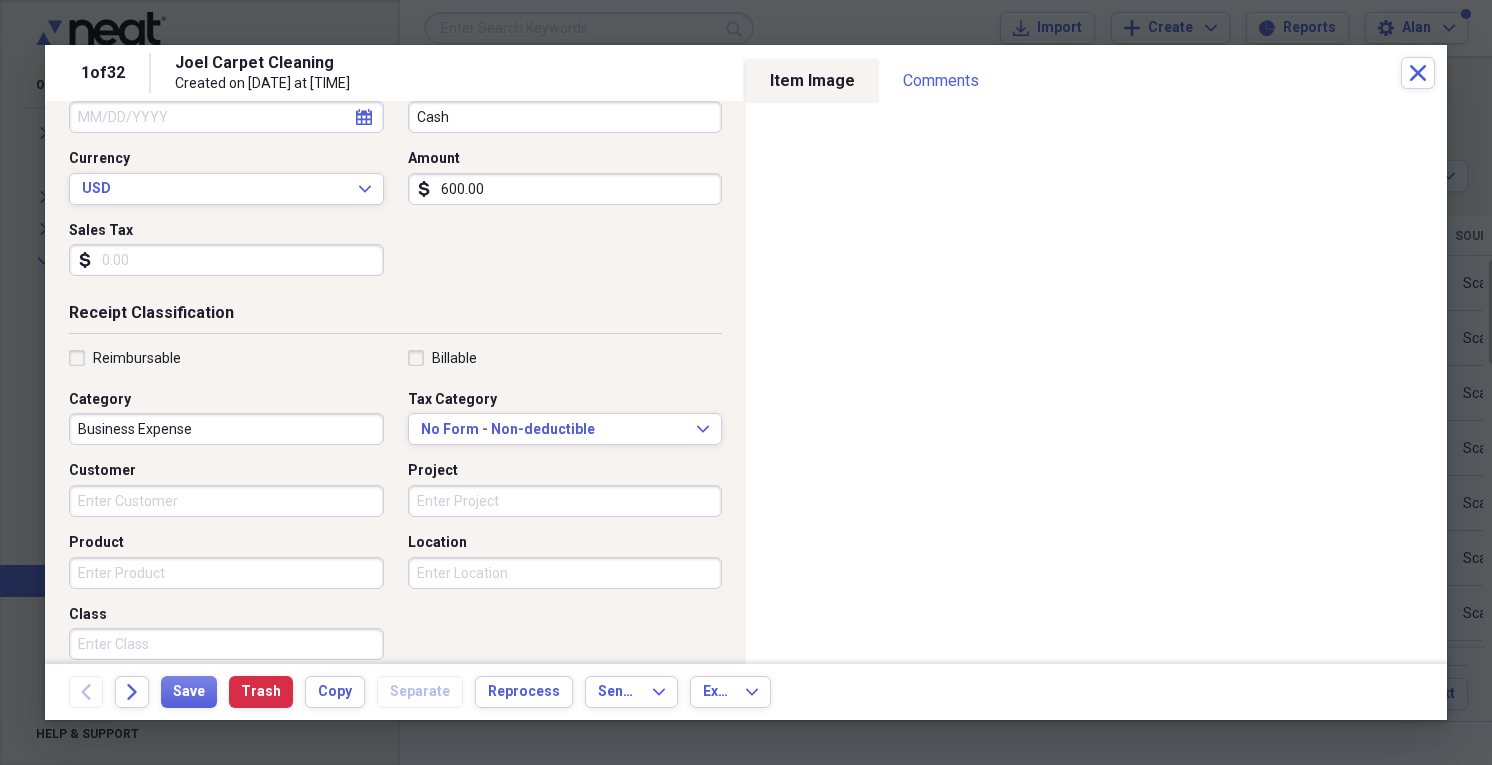 scroll, scrollTop: 0, scrollLeft: 0, axis: both 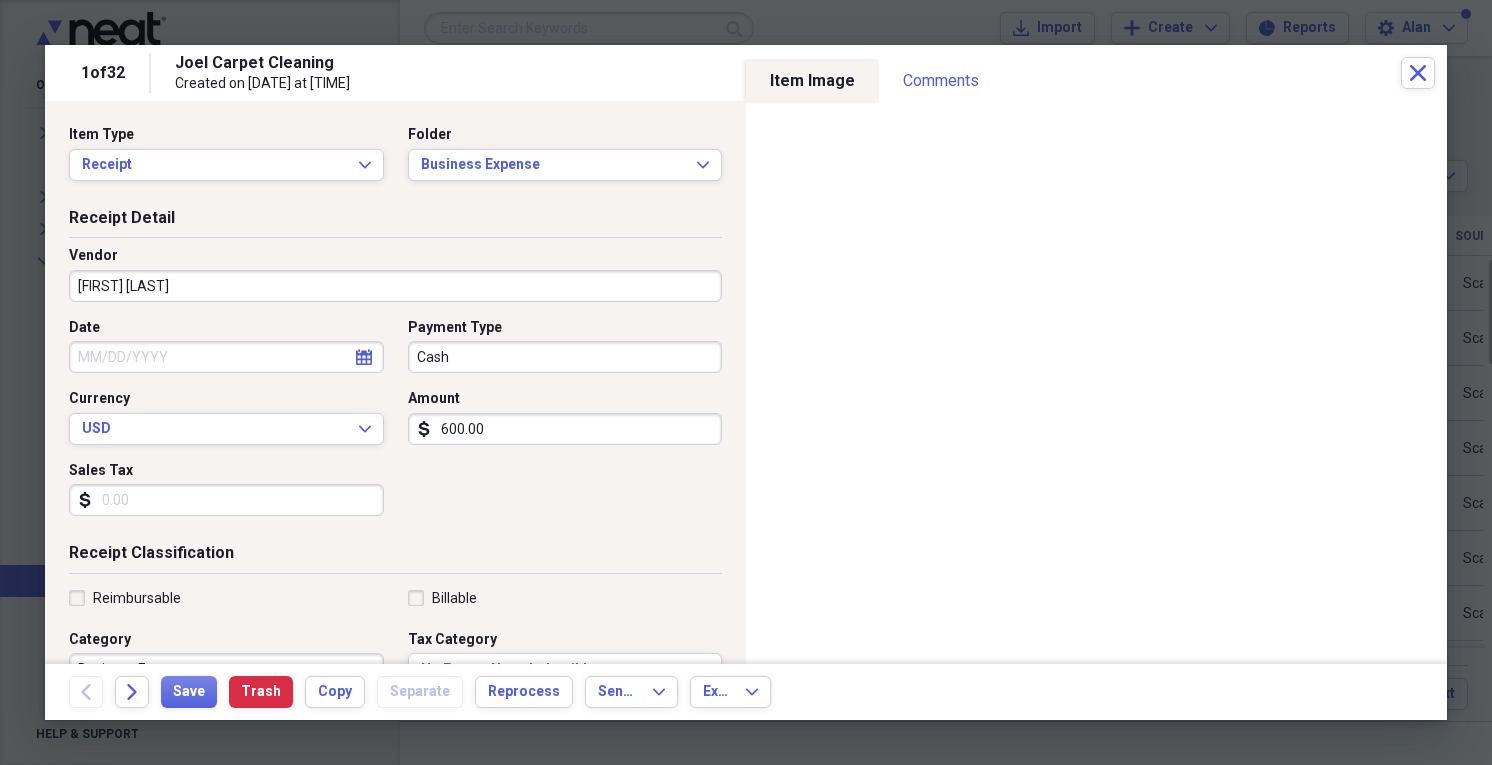 click on "[FIRST] [LAST]" at bounding box center [395, 286] 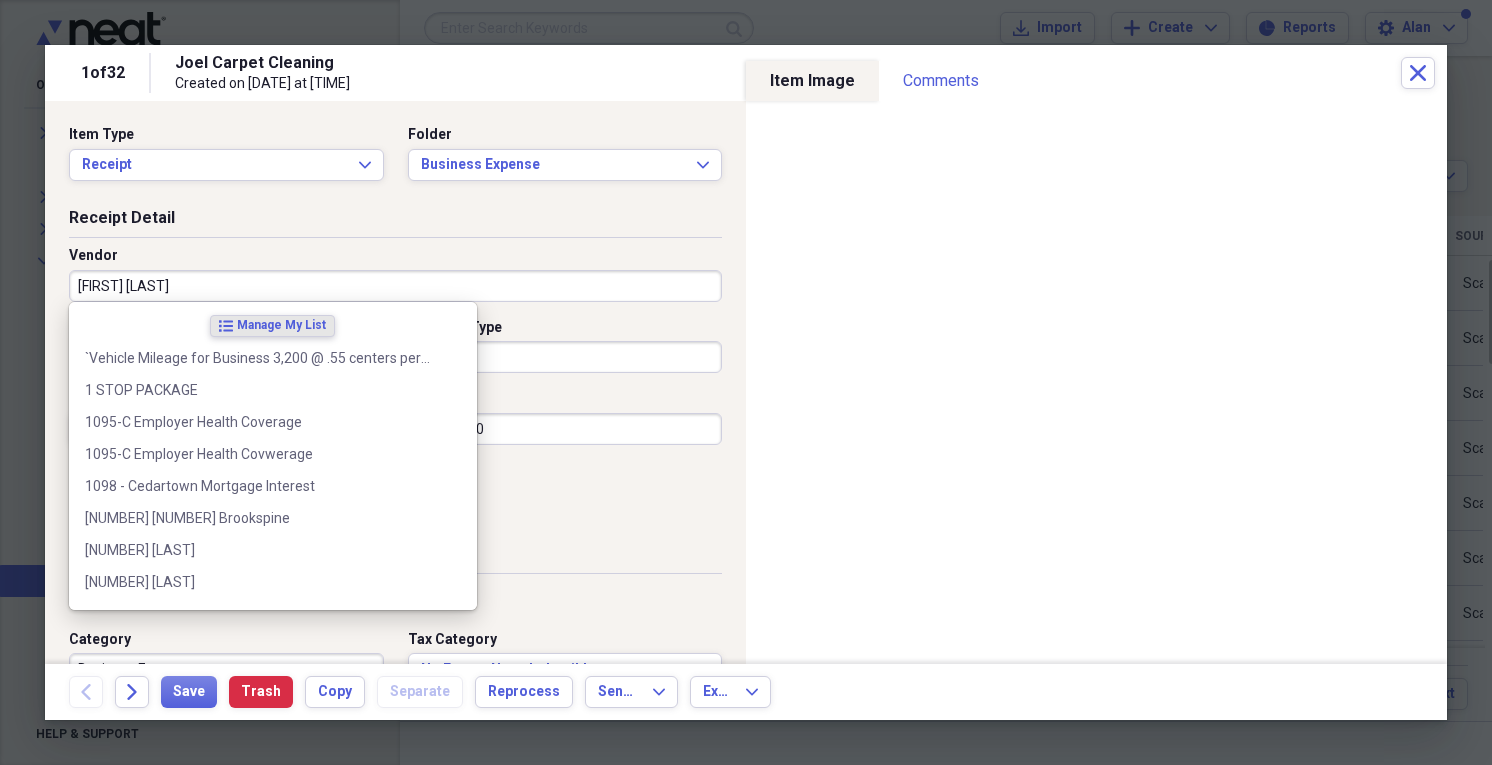 click on "[FIRST] [LAST]" at bounding box center (395, 286) 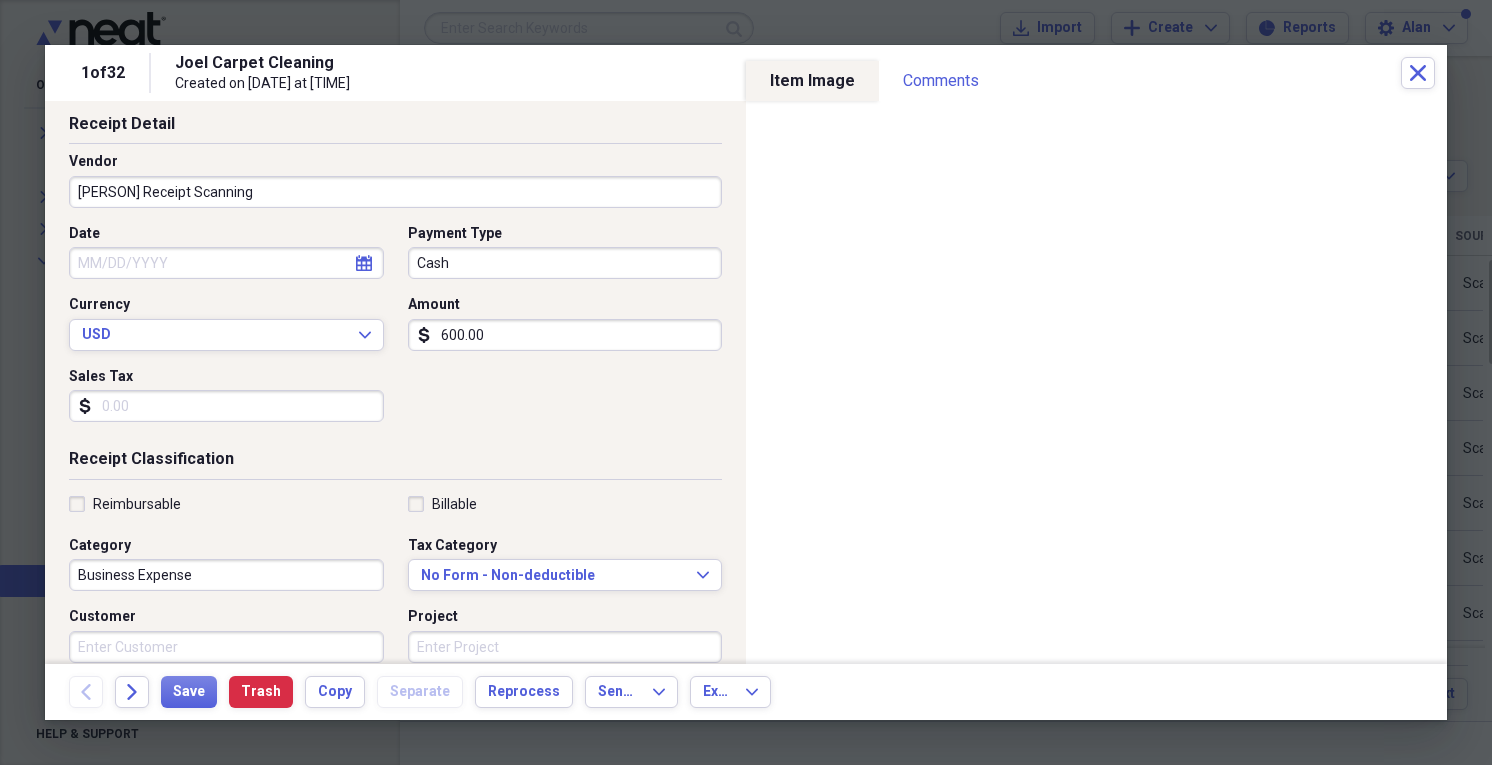scroll, scrollTop: 240, scrollLeft: 0, axis: vertical 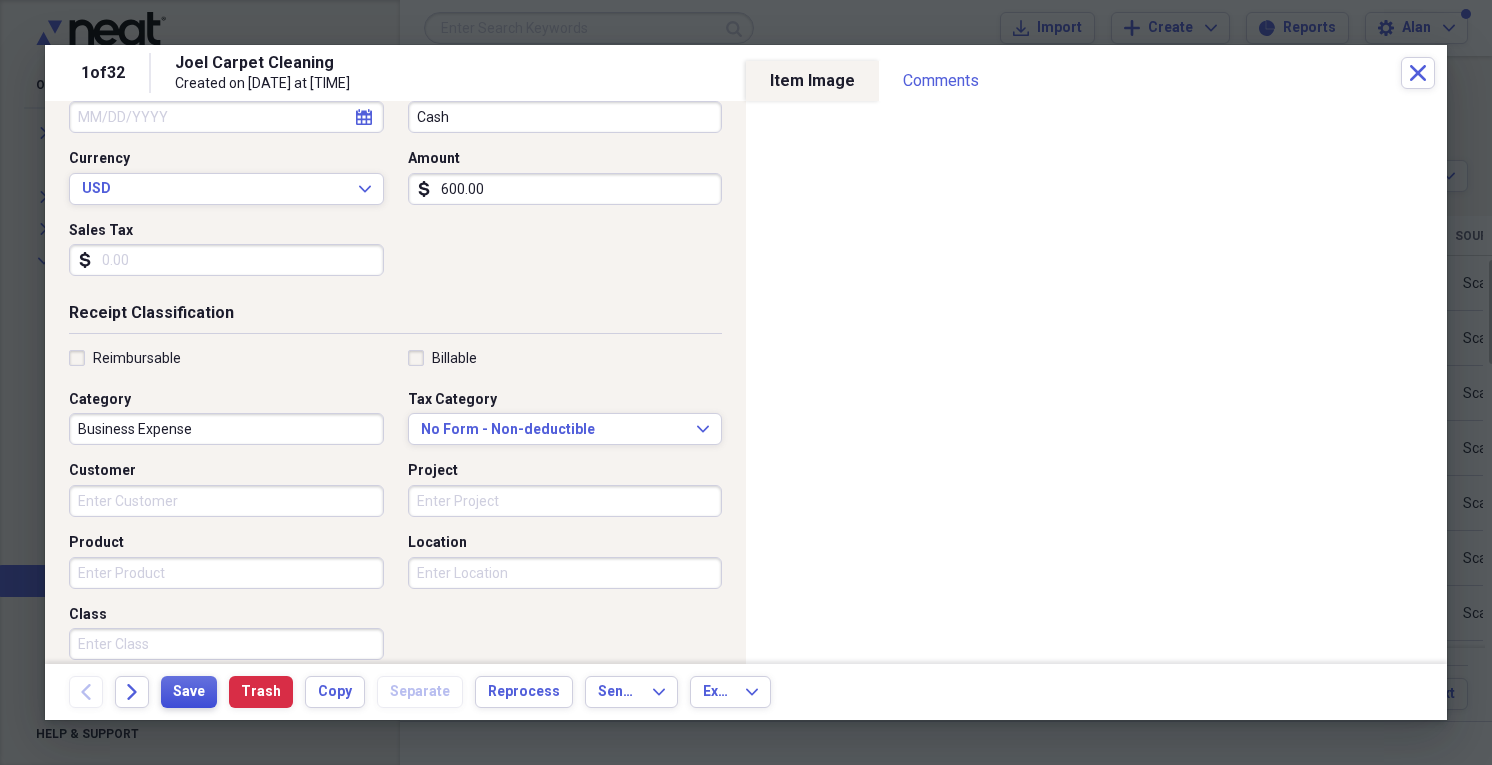type on "[PERSON] Receipt Scanning" 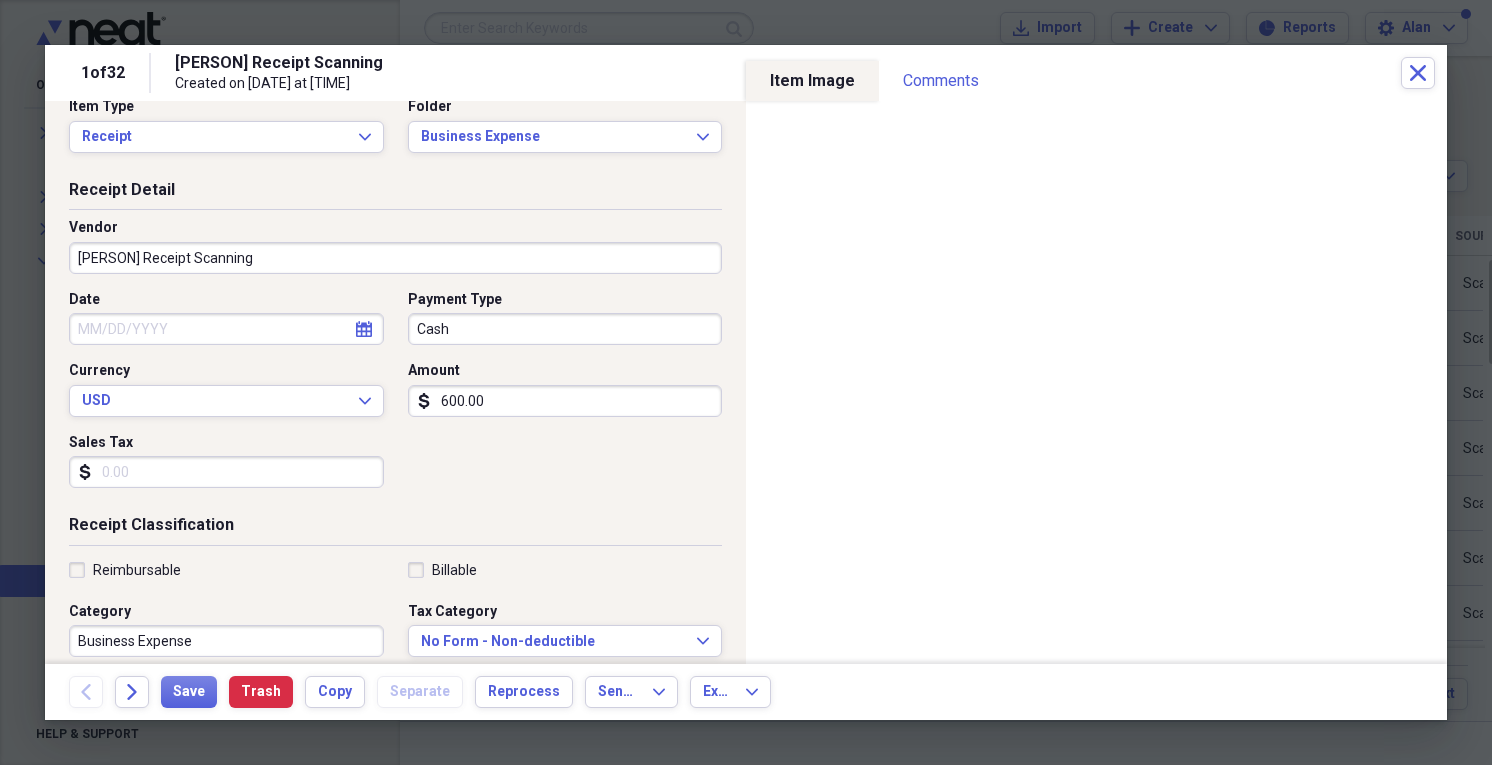 scroll, scrollTop: 0, scrollLeft: 0, axis: both 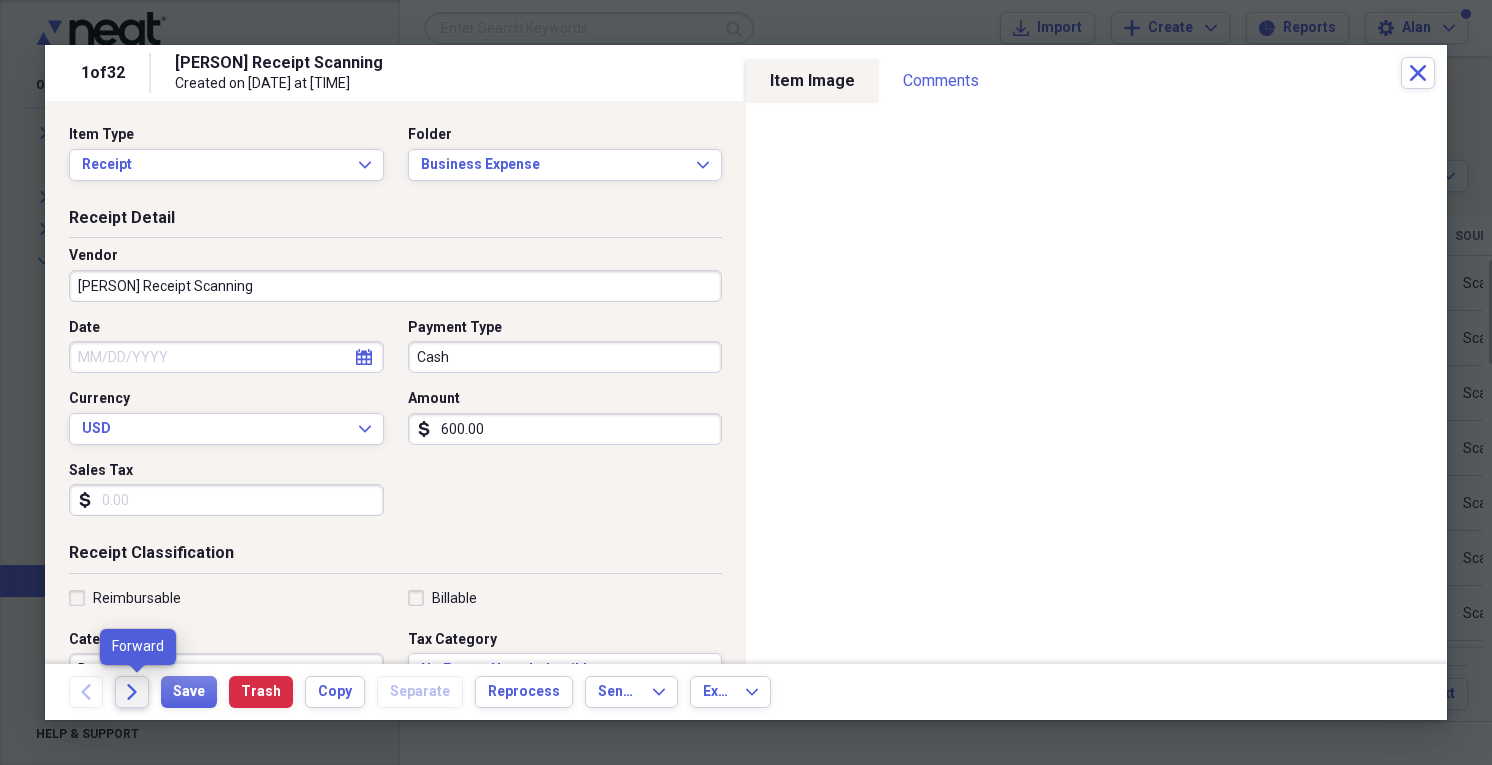 click 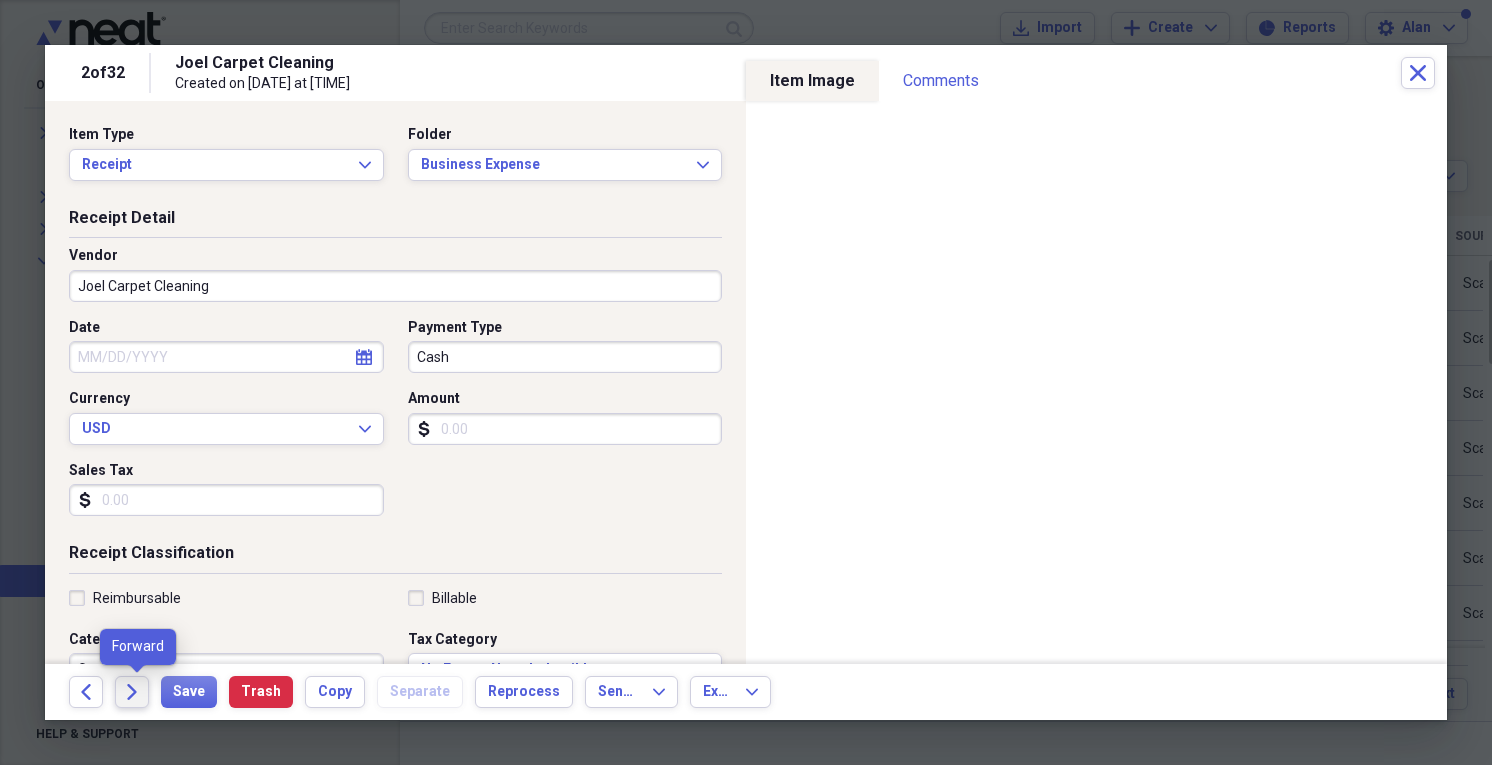 click on "Forward" 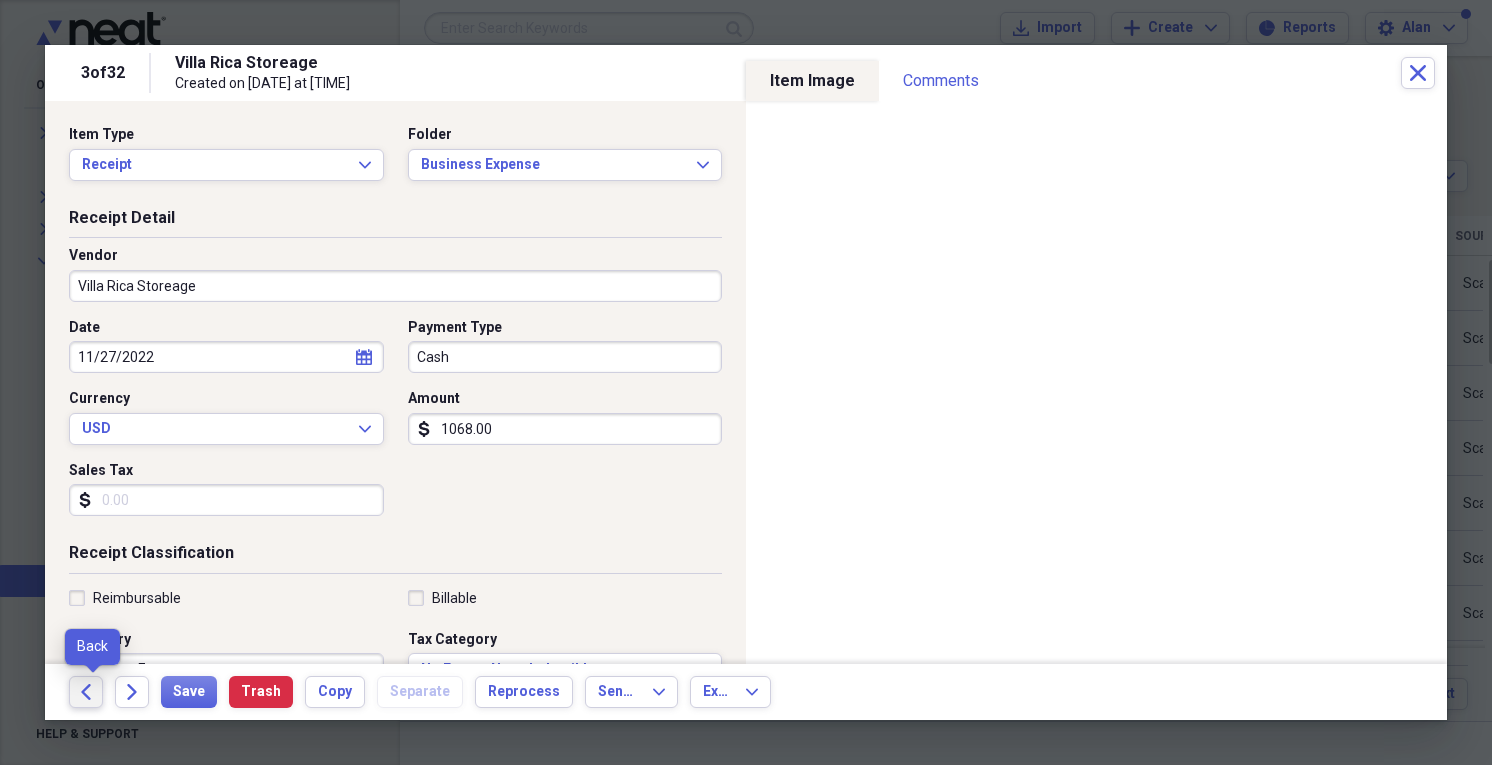 click on "Back" 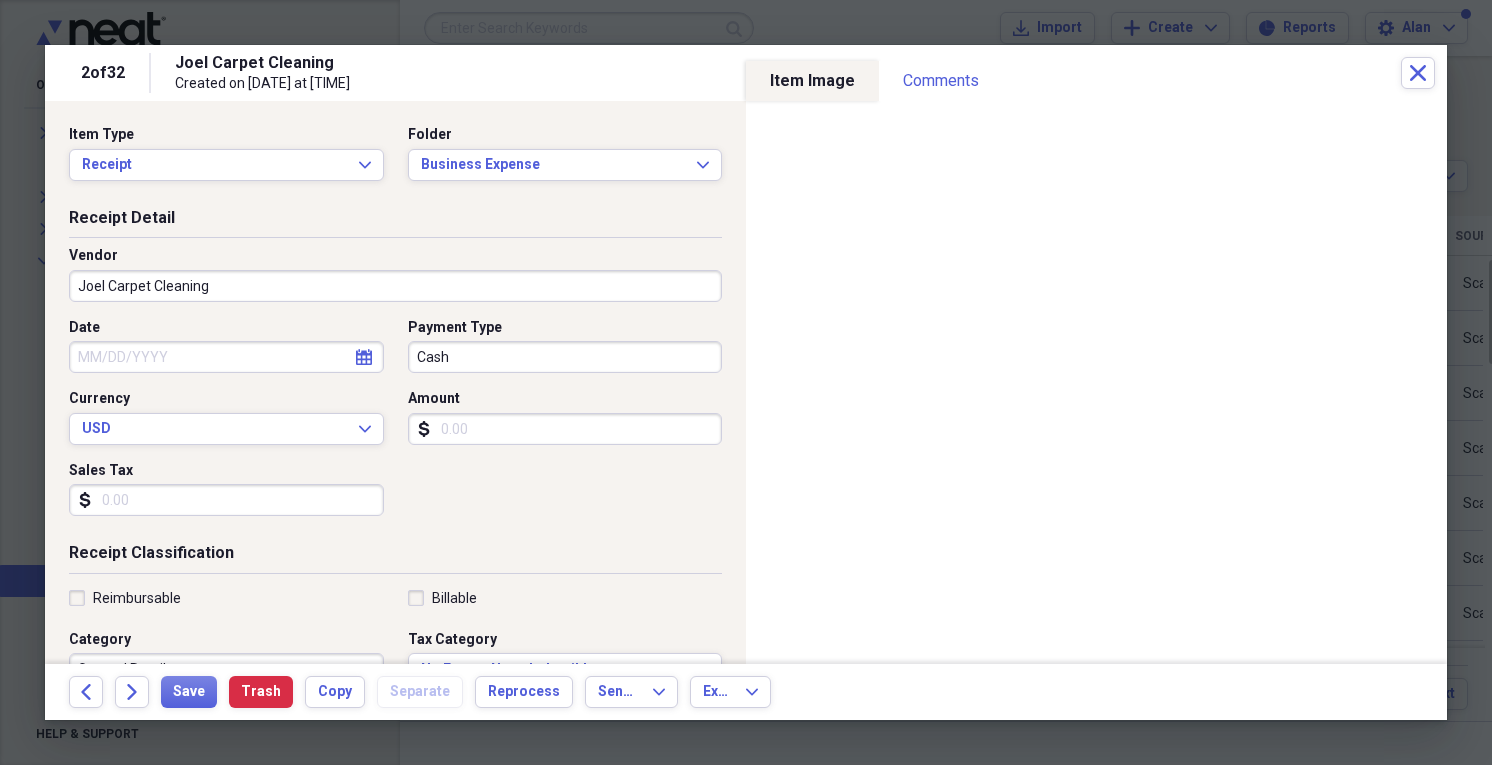 click on "Joel Carpet Cleaning" at bounding box center (395, 286) 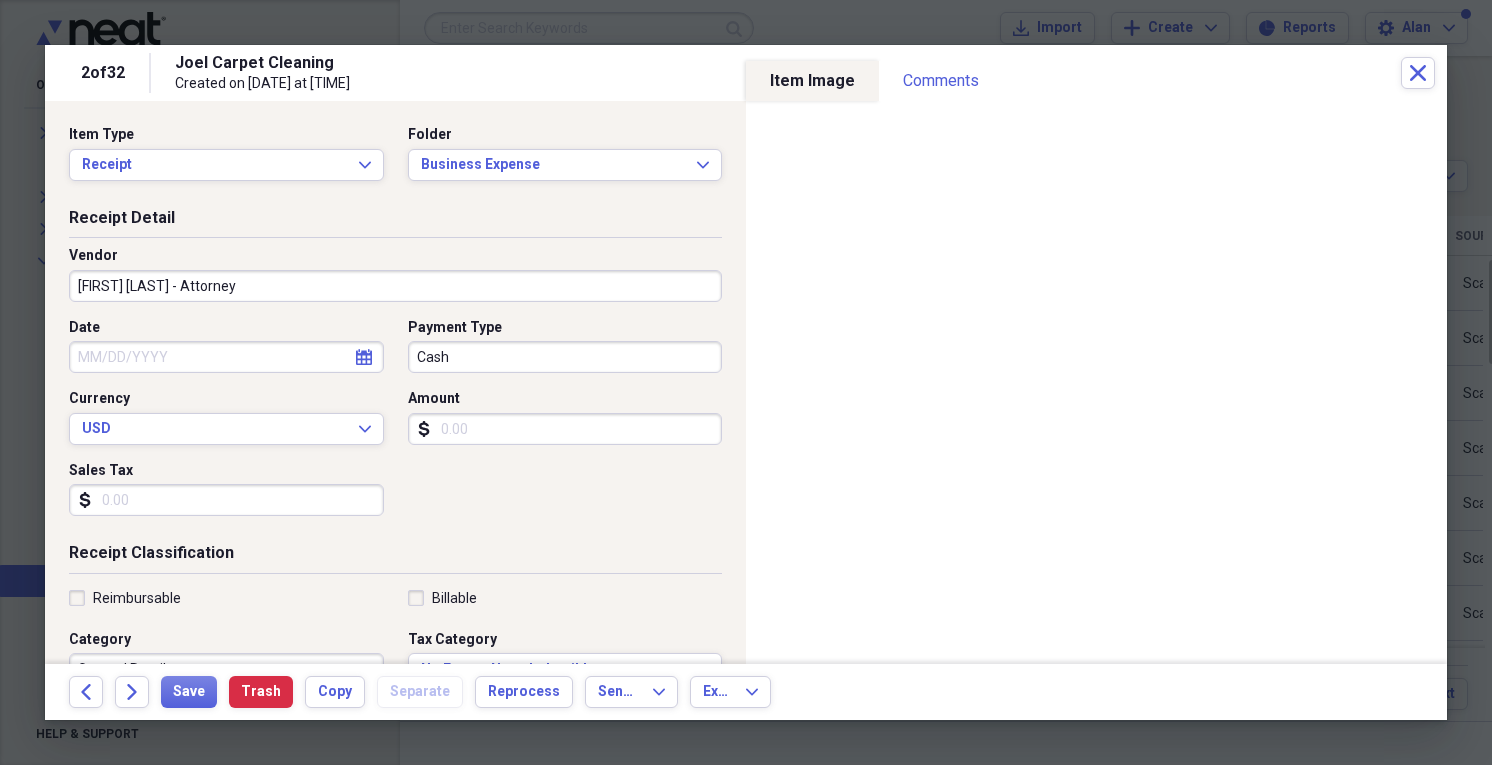 click on "[FIRST] [LAST] - Attorney" at bounding box center (395, 286) 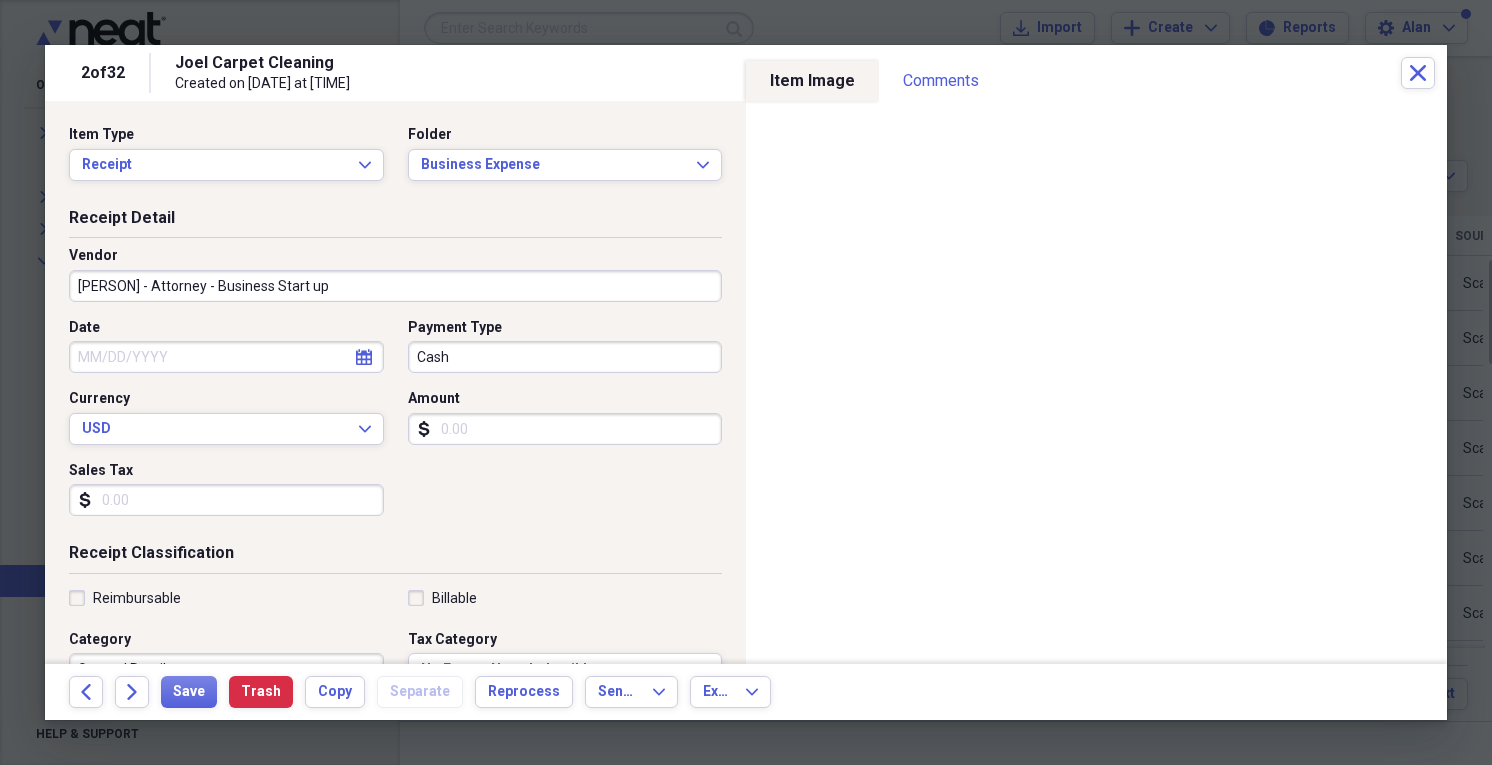 type on "[PERSON] - Attorney - Business Start up" 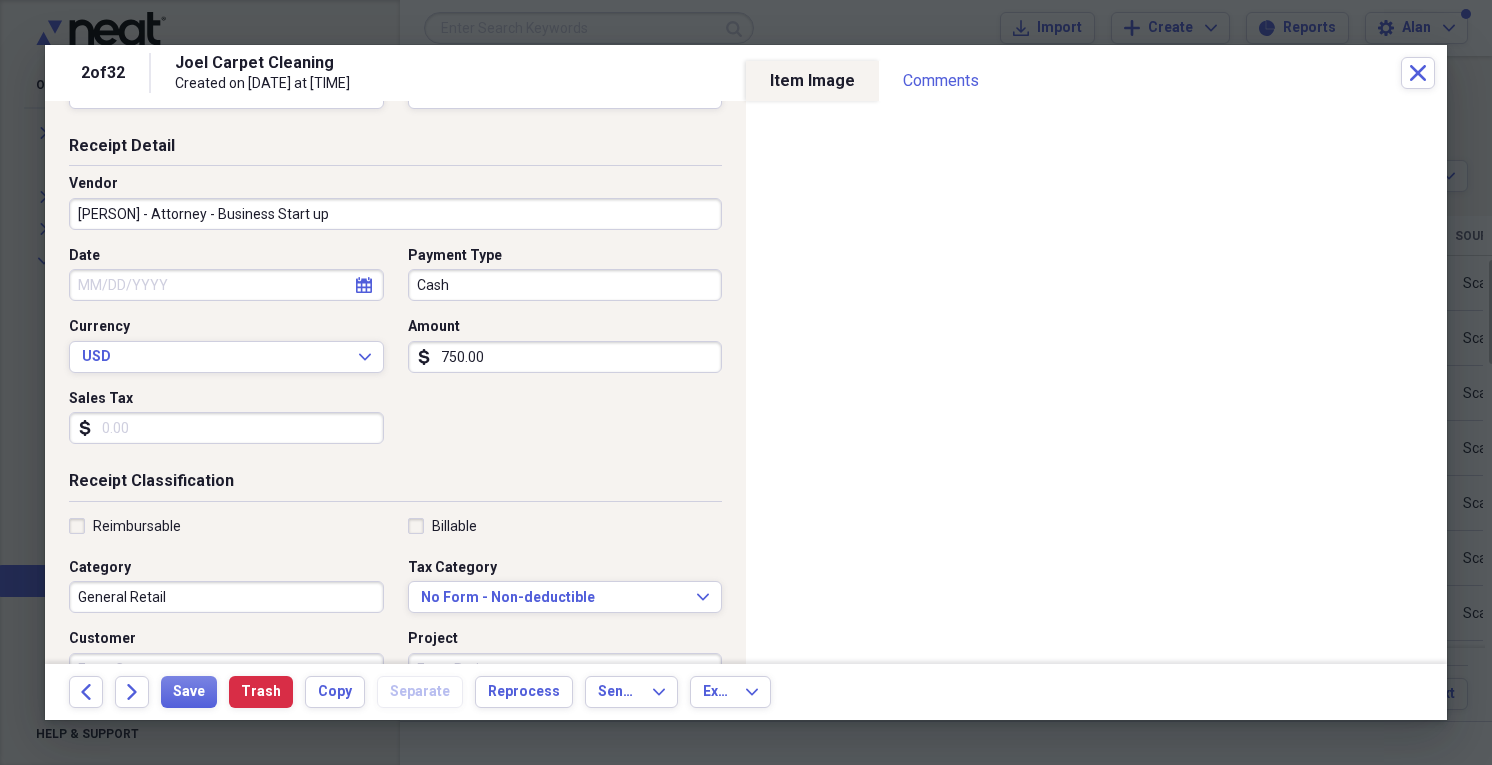 scroll, scrollTop: 160, scrollLeft: 0, axis: vertical 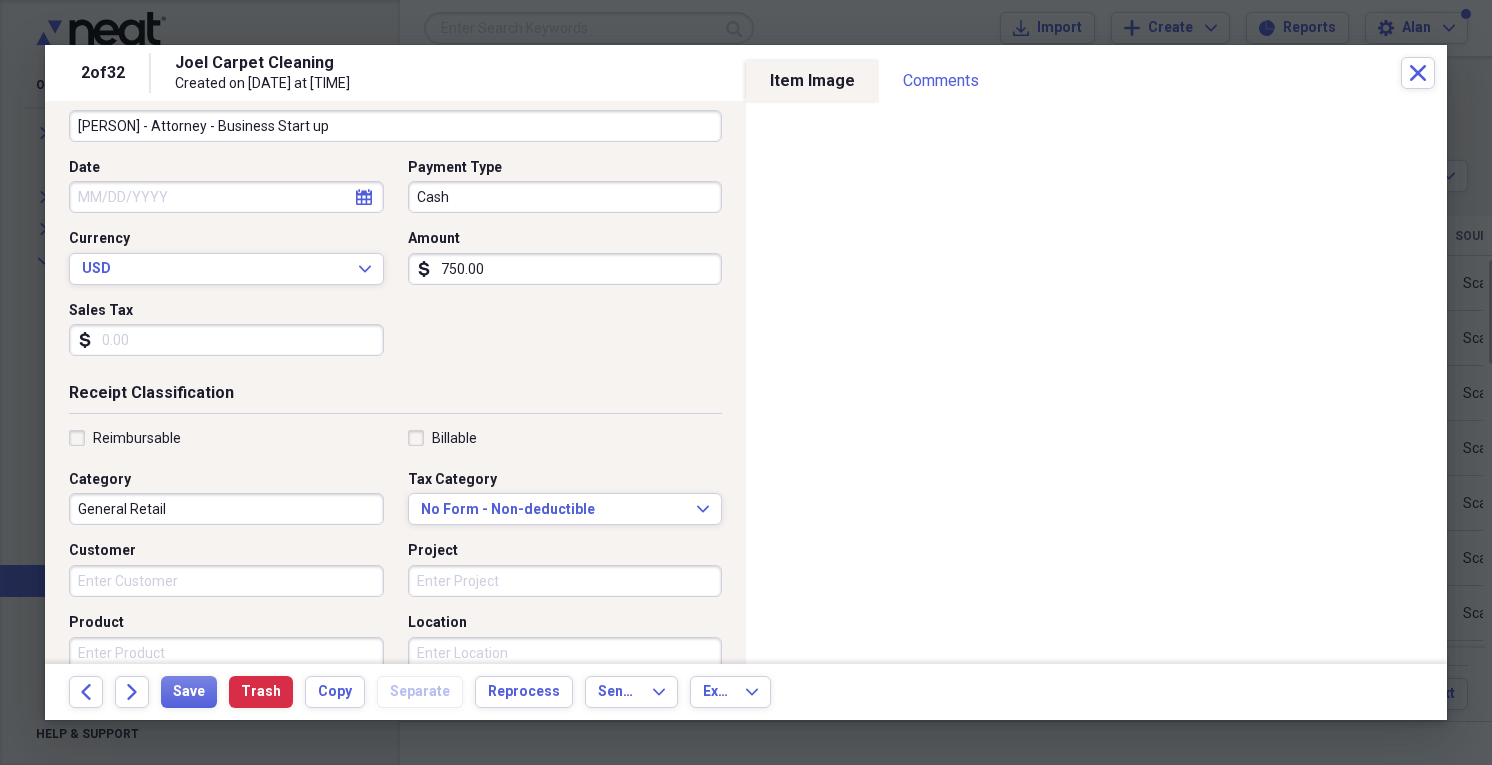 type on "750.00" 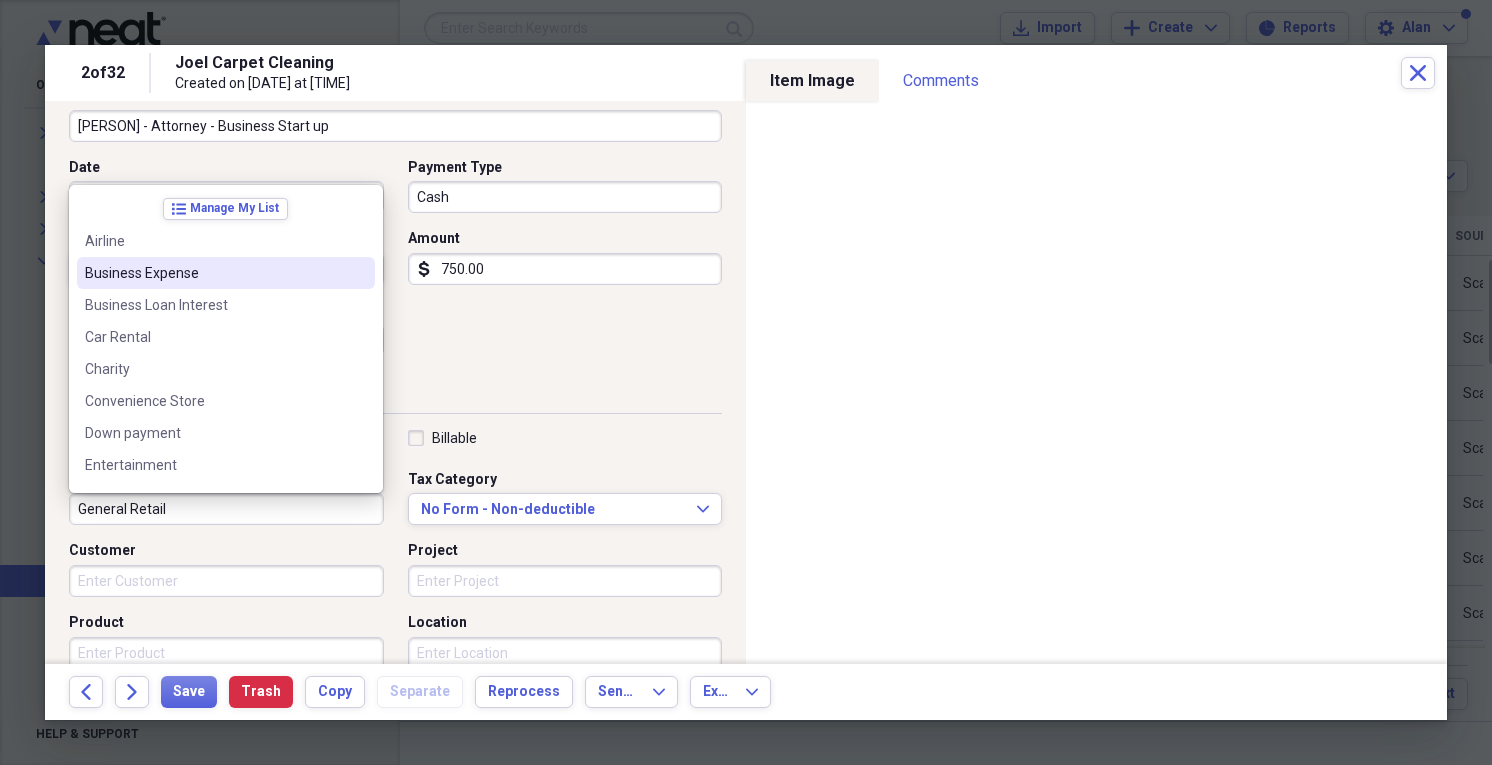 click on "Business Expense" at bounding box center (214, 273) 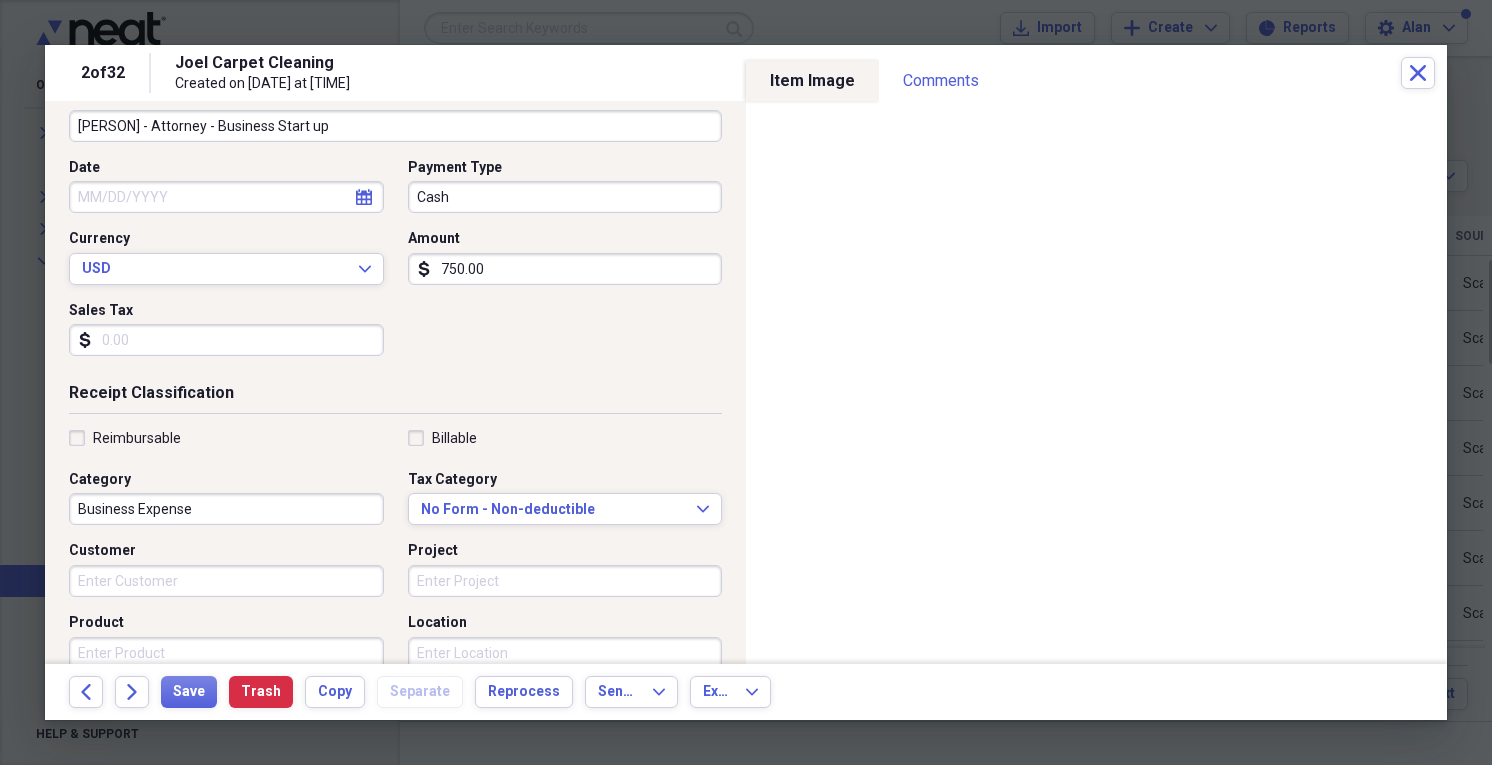scroll, scrollTop: 0, scrollLeft: 0, axis: both 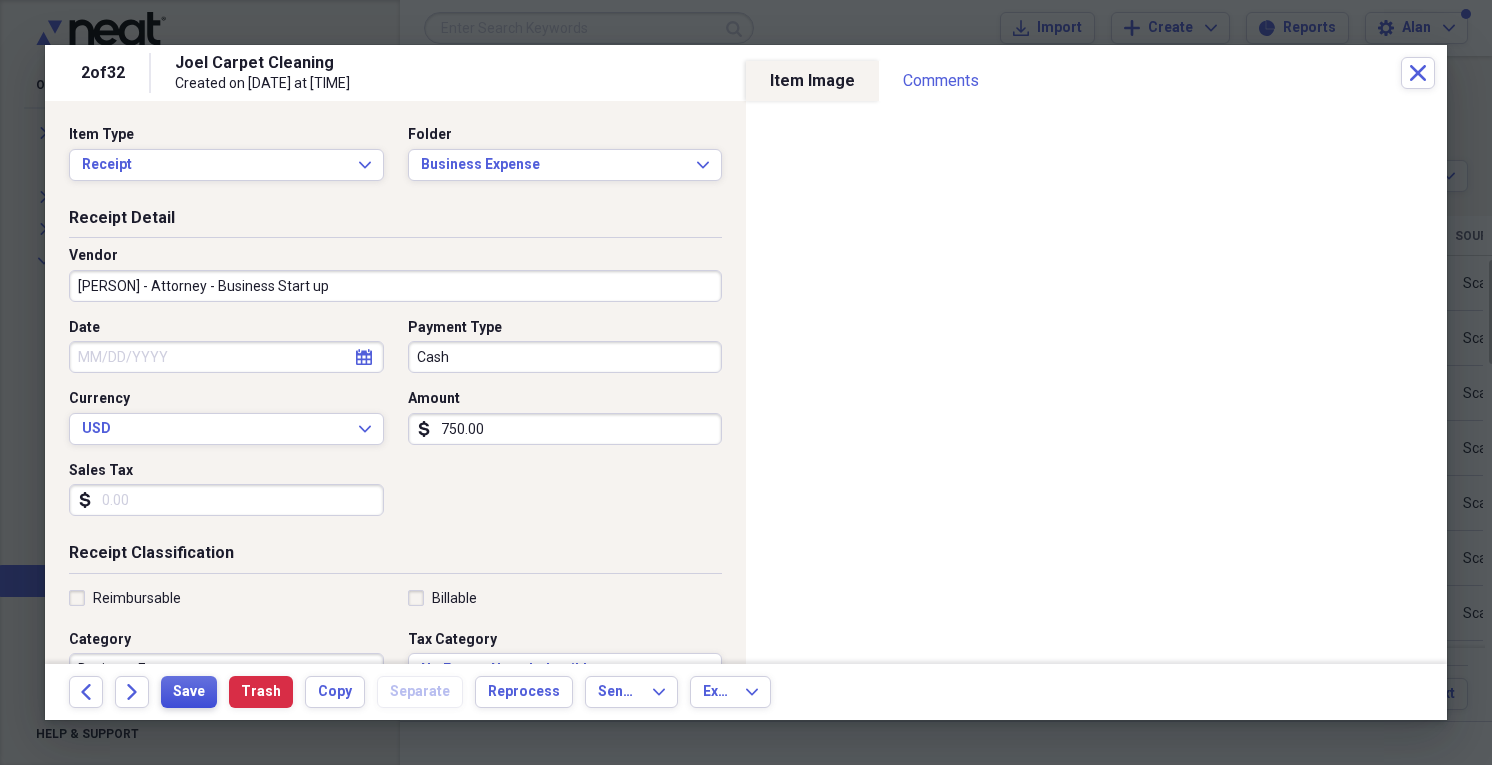 click on "Save" at bounding box center (189, 692) 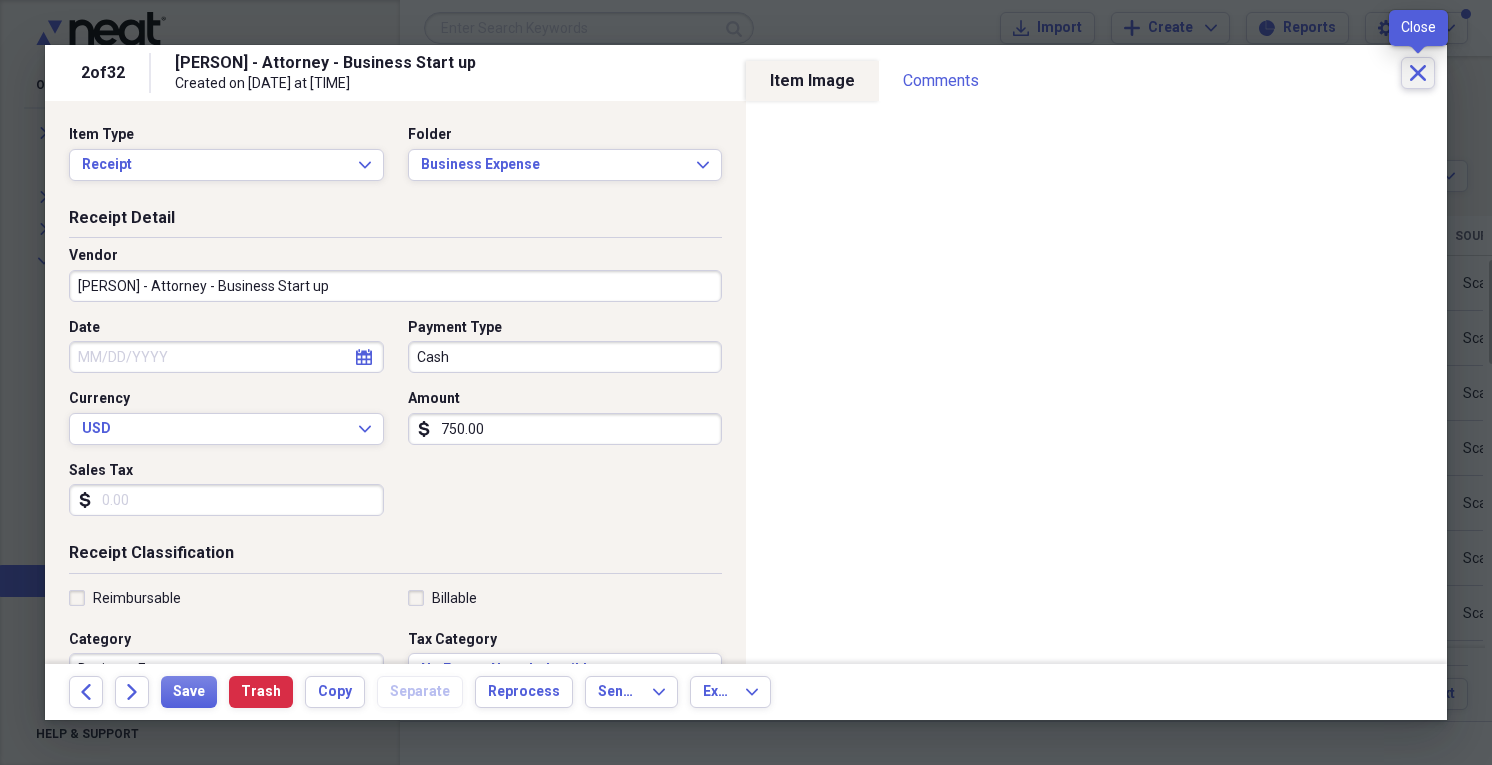 click on "Close" at bounding box center [1418, 73] 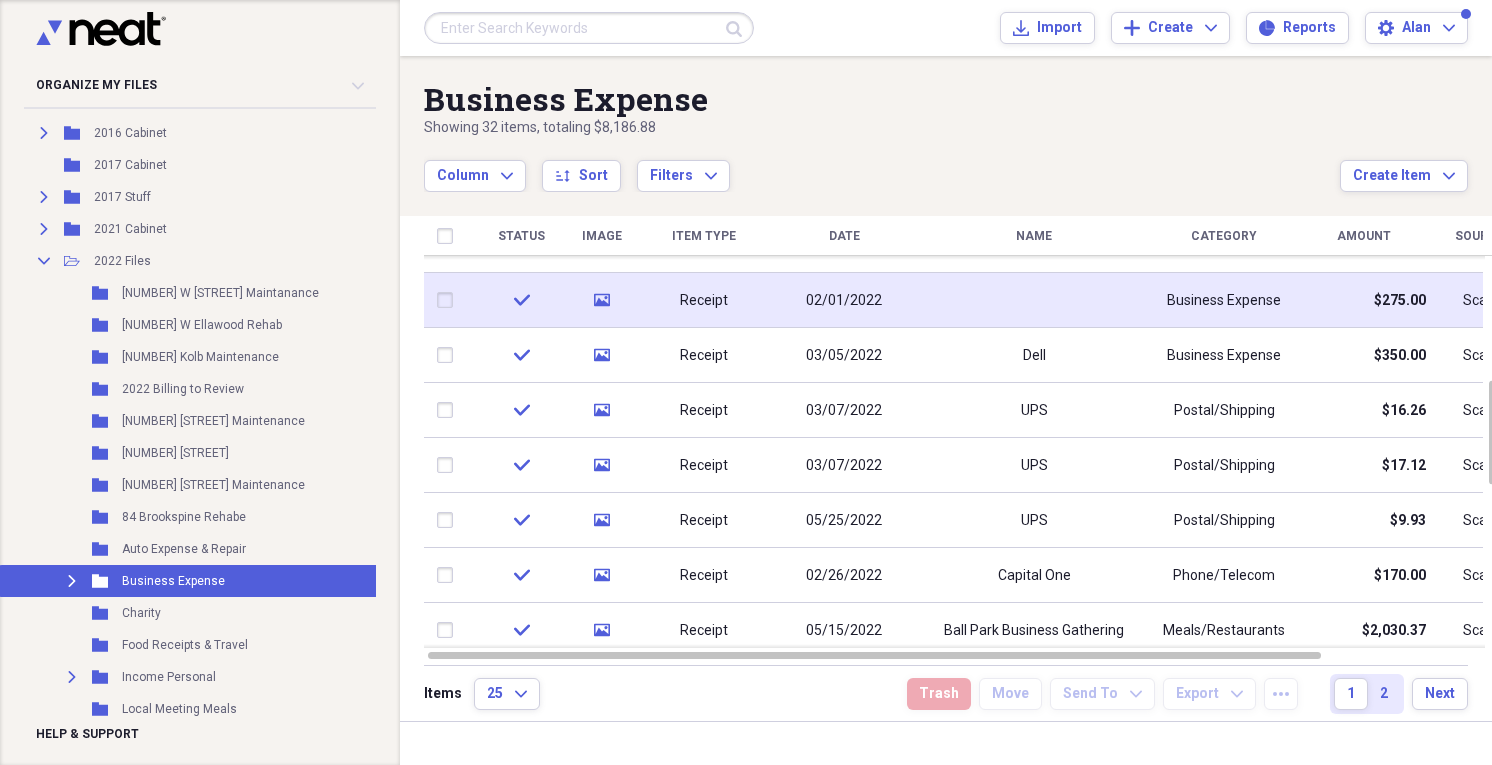 click at bounding box center [1034, 300] 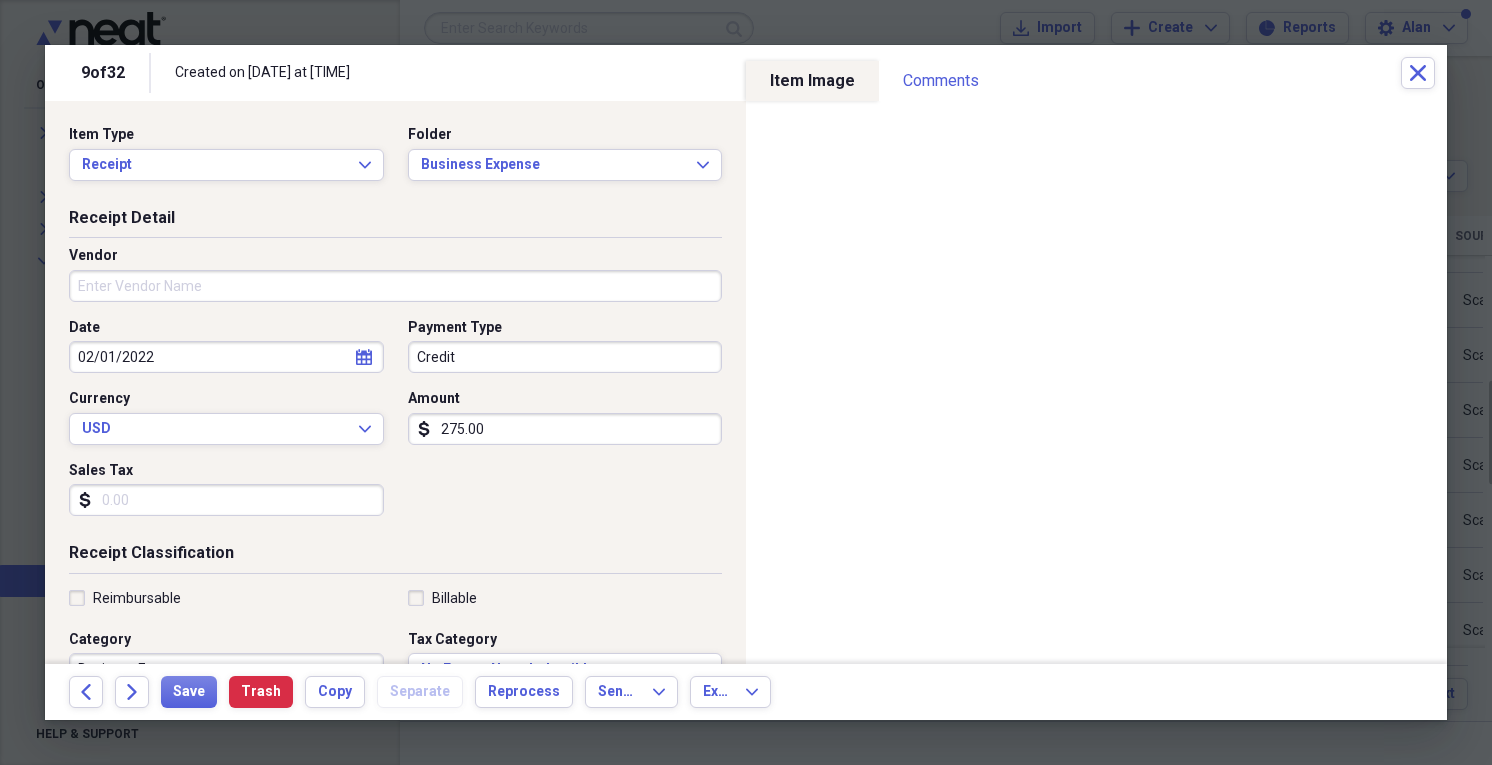 click on "Vendor" at bounding box center [395, 286] 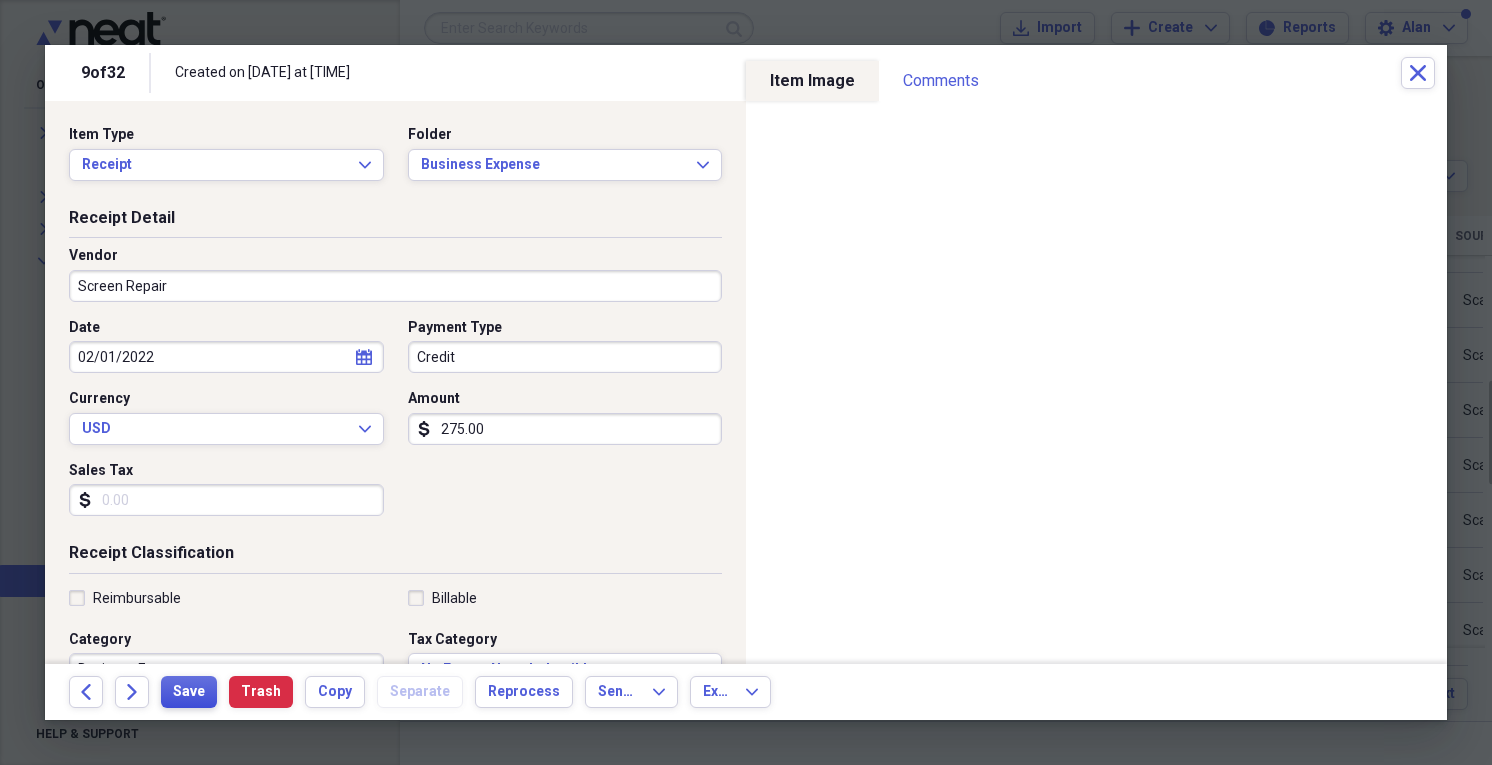 type on "Screen Repair" 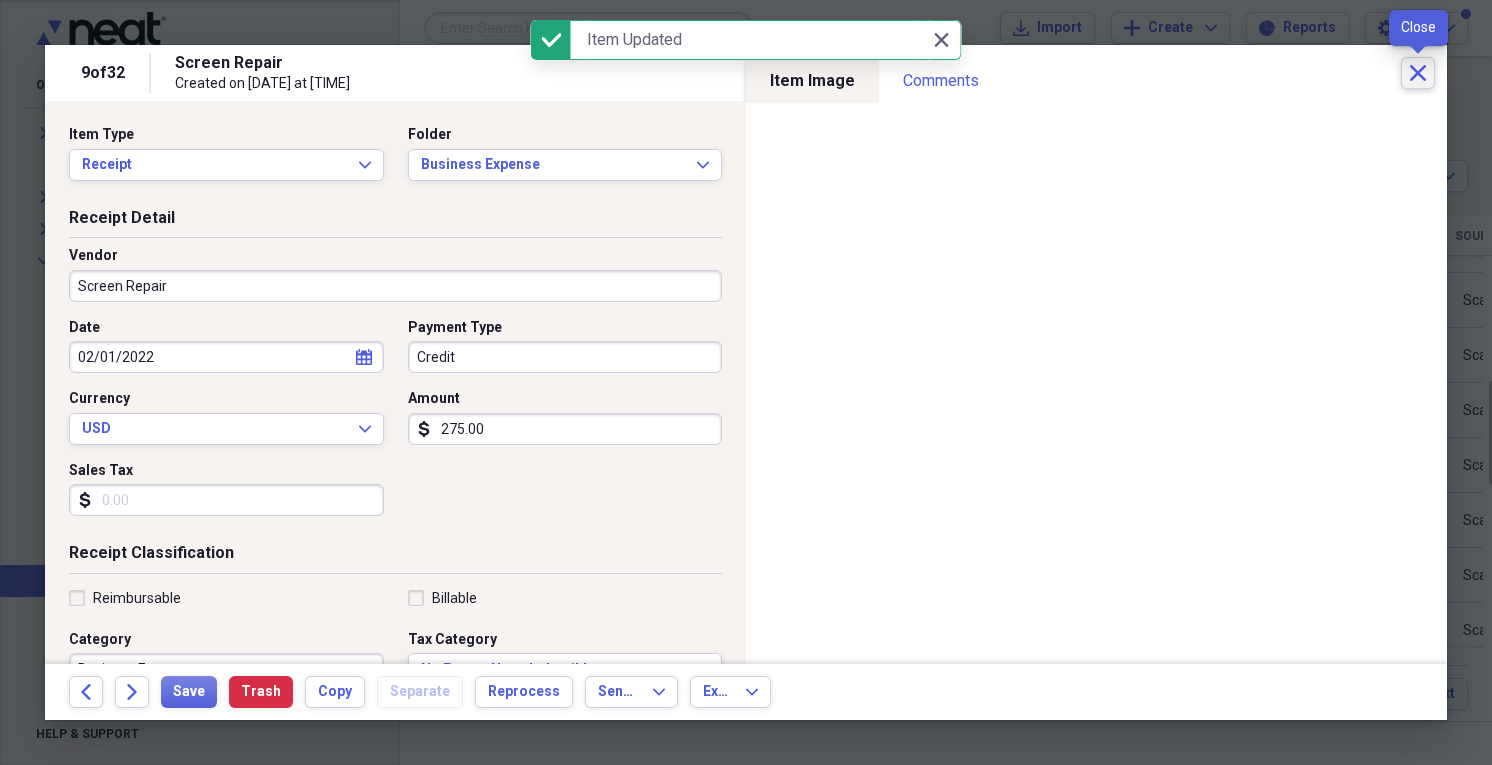 click on "Close" at bounding box center [1418, 73] 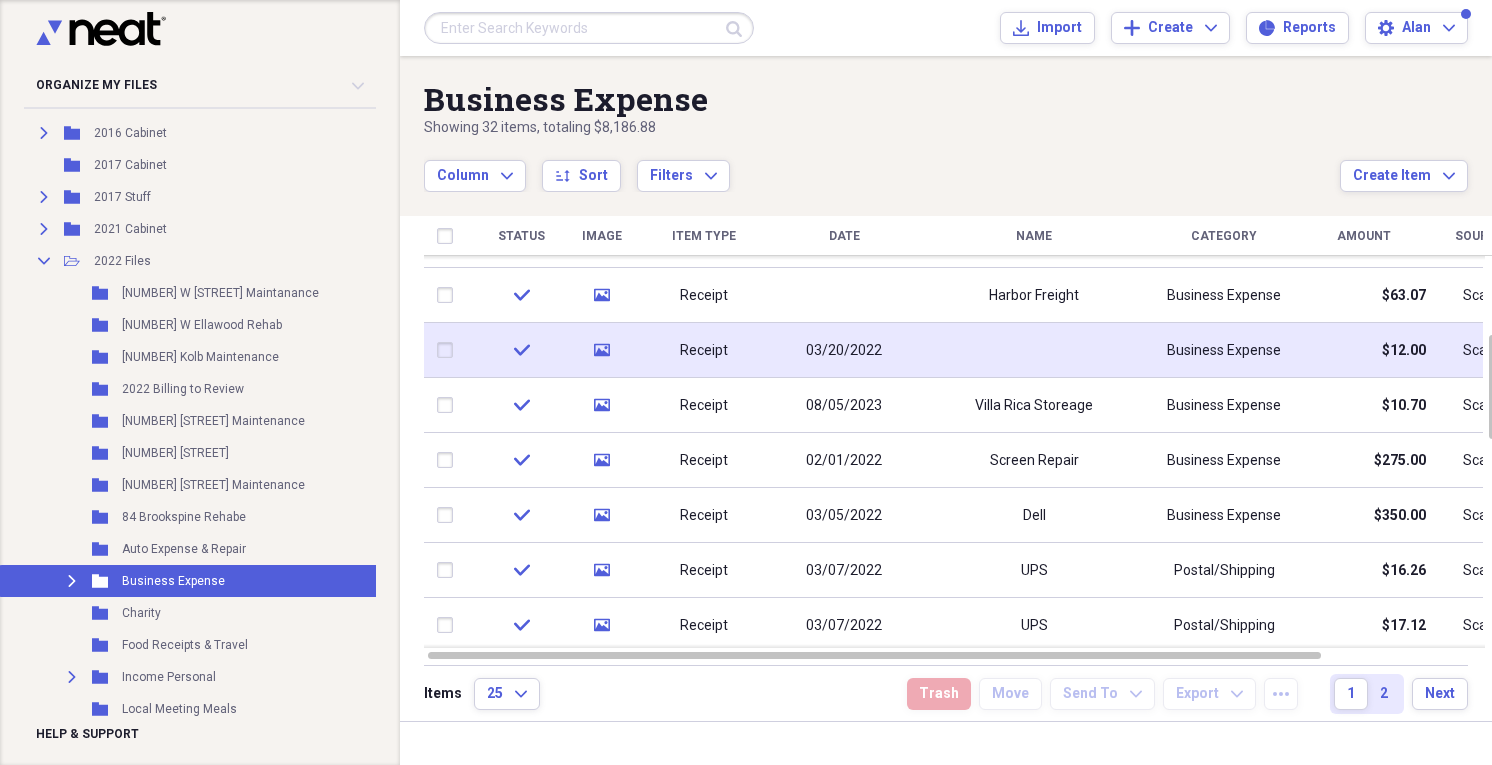 click at bounding box center (1034, 350) 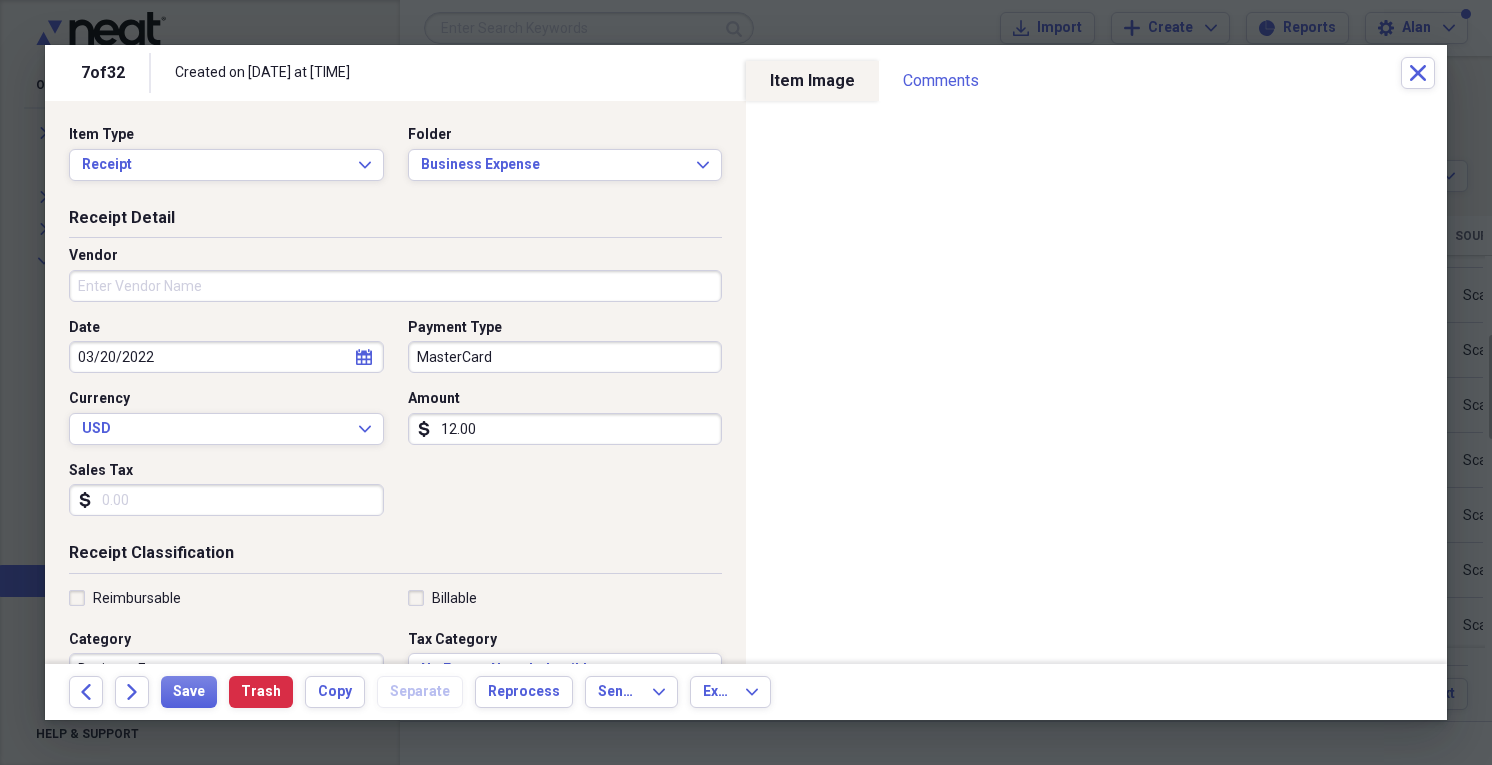 click on "Vendor" at bounding box center (395, 286) 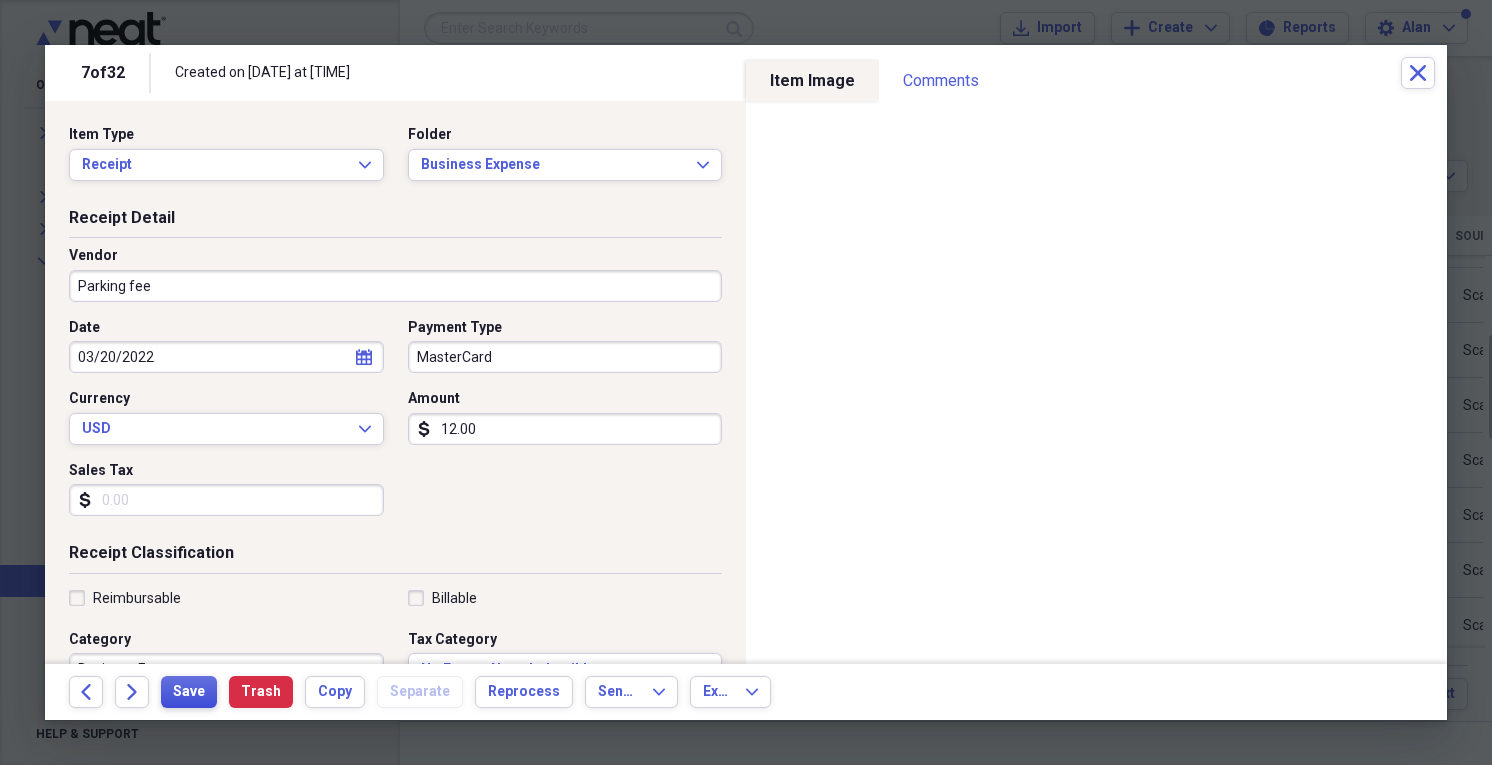 type on "Parking fee" 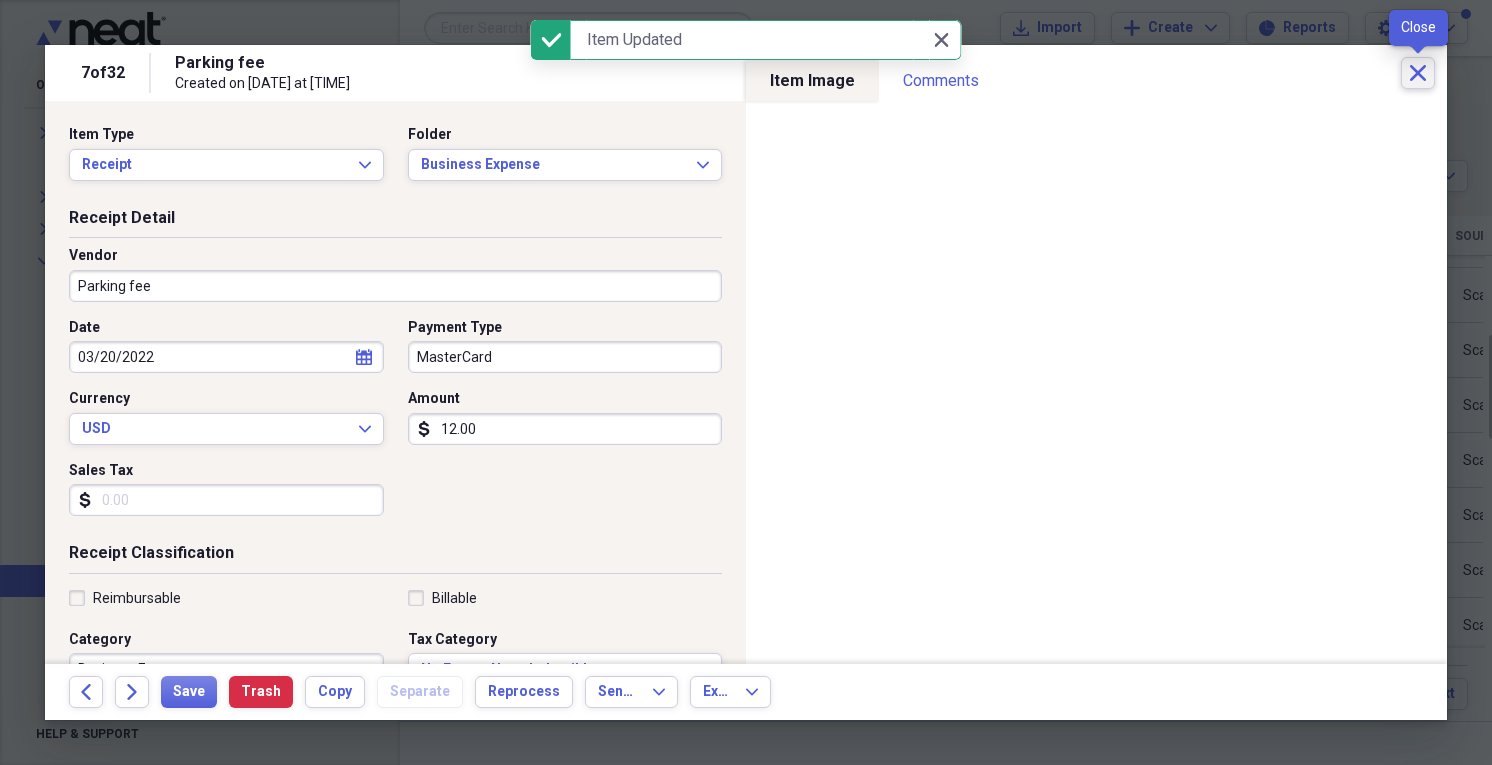 click on "Close" 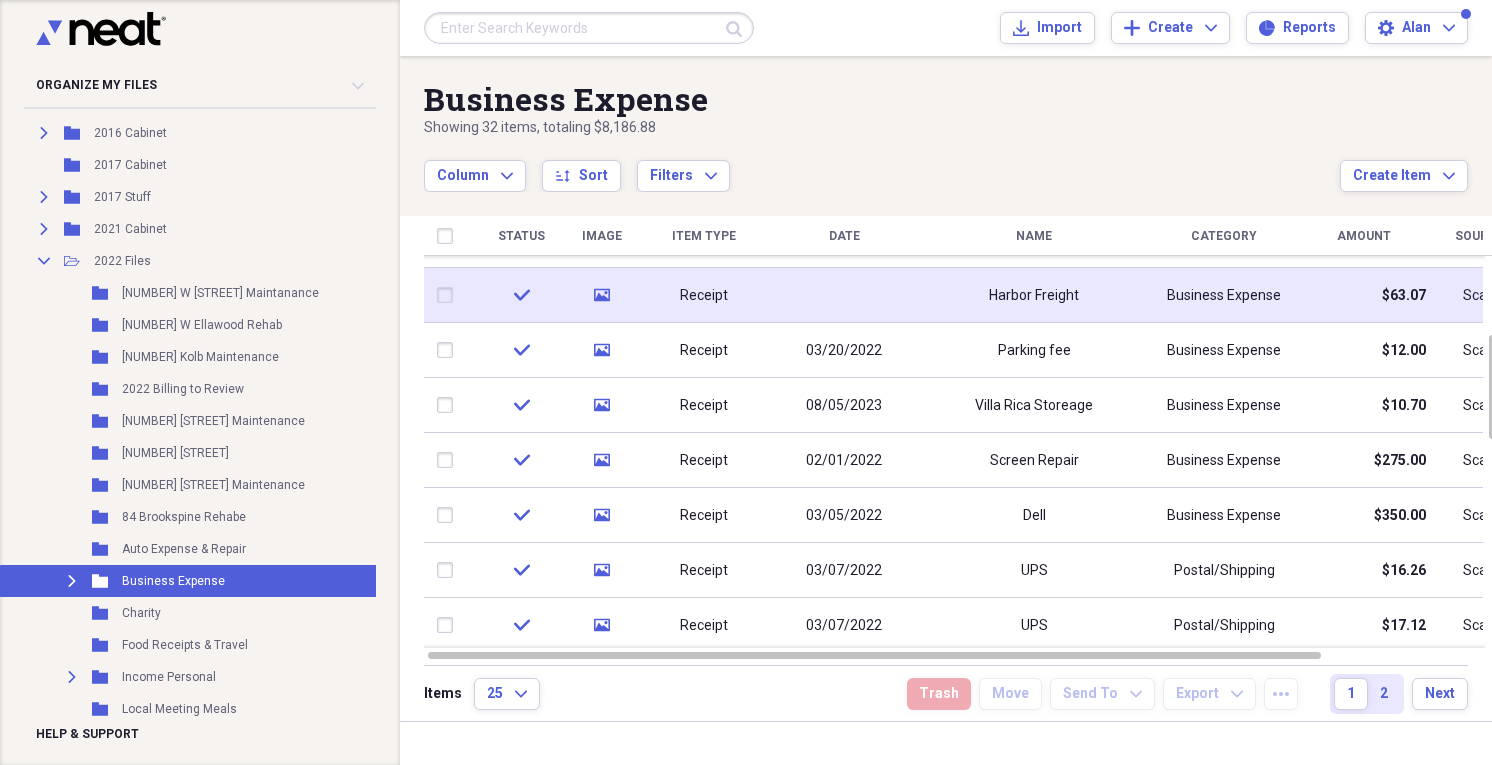 click at bounding box center (844, 295) 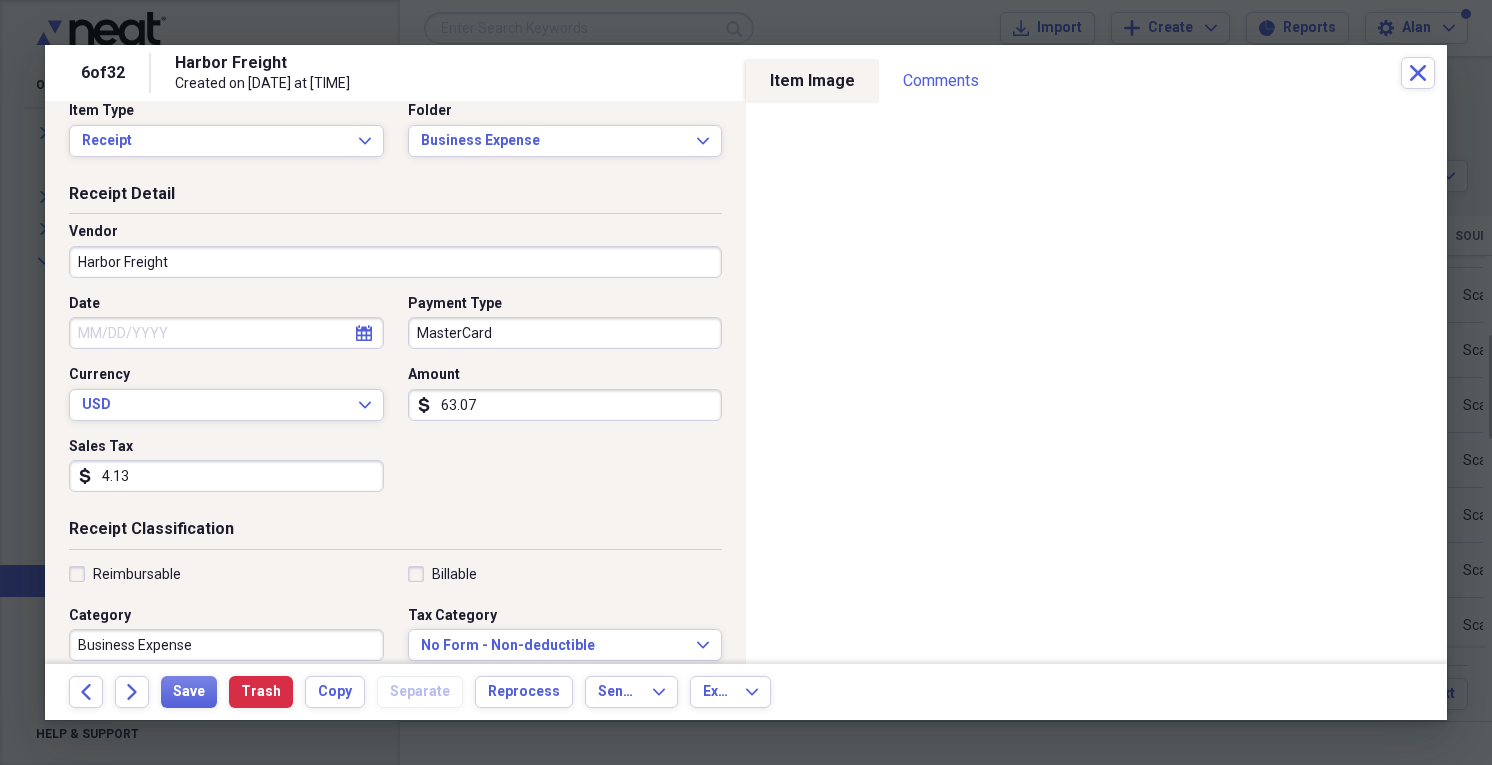scroll, scrollTop: 0, scrollLeft: 0, axis: both 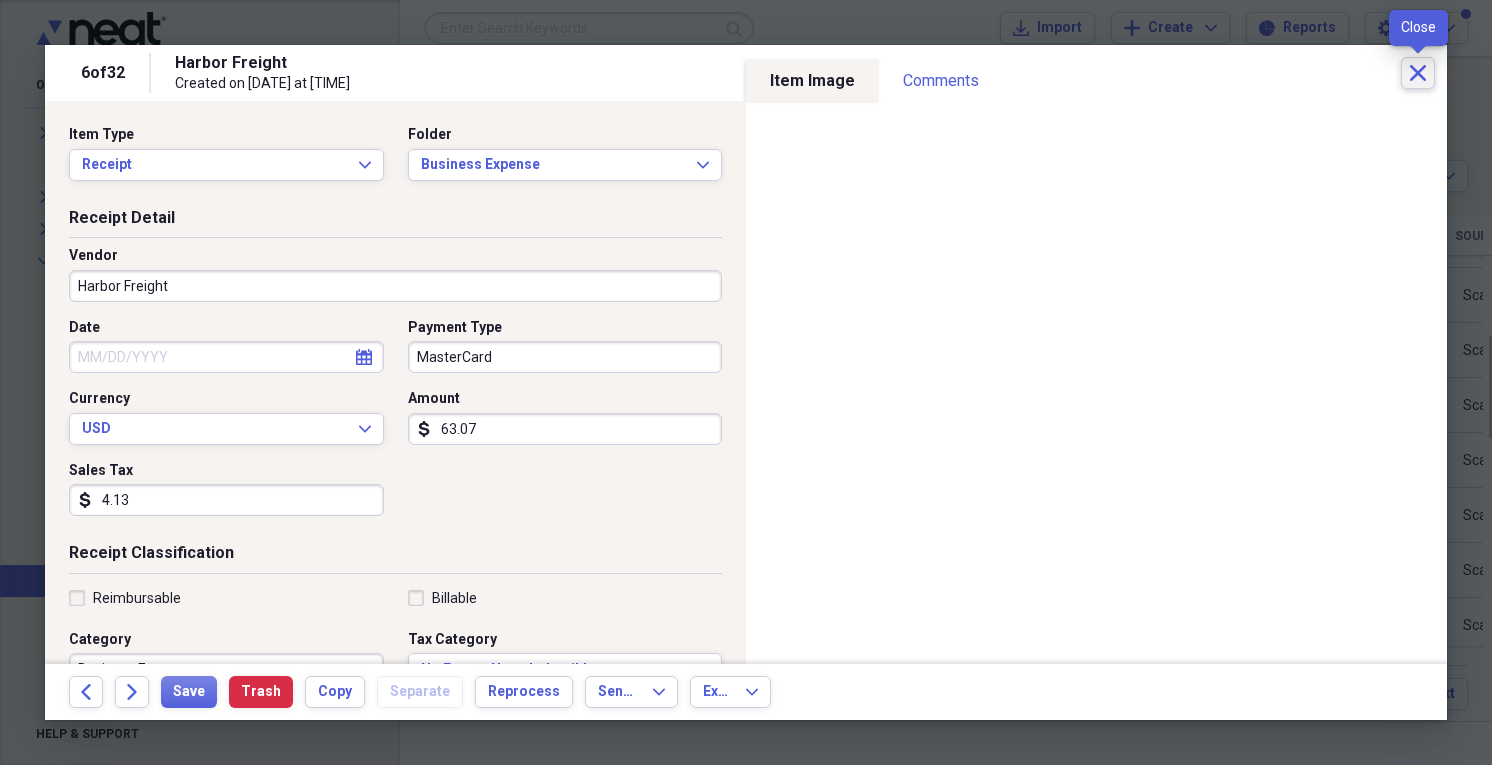click on "Close" 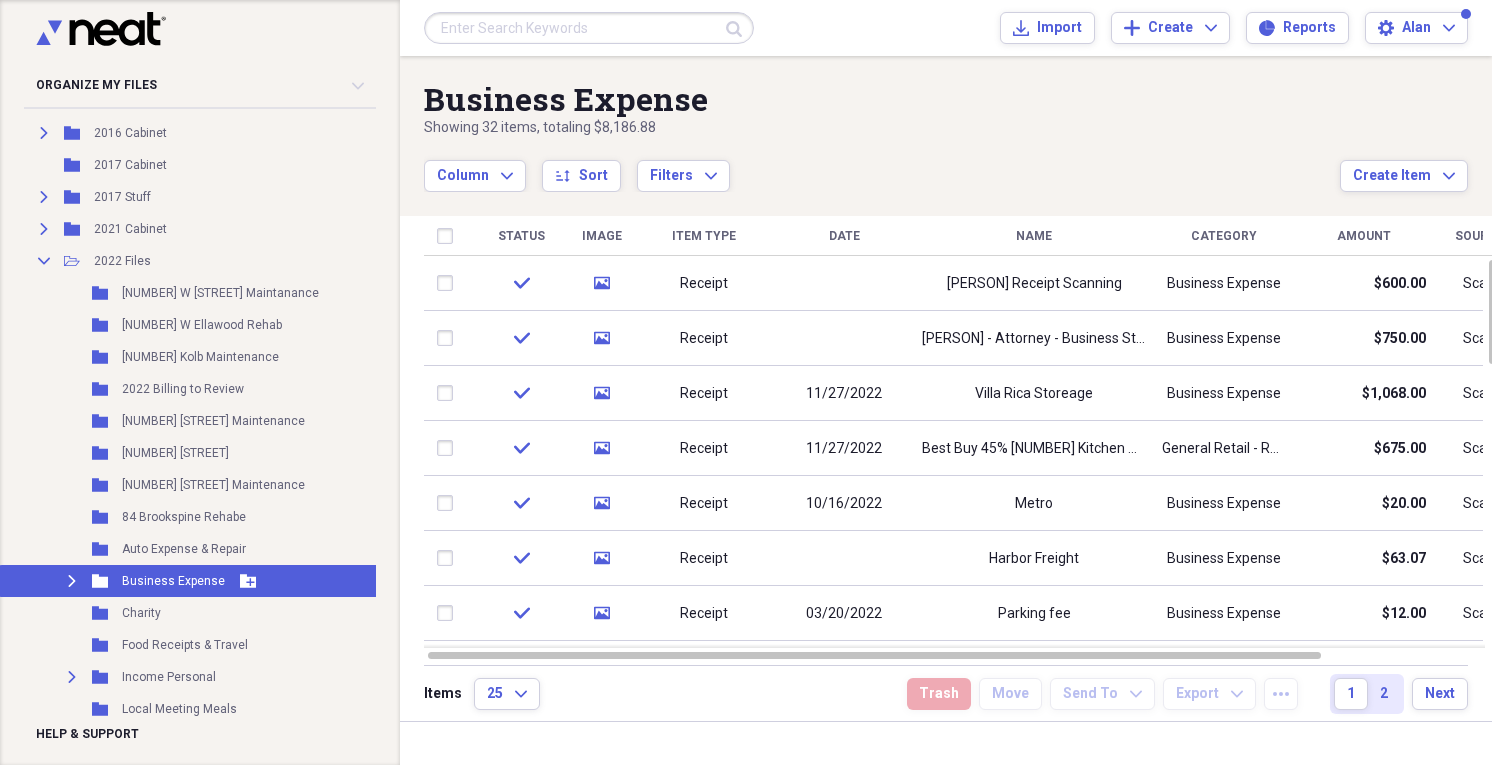 click on "Expand" 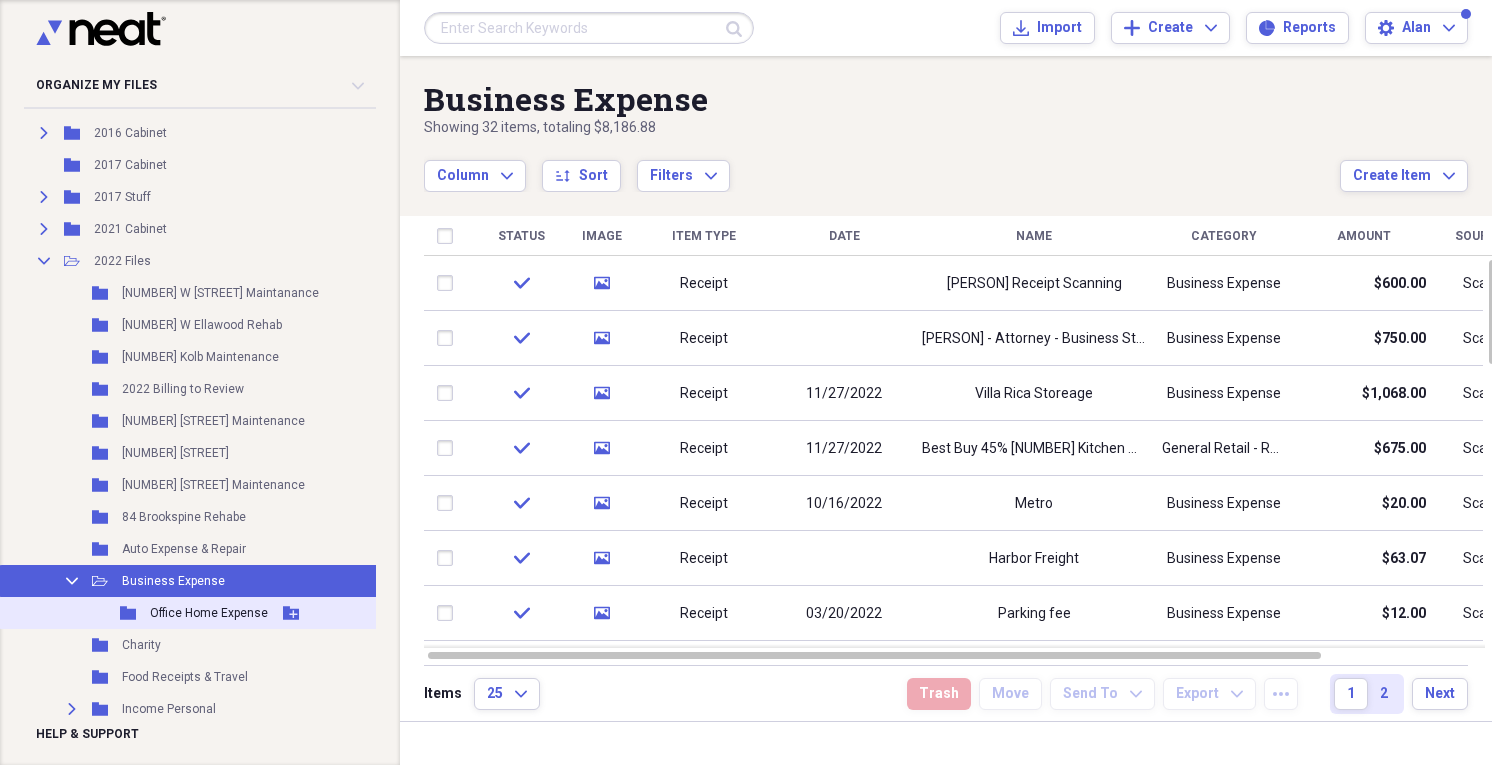 click on "Folder Office Home Expense Add Folder" at bounding box center [190, 613] 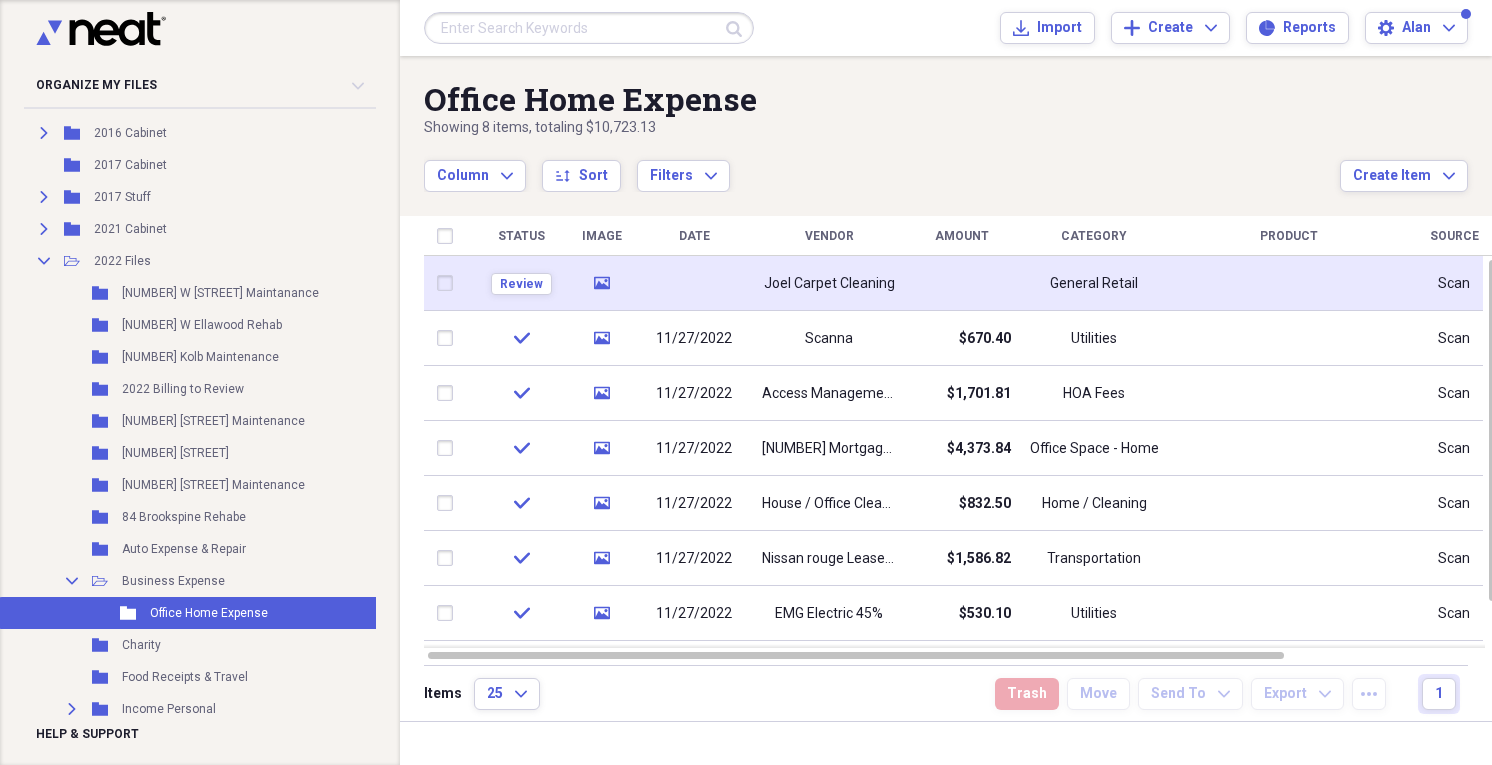 click on "Joel Carpet Cleaning" at bounding box center [829, 283] 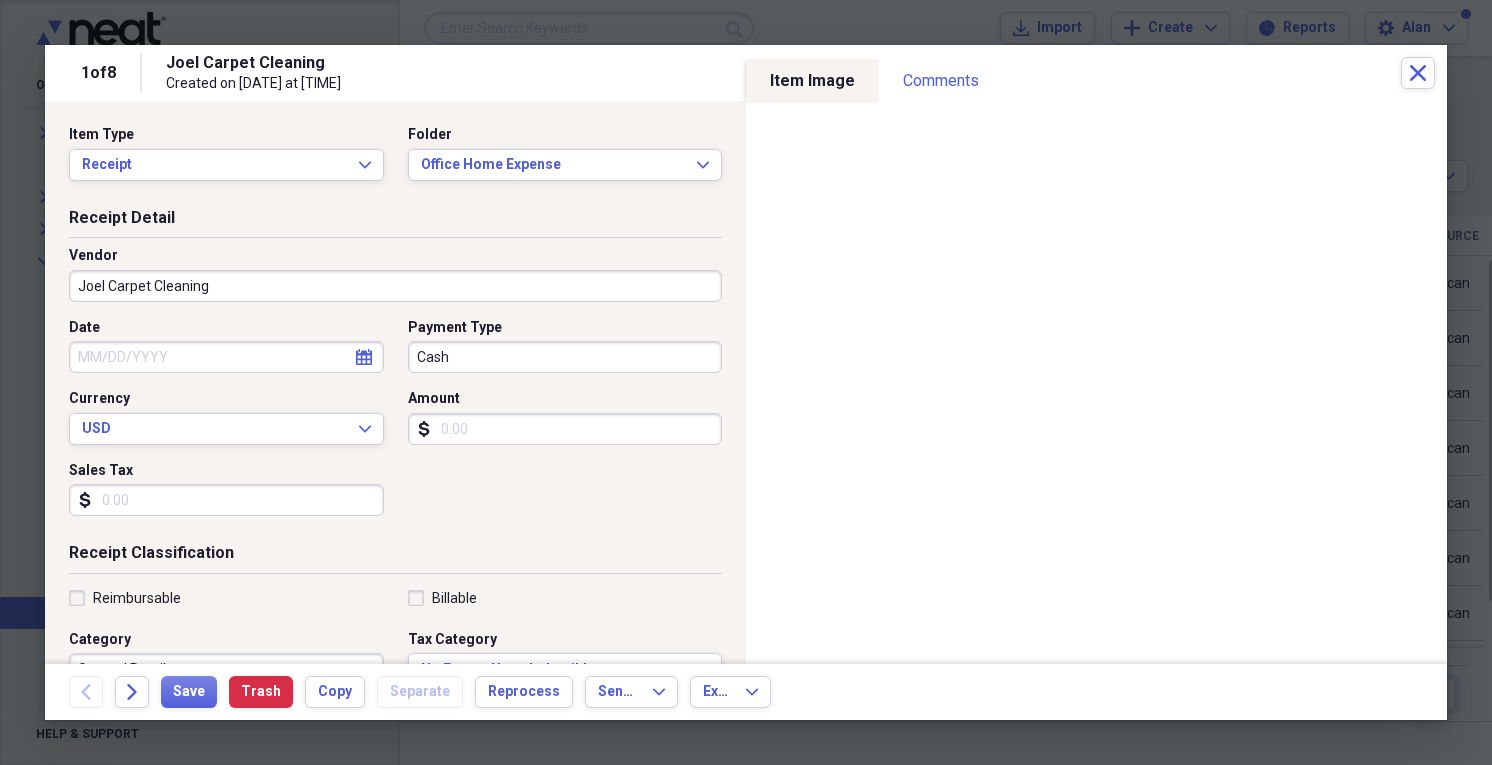 click on "Amount" at bounding box center (565, 429) 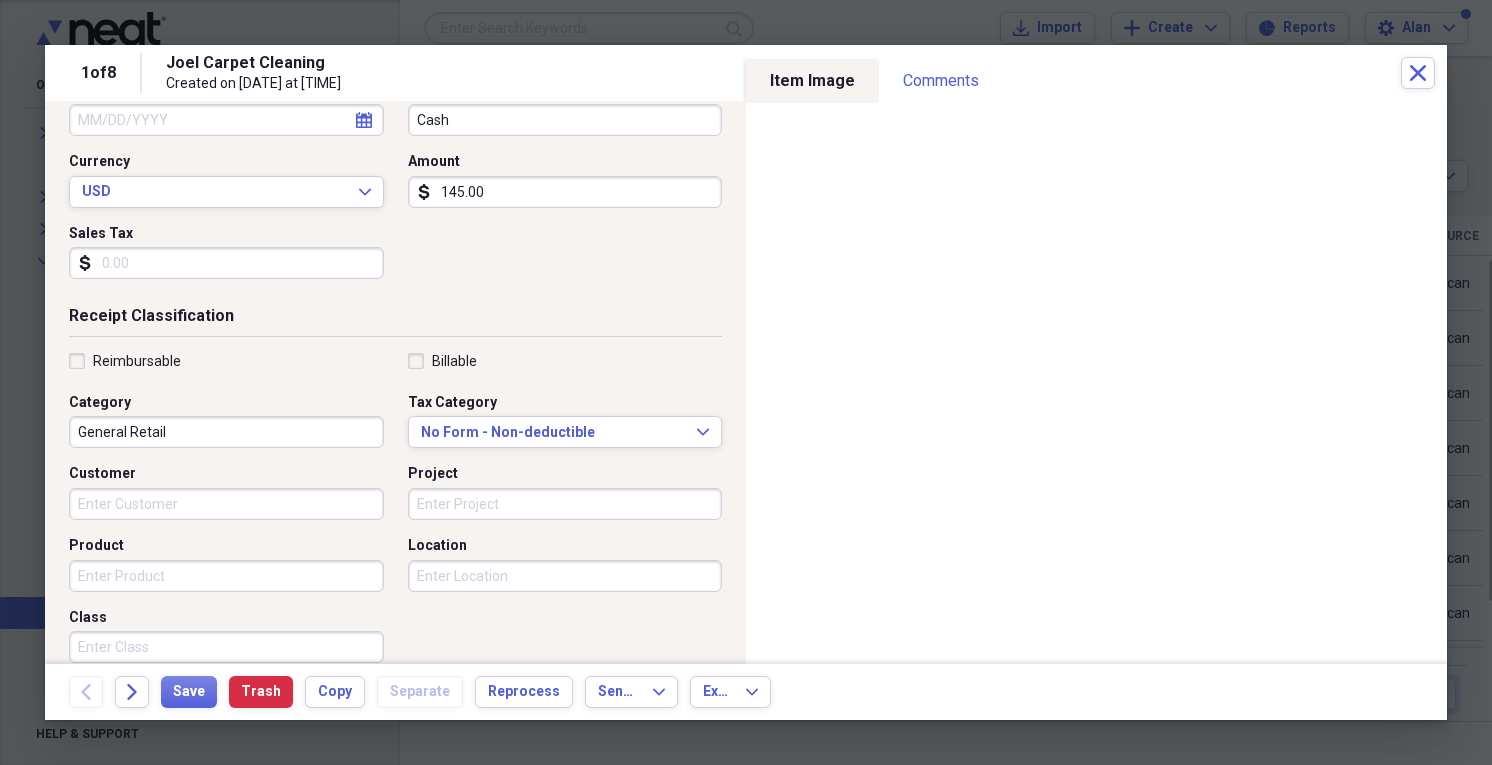 scroll, scrollTop: 240, scrollLeft: 0, axis: vertical 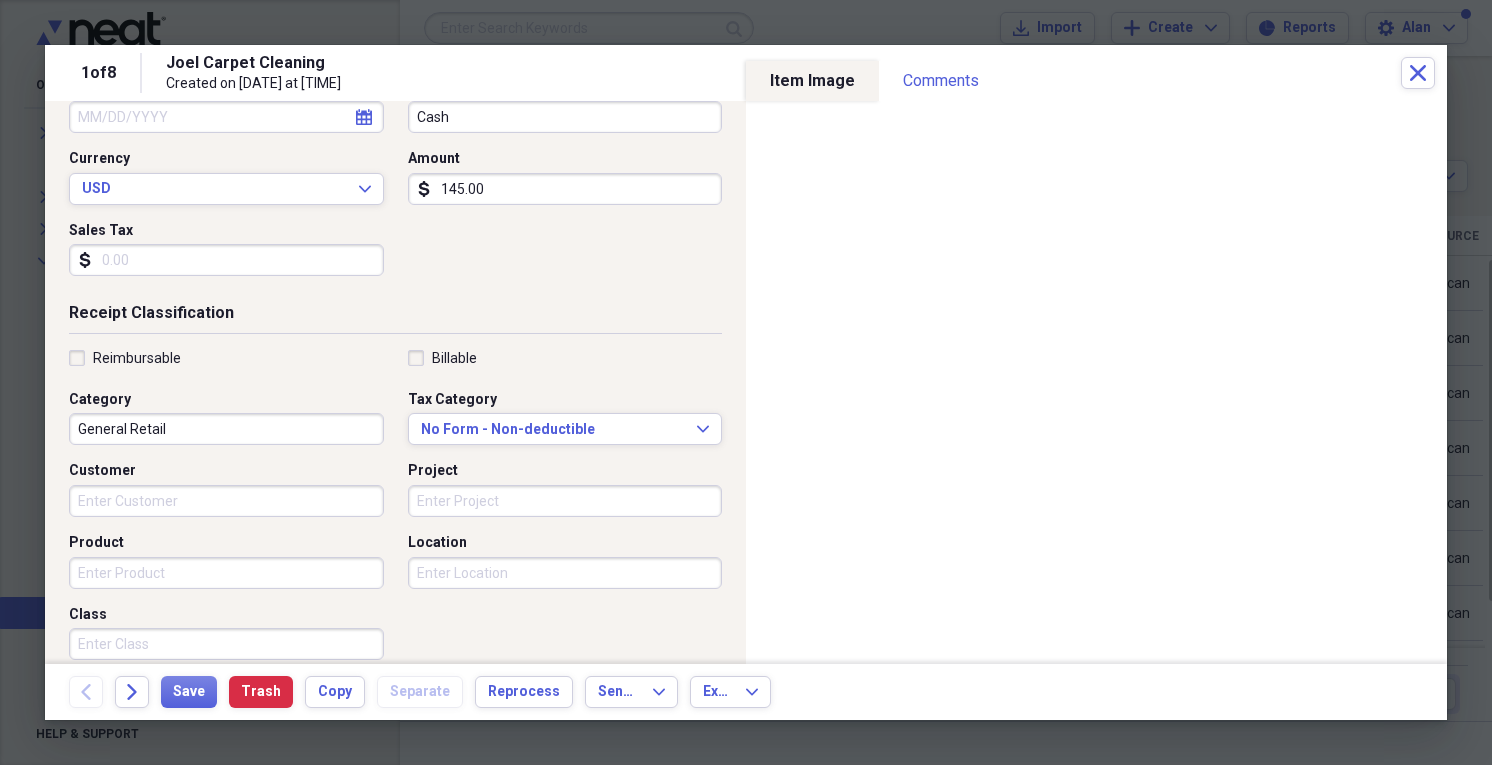 type on "145.00" 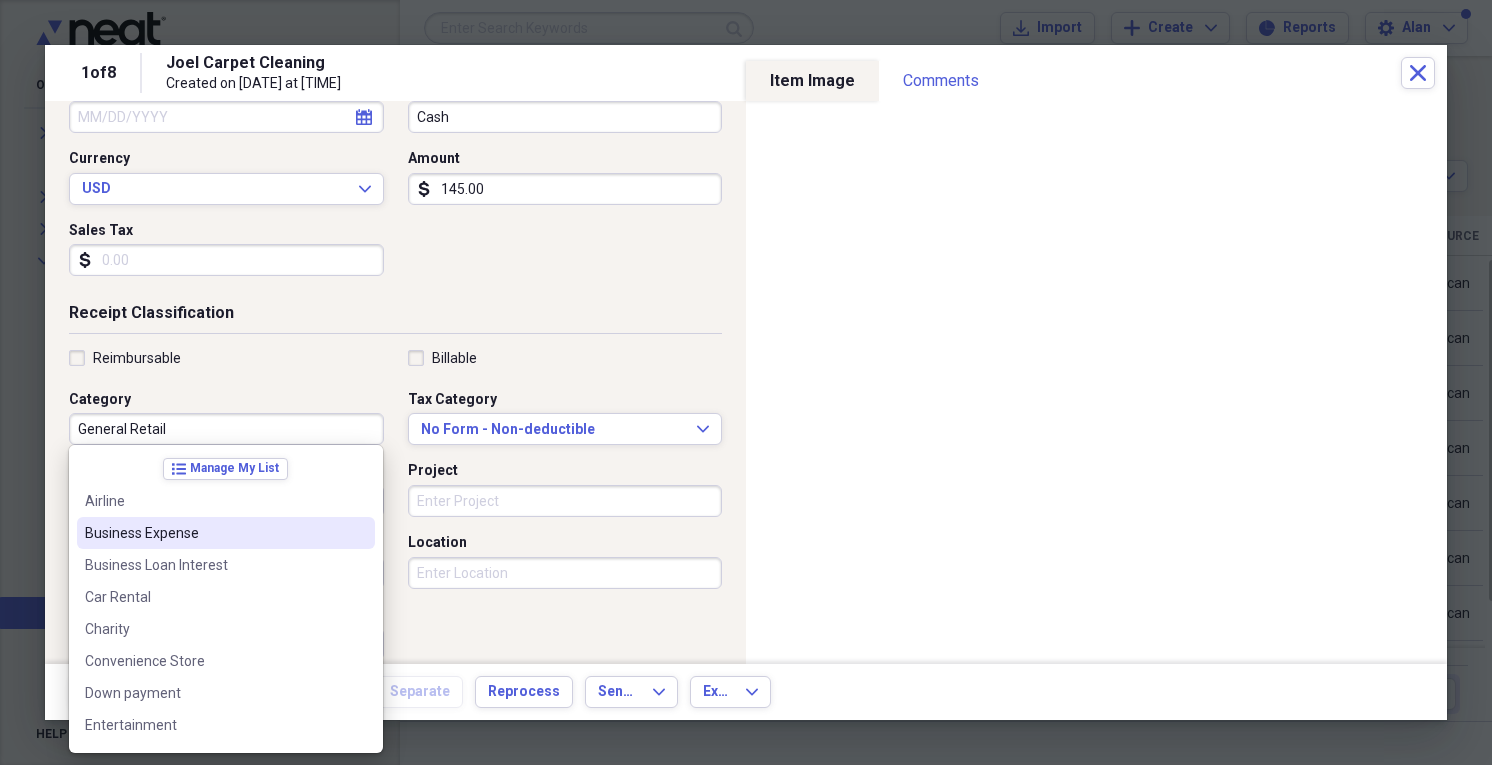 click on "Business Expense" at bounding box center (214, 533) 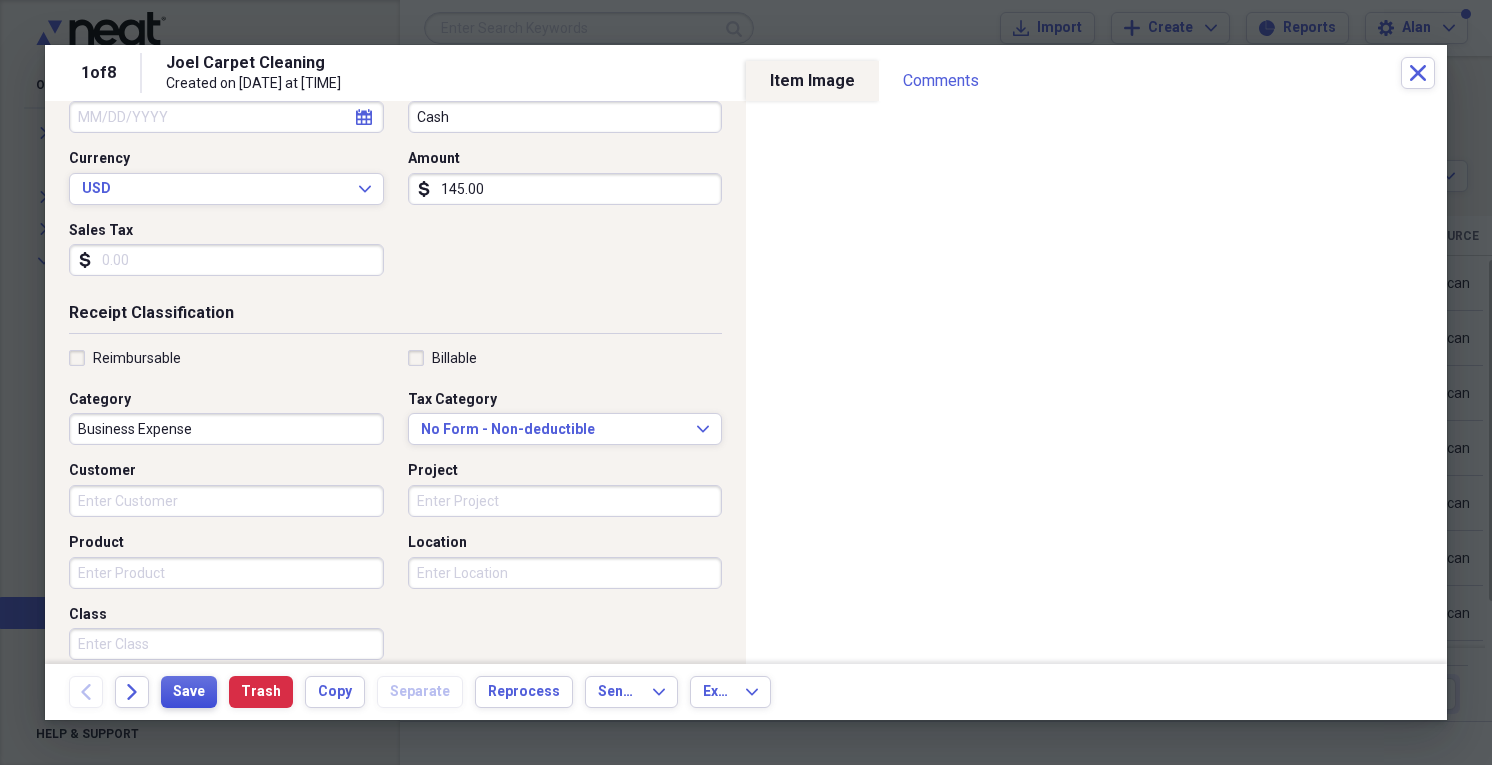 click on "Save" at bounding box center [189, 692] 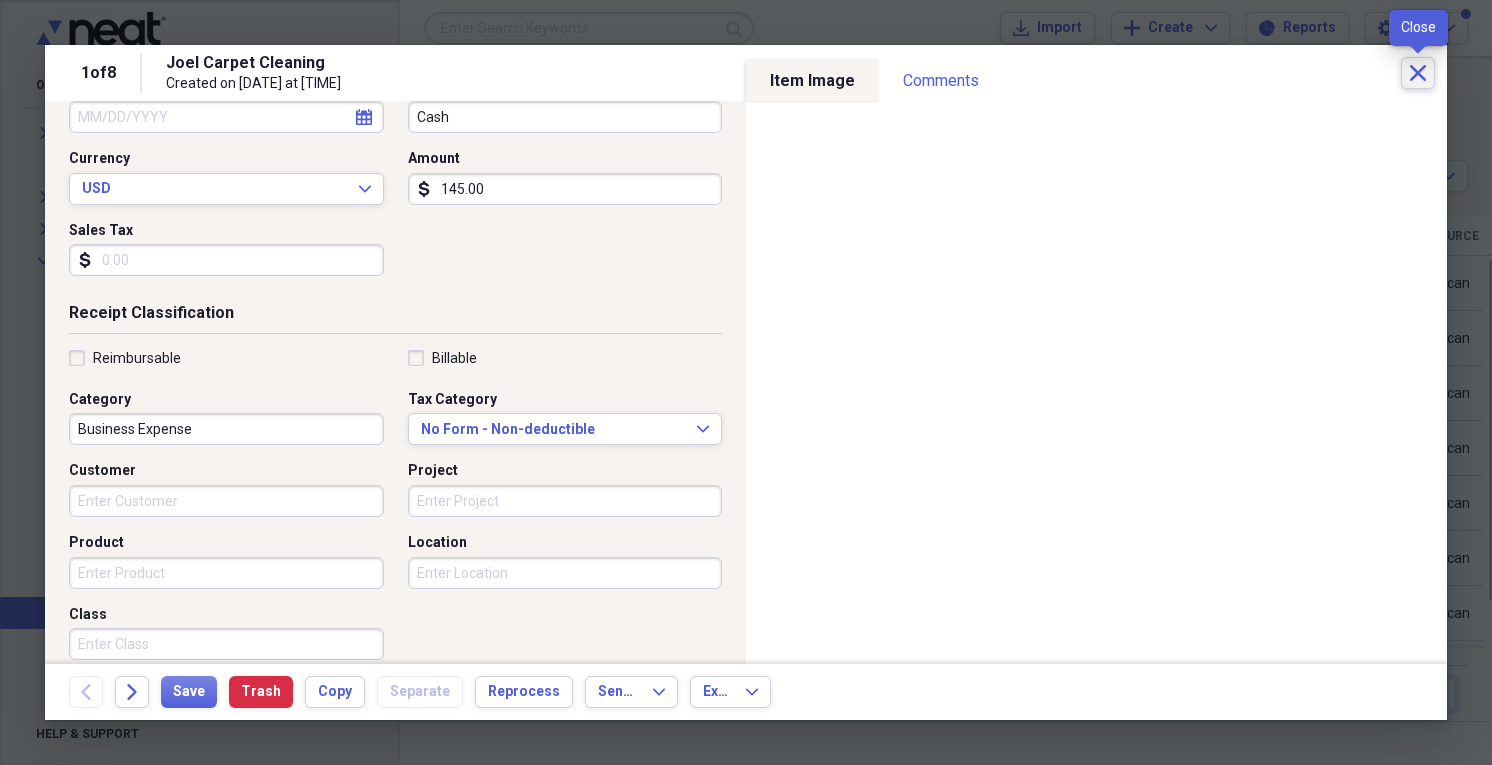 click on "Close" 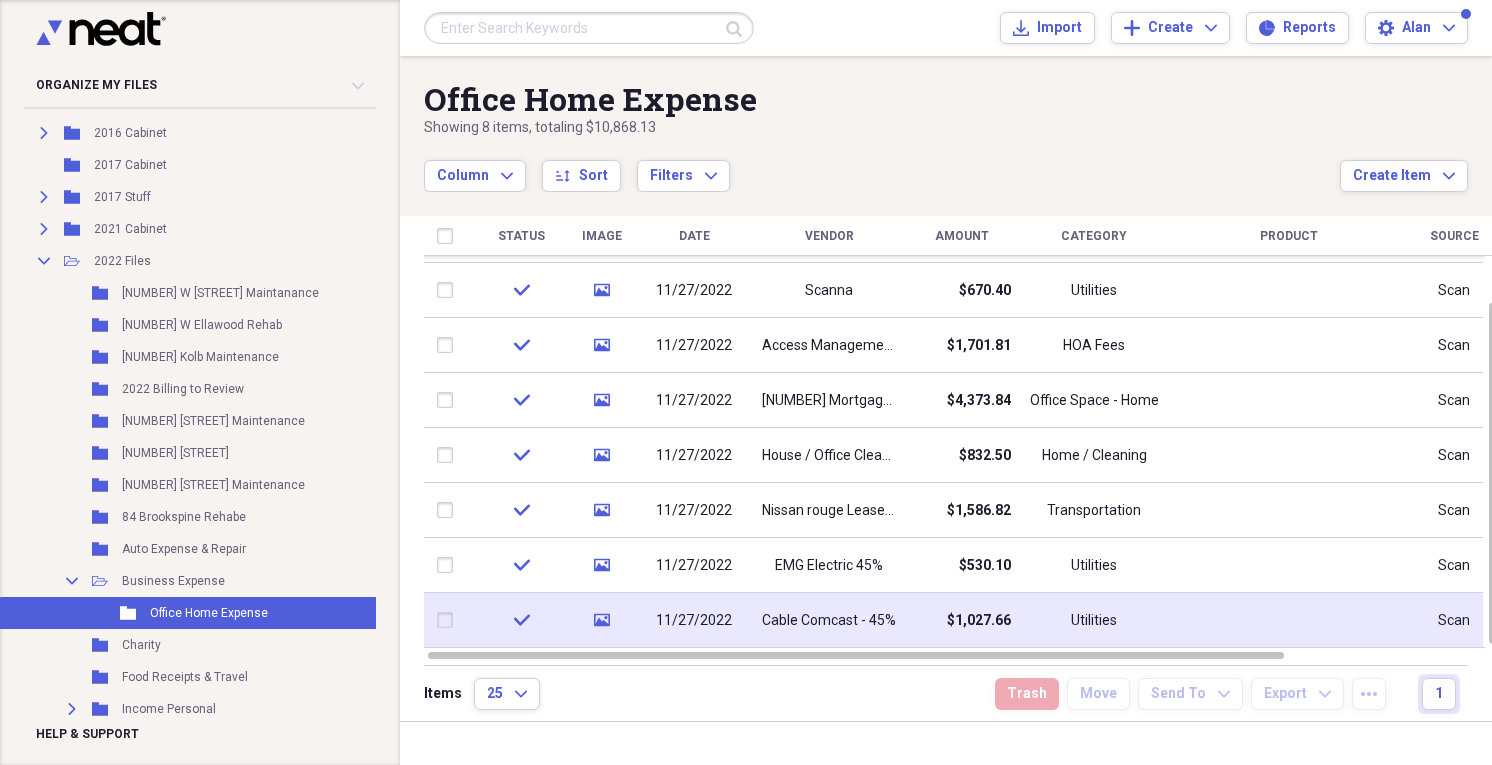 click on "Cable Comcast - 45%" at bounding box center (829, 620) 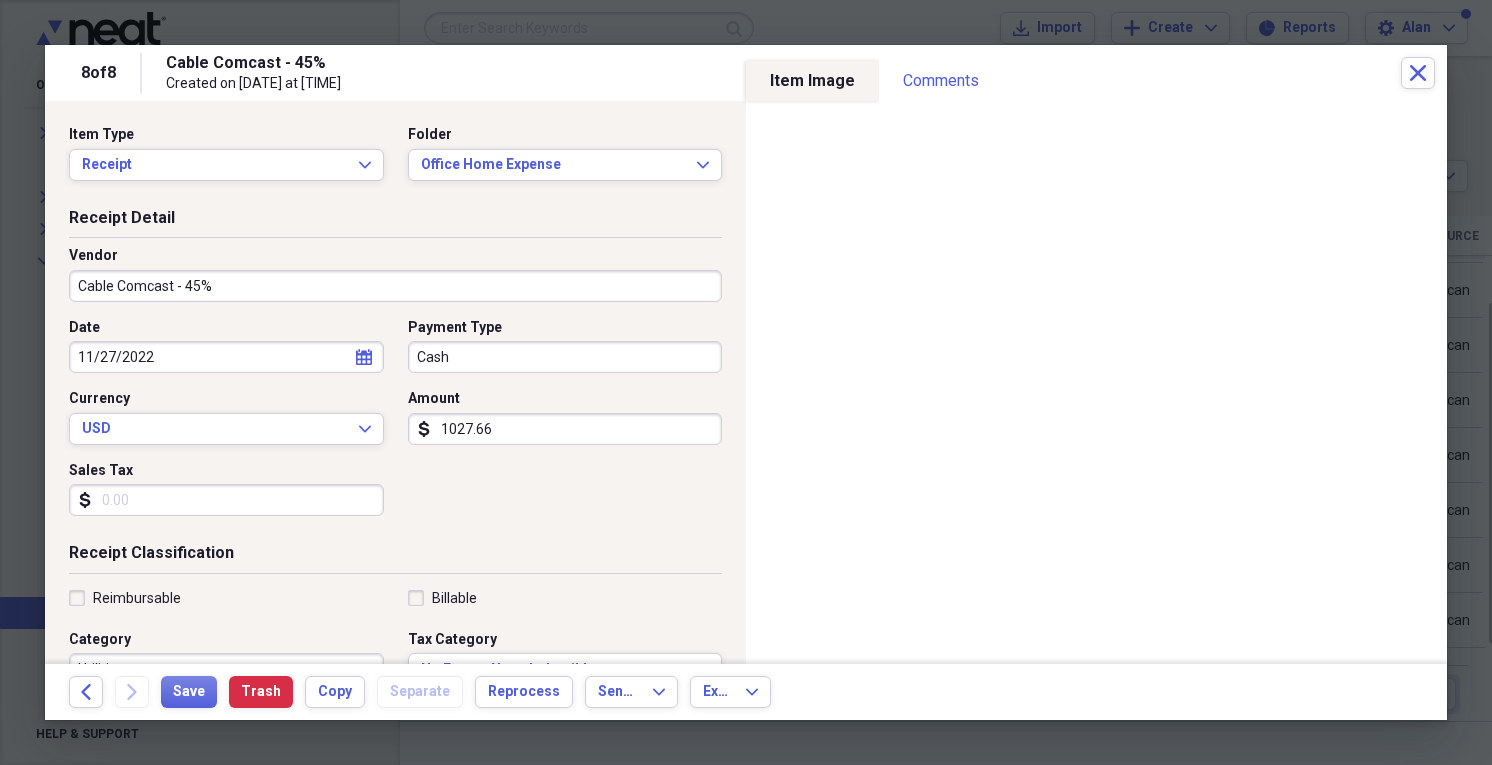click on "1027.66" at bounding box center [565, 429] 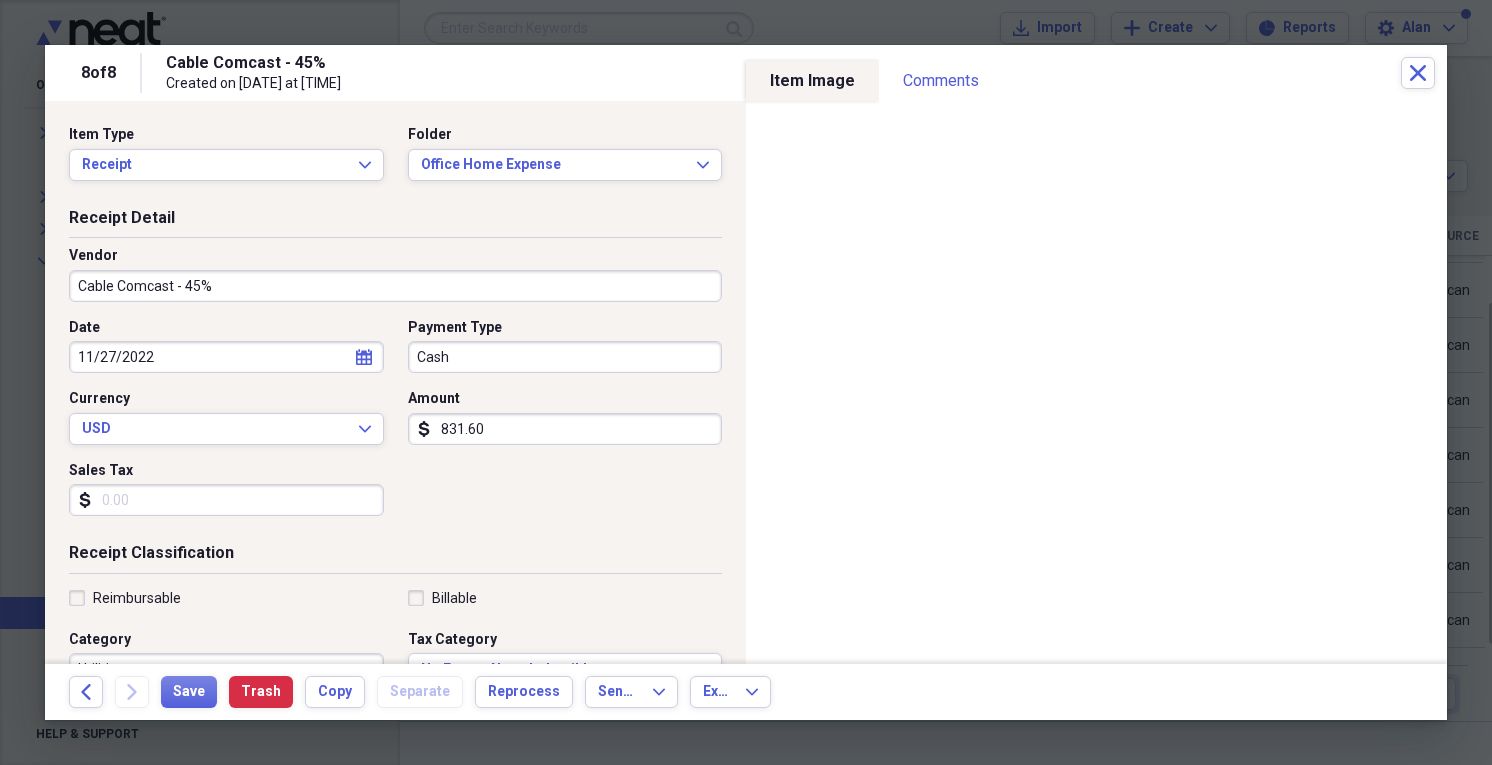 type on "831.60" 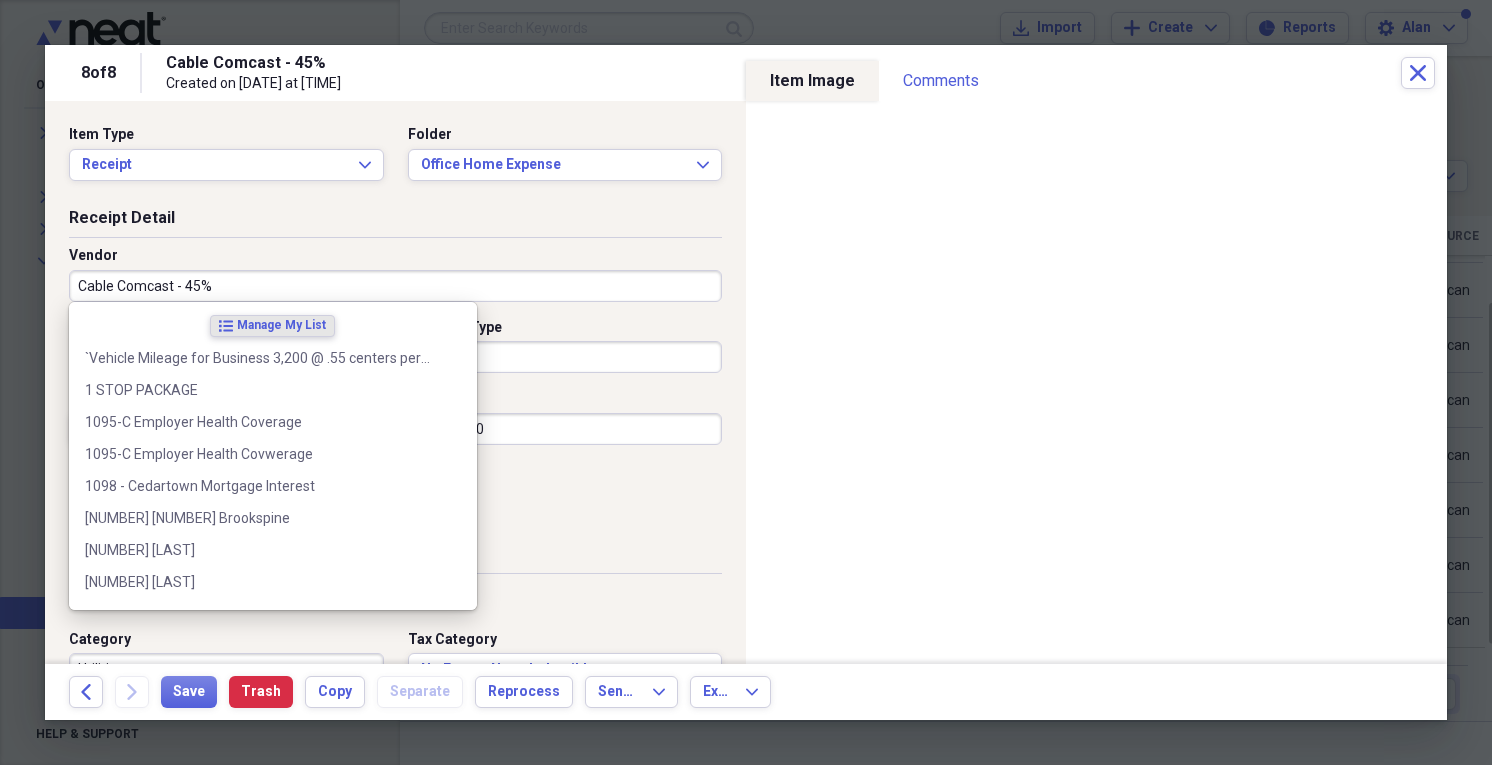 click on "Cable Comcast - 45%" at bounding box center [395, 286] 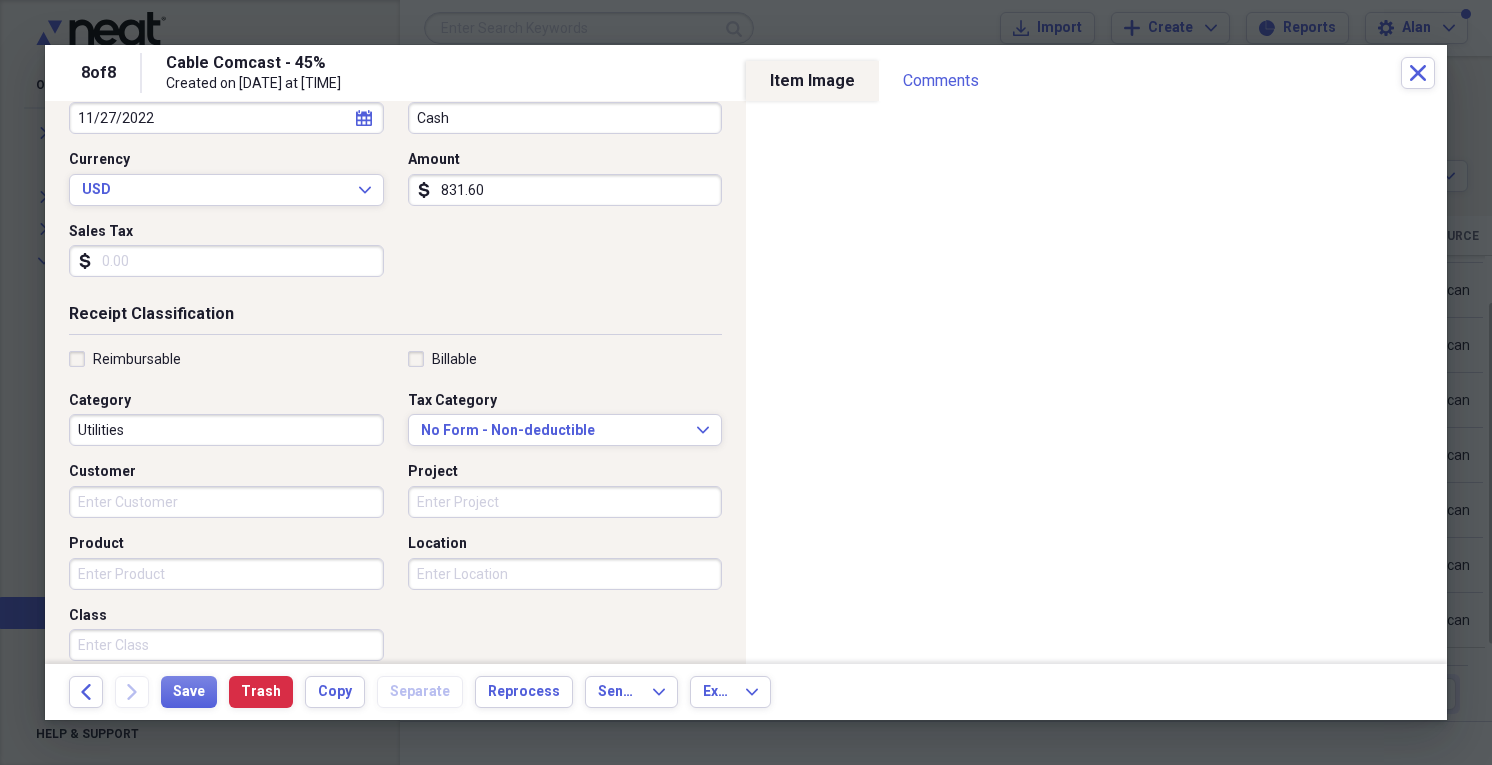 scroll, scrollTop: 240, scrollLeft: 0, axis: vertical 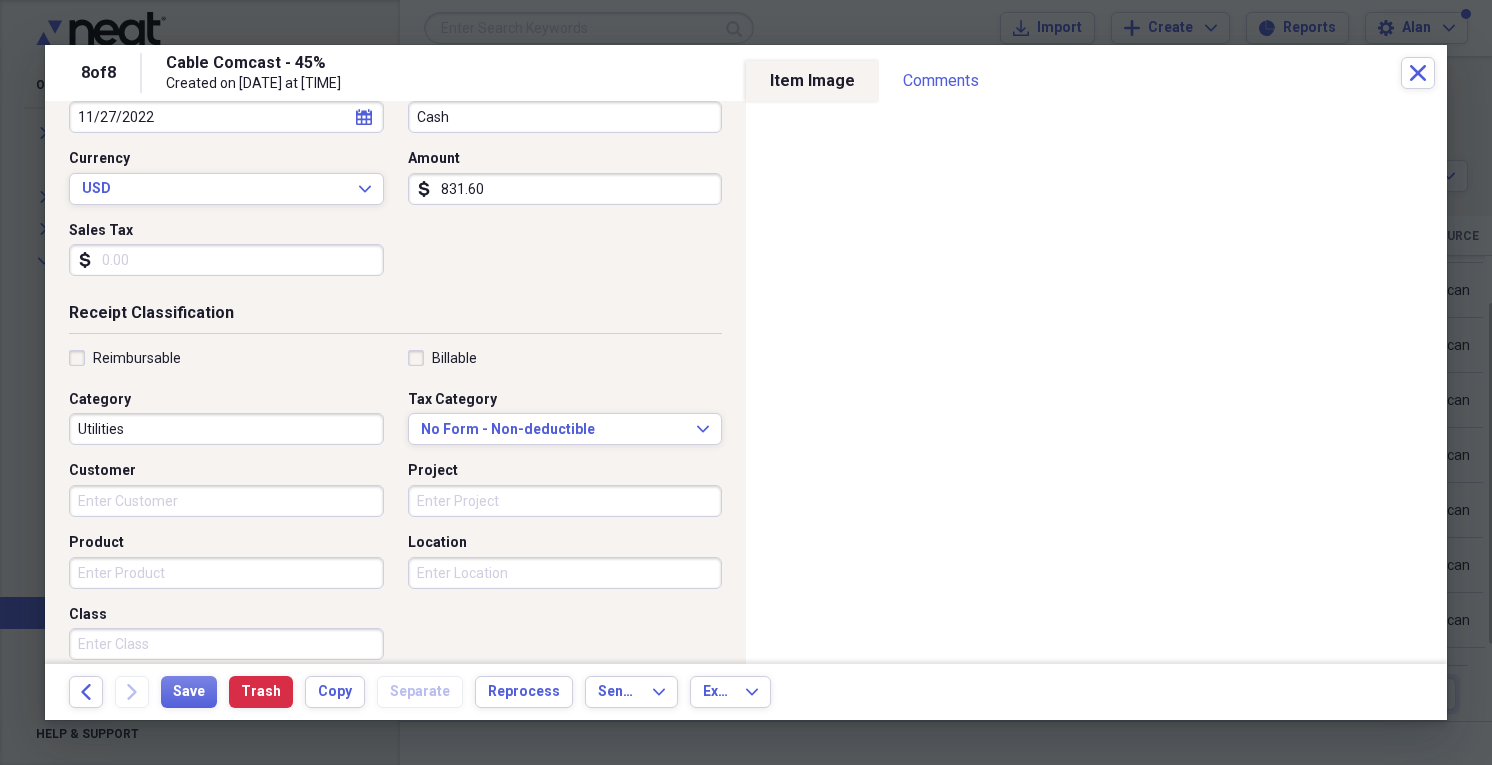 type on "X-Finity Cell - Home Phone 45% Usage" 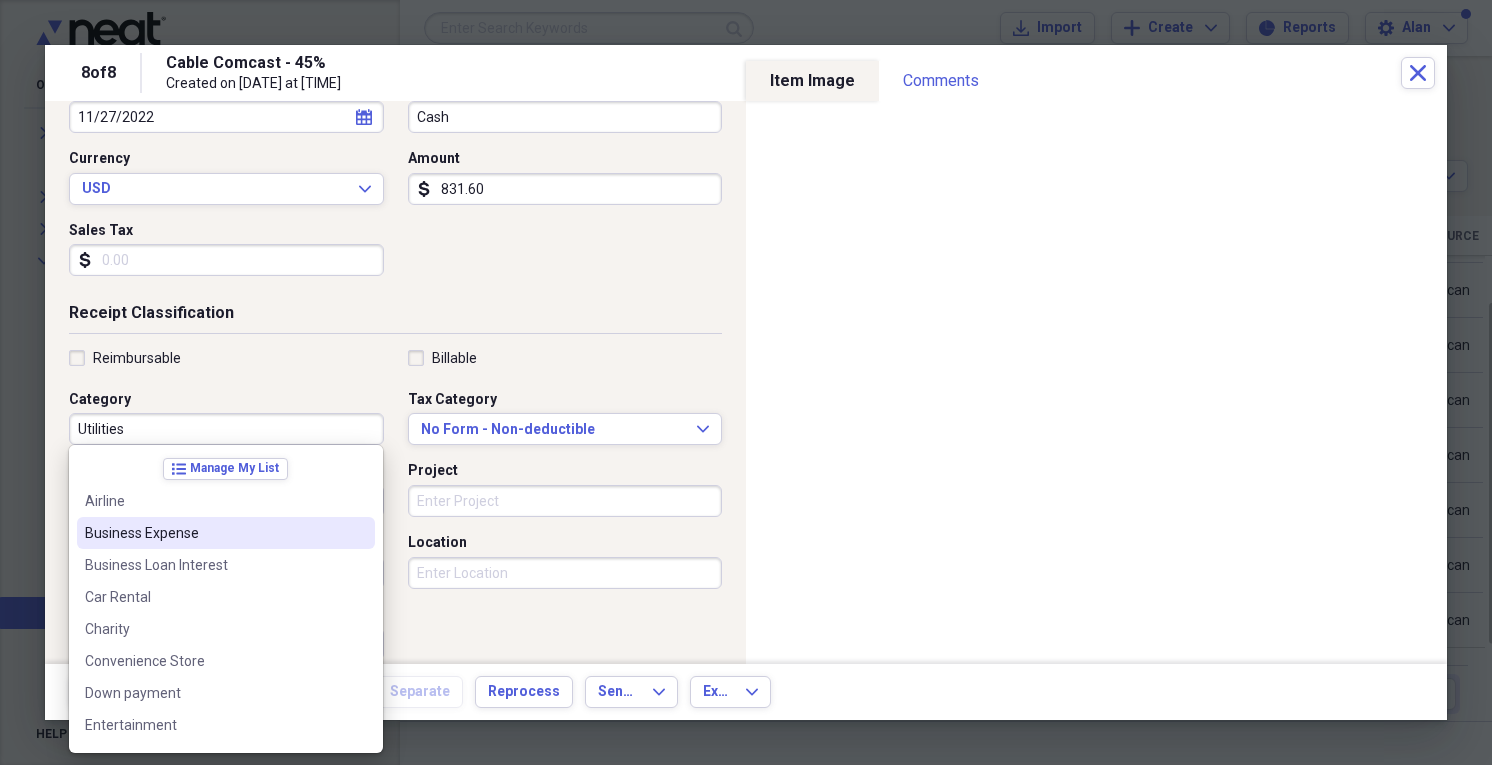 click on "Business Expense" at bounding box center (226, 533) 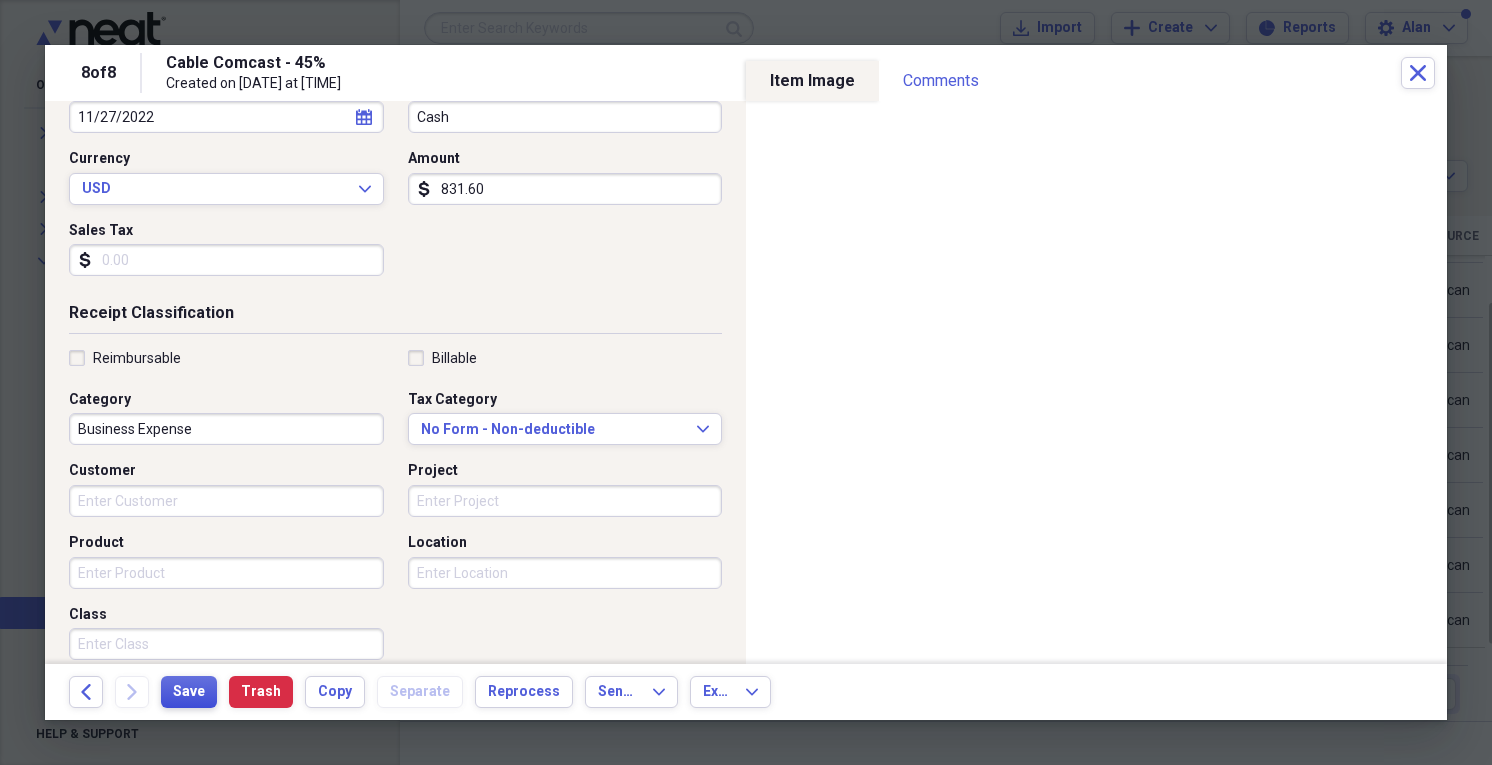 click on "Save" at bounding box center [189, 692] 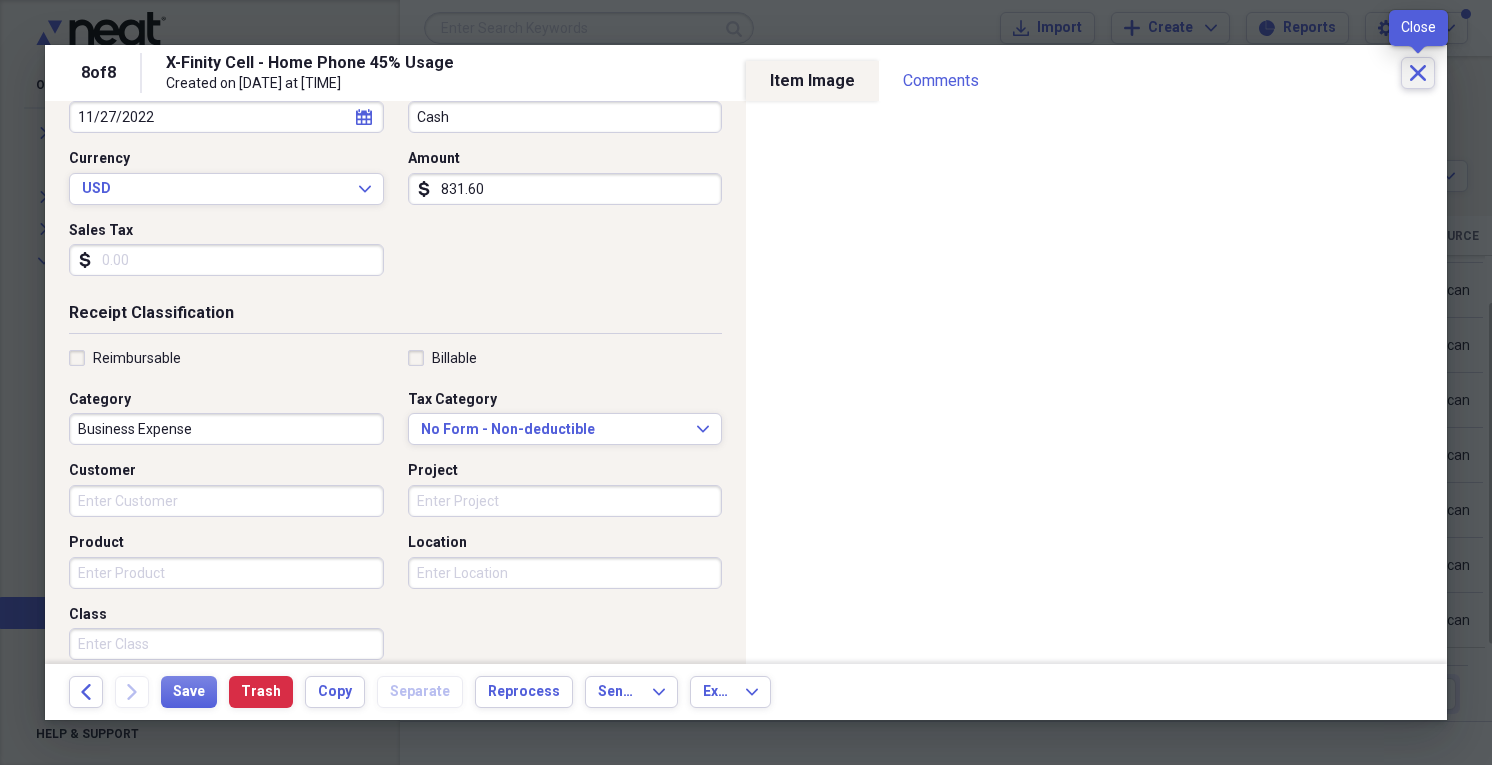 click on "Close" at bounding box center (1418, 73) 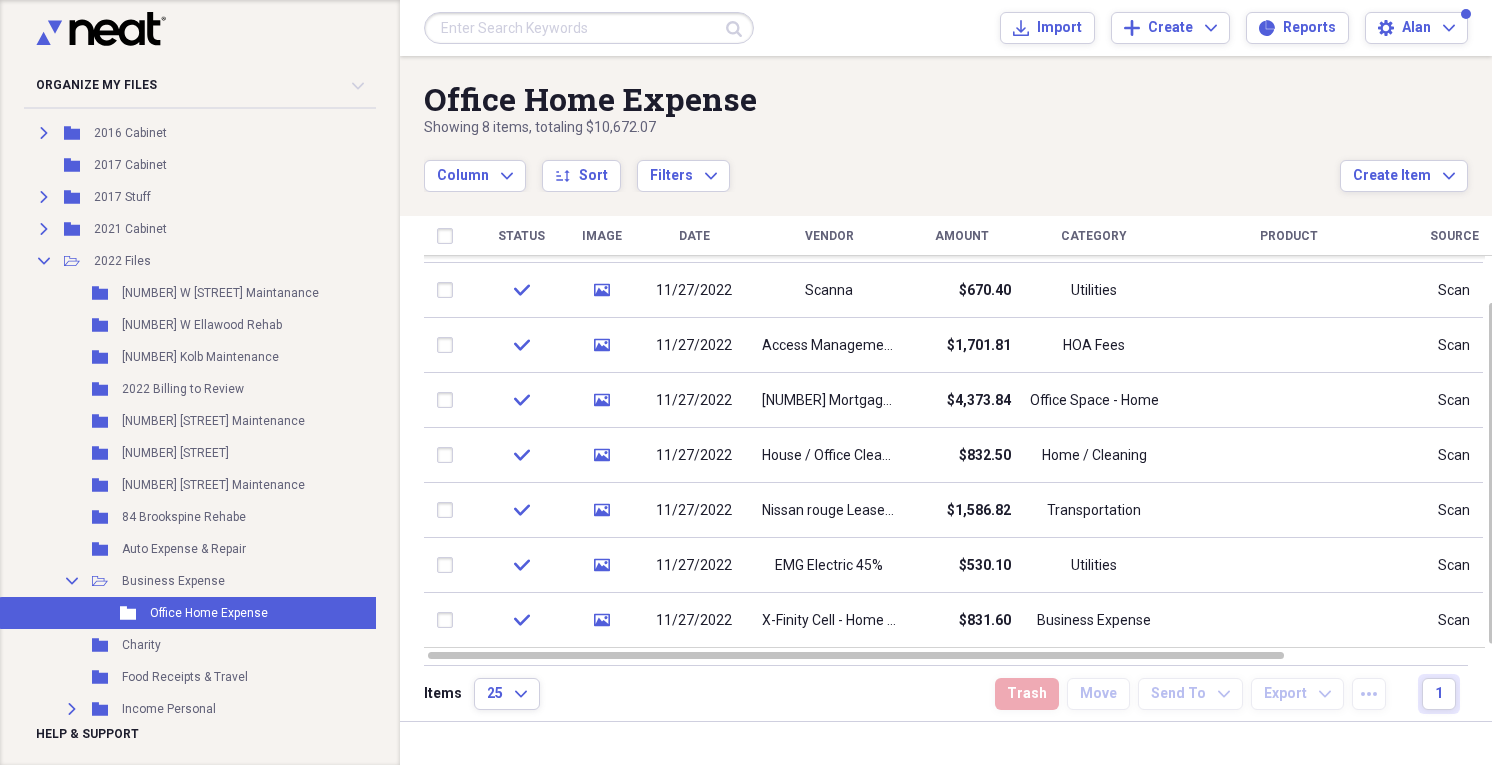 click on "Amount" at bounding box center (961, 236) 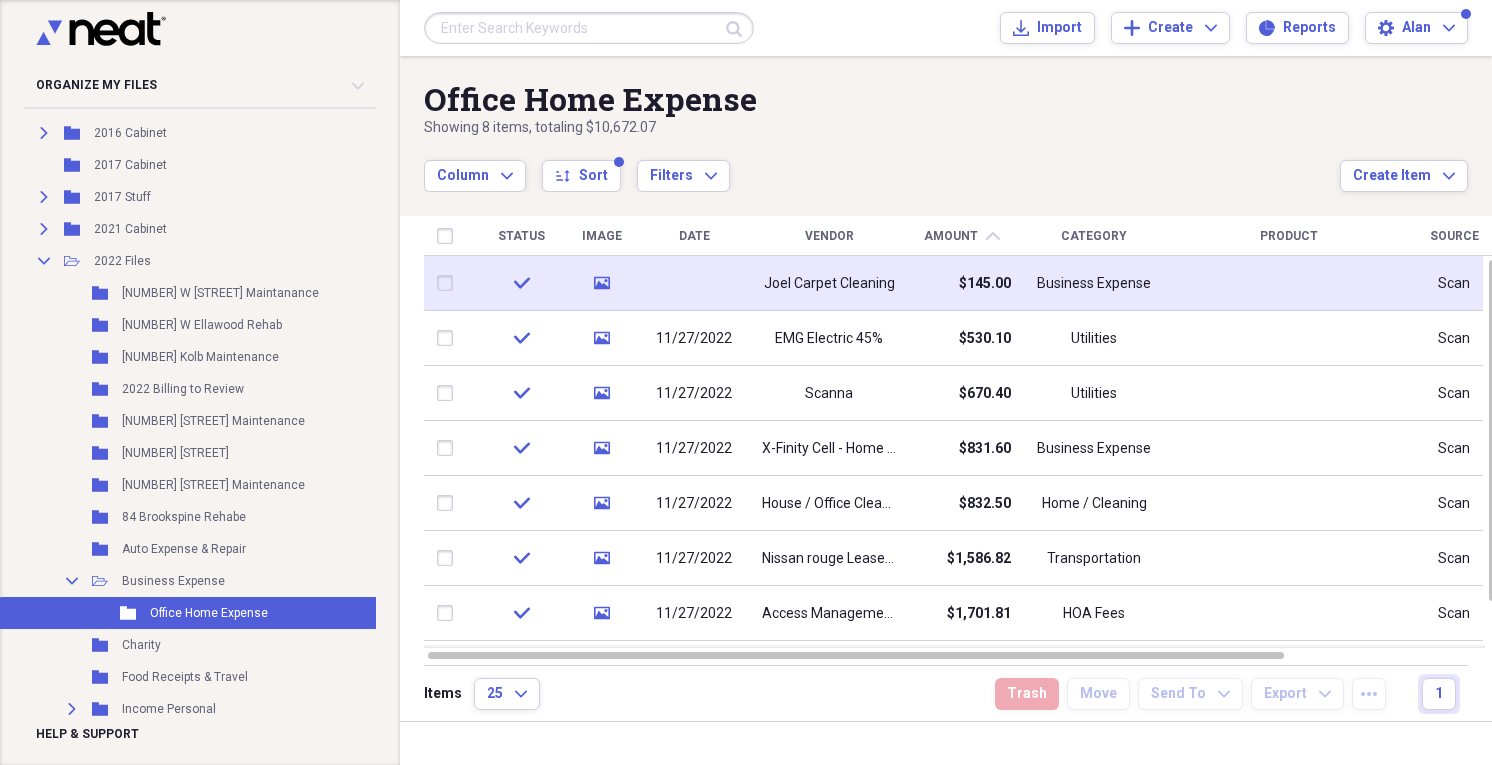 click on "Joel Carpet Cleaning" at bounding box center [829, 284] 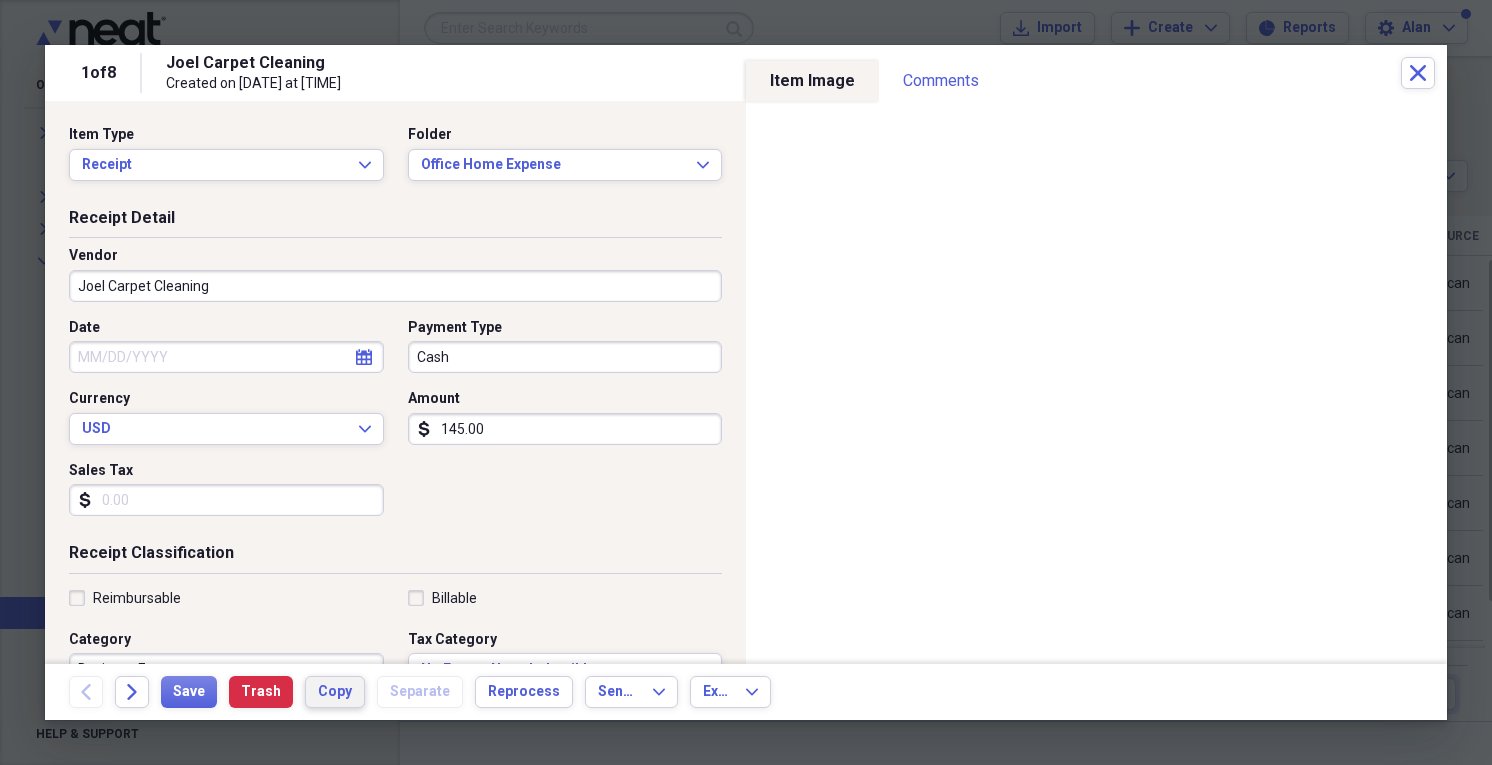click on "Copy" at bounding box center [335, 692] 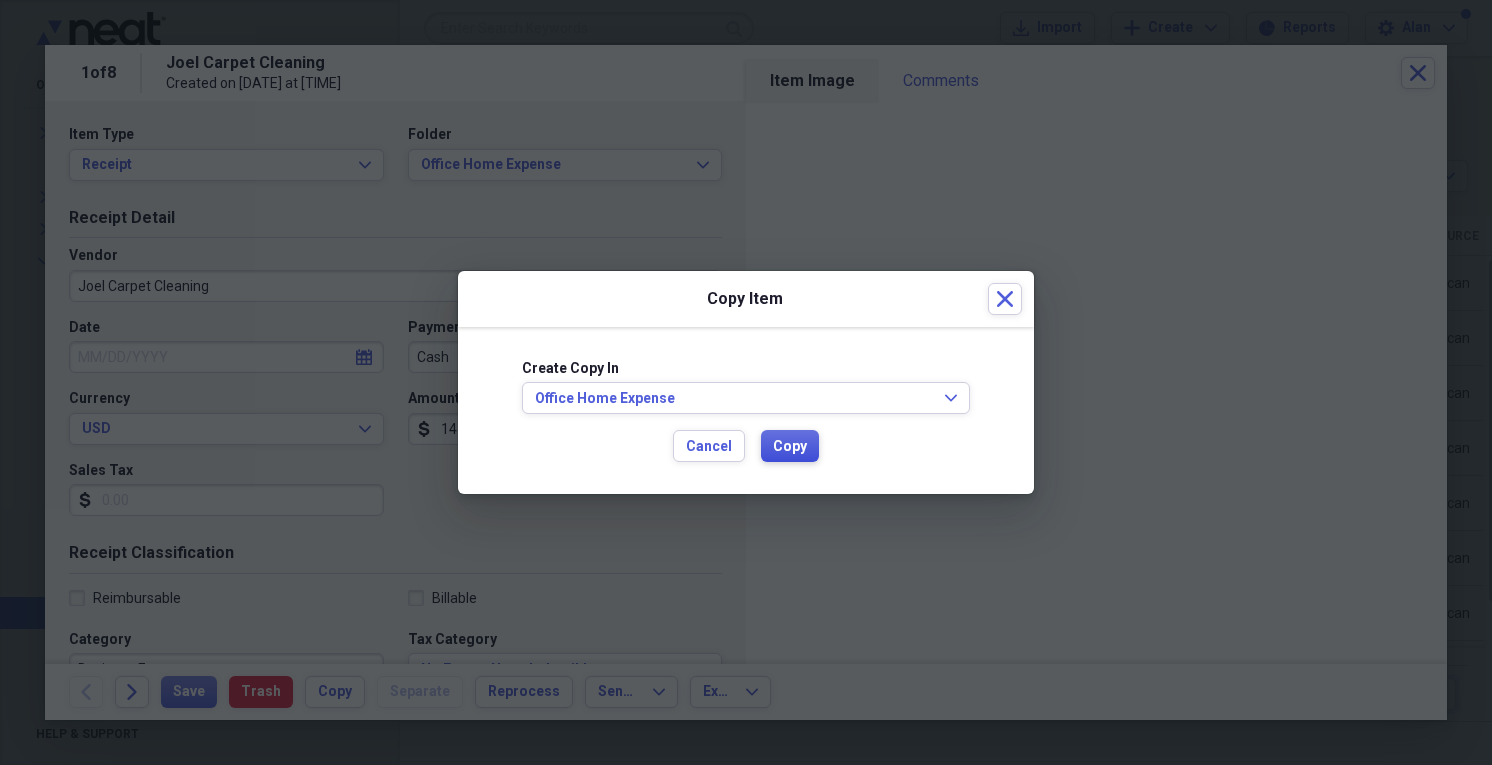 click on "Copy" at bounding box center (790, 447) 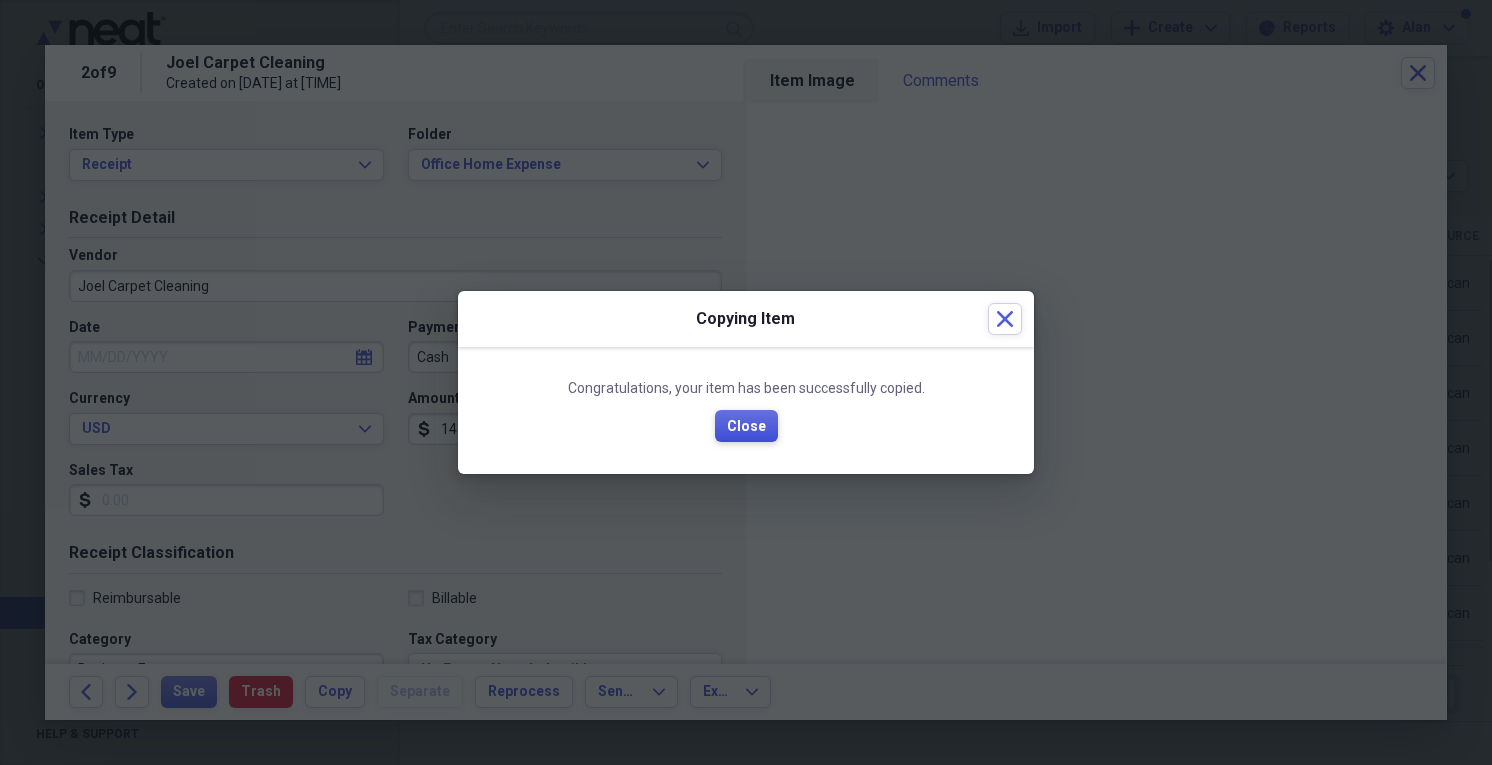click on "Close" at bounding box center (746, 427) 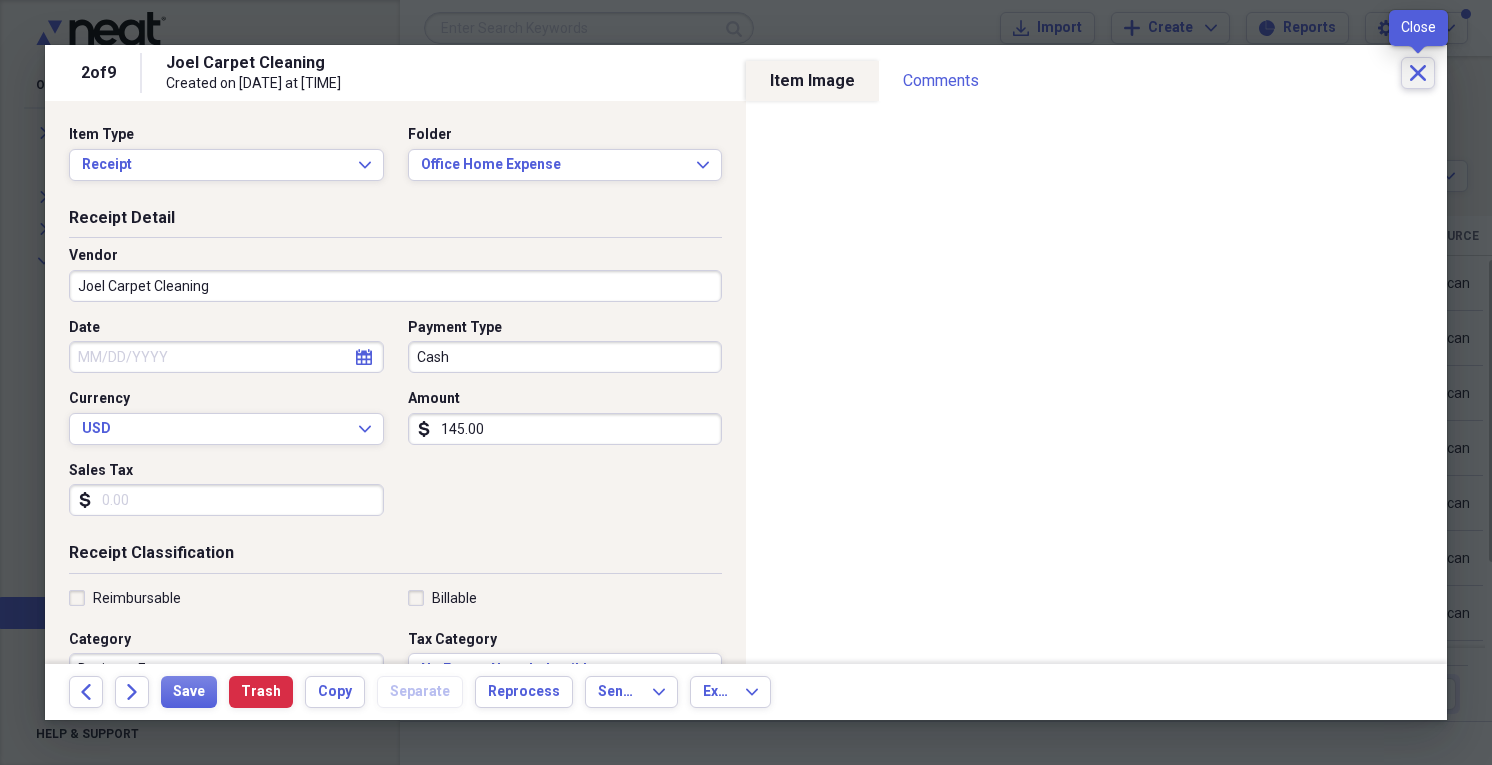 click on "Close" at bounding box center [1418, 73] 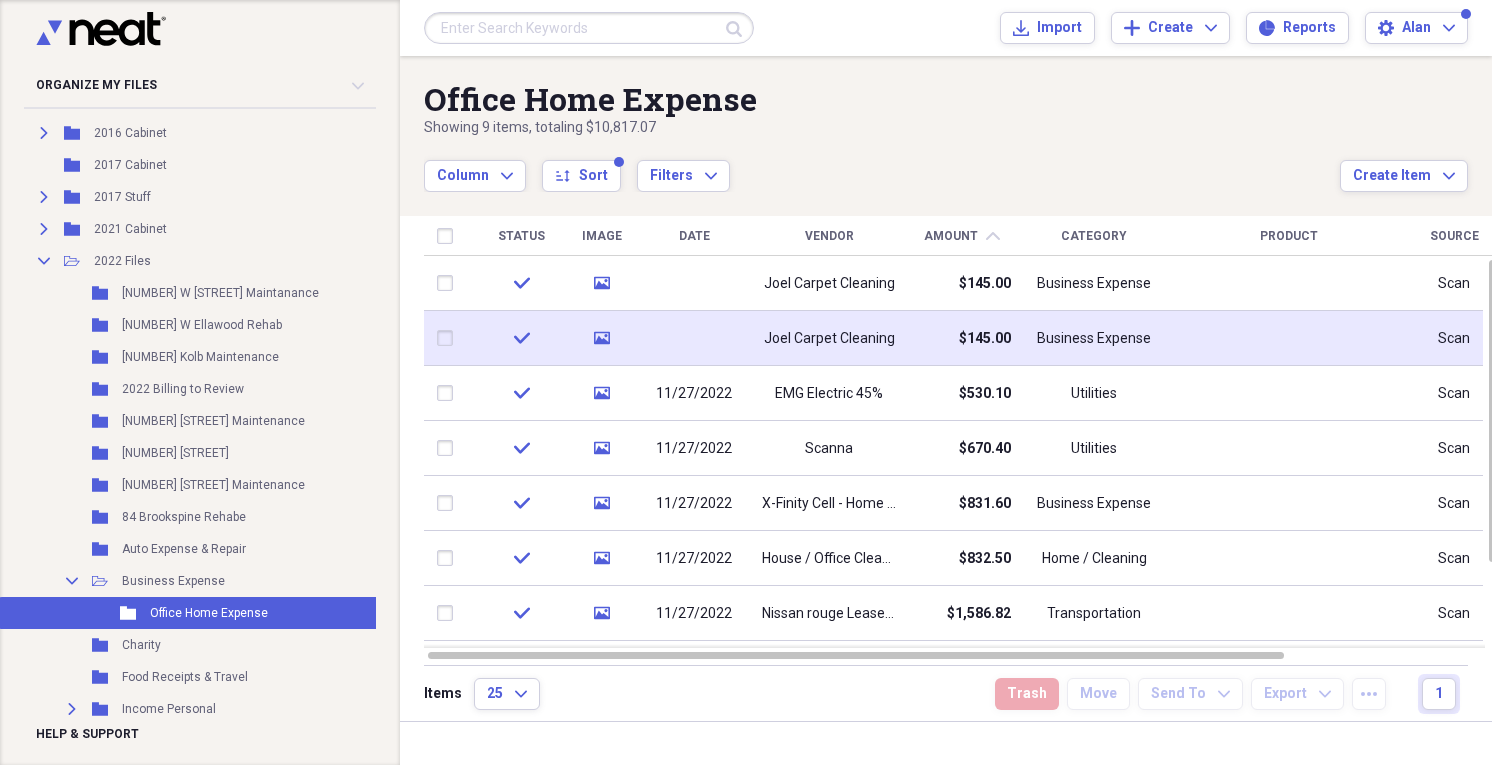 click on "Joel Carpet Cleaning" at bounding box center [829, 339] 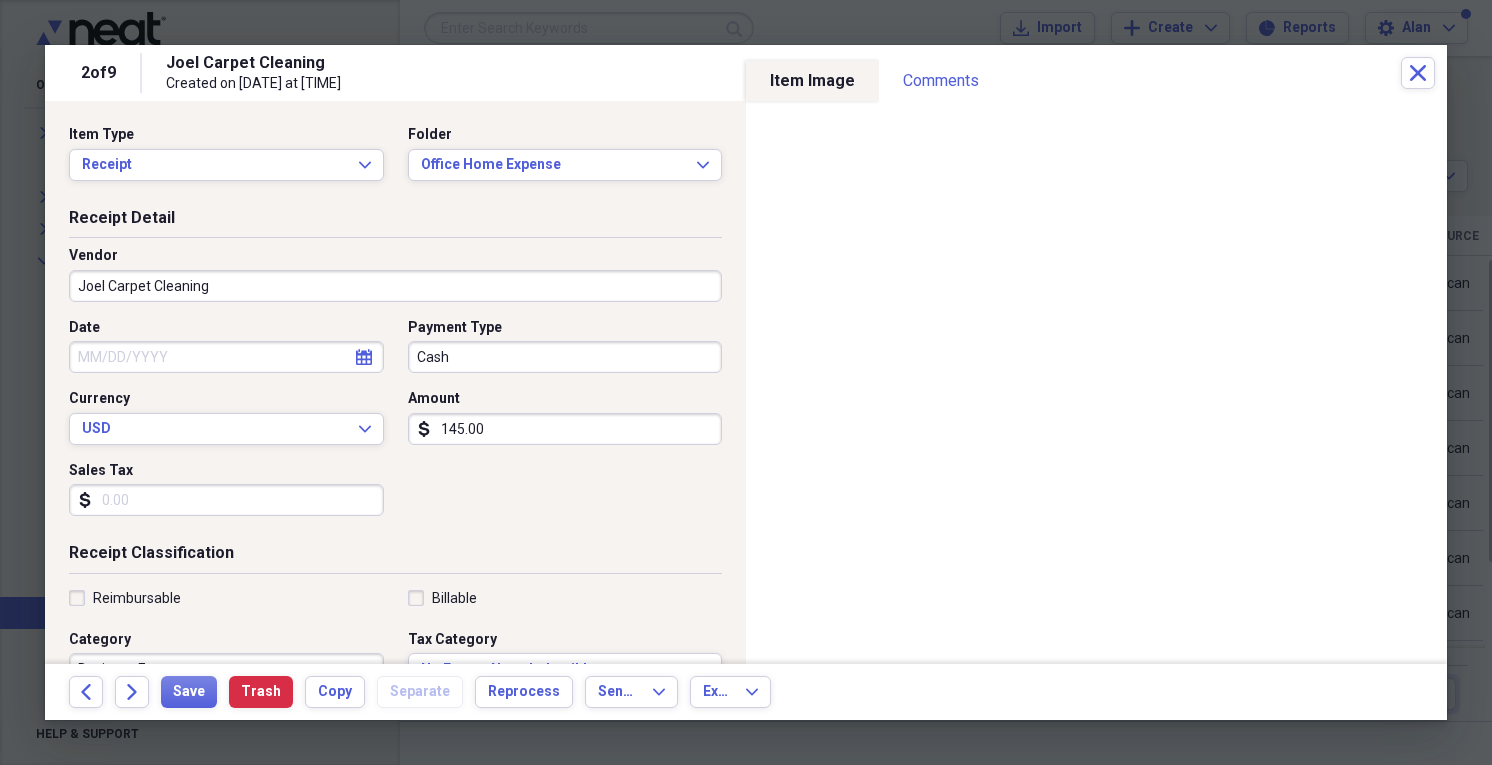 click on "Joel Carpet Cleaning" at bounding box center (395, 286) 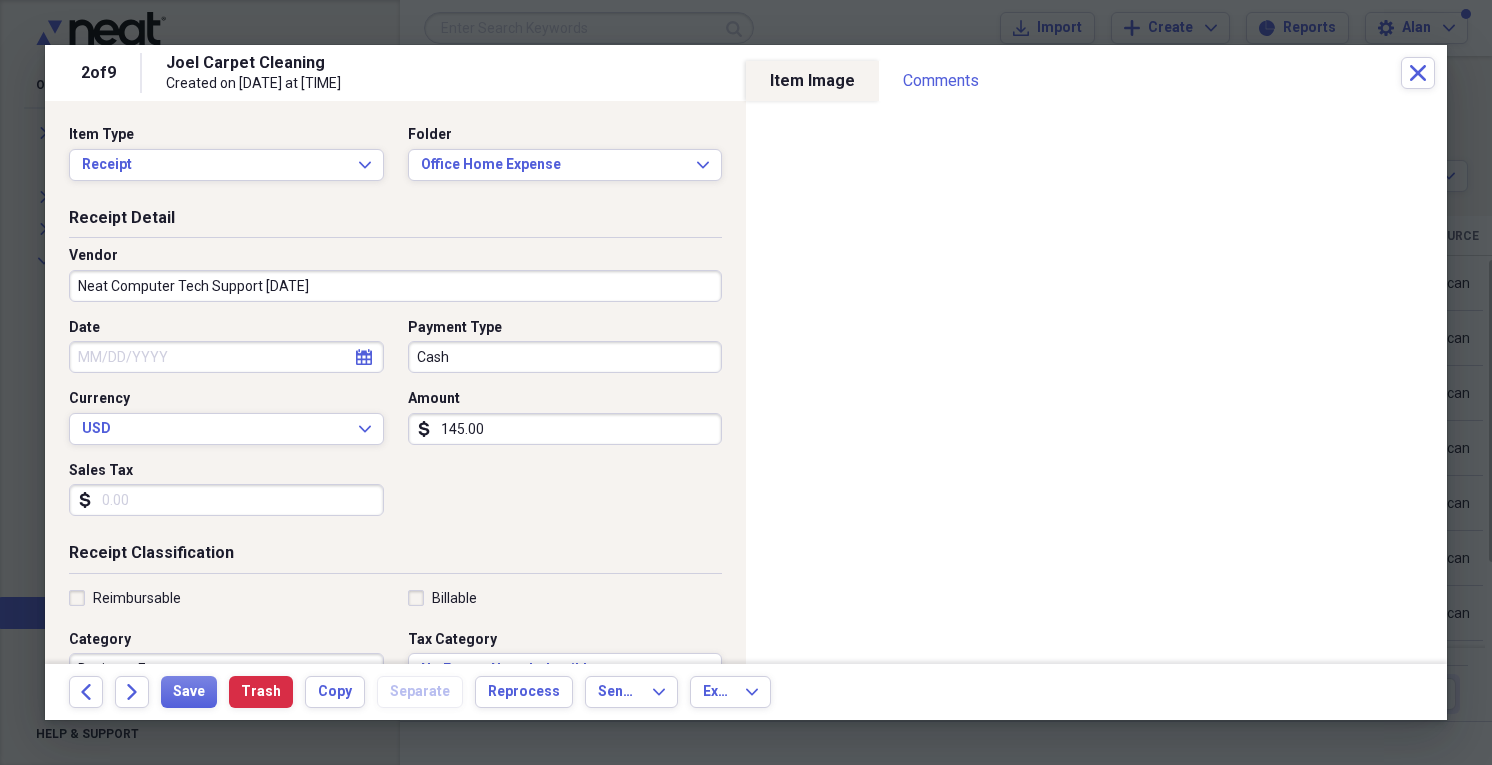 type on "Neat Computer Tech Support [DATE]" 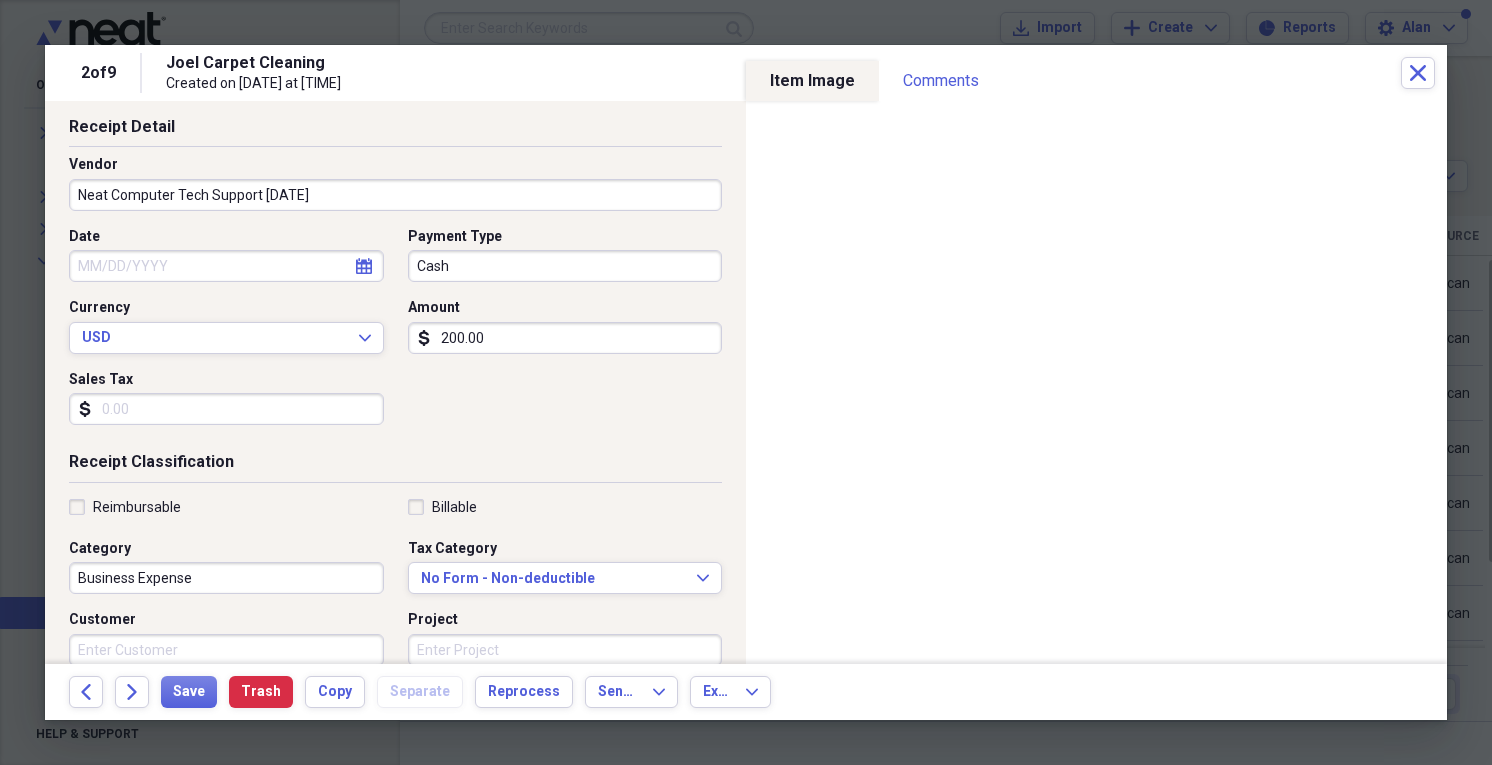 scroll, scrollTop: 0, scrollLeft: 0, axis: both 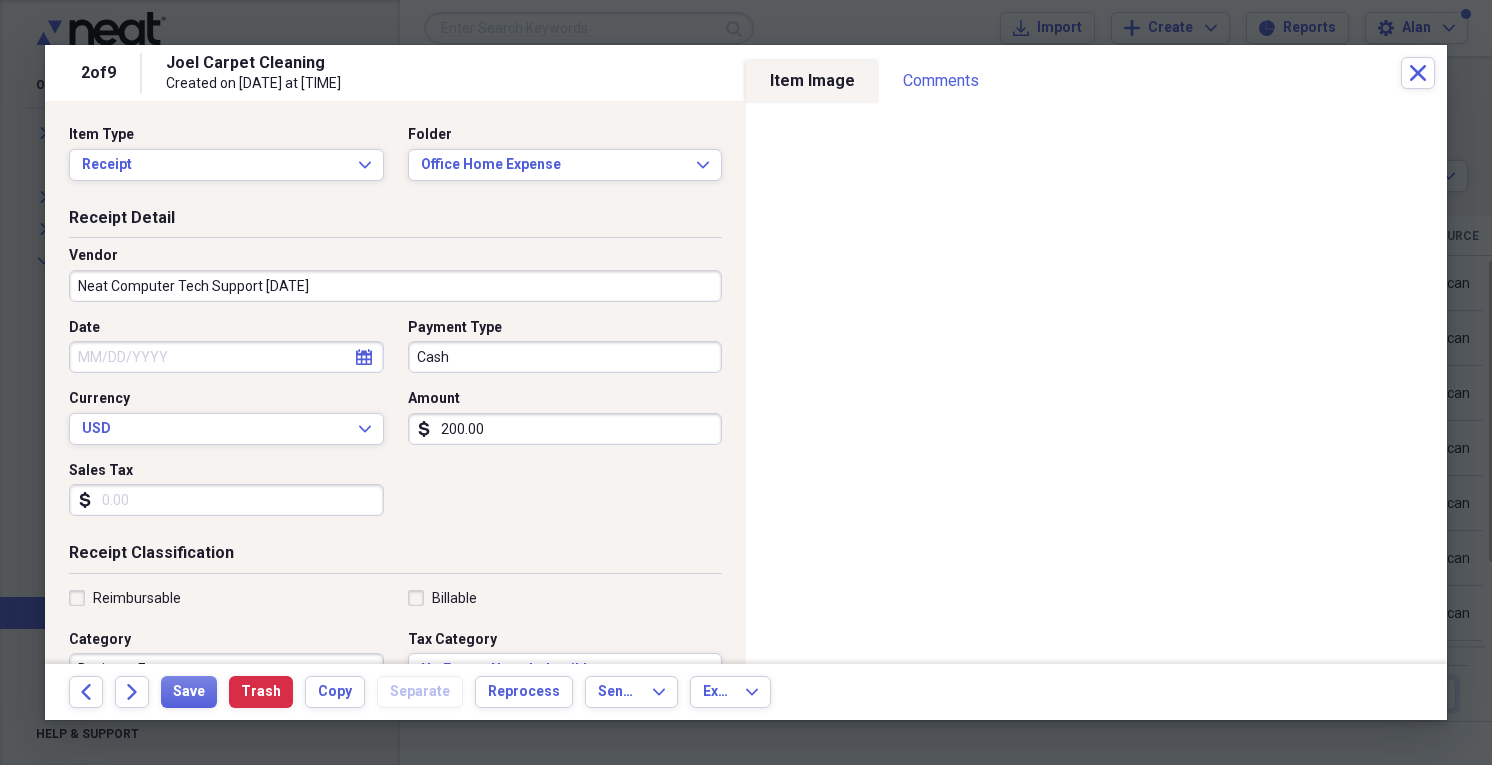 type on "200.00" 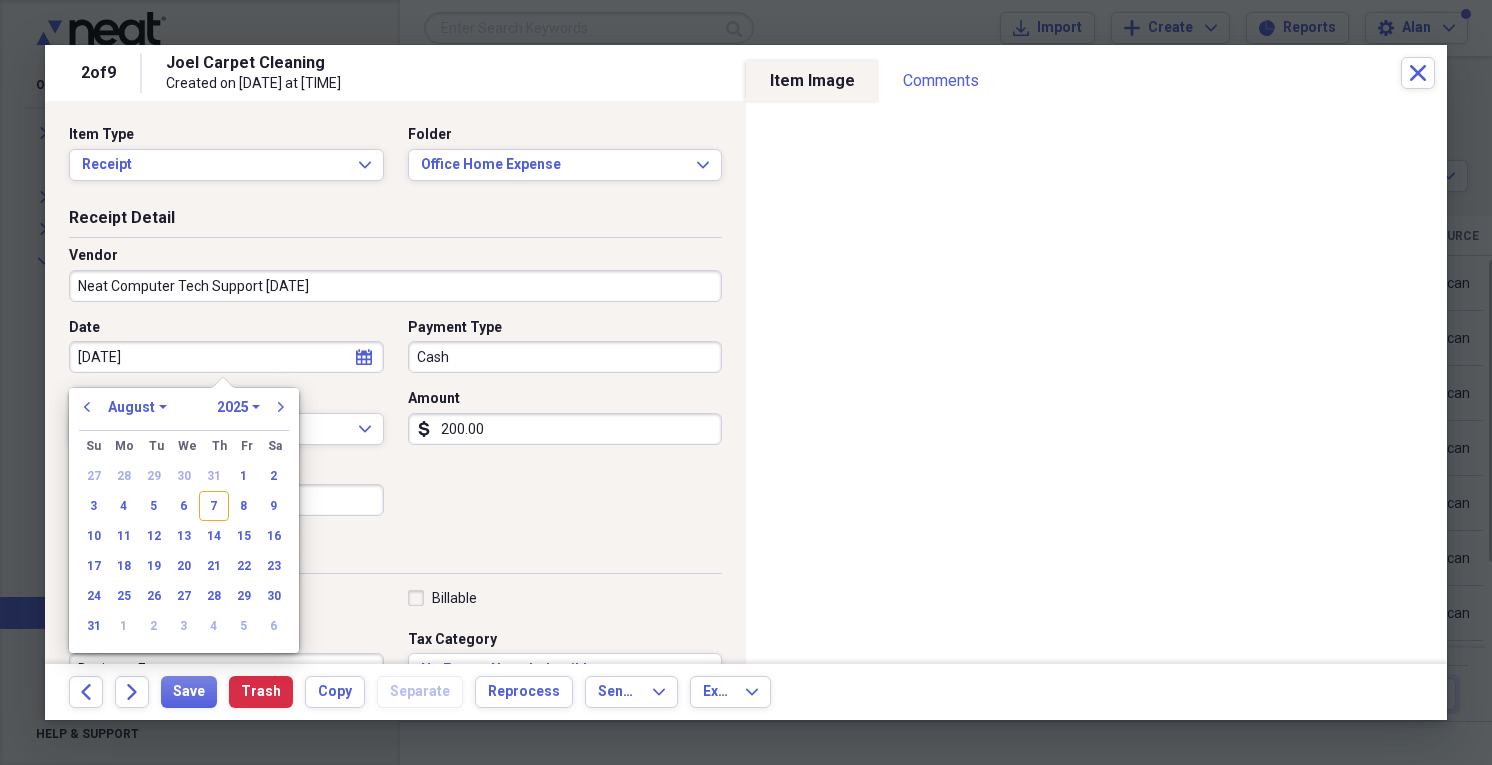 click on "[DATE]" at bounding box center [226, 357] 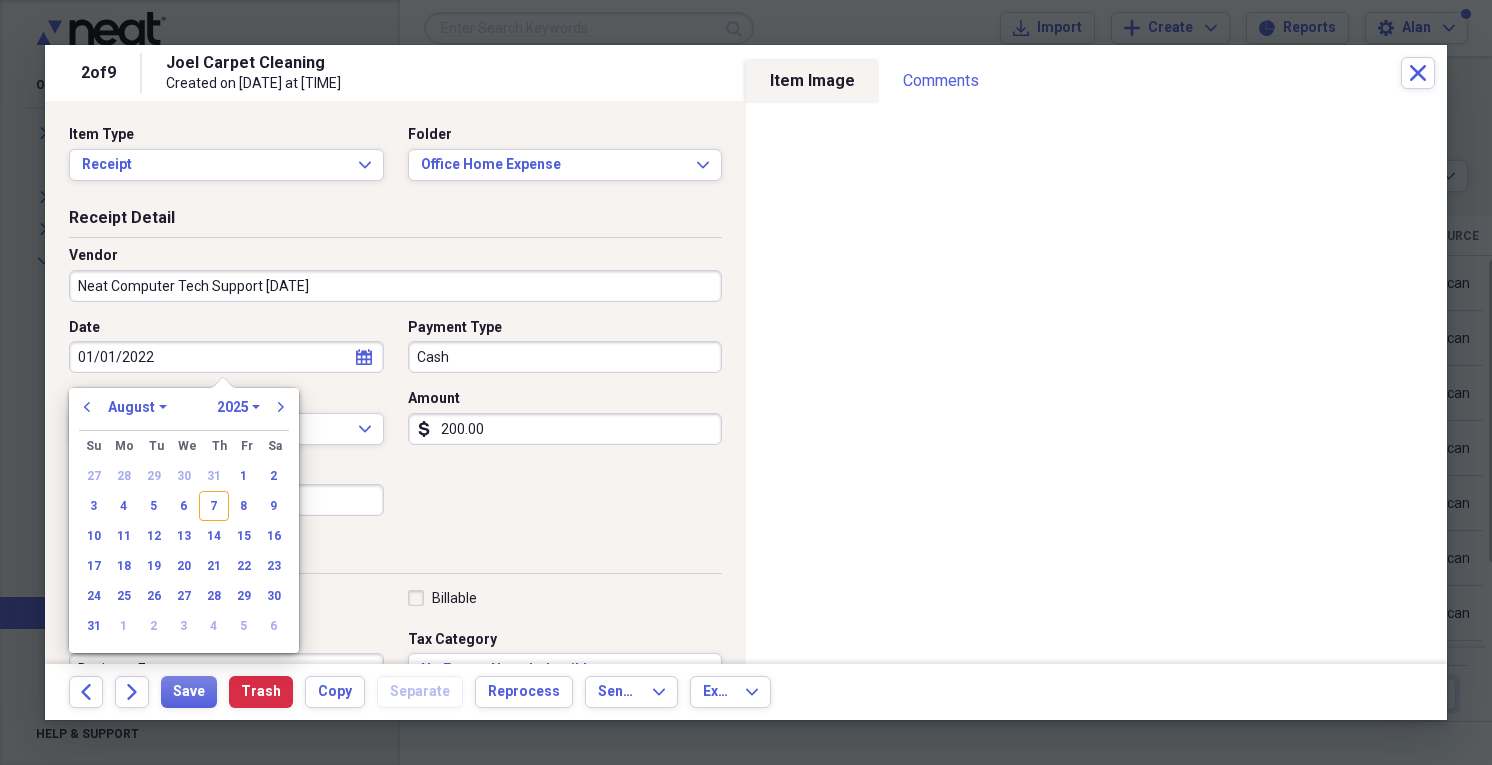 select on "0" 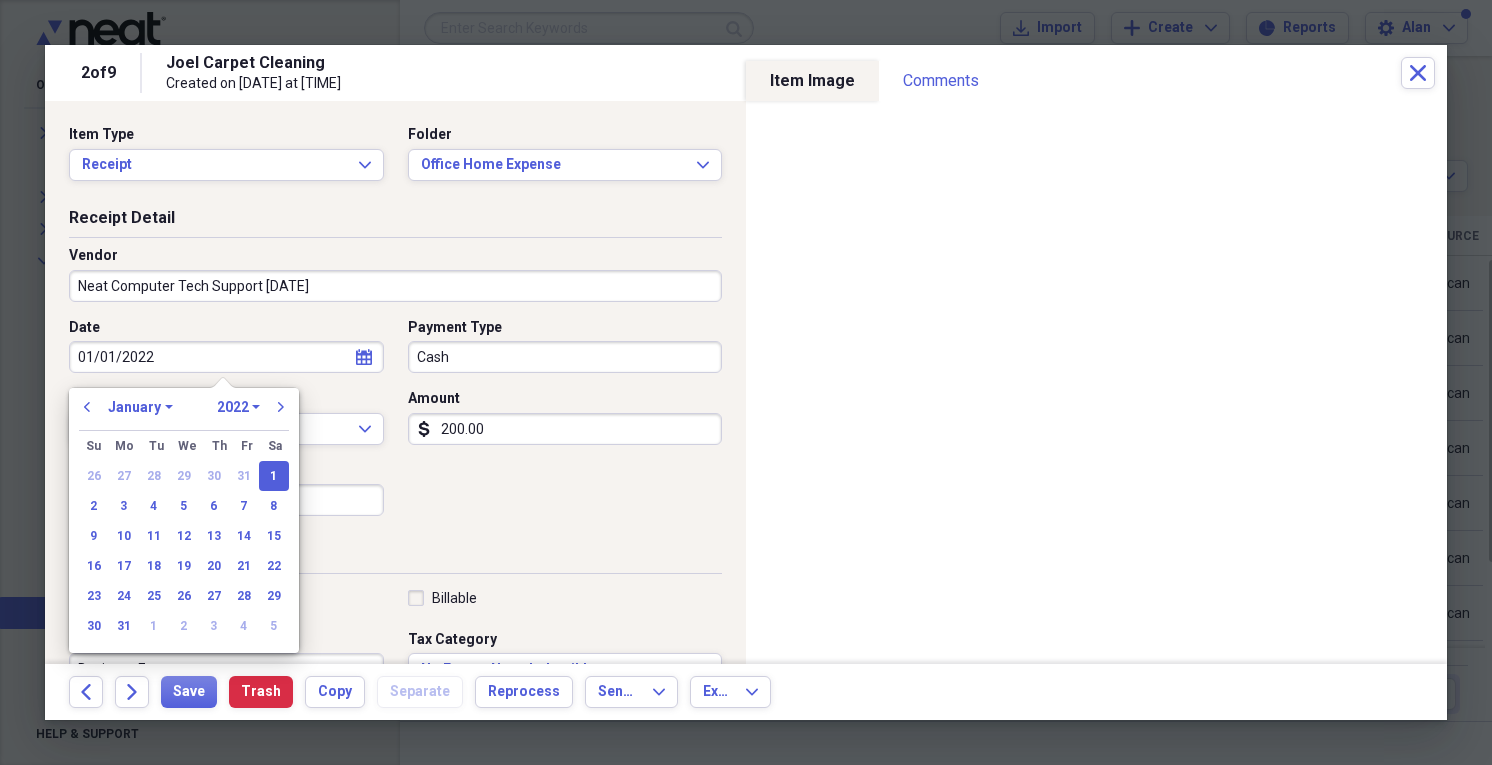 type on "01/01/2022" 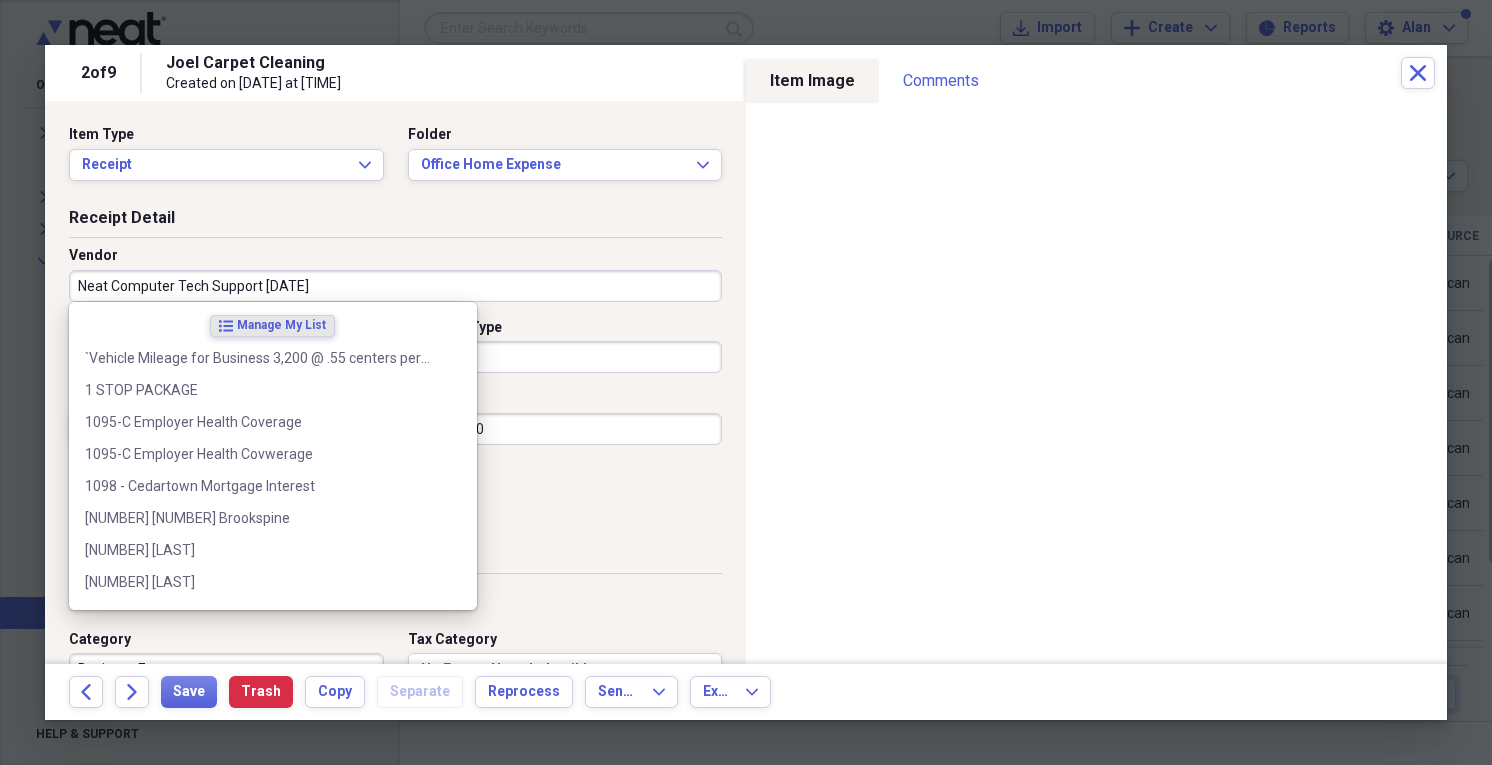 click on "Neat Computer Tech Support [DATE]" at bounding box center (395, 286) 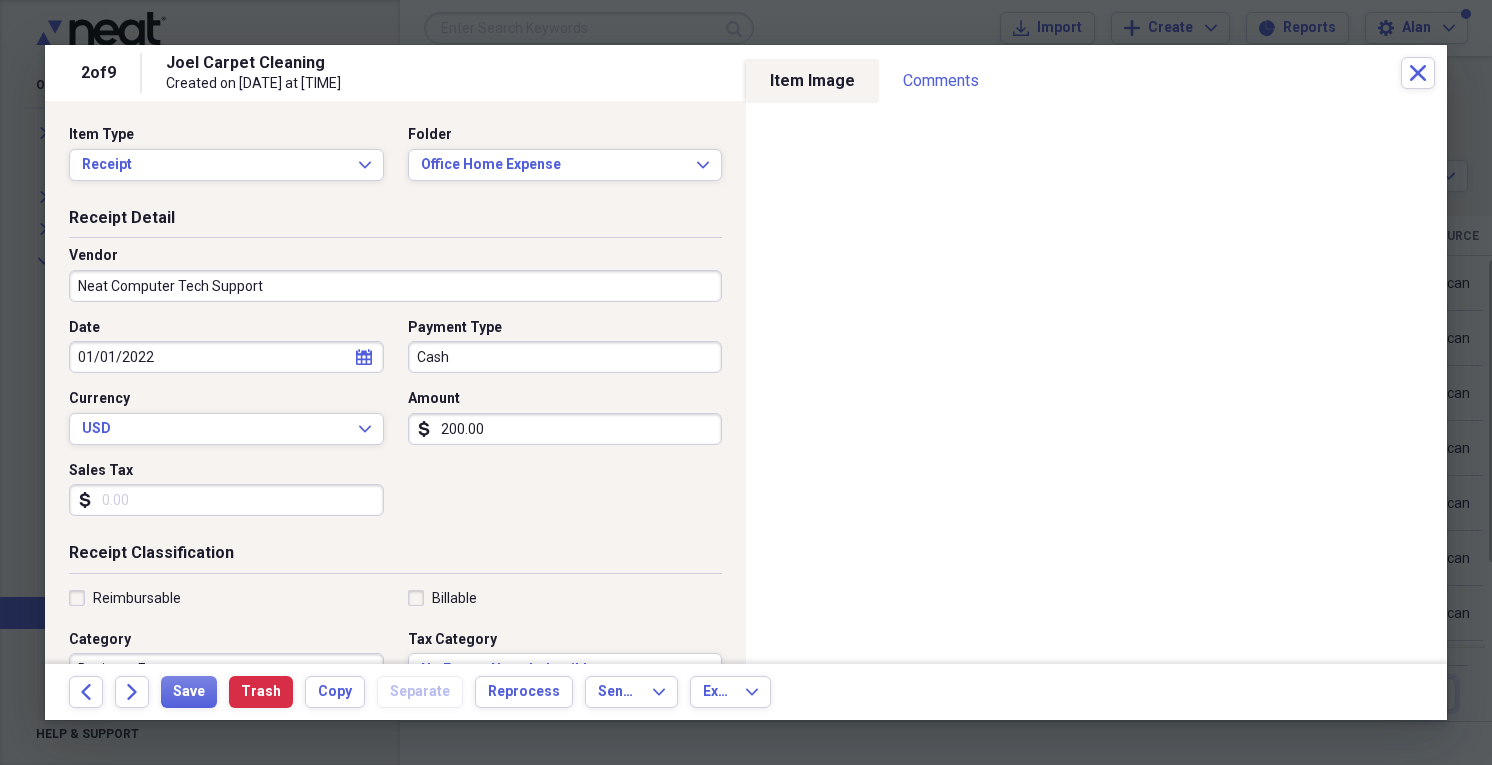 click on "Neat Computer Tech Support" at bounding box center [395, 286] 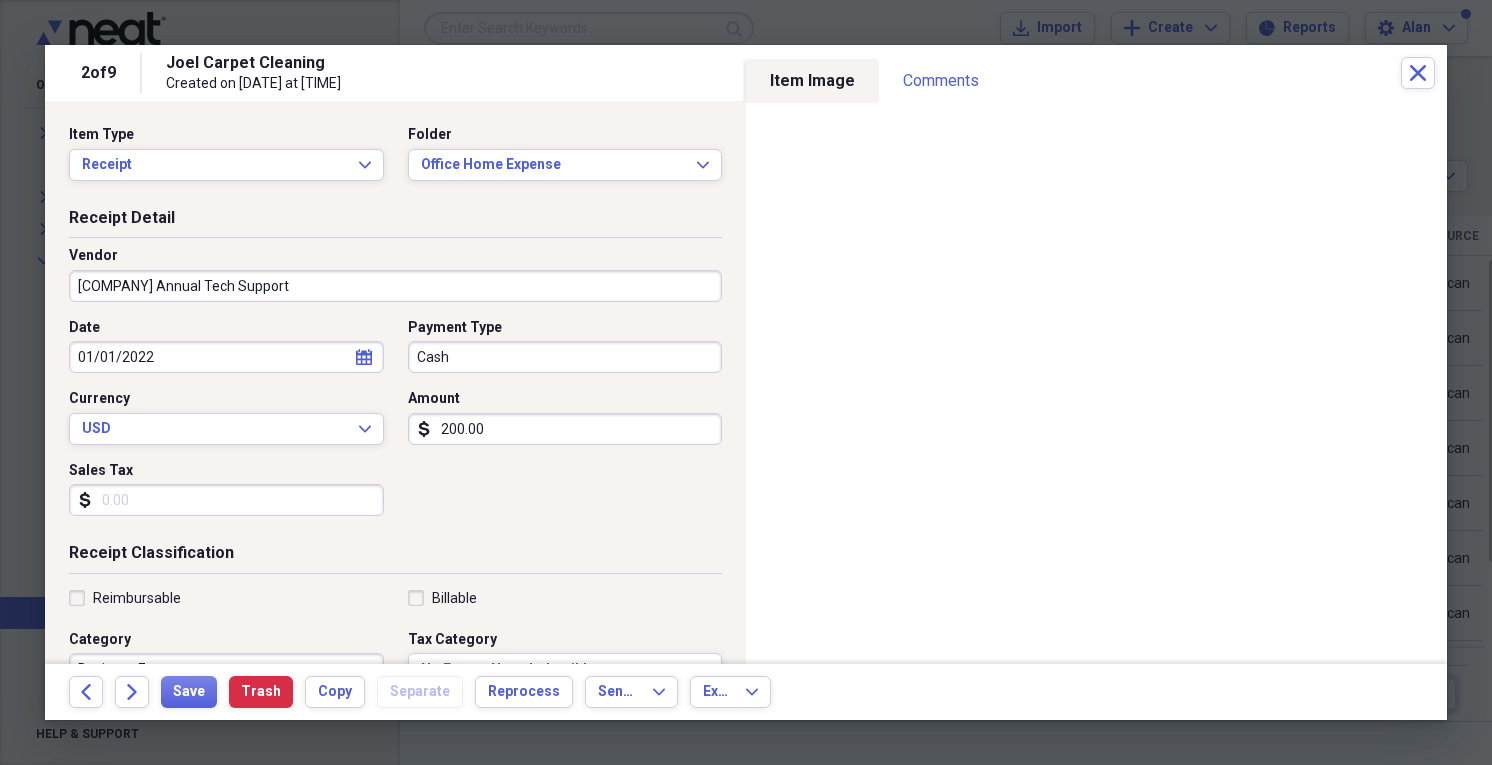type on "[COMPANY] Annual Tech Support" 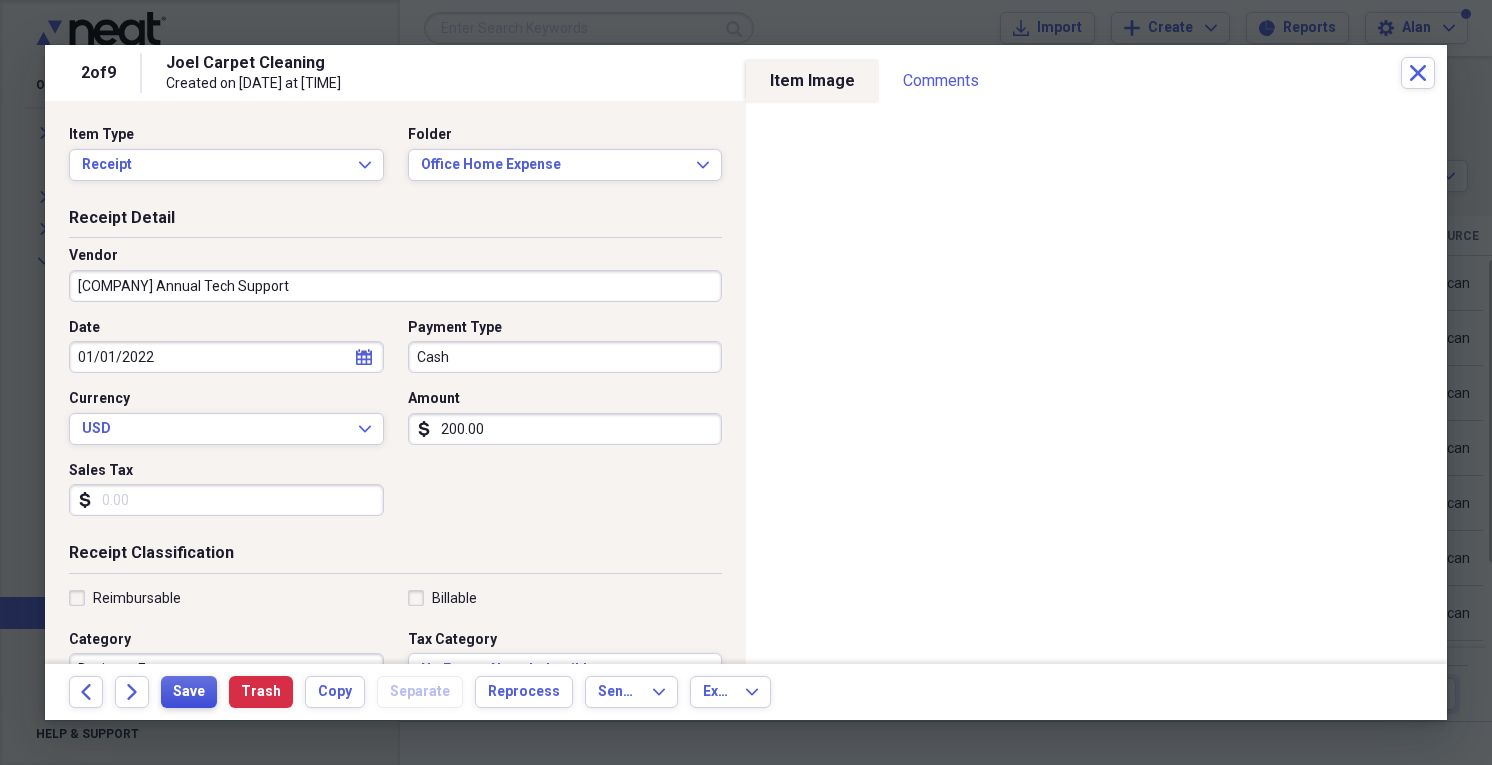 click on "Save" at bounding box center (189, 692) 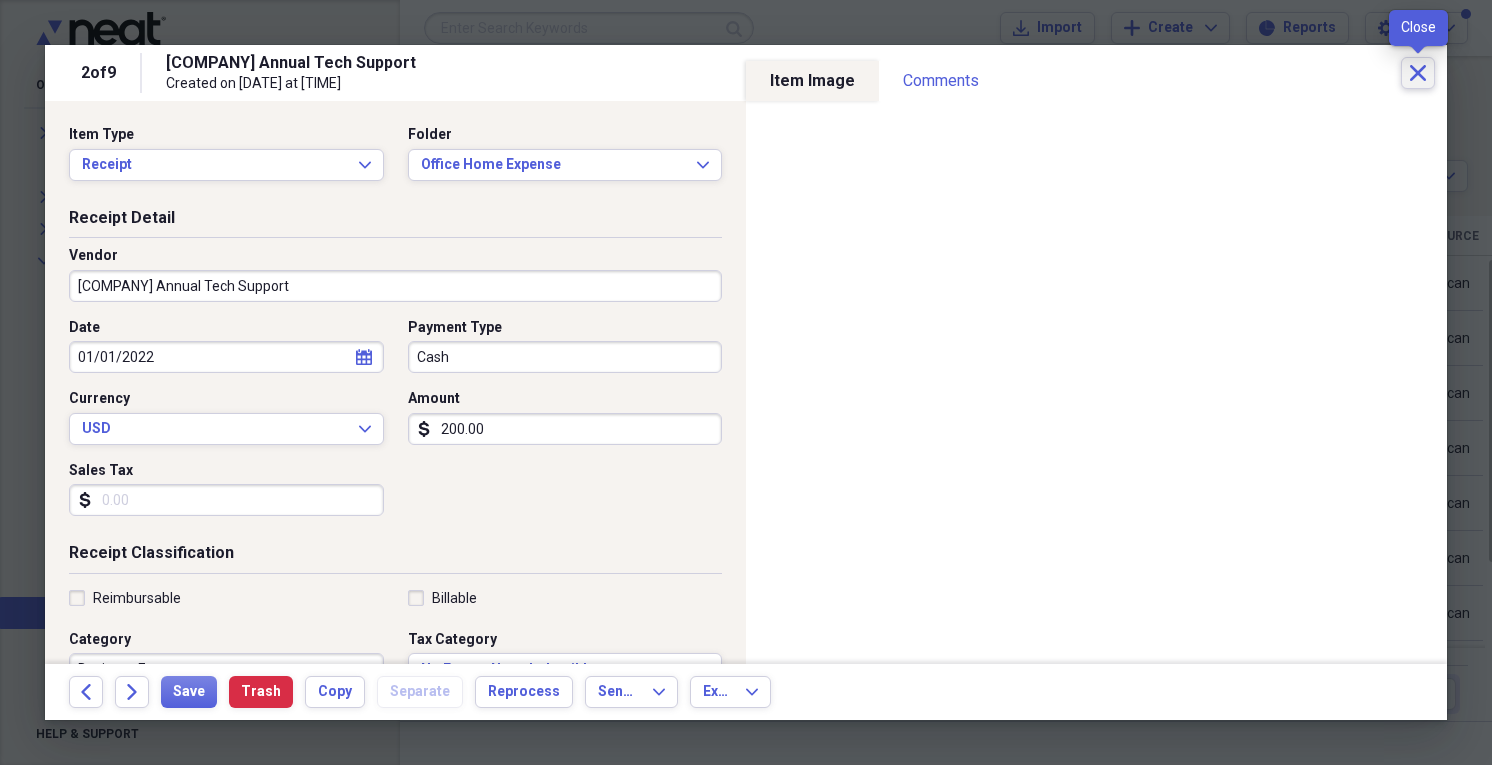 click on "Close" 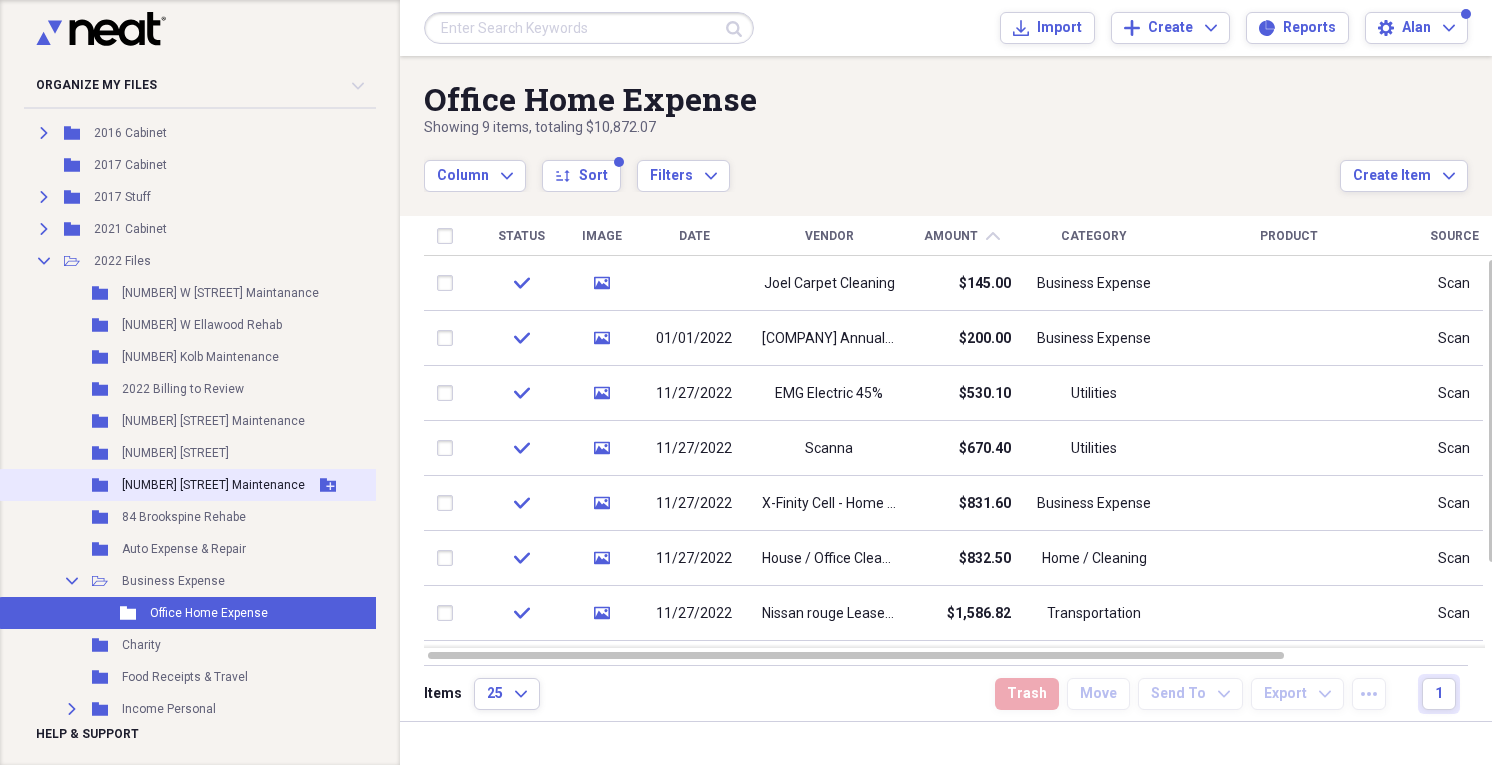click on "[NUMBER] [STREET] Maintenance" at bounding box center [213, 485] 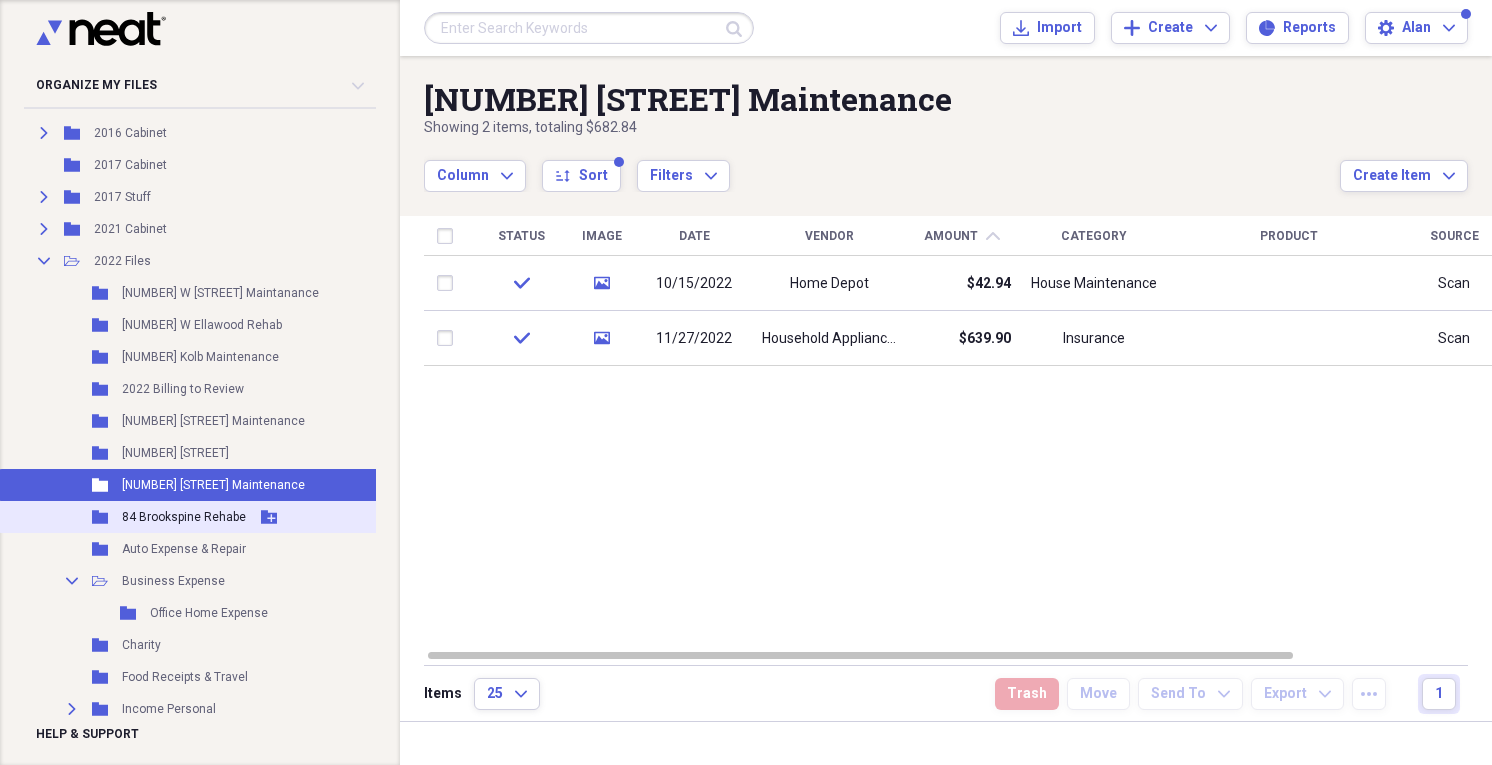 click on "84 Brookspine Rehabe" at bounding box center [184, 517] 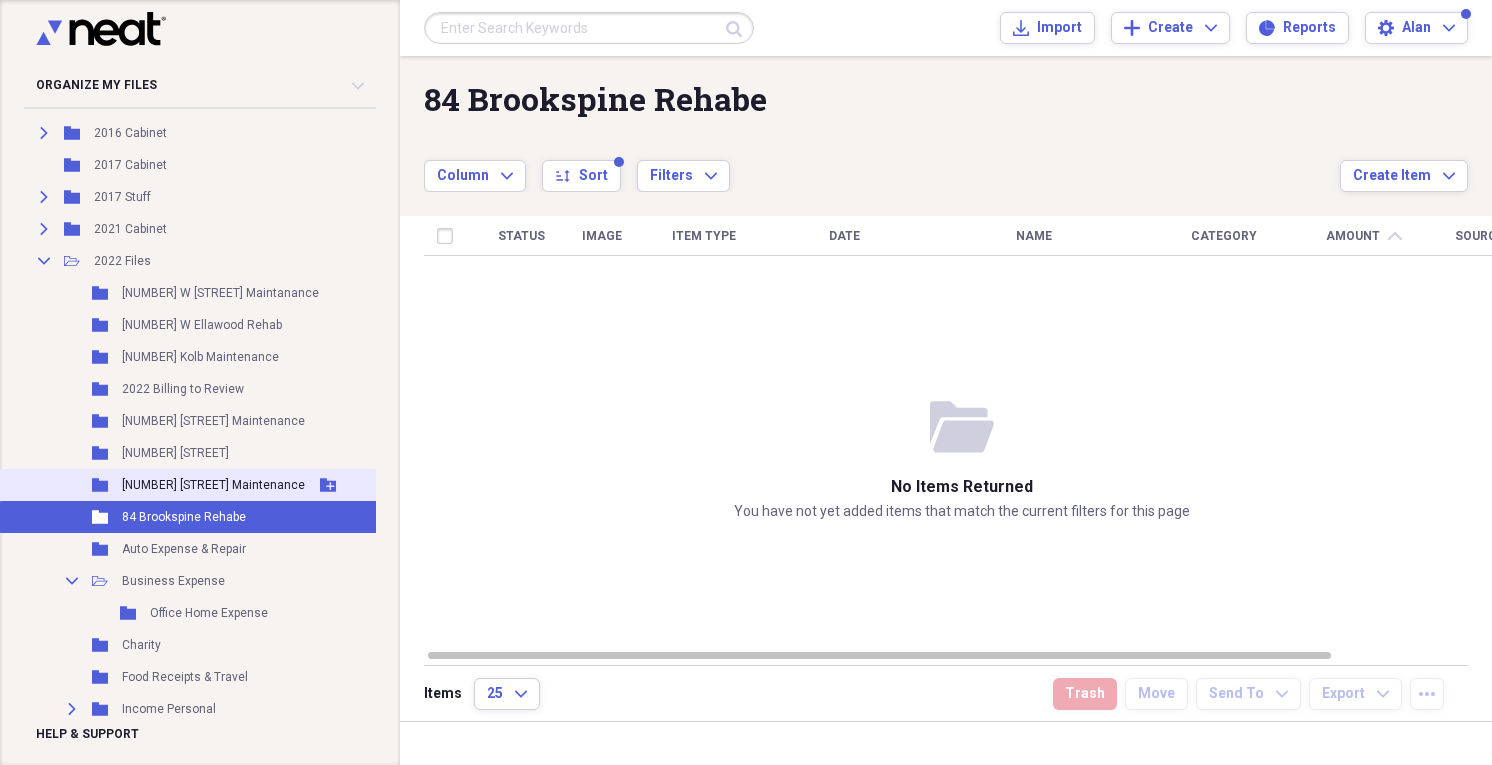 click on "[NUMBER] [STREET] Maintenance" at bounding box center (213, 485) 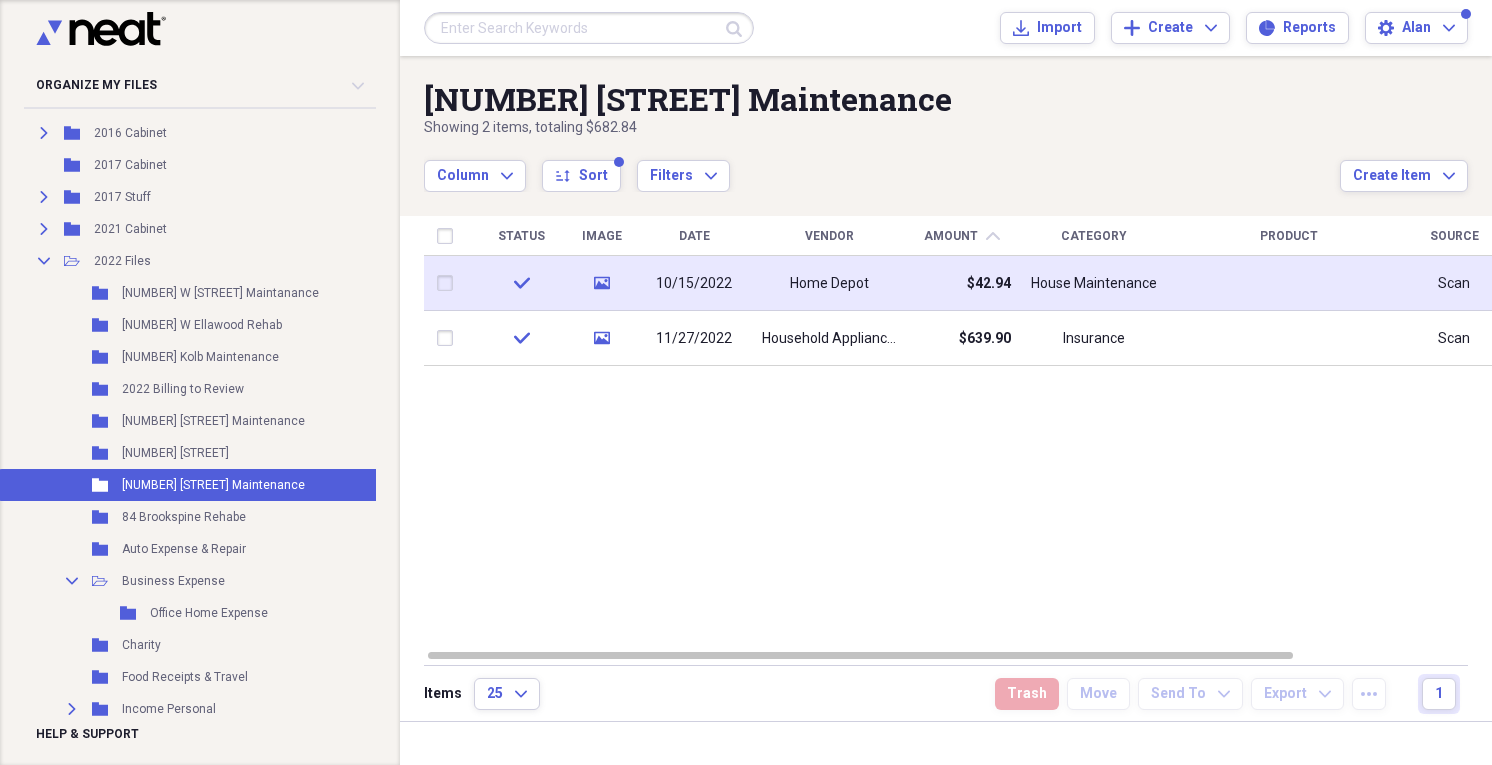 click on "Home Depot" at bounding box center [829, 284] 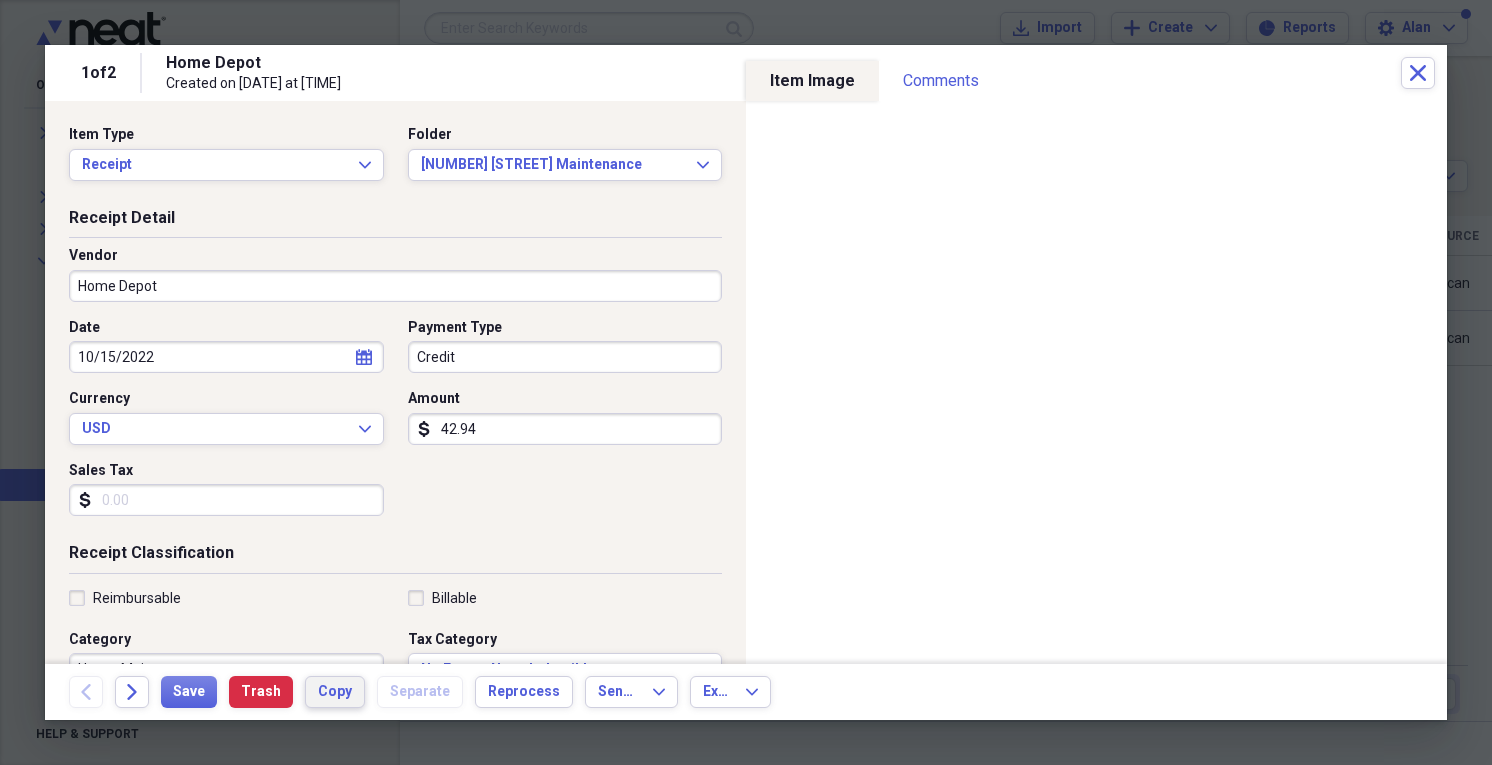click on "Copy" at bounding box center [335, 692] 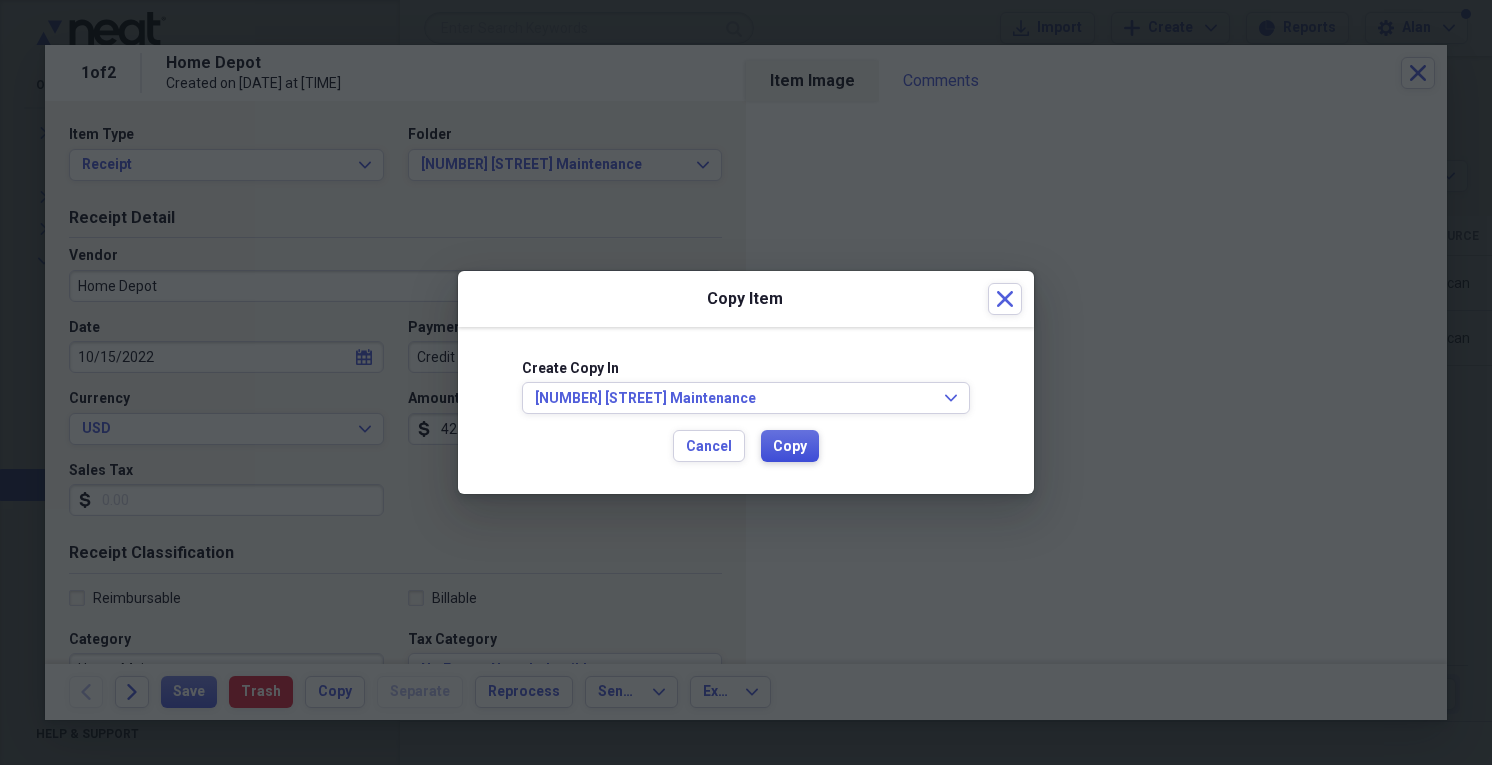 click on "Copy" at bounding box center [790, 446] 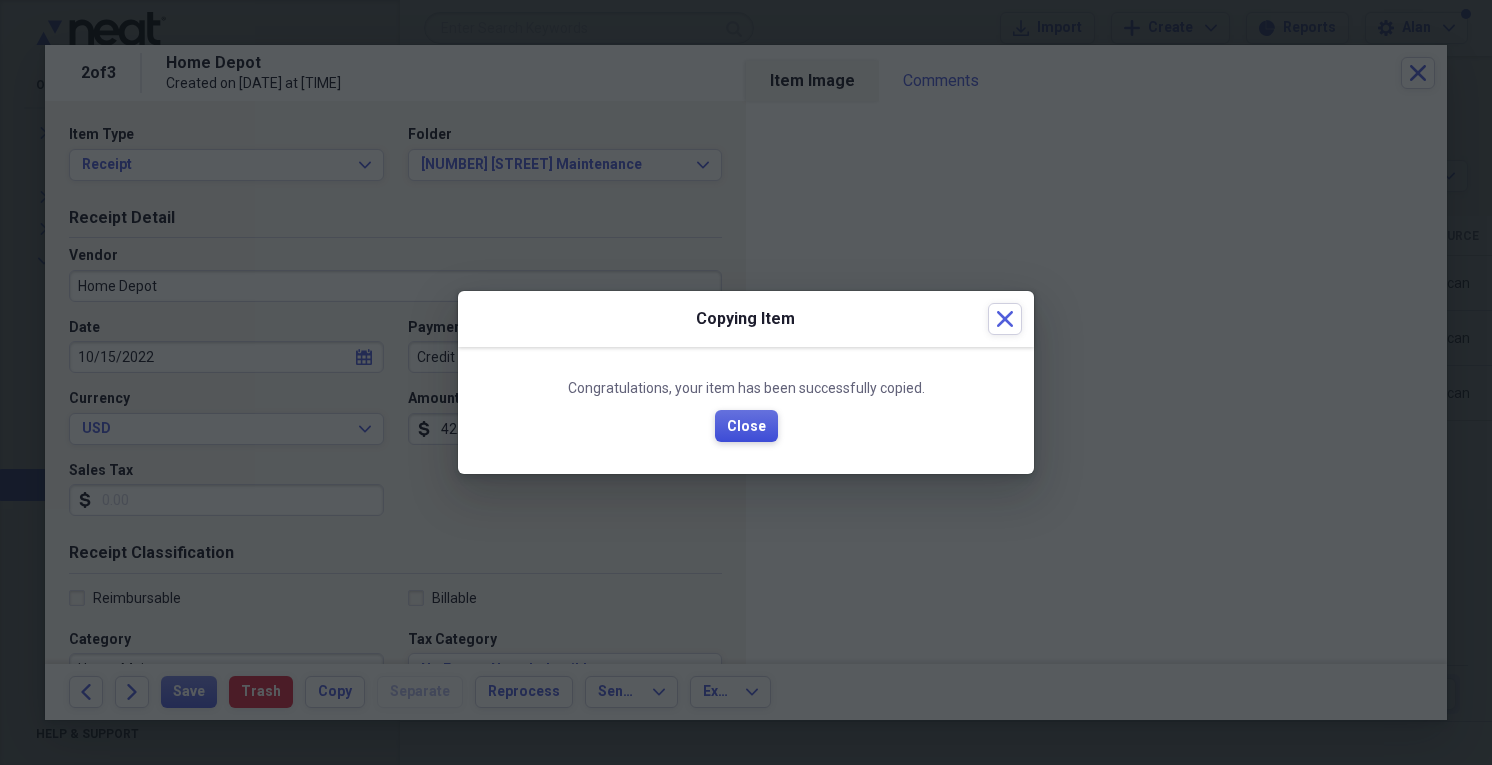click on "Close" at bounding box center [746, 427] 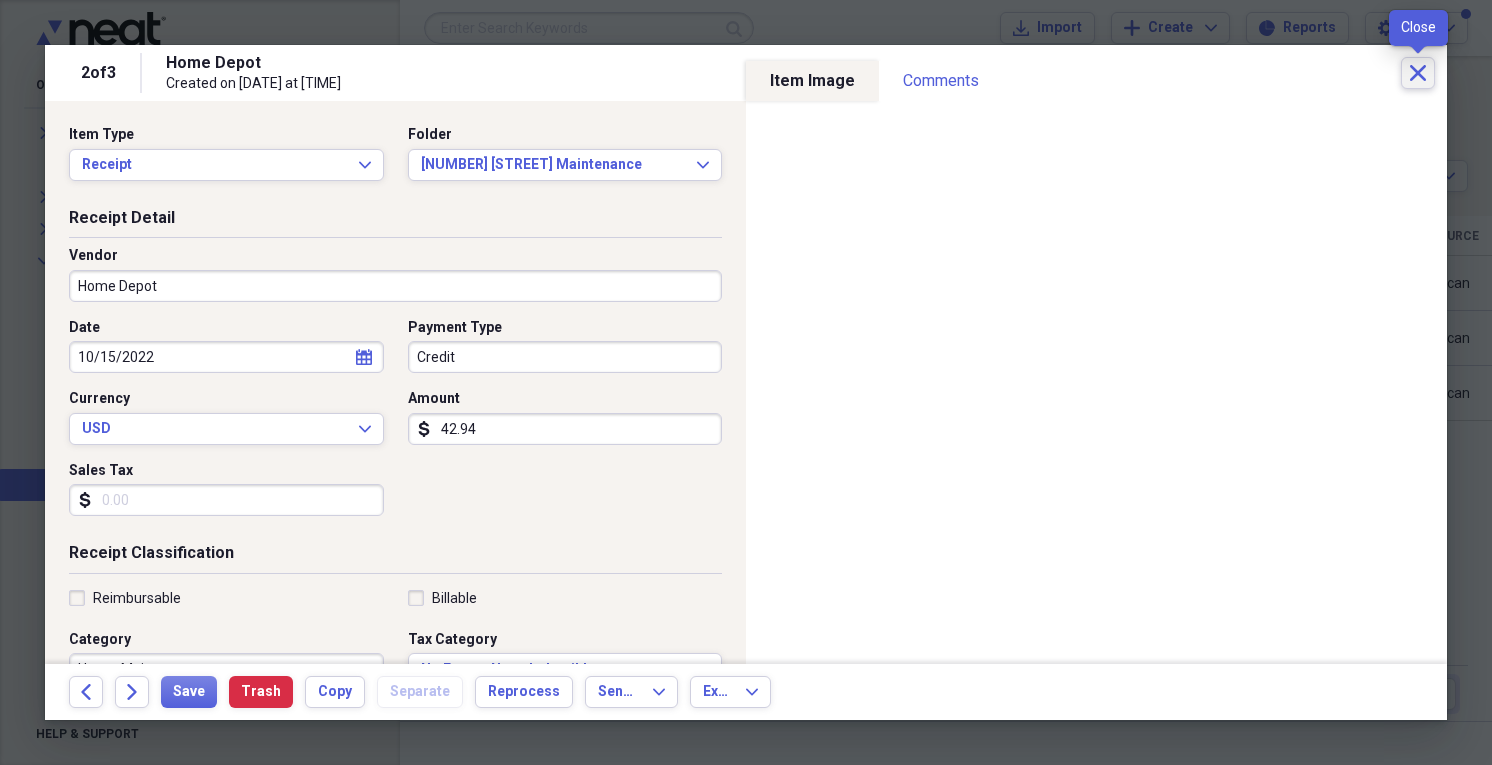 click on "Close" at bounding box center (1418, 73) 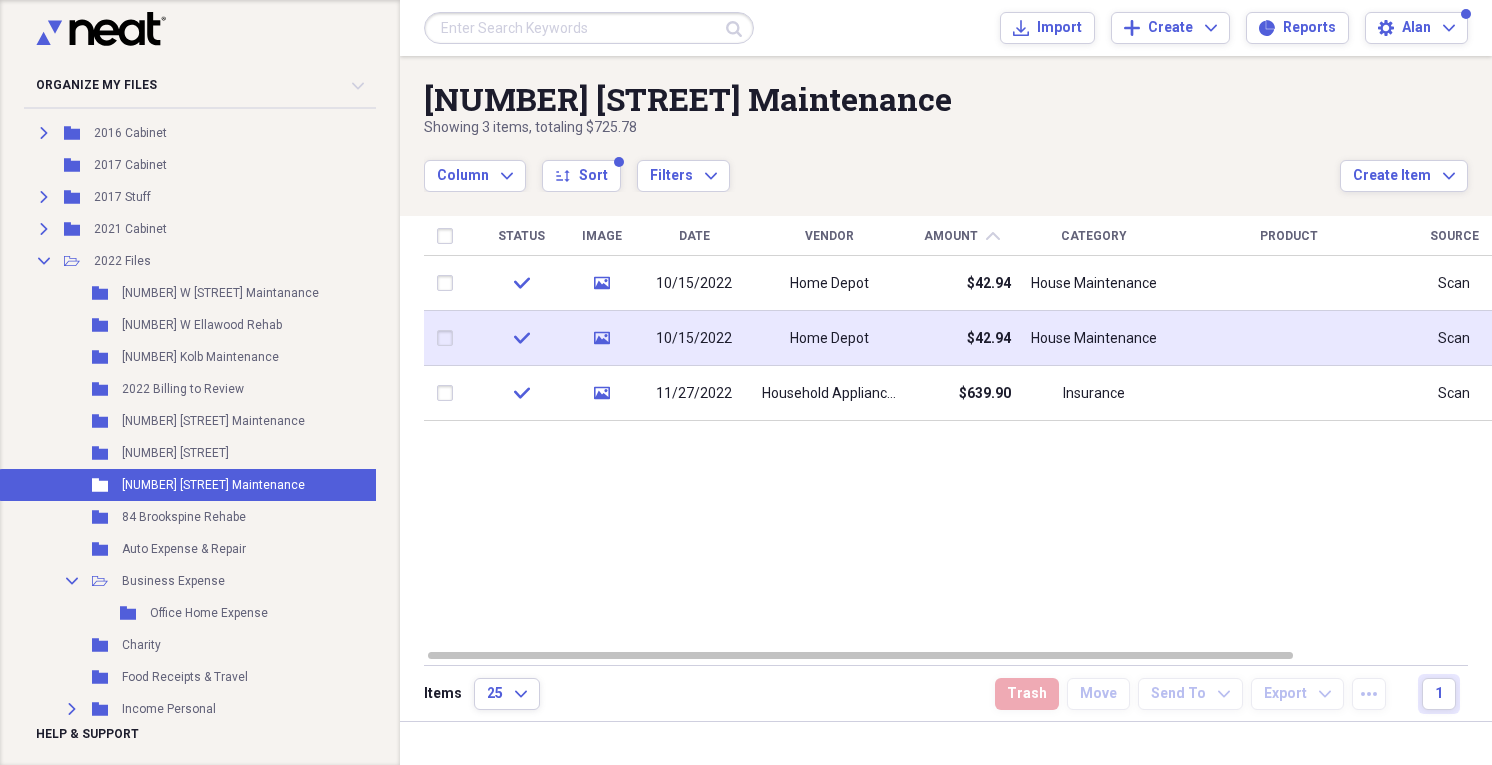 click on "Home Depot" at bounding box center (829, 339) 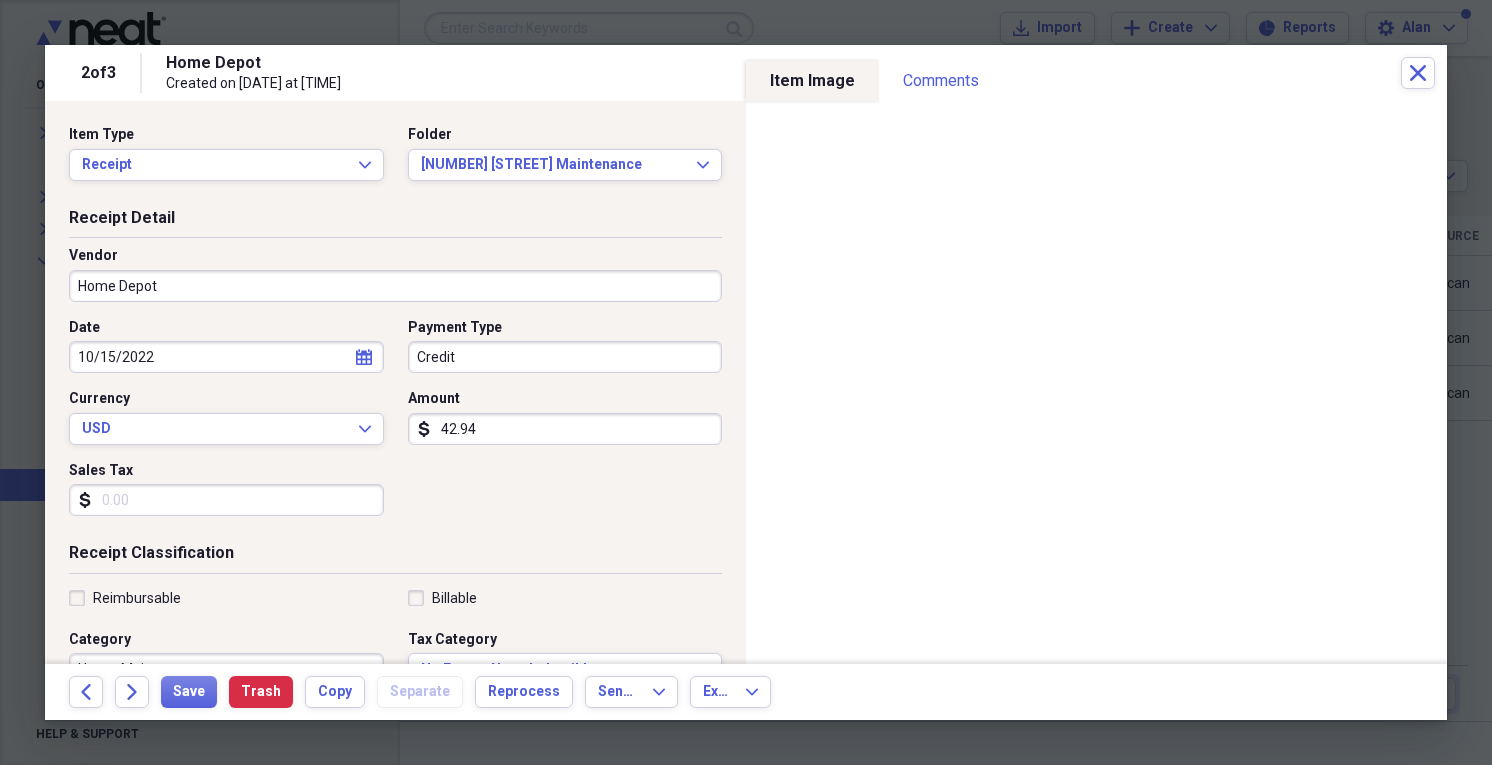 click on "Home Depot" at bounding box center (395, 286) 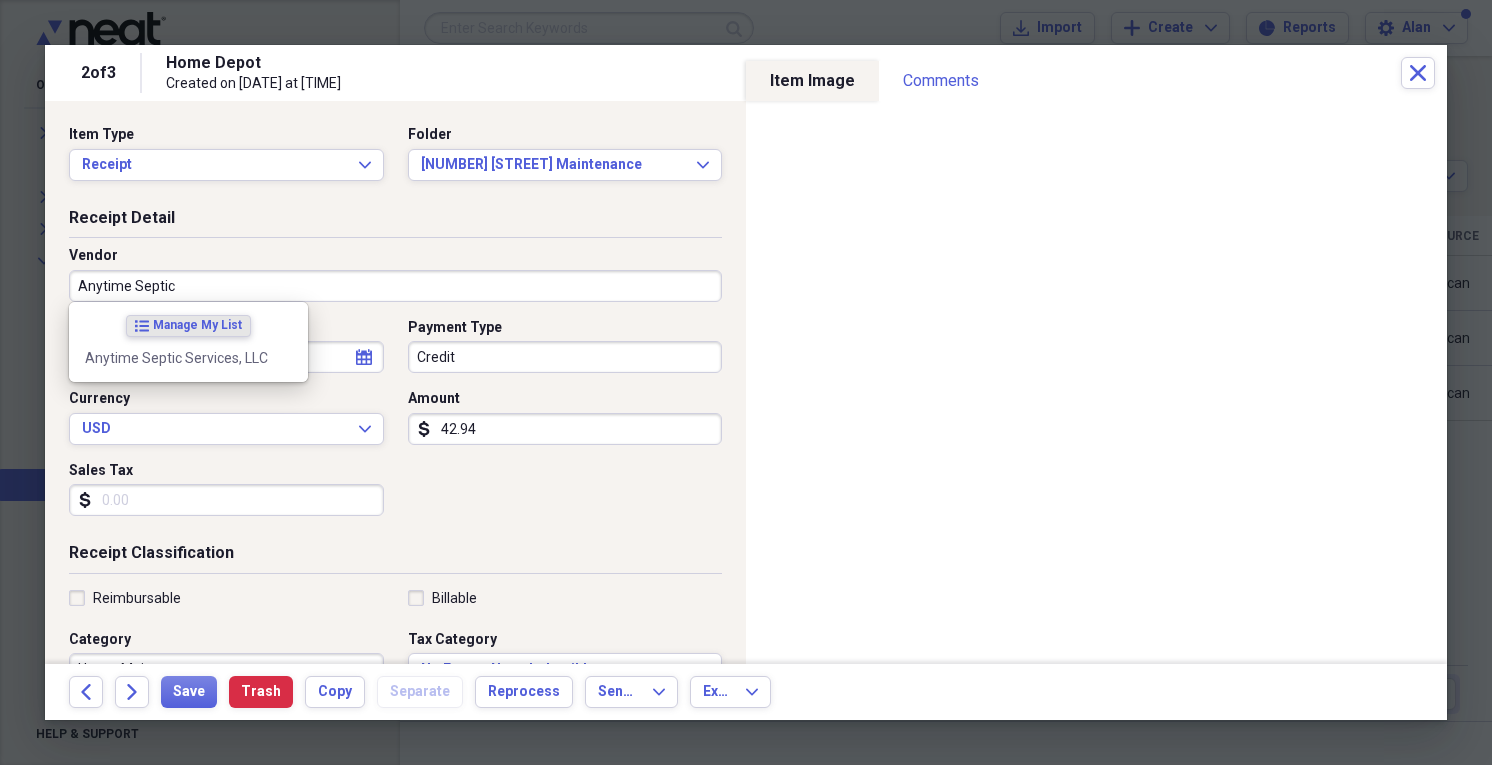 type on "Anytime Septic" 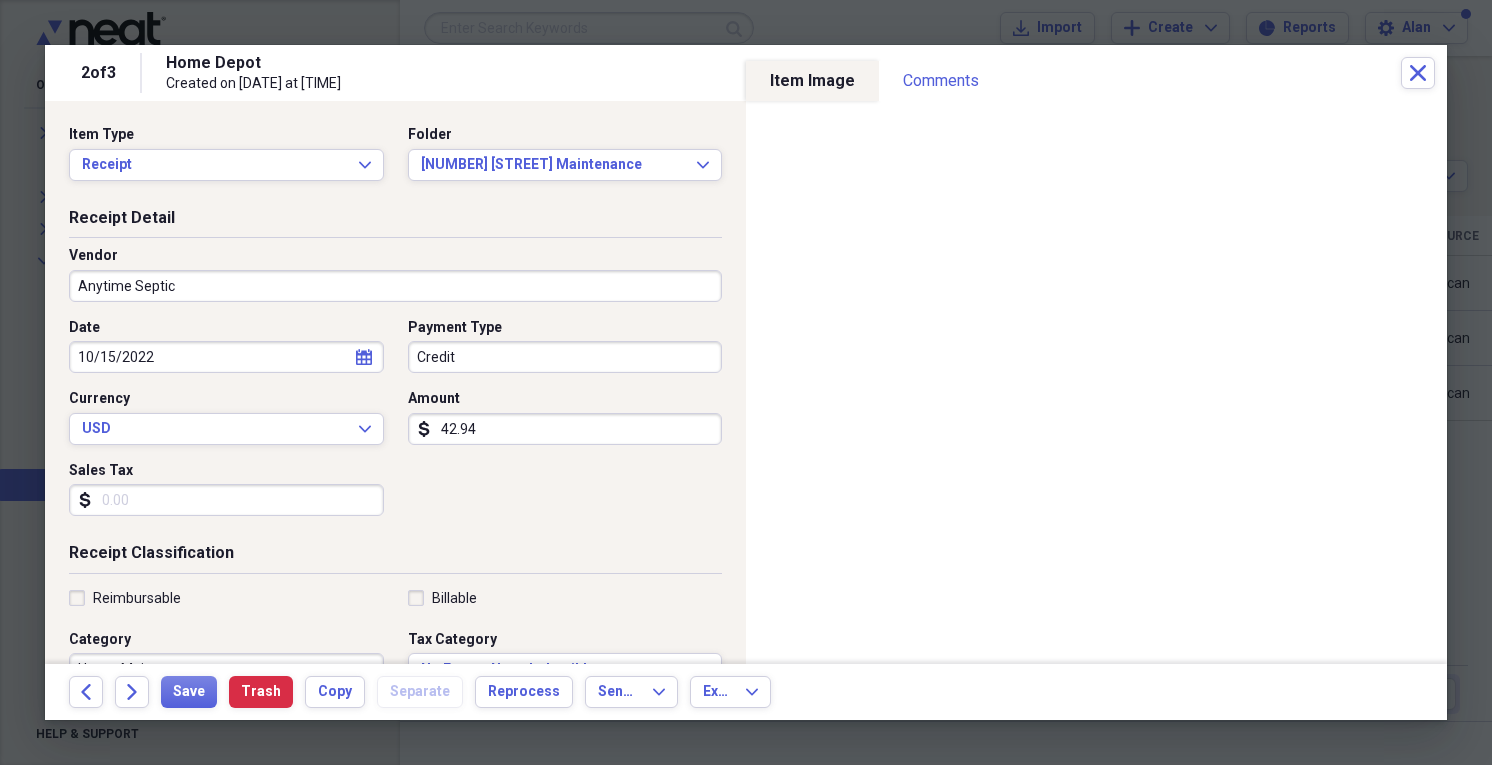click on "42.94" at bounding box center [565, 429] 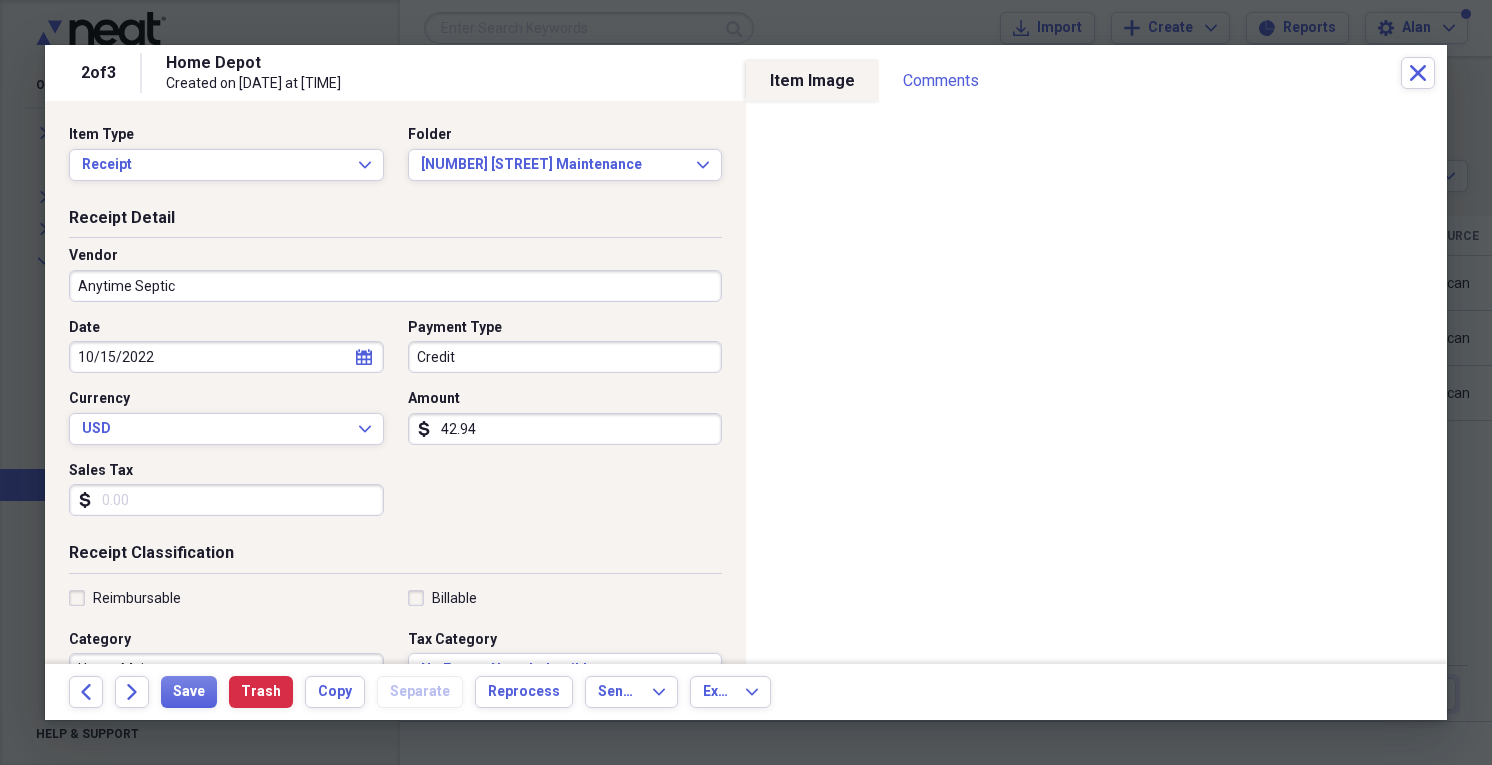 select on "9" 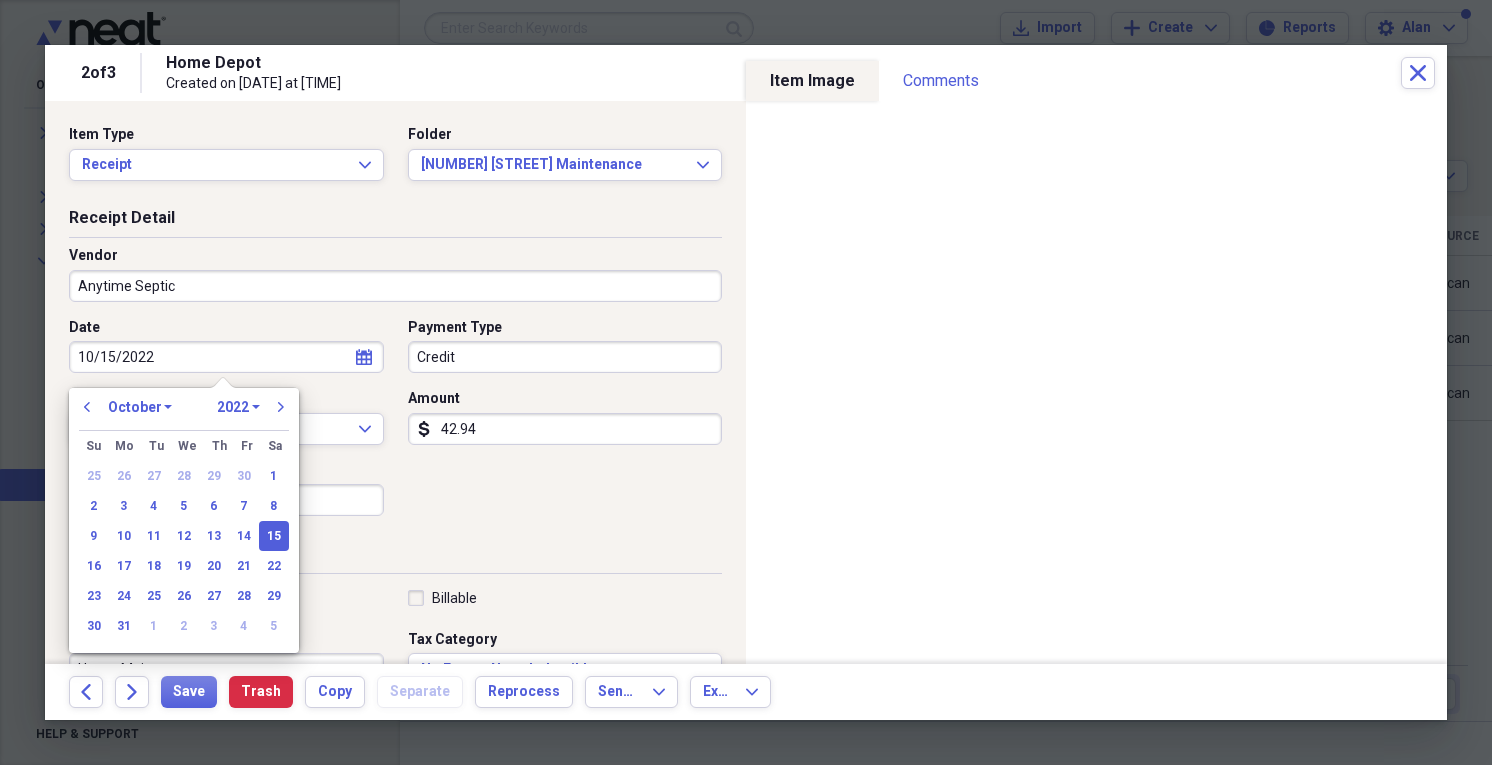click on "10/15/2022" at bounding box center (226, 357) 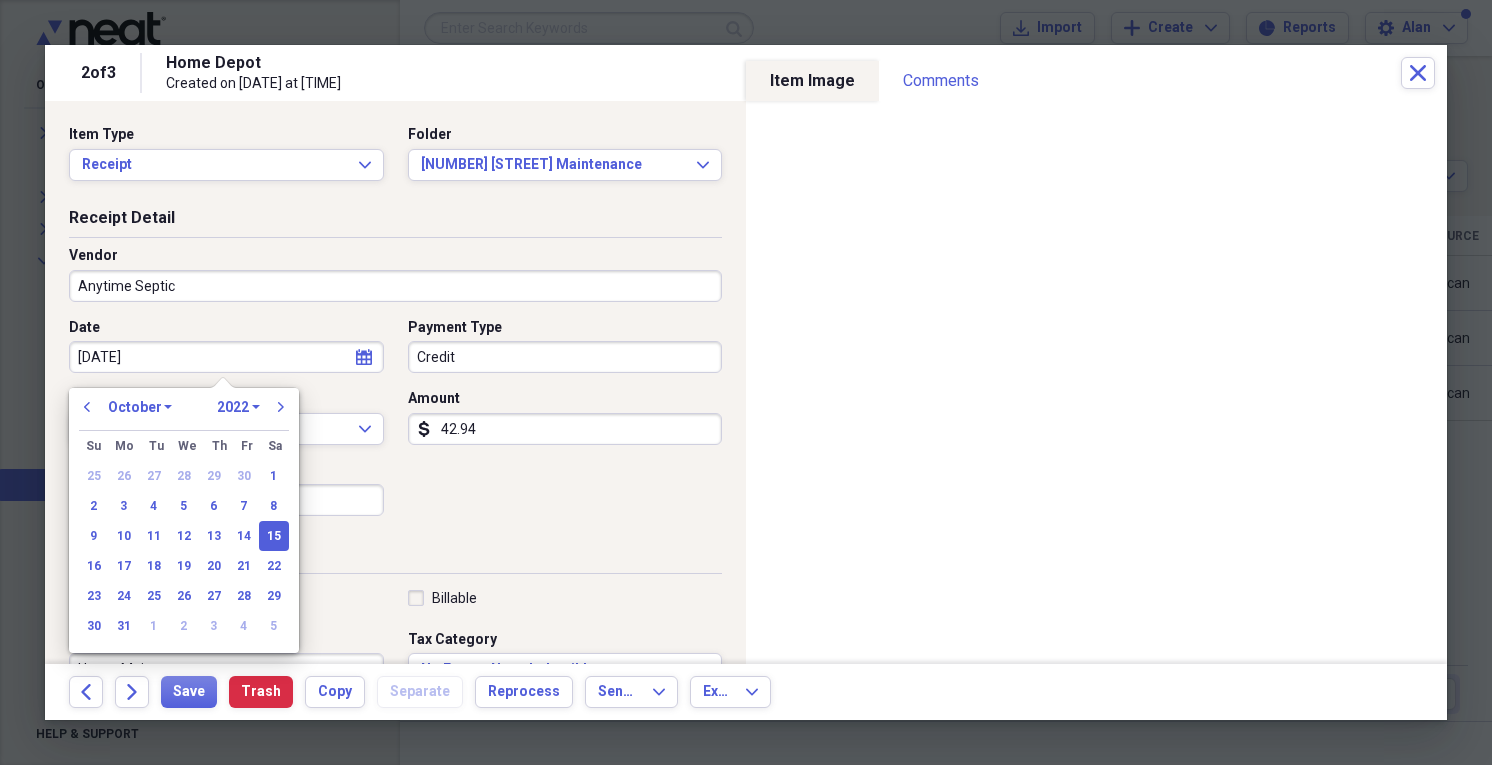 select on "0" 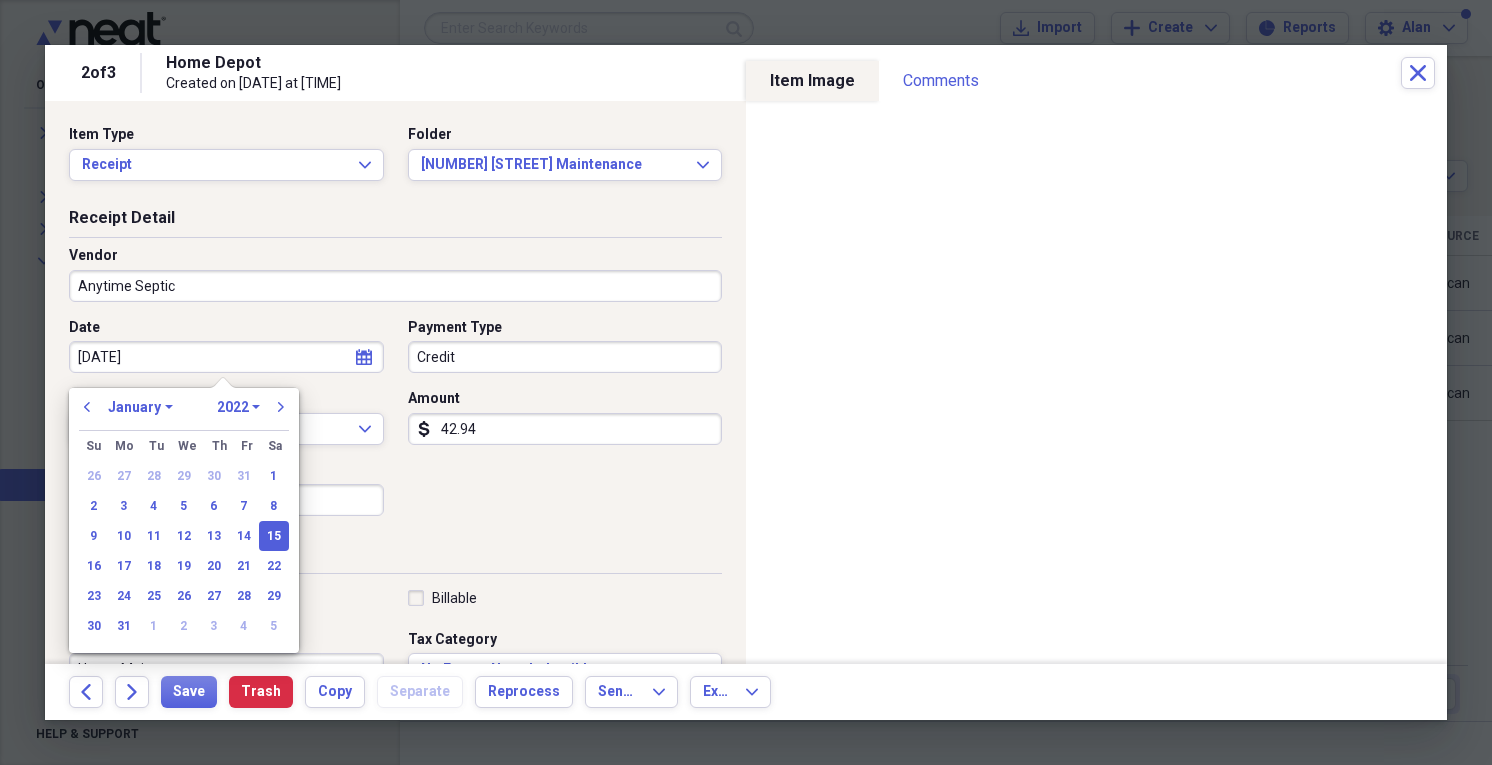 type on "08/15/2022" 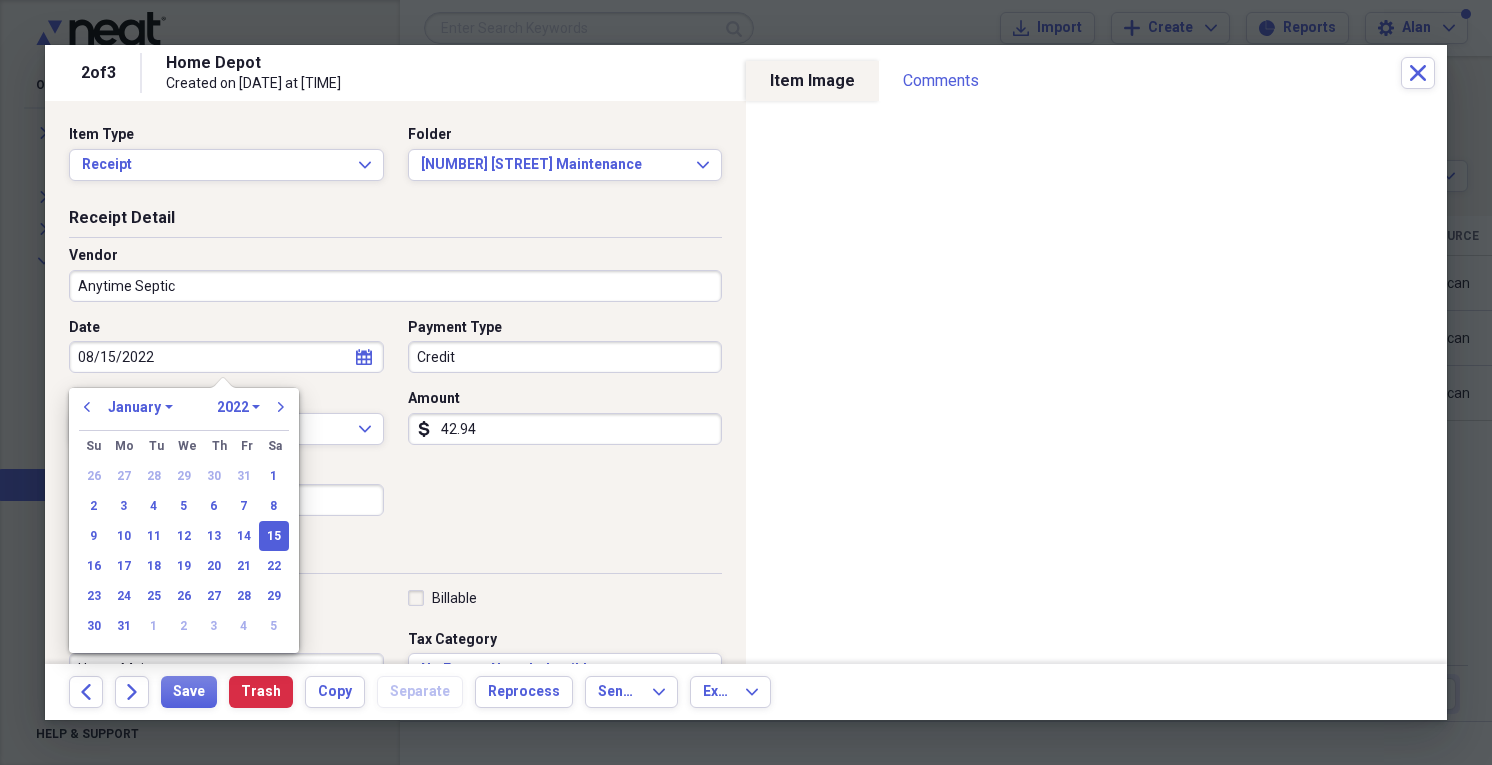 select on "7" 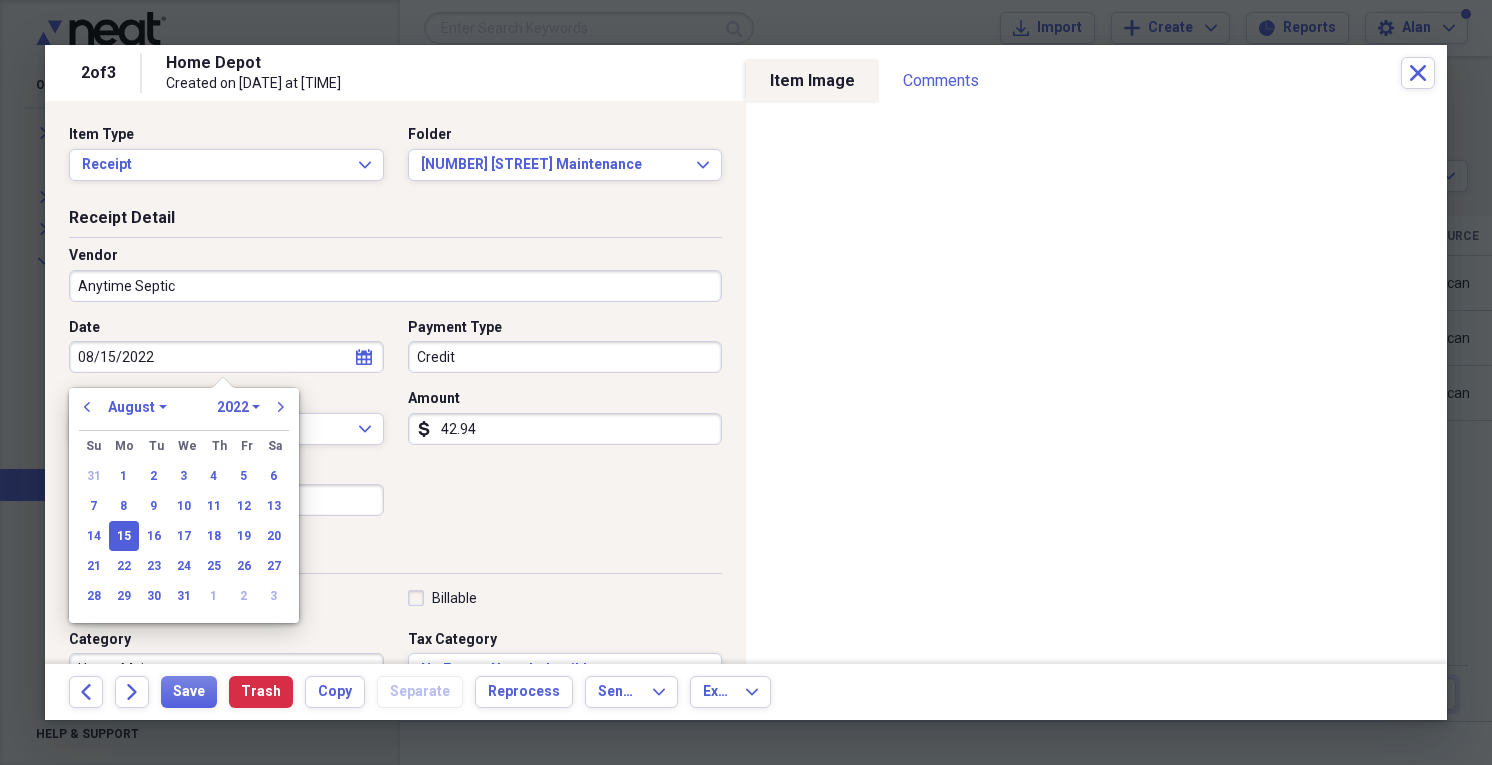 click on "08/15/2022" at bounding box center (226, 357) 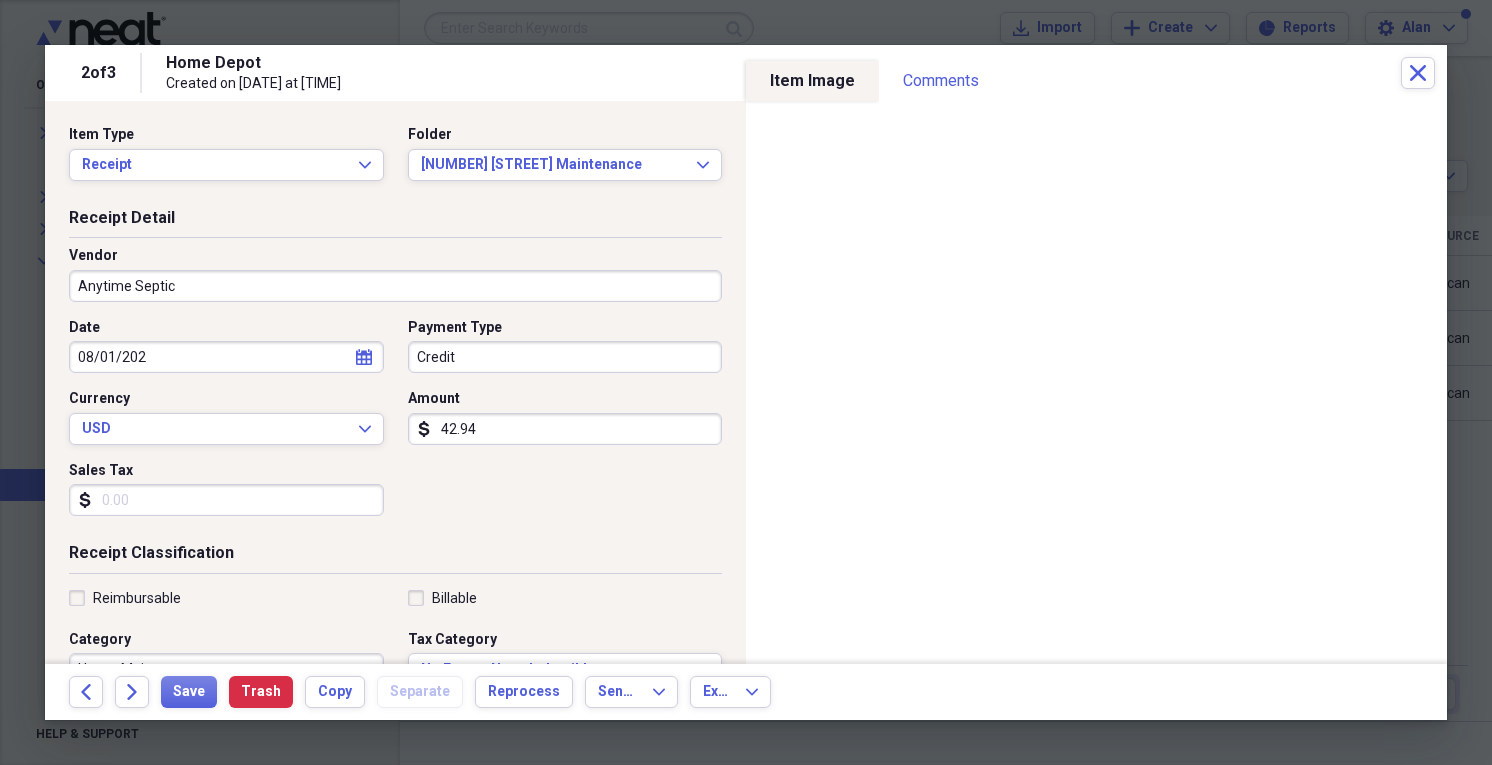 type on "08/01/2022" 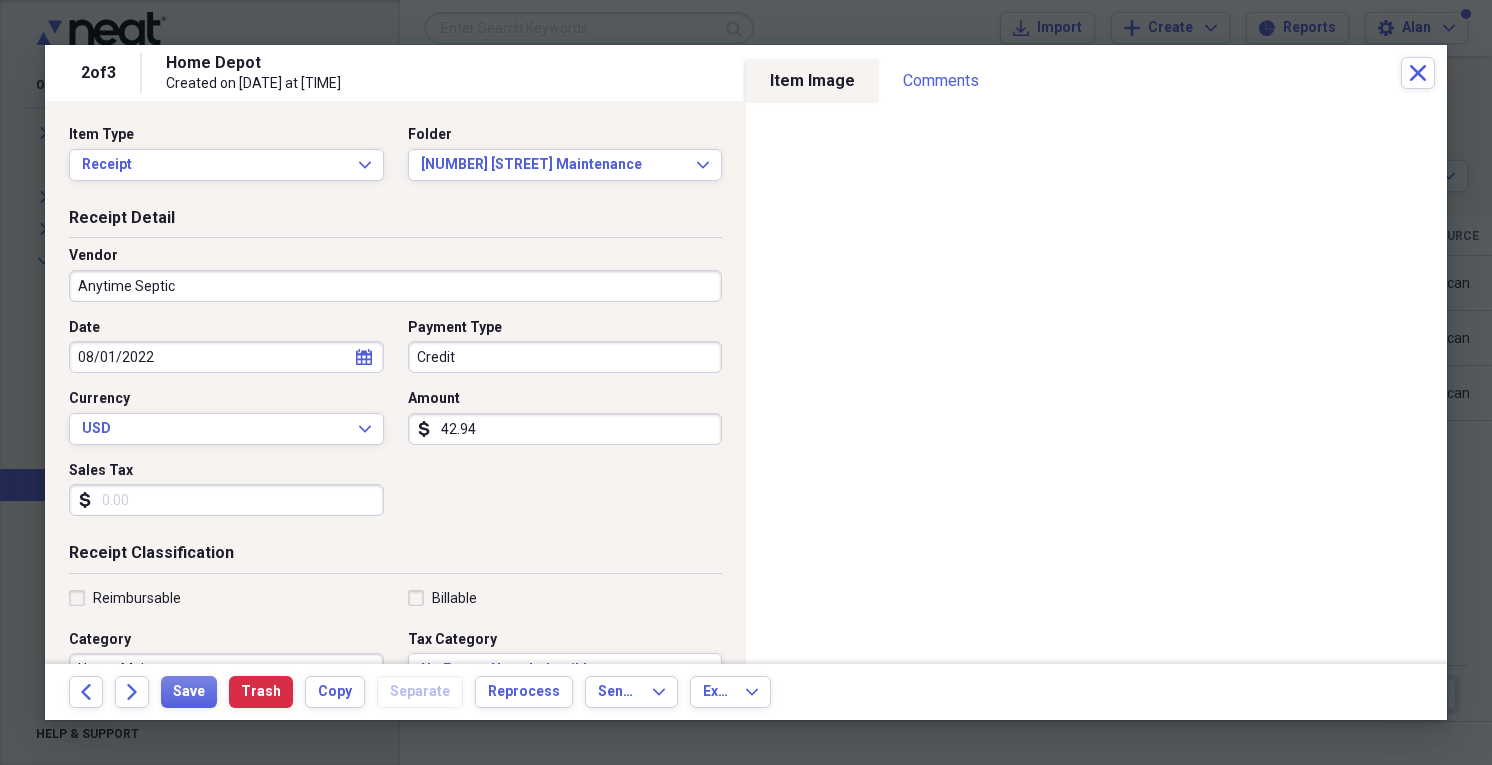 click on "08/01/2022" at bounding box center (226, 357) 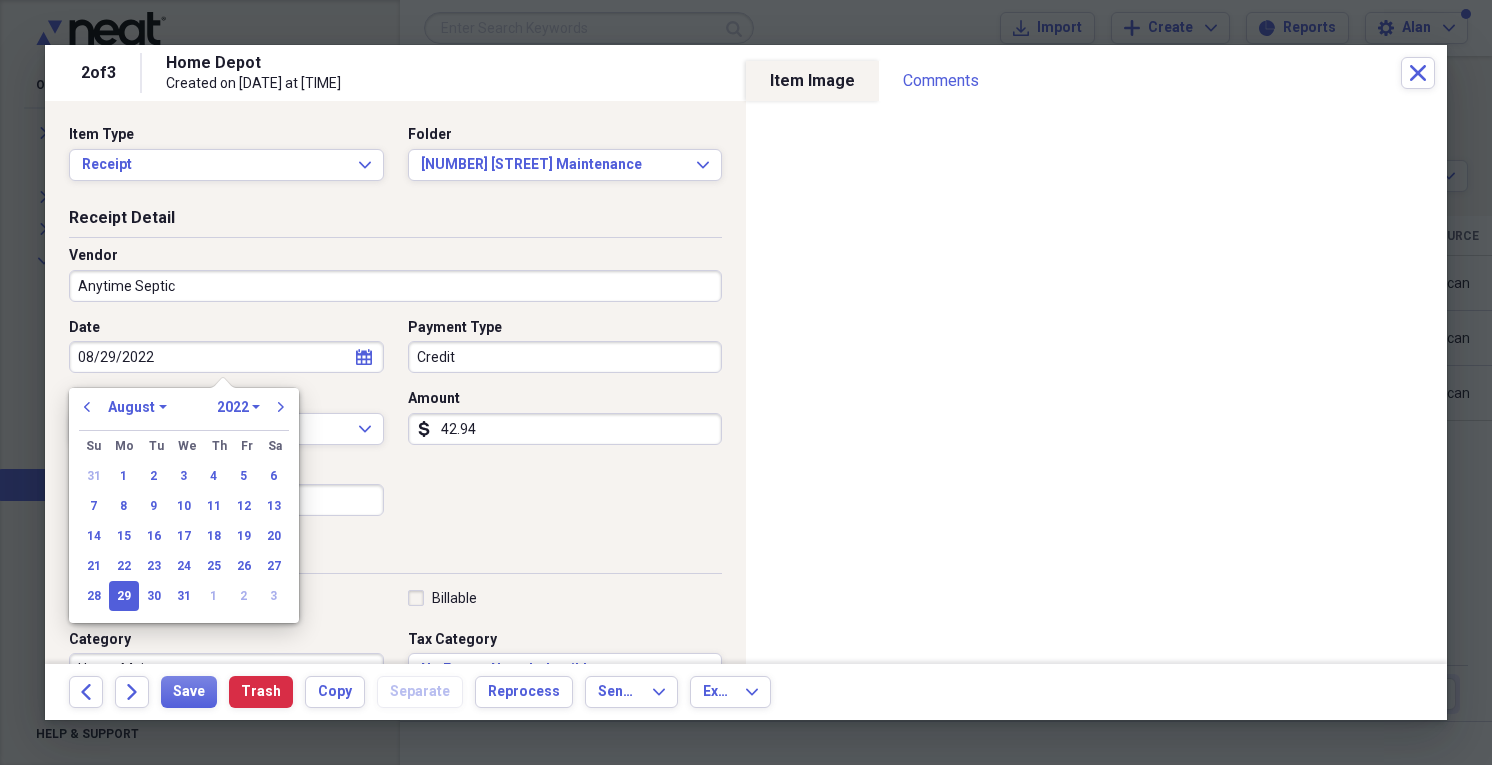 type on "08/29/2022" 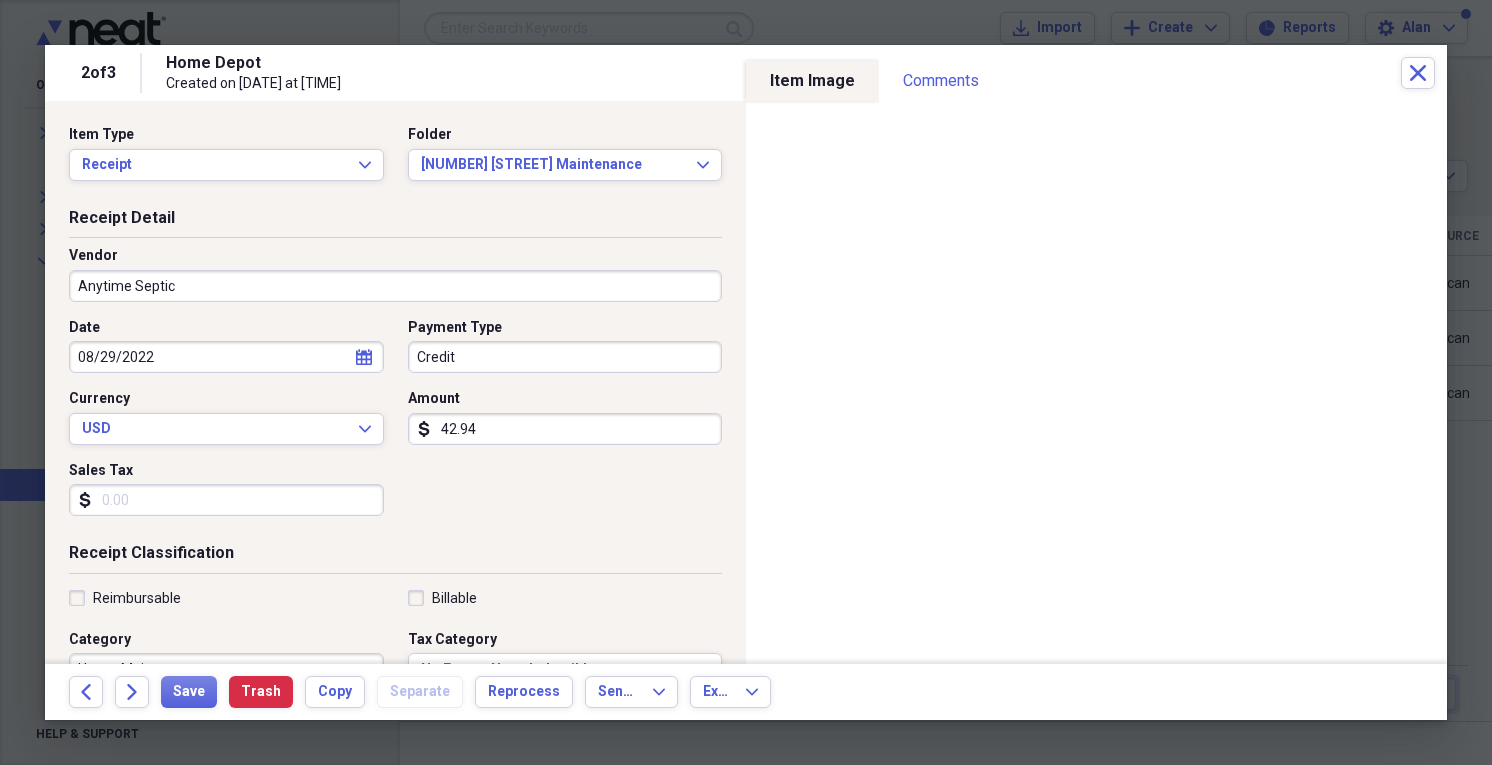 click on "42.94" at bounding box center [565, 429] 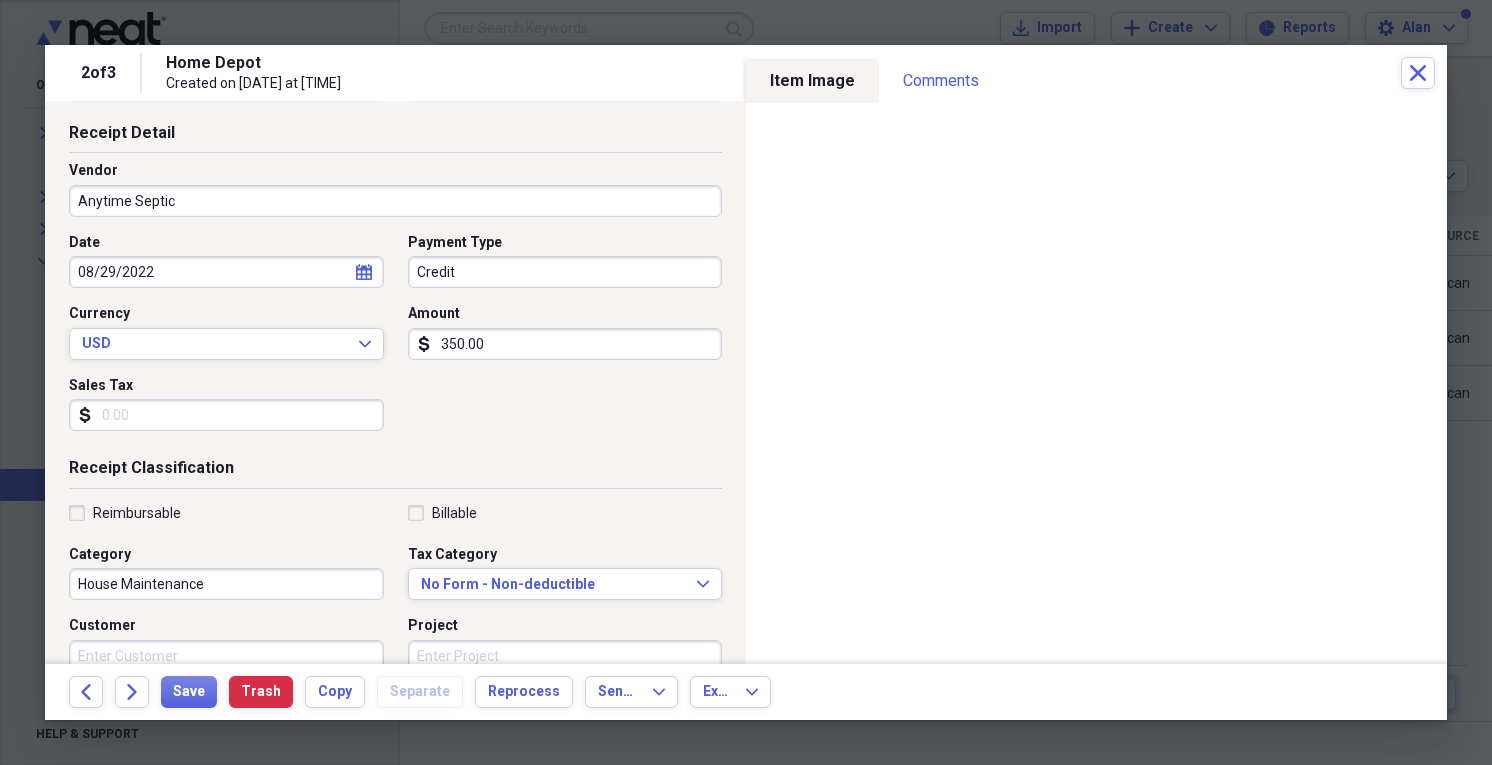 scroll, scrollTop: 80, scrollLeft: 0, axis: vertical 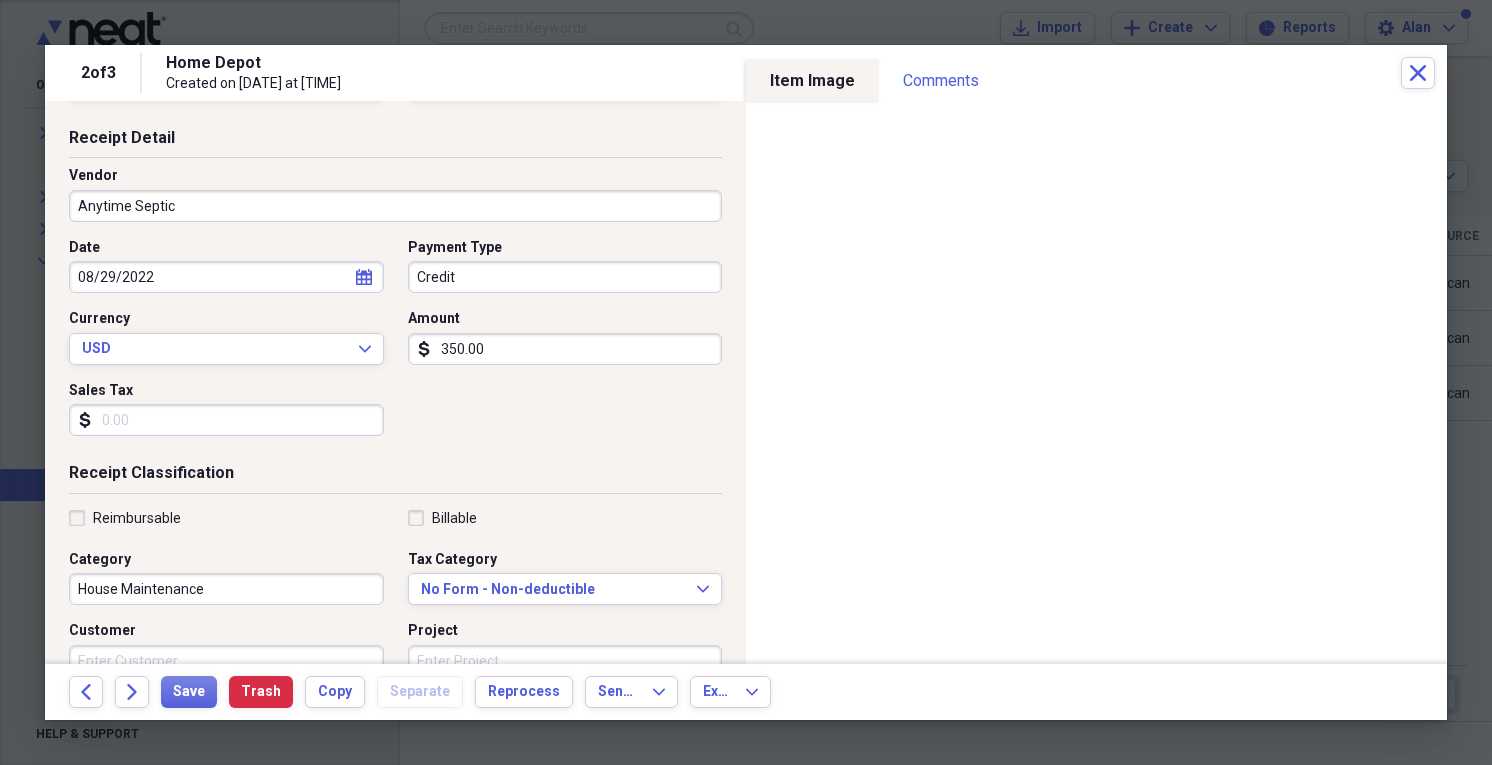type on "350.00" 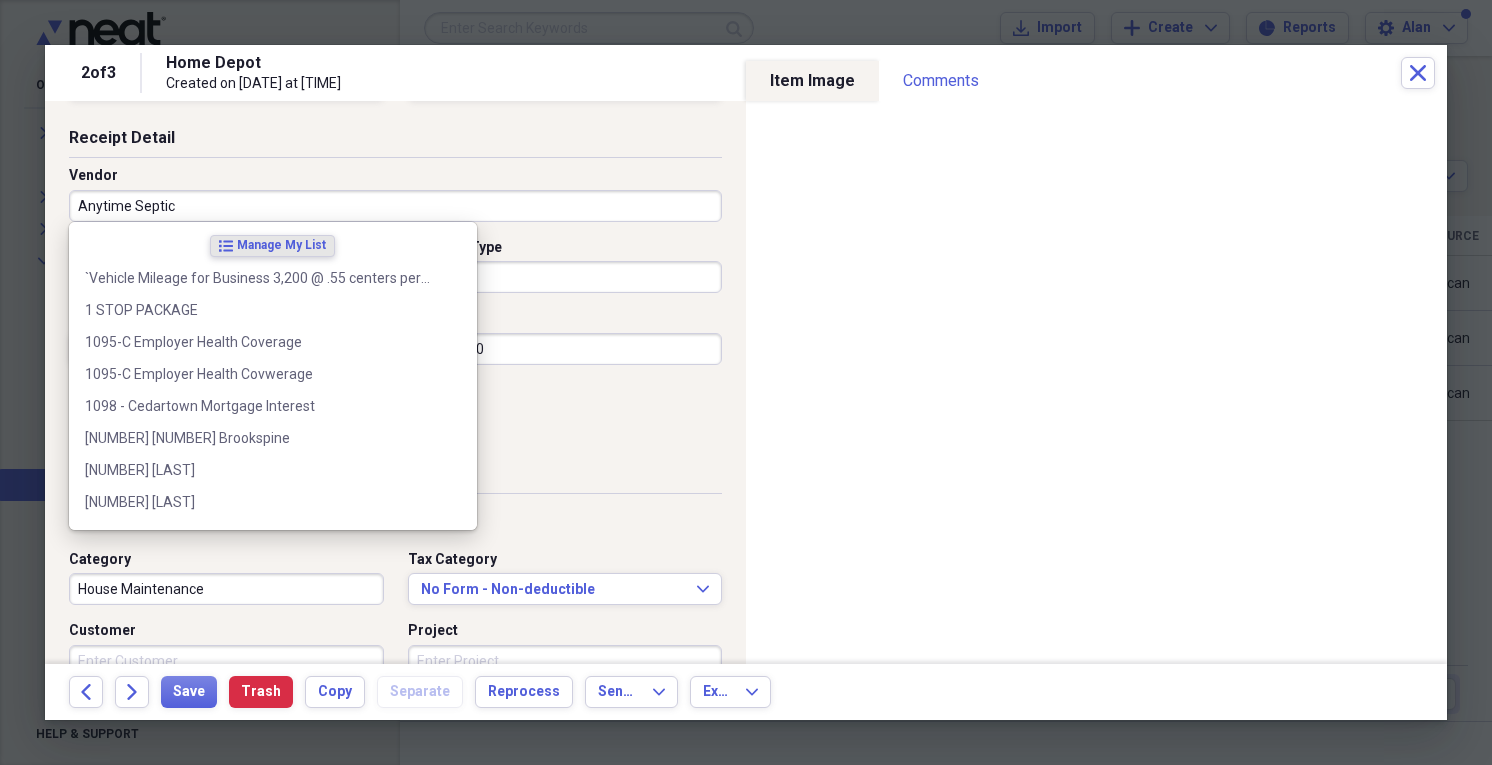 click on "Anytime Septic" at bounding box center (395, 206) 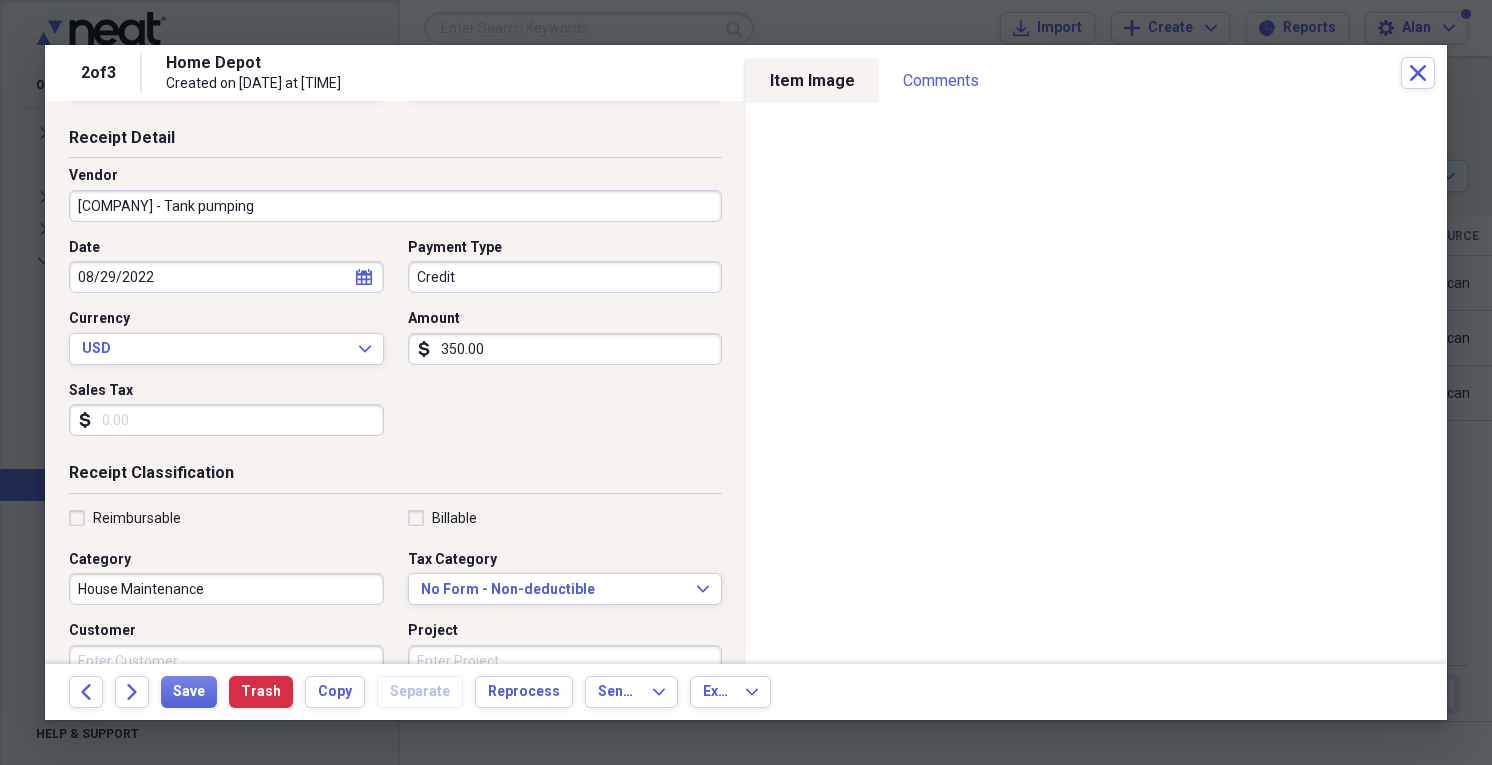 scroll, scrollTop: 0, scrollLeft: 0, axis: both 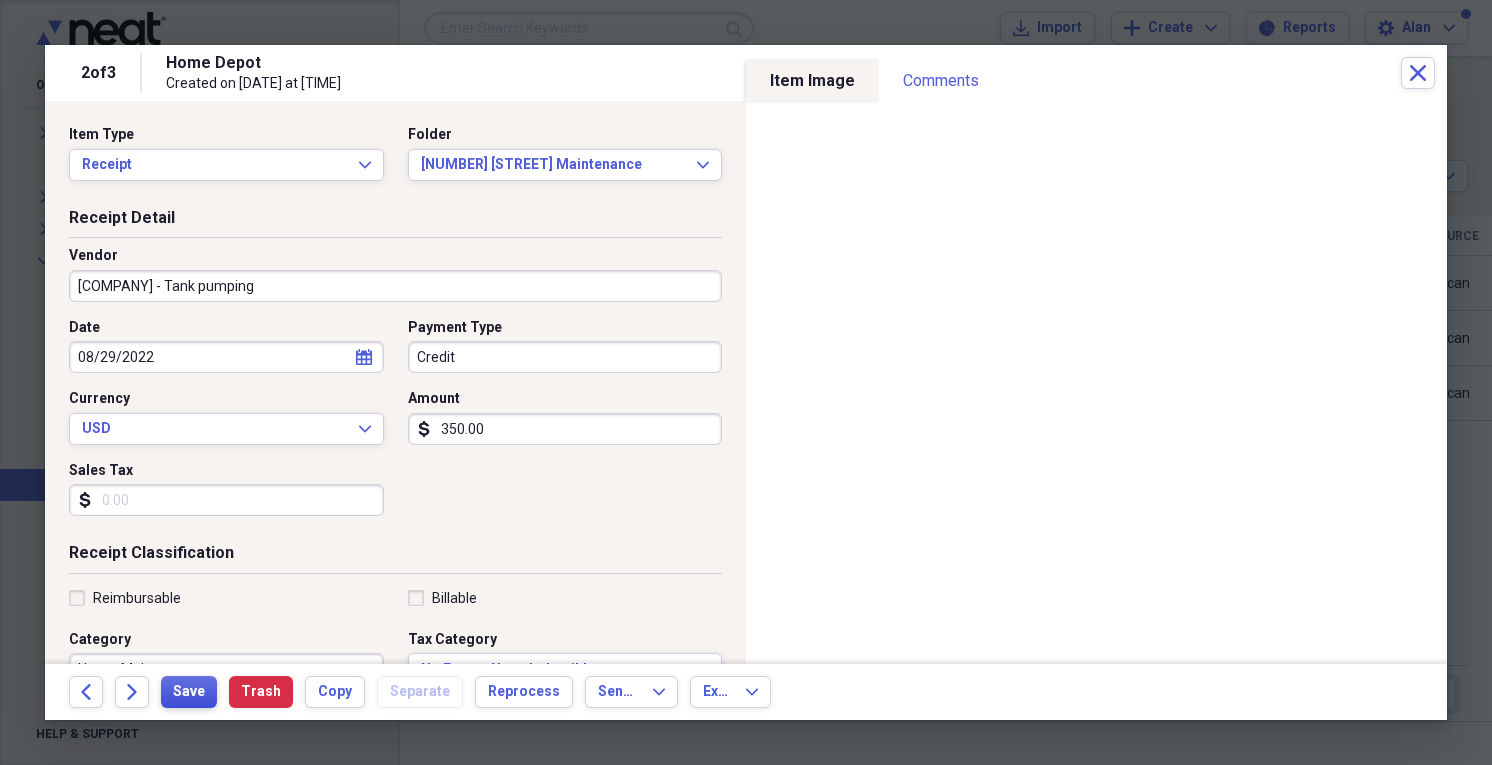 type on "[COMPANY] - Tank pumping" 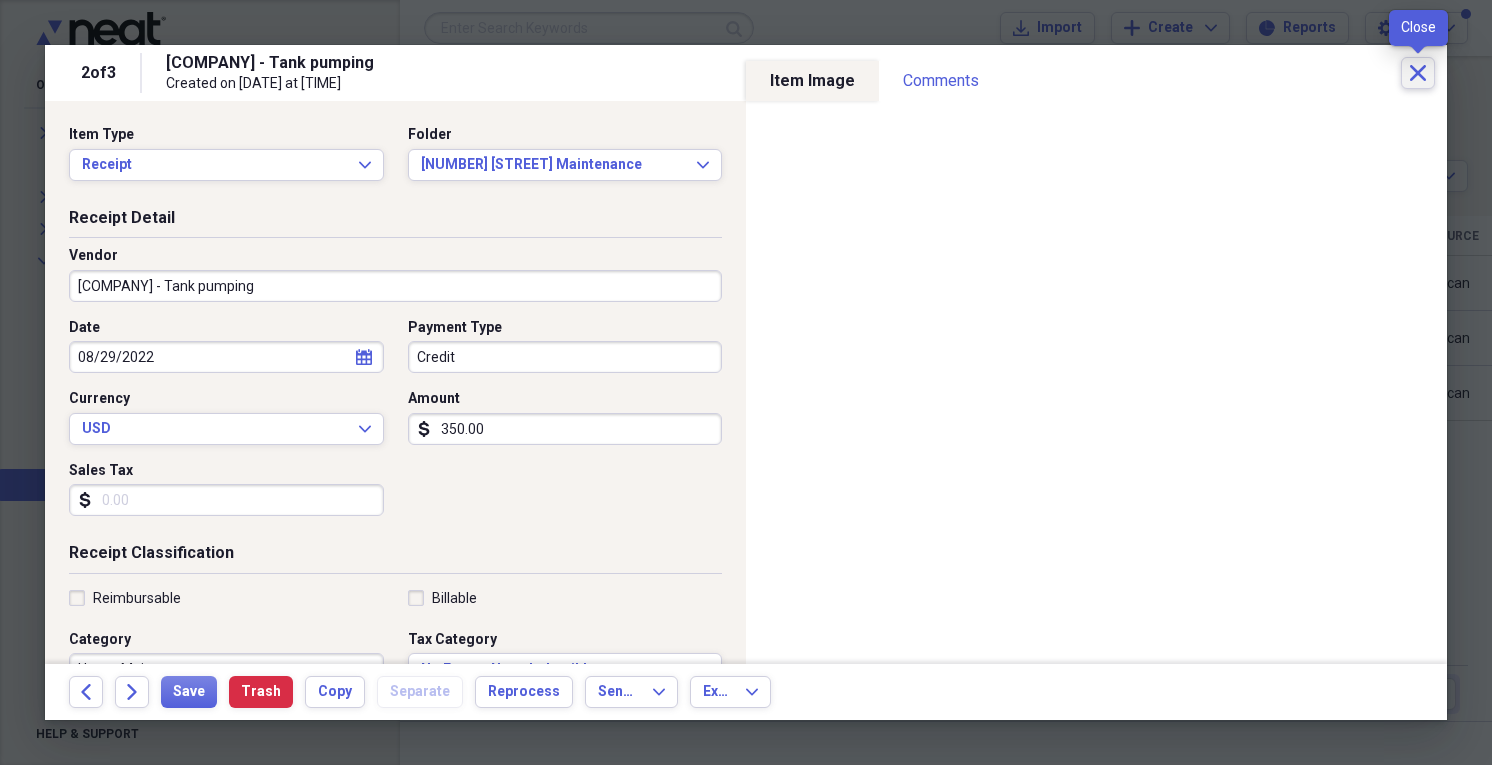 click 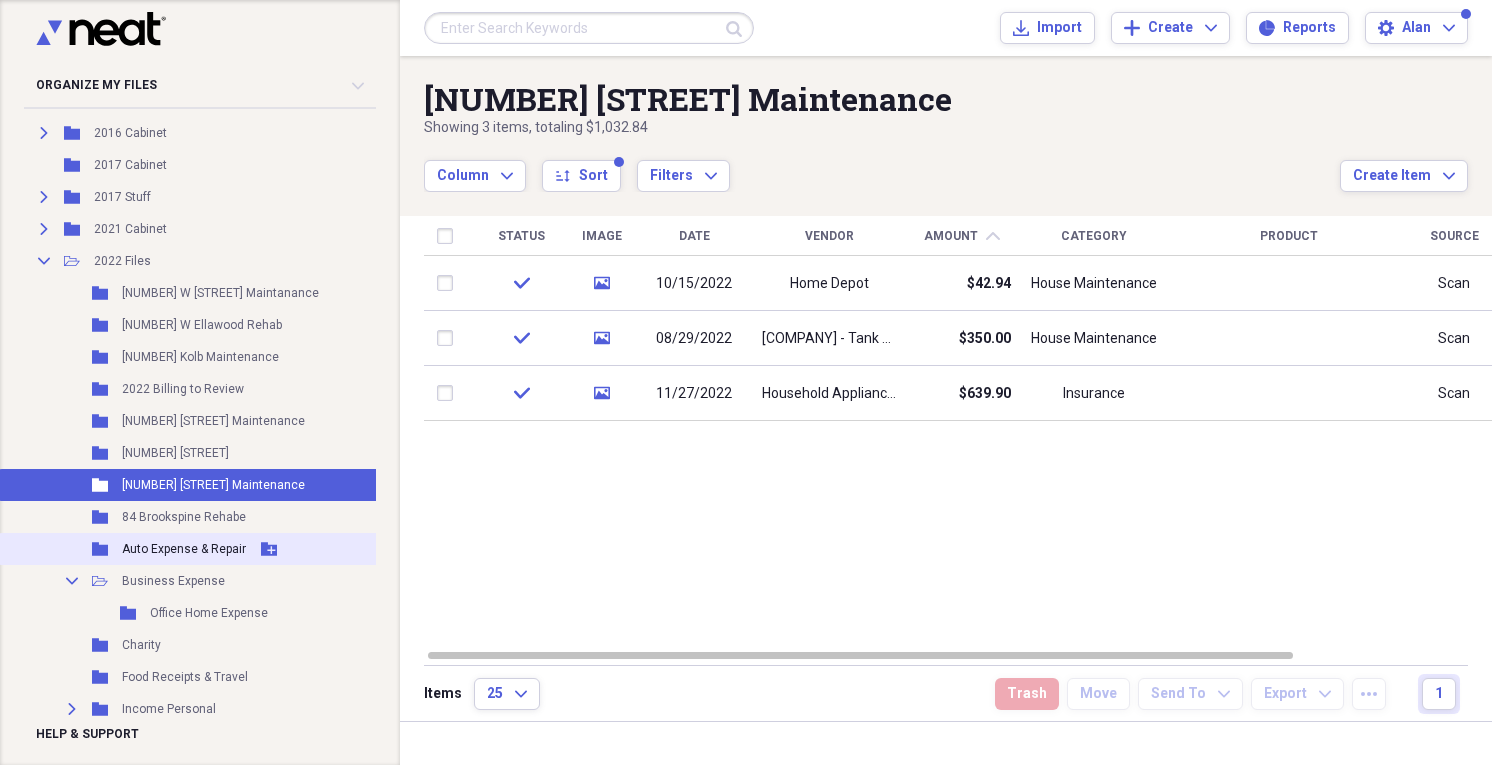 drag, startPoint x: 197, startPoint y: 542, endPoint x: 208, endPoint y: 543, distance: 11.045361 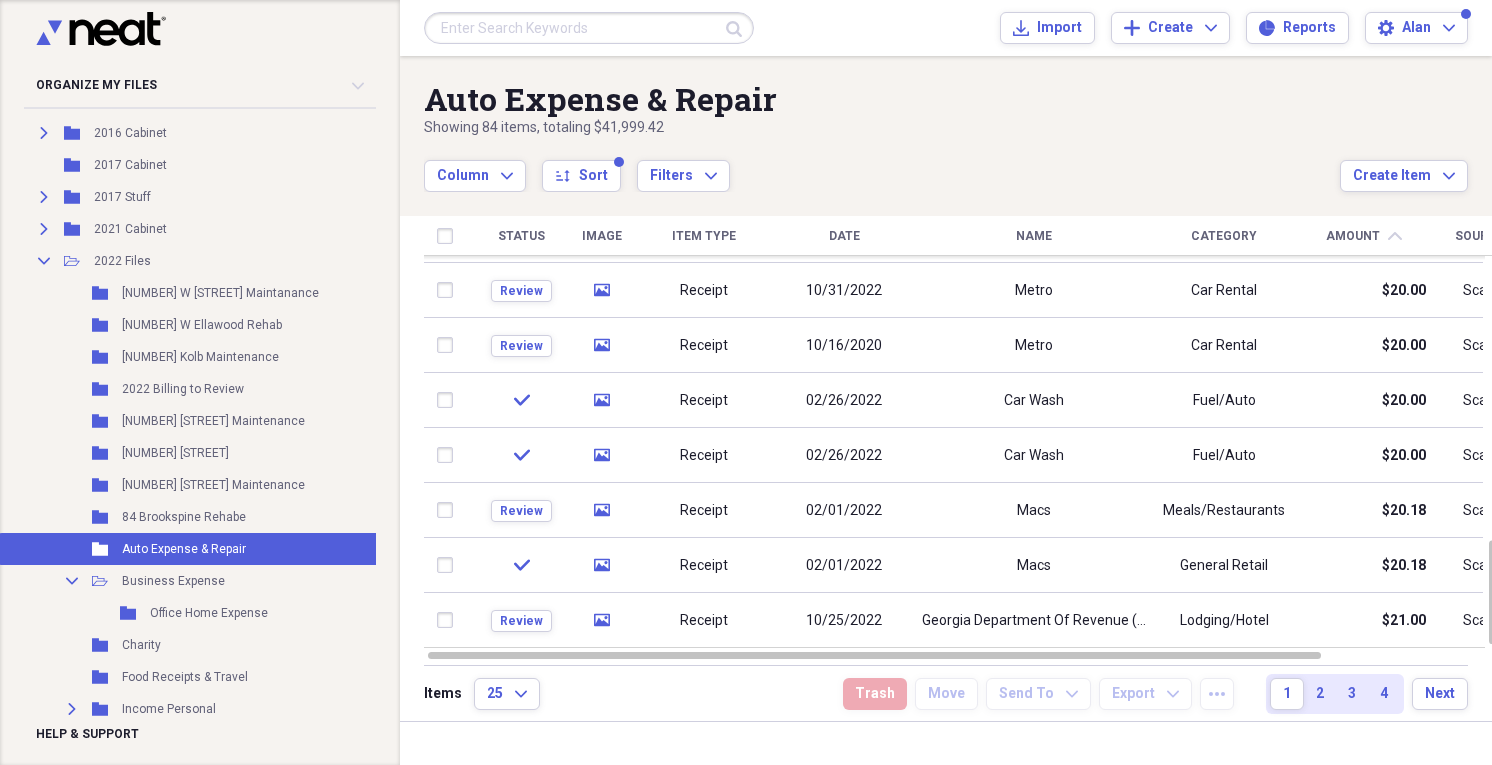 click on "chevron-up" 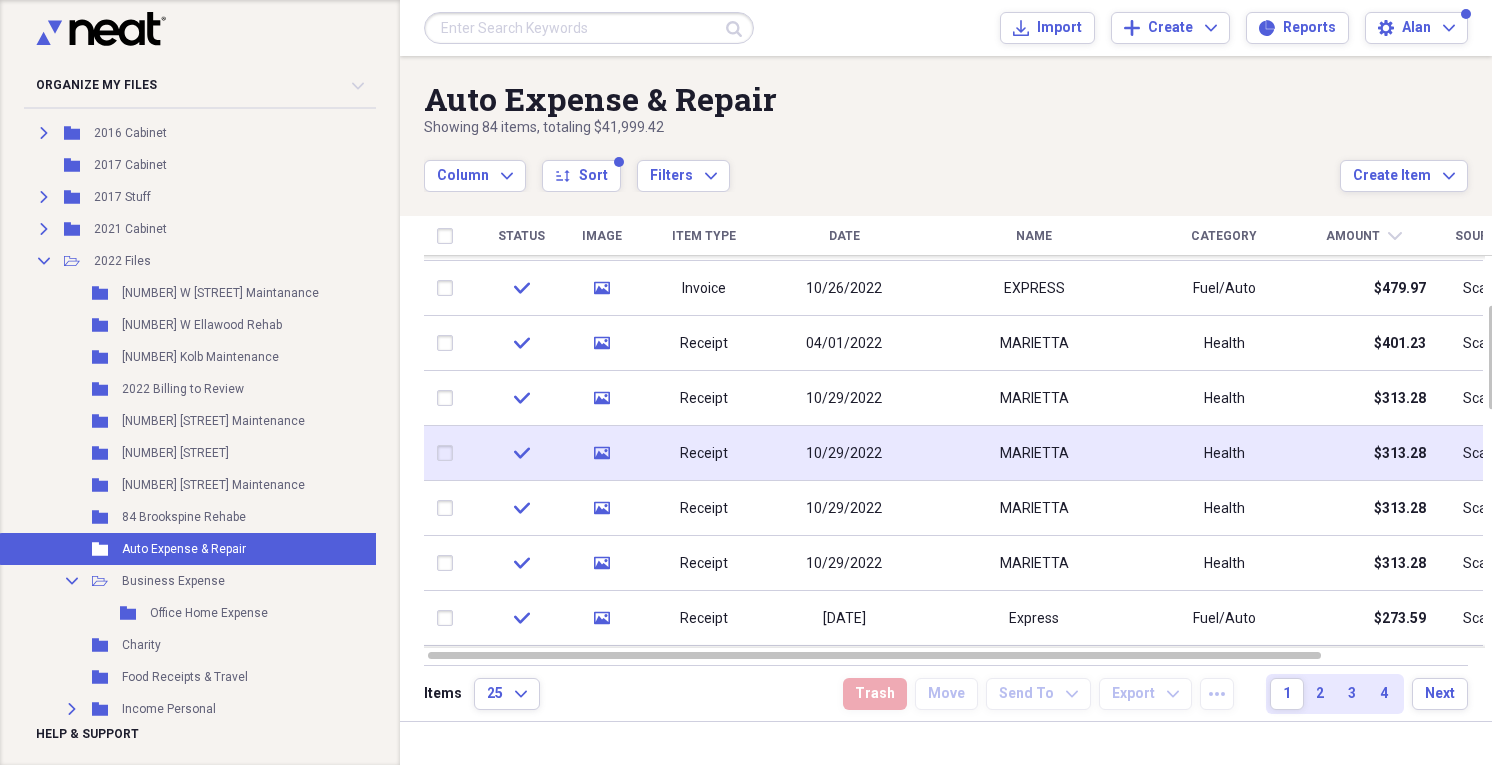 click on "MARIETTA" at bounding box center (1034, 453) 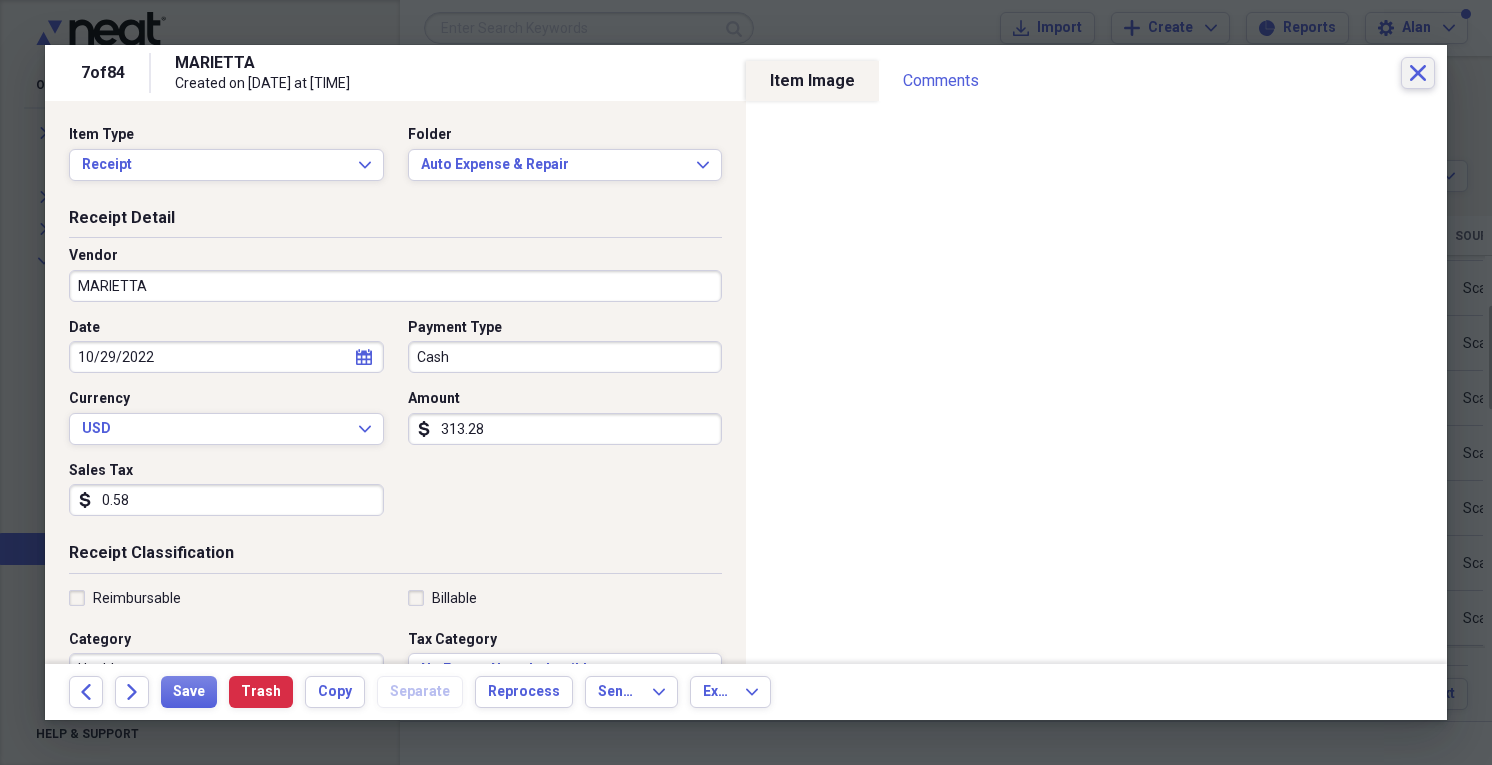 click 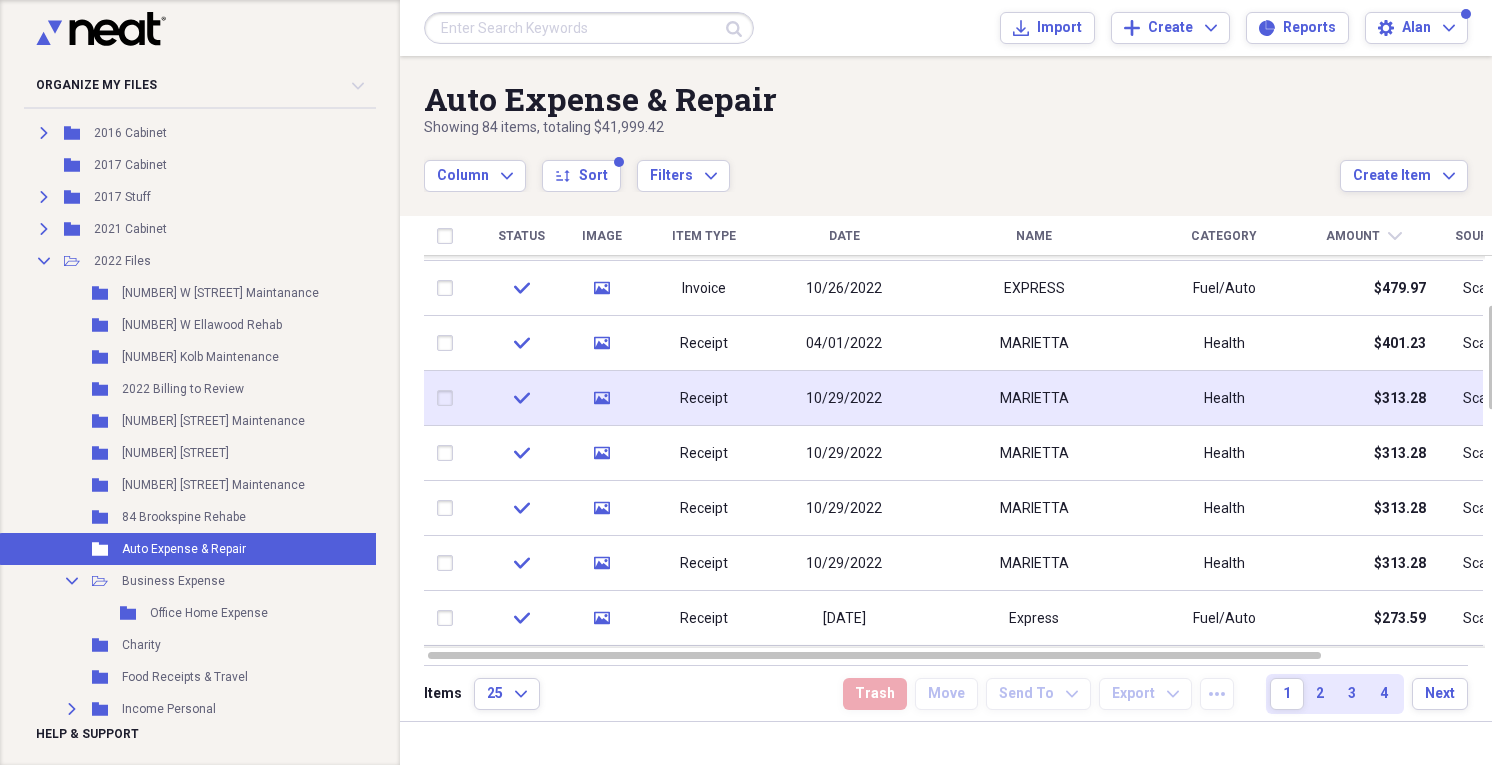 click at bounding box center (449, 398) 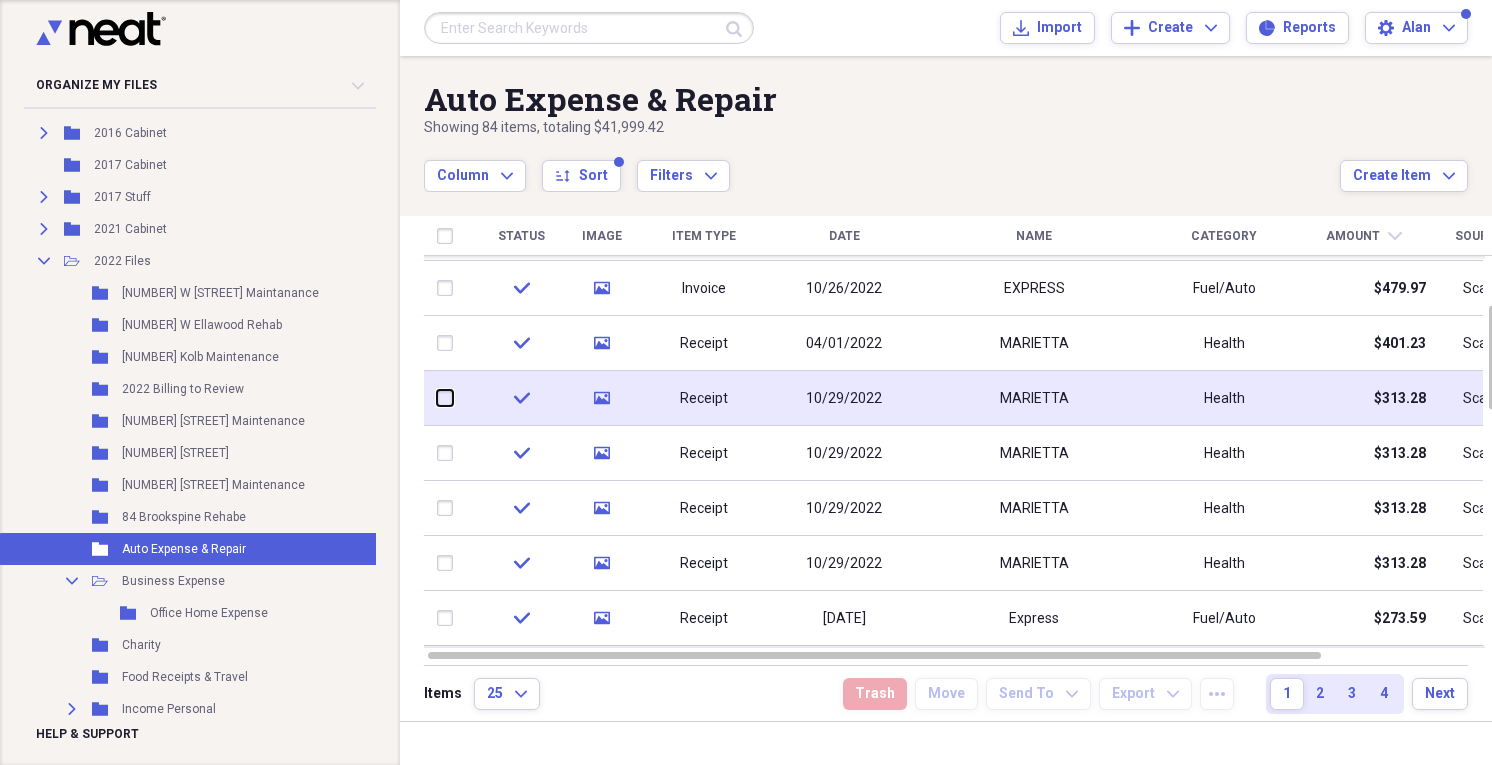 click at bounding box center (437, 398) 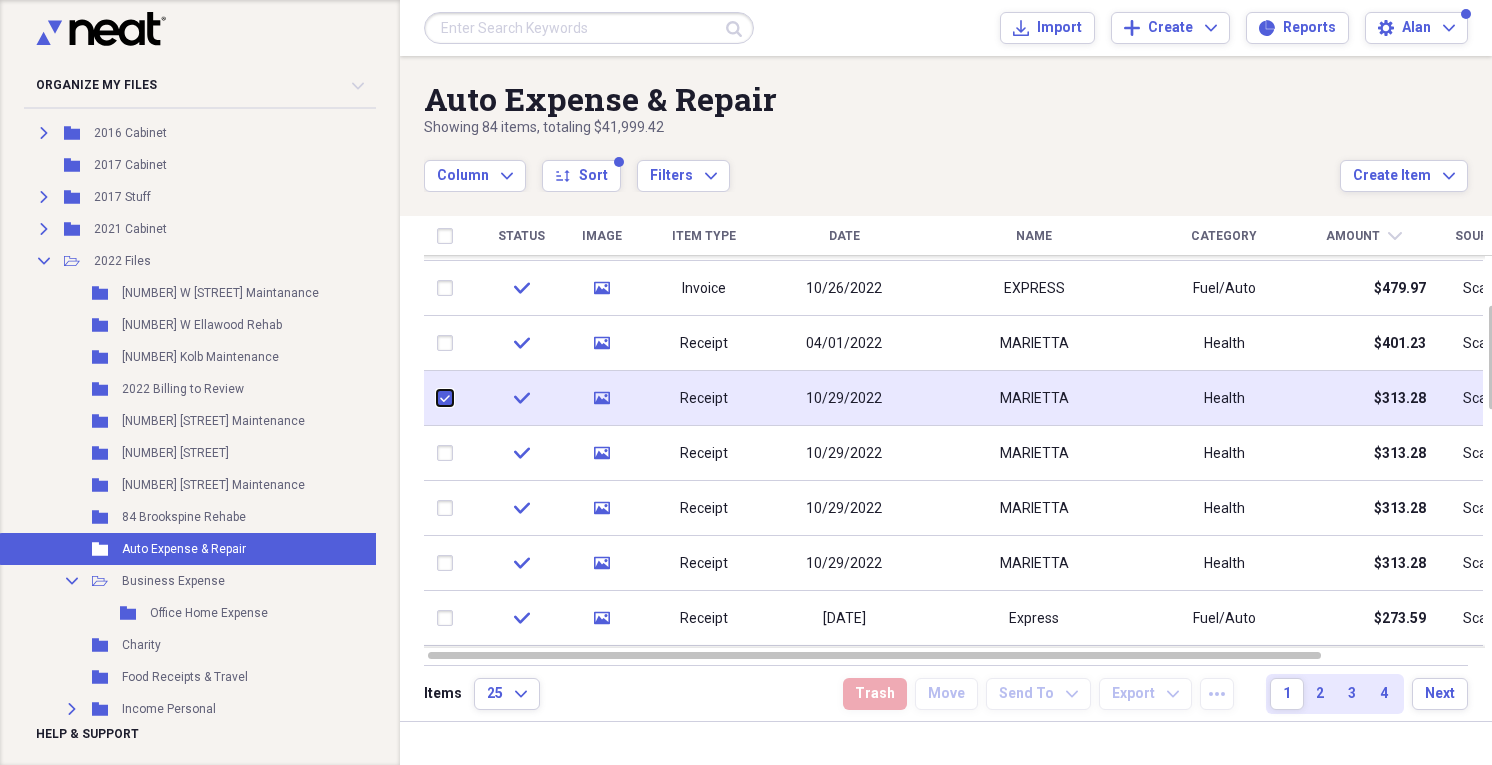 checkbox on "true" 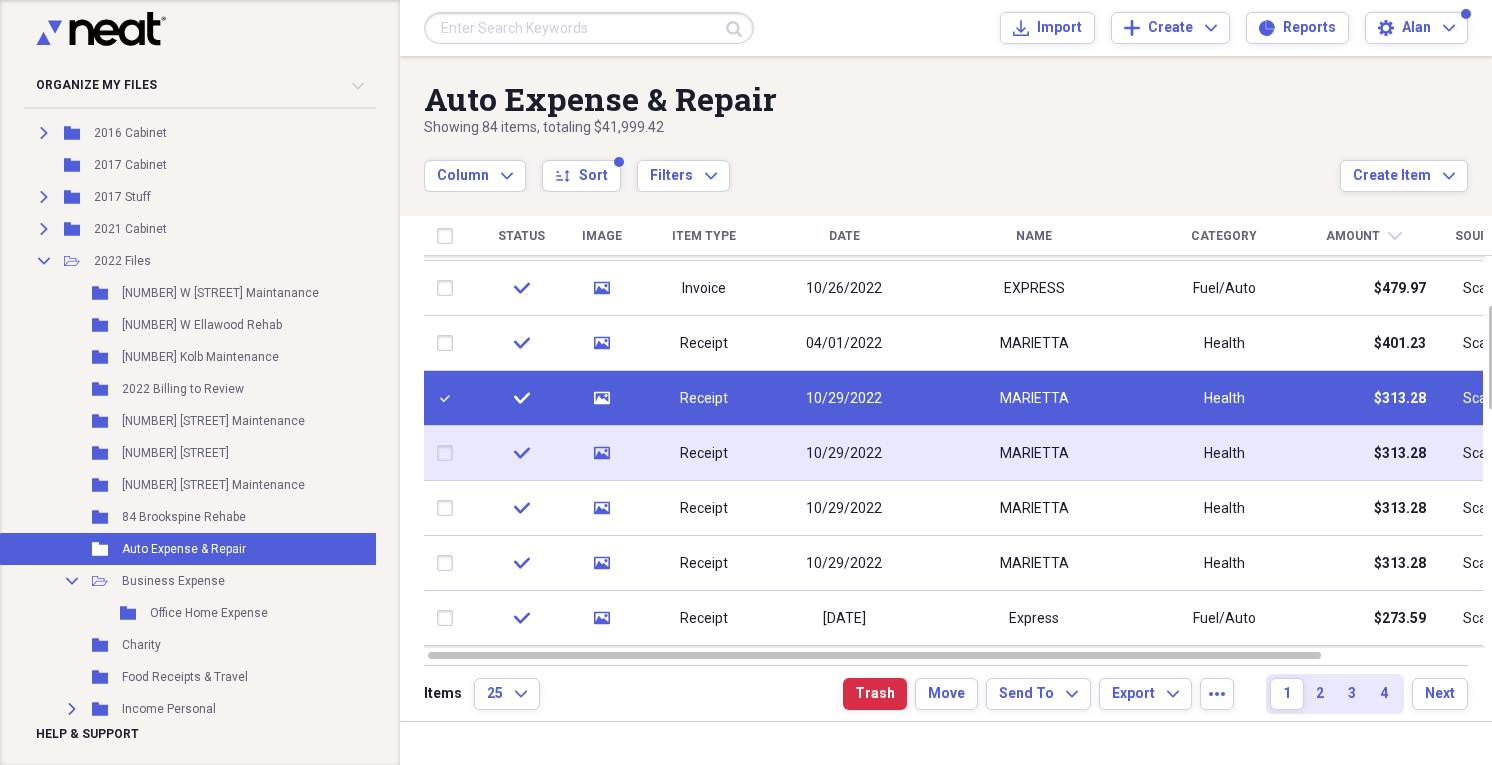 click at bounding box center (449, 453) 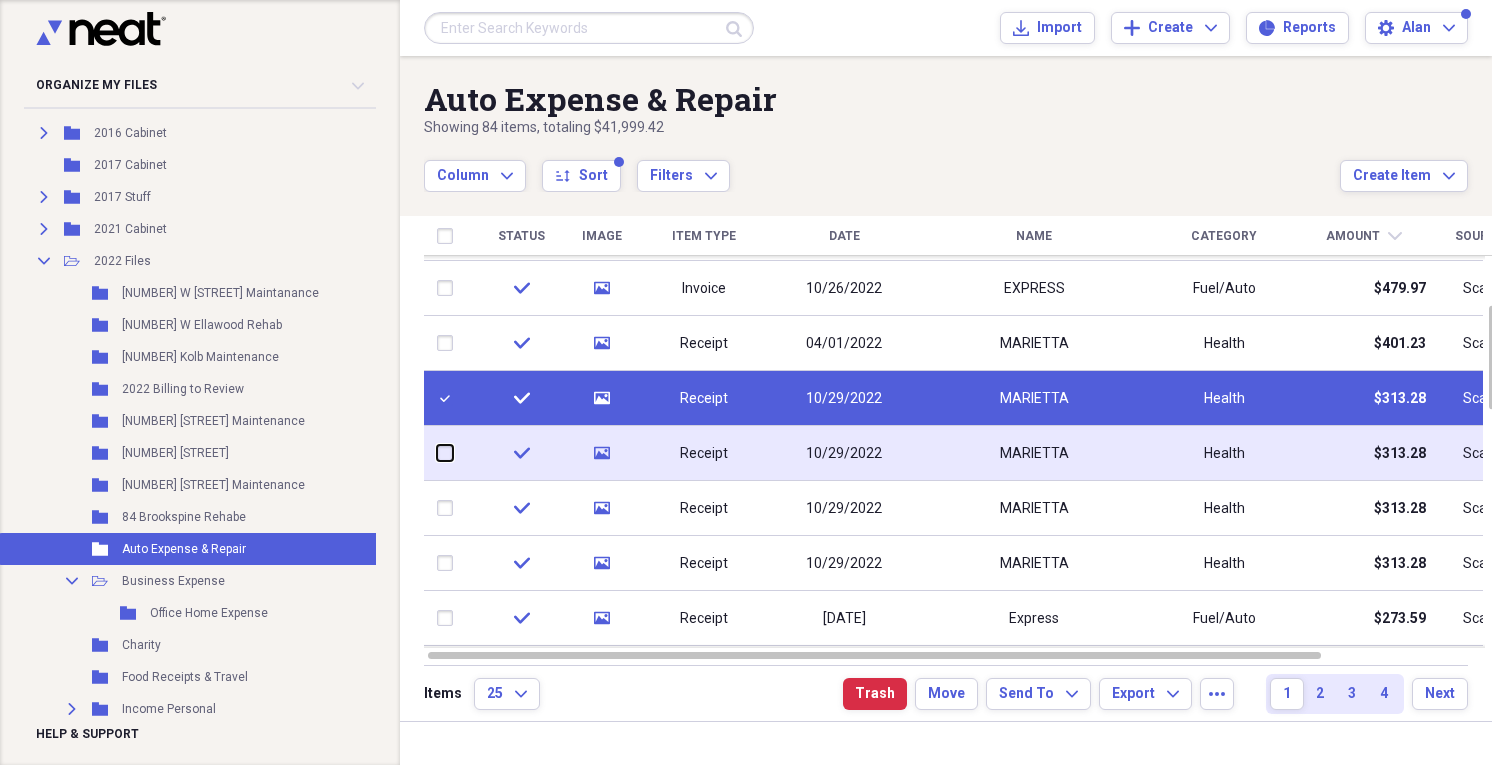 click at bounding box center [437, 453] 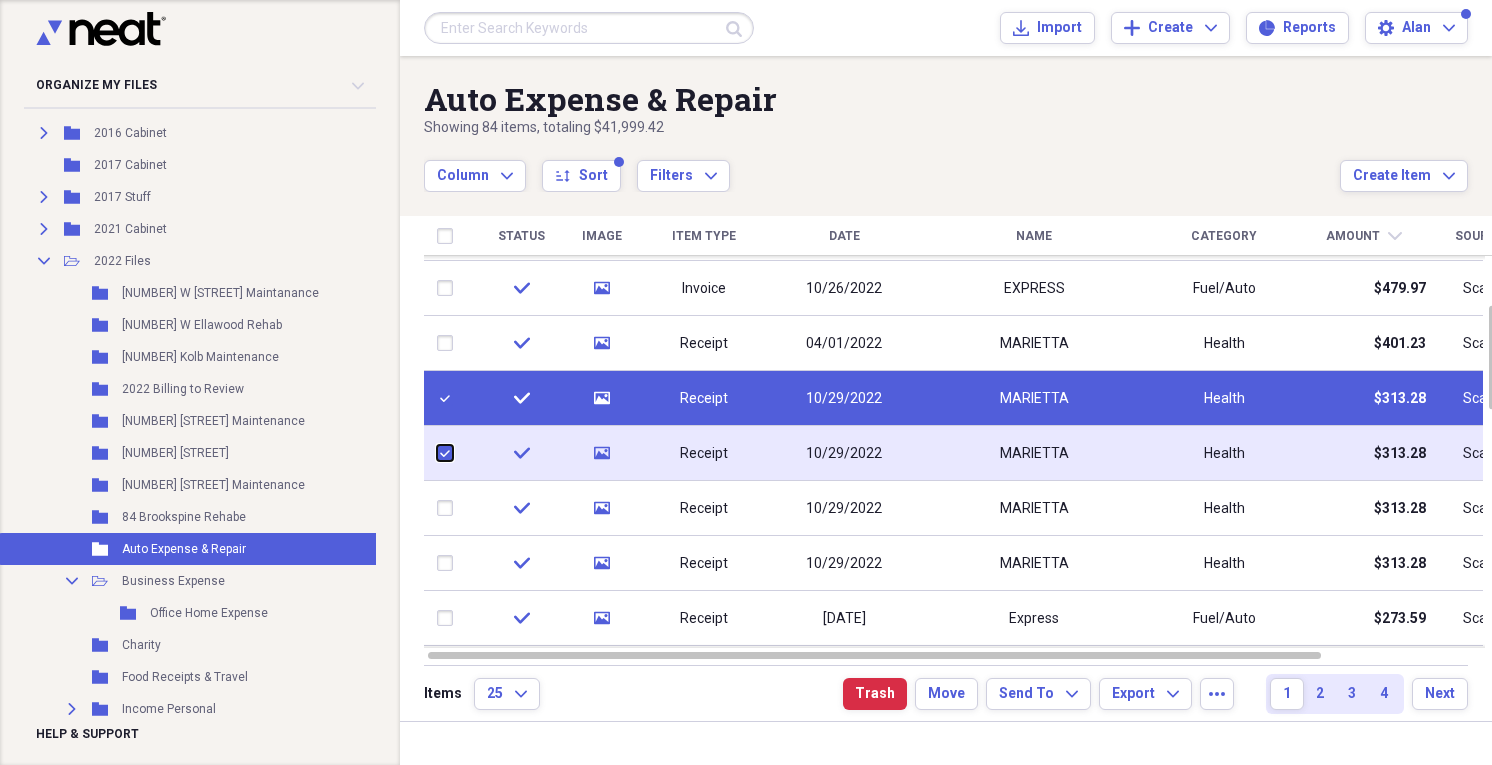 checkbox on "true" 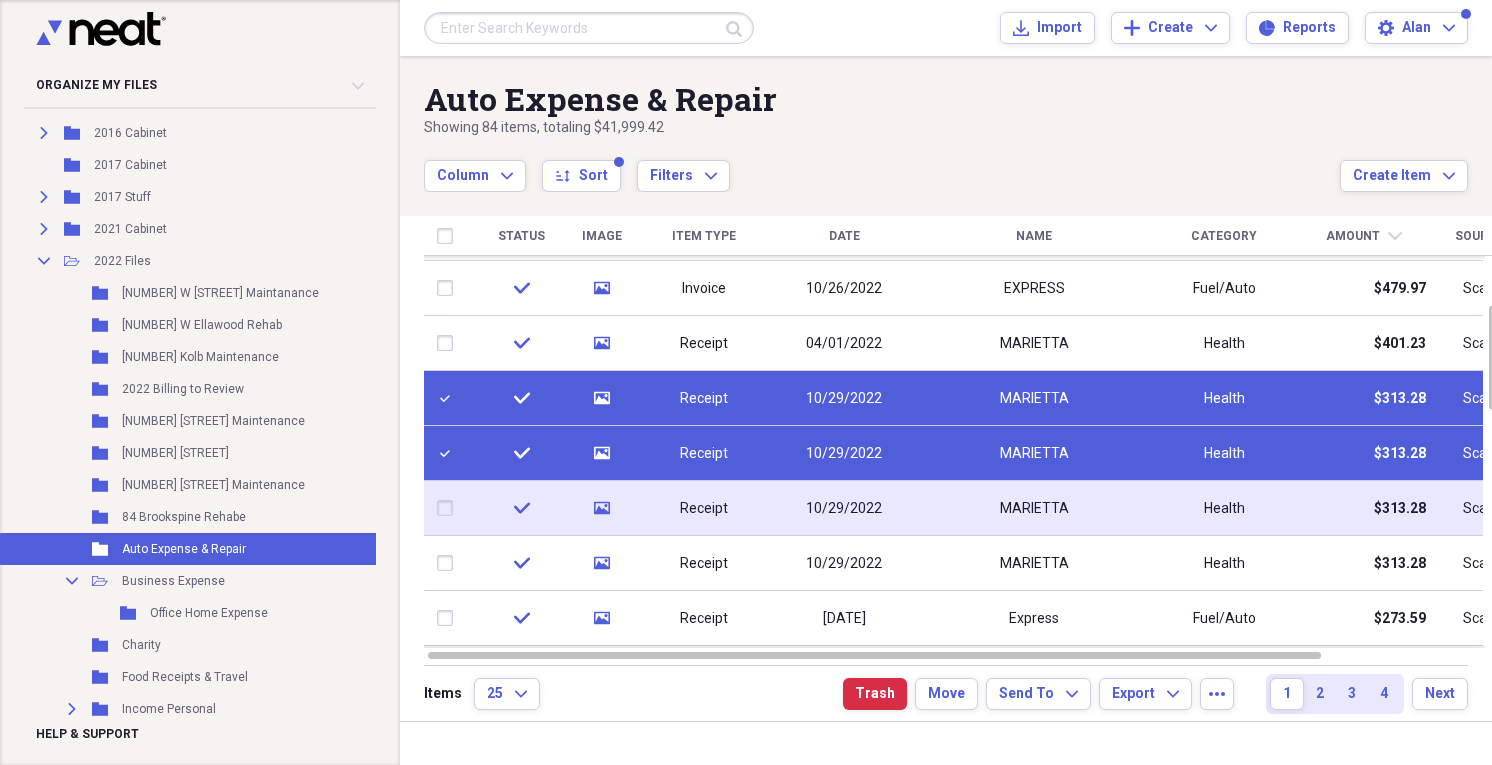 click at bounding box center [449, 508] 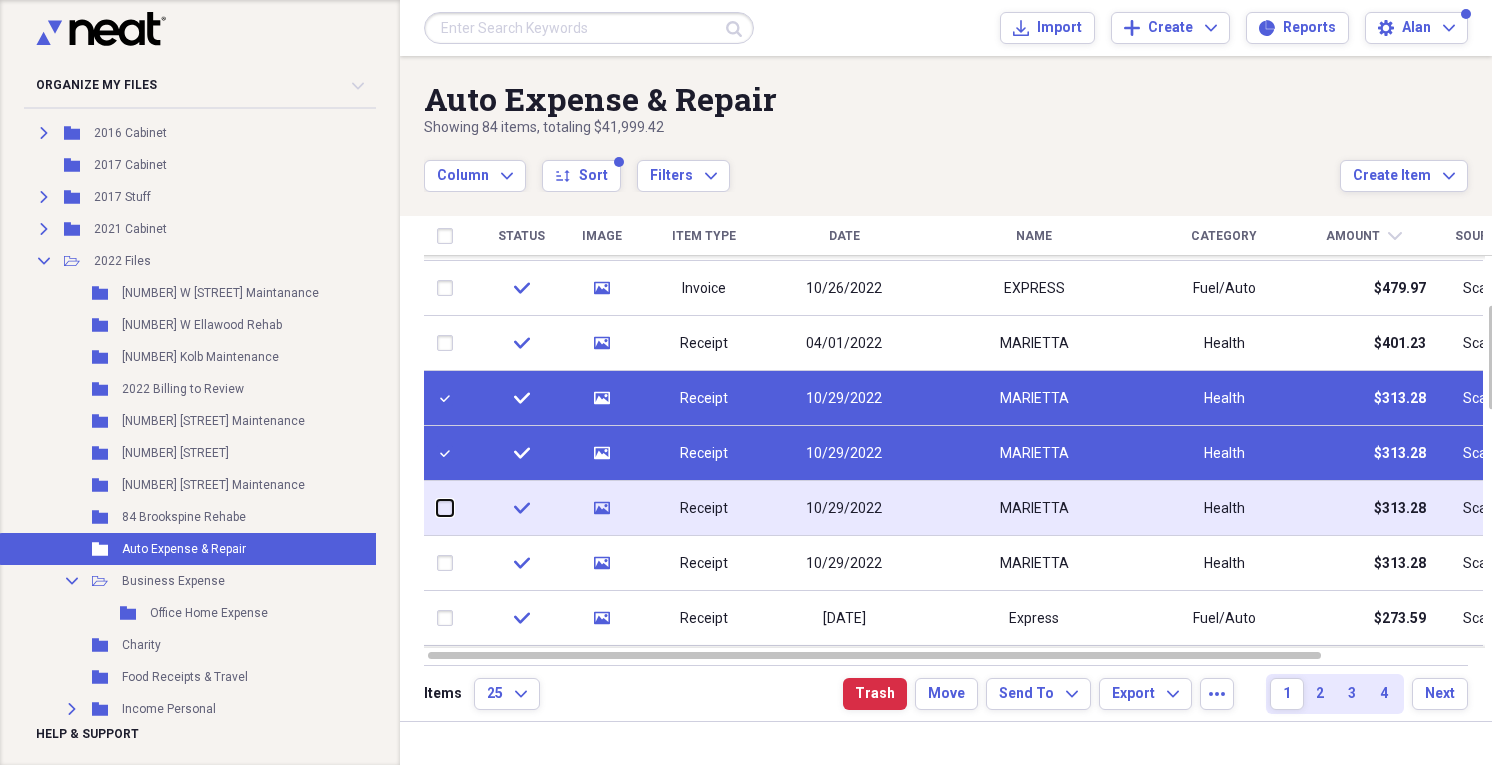 click at bounding box center (437, 508) 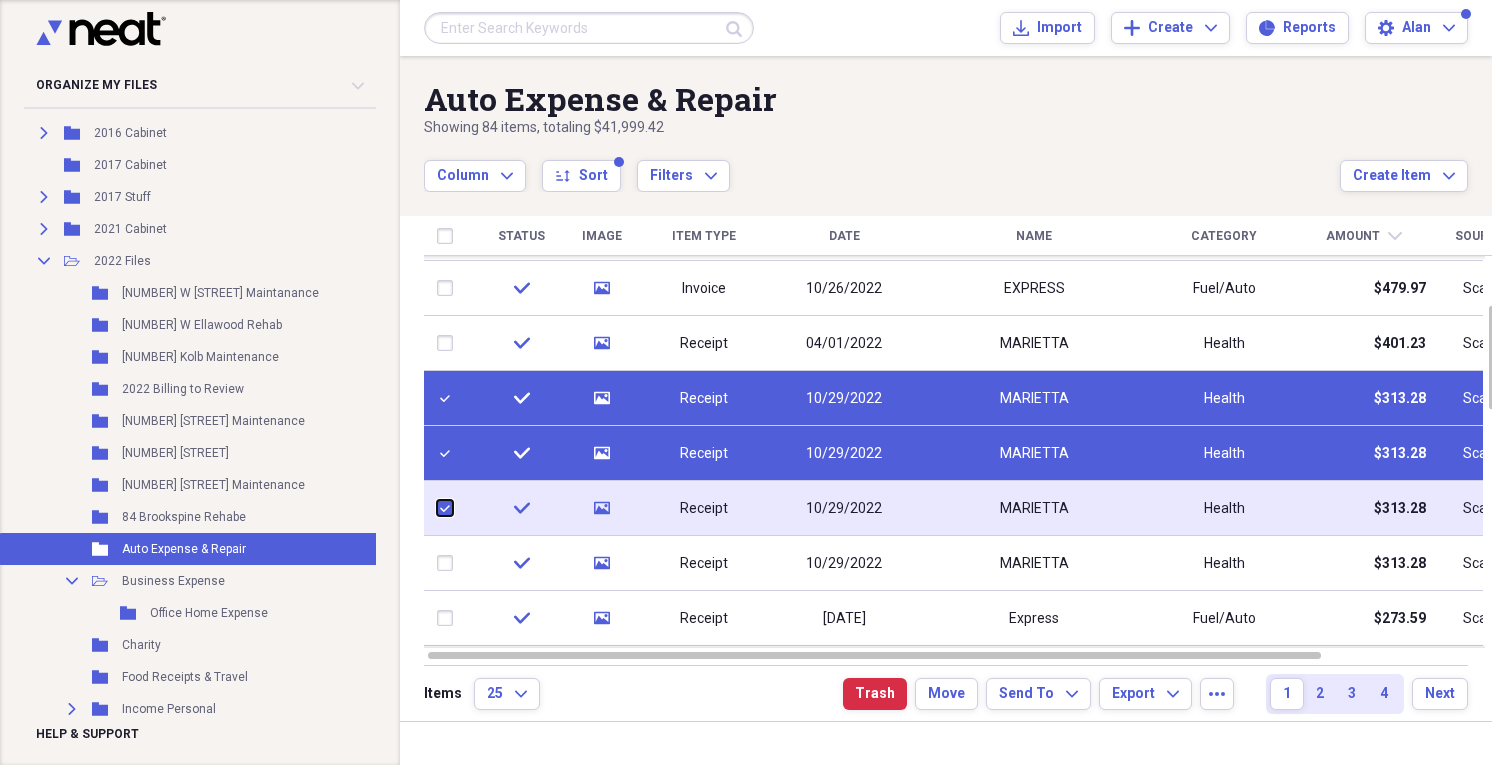checkbox on "true" 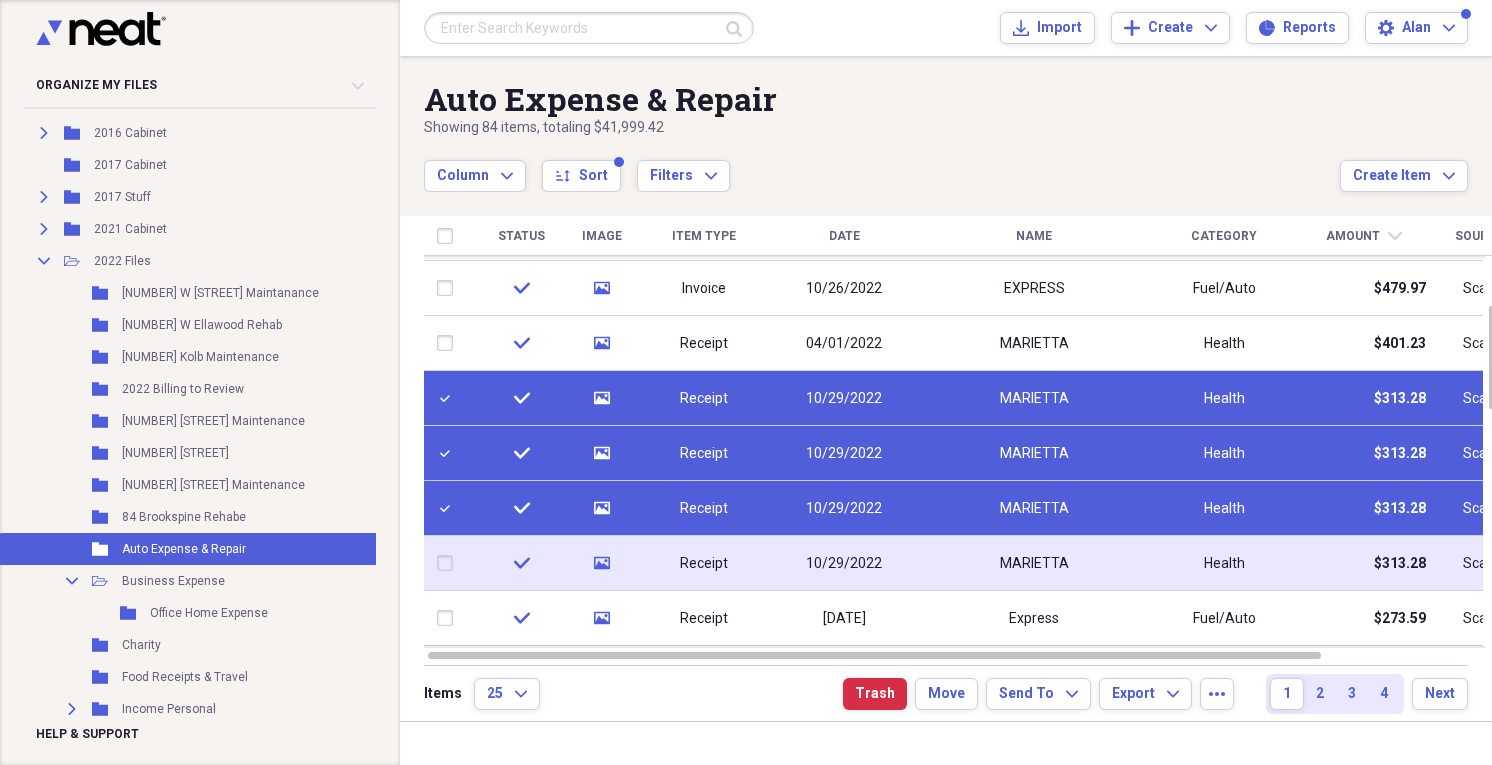 click at bounding box center (449, 563) 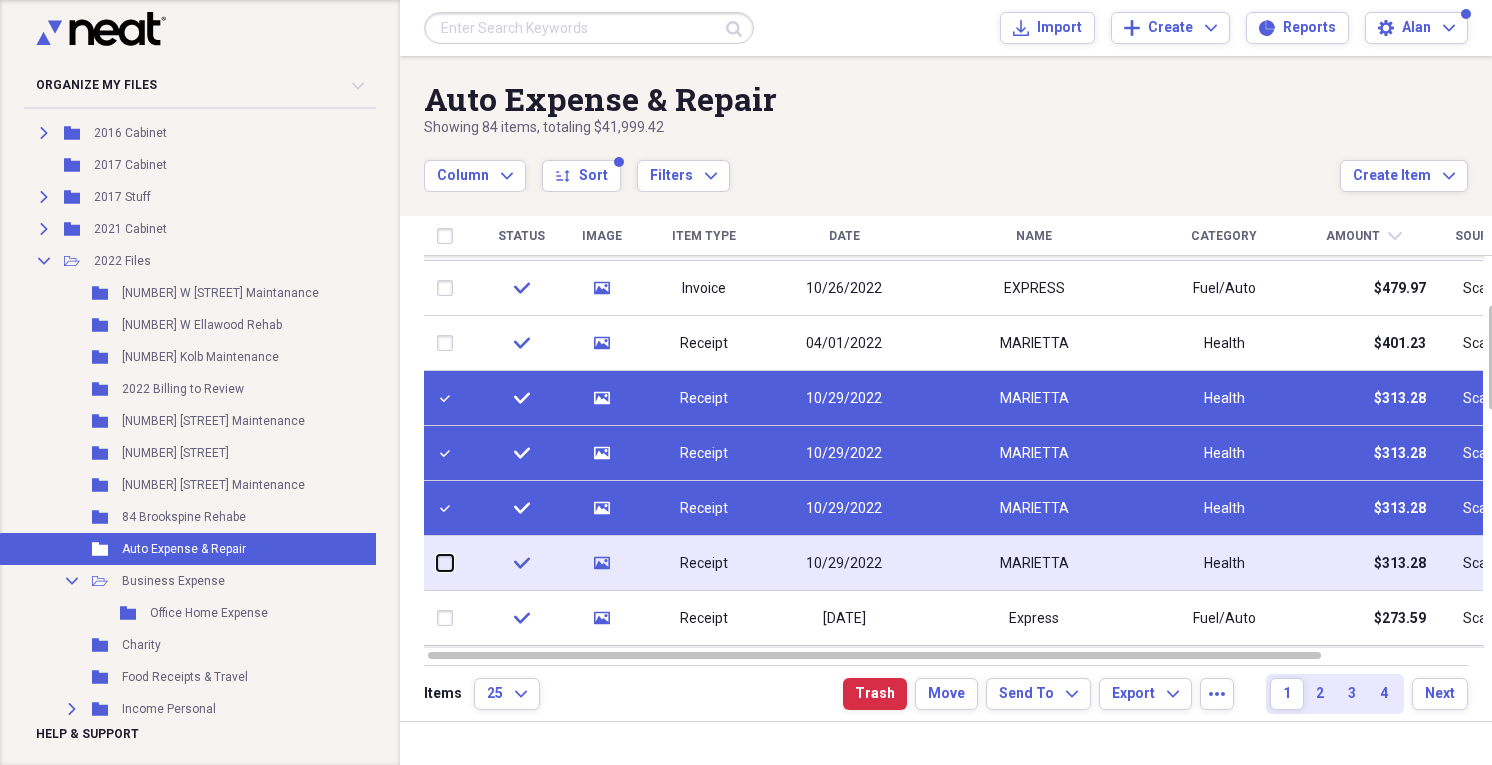 click at bounding box center (437, 563) 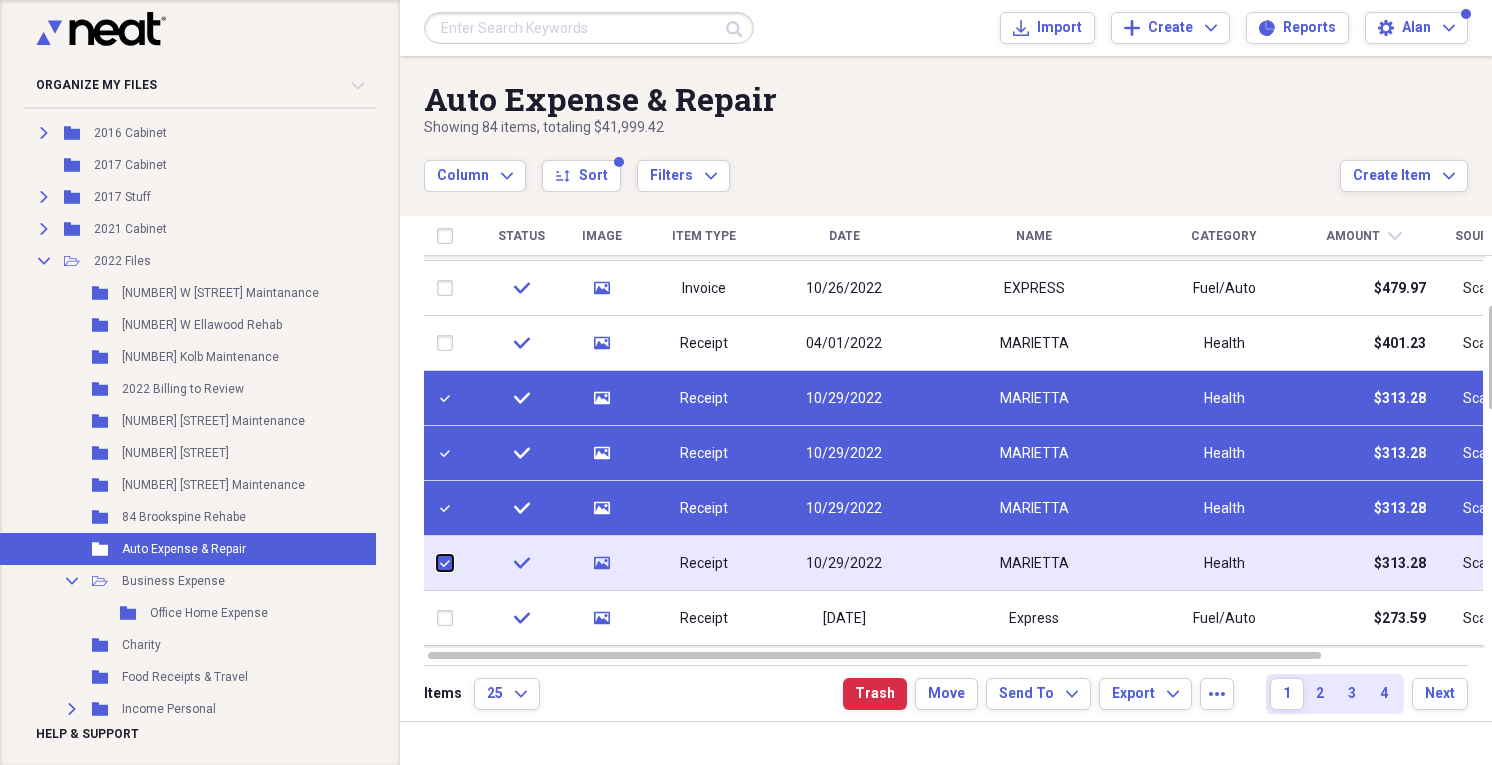 checkbox on "true" 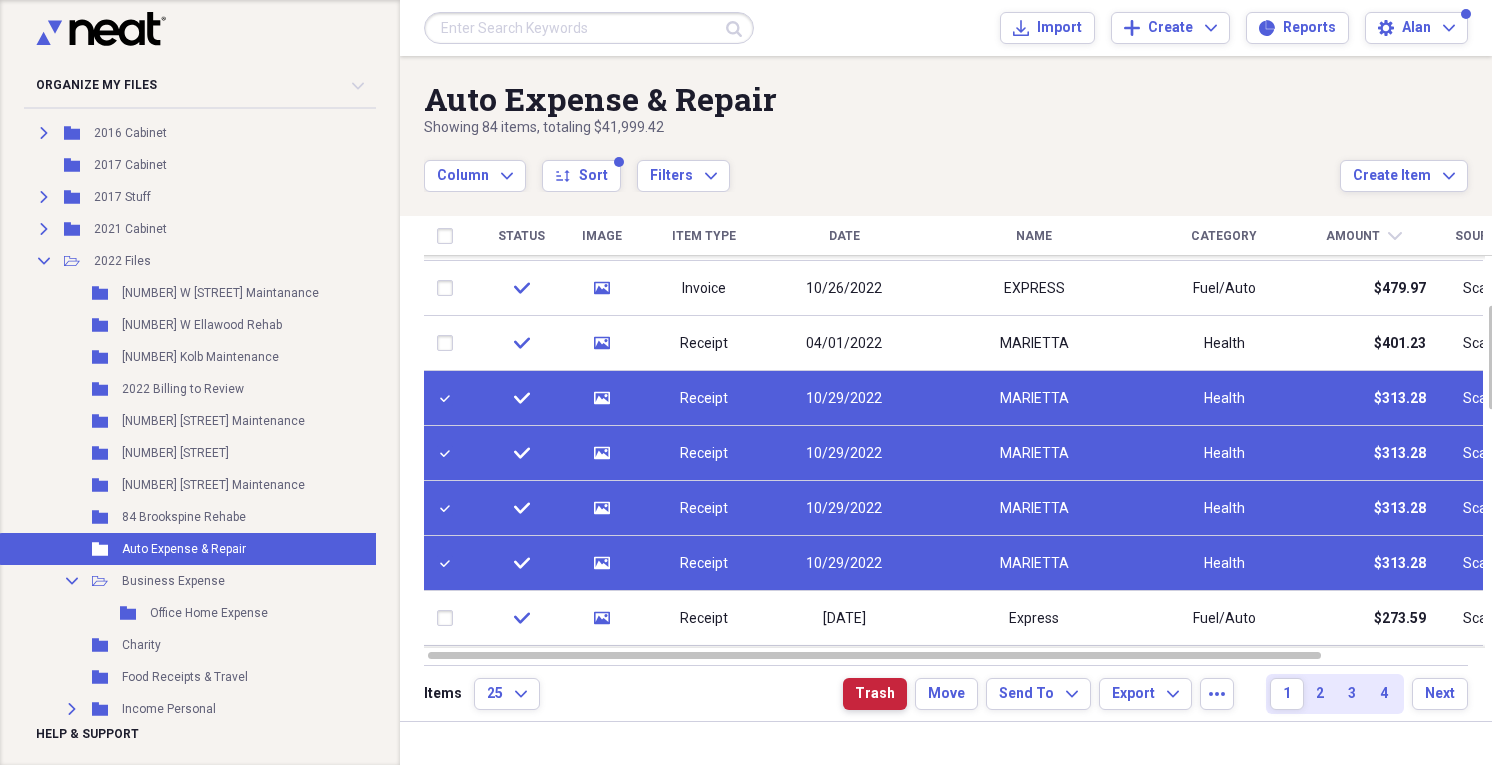 click on "Trash" at bounding box center (875, 694) 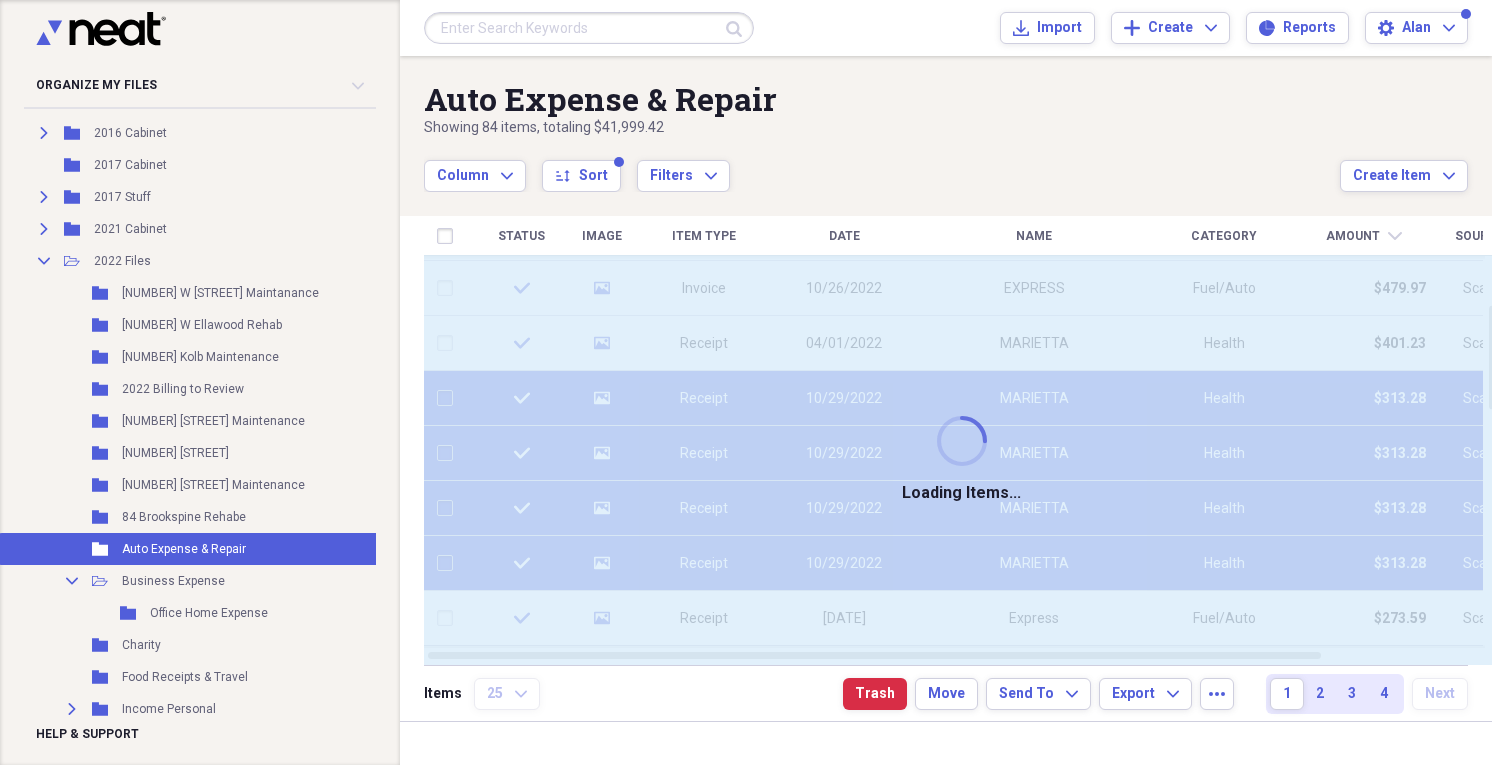 checkbox on "false" 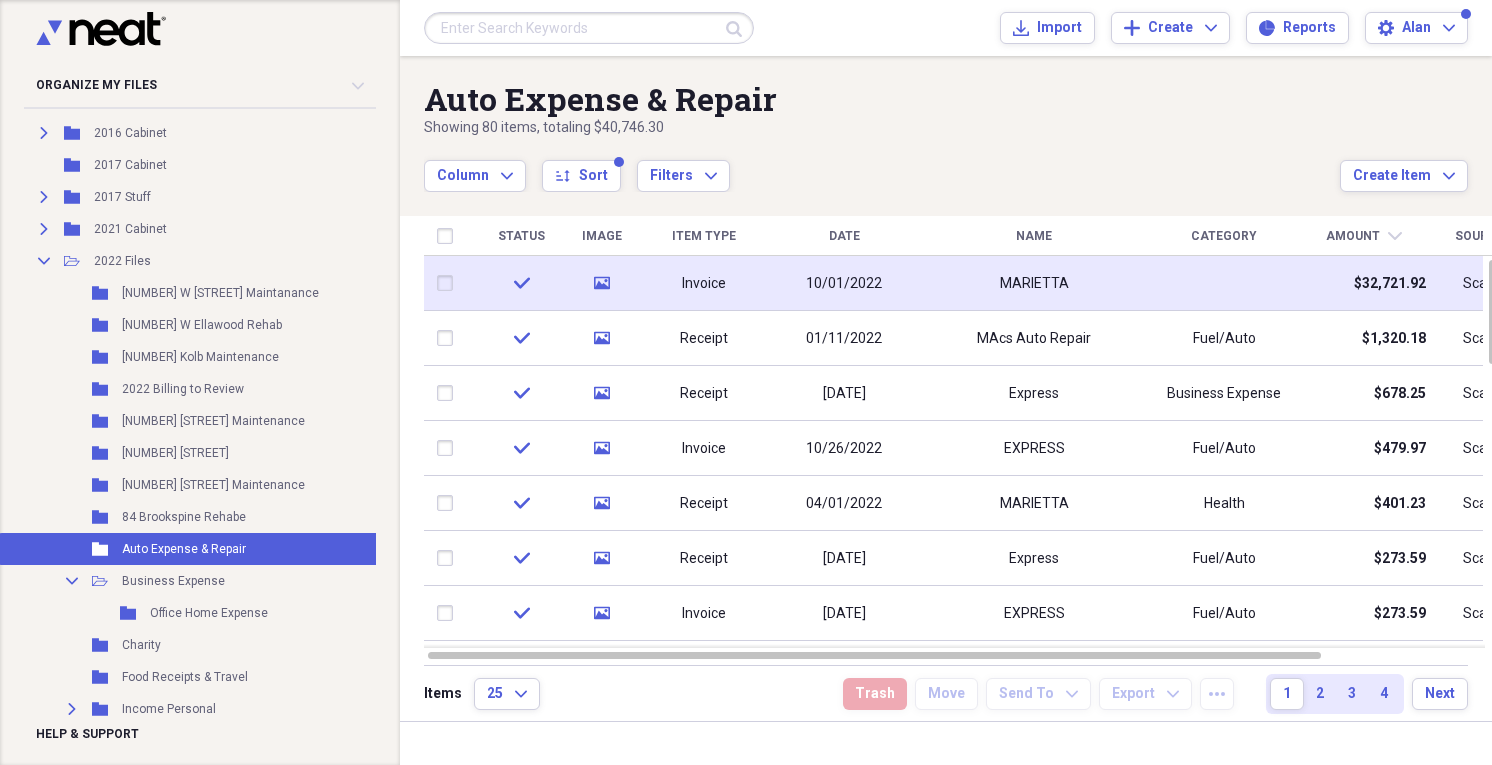 click at bounding box center [449, 283] 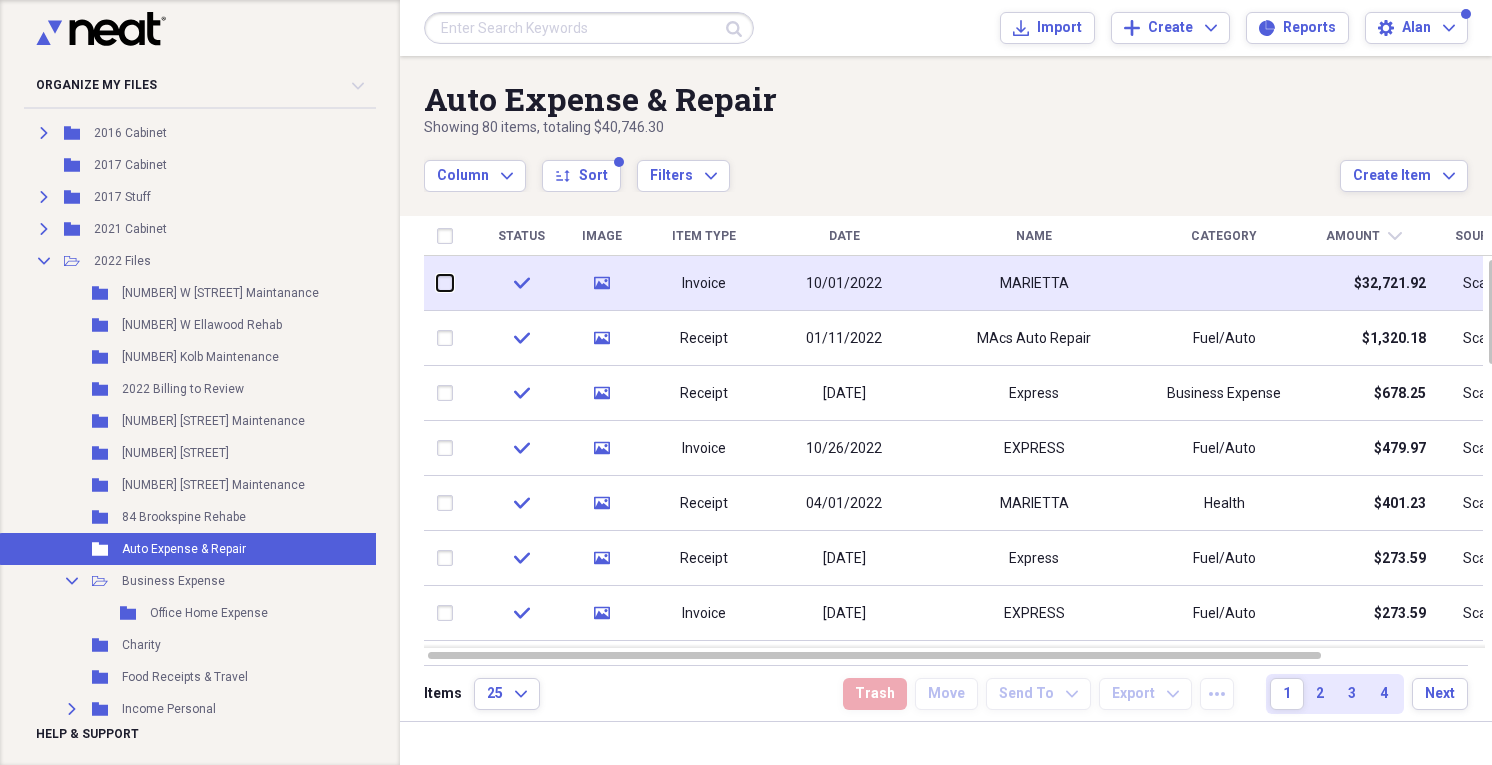 click at bounding box center (437, 283) 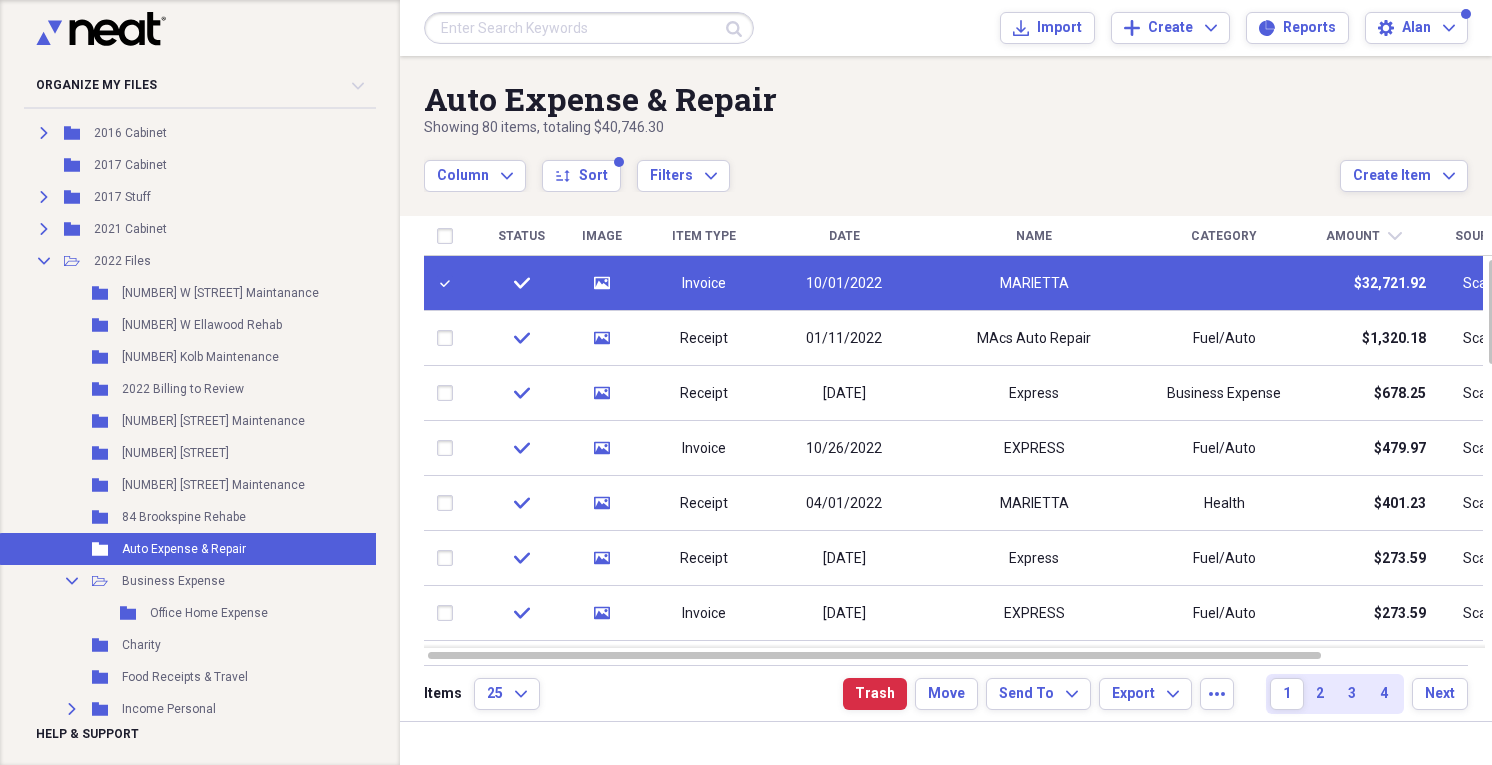 click on "10/01/2022" at bounding box center (844, 283) 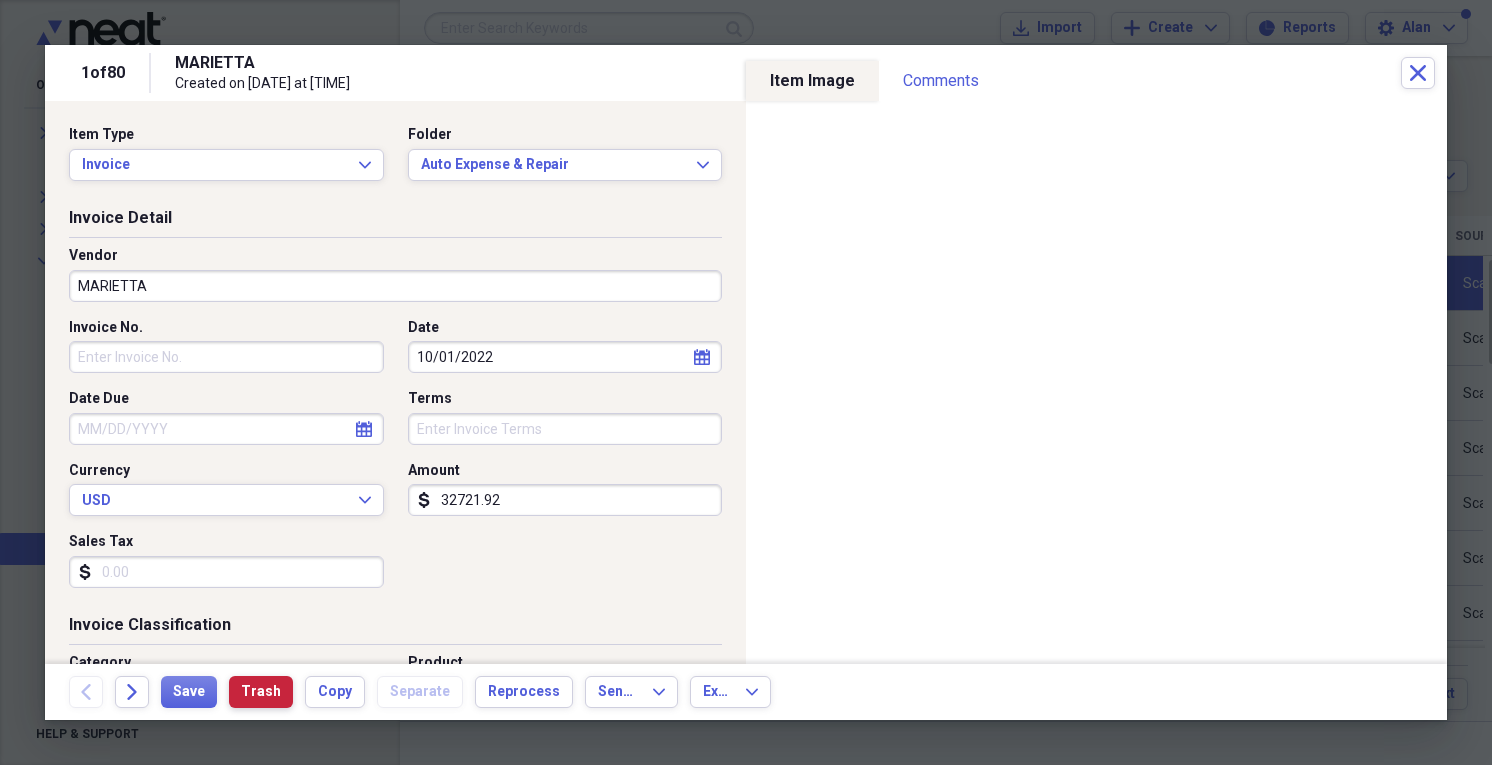 click on "Trash" at bounding box center [261, 692] 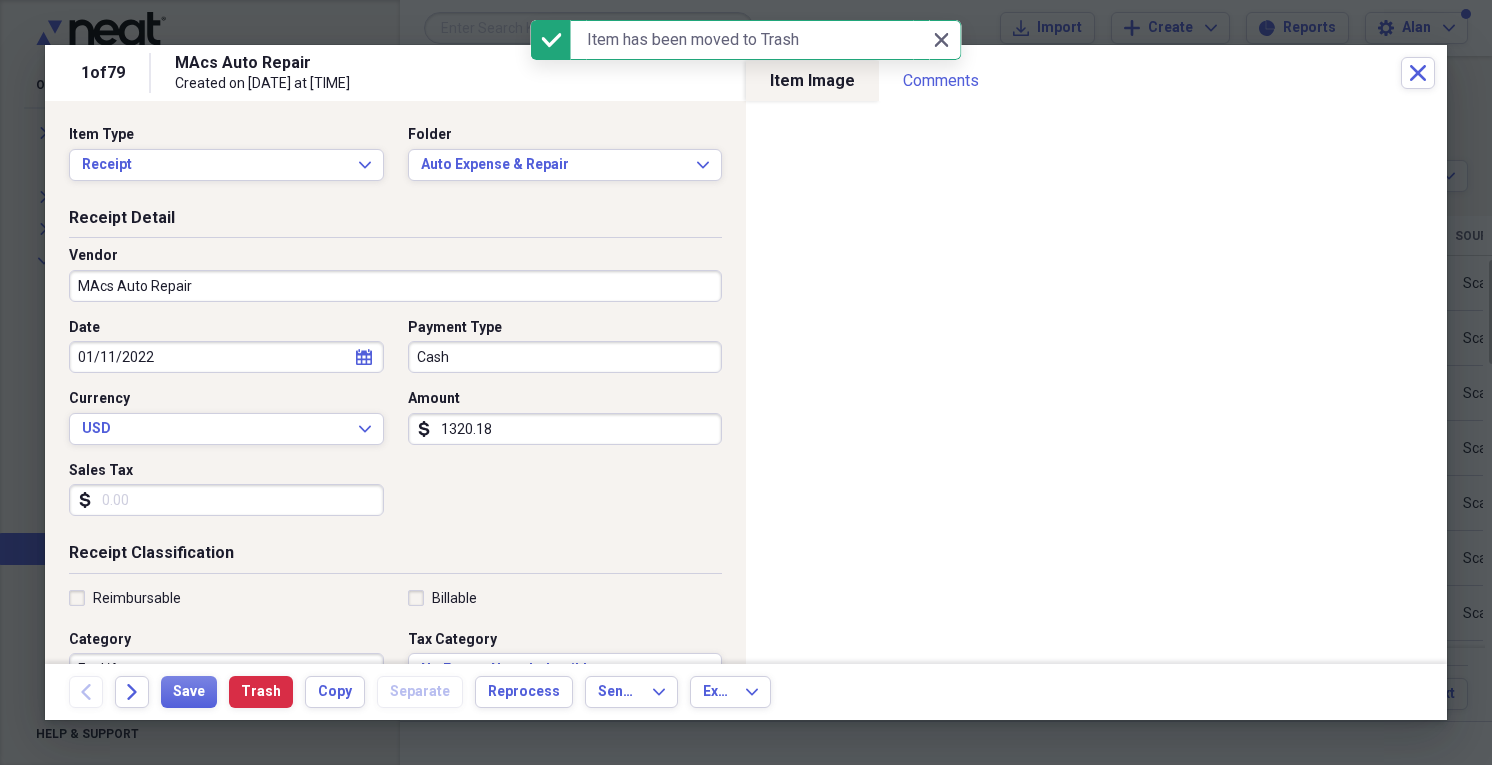 checkbox on "false" 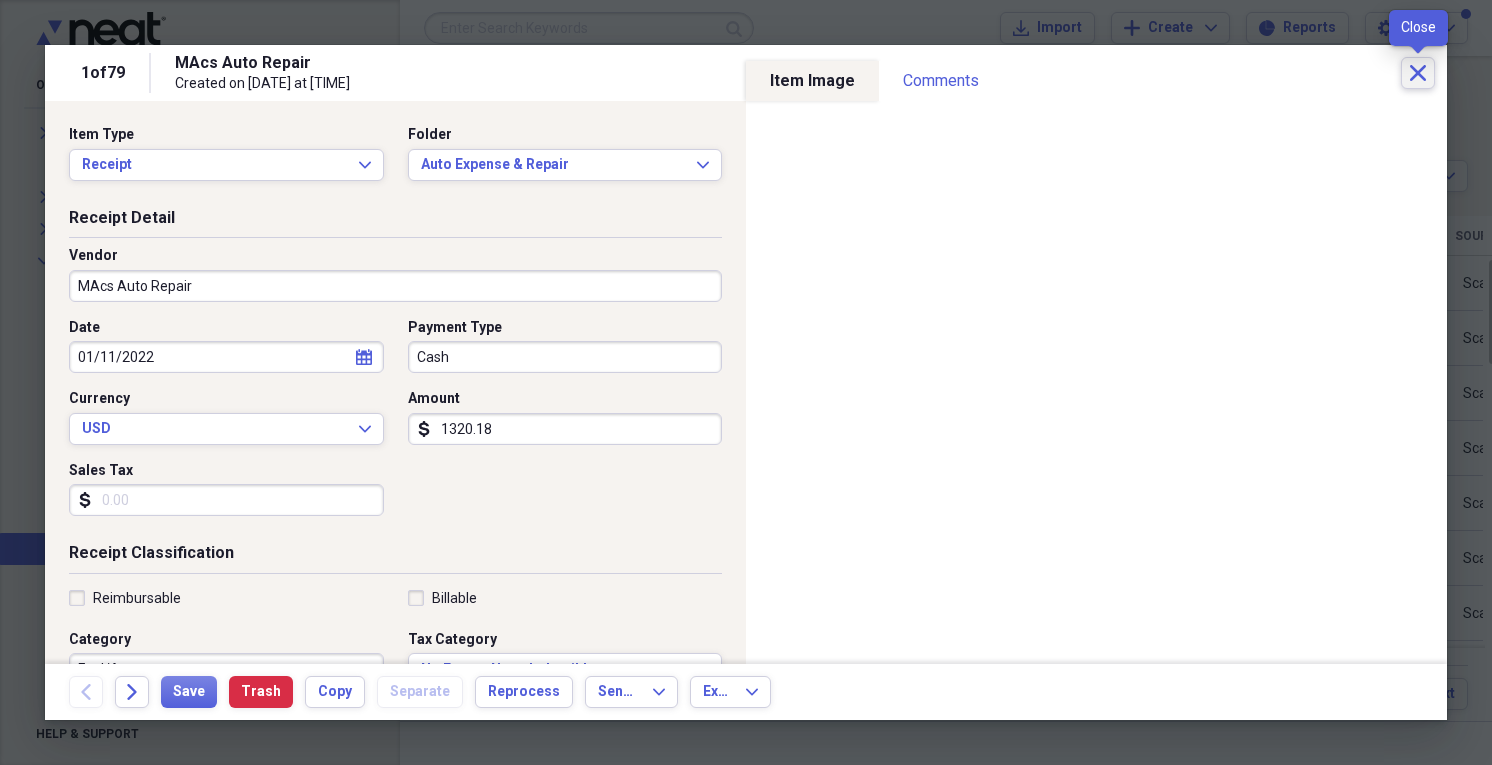 click on "Close" at bounding box center [1418, 73] 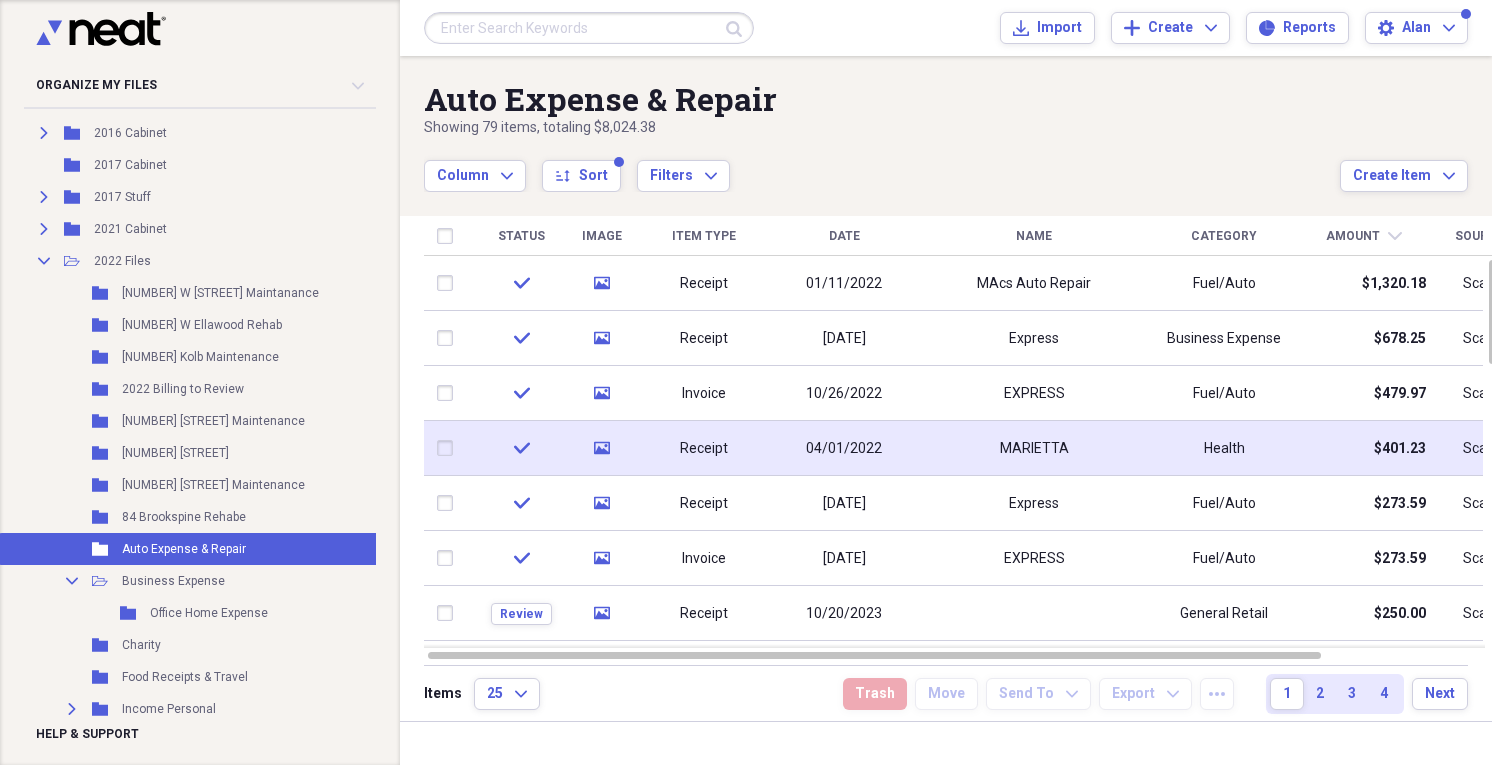 click on "04/01/2022" at bounding box center [844, 449] 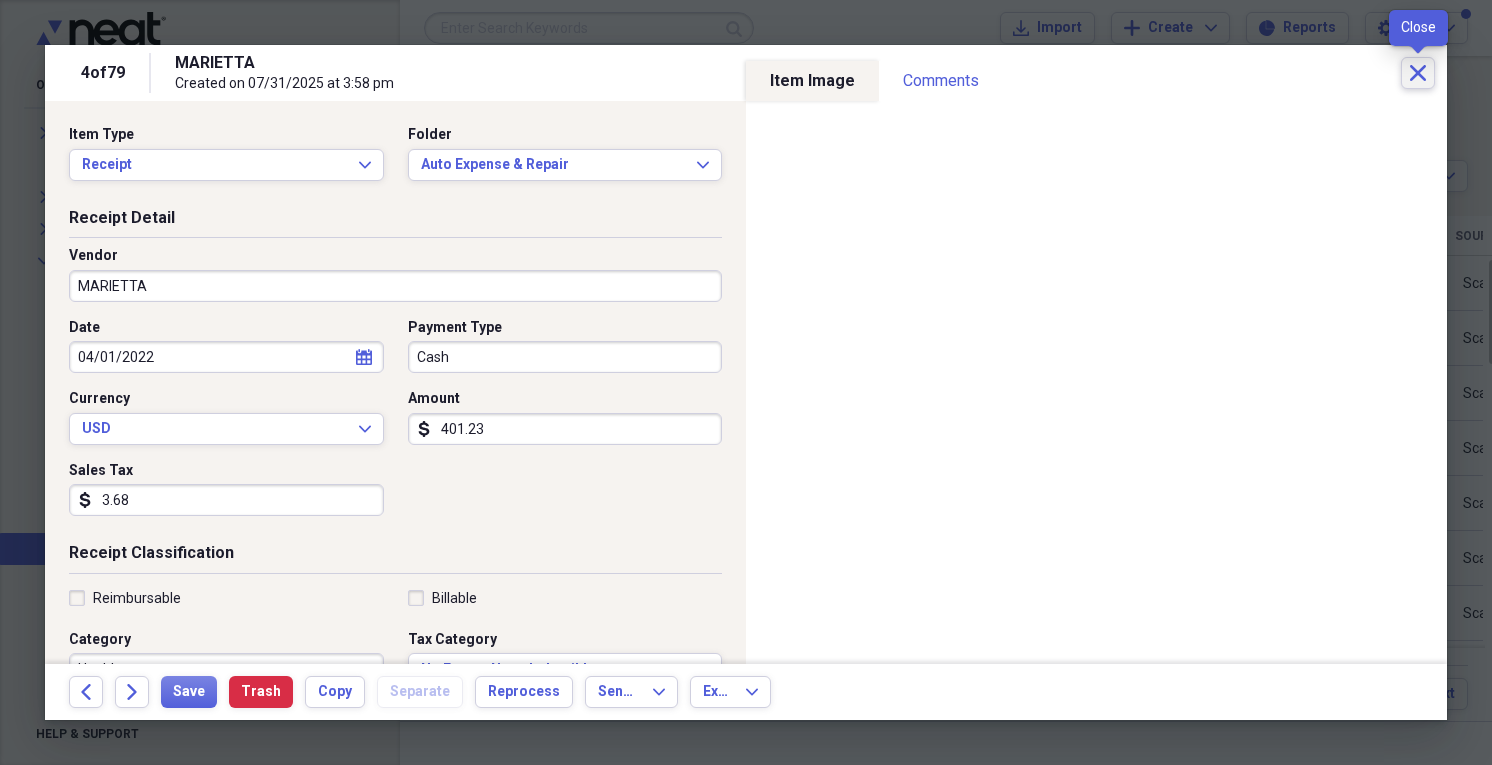 click on "Close" at bounding box center (1418, 73) 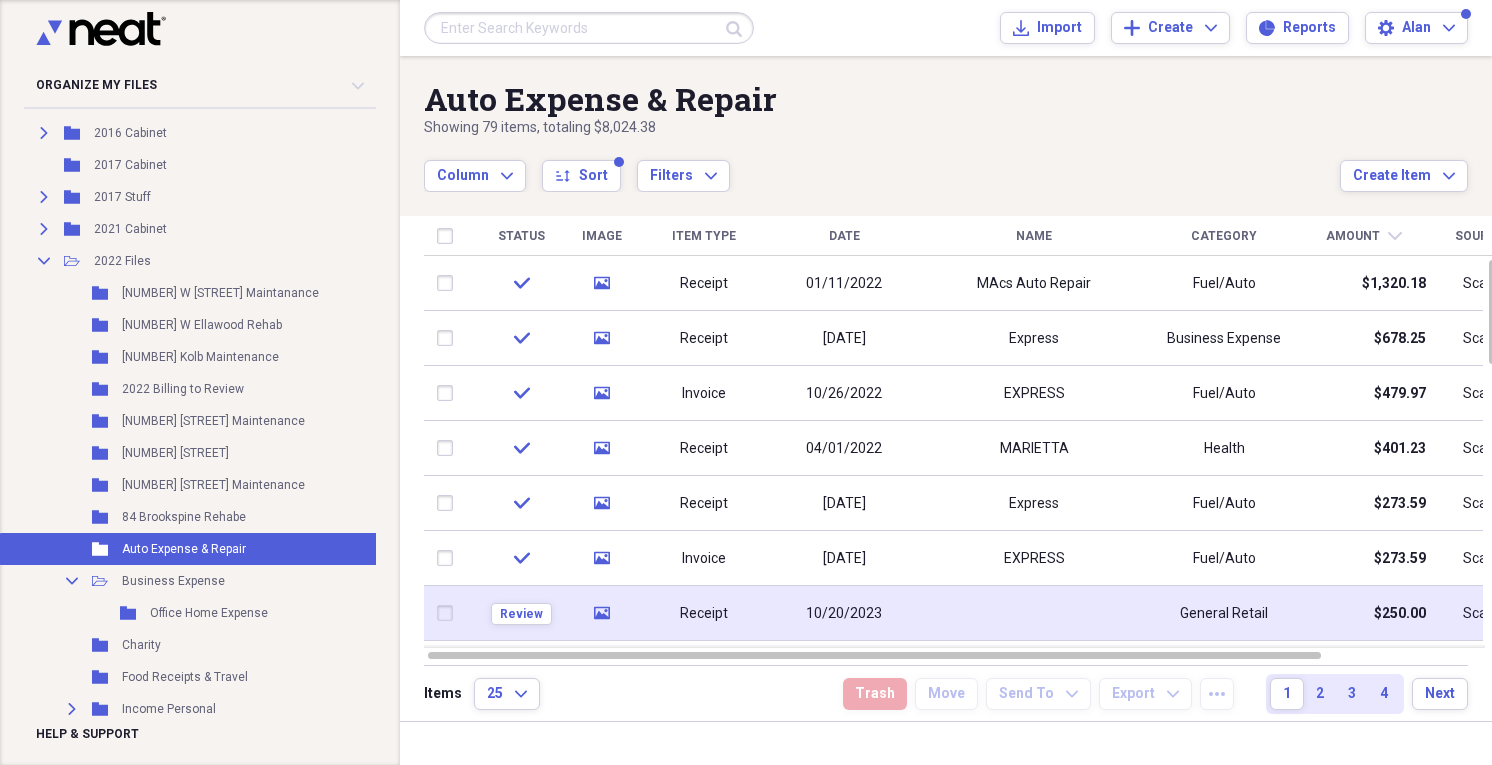 click at bounding box center (1034, 613) 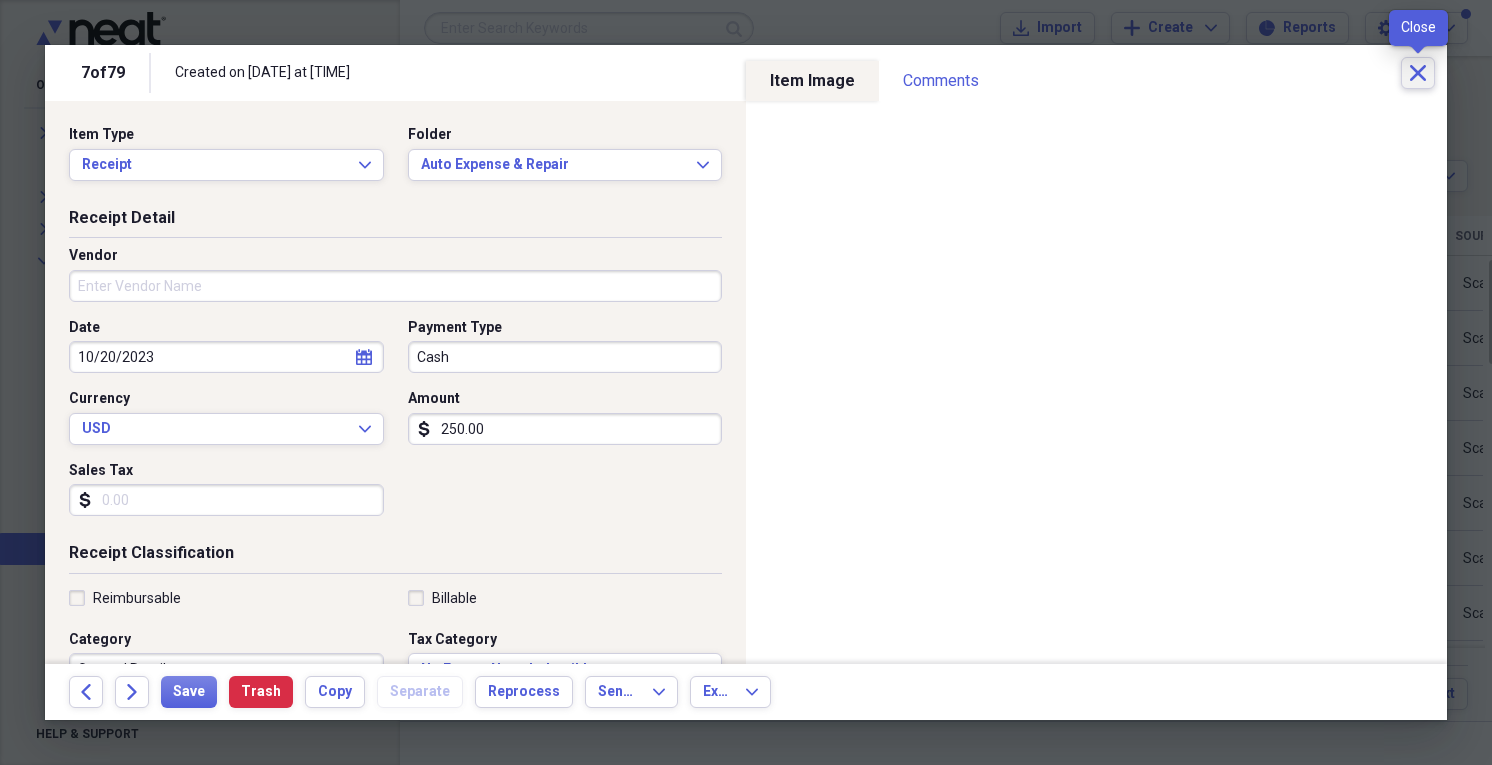 click on "Close" 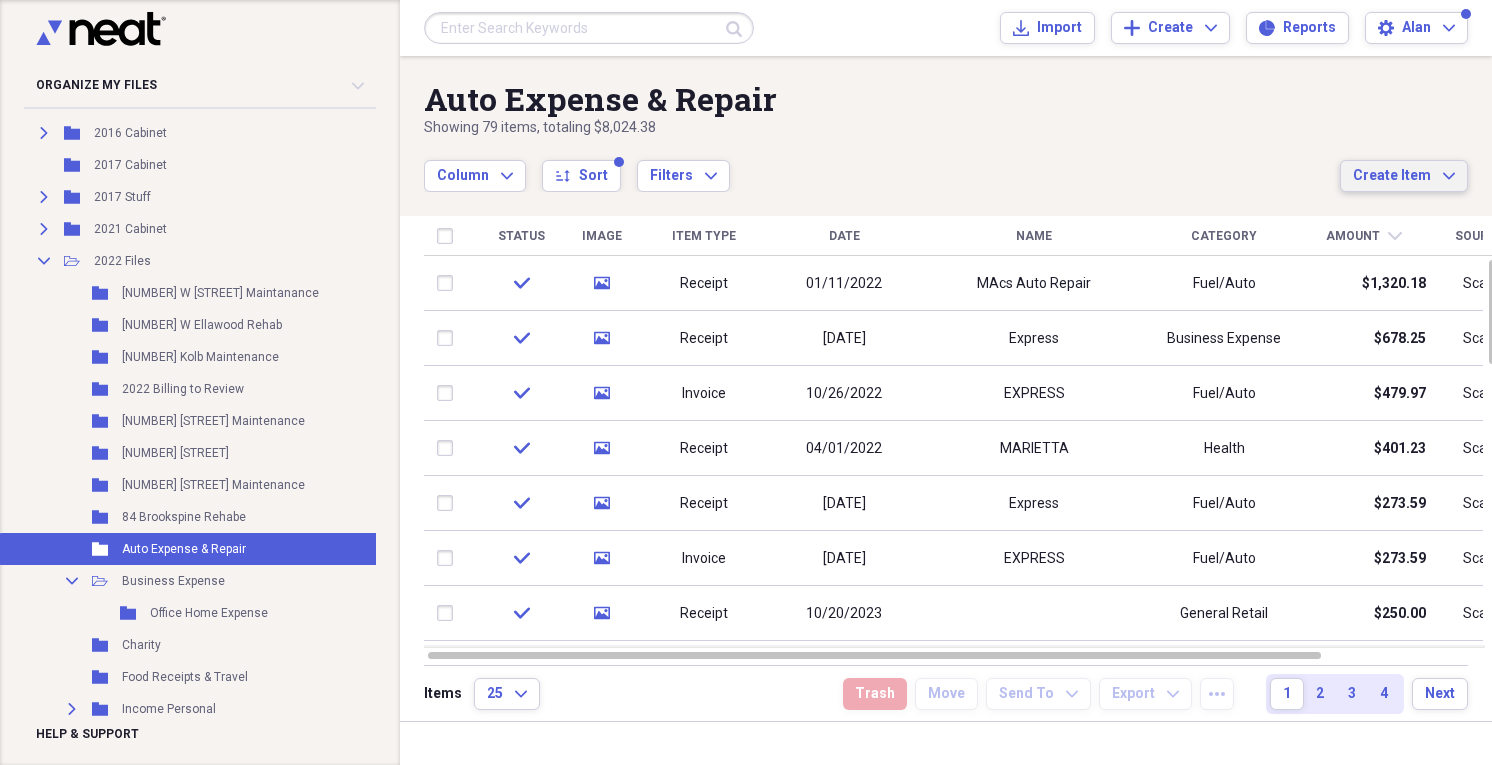 click on "Expand" 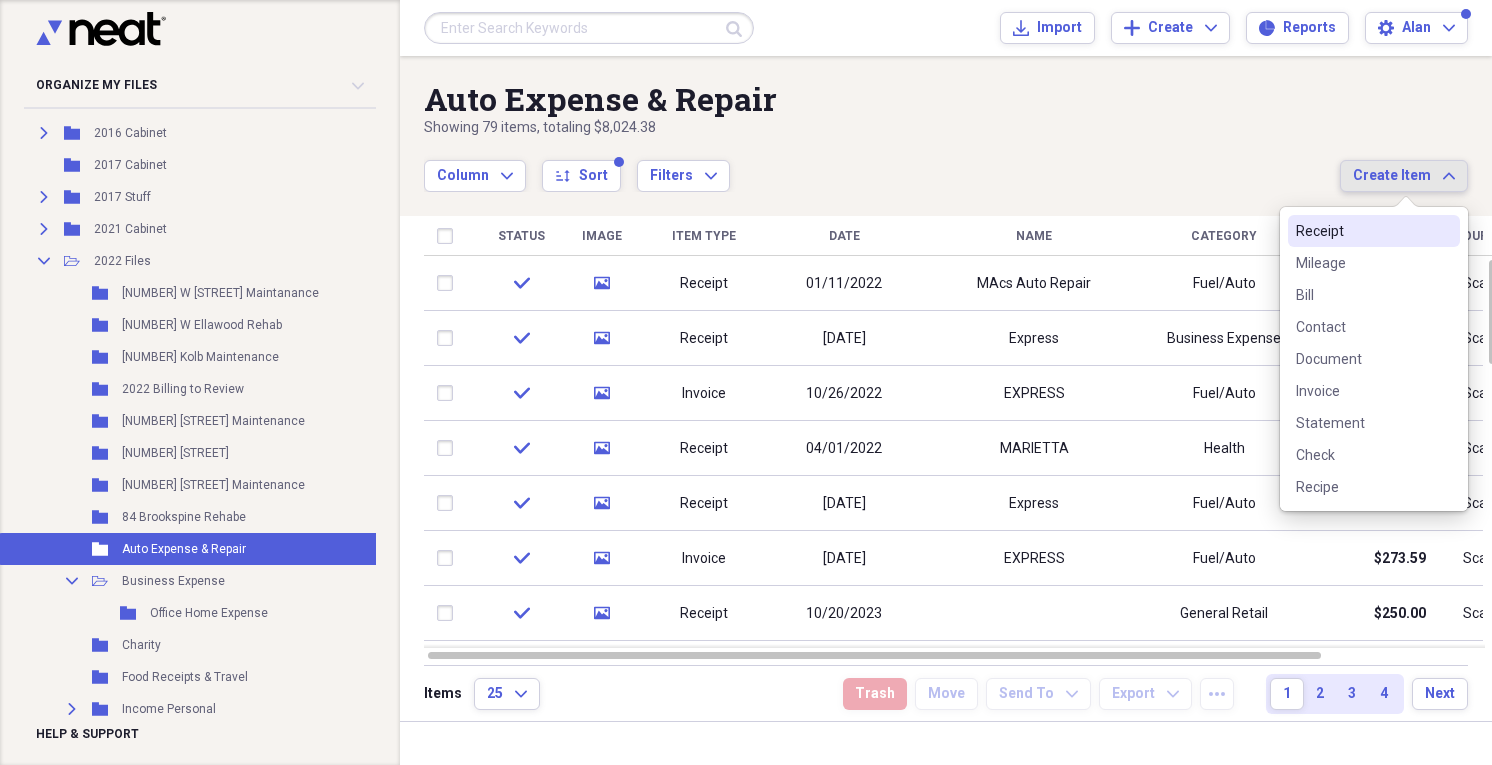 click on "Receipt" at bounding box center [1362, 231] 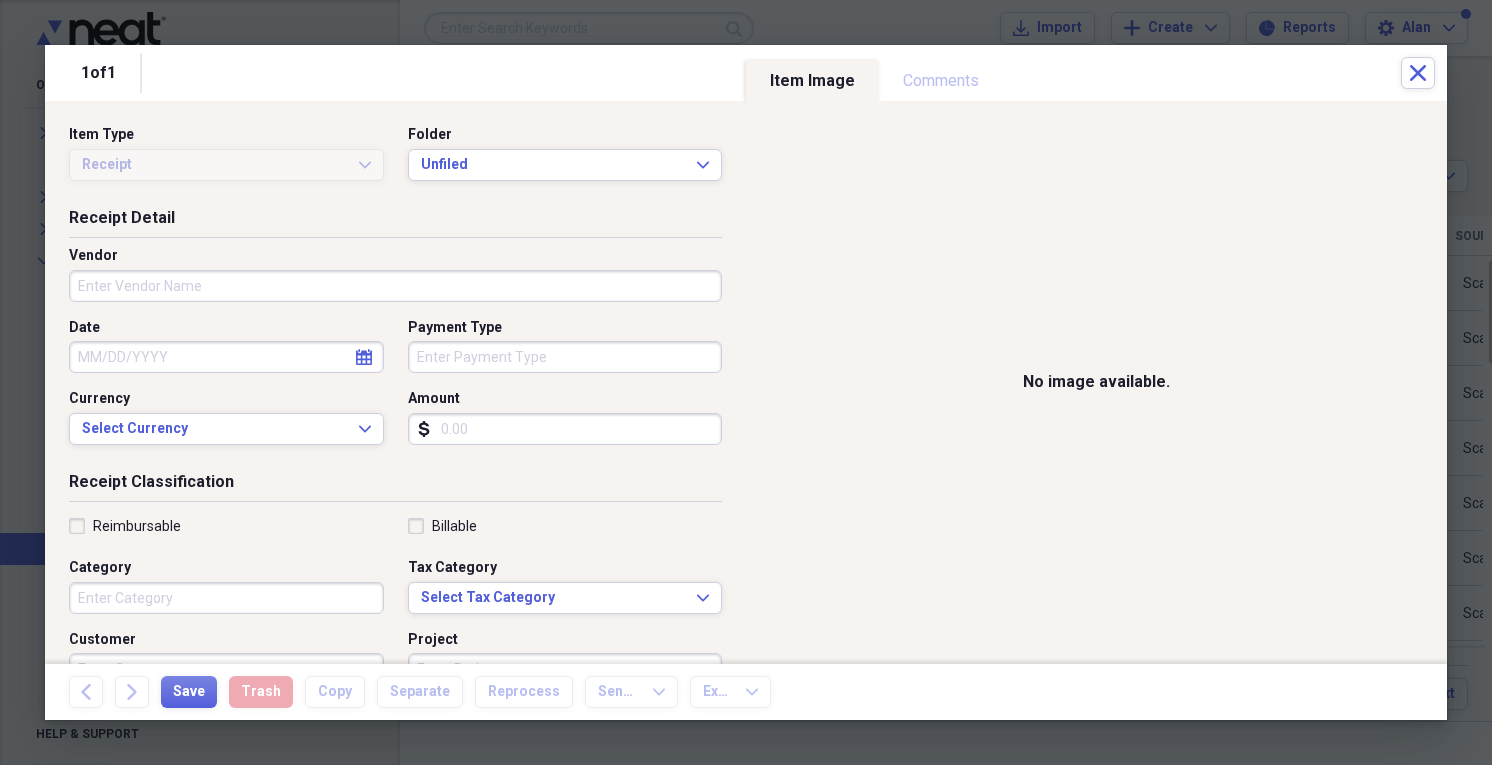 click on "Vendor" at bounding box center [395, 286] 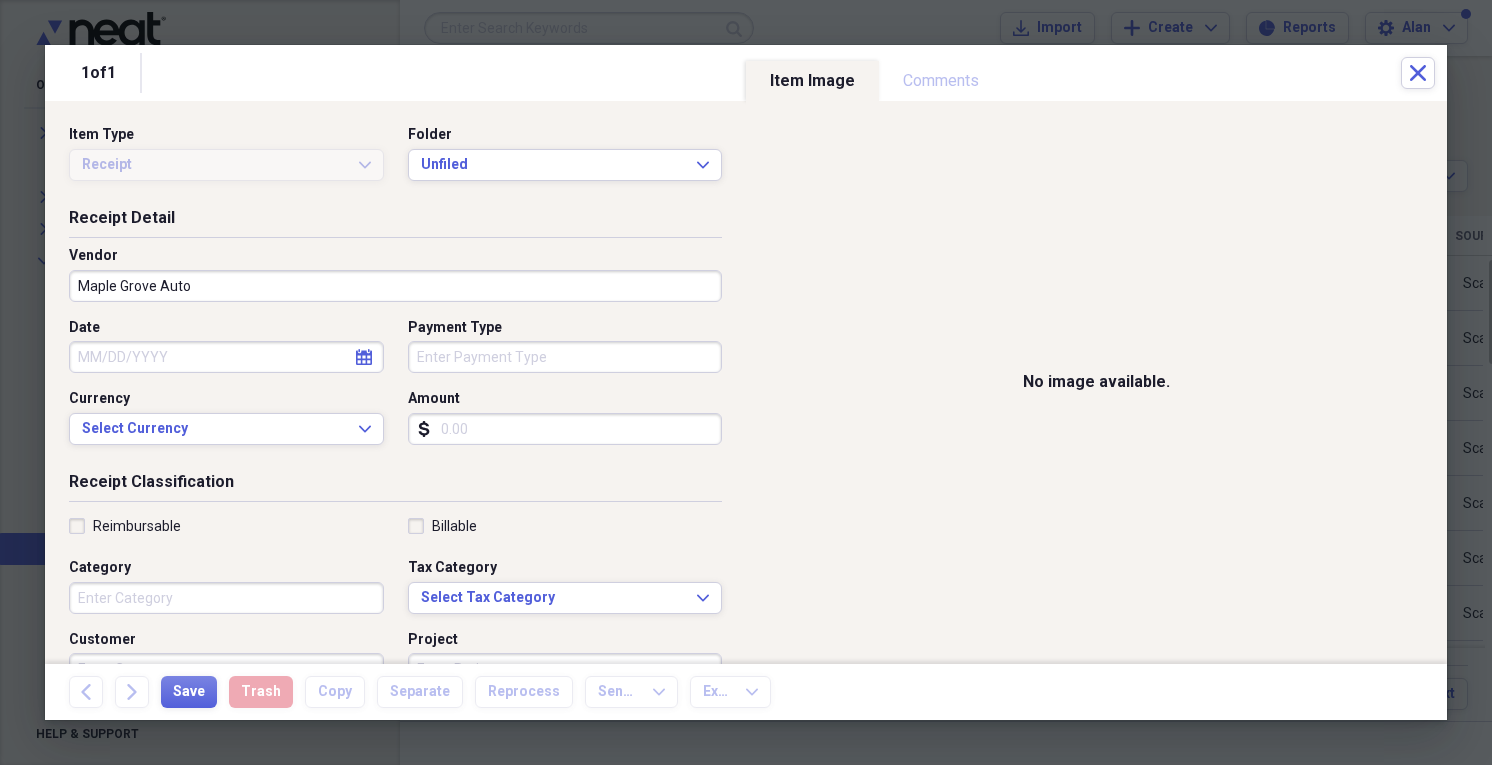 click on "Maple Grove Auto" at bounding box center [395, 286] 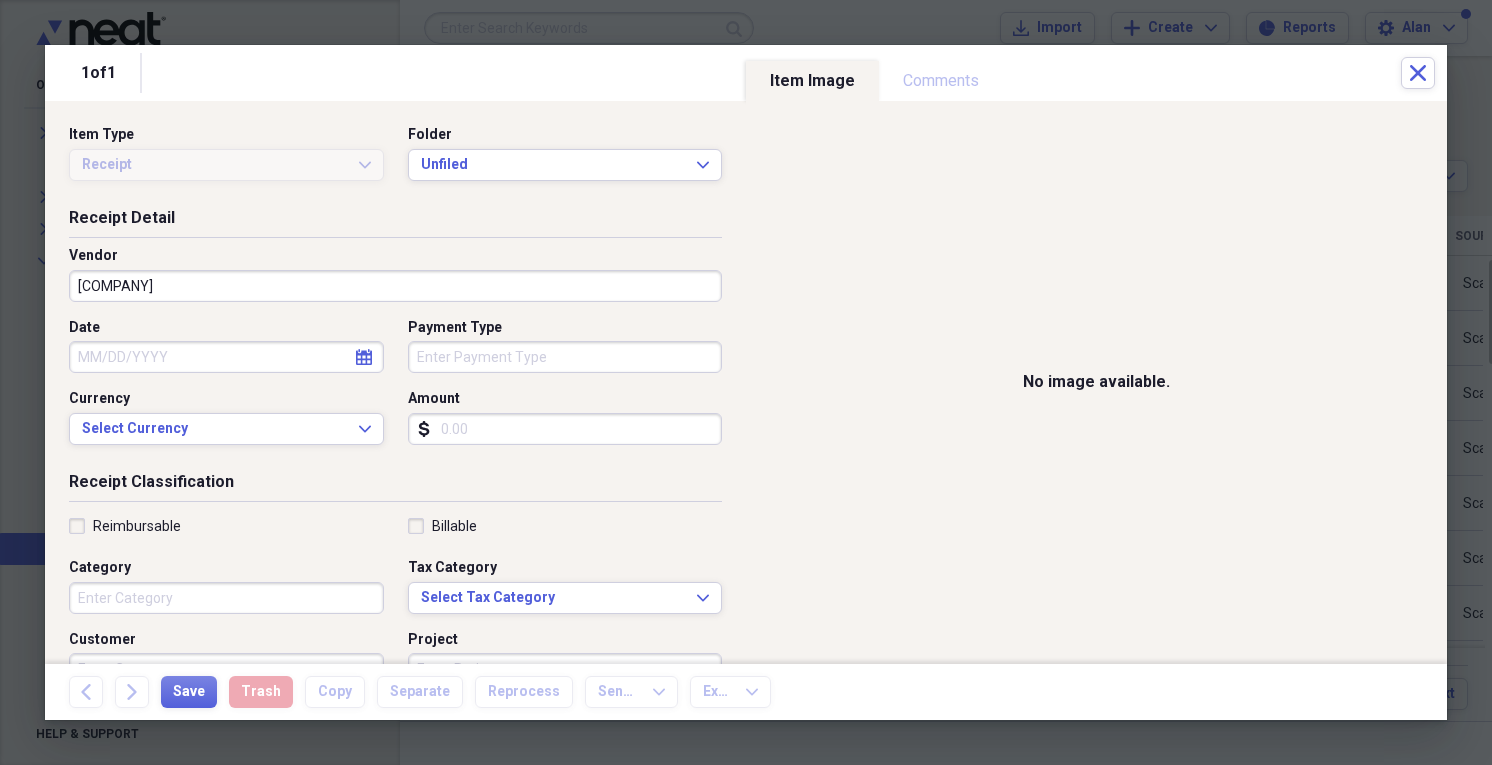 type on "[COMPANY]" 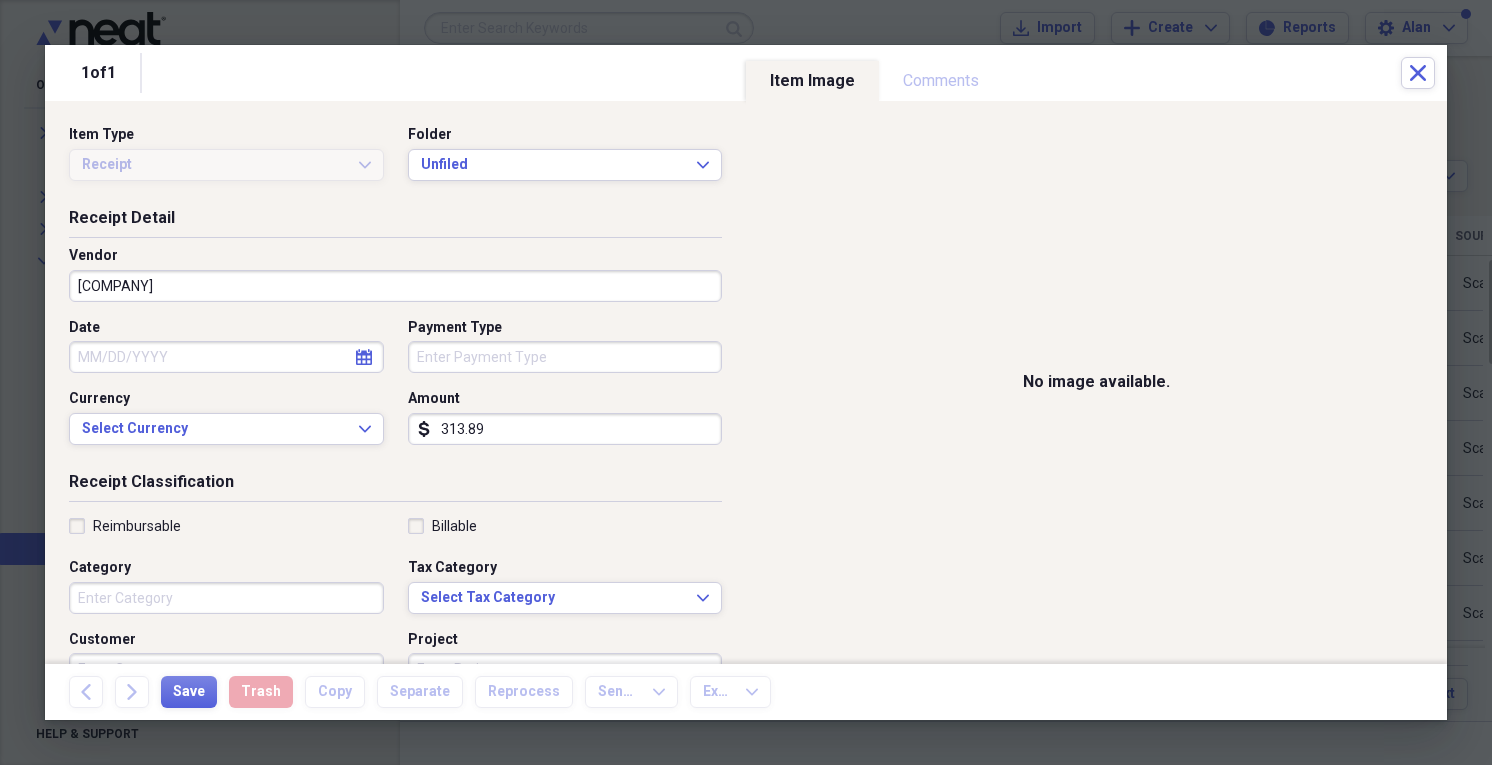 type on "313.89" 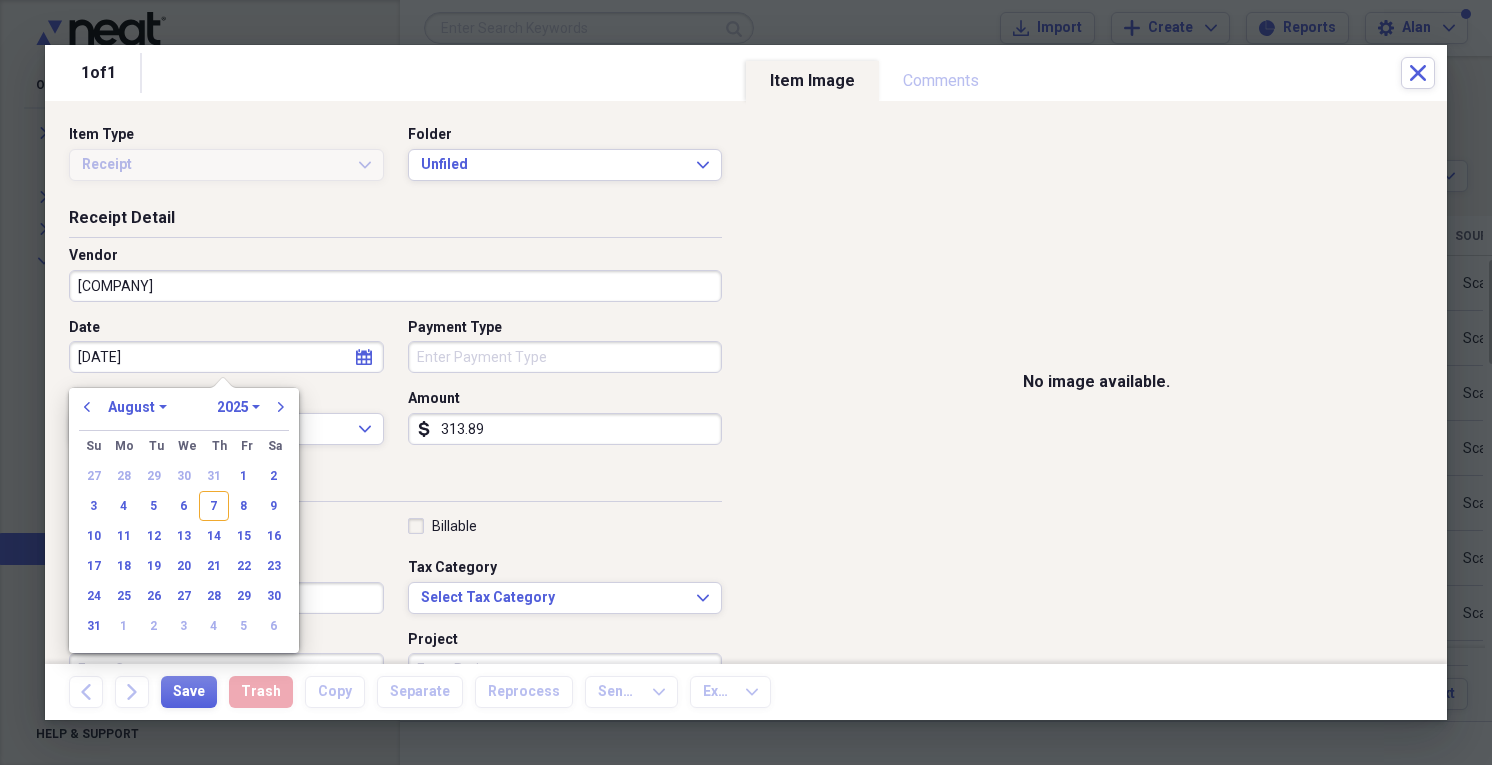 type on "[DATE]" 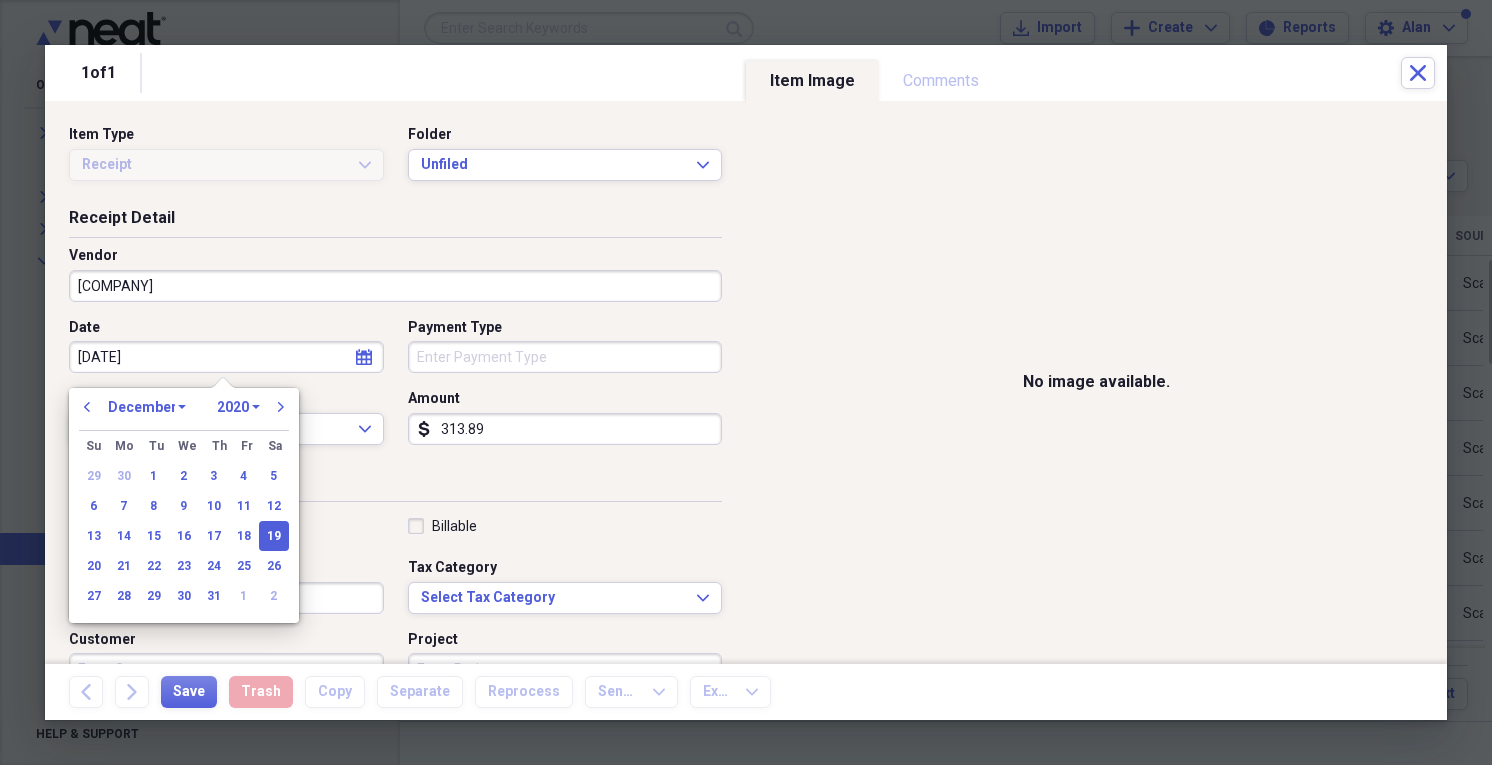 type on "12/19/2022" 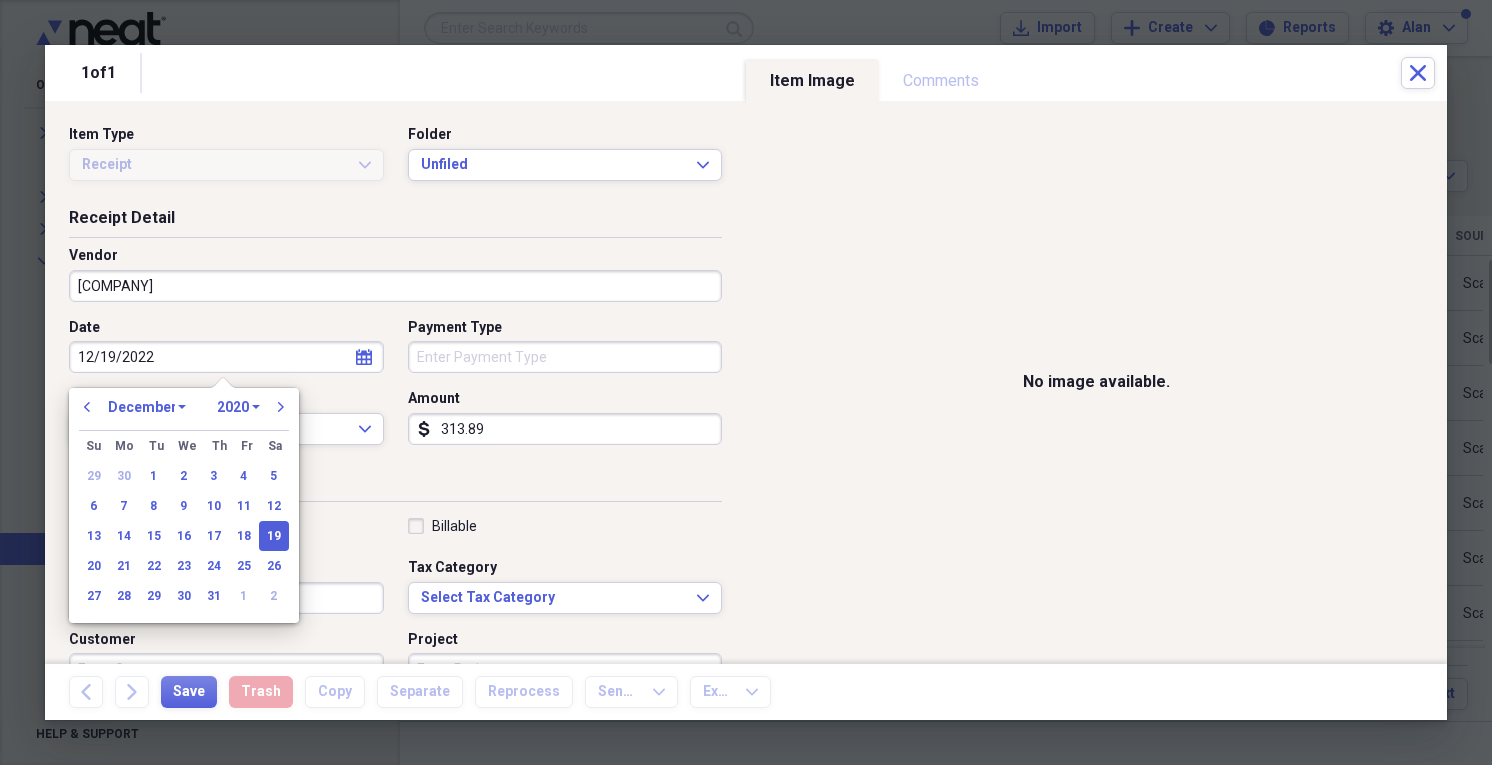 select on "2022" 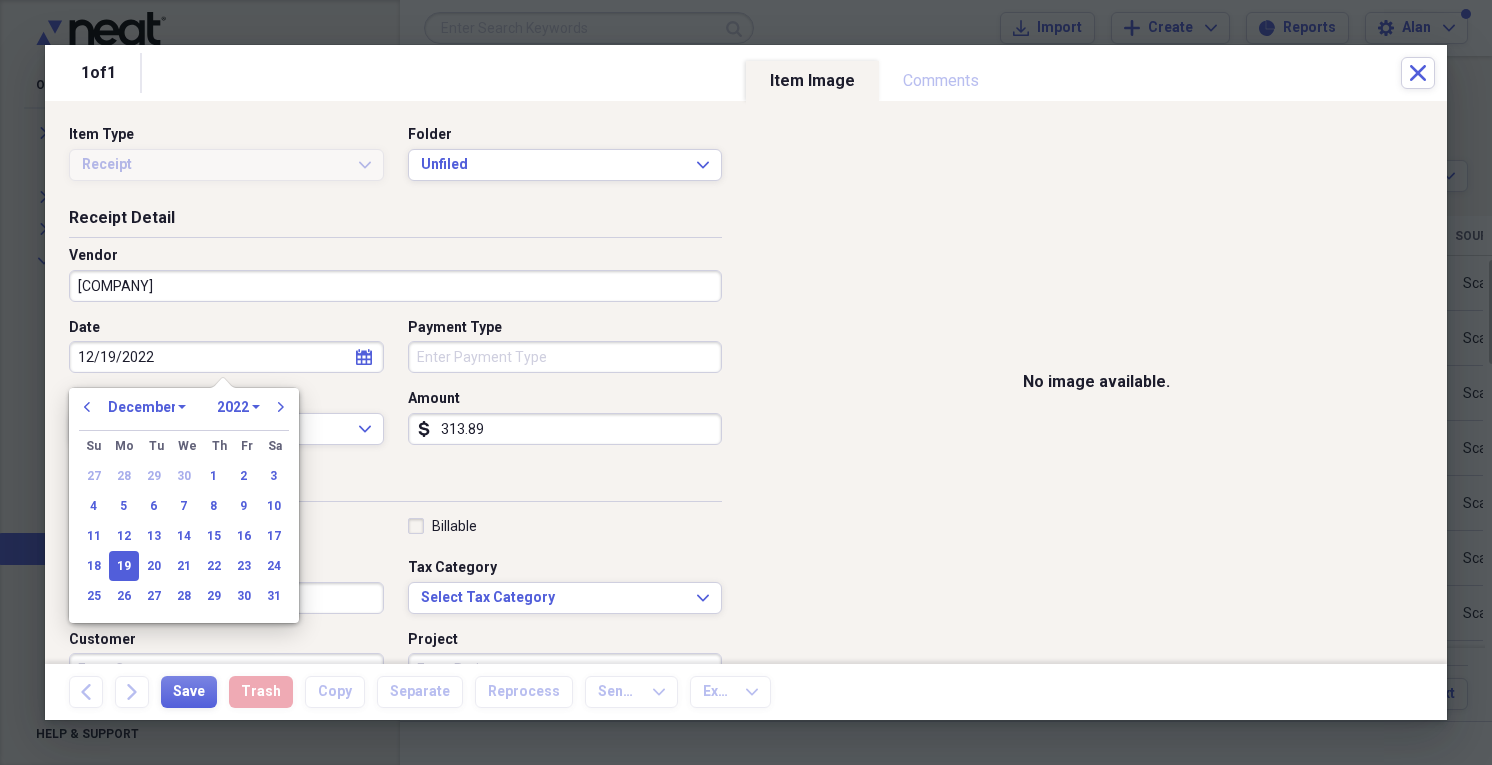 type on "12/19/2022" 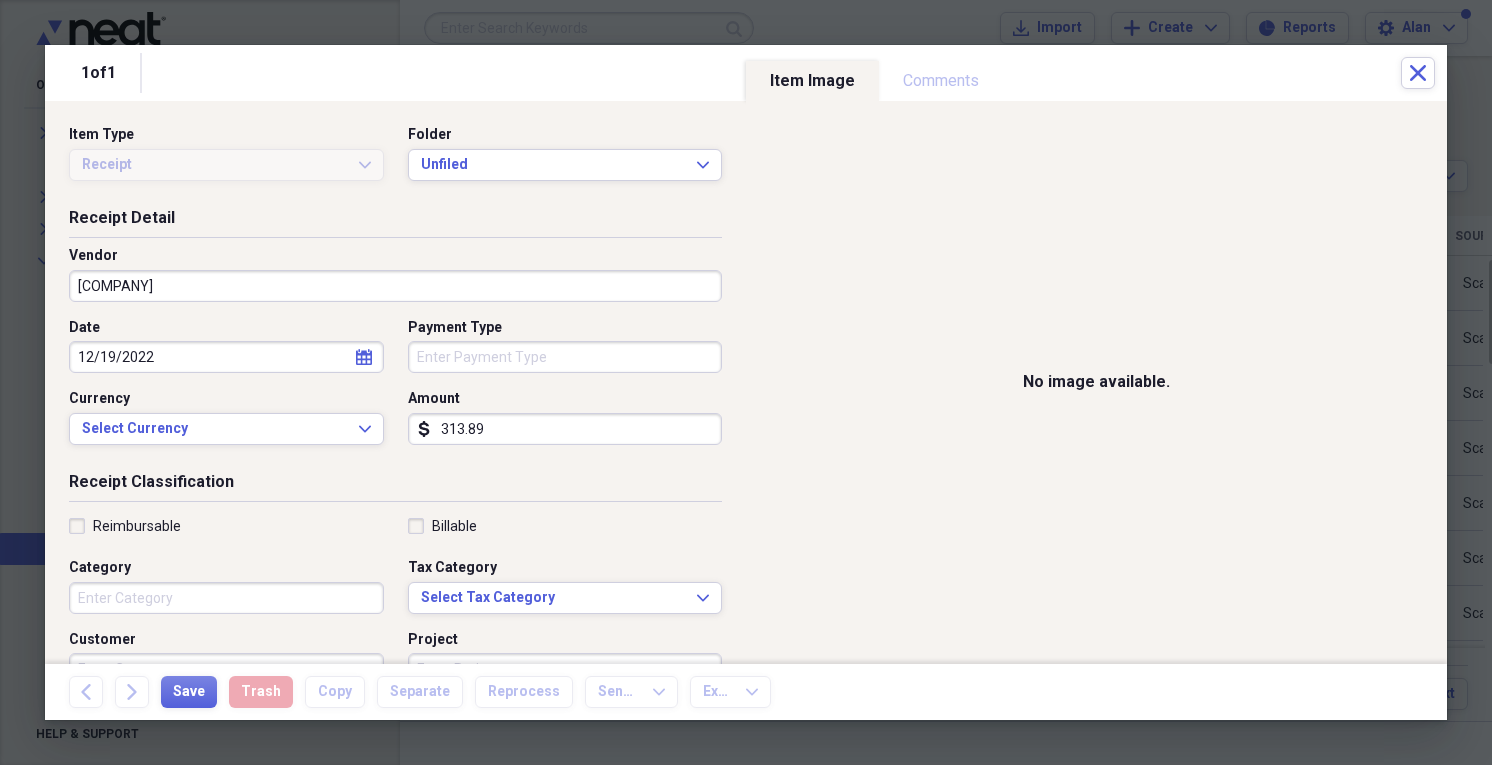 click on "Receipt Classification Reimbursable Billable Category Tax Category Select Tax Category Expand Customer Project Product Location Class" at bounding box center (395, 663) 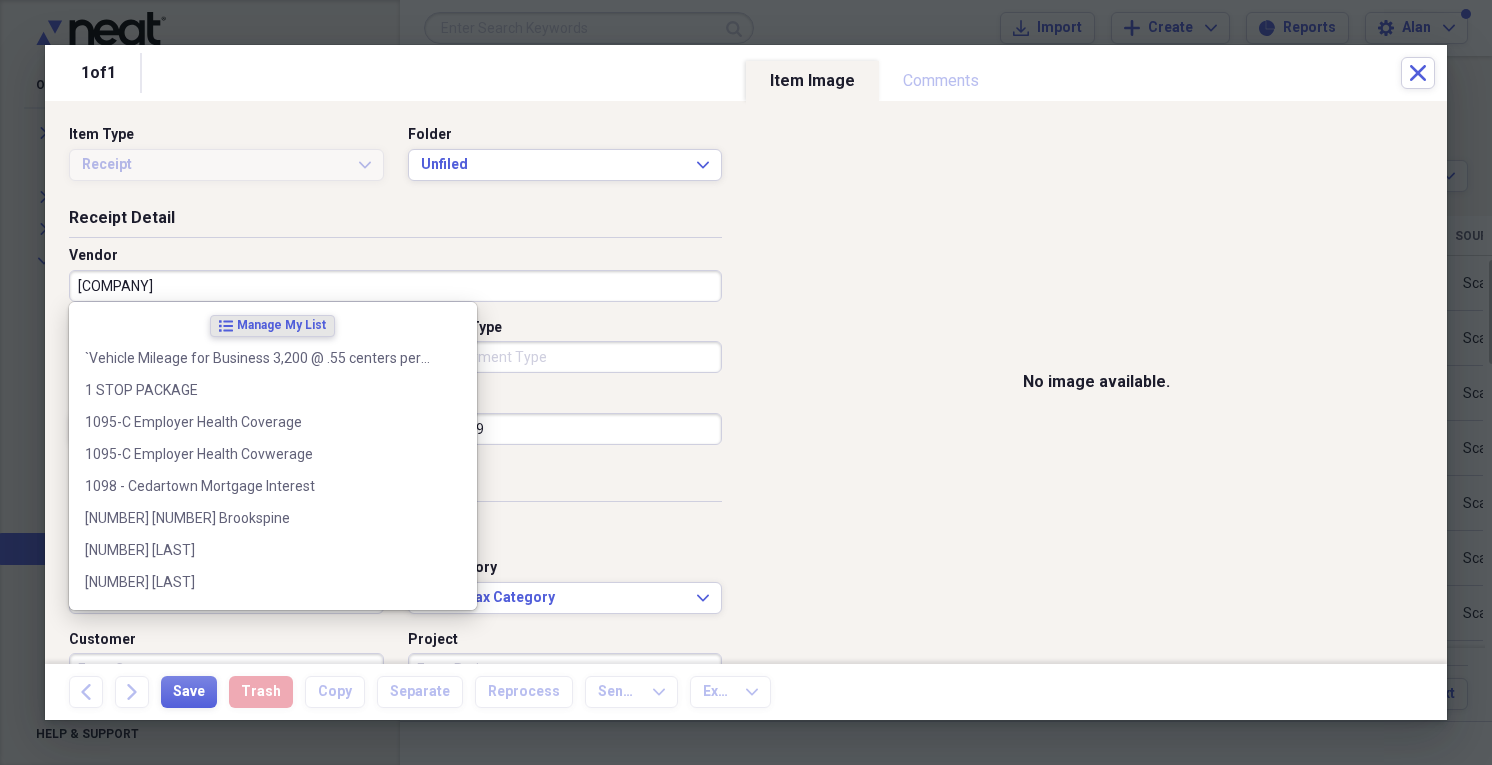 click on "[COMPANY]" at bounding box center [395, 286] 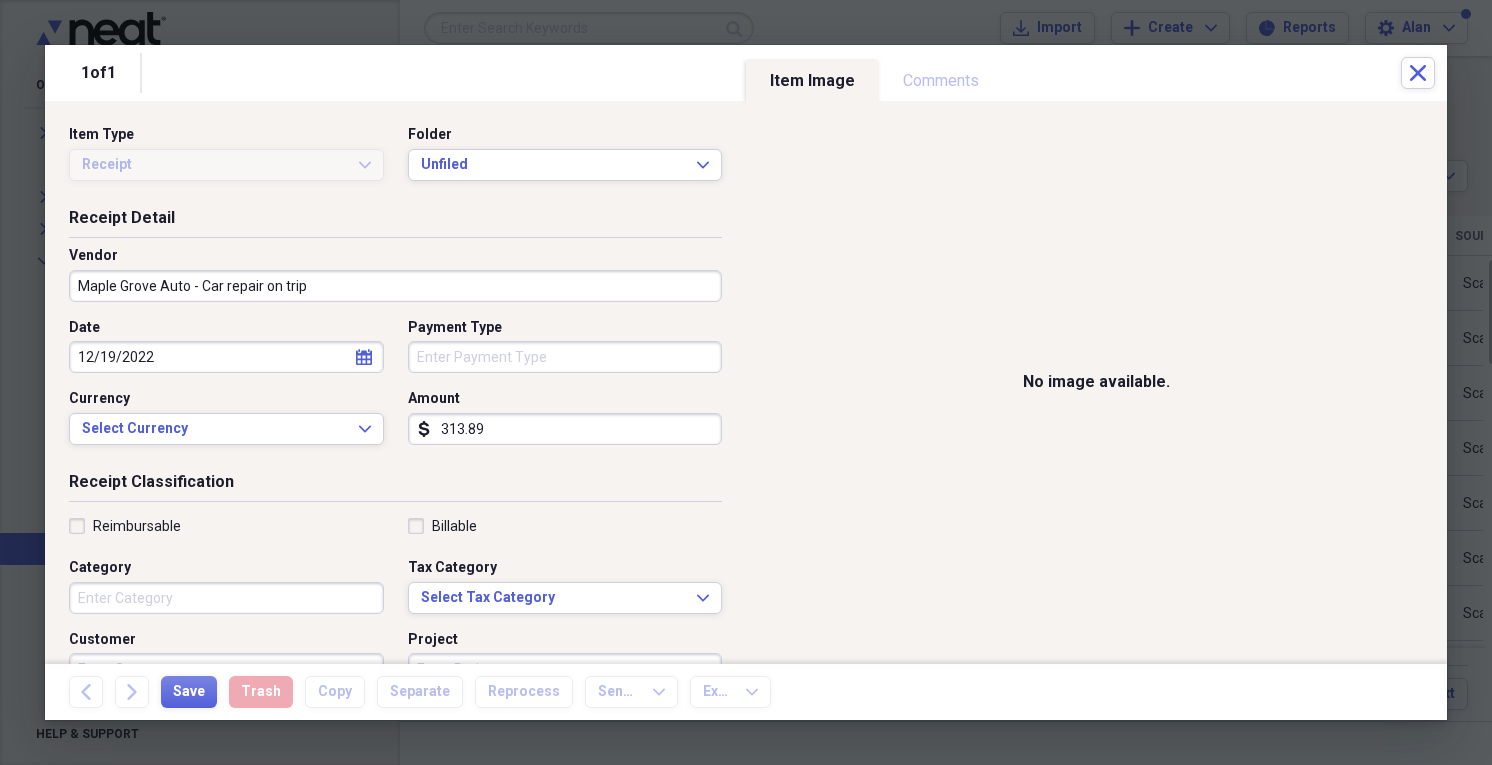 scroll, scrollTop: 160, scrollLeft: 0, axis: vertical 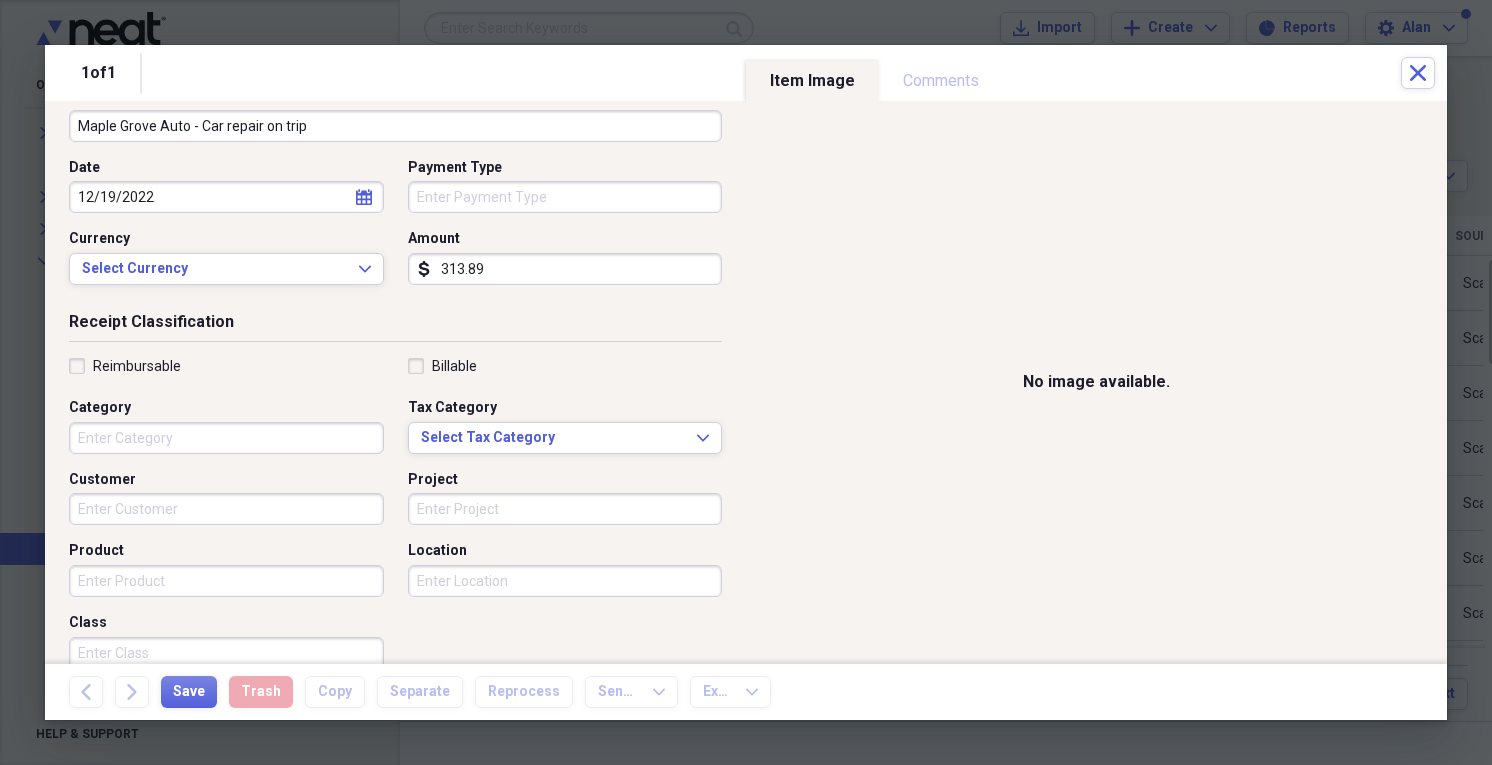 type on "Maple Grove Auto - Car repair on trip" 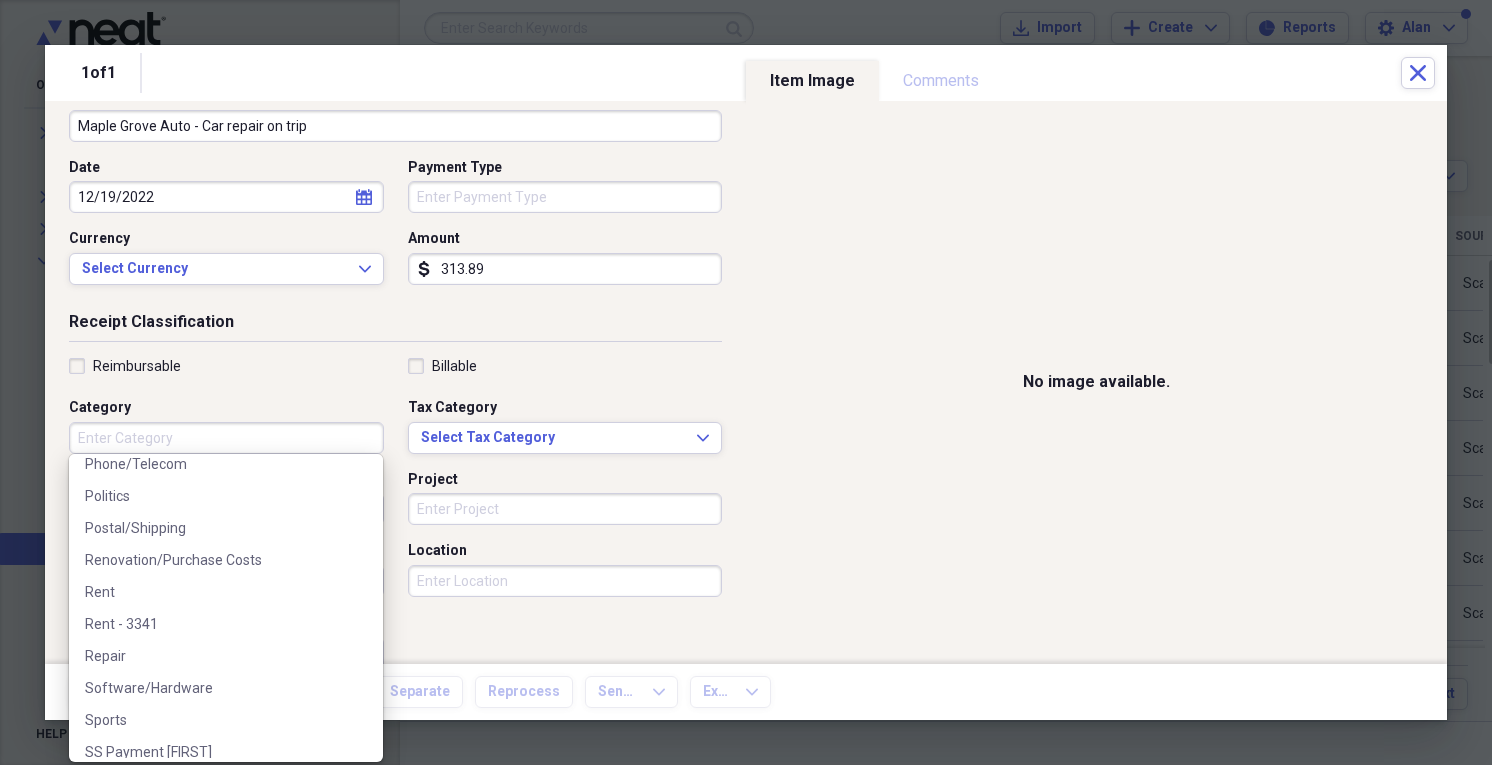 scroll, scrollTop: 1120, scrollLeft: 0, axis: vertical 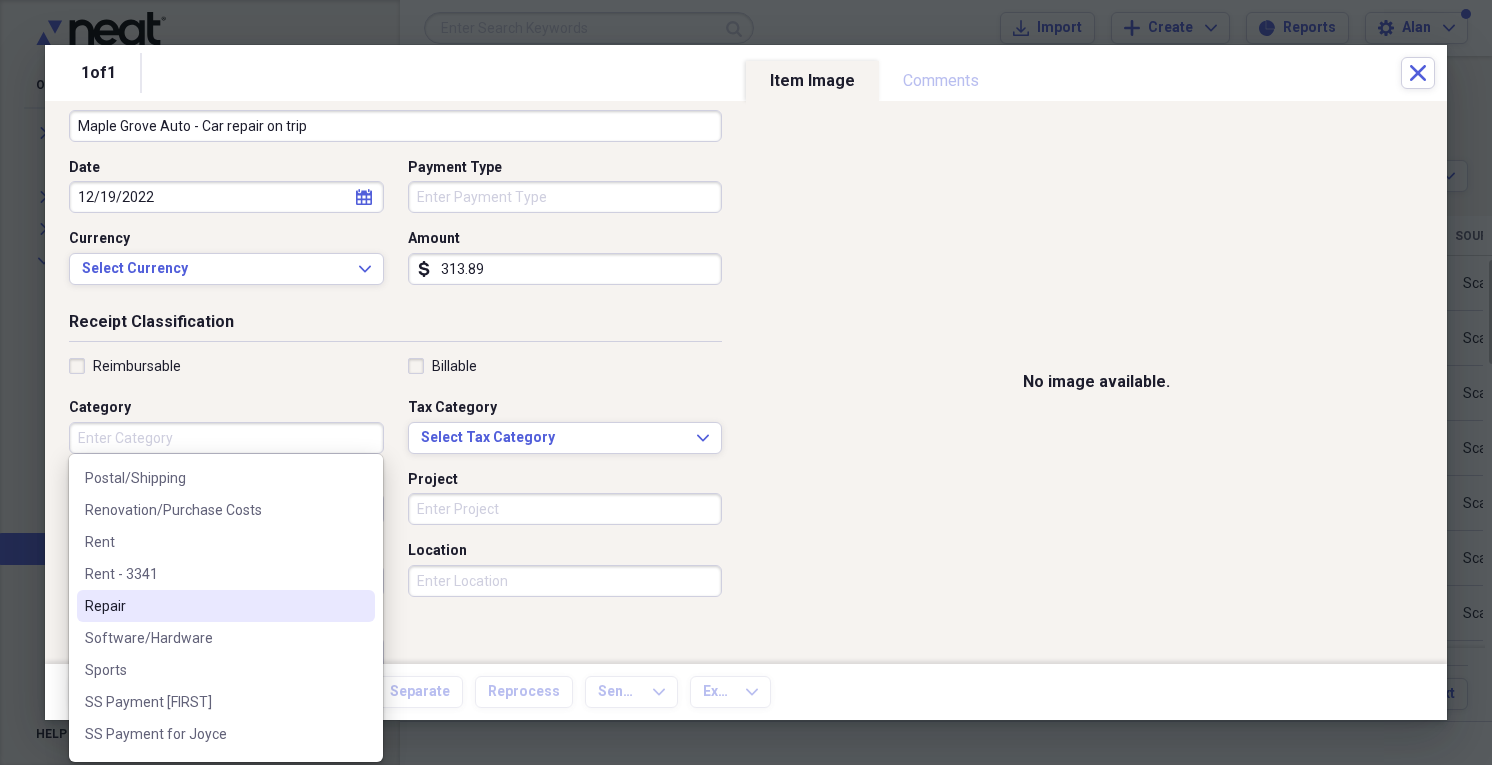 click on "Repair" at bounding box center (214, 606) 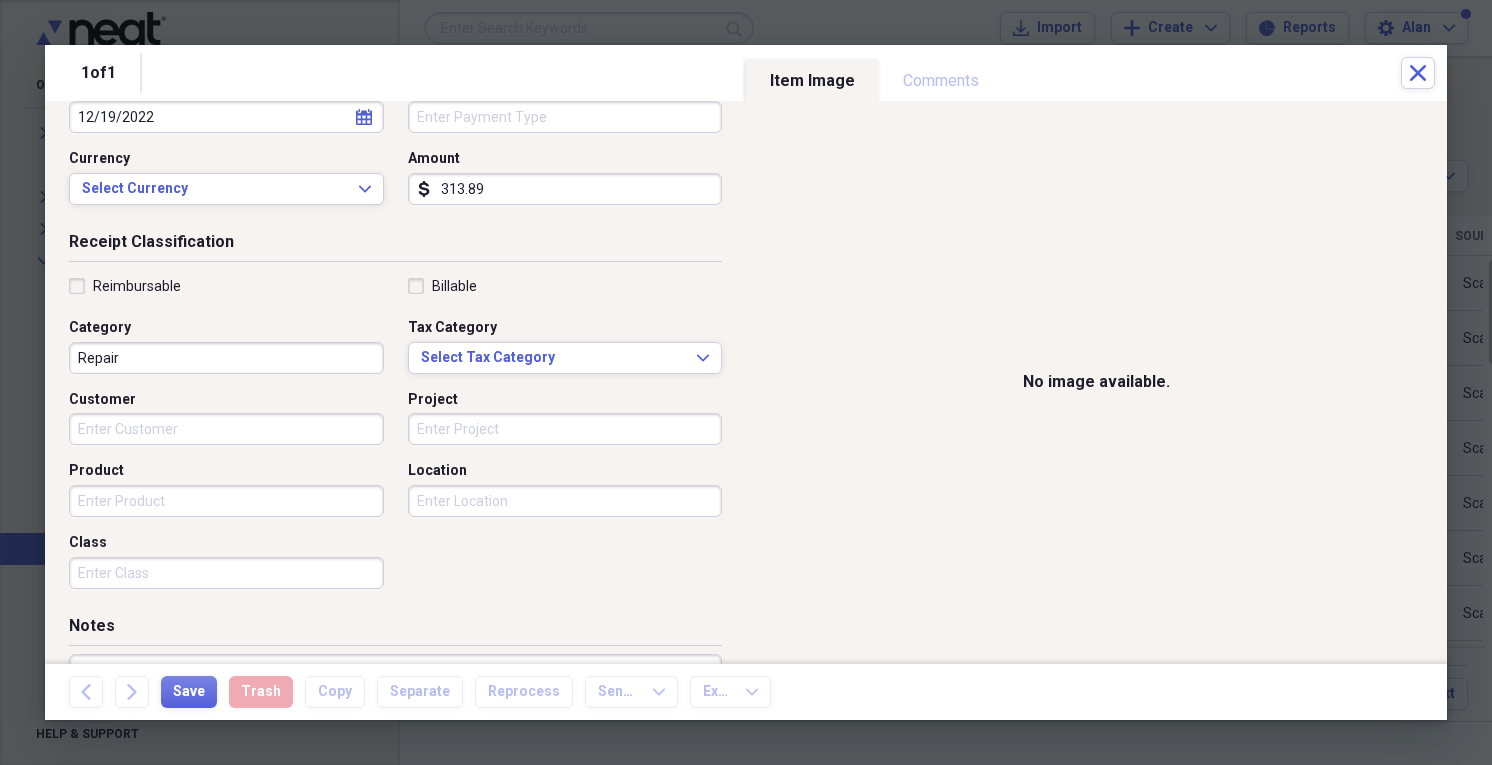 scroll, scrollTop: 0, scrollLeft: 0, axis: both 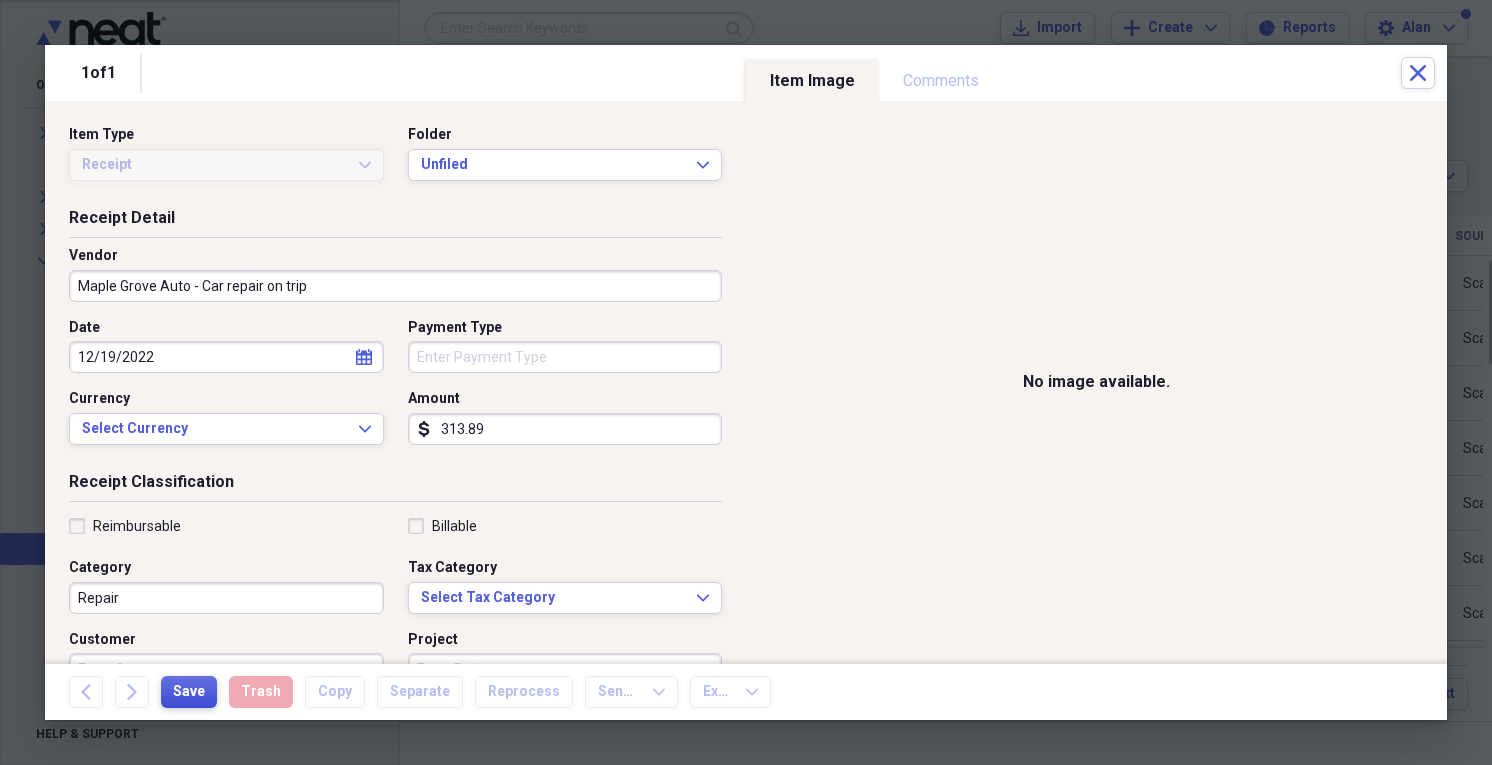 click on "Save" at bounding box center (189, 692) 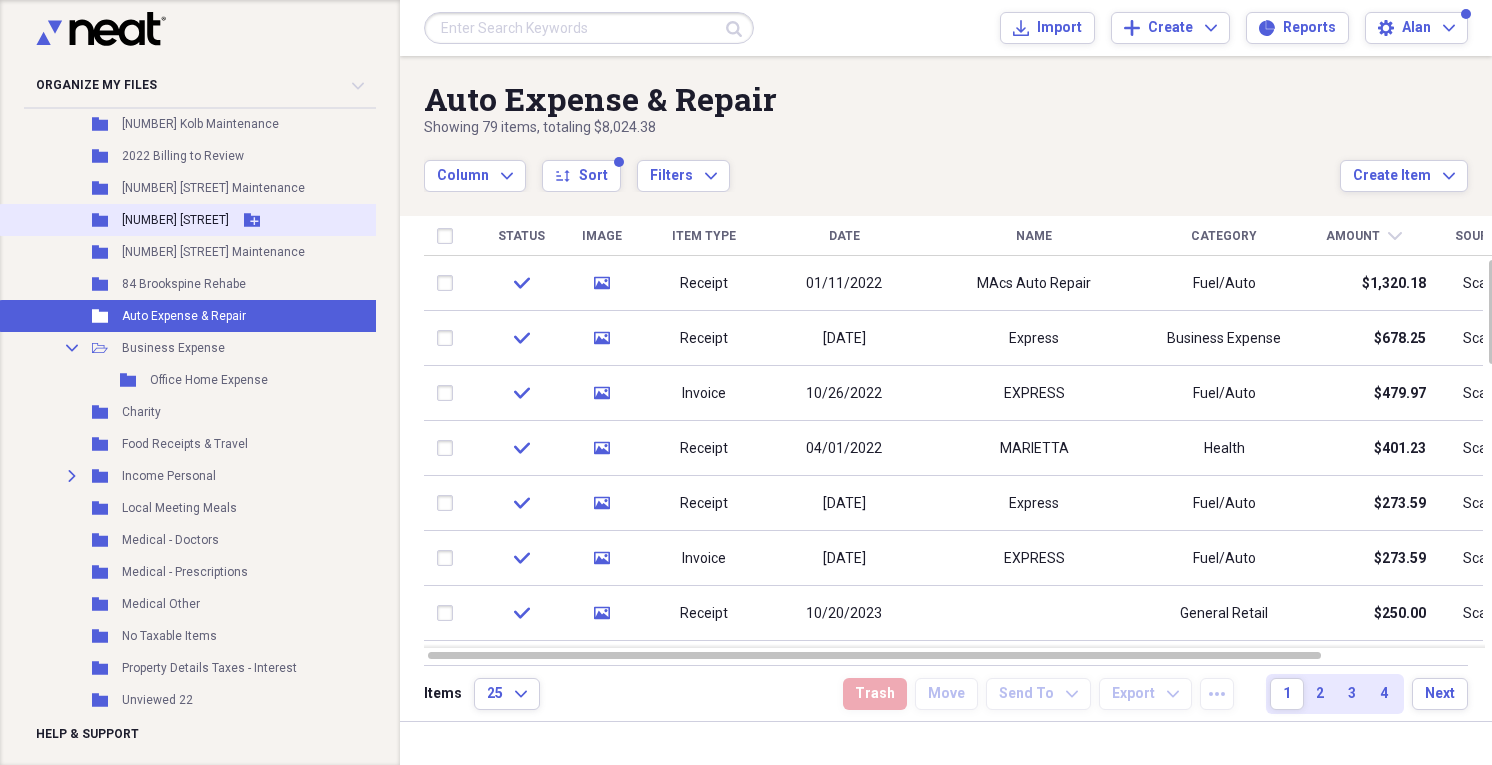 scroll, scrollTop: 400, scrollLeft: 0, axis: vertical 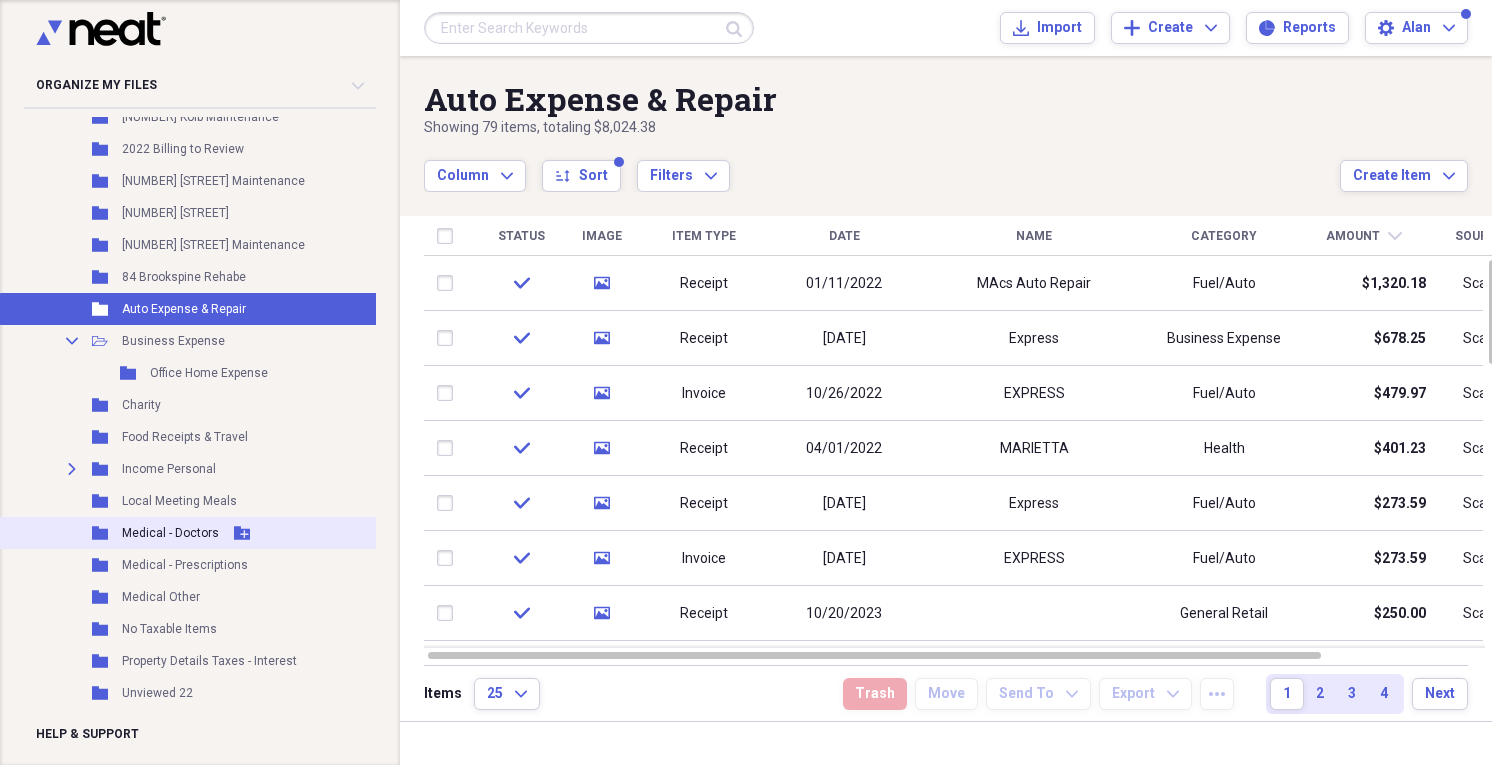 click on "Medical - Doctors" at bounding box center [170, 533] 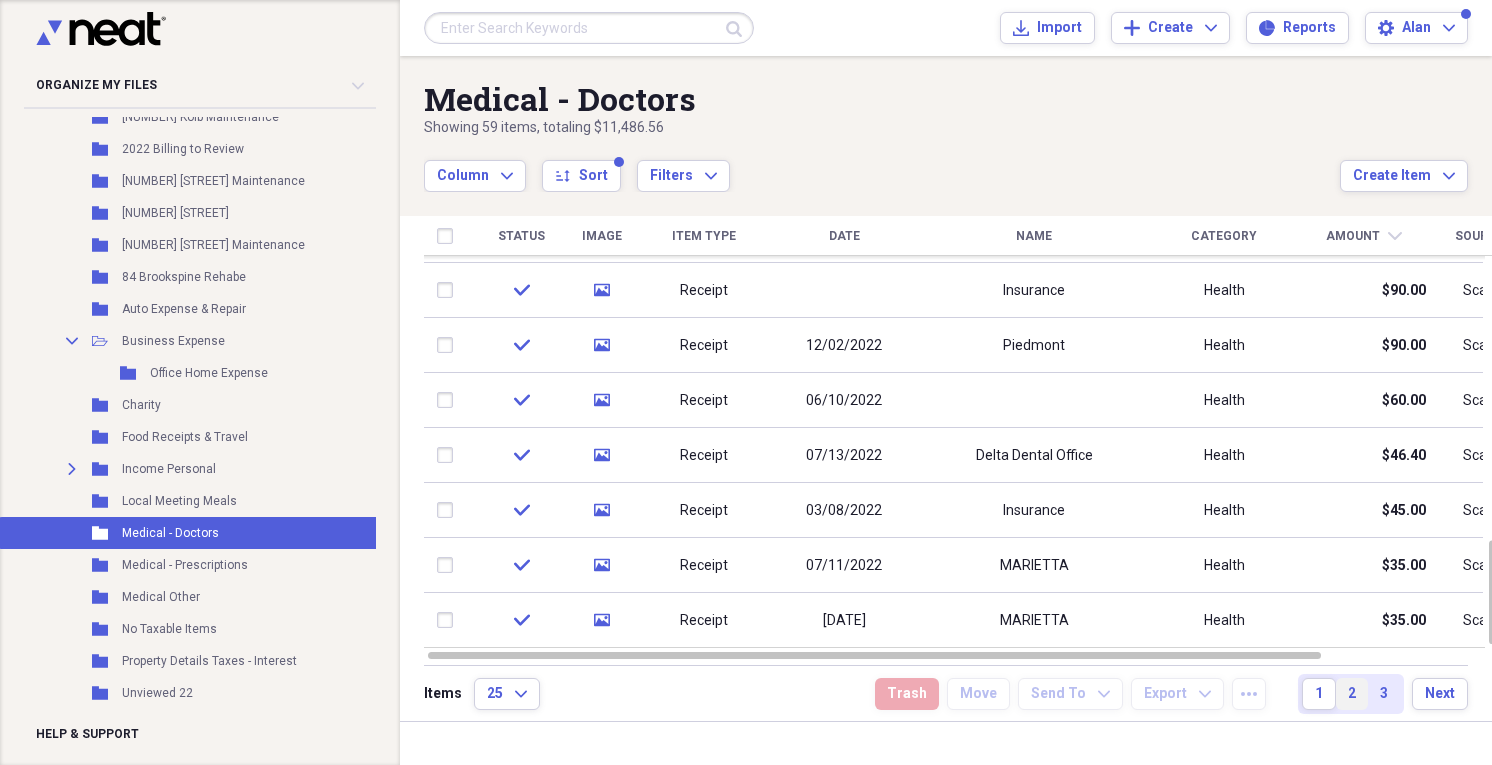click on "2" at bounding box center (1352, 694) 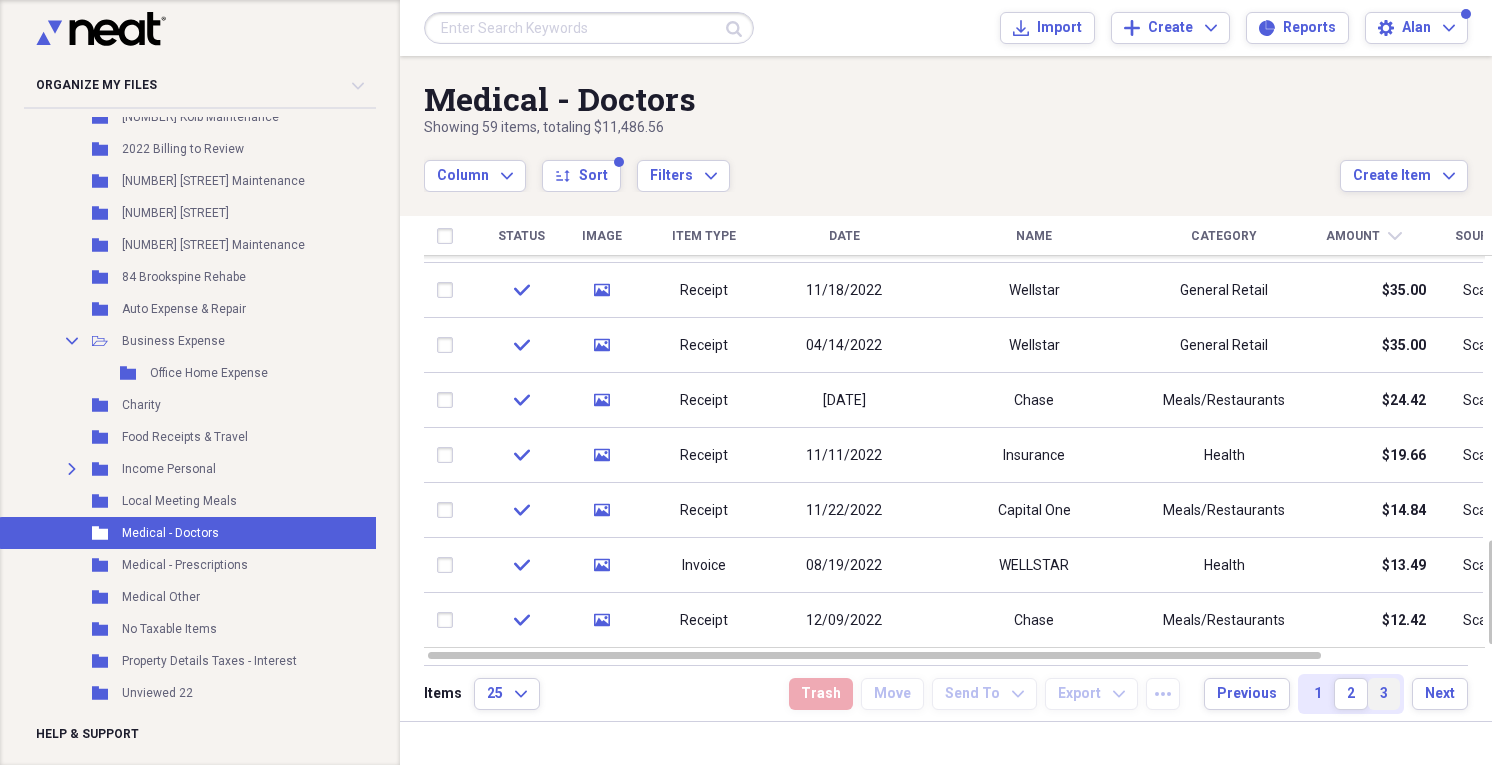 click on "3" at bounding box center [1384, 694] 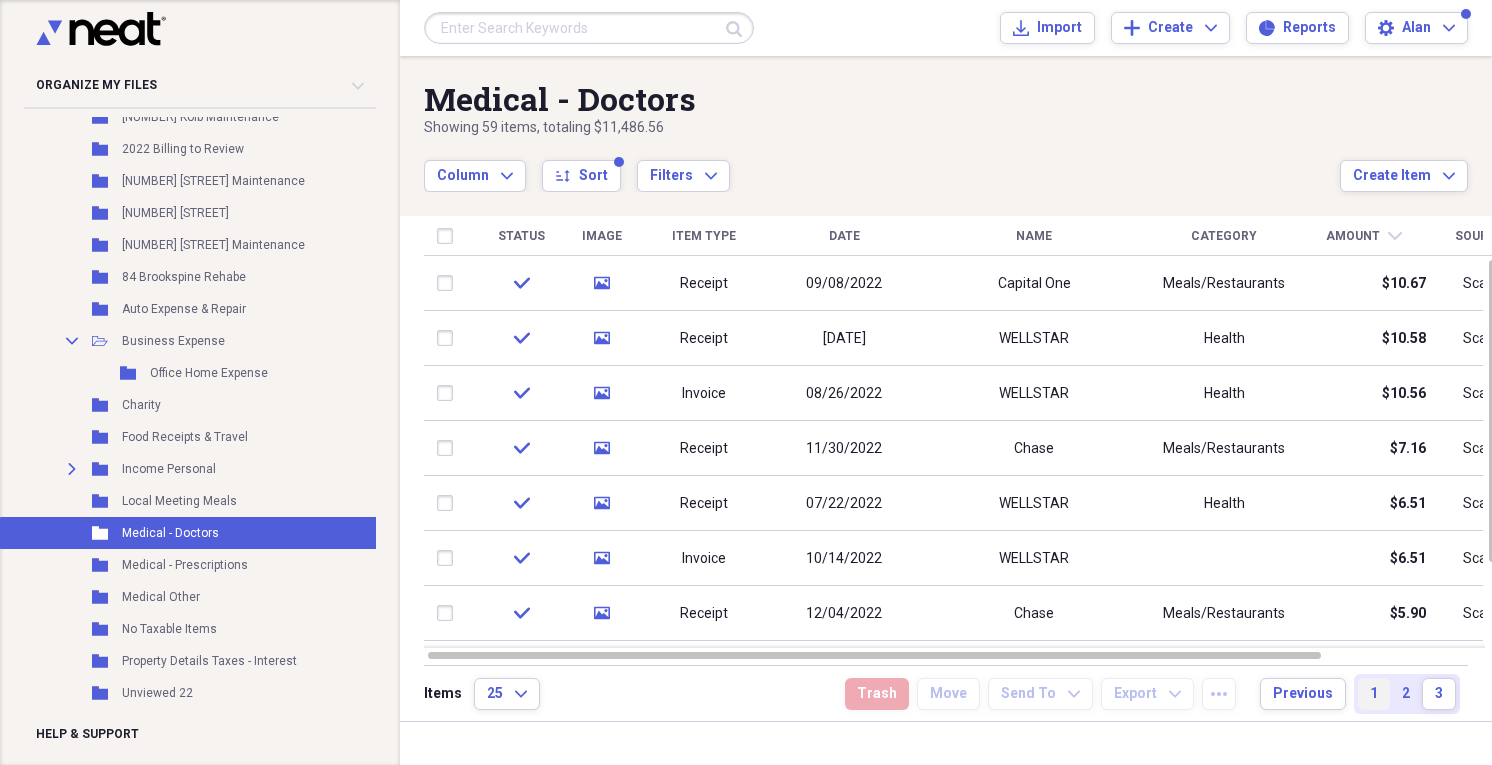 click on "1" at bounding box center (1374, 694) 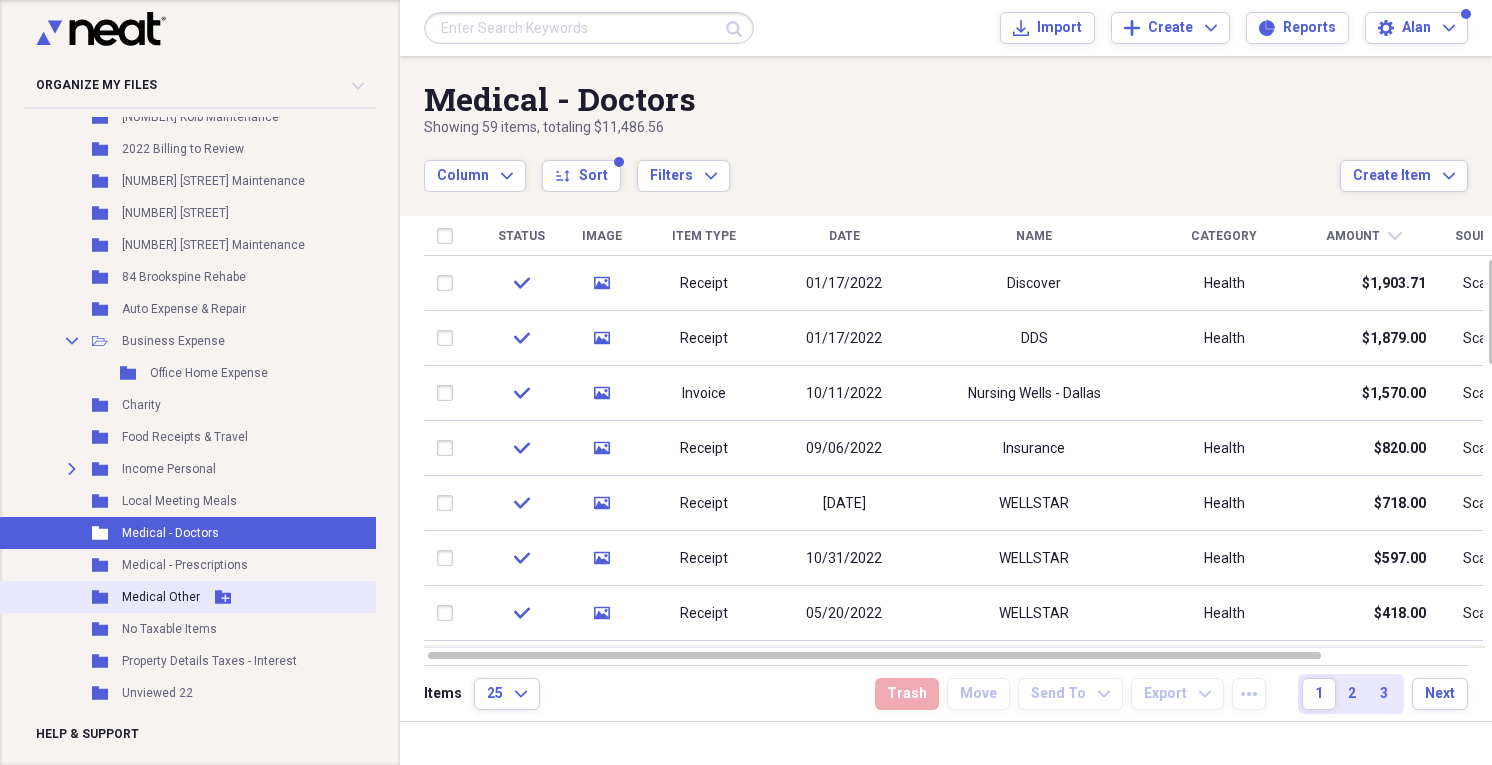click on "Medical Other" at bounding box center [161, 597] 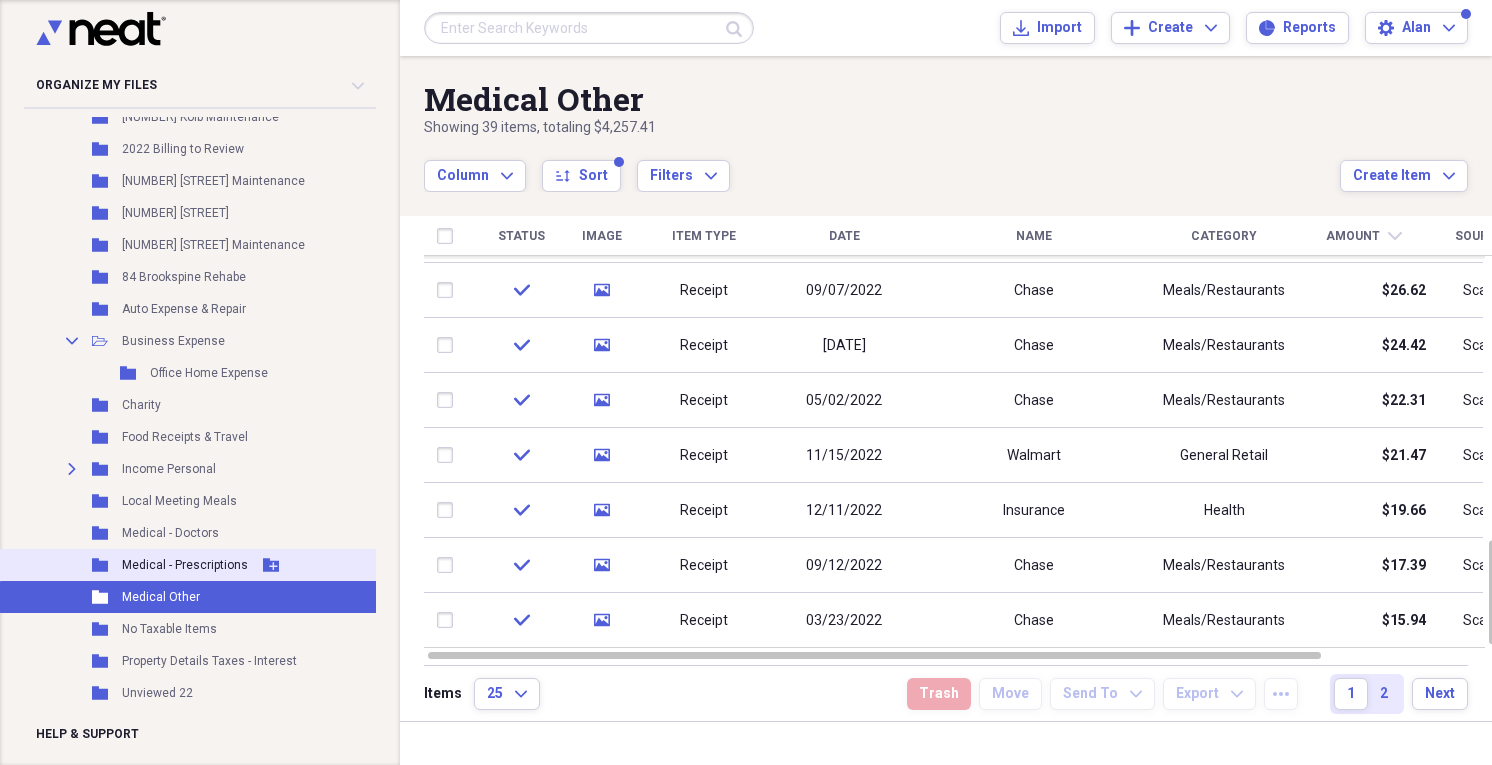 click on "Medical - Prescriptions" at bounding box center [185, 565] 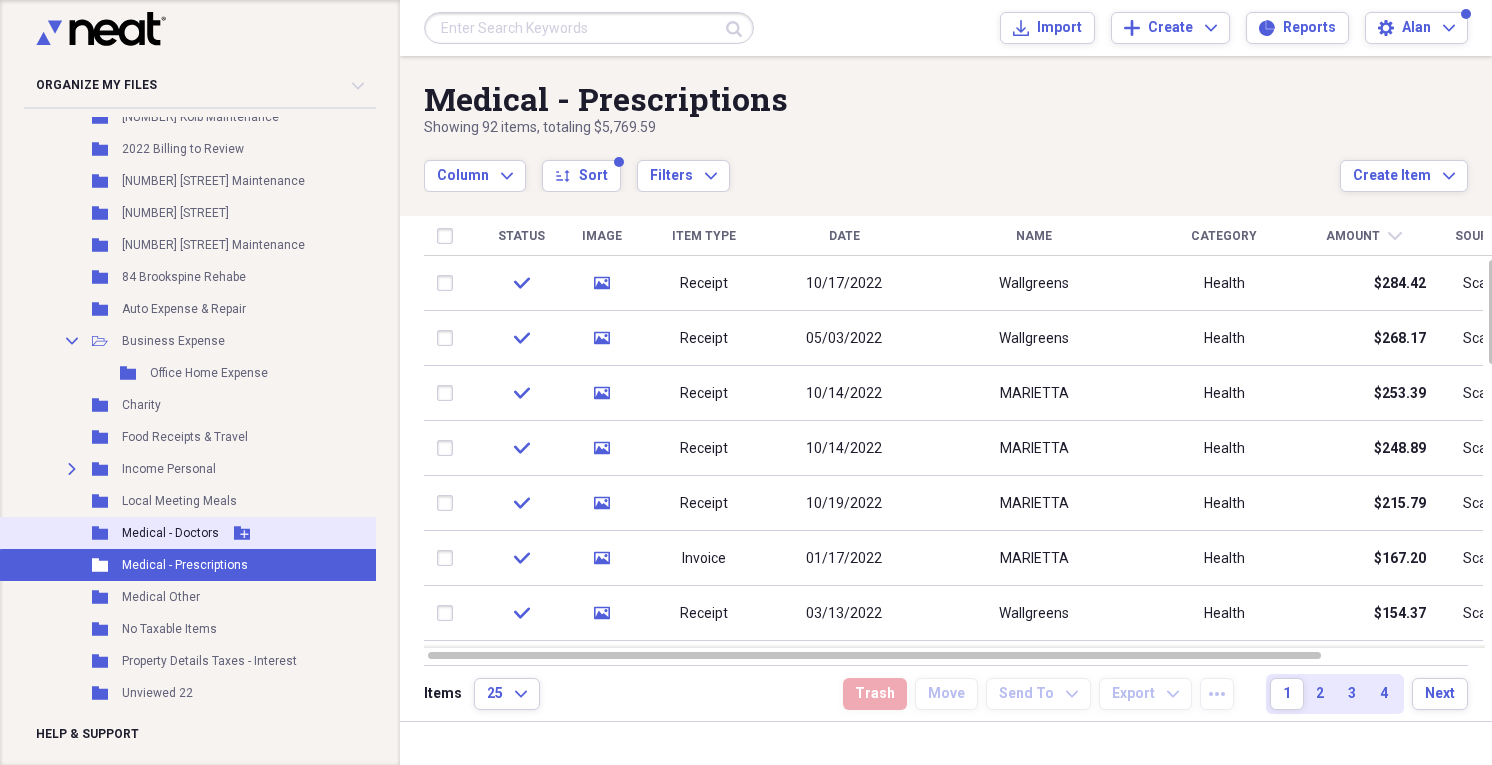 click on "Medical - Doctors" at bounding box center [170, 533] 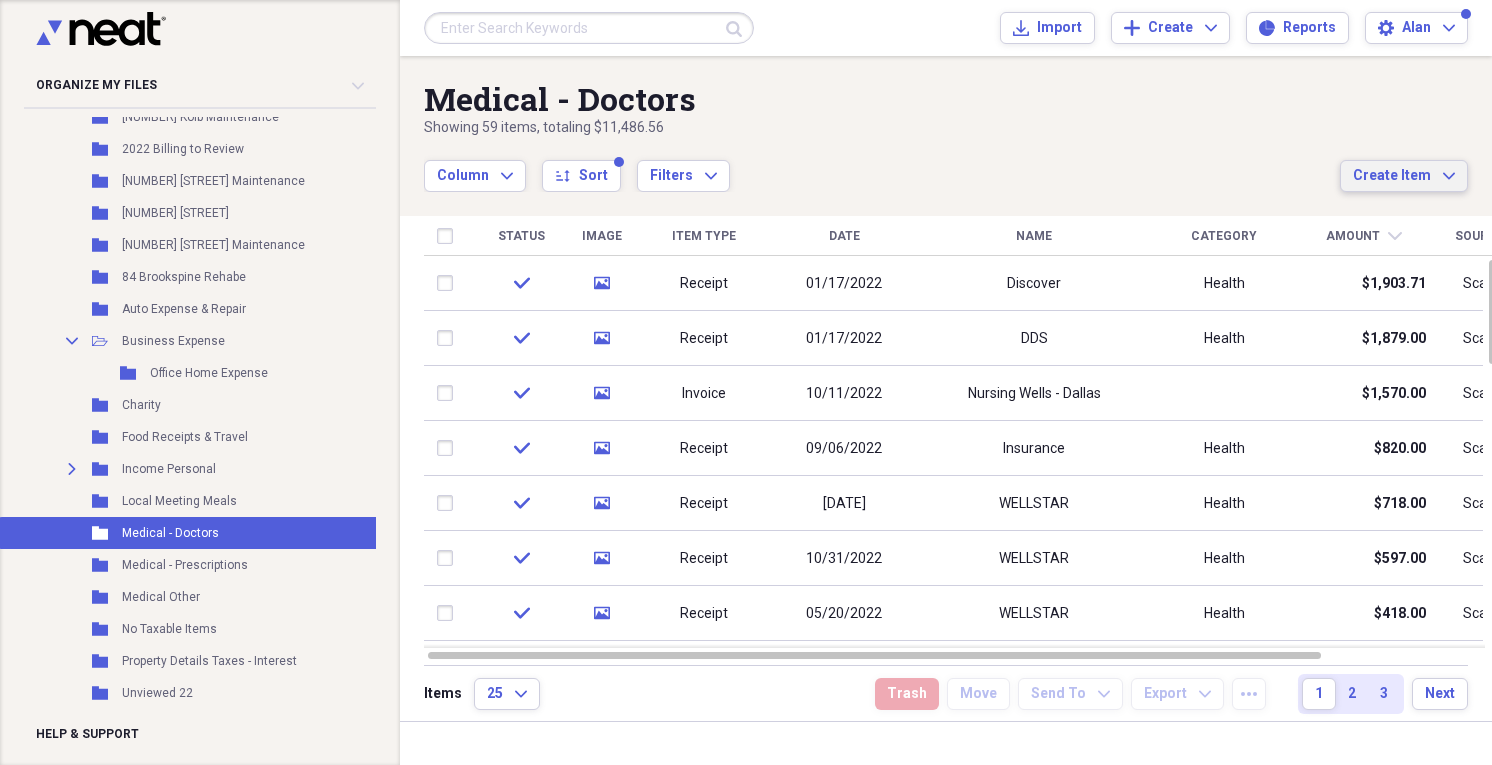 click on "Create Item Expand" at bounding box center [1404, 176] 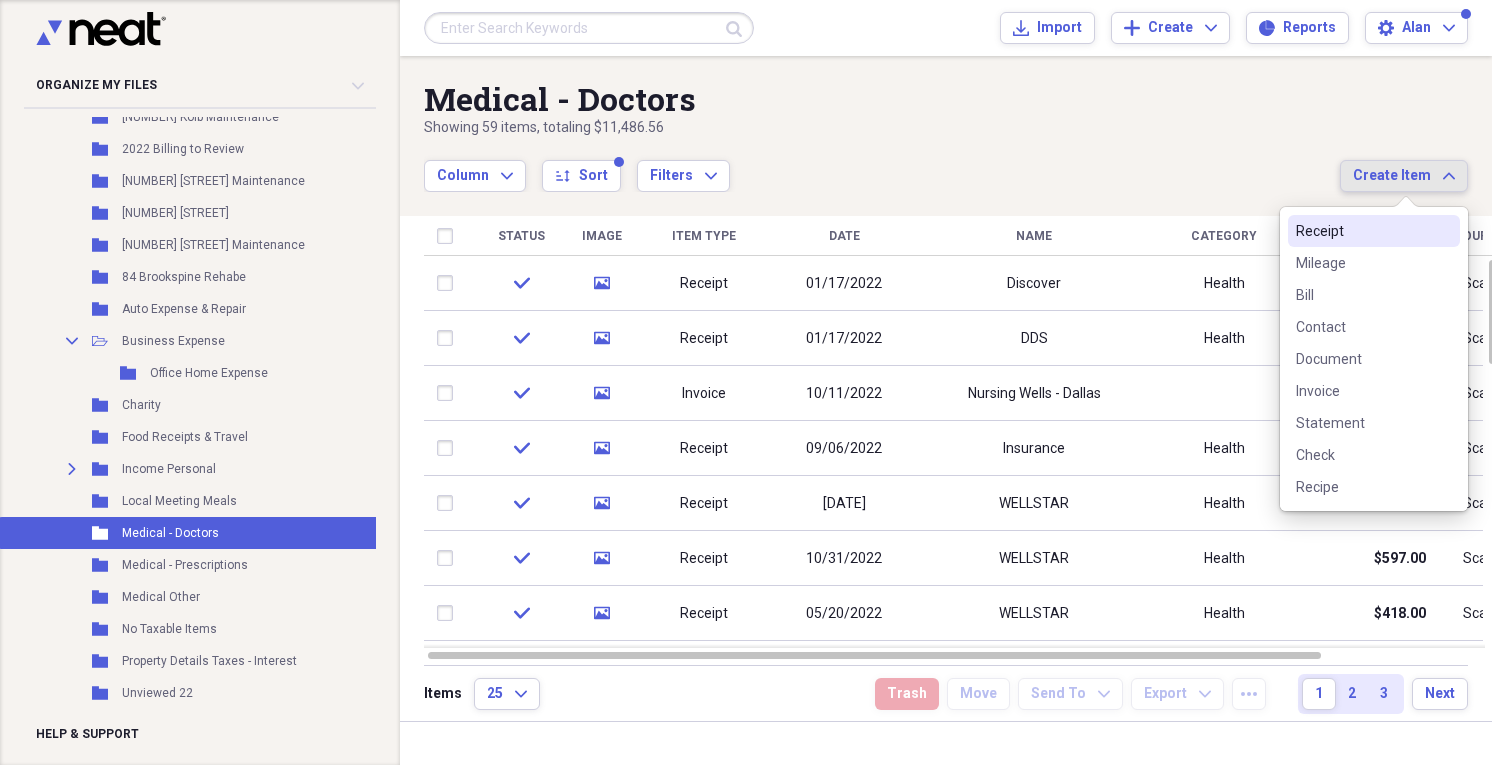 click on "Receipt" at bounding box center [1362, 231] 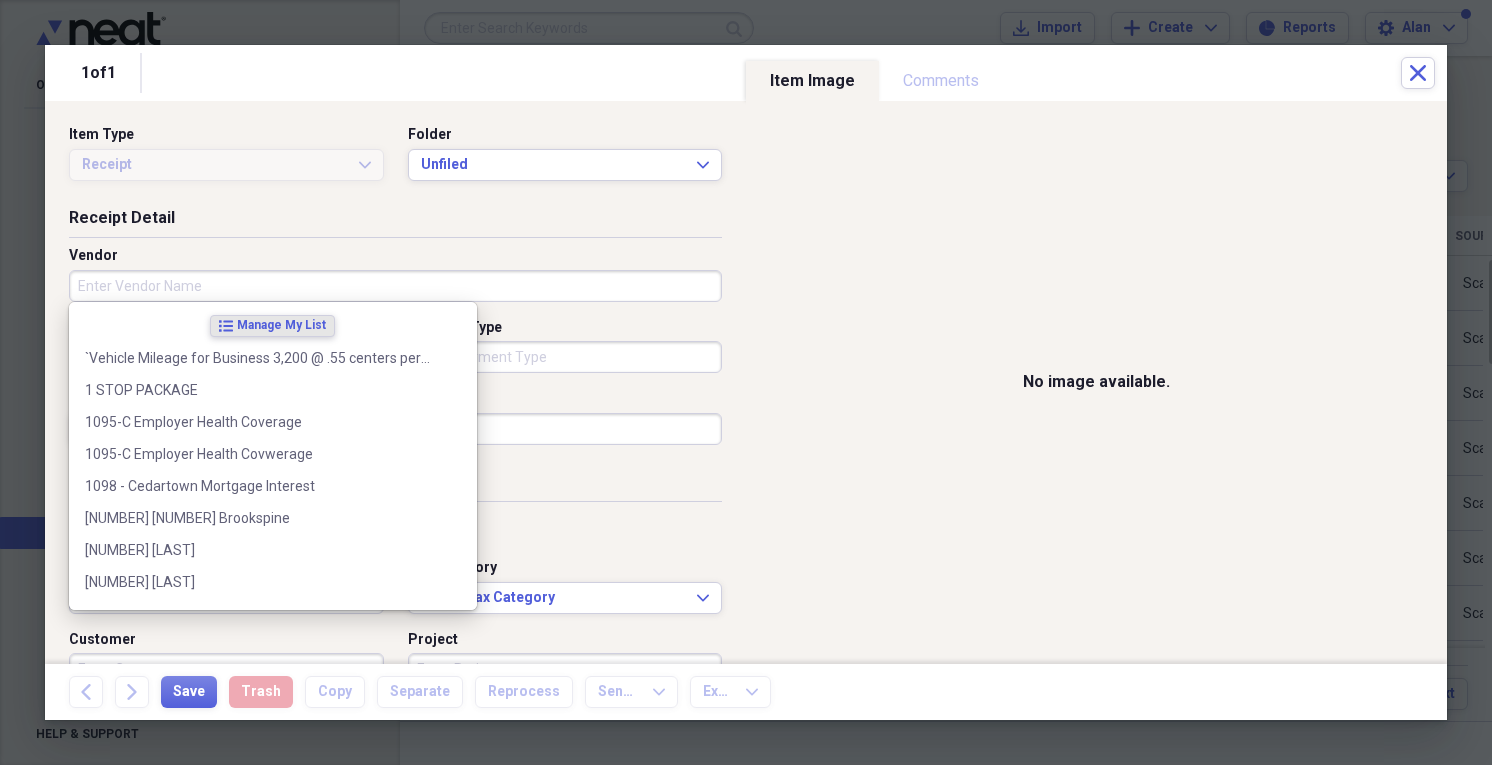 click on "Vendor" at bounding box center [395, 286] 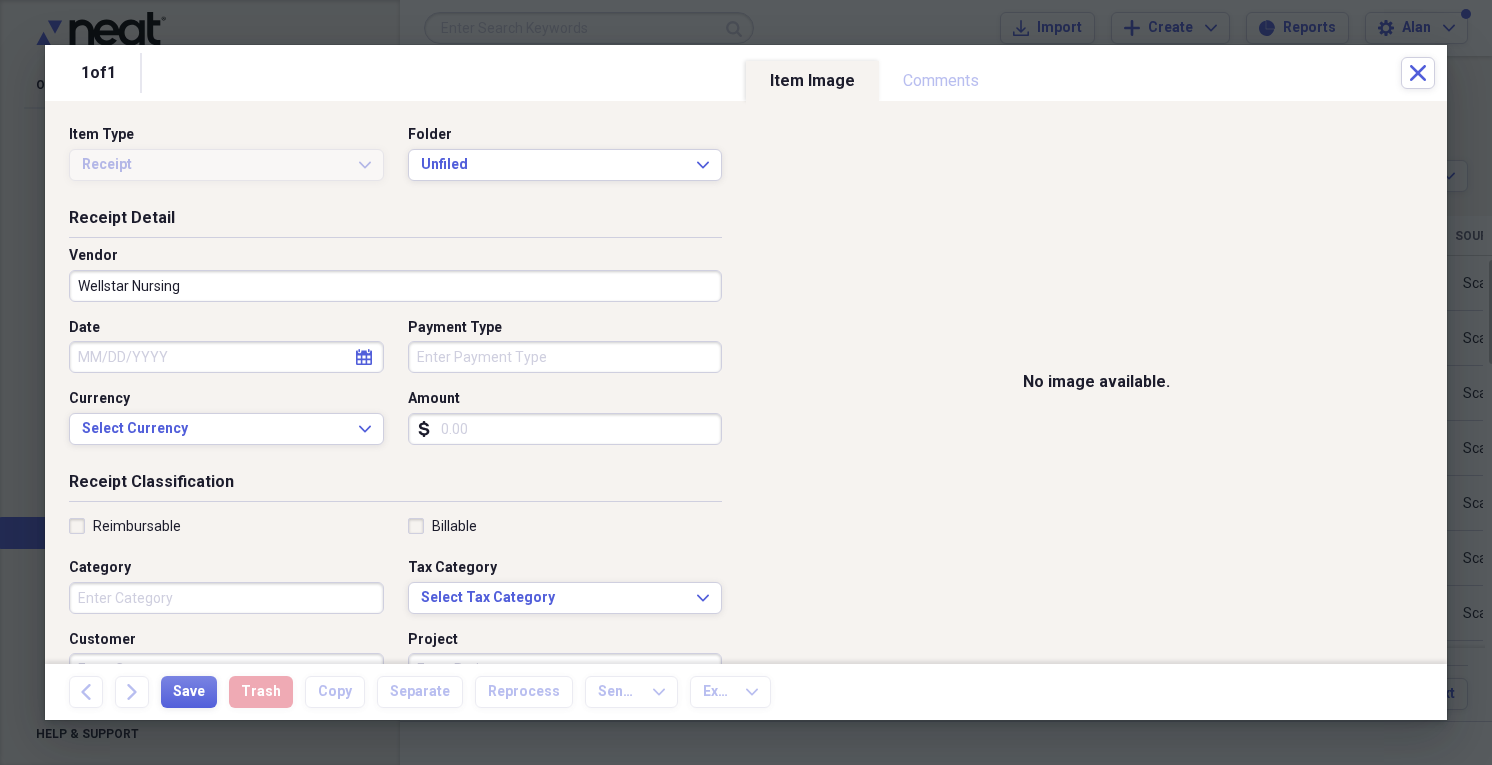 type on "Wellstar Nursing" 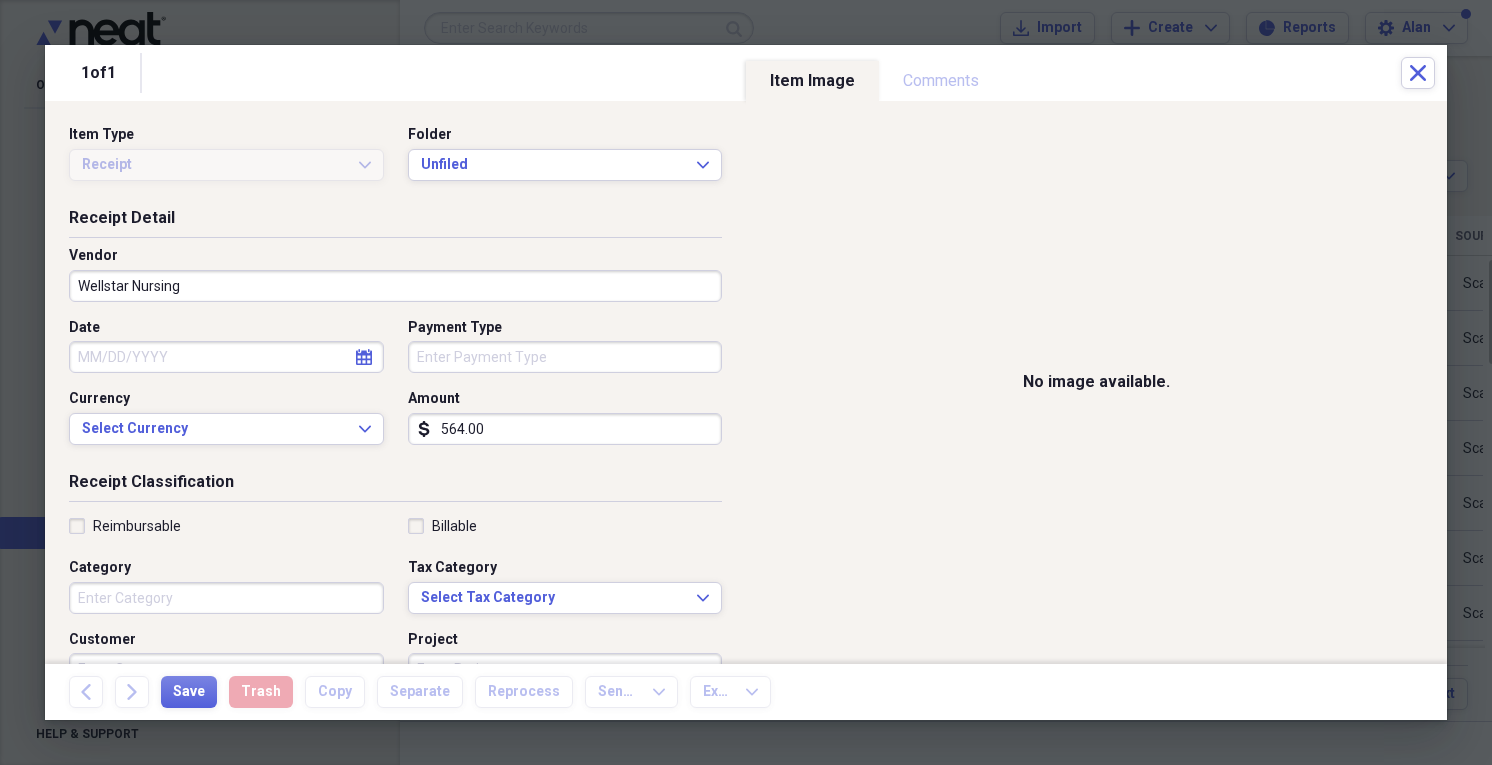 type on "564.00" 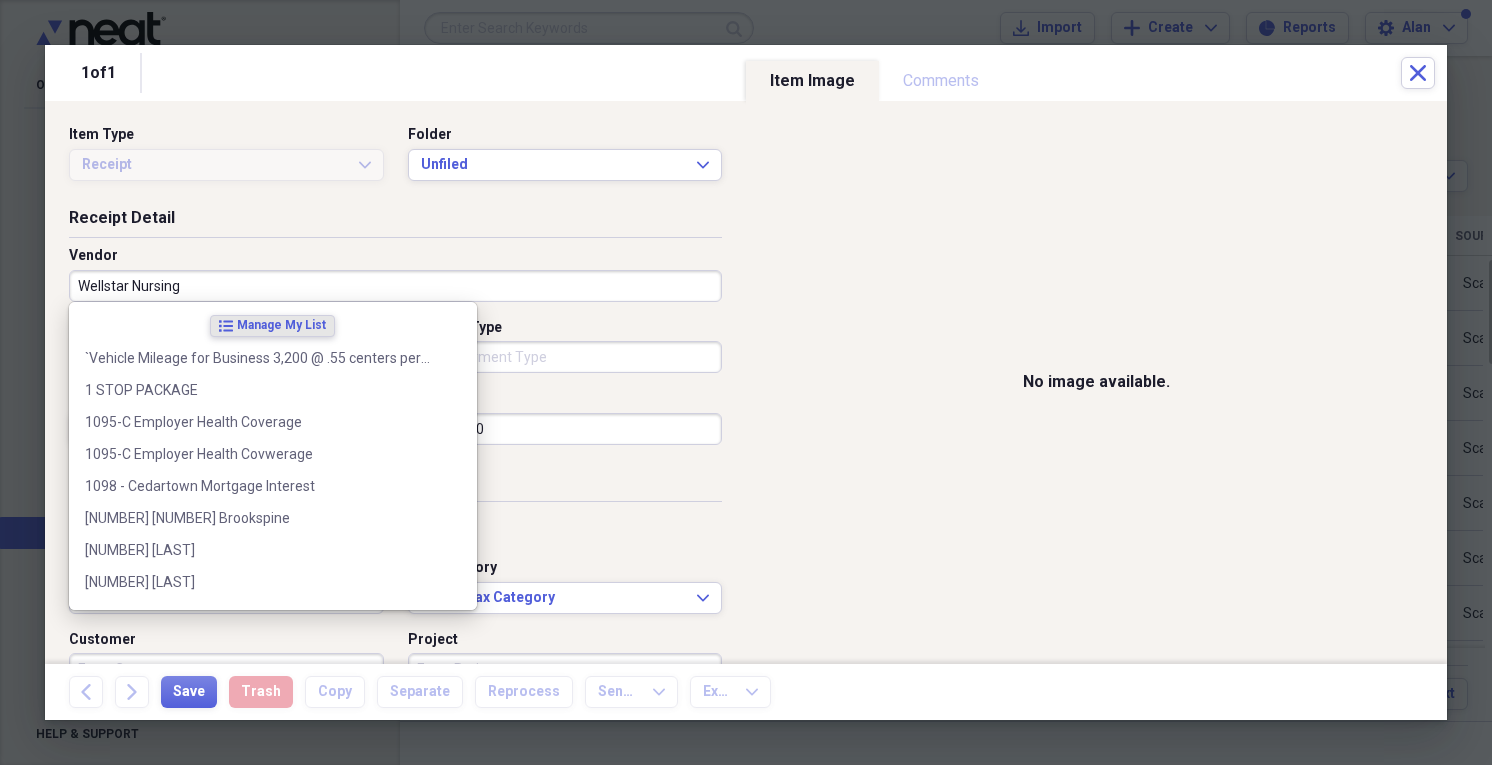 click on "Wellstar Nursing" at bounding box center [395, 286] 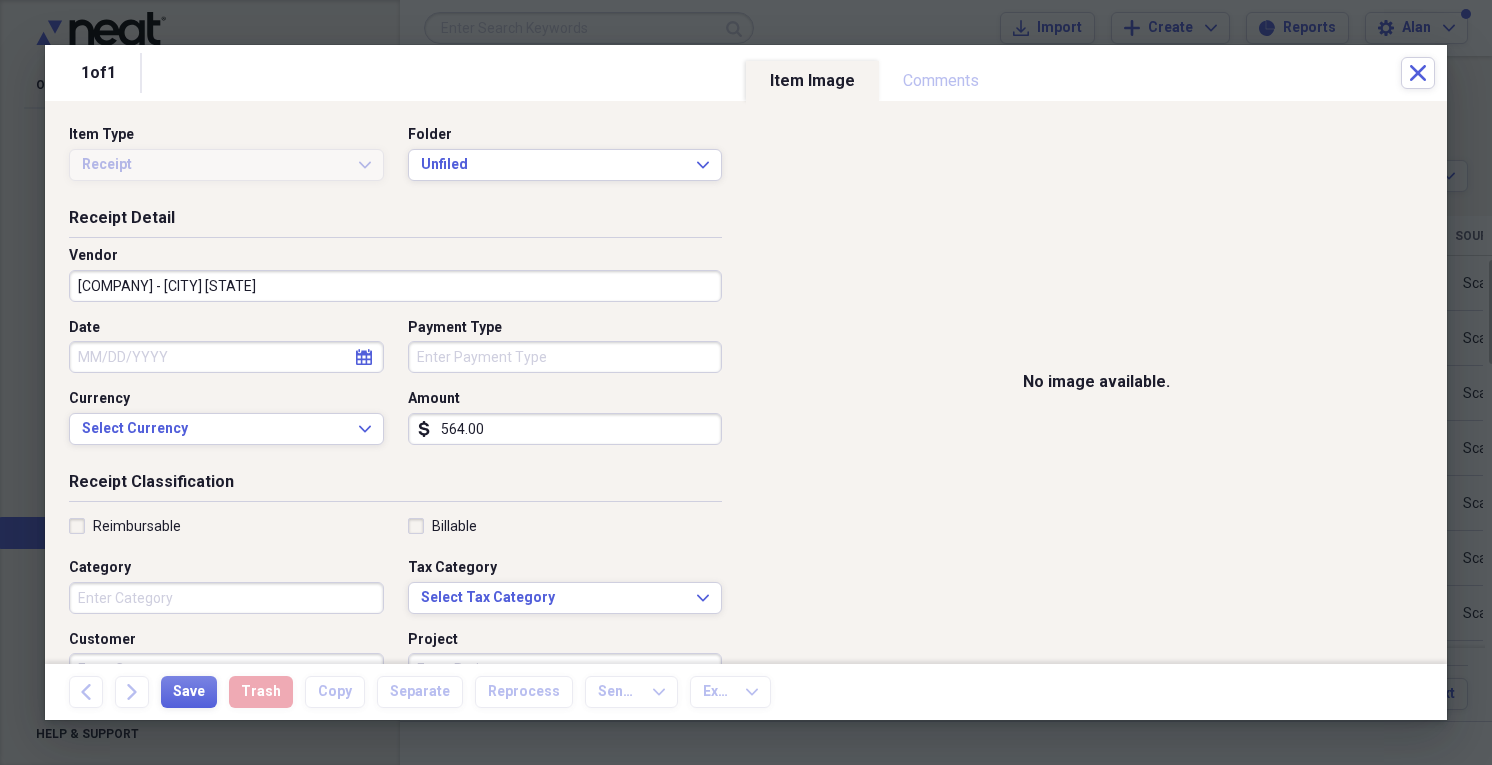 type on "[COMPANY] - [CITY] [STATE]" 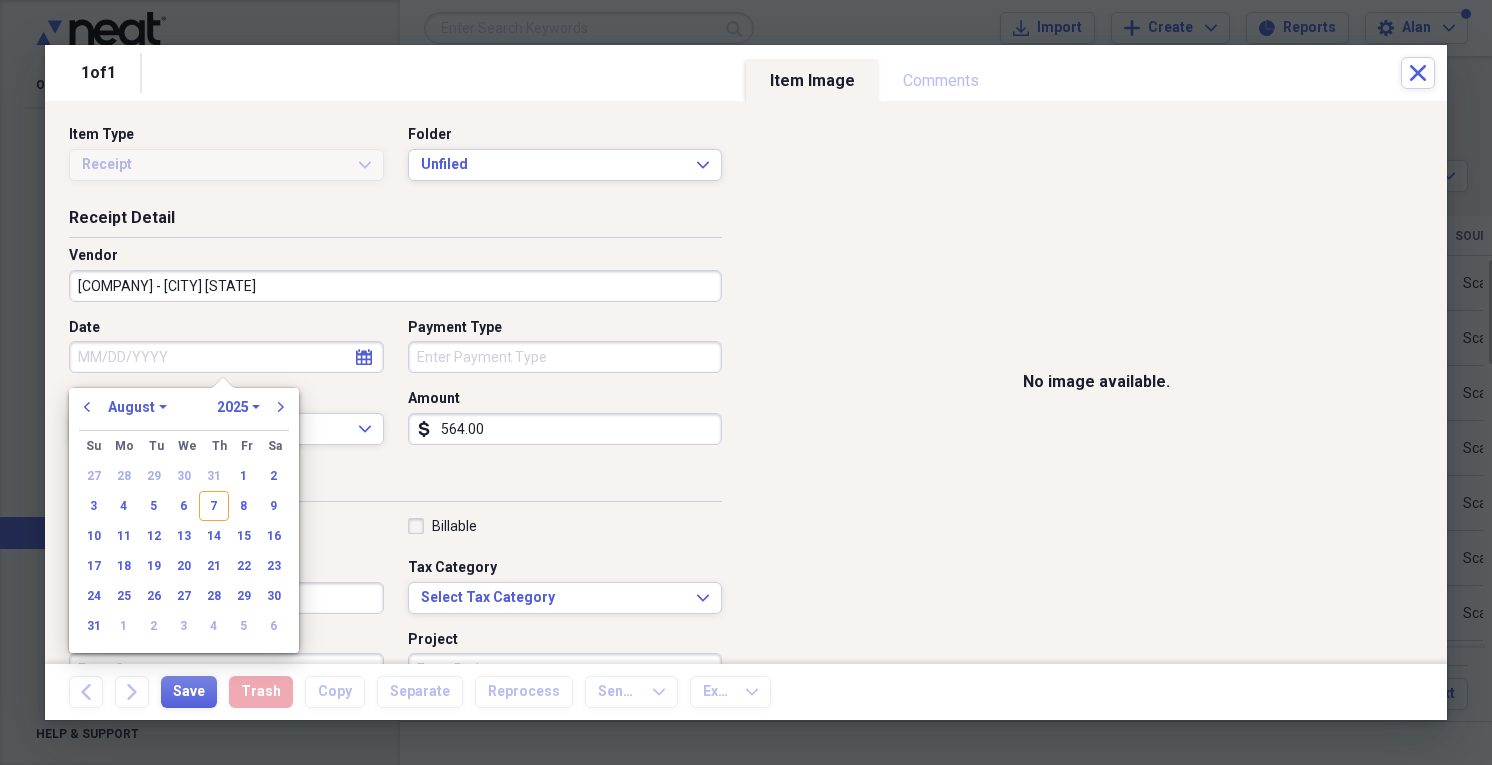 click on "Date" at bounding box center (226, 357) 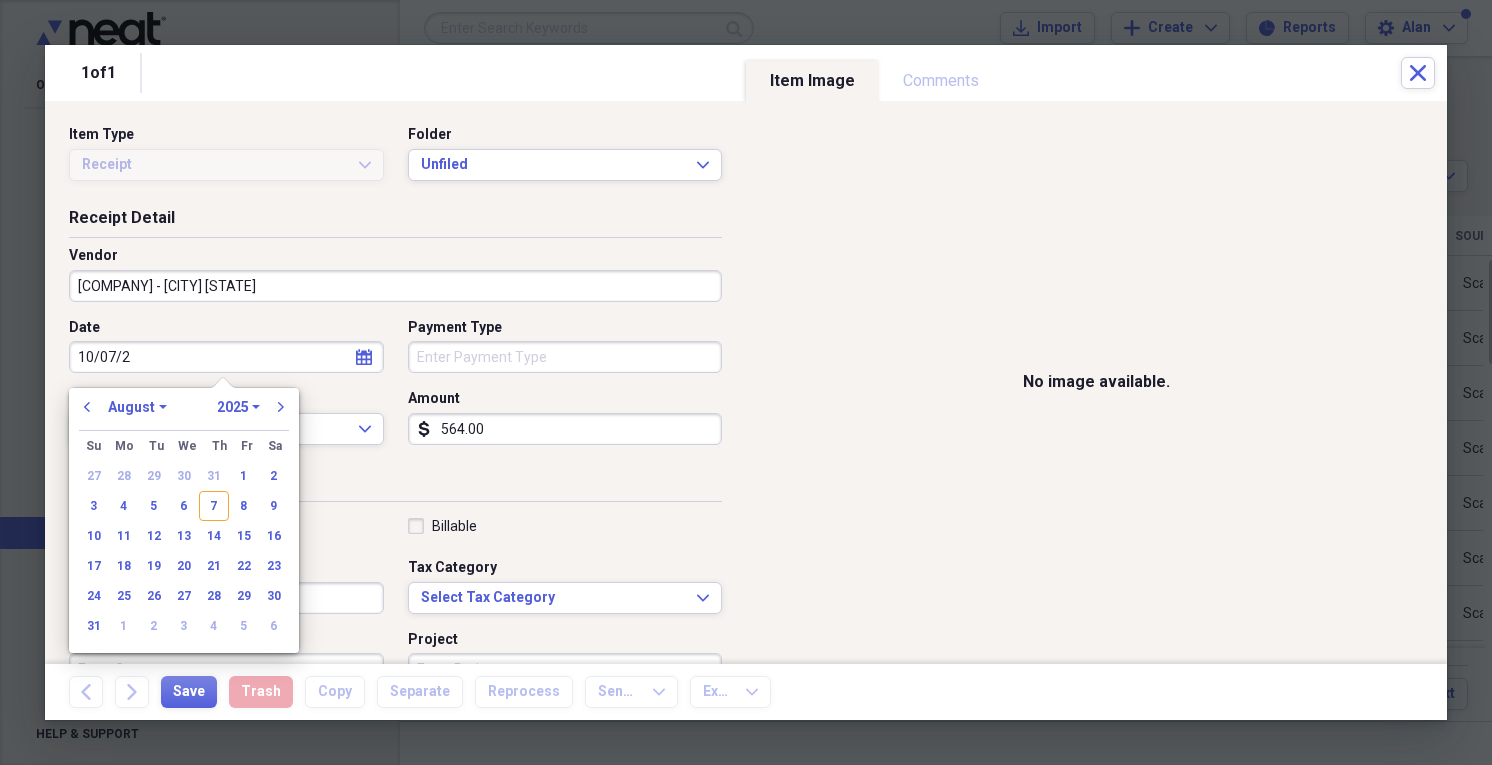 type on "10/07/20" 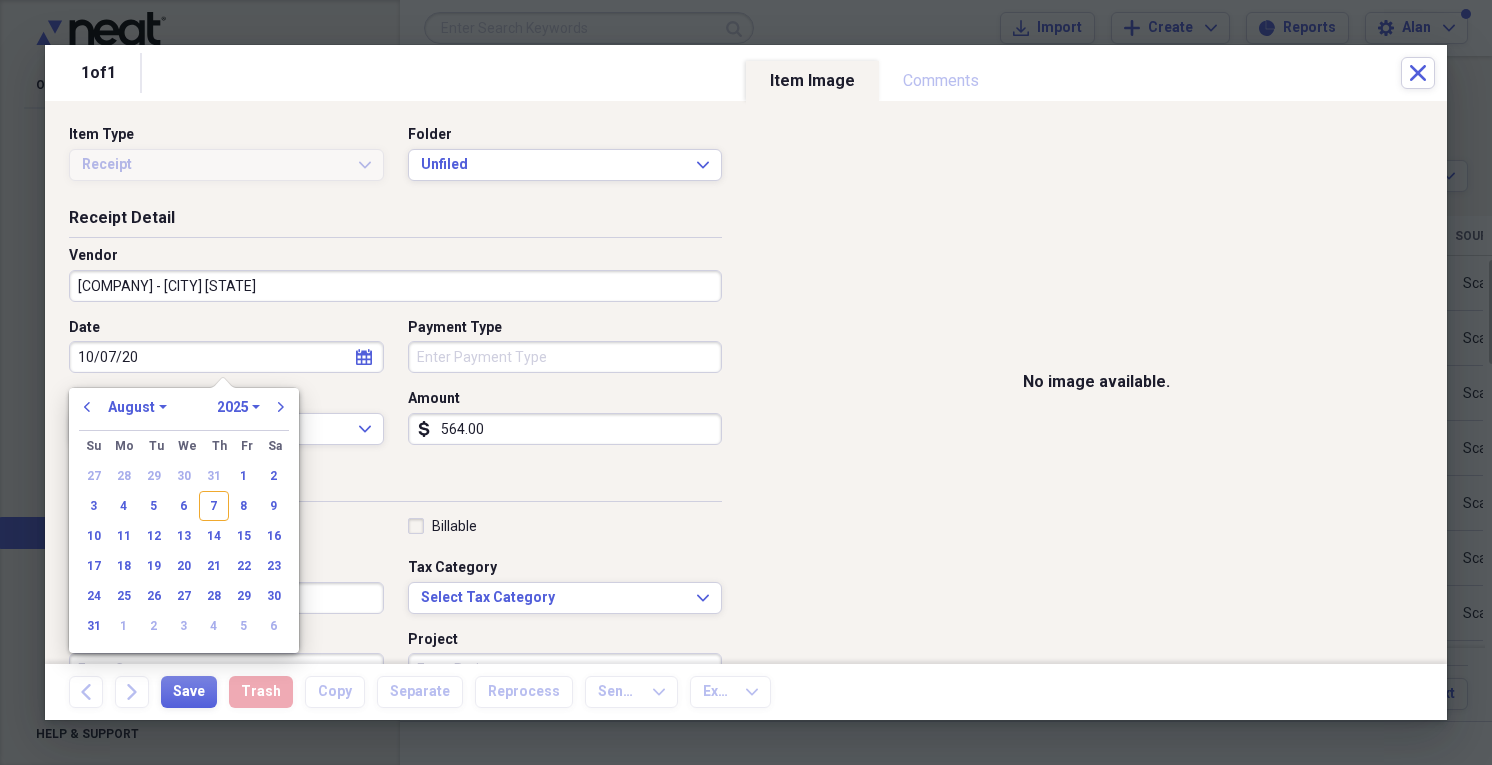 select on "9" 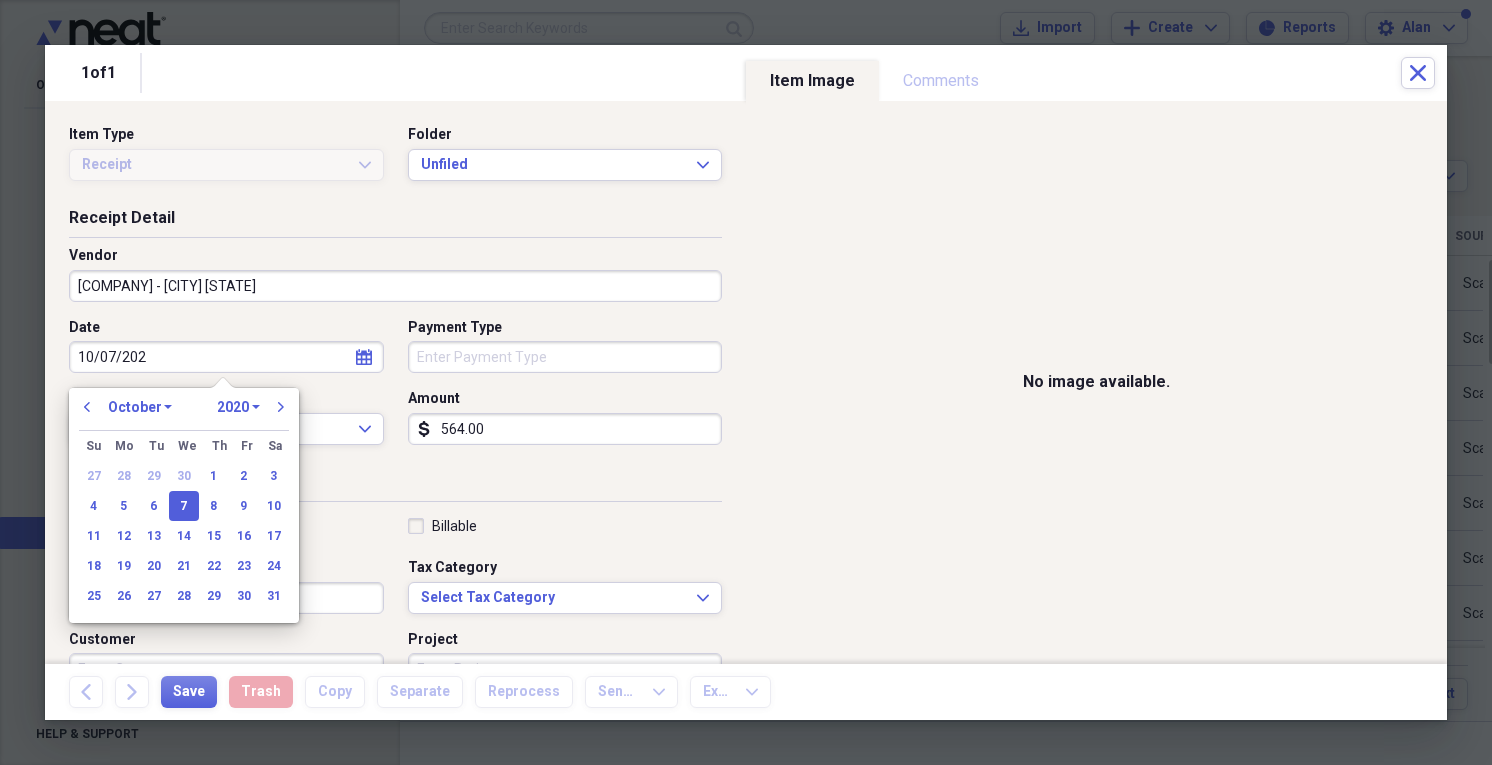 type on "10/07/2022" 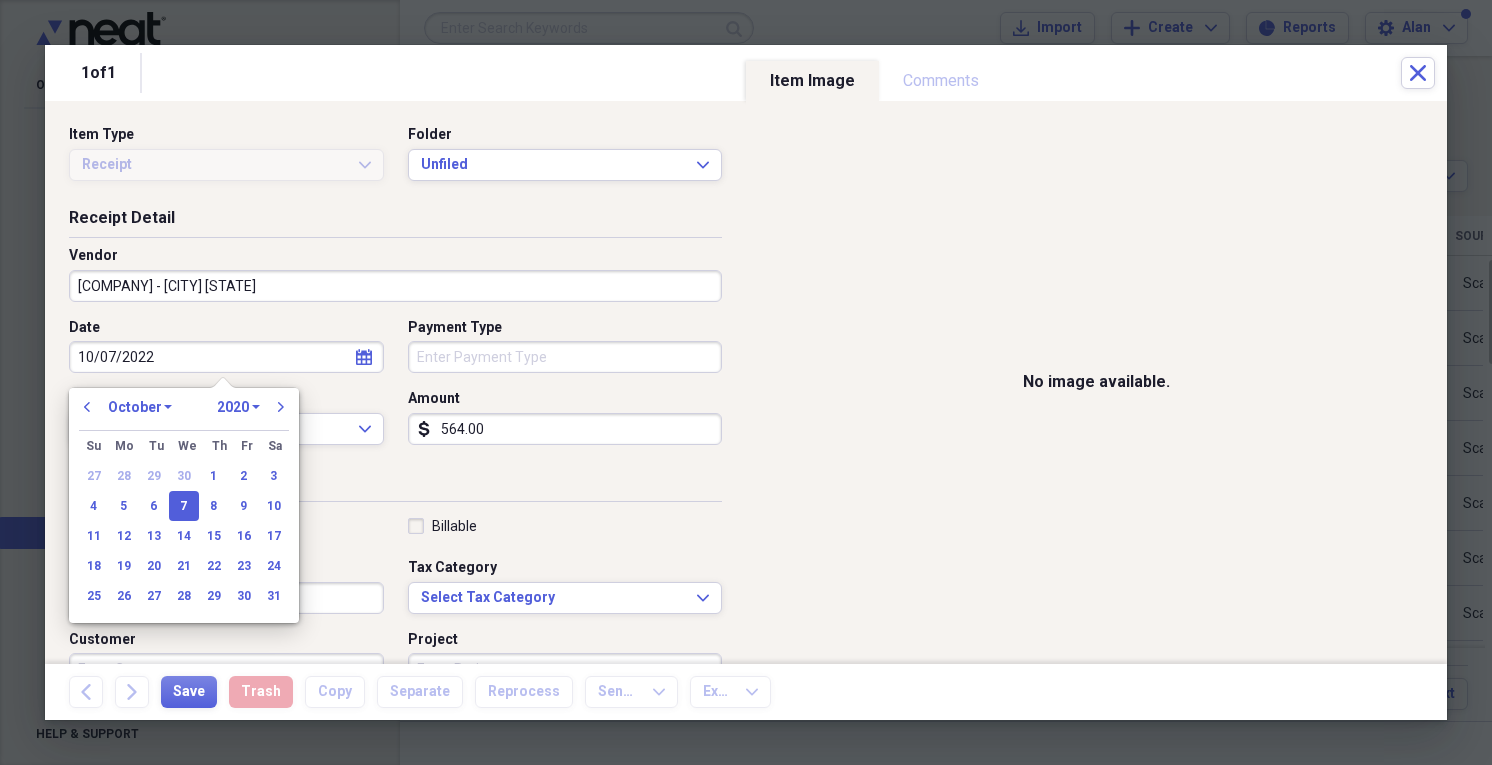 select on "2022" 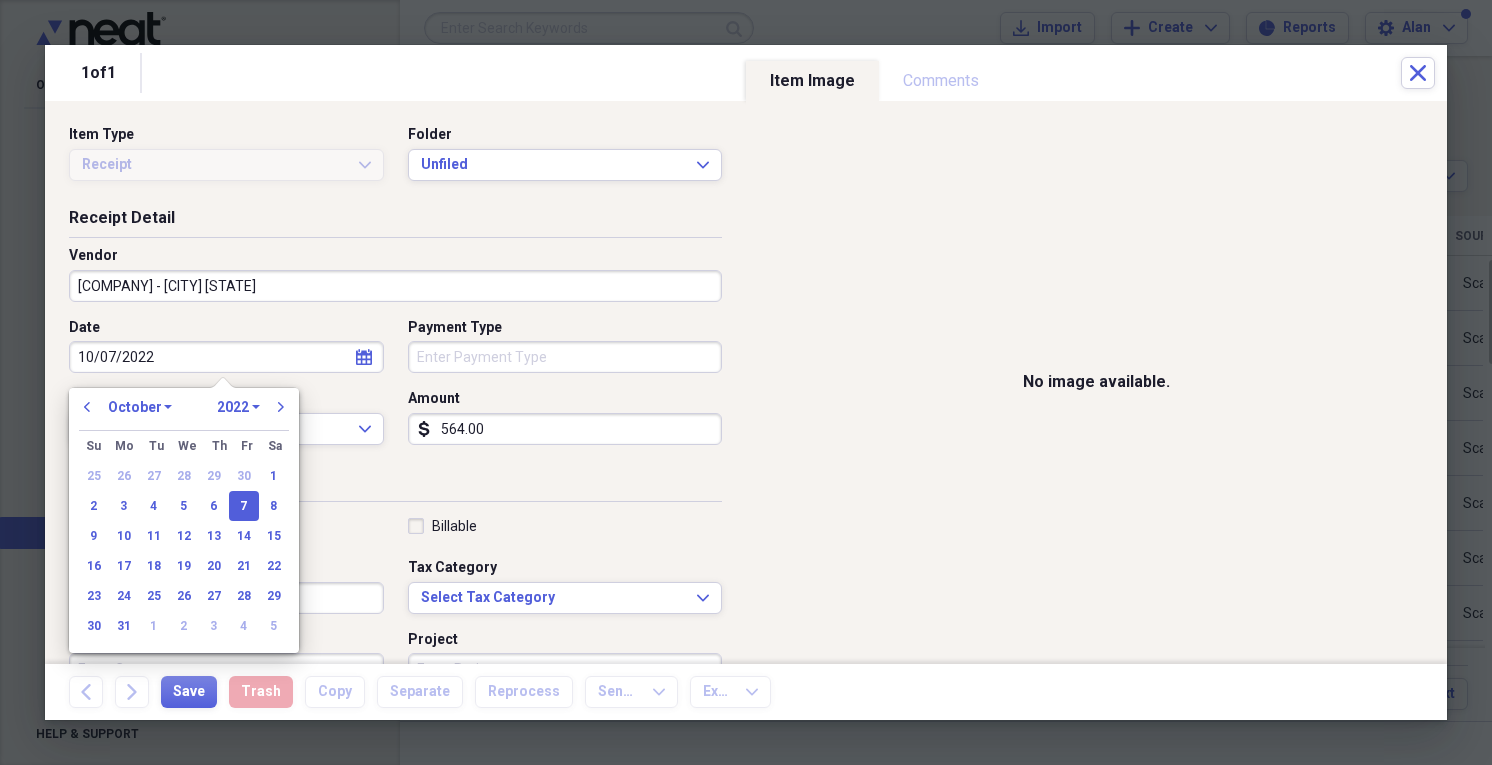 type on "10/07/2022" 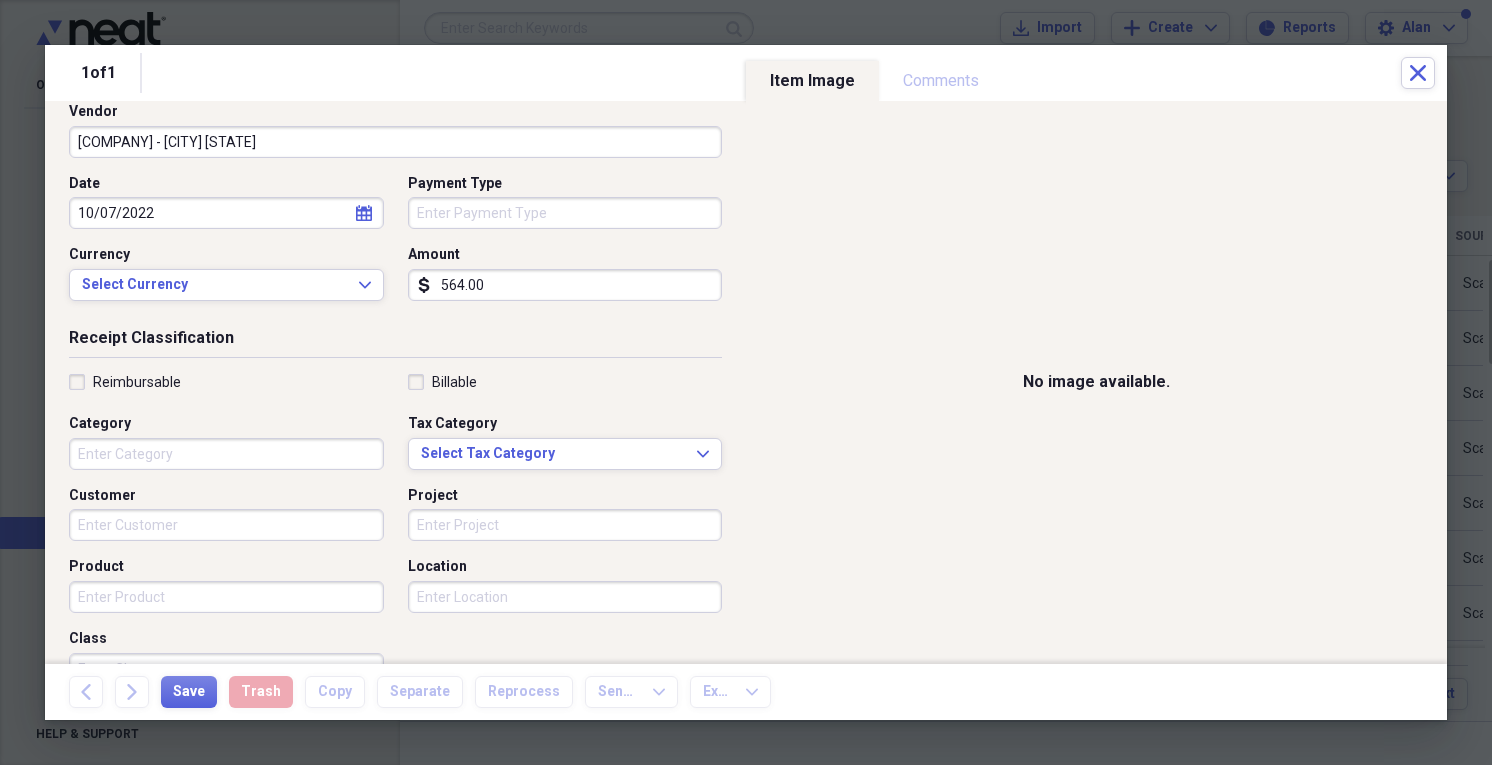 scroll, scrollTop: 160, scrollLeft: 0, axis: vertical 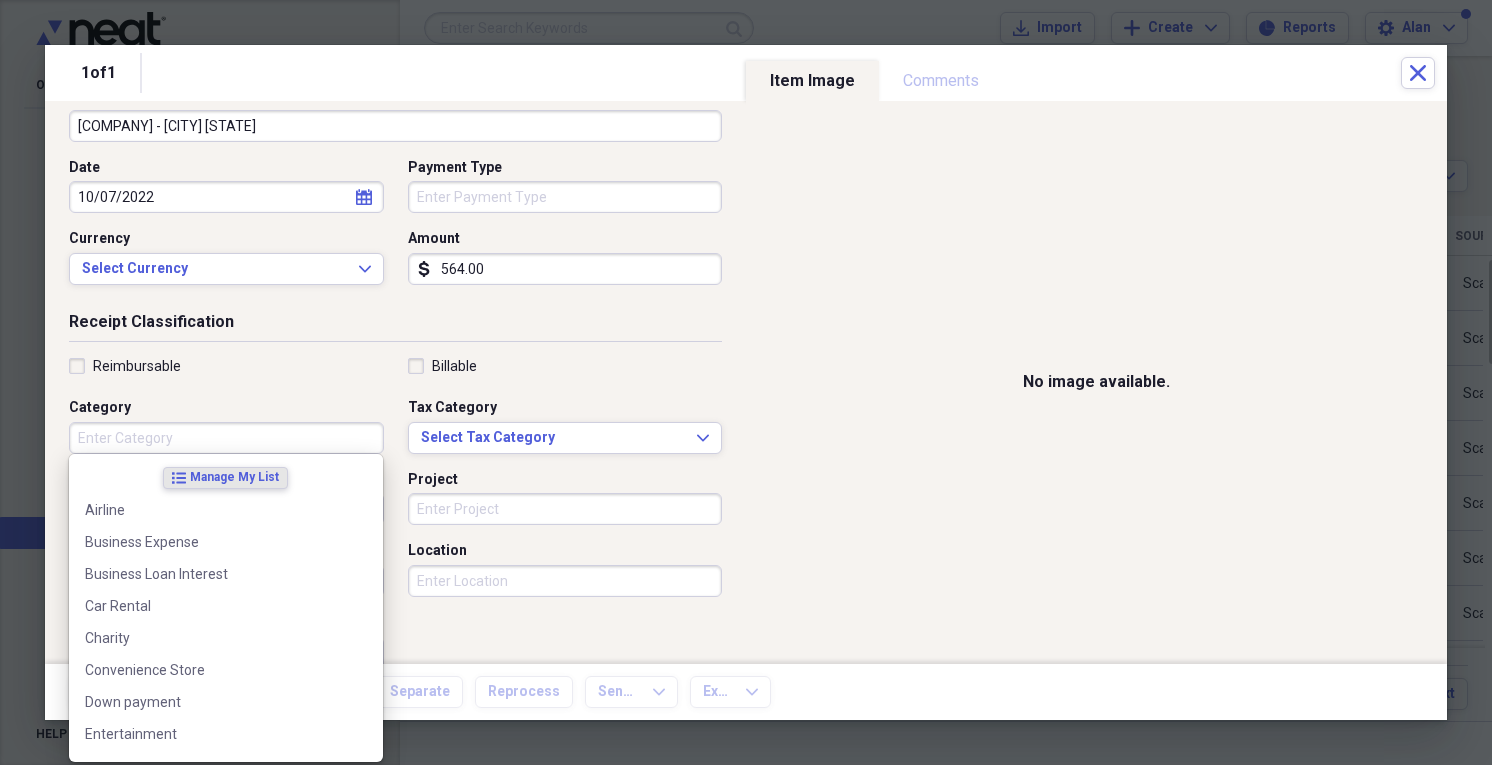 click on "Category" at bounding box center [226, 438] 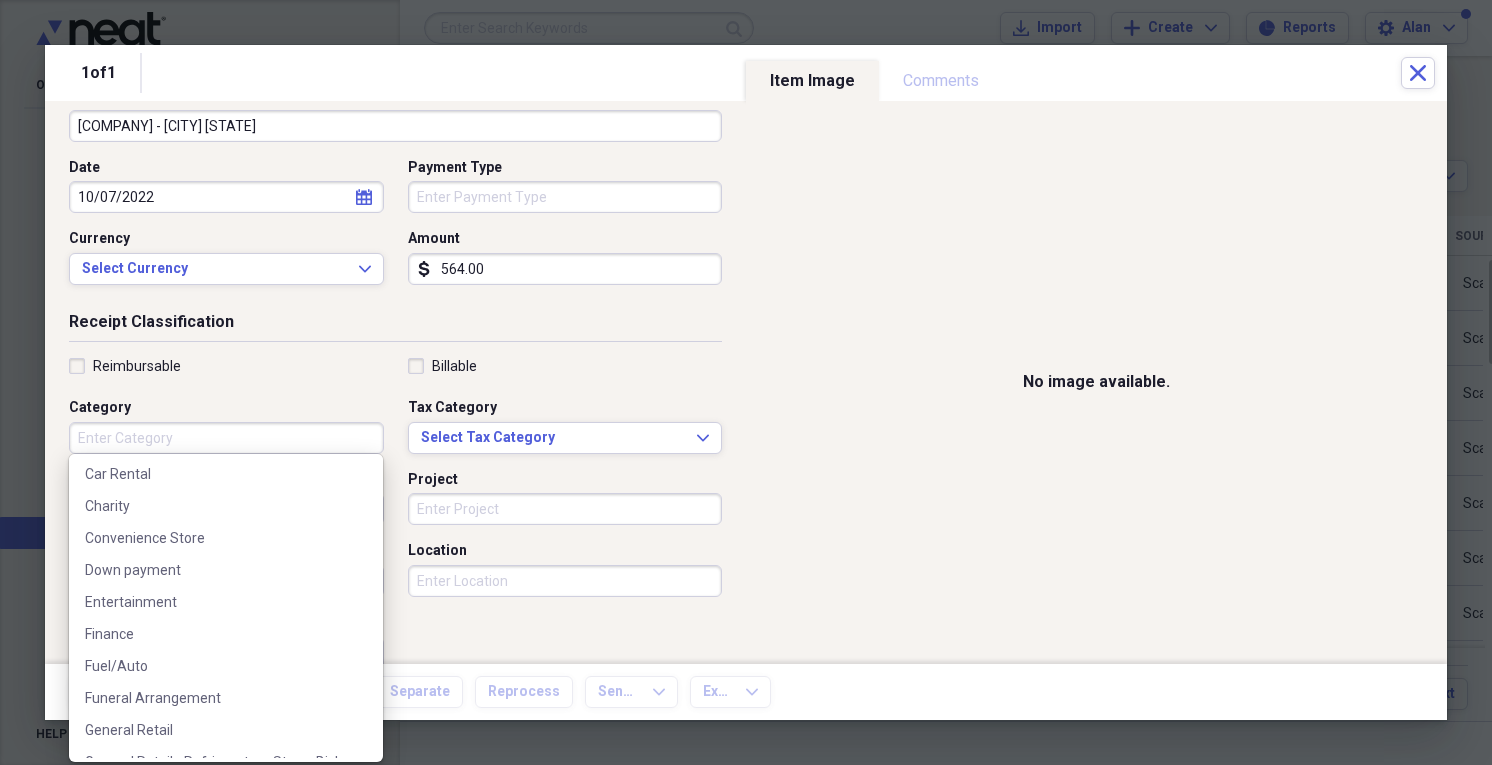scroll, scrollTop: 160, scrollLeft: 0, axis: vertical 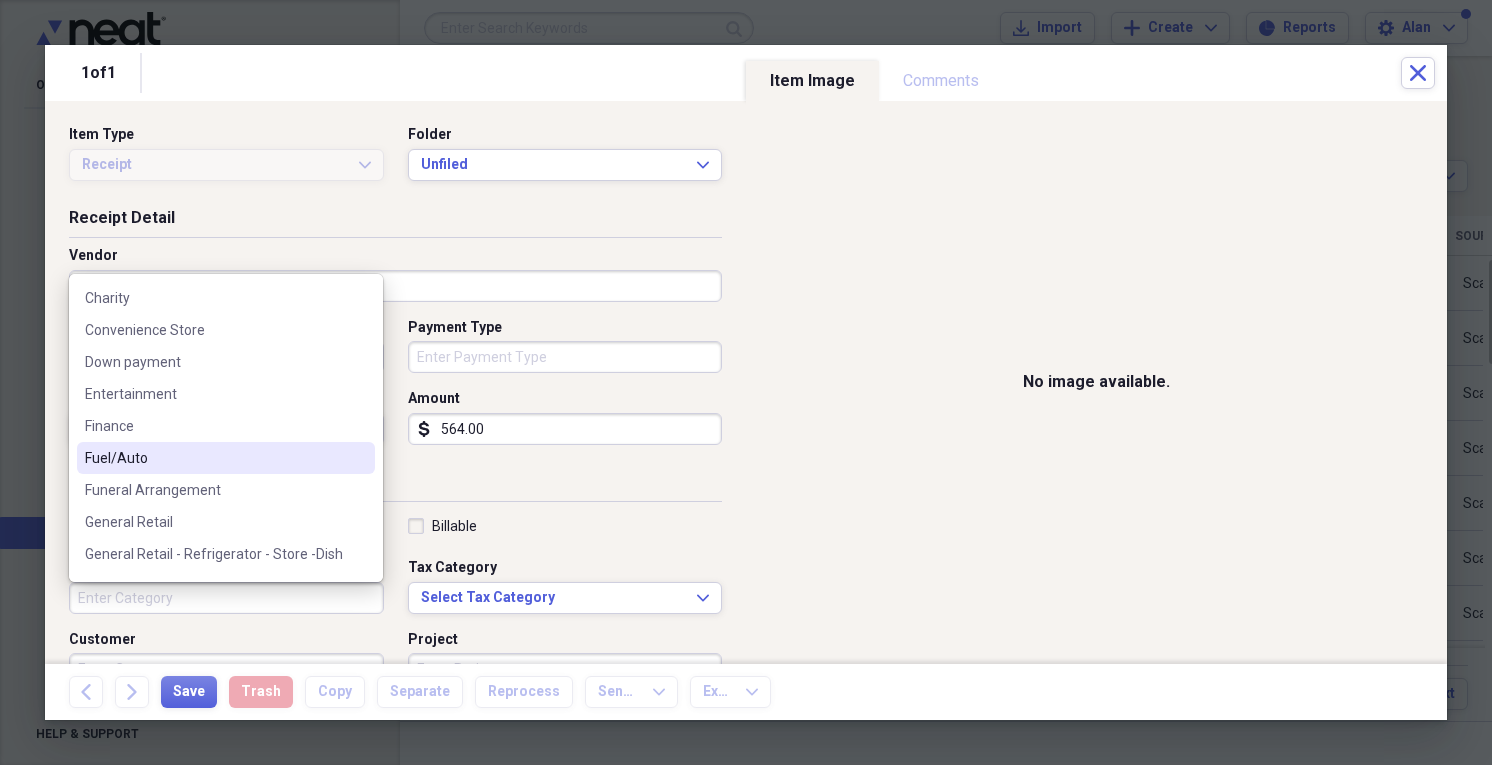 click on "Receipt Detail" at bounding box center (395, 222) 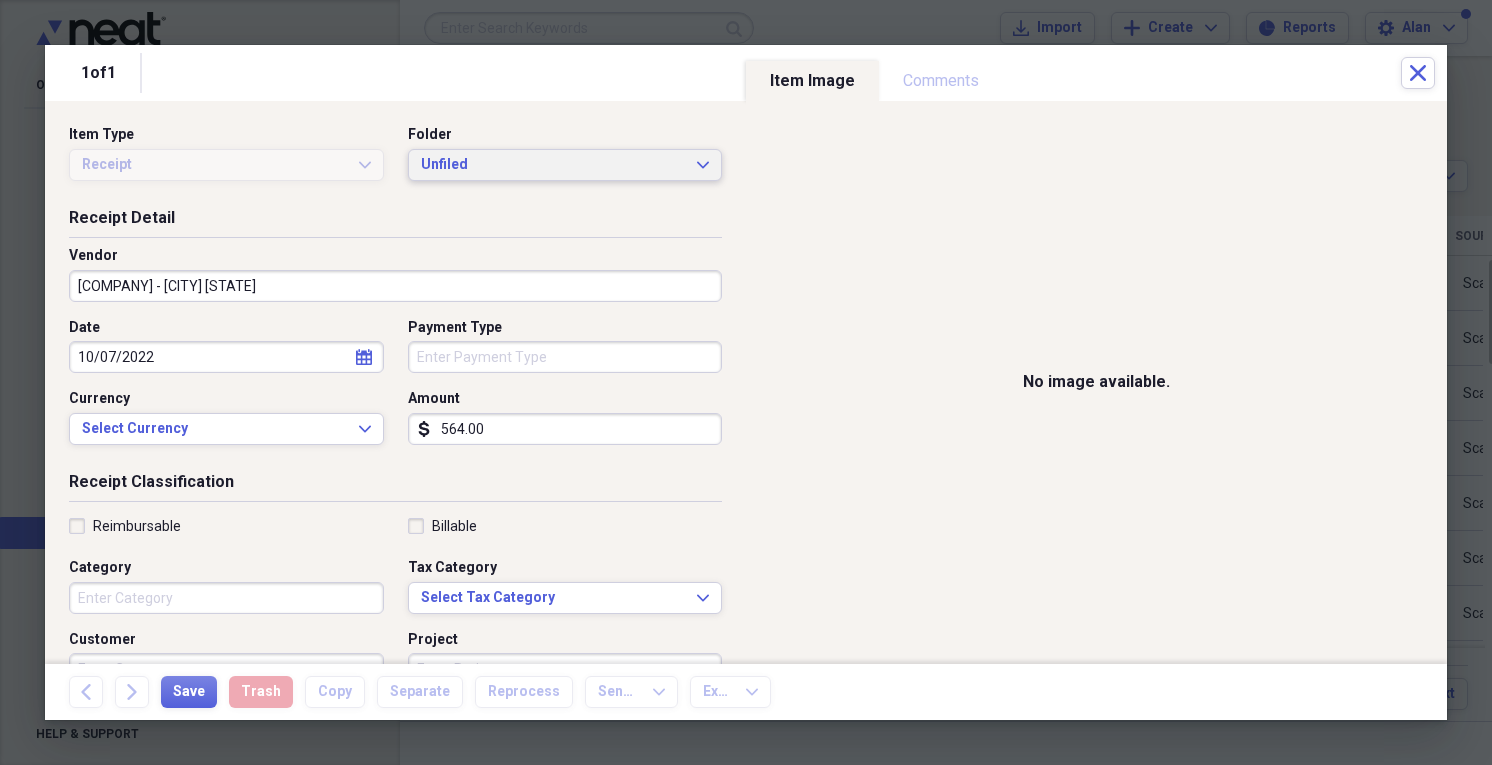 click on "Expand" 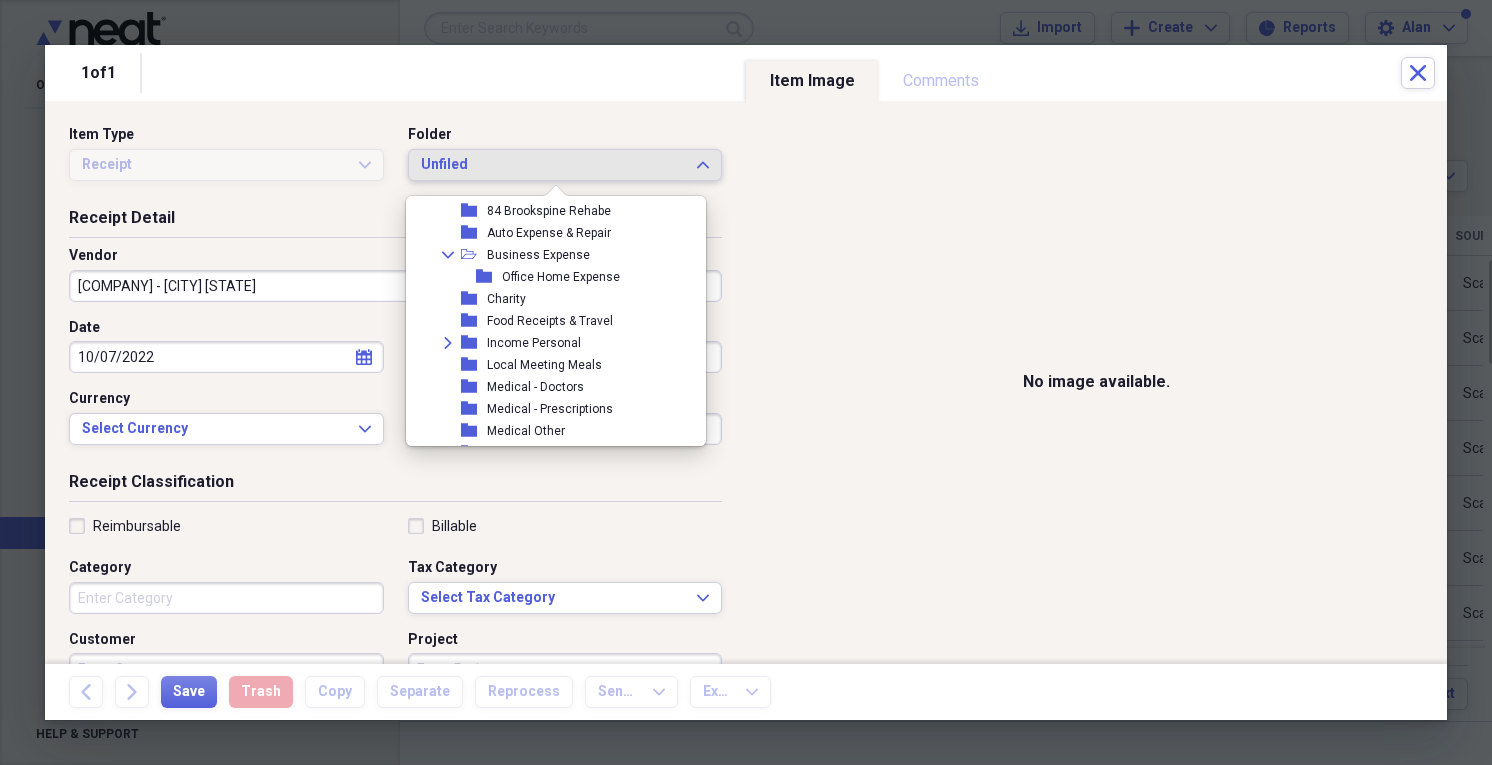 scroll, scrollTop: 320, scrollLeft: 0, axis: vertical 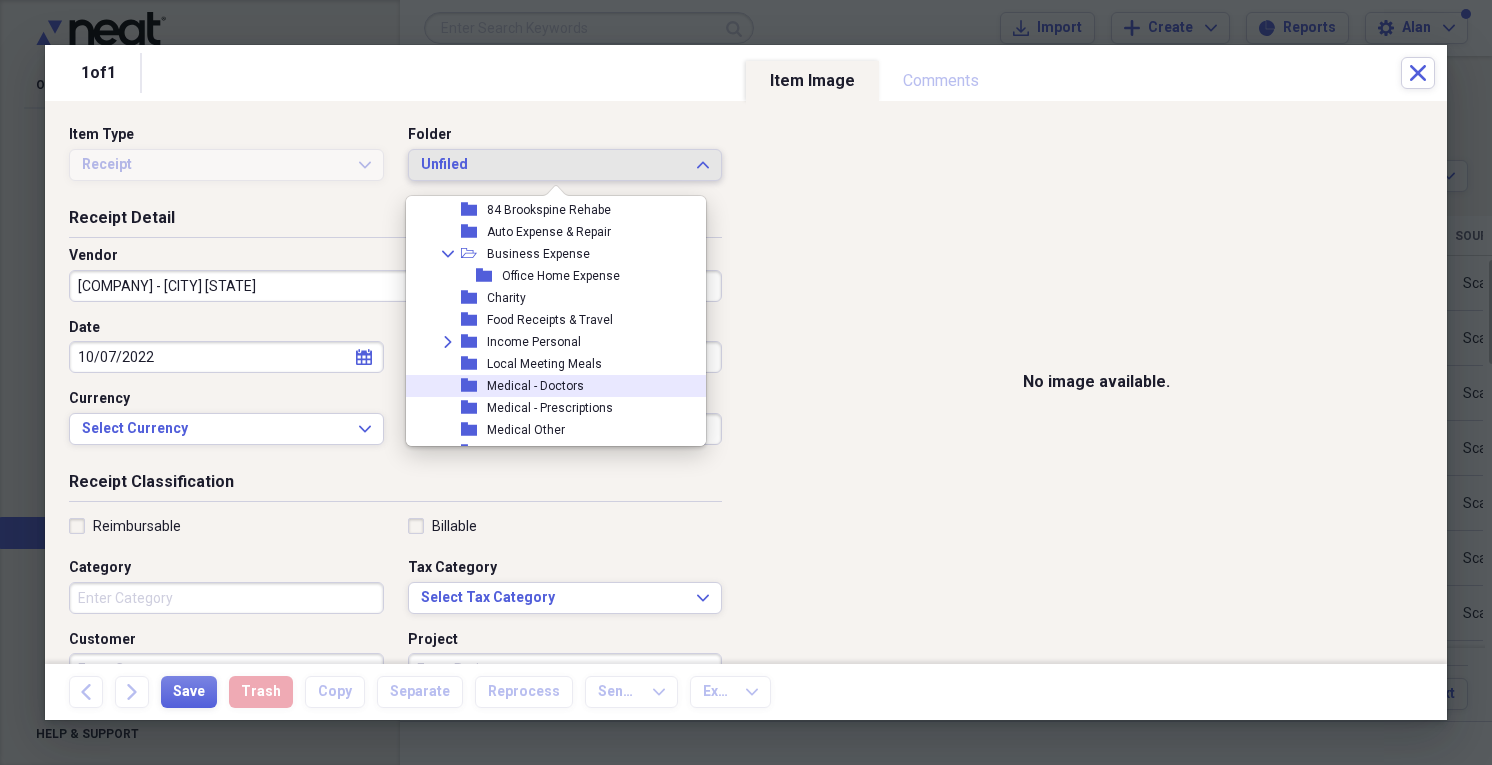 click on "Medical - Doctors" at bounding box center (535, 386) 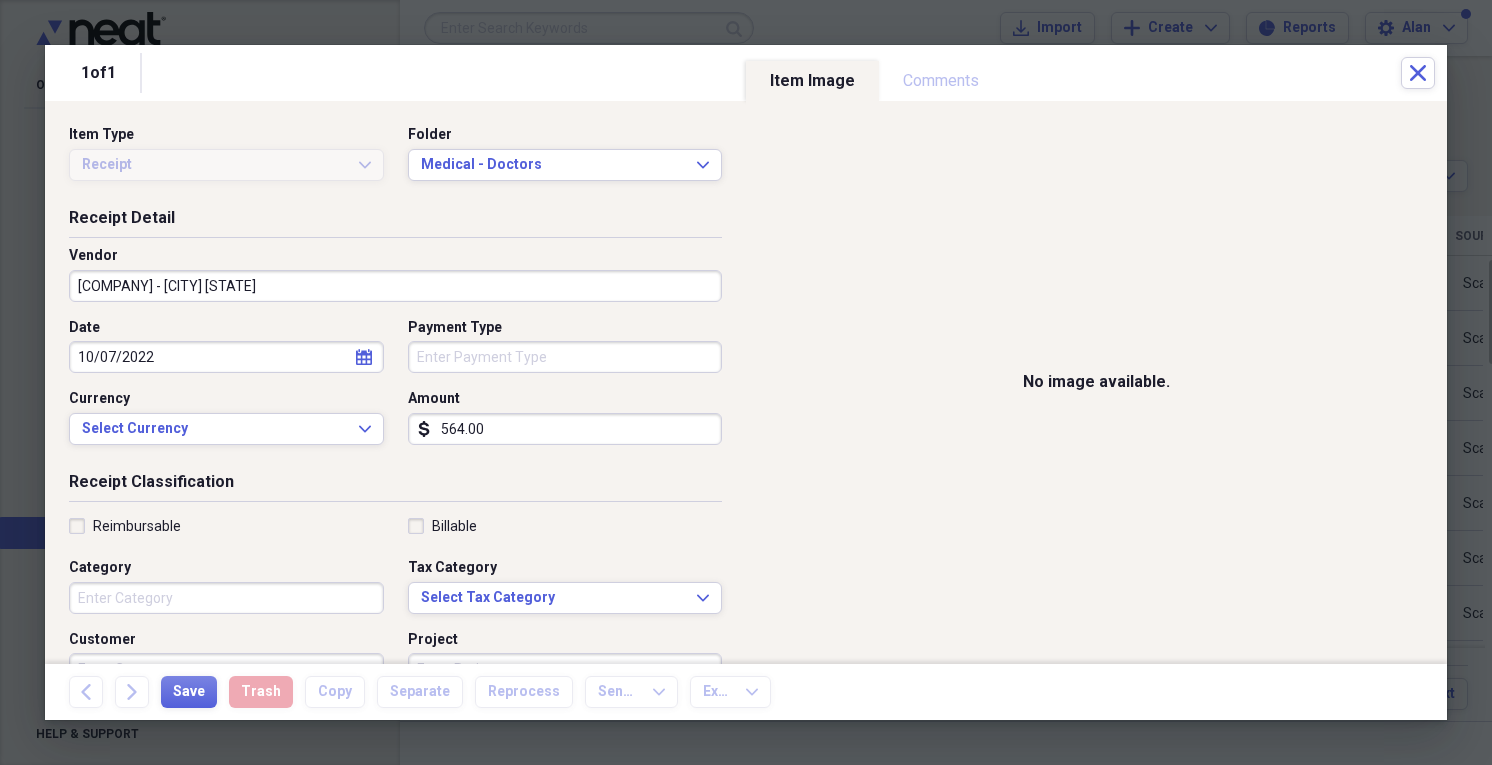 click on "Category" at bounding box center (226, 598) 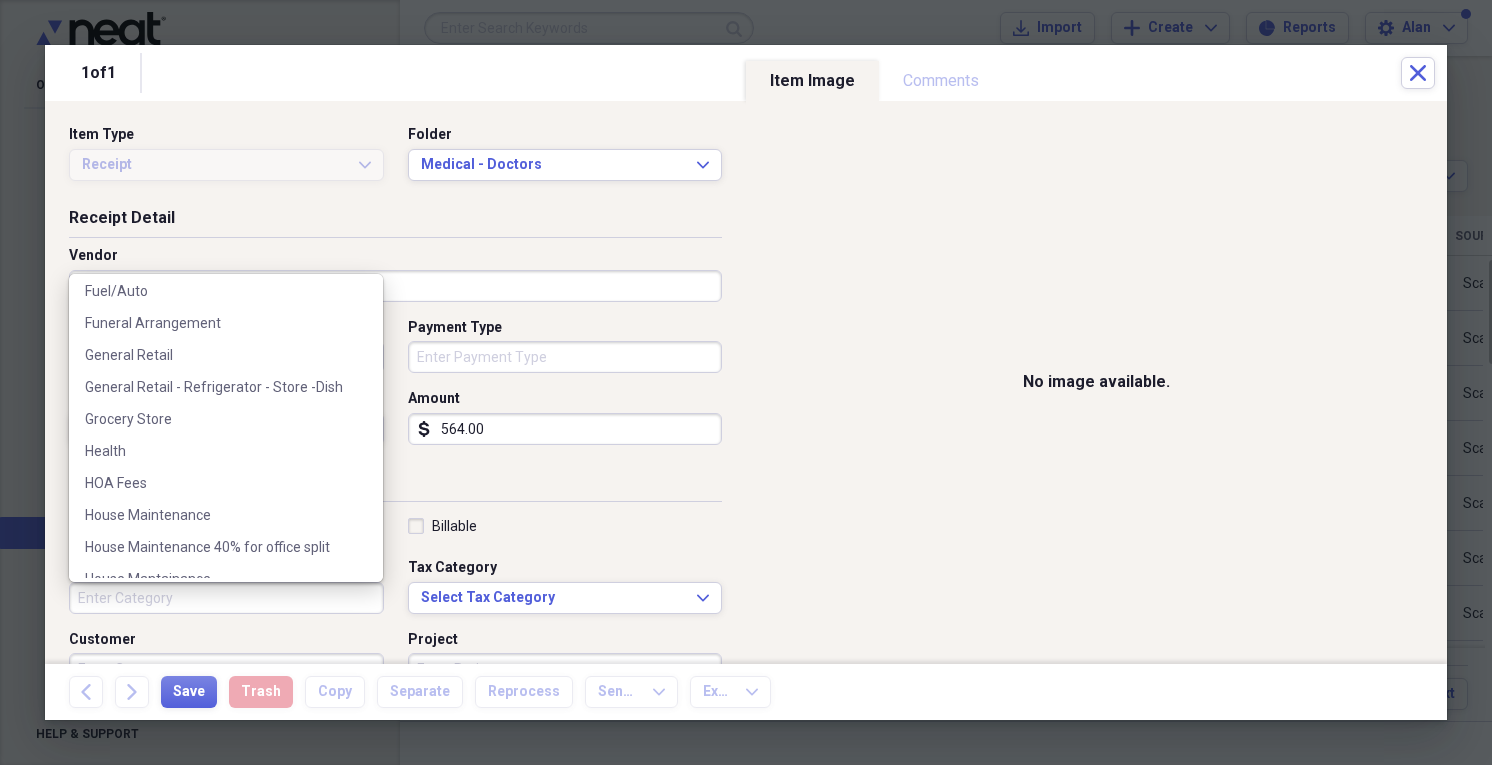 scroll, scrollTop: 332, scrollLeft: 0, axis: vertical 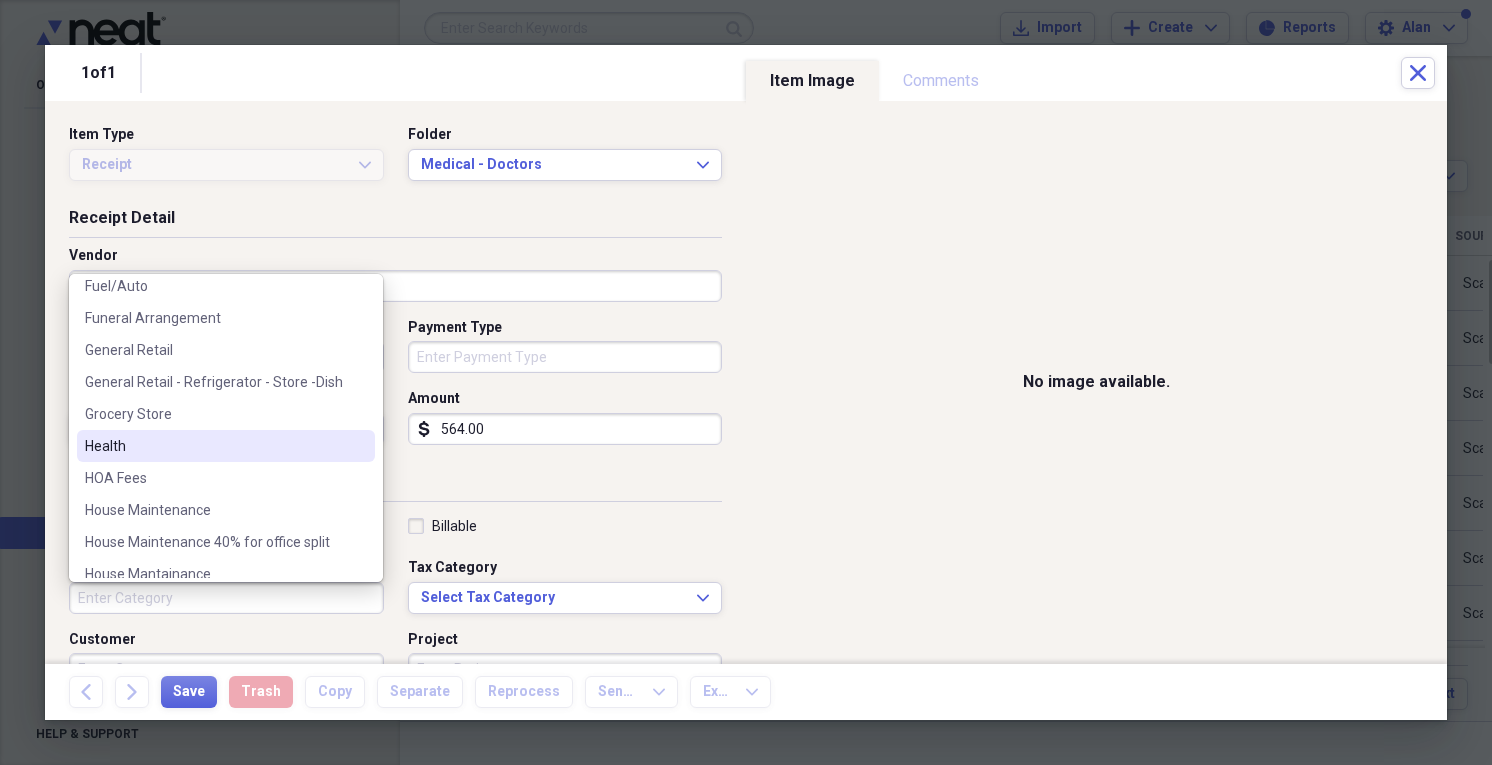 click on "Health" at bounding box center (214, 446) 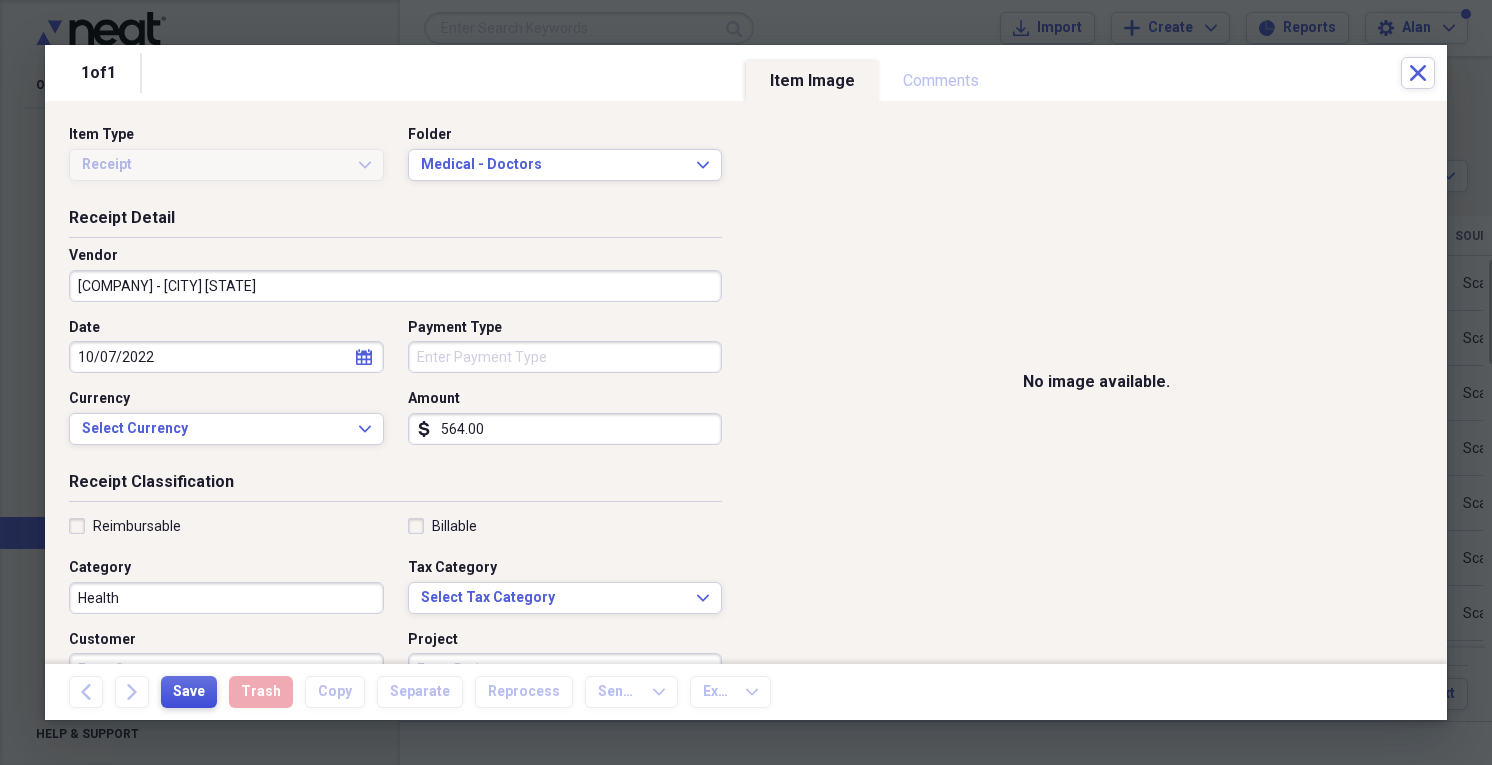 click on "Save" at bounding box center (189, 692) 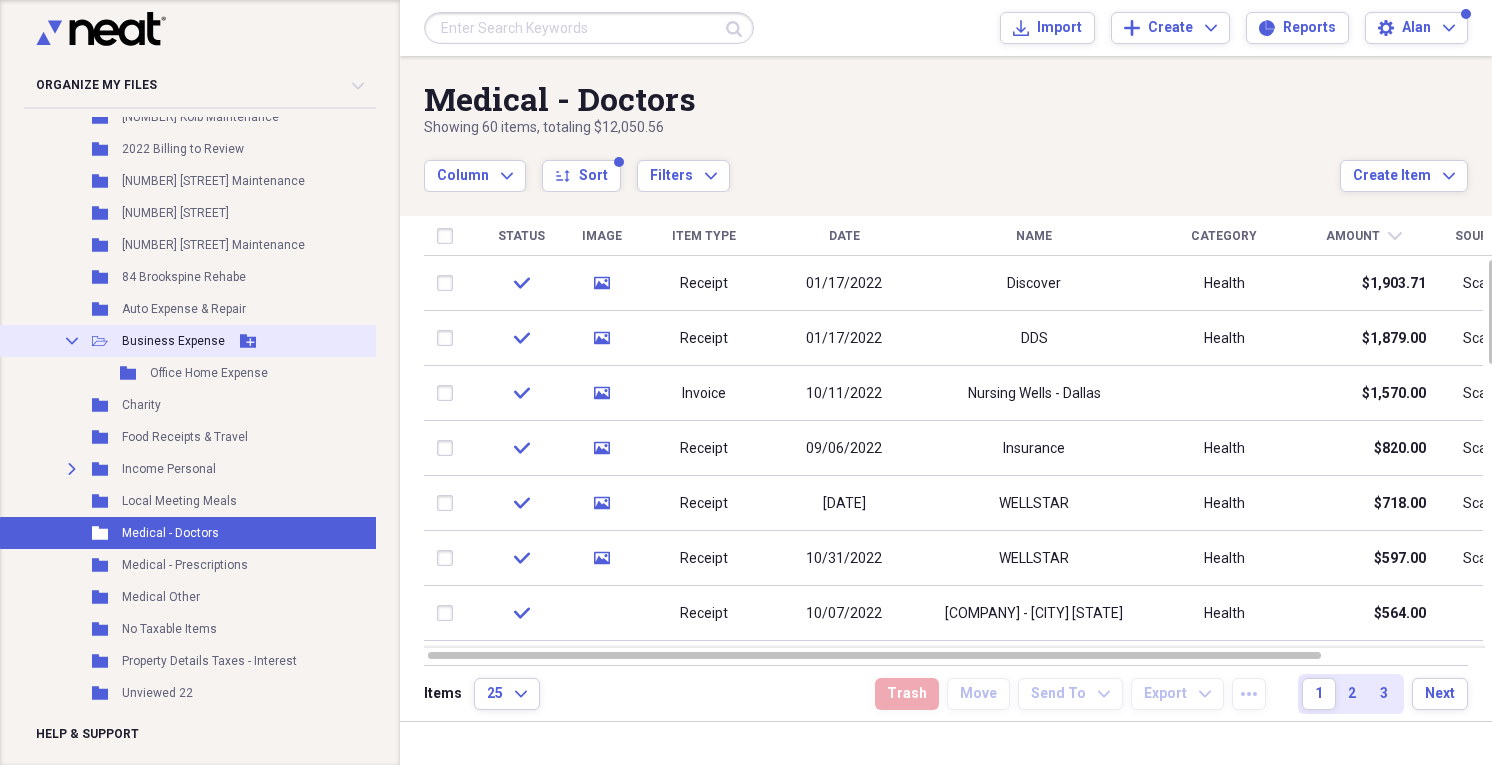 scroll, scrollTop: 0, scrollLeft: 0, axis: both 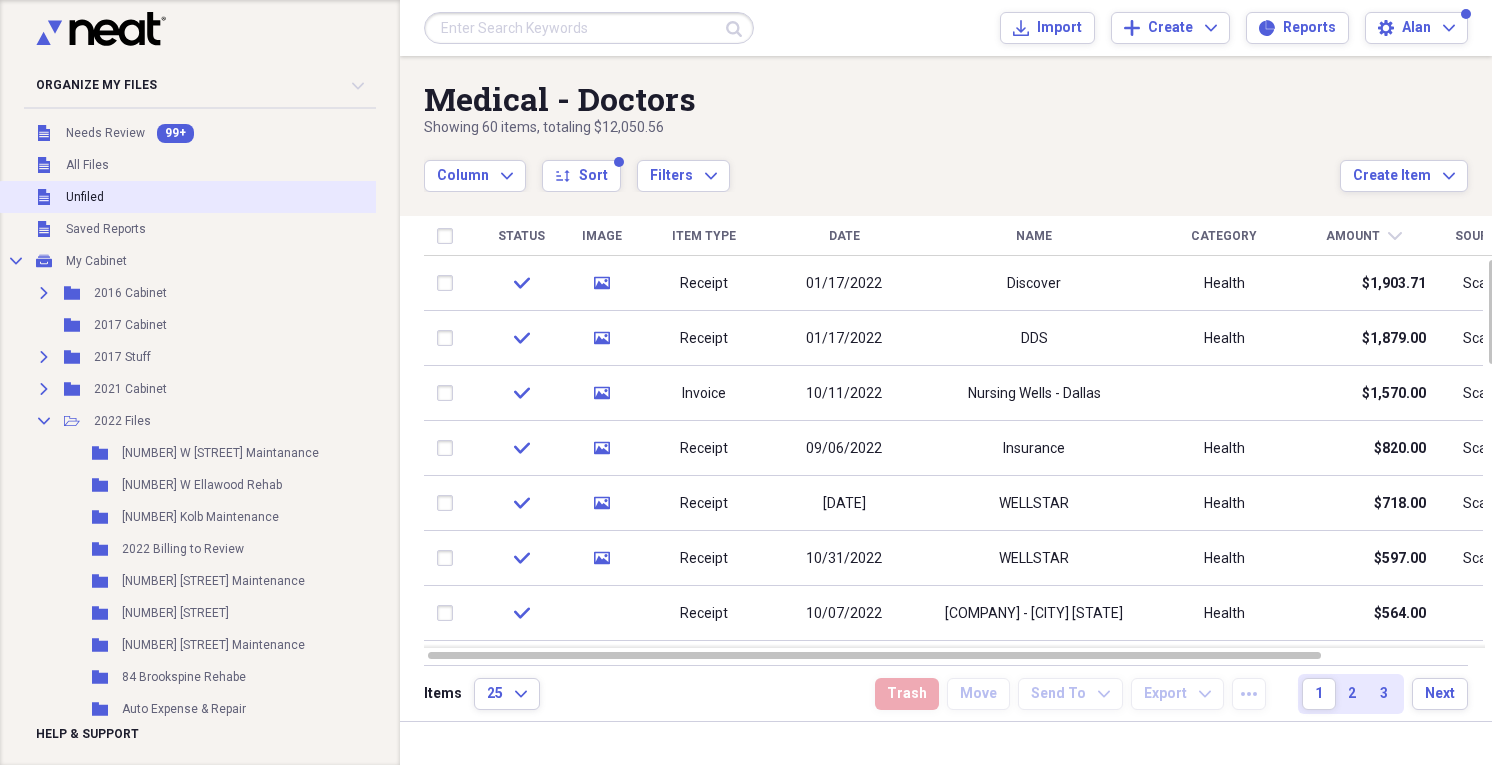 click on "Unfiled" at bounding box center [85, 197] 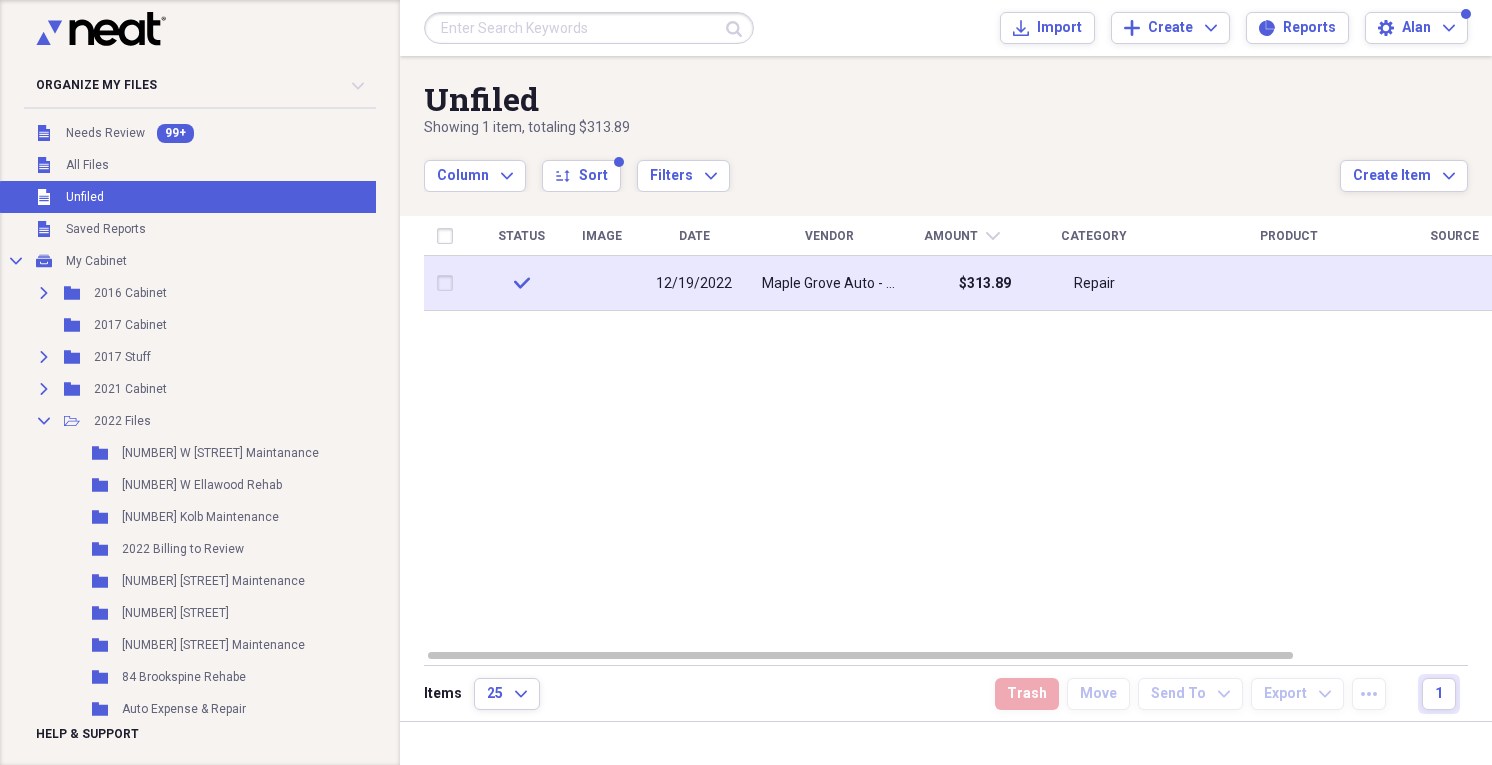 click at bounding box center [601, 283] 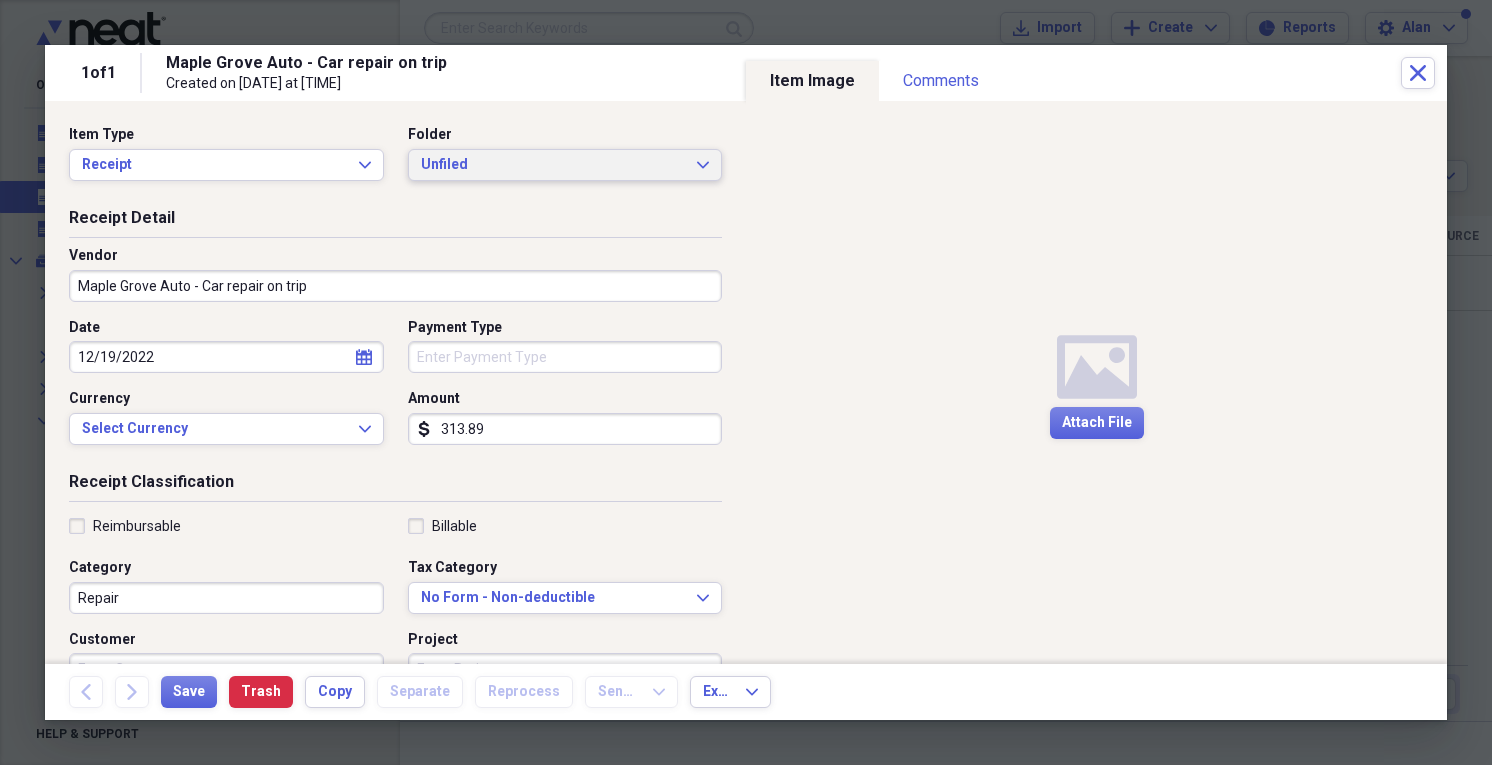 click on "Expand" 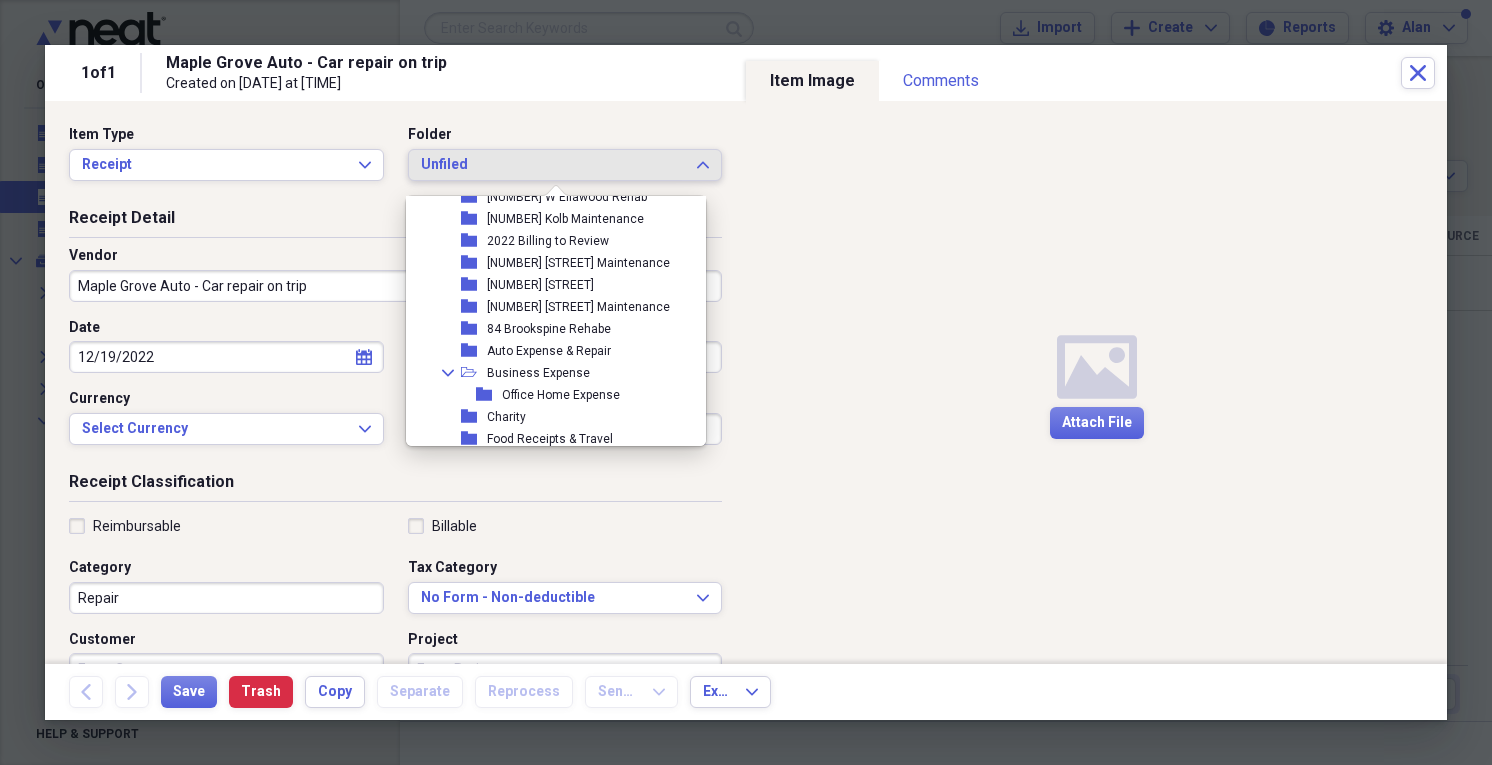 scroll, scrollTop: 240, scrollLeft: 0, axis: vertical 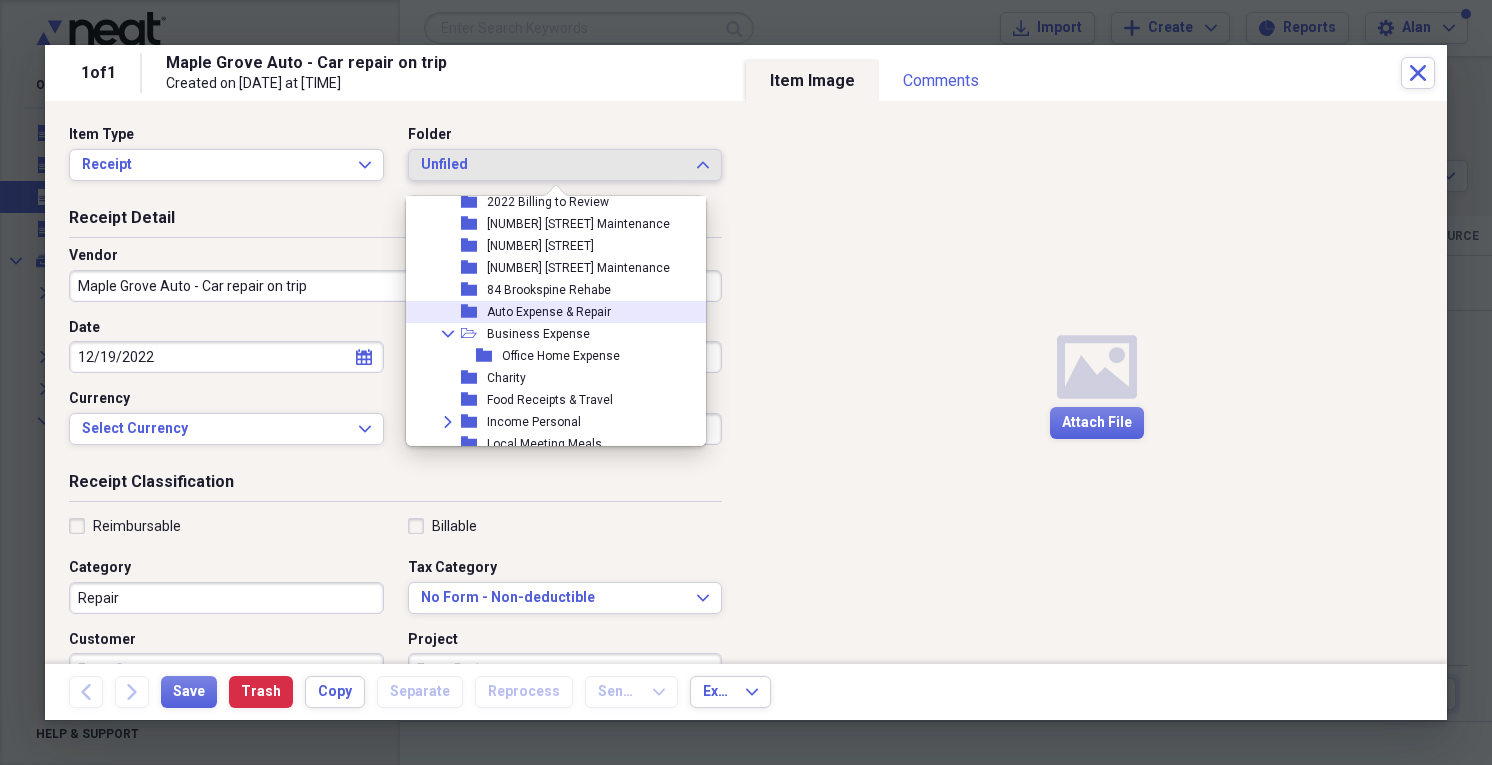 click on "Auto Expense & Repair" at bounding box center [549, 312] 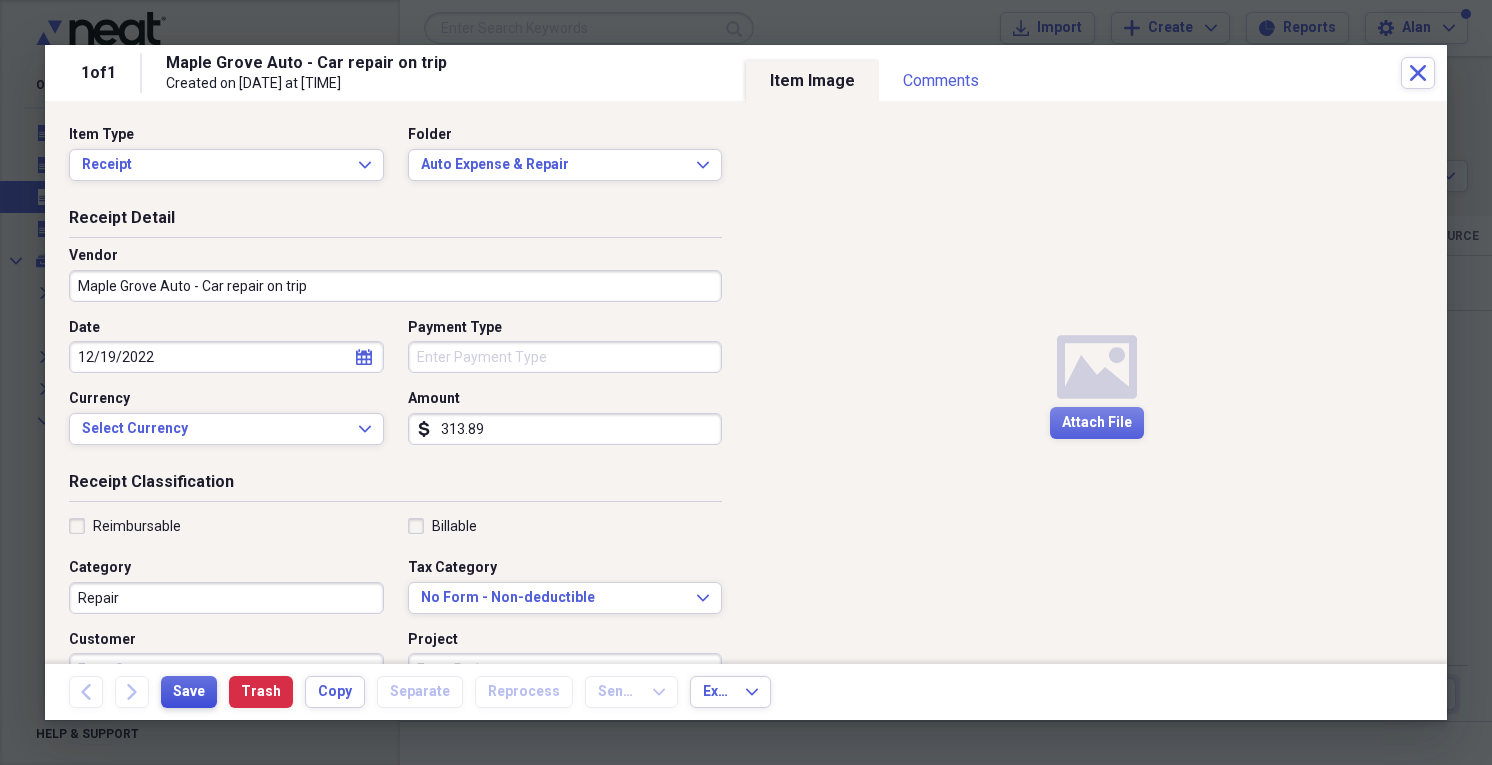 click on "Save" at bounding box center [189, 692] 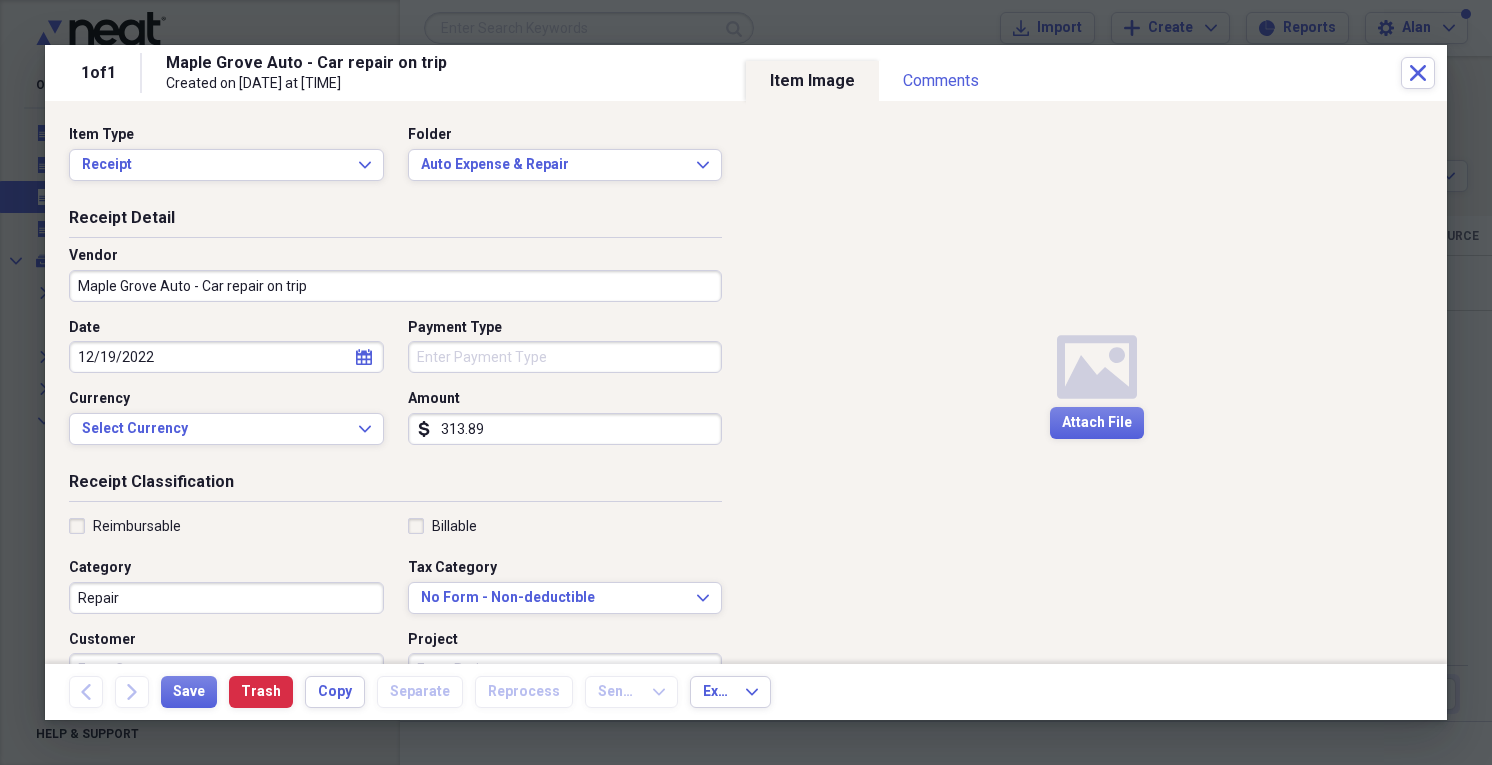 click on "Media Attach File" at bounding box center (1096, 382) 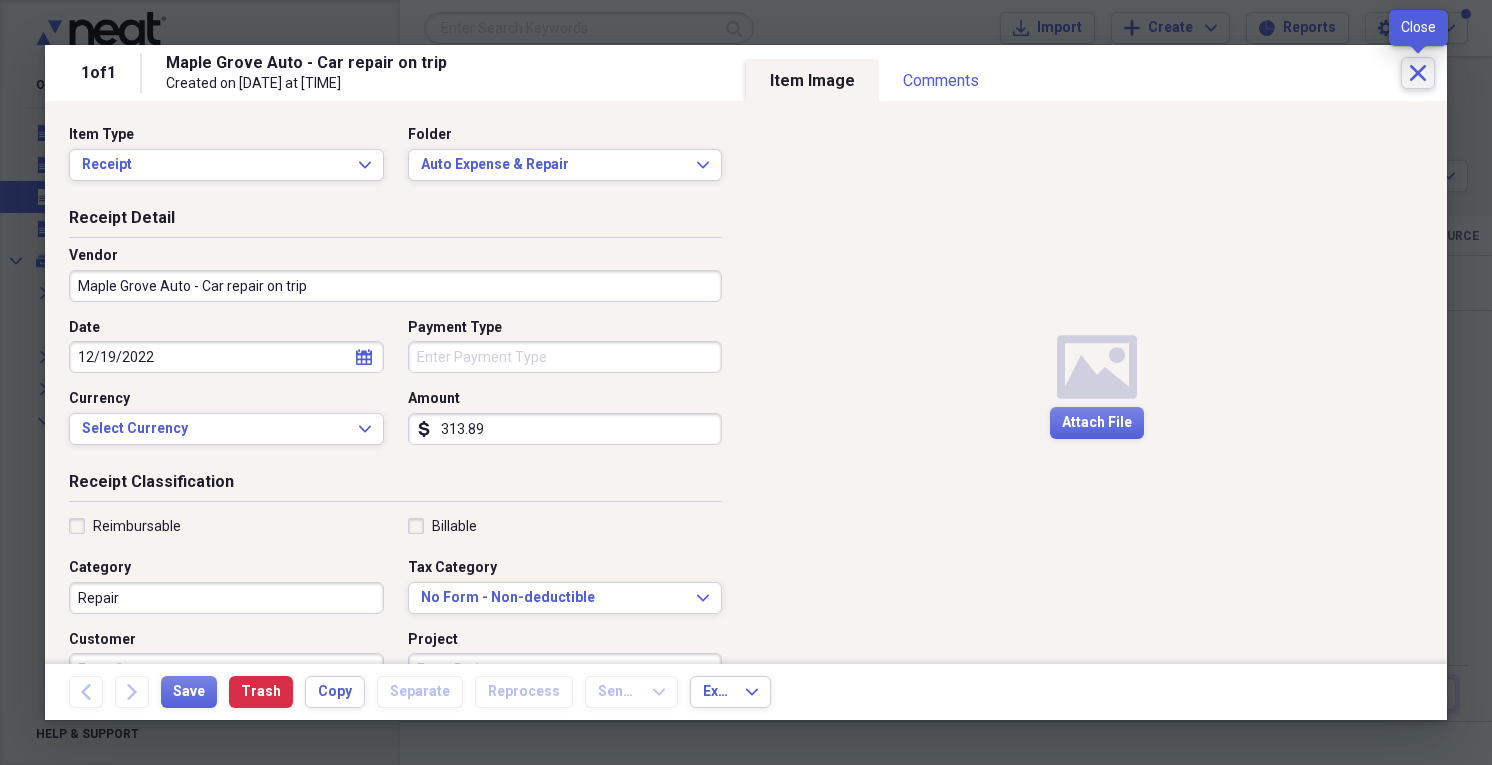 click on "Close" 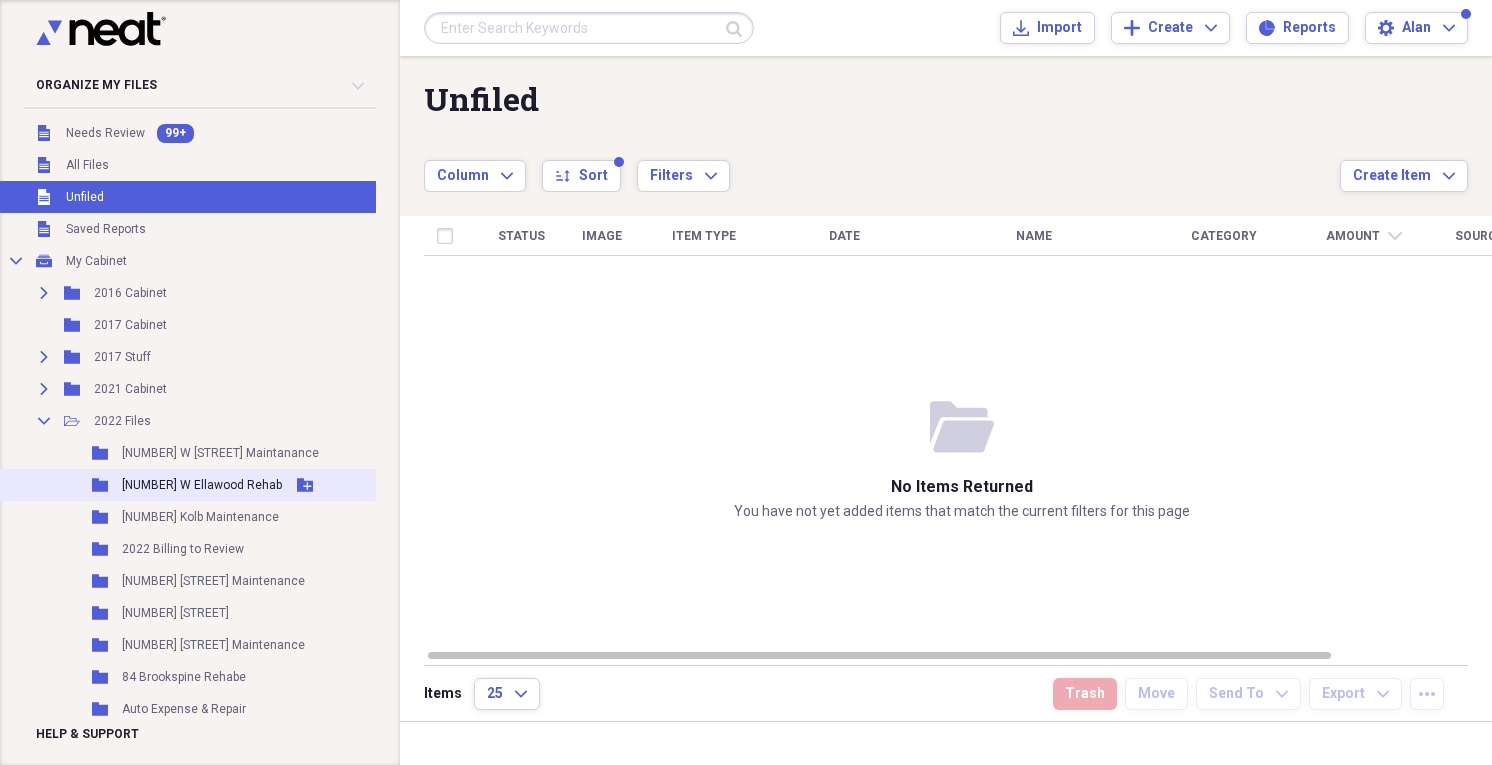 click on "[NUMBER] W Ellawood Rehab" at bounding box center [202, 485] 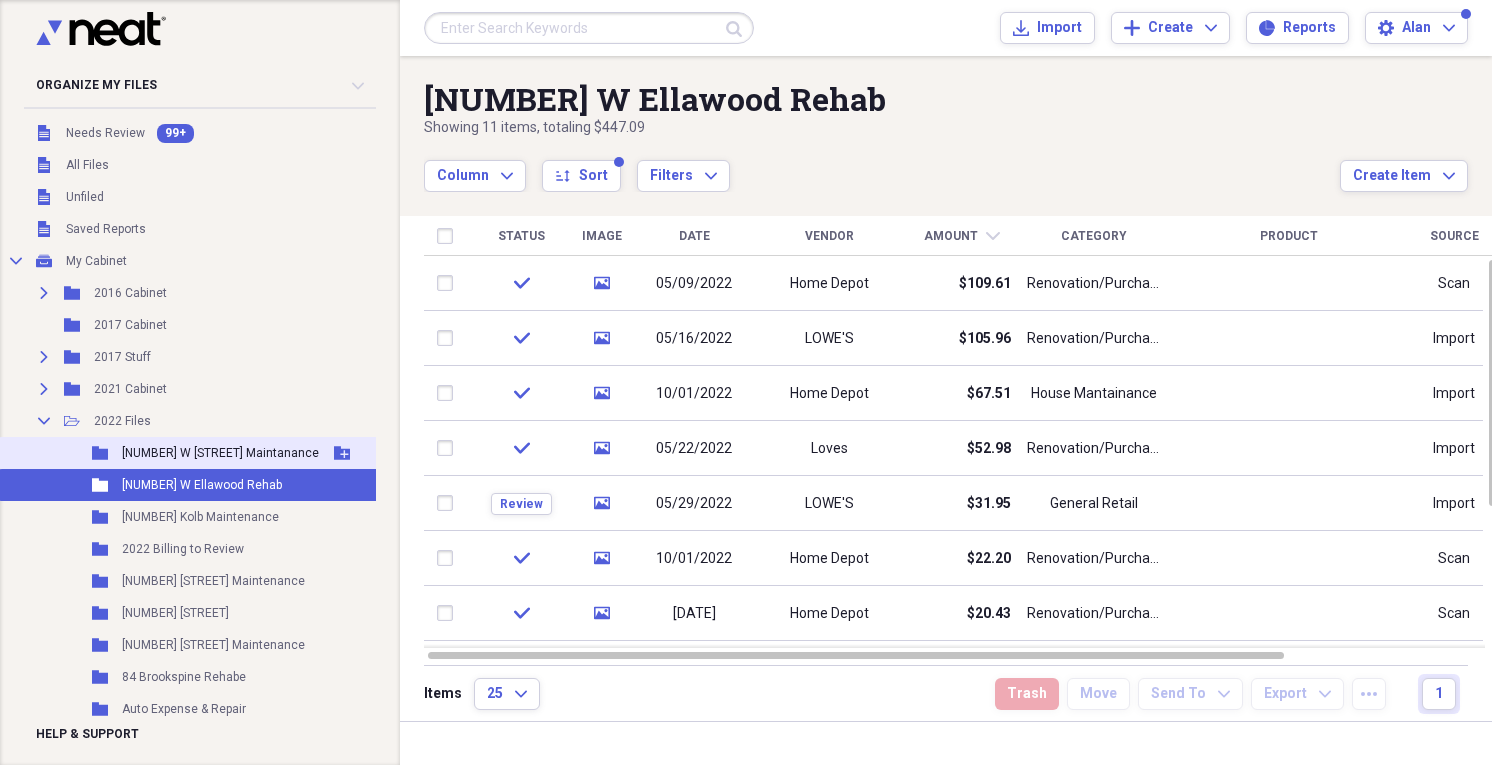 click on "Folder [NUMBER] [LAST] Maintanance Add Folder" at bounding box center [190, 453] 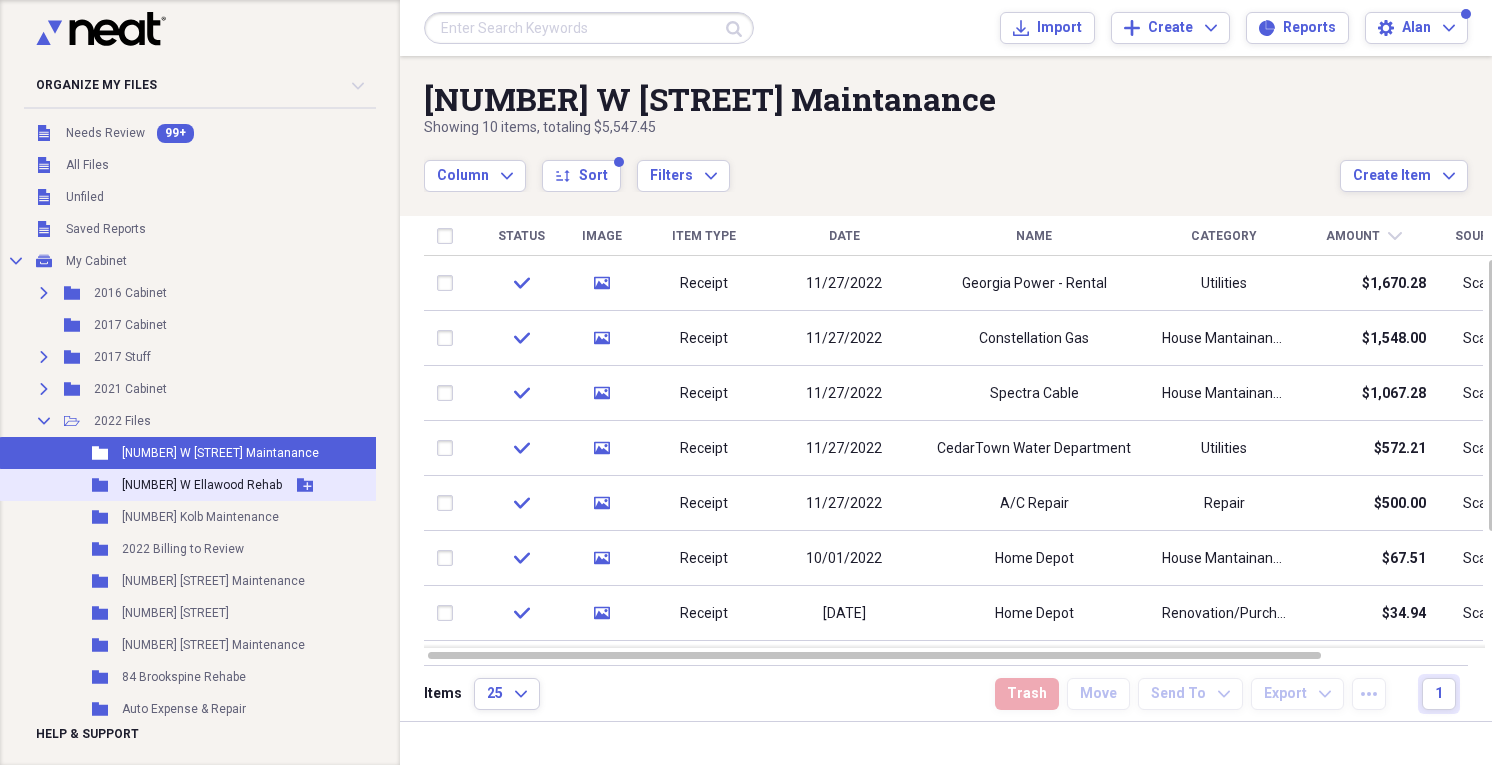 click on "[NUMBER] W Ellawood Rehab" at bounding box center [202, 485] 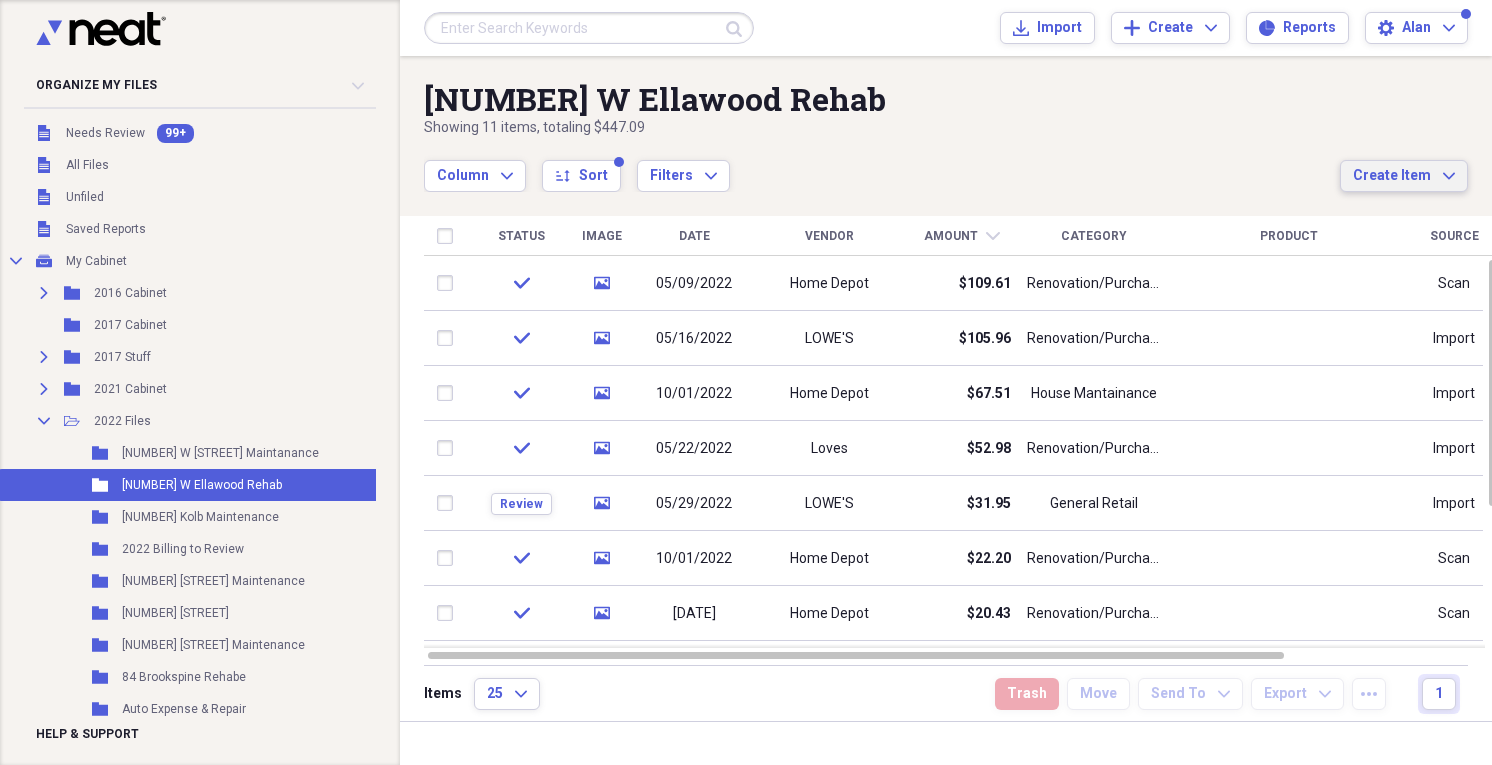 click on "Expand" 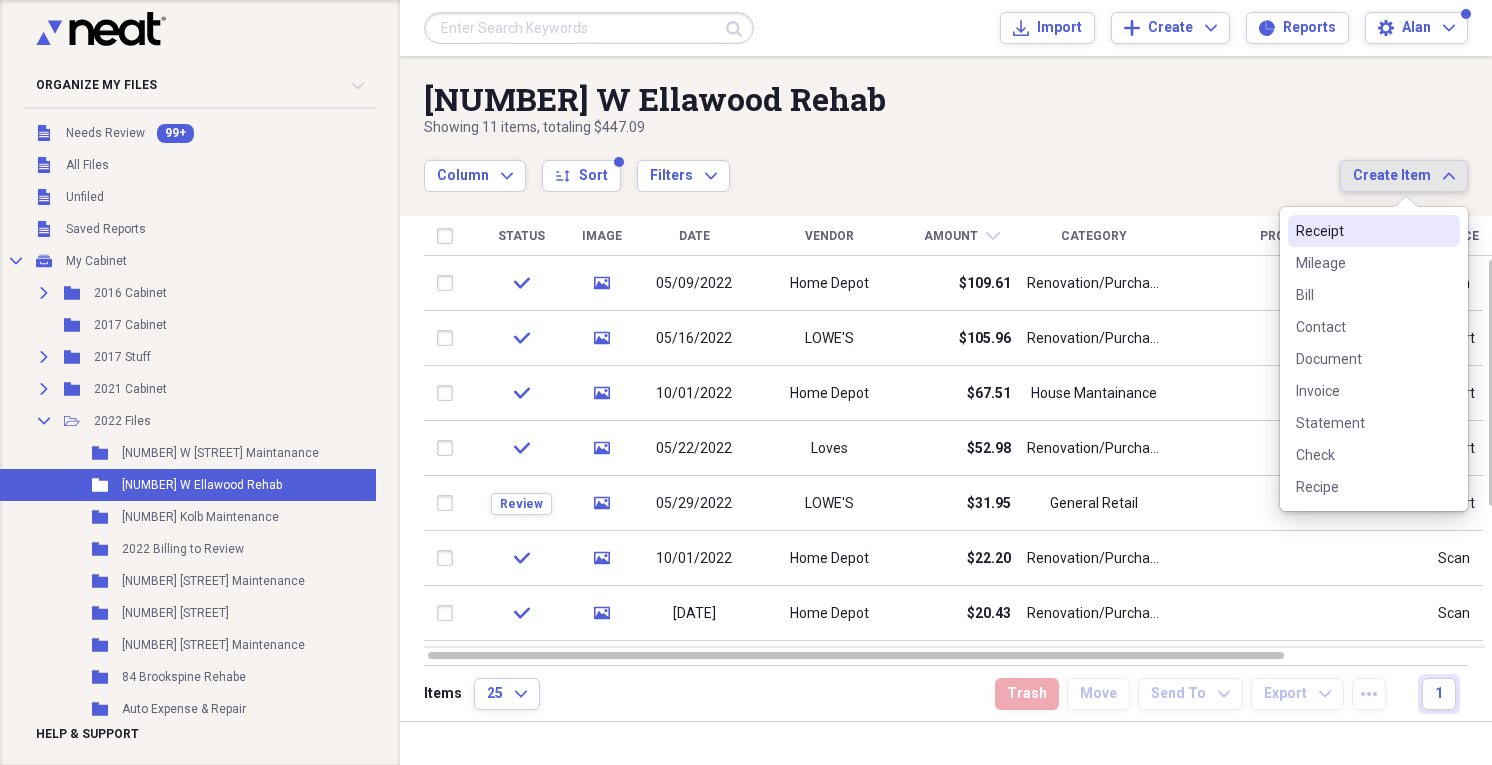click on "Receipt" at bounding box center (1374, 231) 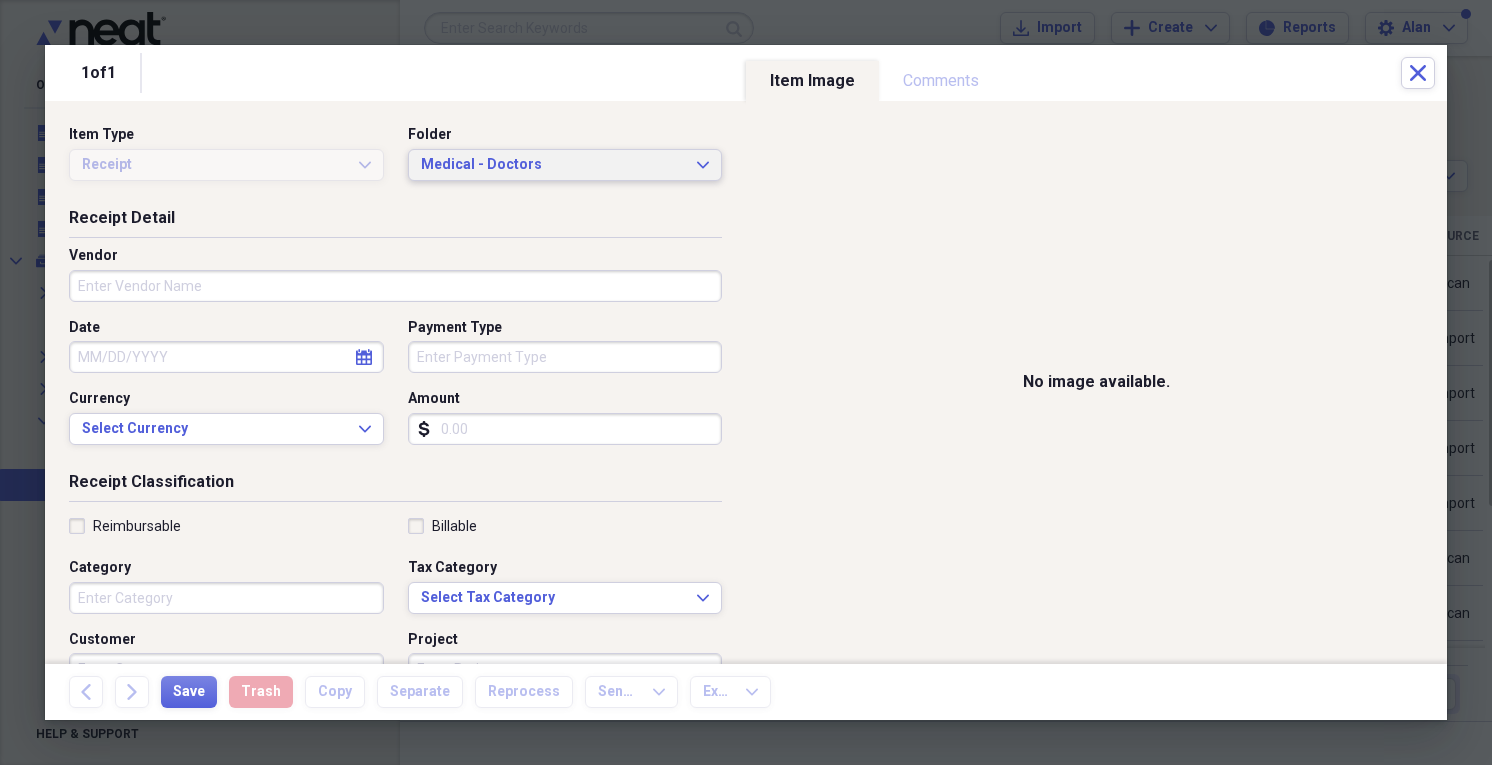 click on "Expand" 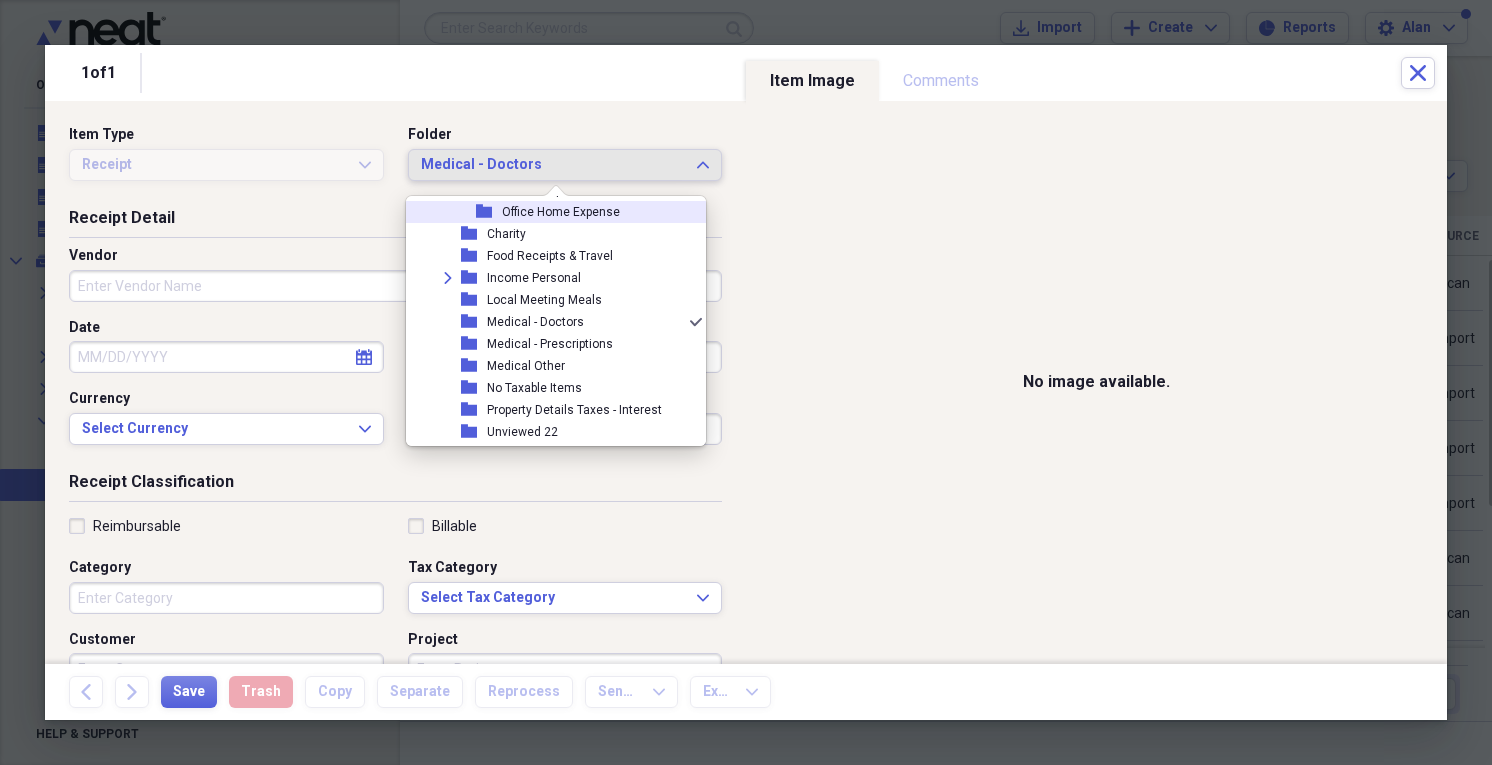 scroll, scrollTop: 0, scrollLeft: 0, axis: both 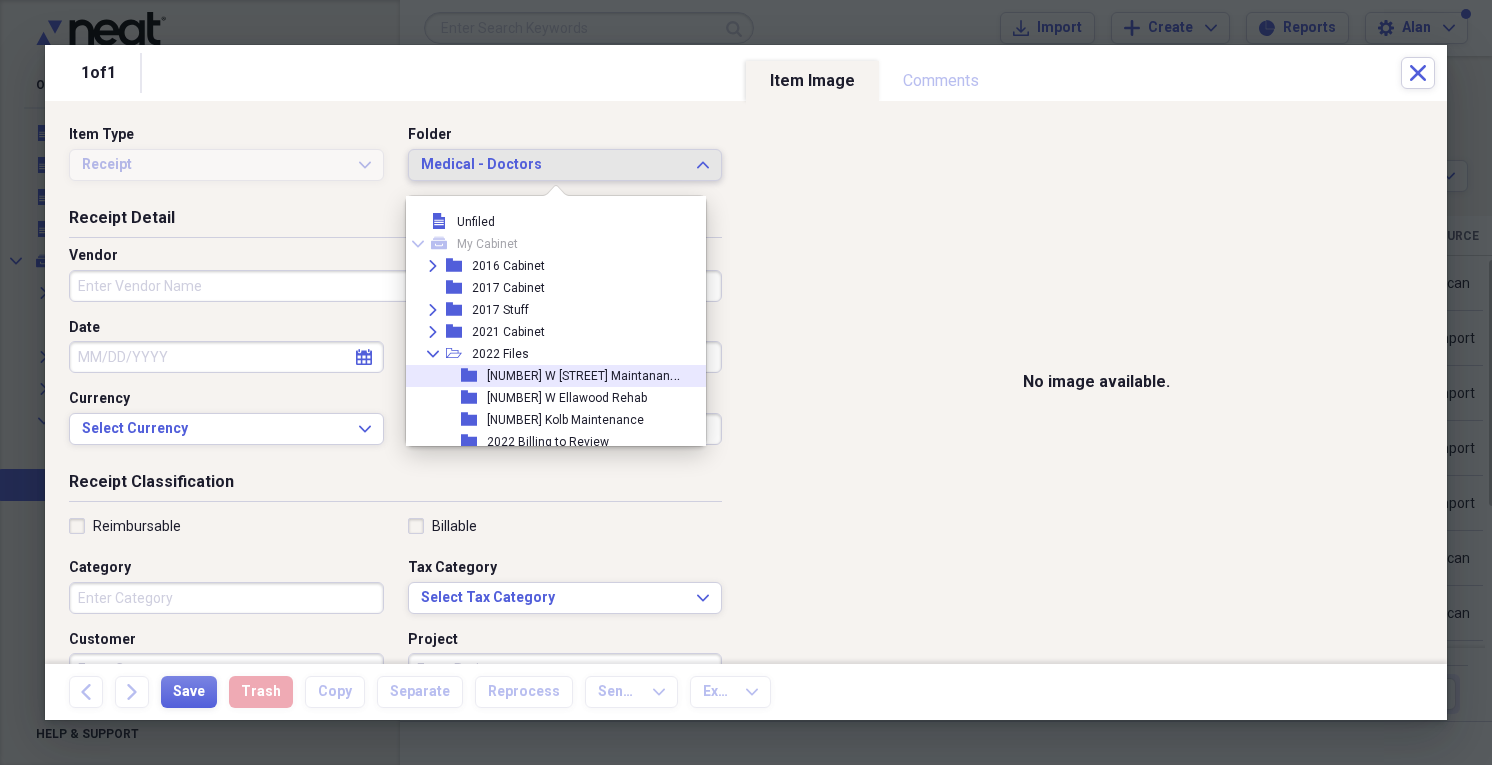 click on "[NUMBER] W [STREET] Maintanance" at bounding box center [585, 374] 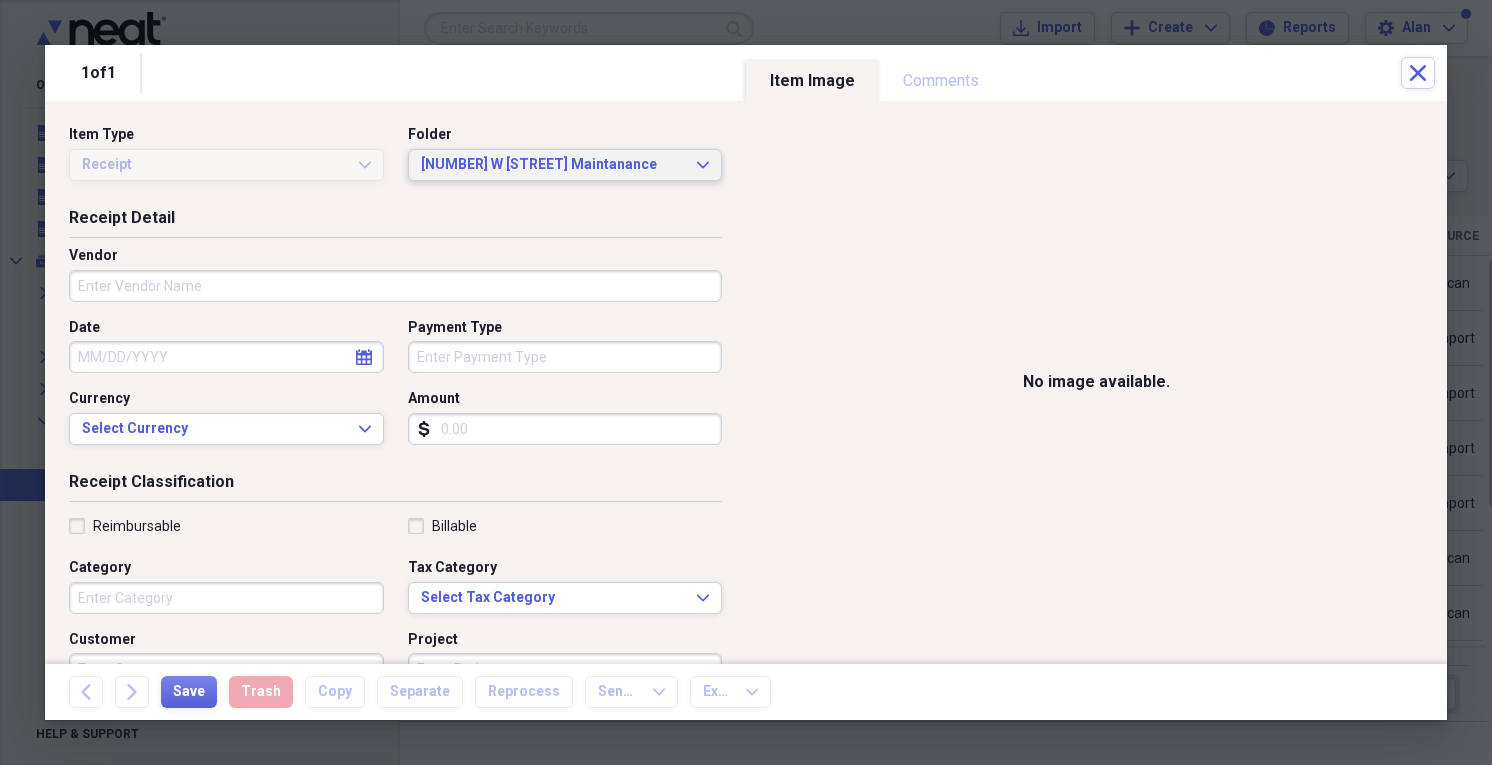 click on "Expand" 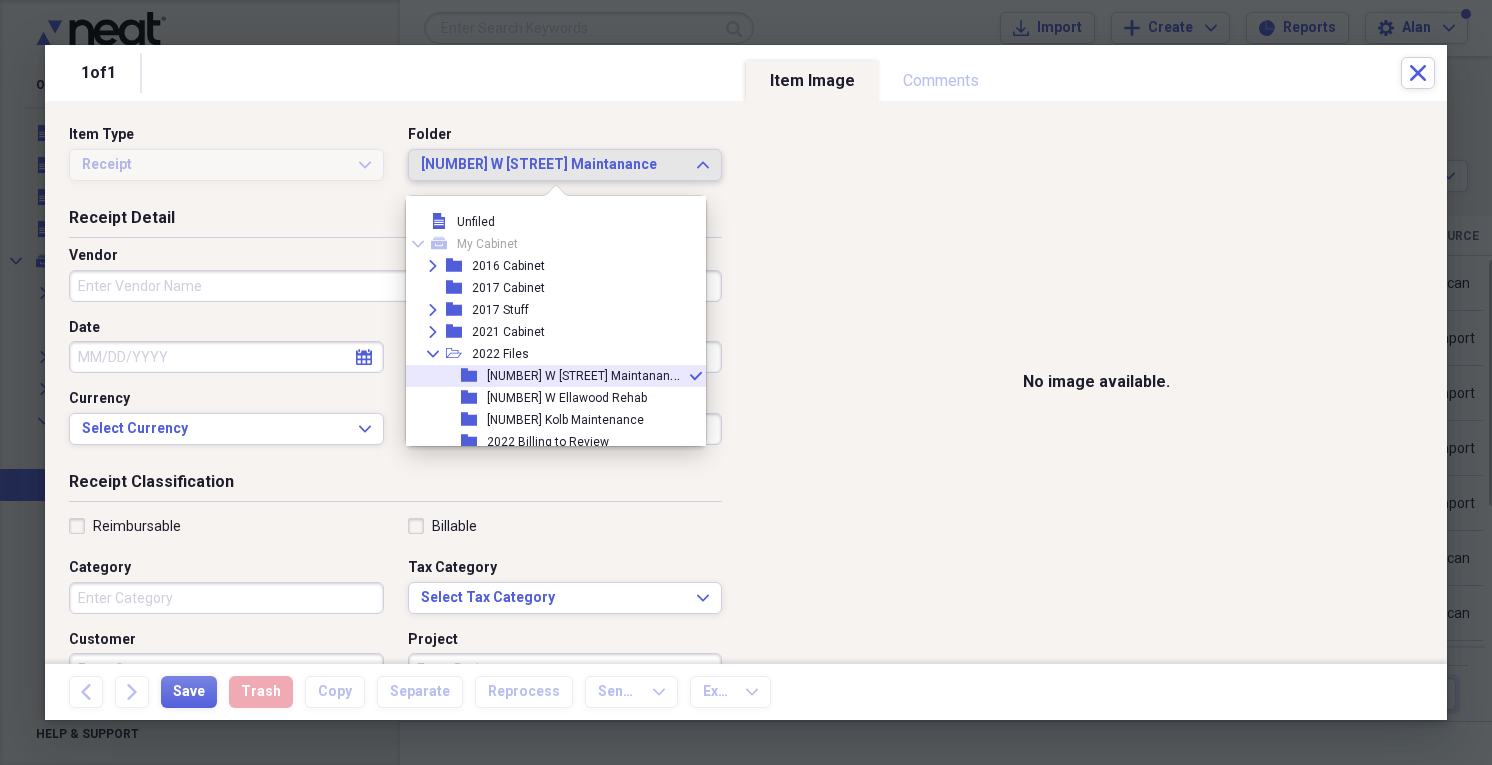 scroll, scrollTop: 55, scrollLeft: 0, axis: vertical 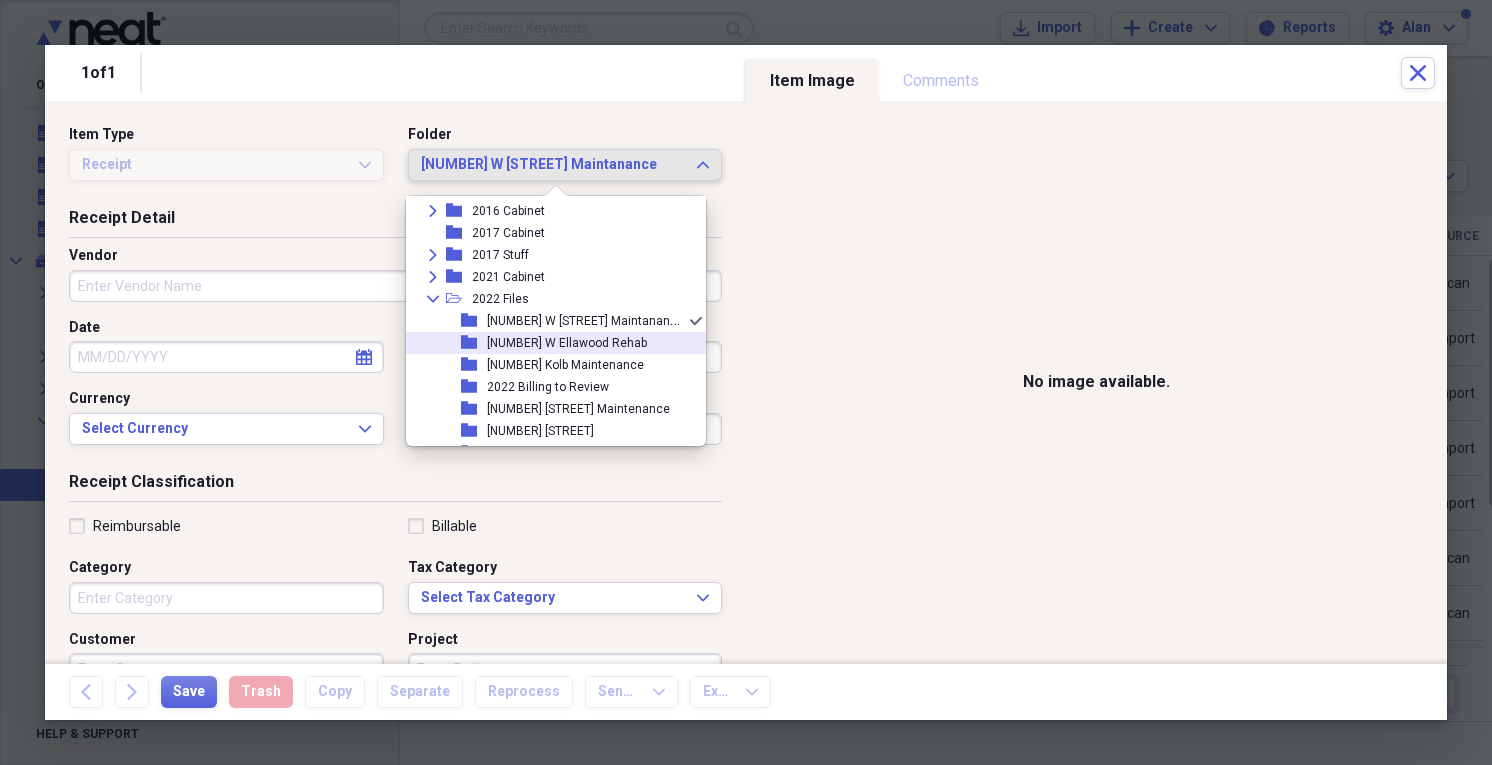 click on "[NUMBER] W Ellawood Rehab" at bounding box center [567, 343] 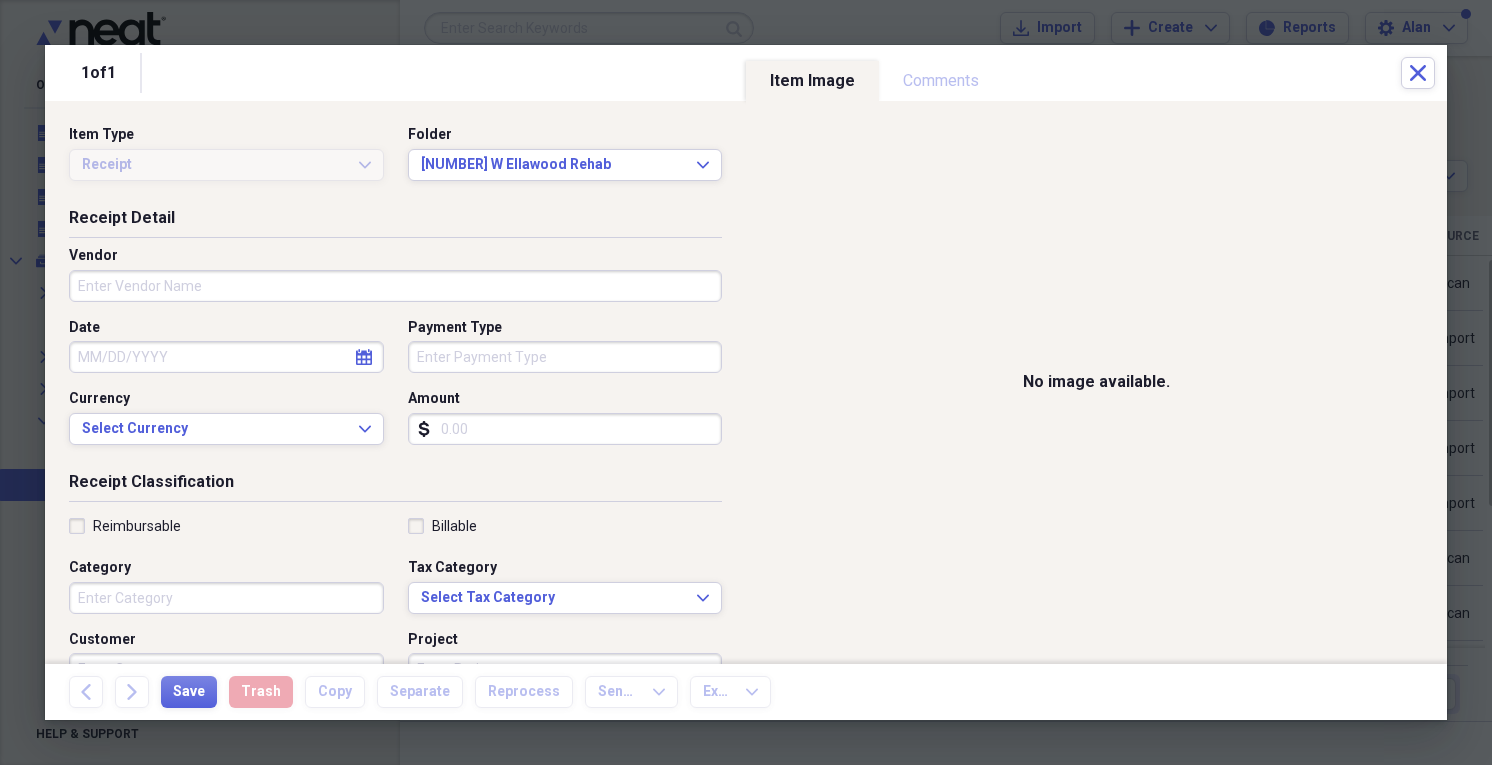 click on "Vendor" at bounding box center (395, 286) 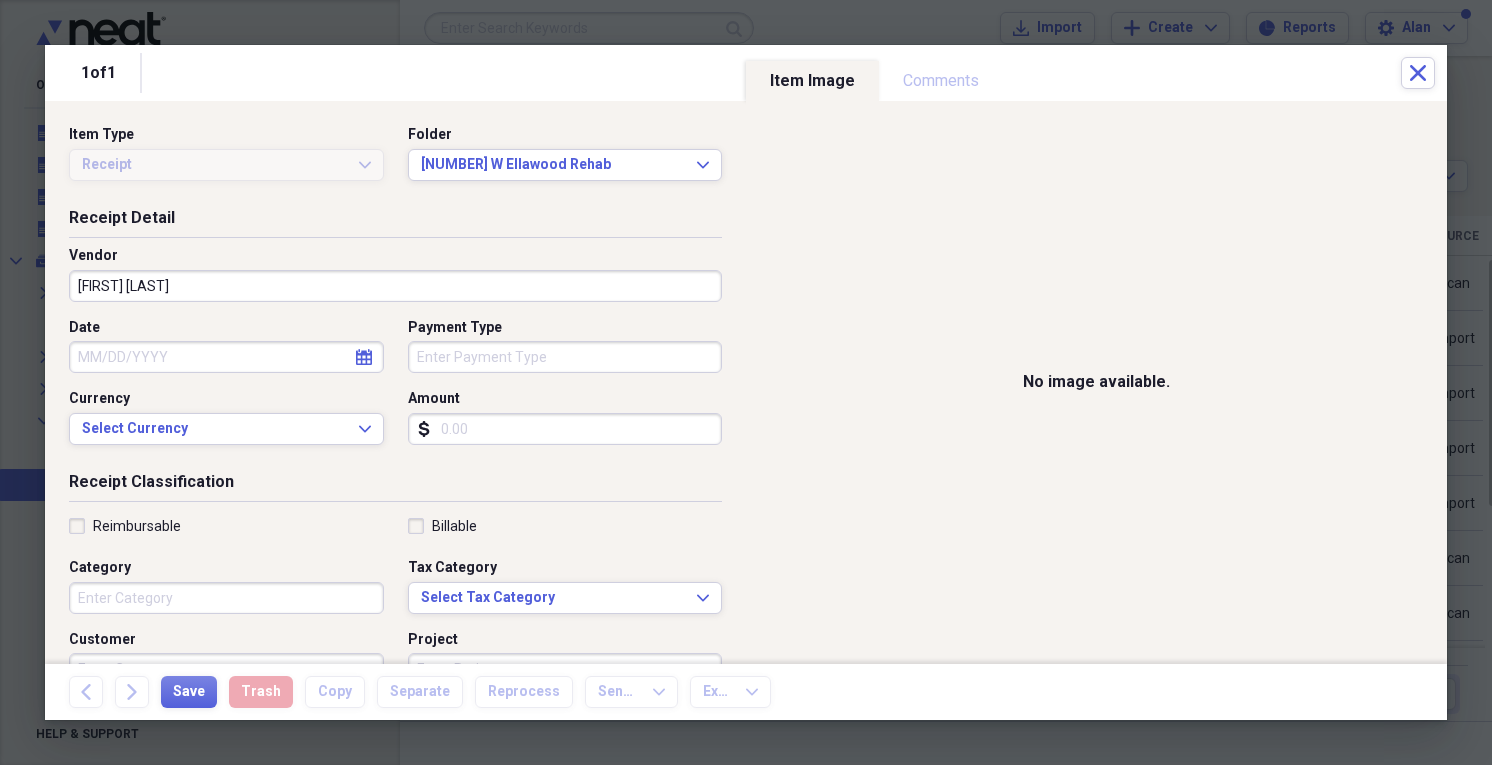 type on "[FIRST] [LAST]" 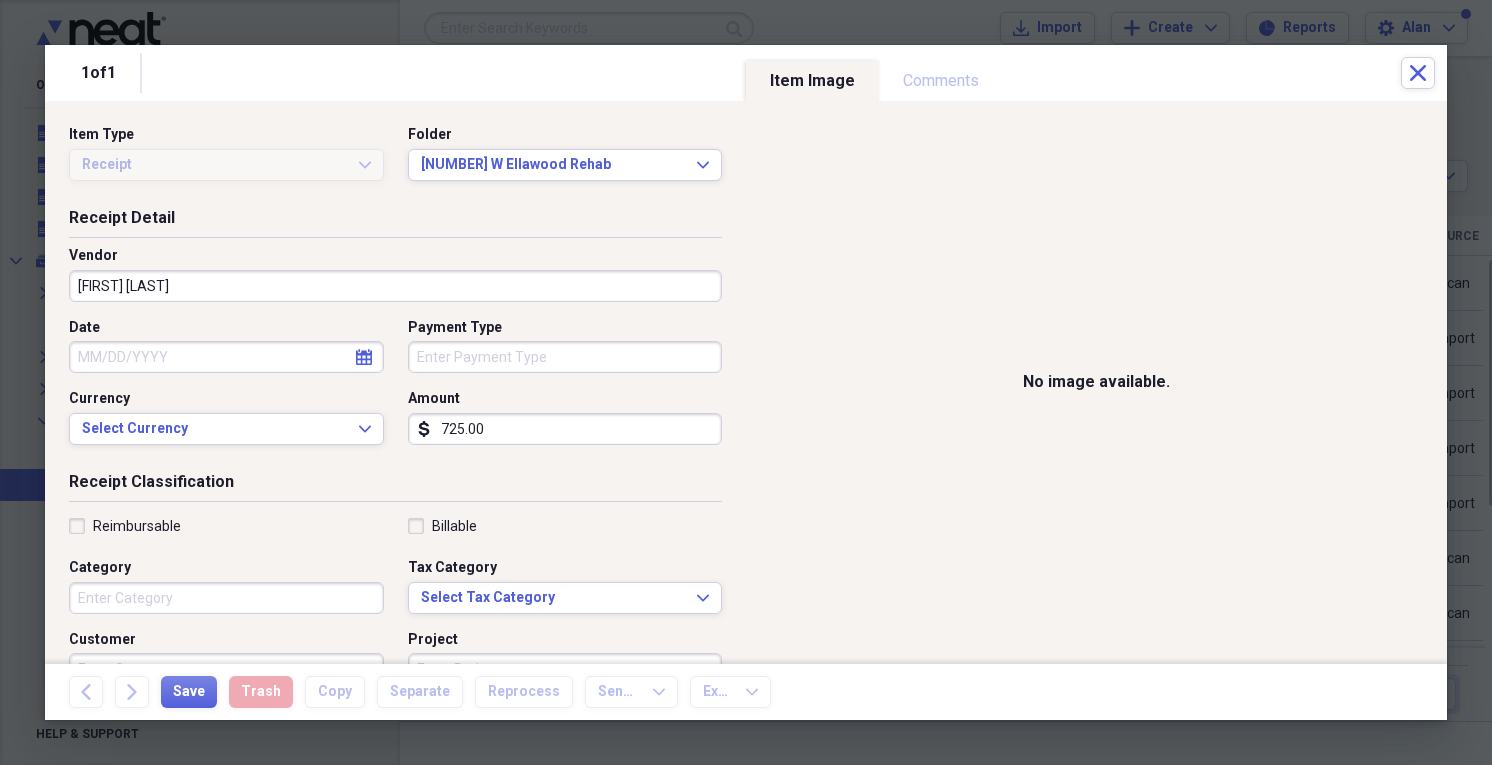 type on "725.00" 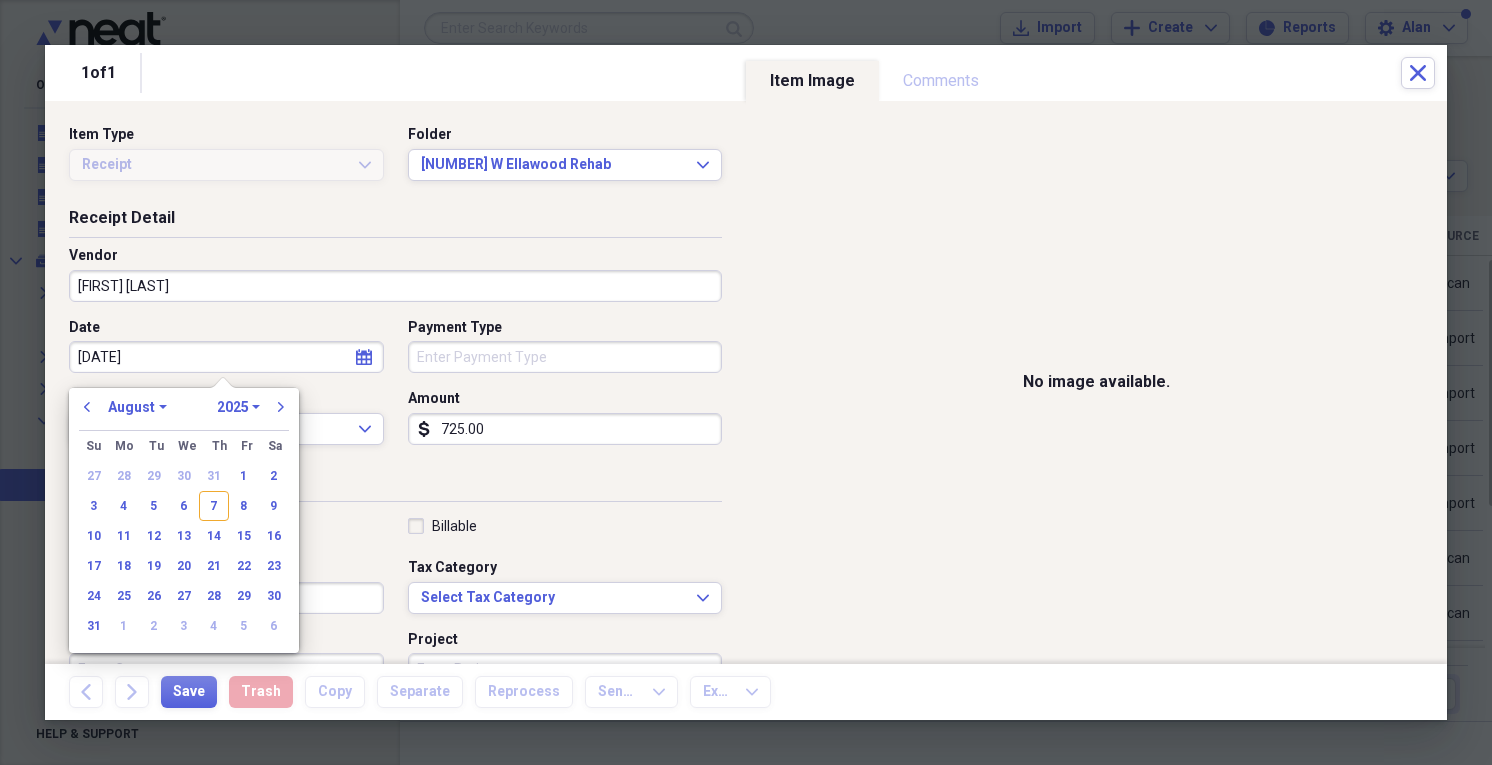 type on "05/05/20" 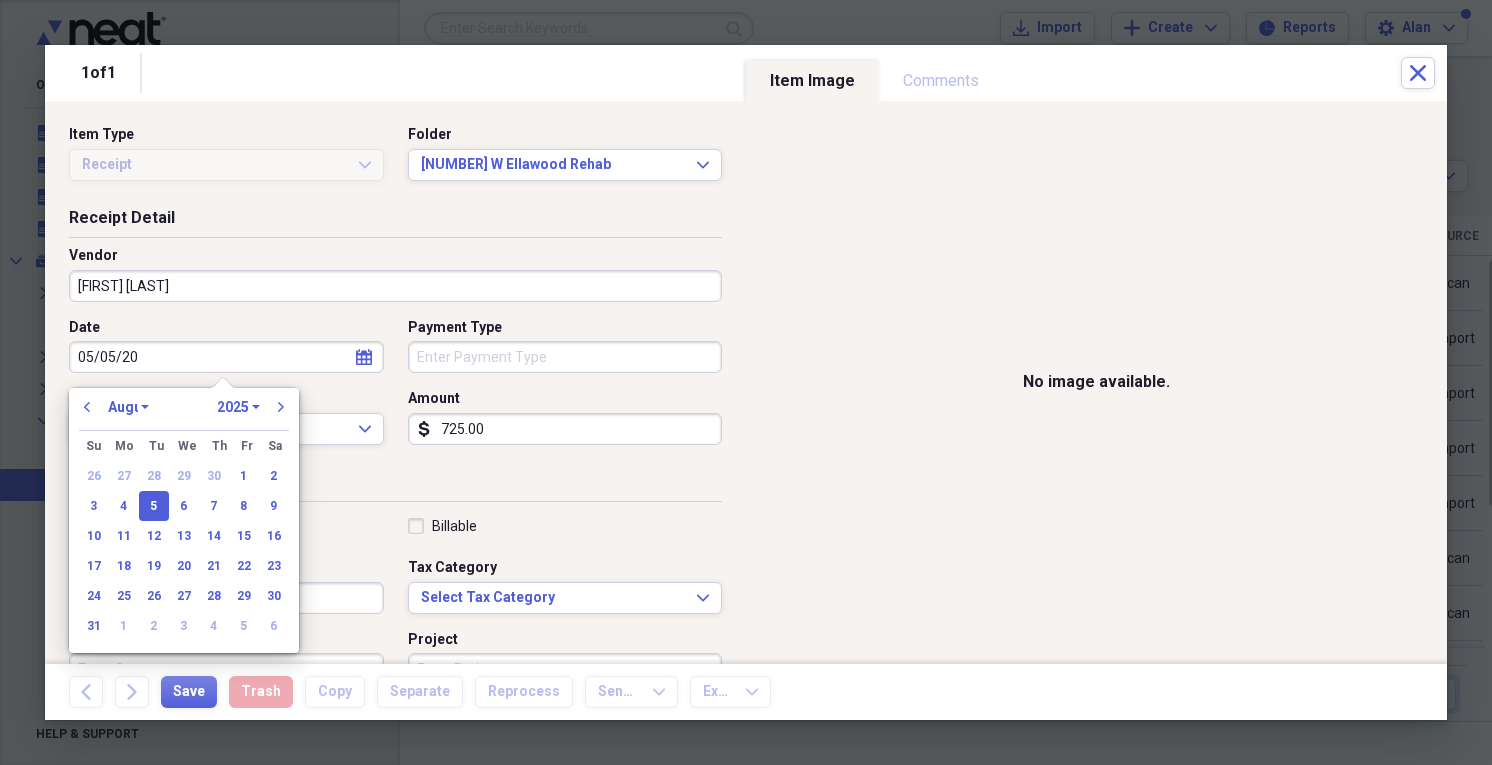 select on "4" 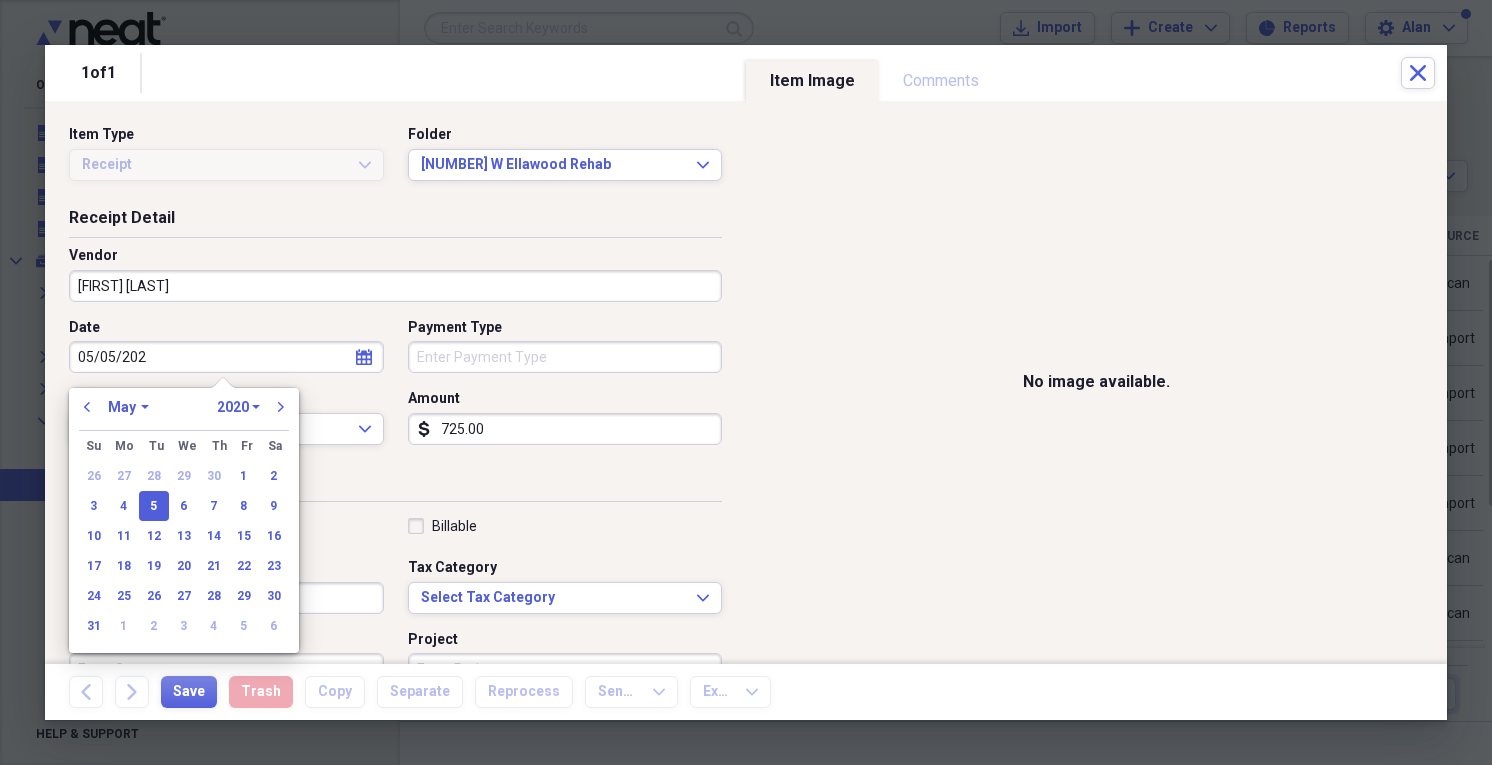 type on "05/05/2022" 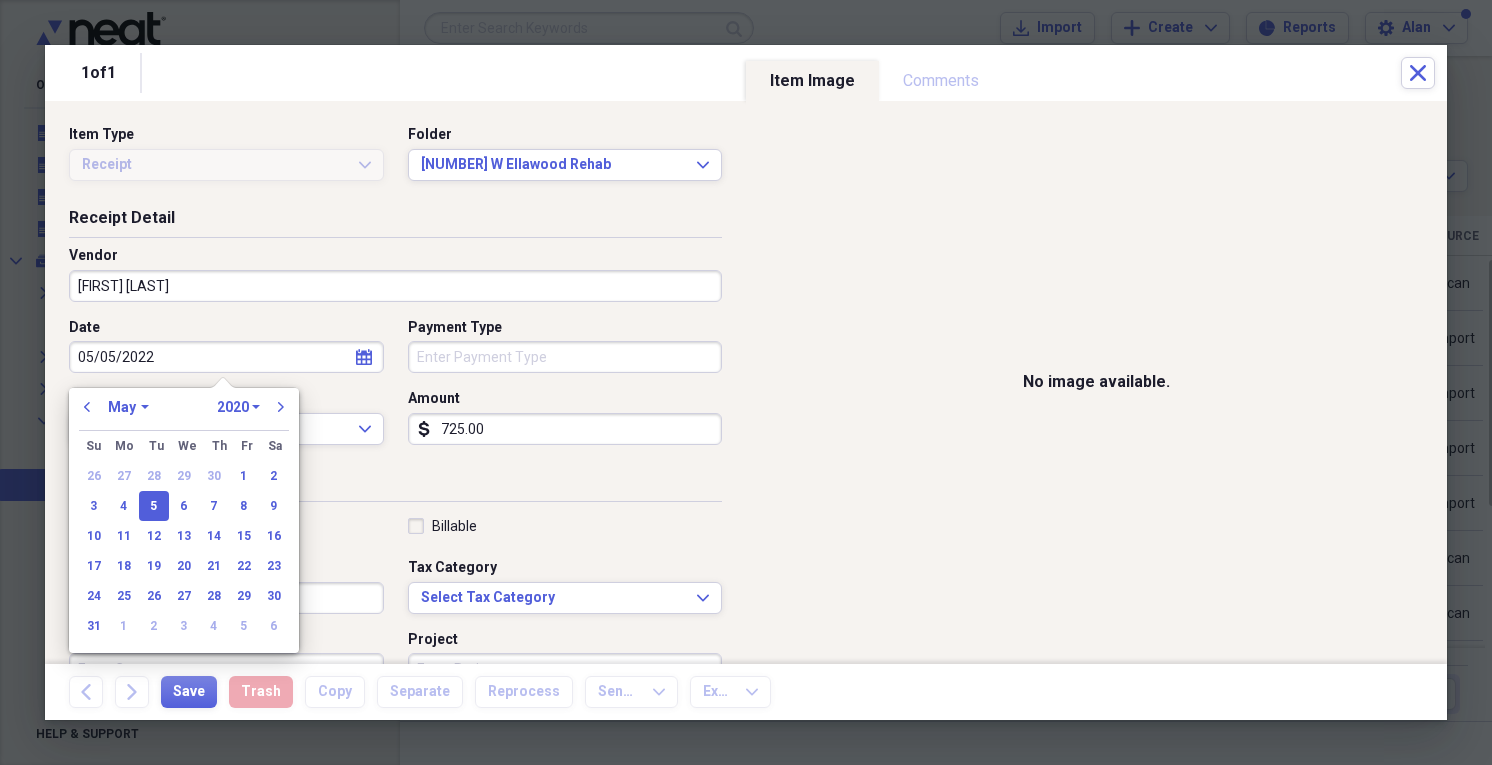 select on "2022" 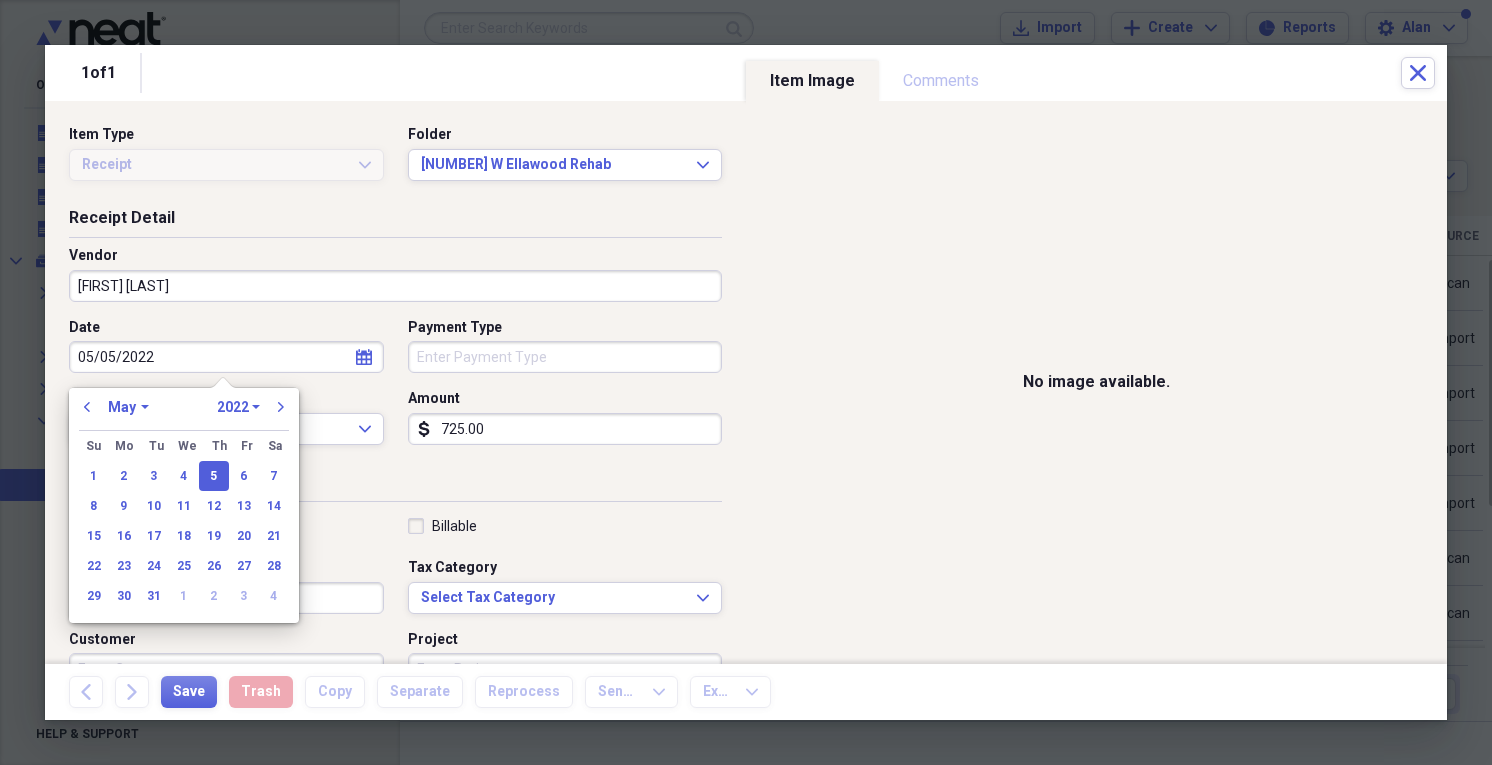 type on "05/05/2022" 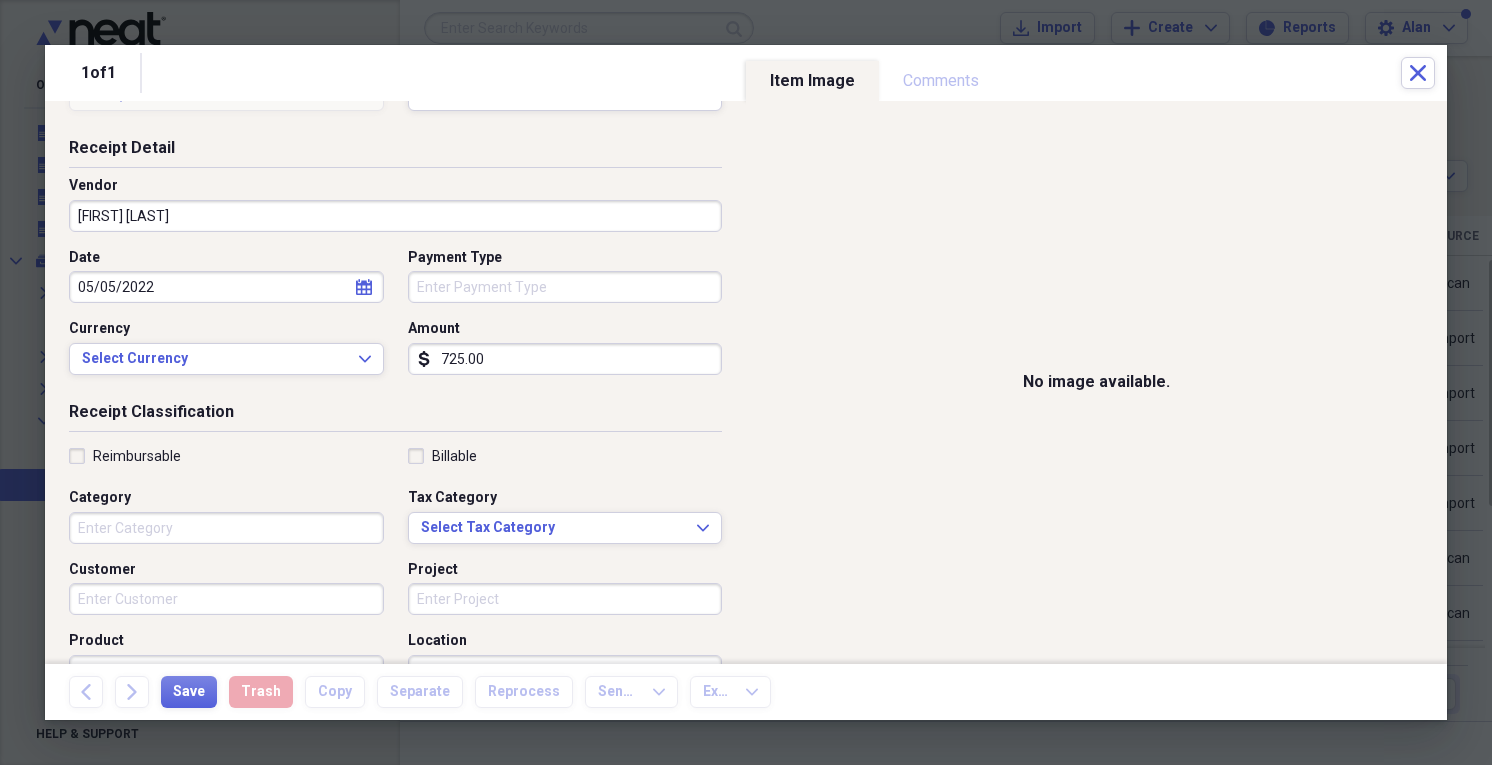 scroll, scrollTop: 160, scrollLeft: 0, axis: vertical 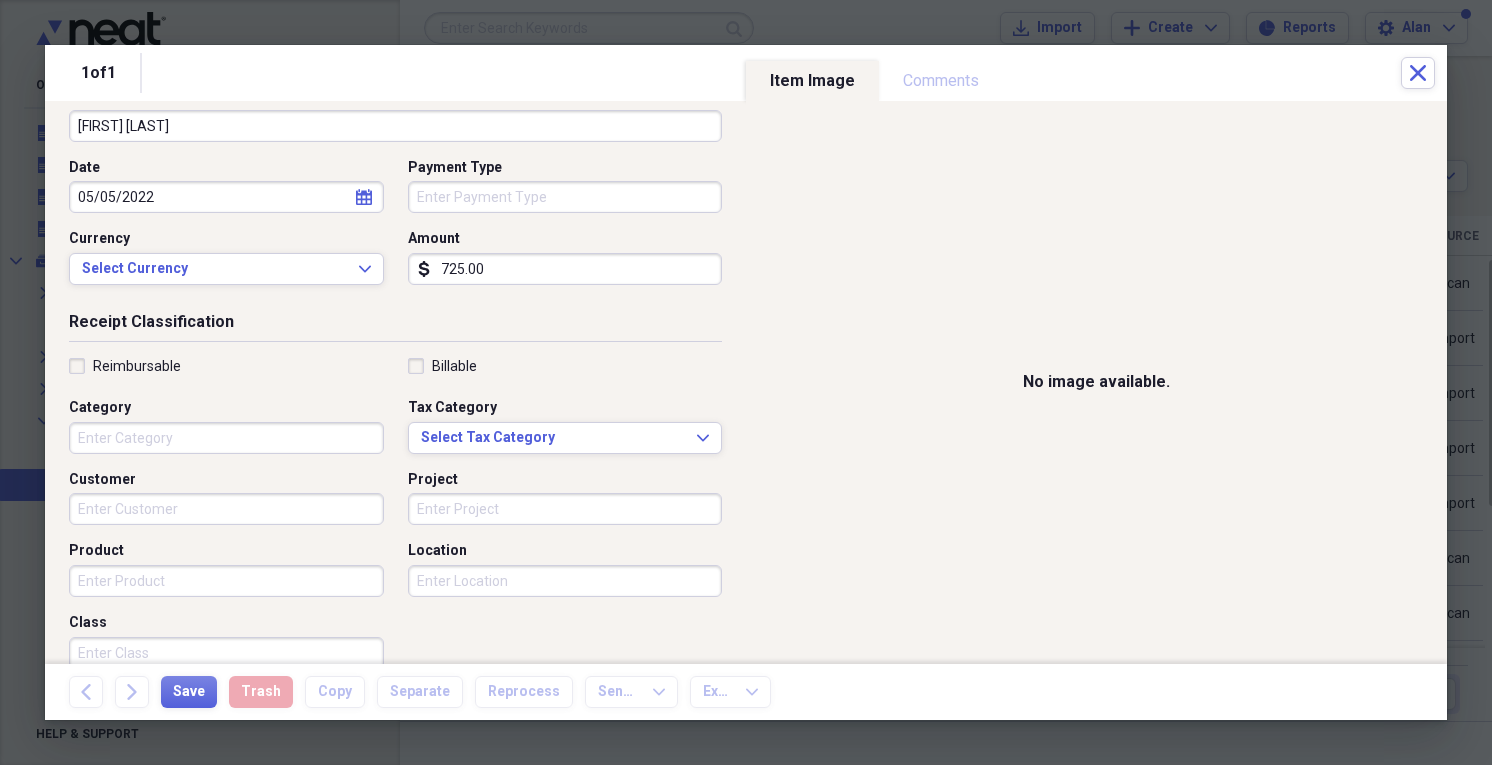 click on "Category" at bounding box center [226, 438] 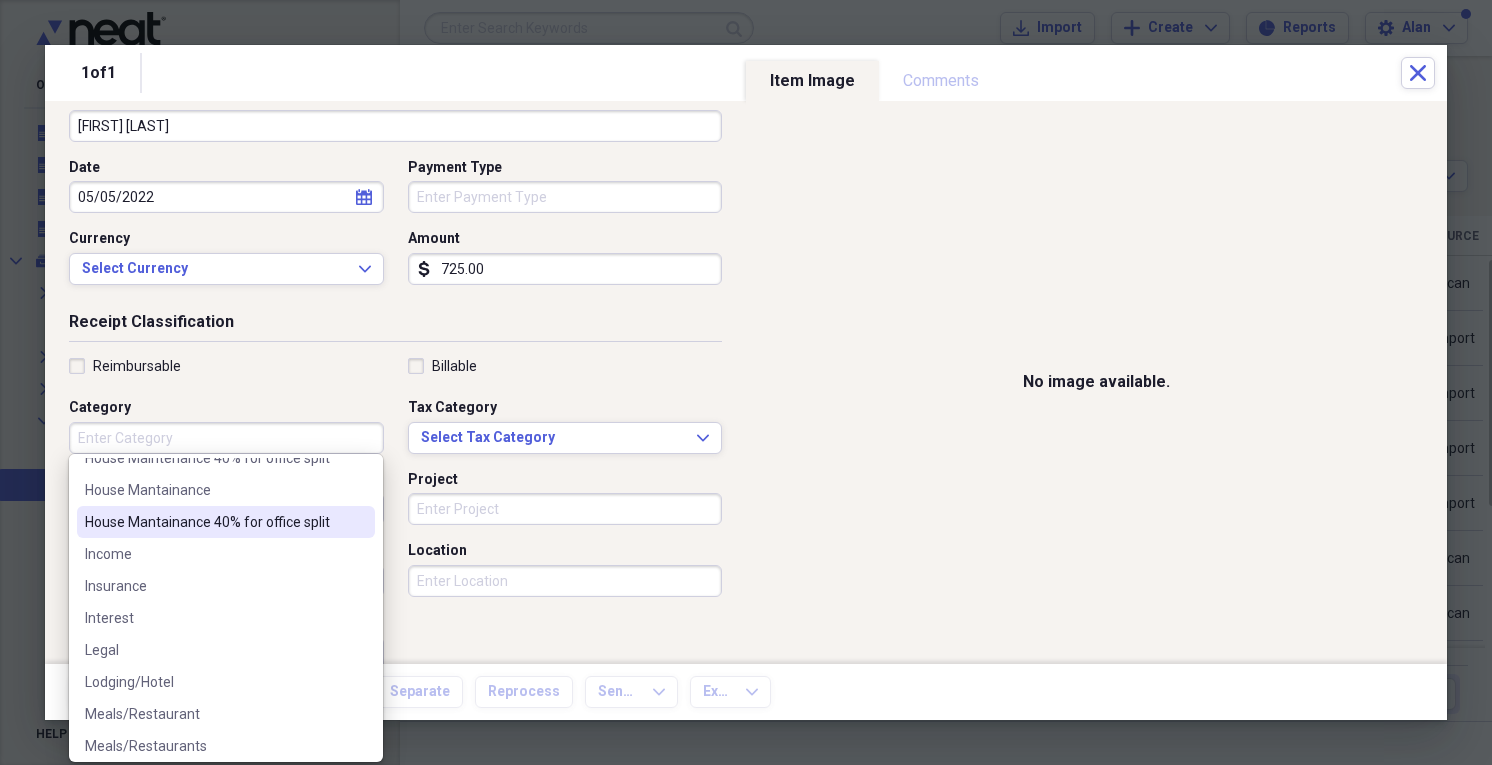 scroll, scrollTop: 560, scrollLeft: 0, axis: vertical 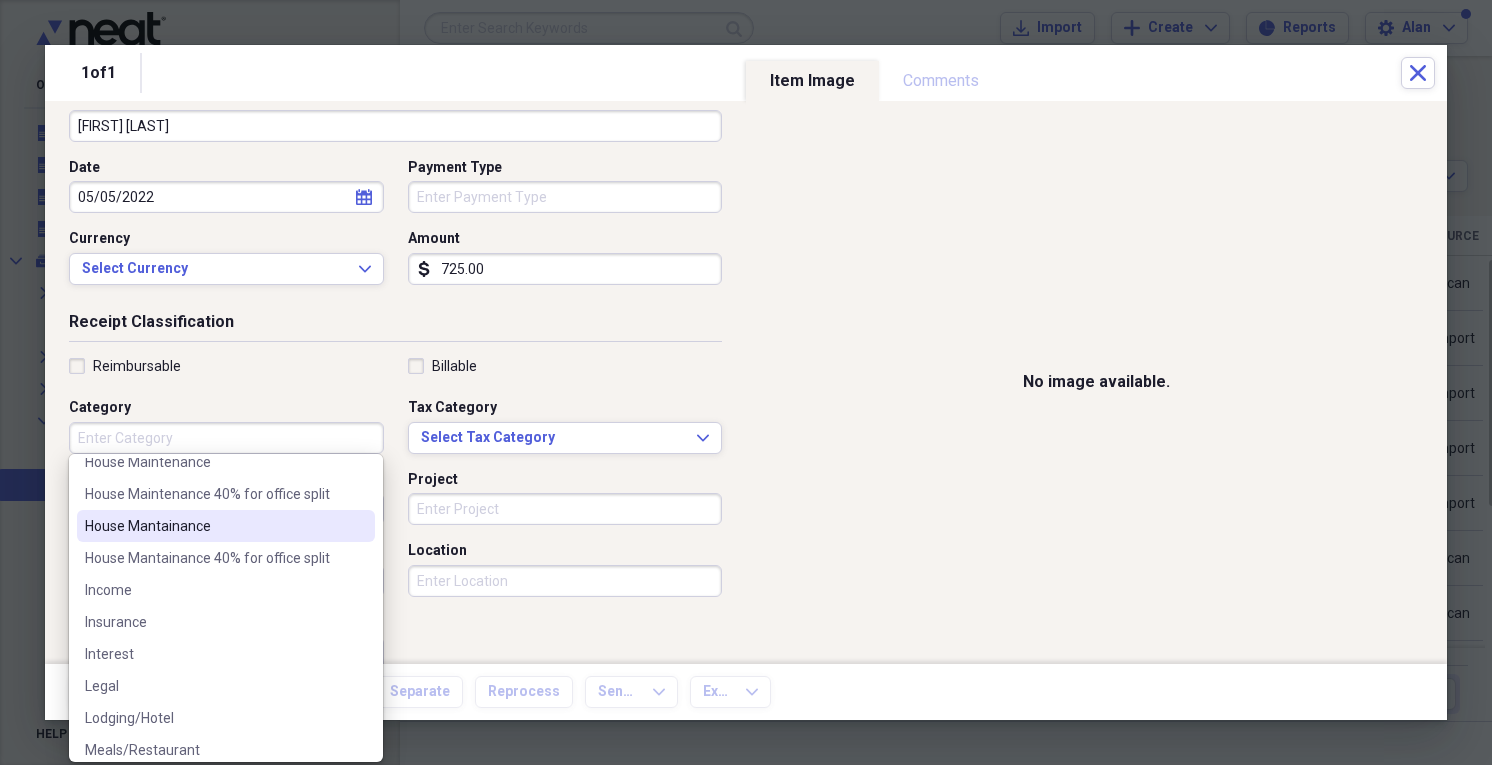 click on "House Mantainance" at bounding box center (214, 526) 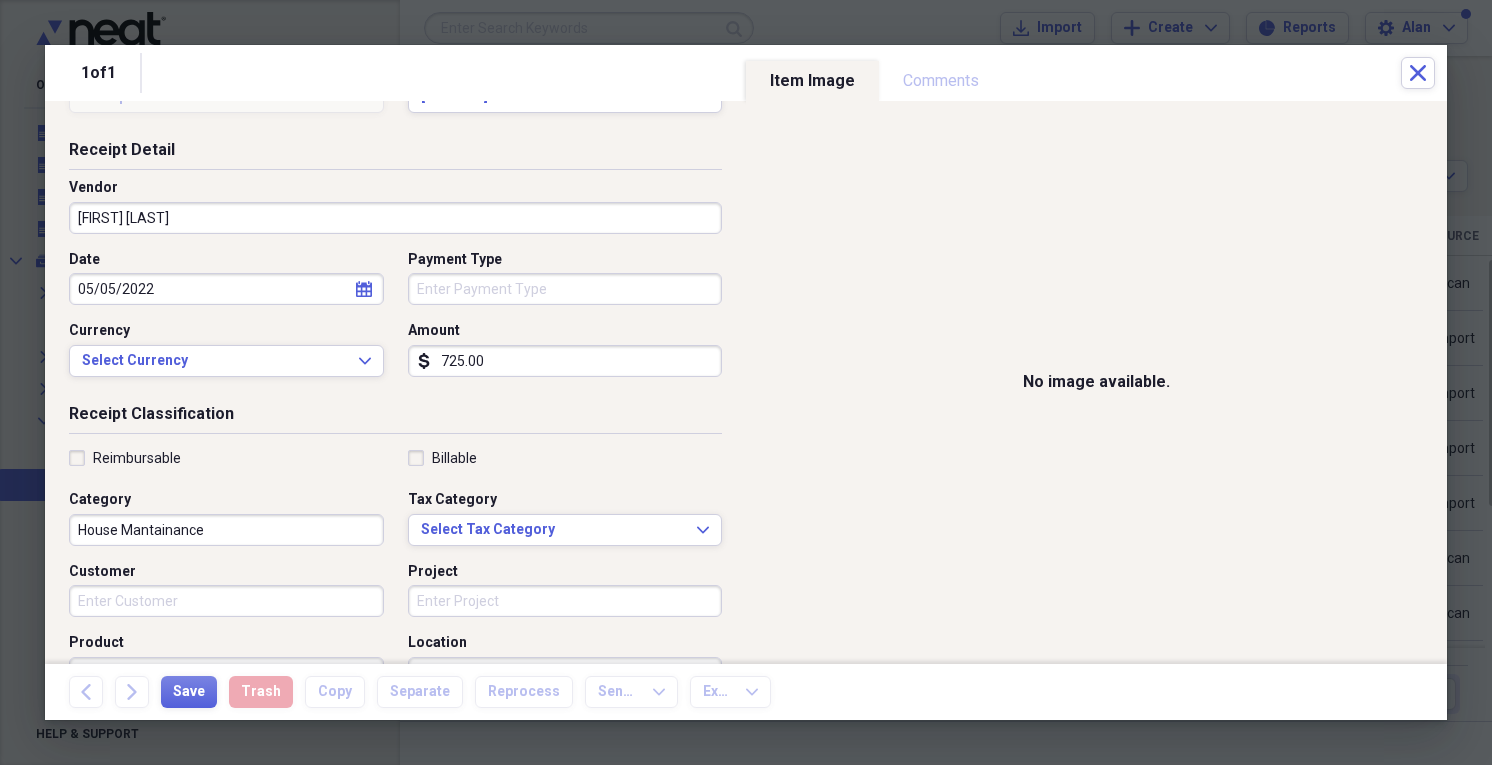 scroll, scrollTop: 0, scrollLeft: 0, axis: both 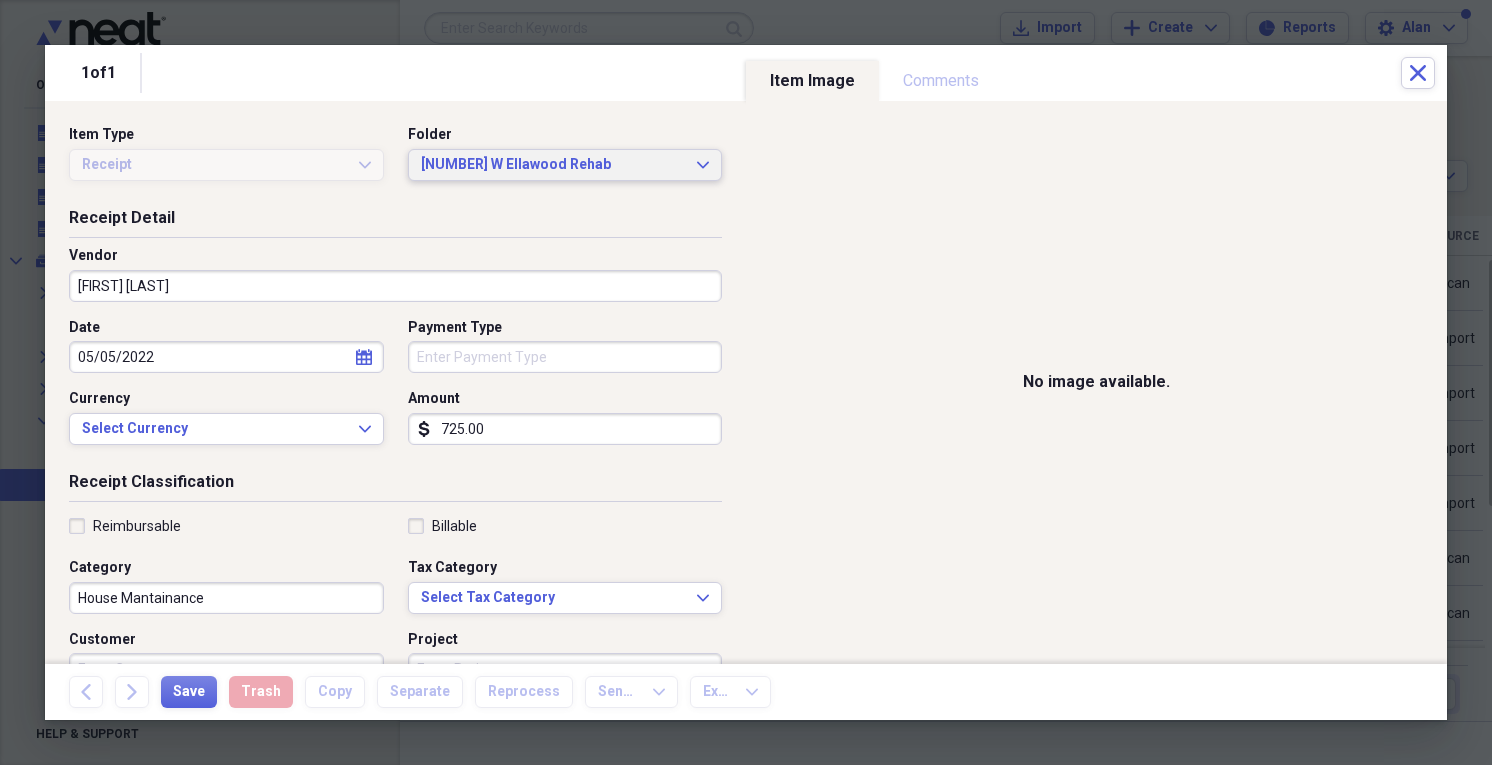 click on "Expand" 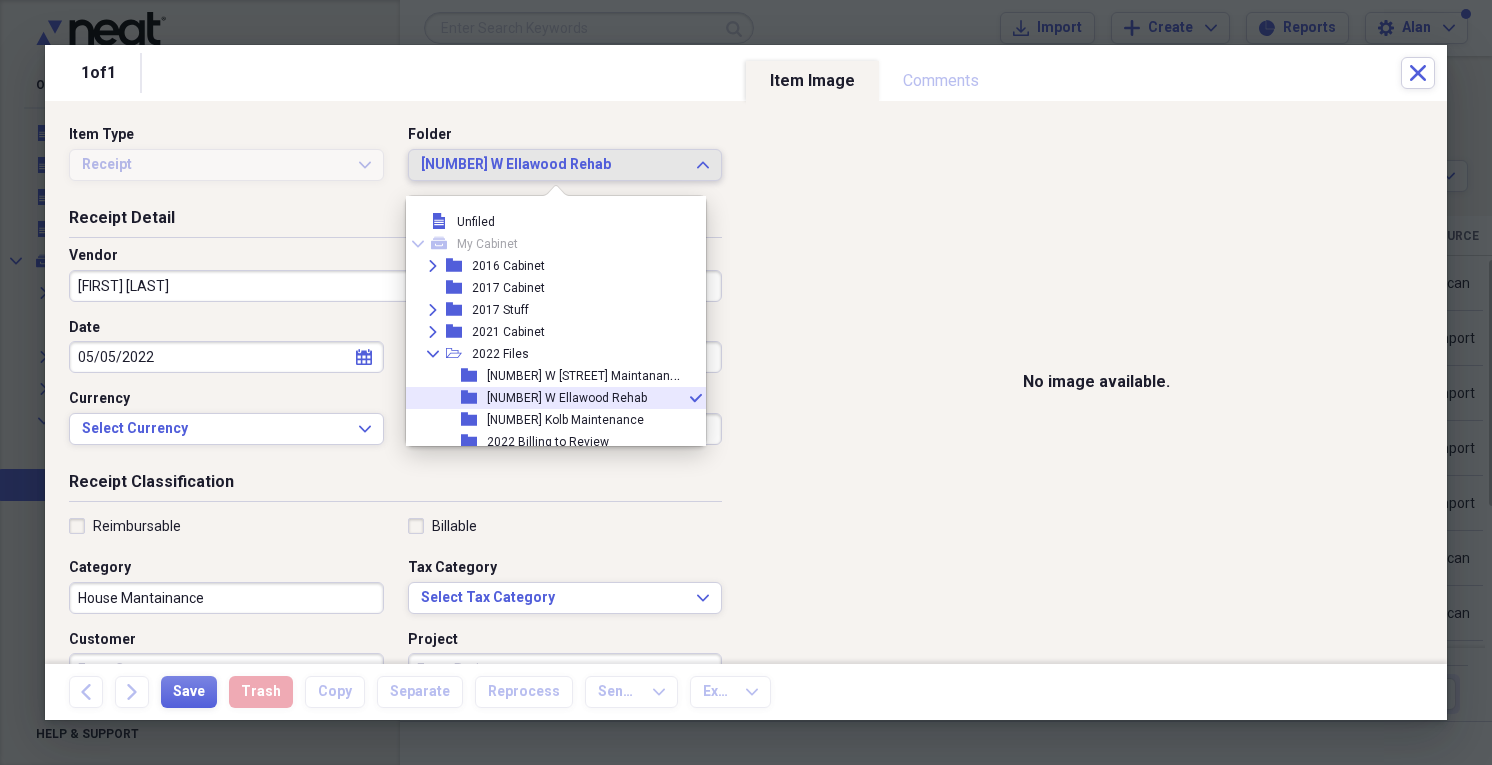 scroll, scrollTop: 76, scrollLeft: 0, axis: vertical 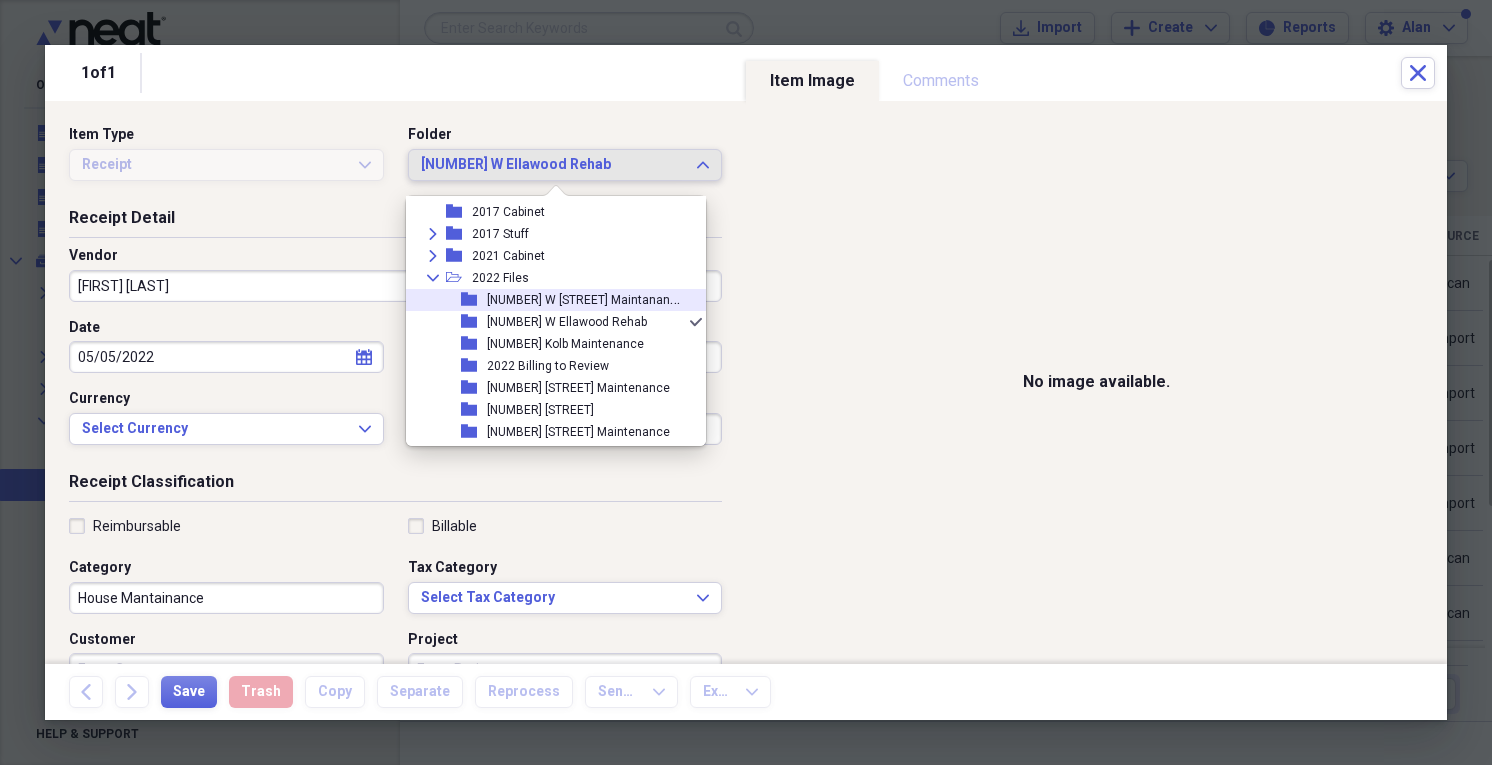 click on "[NUMBER] W [STREET] Maintanance" at bounding box center [585, 298] 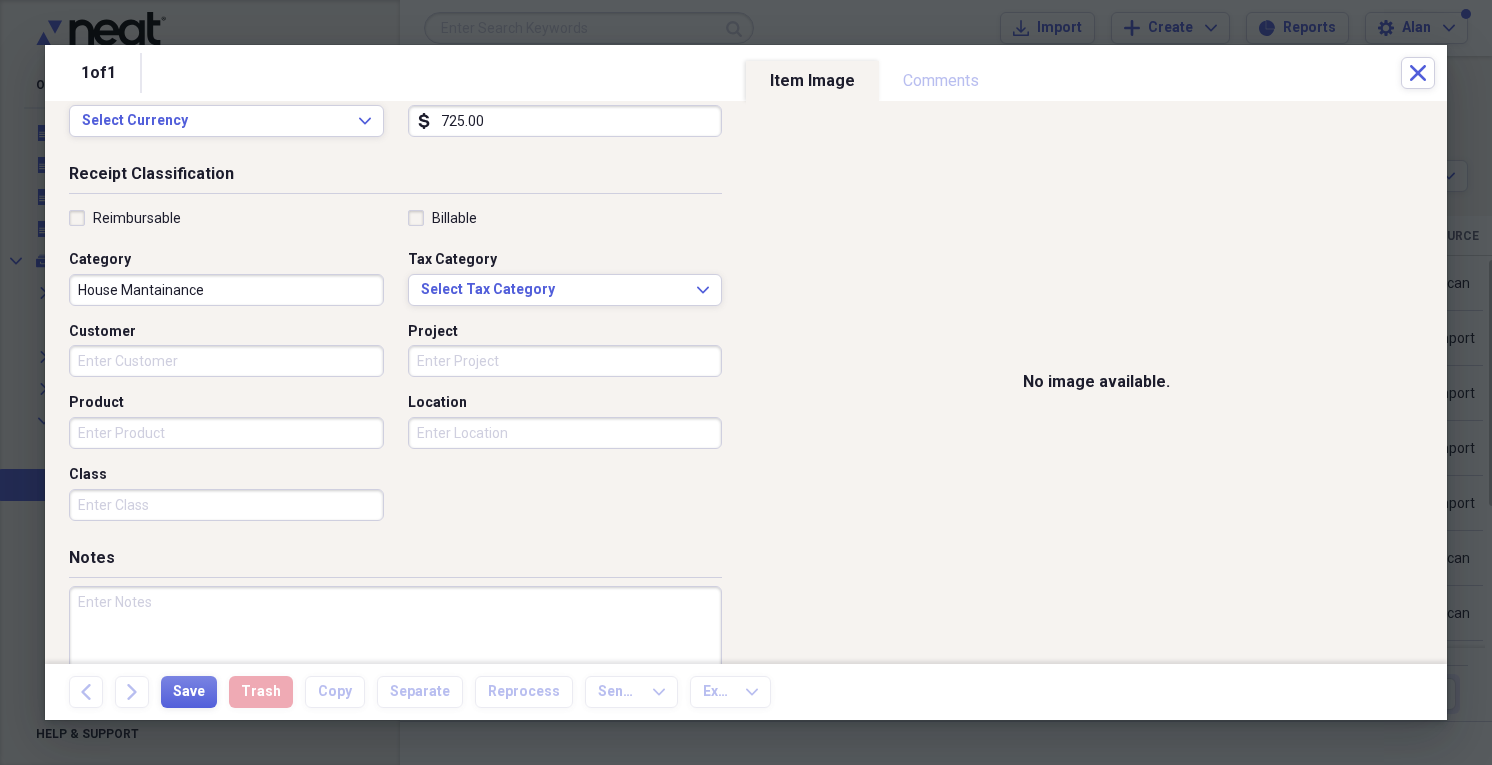 scroll, scrollTop: 320, scrollLeft: 0, axis: vertical 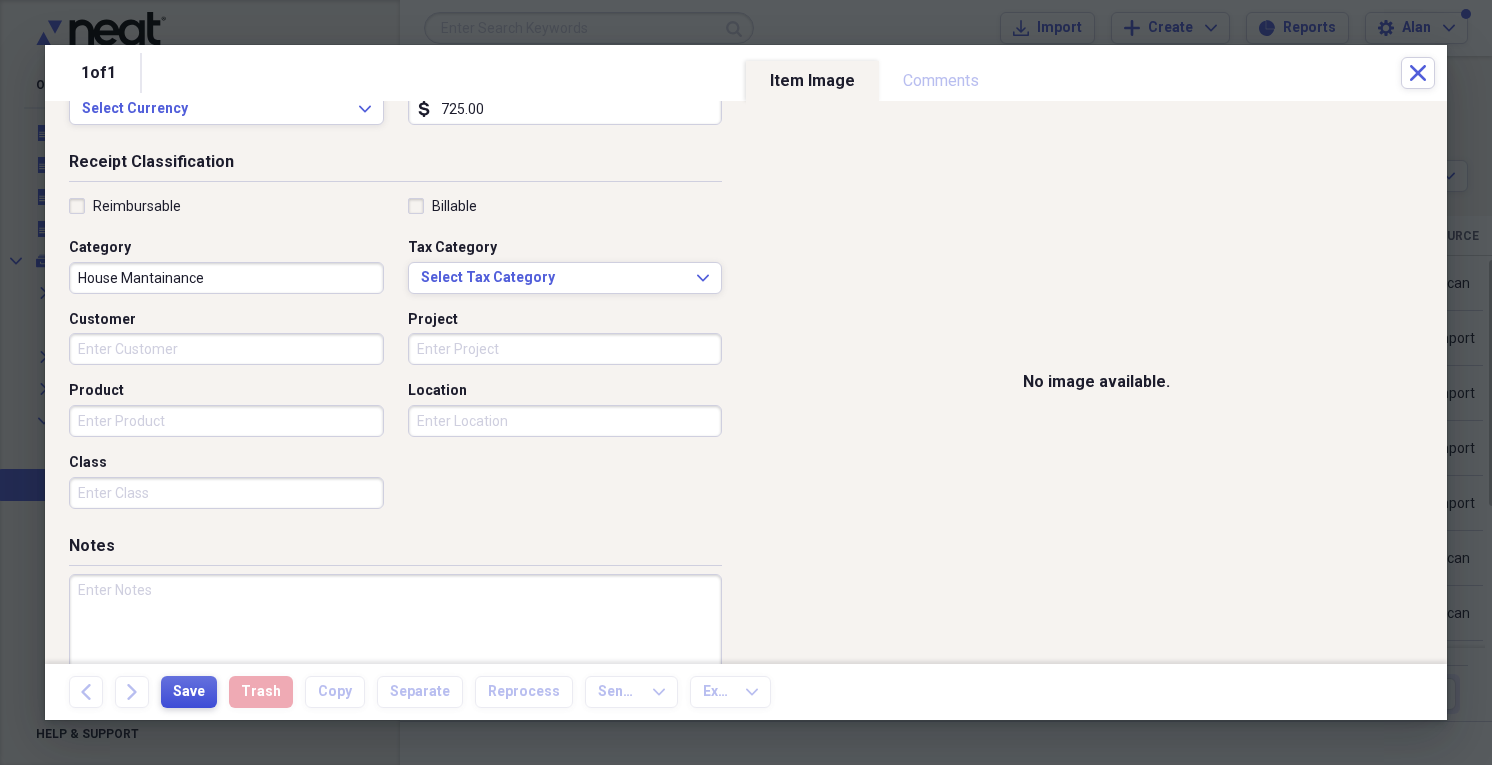 click on "Save" at bounding box center (189, 692) 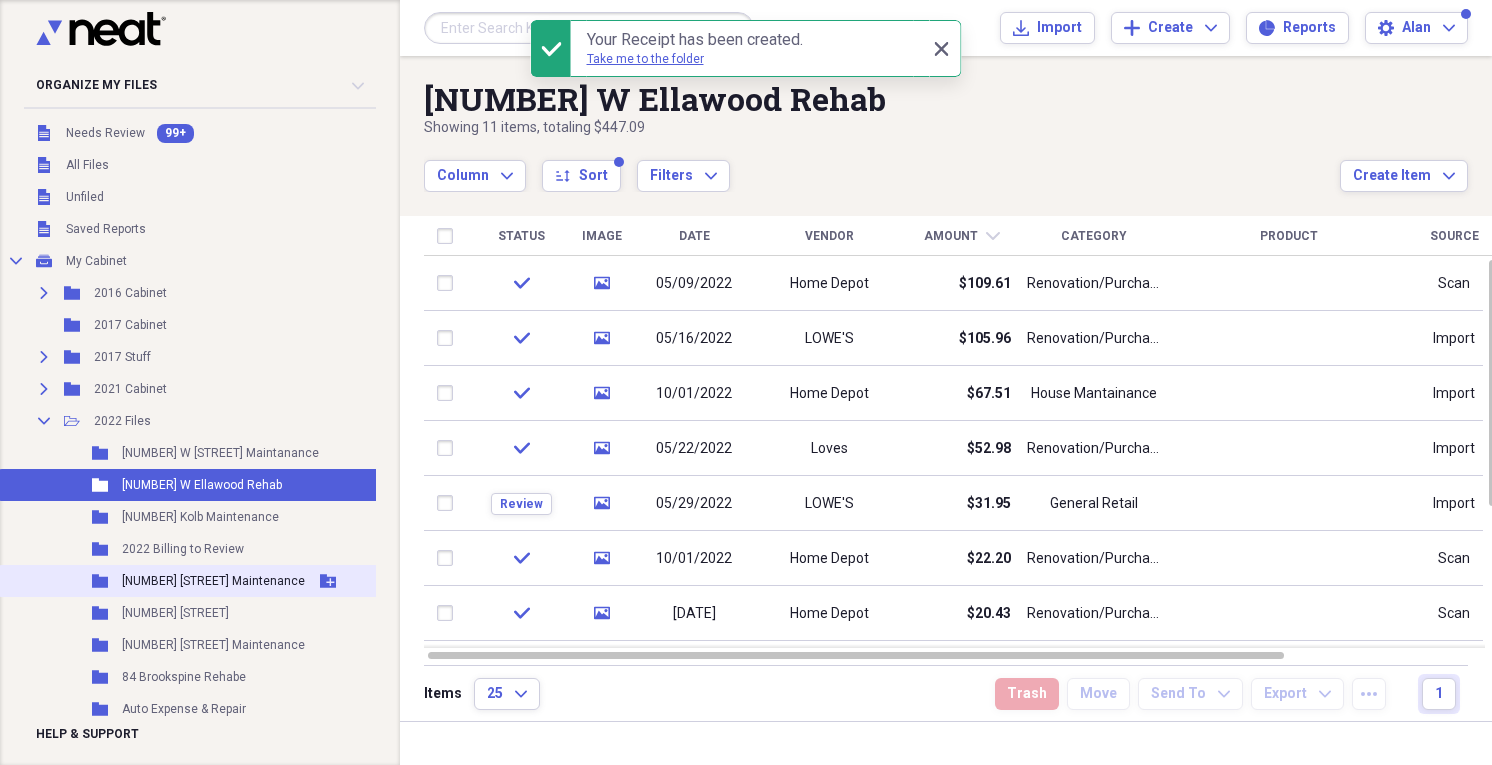 click on "[NUMBER] [STREET] Maintenance" at bounding box center (213, 581) 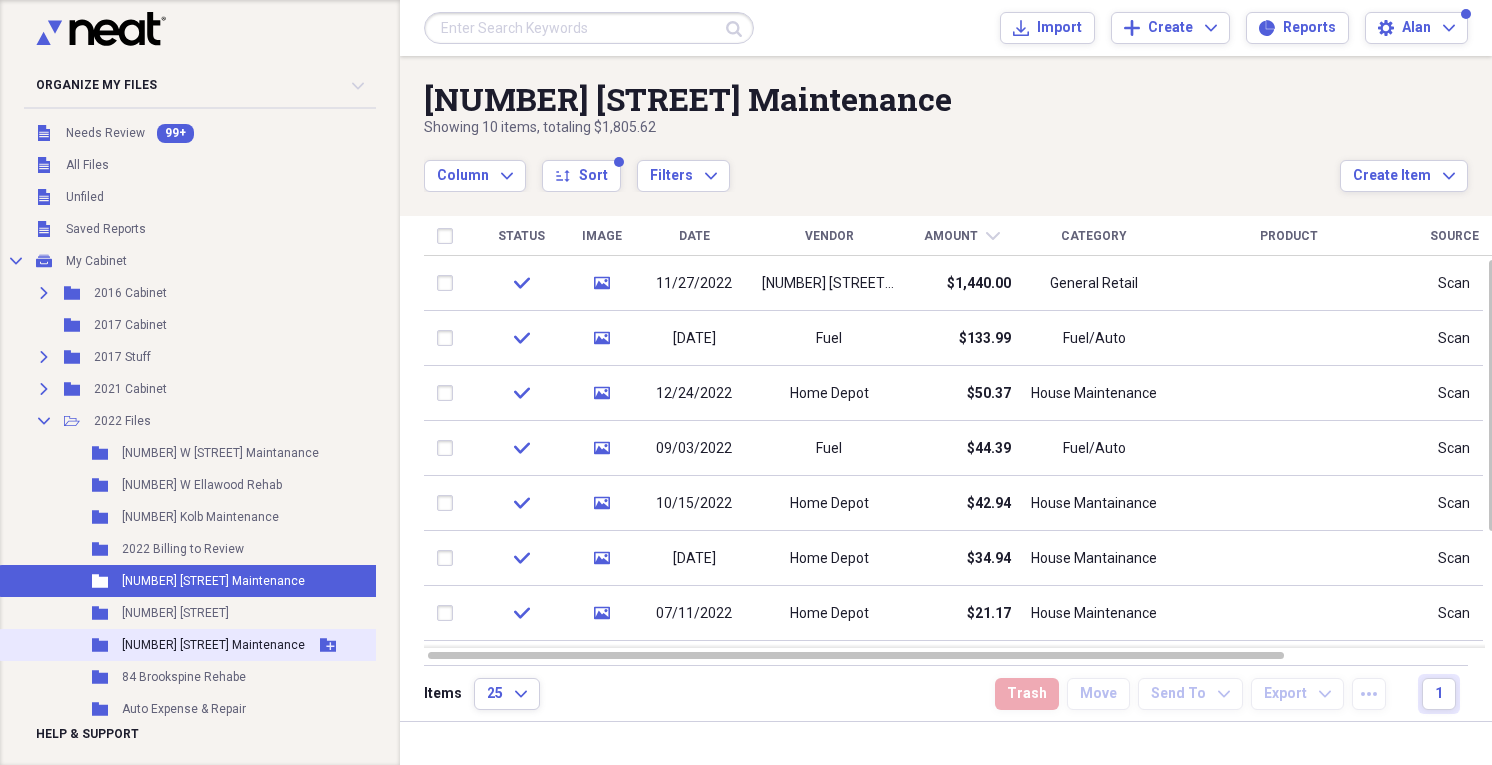 click on "[NUMBER] [STREET] Maintenance" at bounding box center [213, 645] 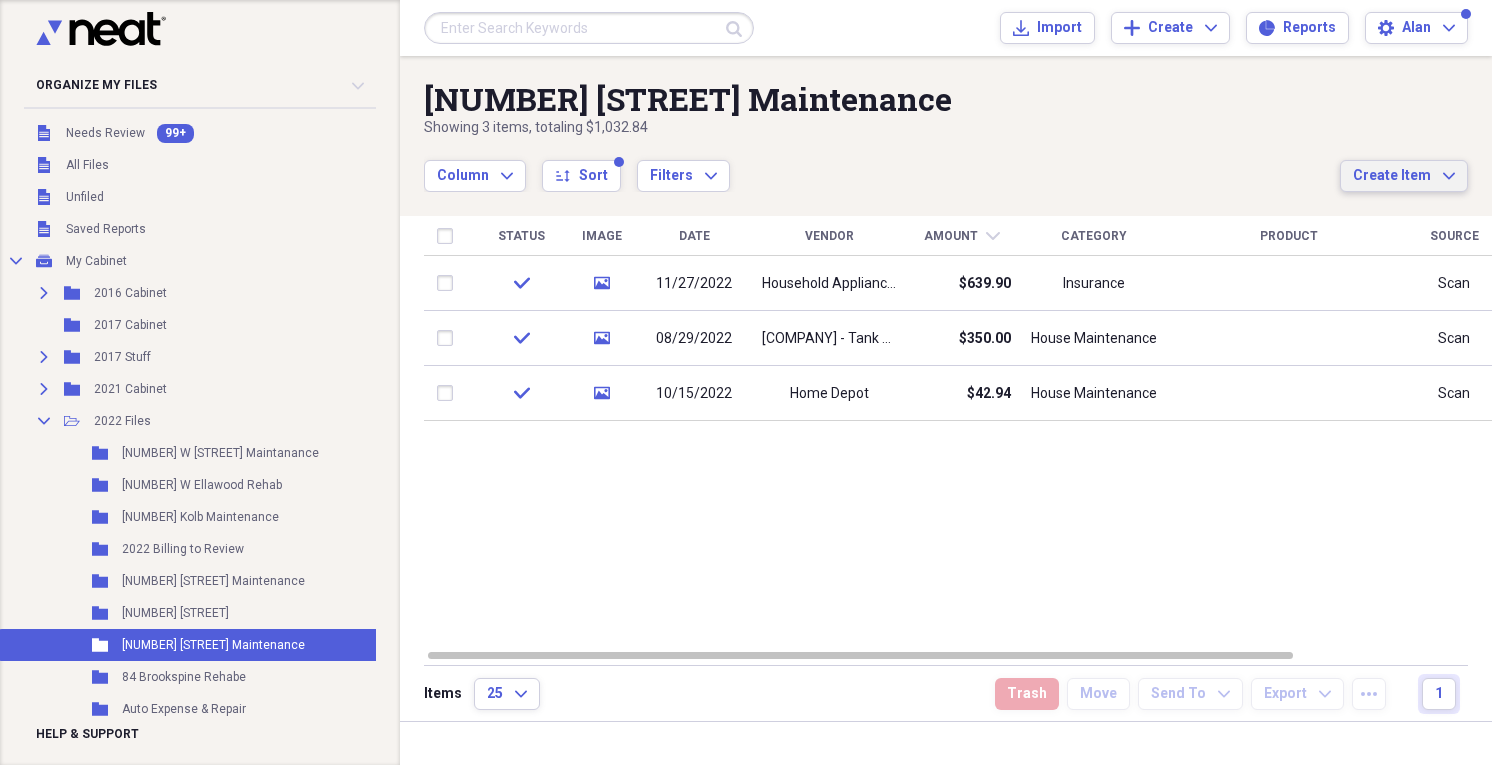 click on "Create Item Expand" at bounding box center (1404, 176) 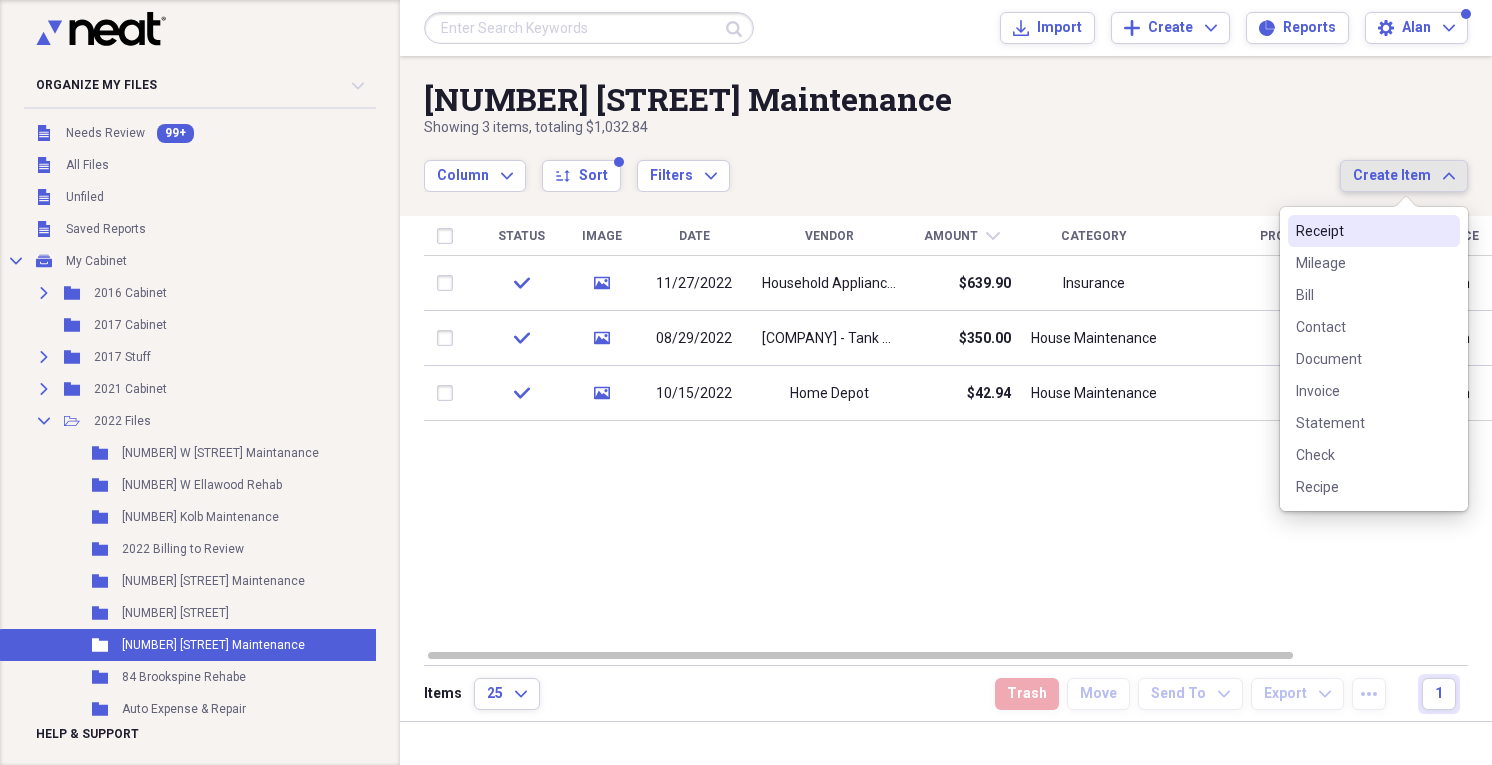 click on "Receipt" at bounding box center (1362, 231) 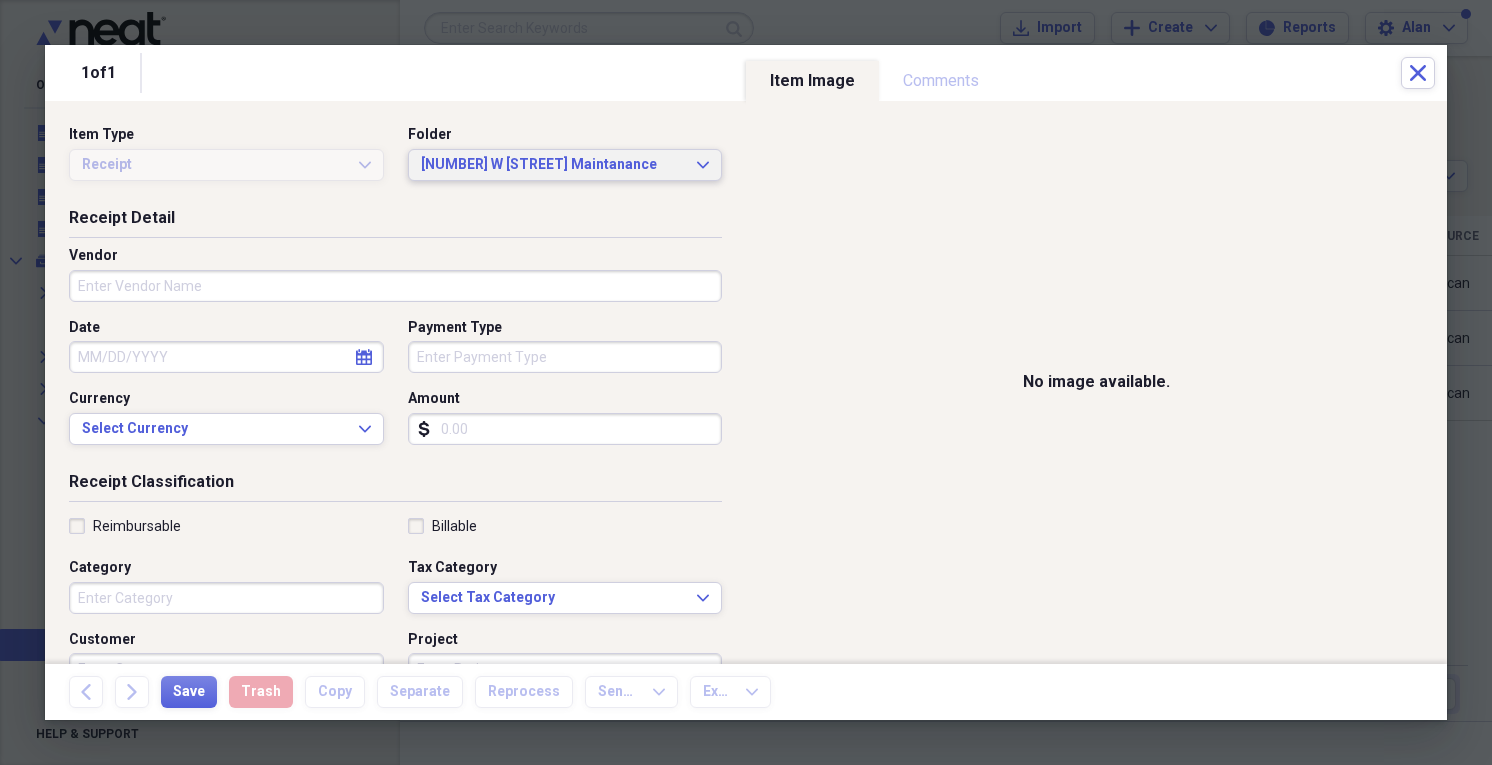 click on "Expand" 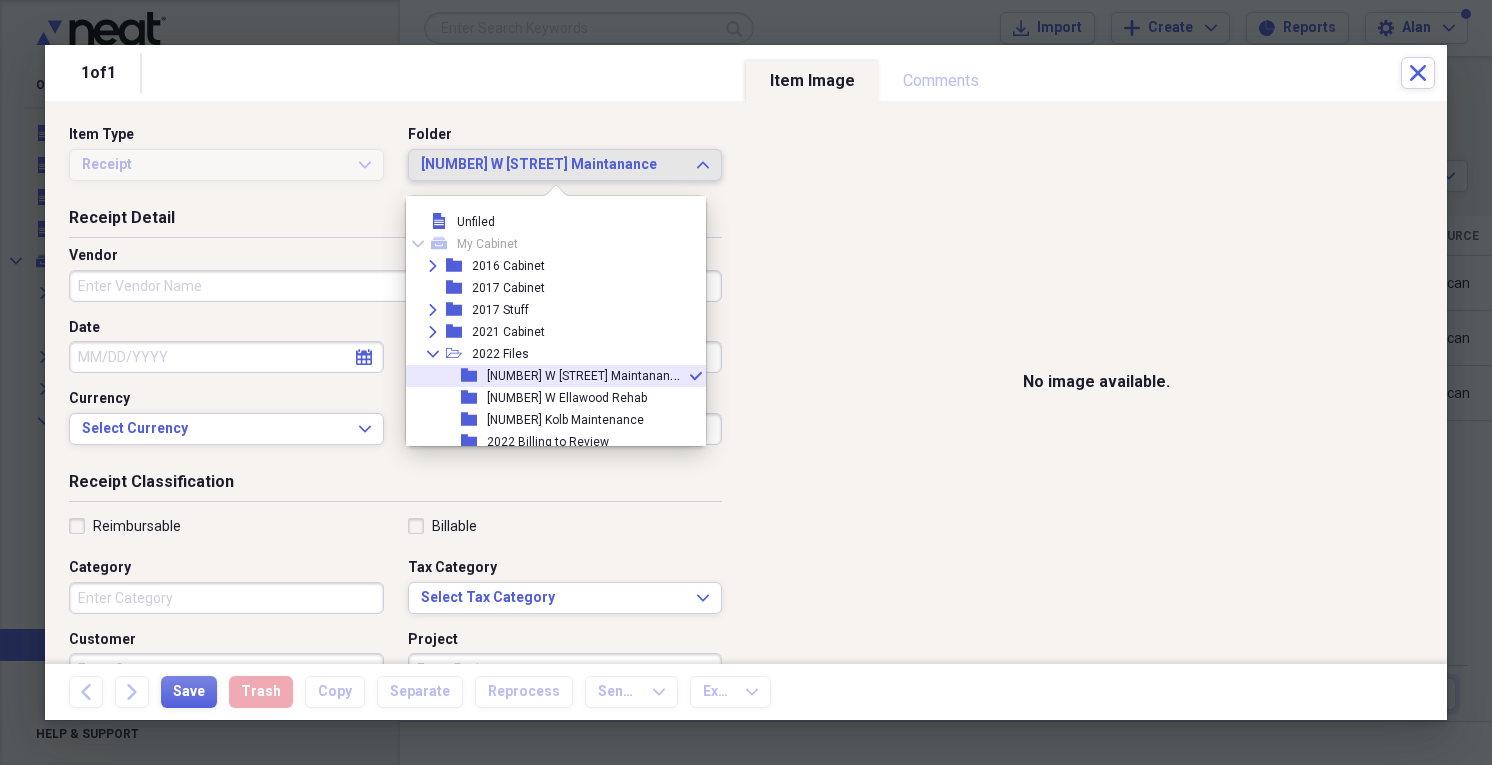 scroll, scrollTop: 55, scrollLeft: 0, axis: vertical 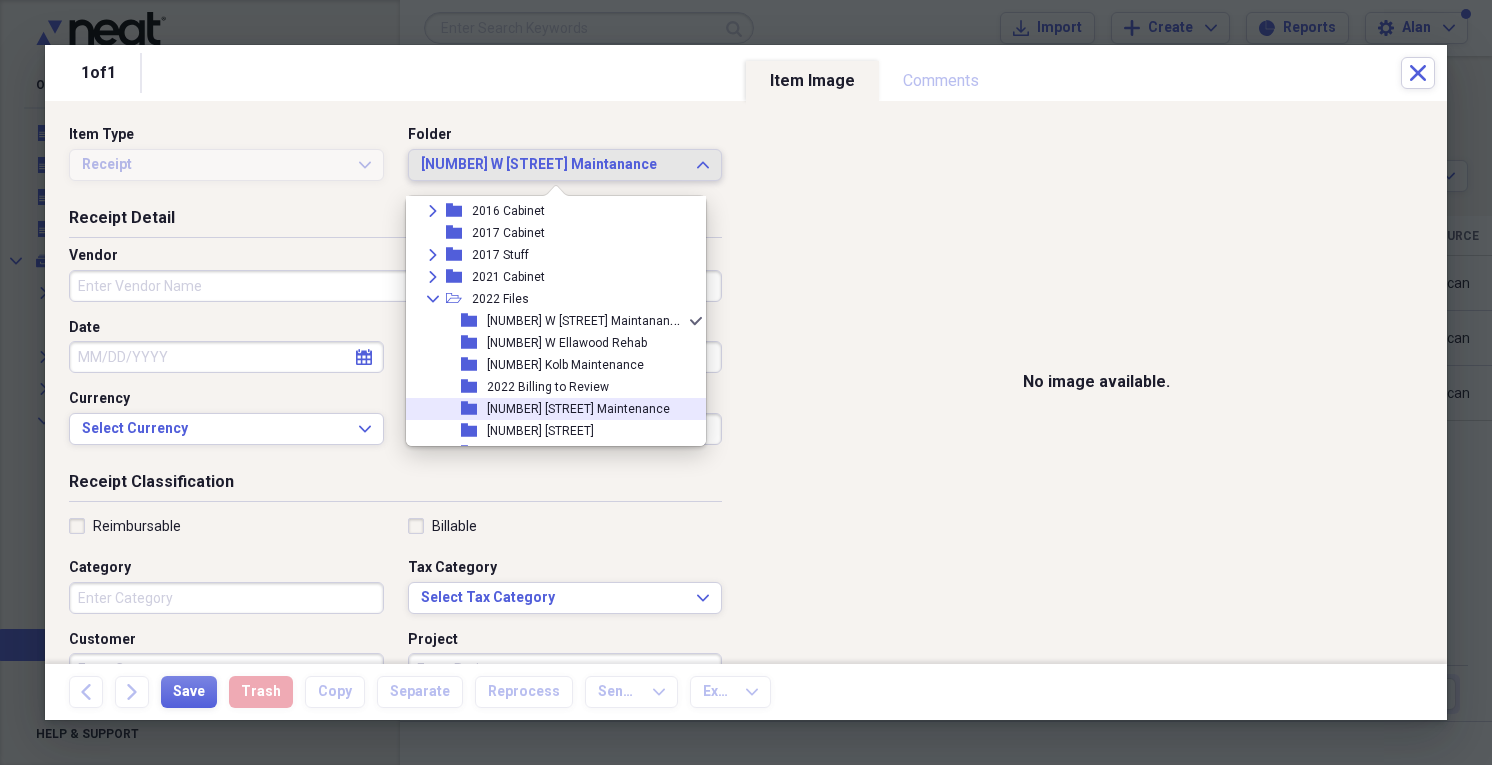 click on "[NUMBER] [STREET] Maintenance" at bounding box center [578, 409] 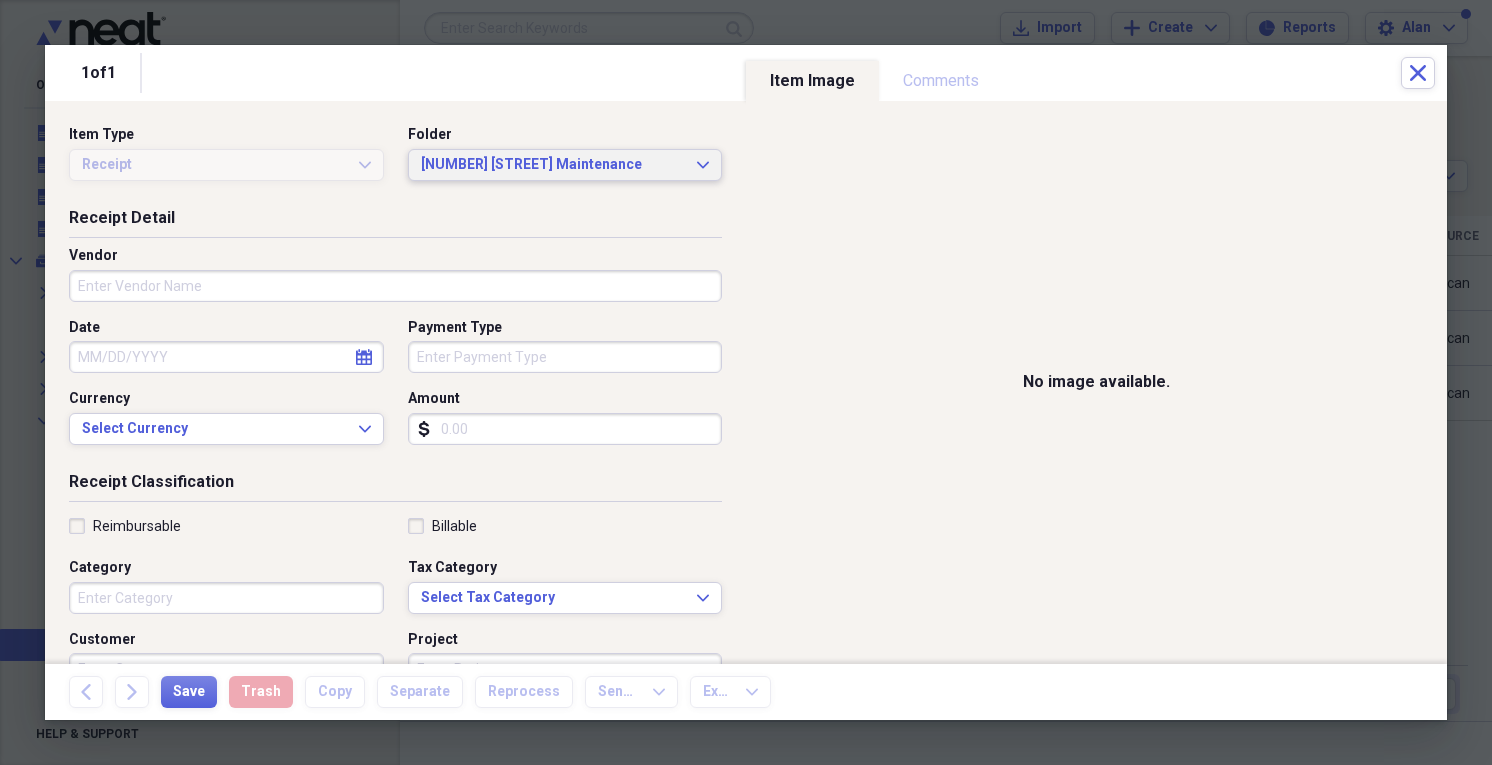 click on "Expand" 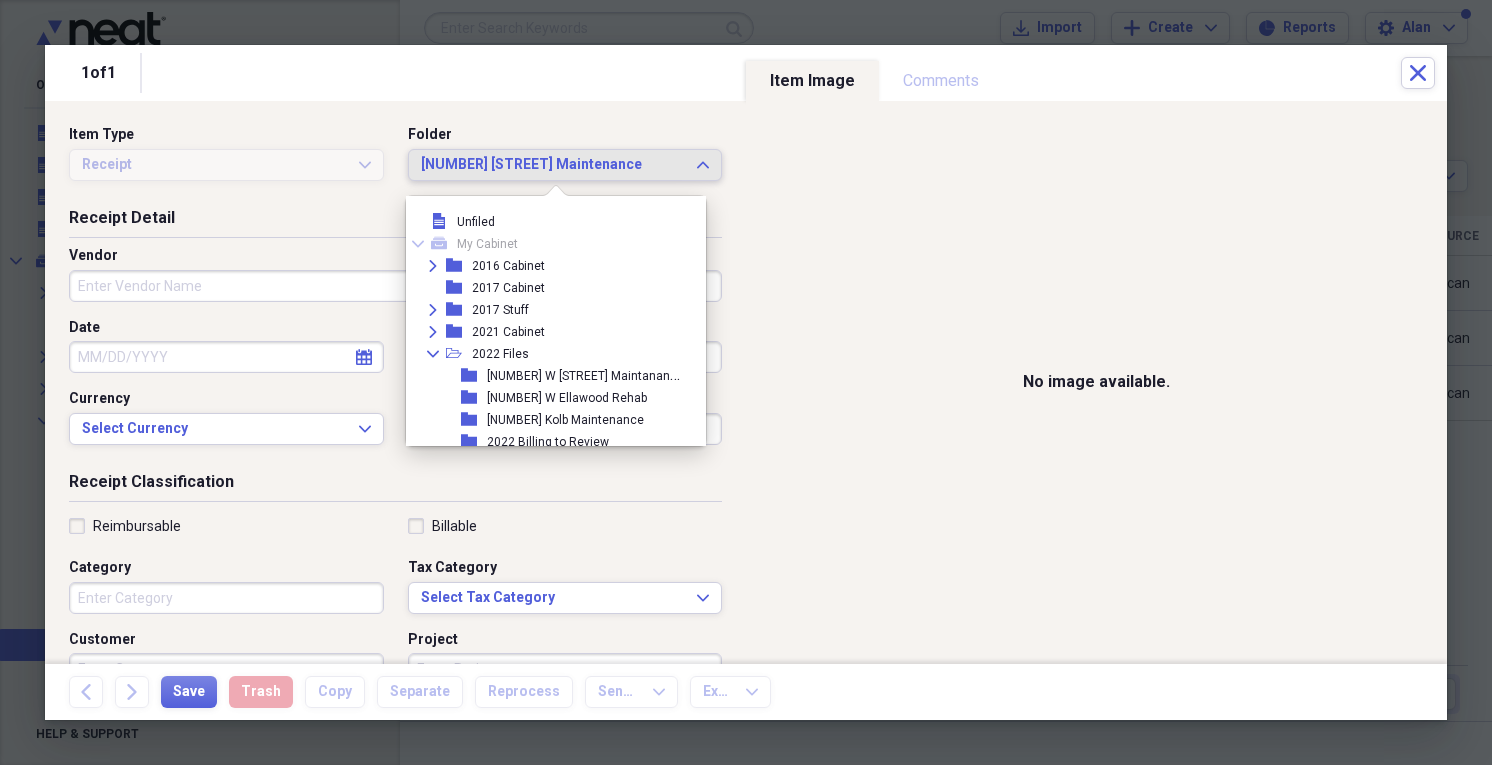 scroll, scrollTop: 143, scrollLeft: 0, axis: vertical 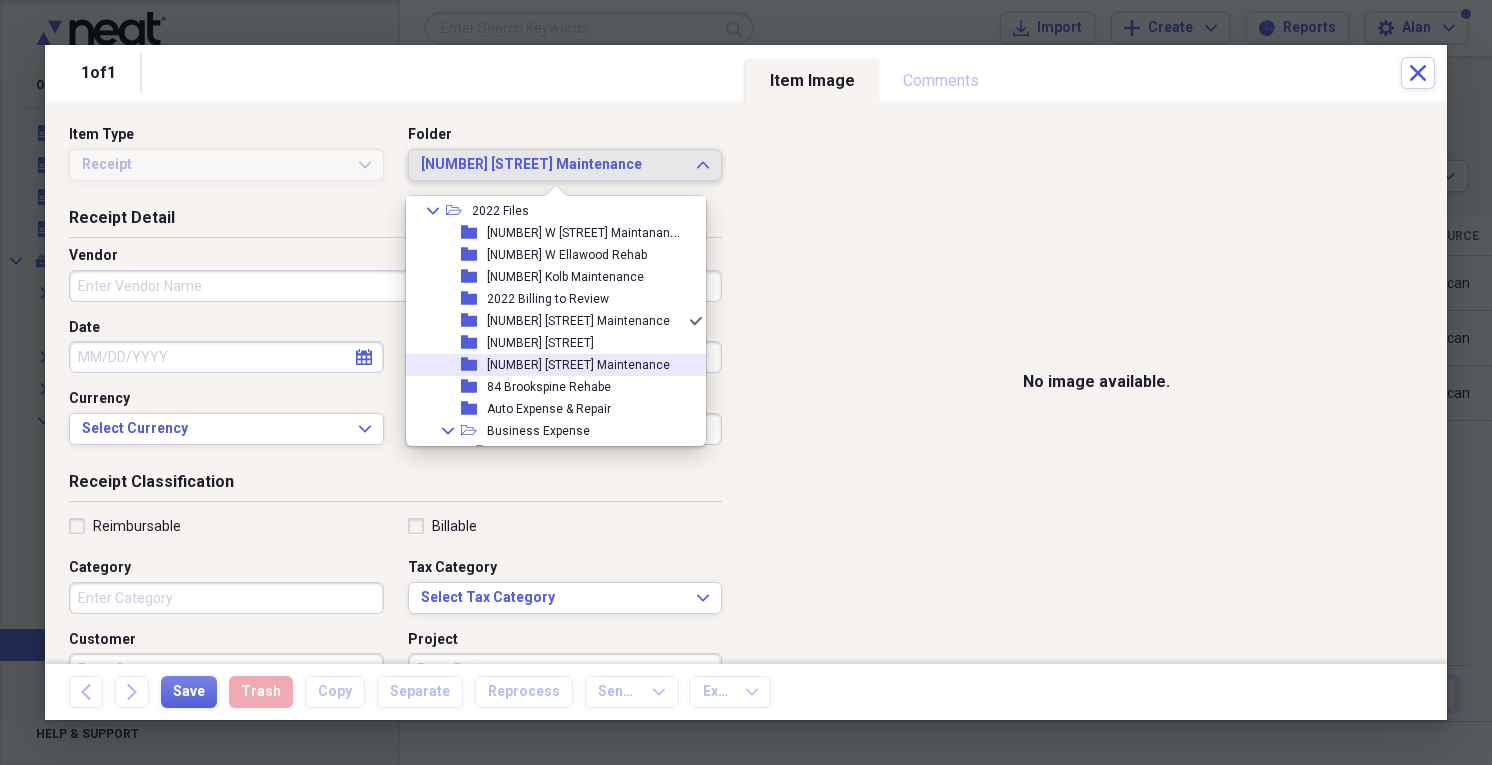 click on "[NUMBER] [STREET] Maintenance" at bounding box center [578, 365] 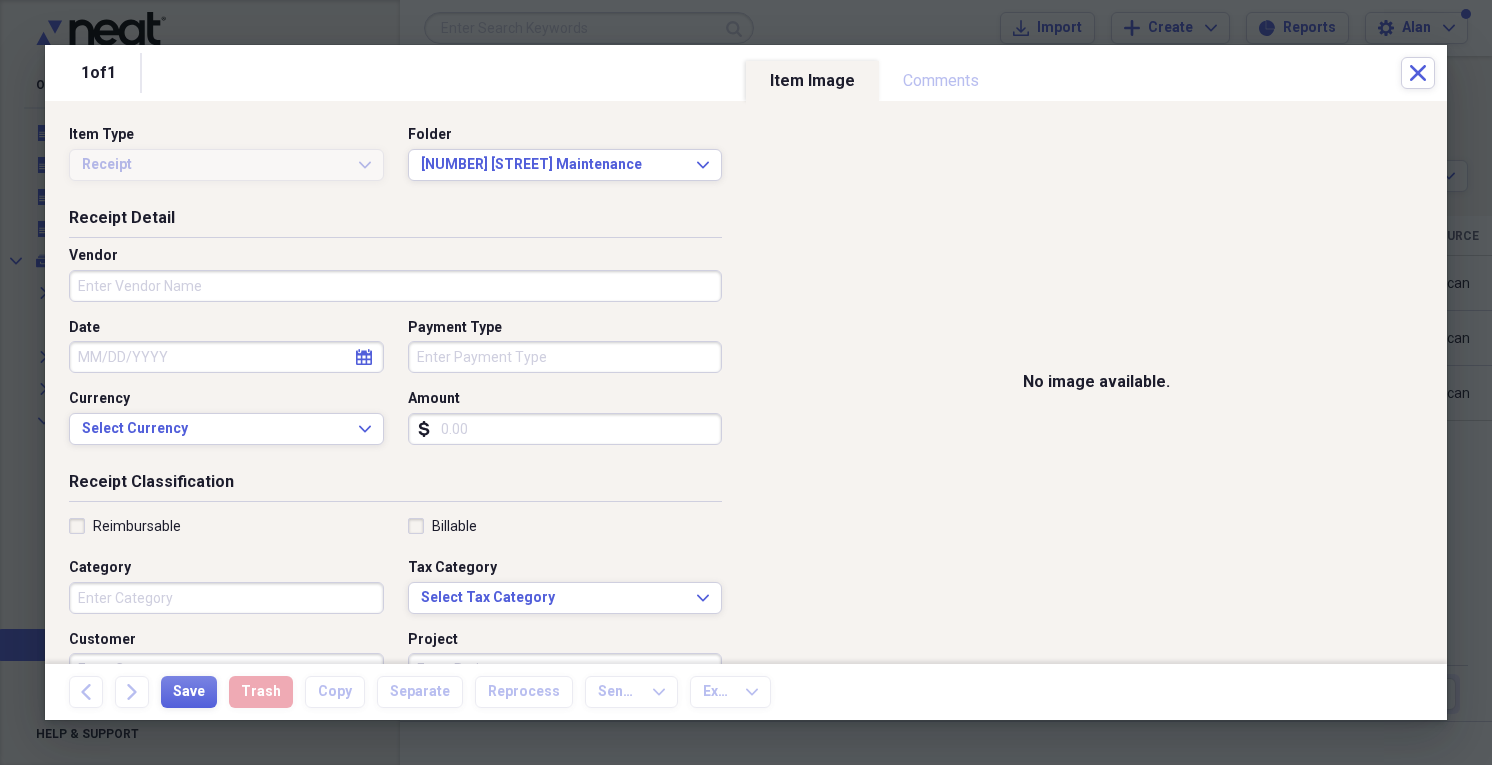 click on "Amount" at bounding box center [565, 429] 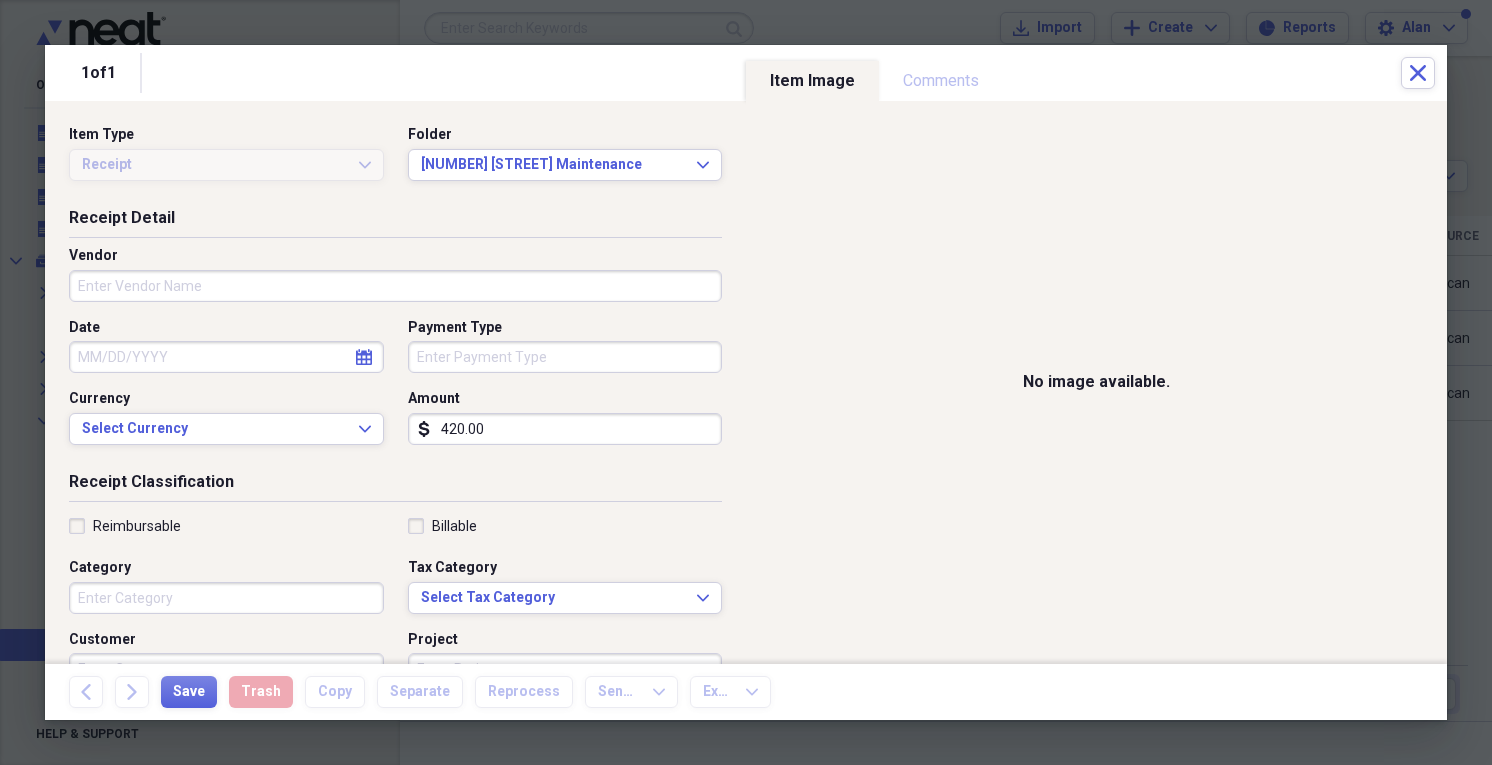 type on "420.00" 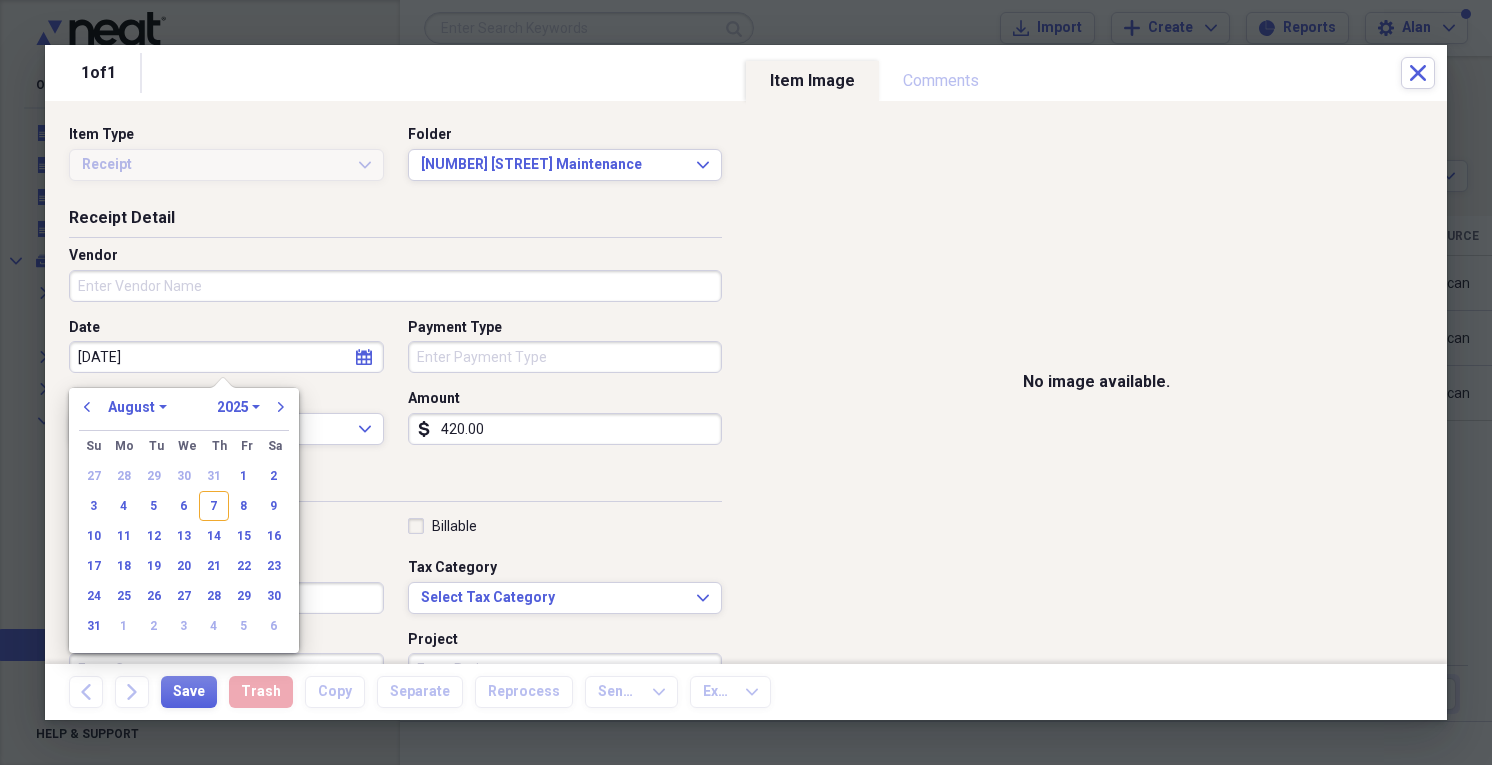 type on "[DATE]" 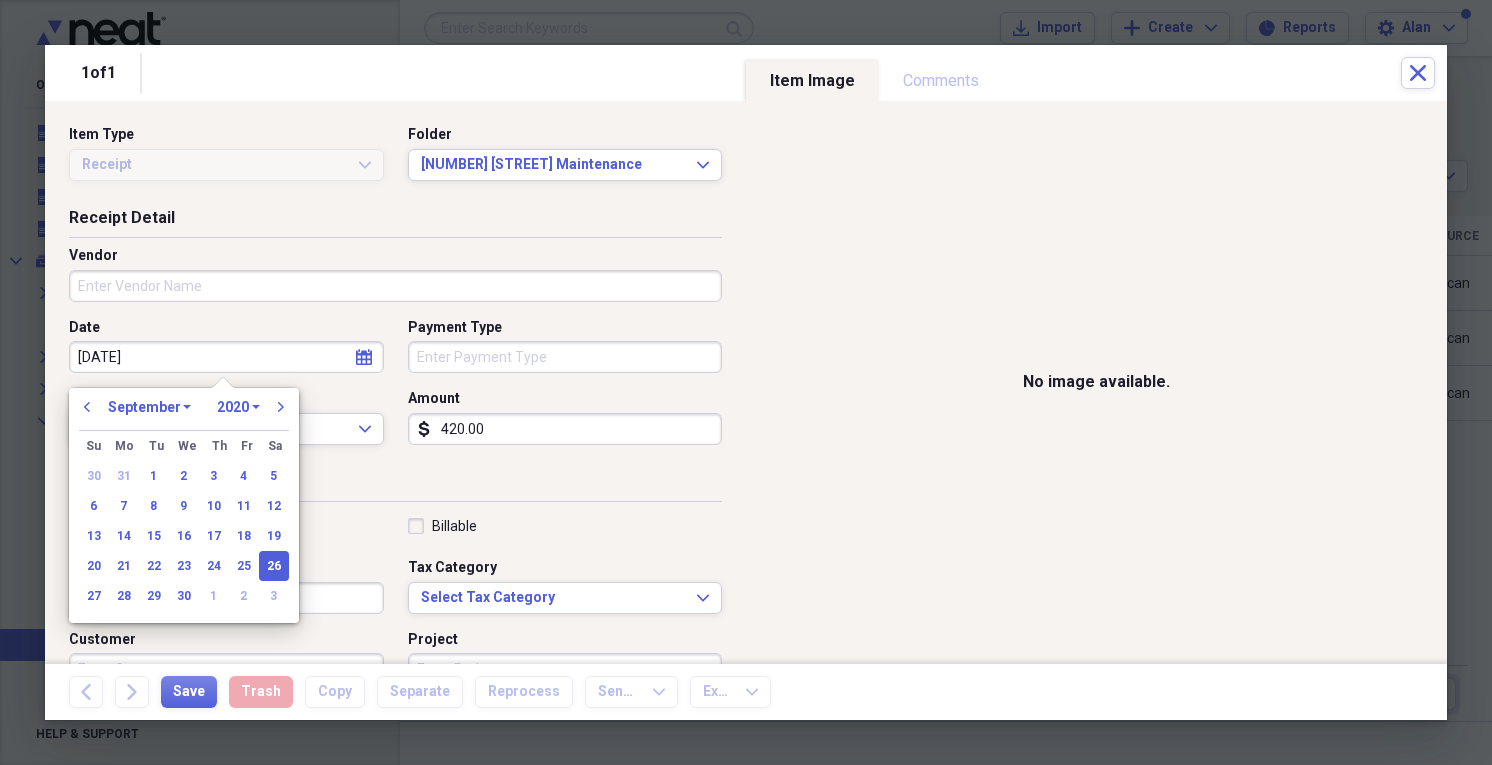 type on "[DATE]" 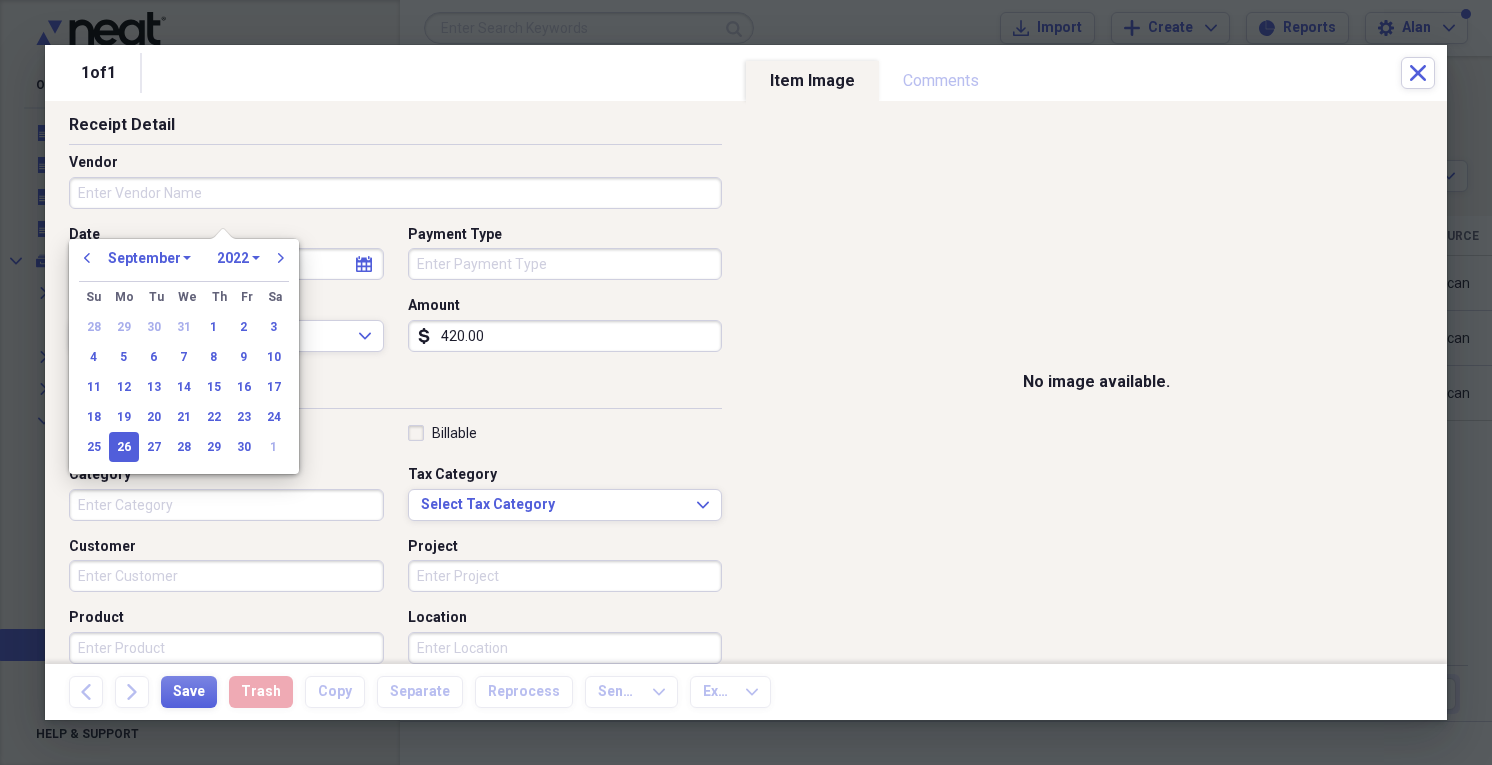 scroll, scrollTop: 160, scrollLeft: 0, axis: vertical 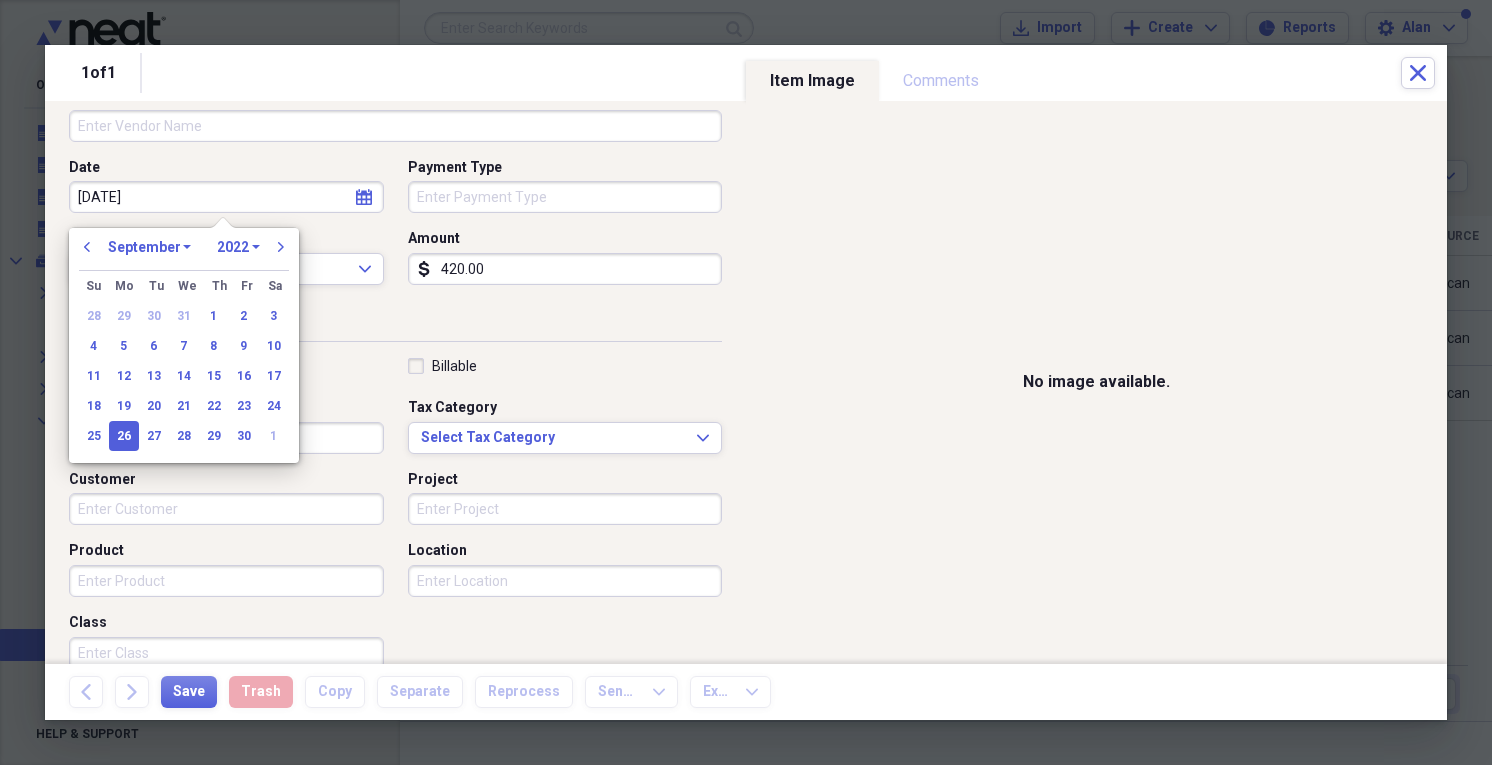 type on "09/26/2022" 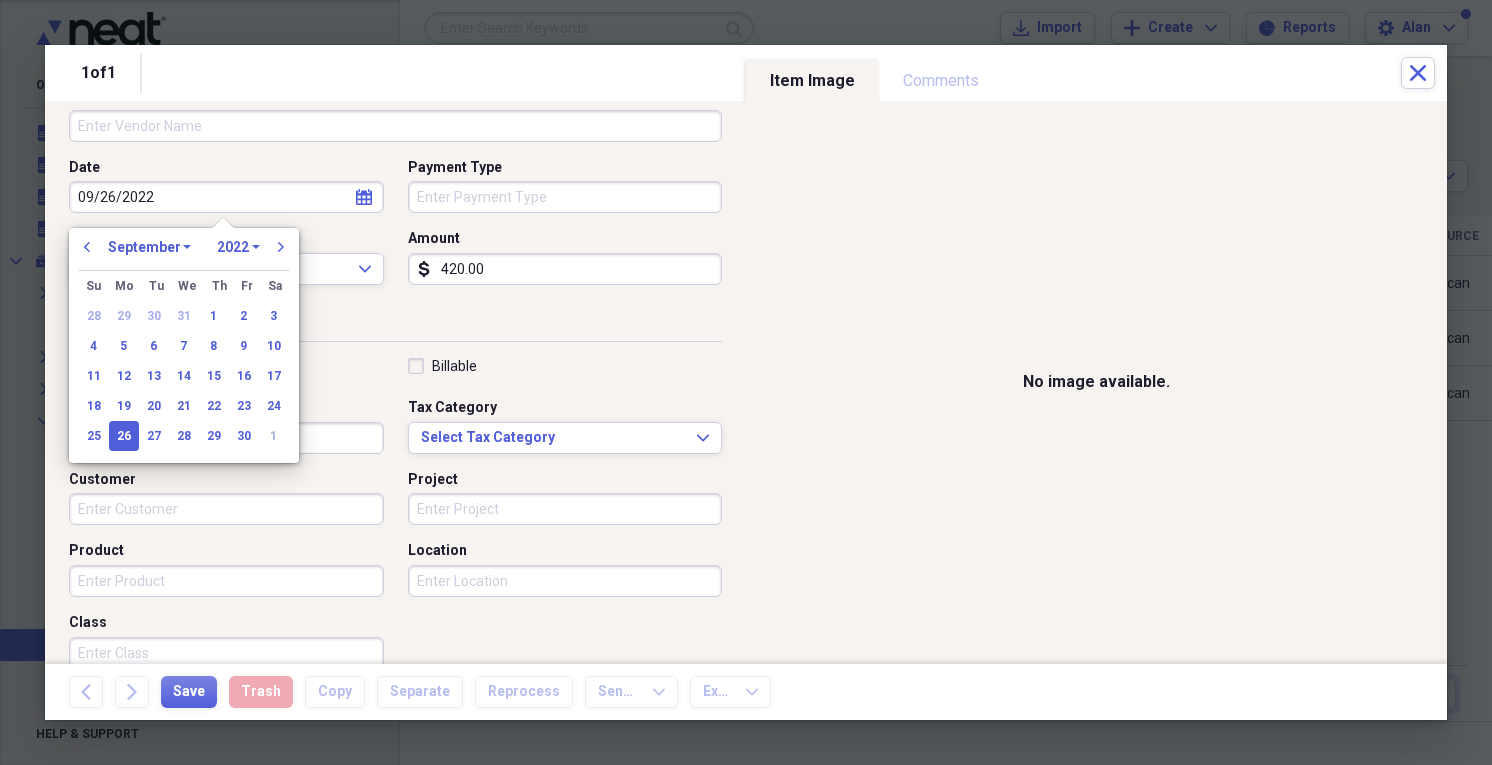 click on "Receipt Classification" at bounding box center [395, 326] 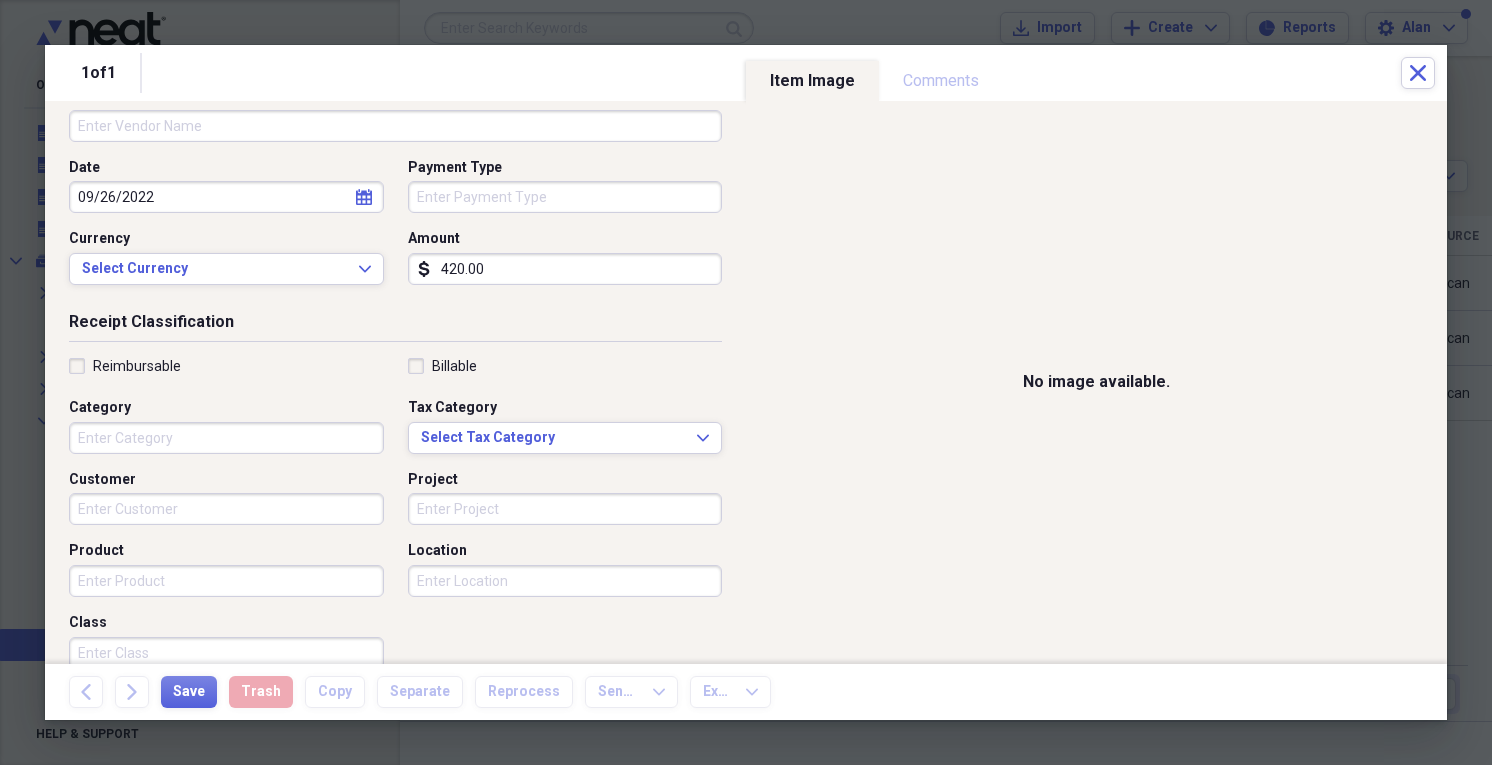 click on "Category" at bounding box center (226, 438) 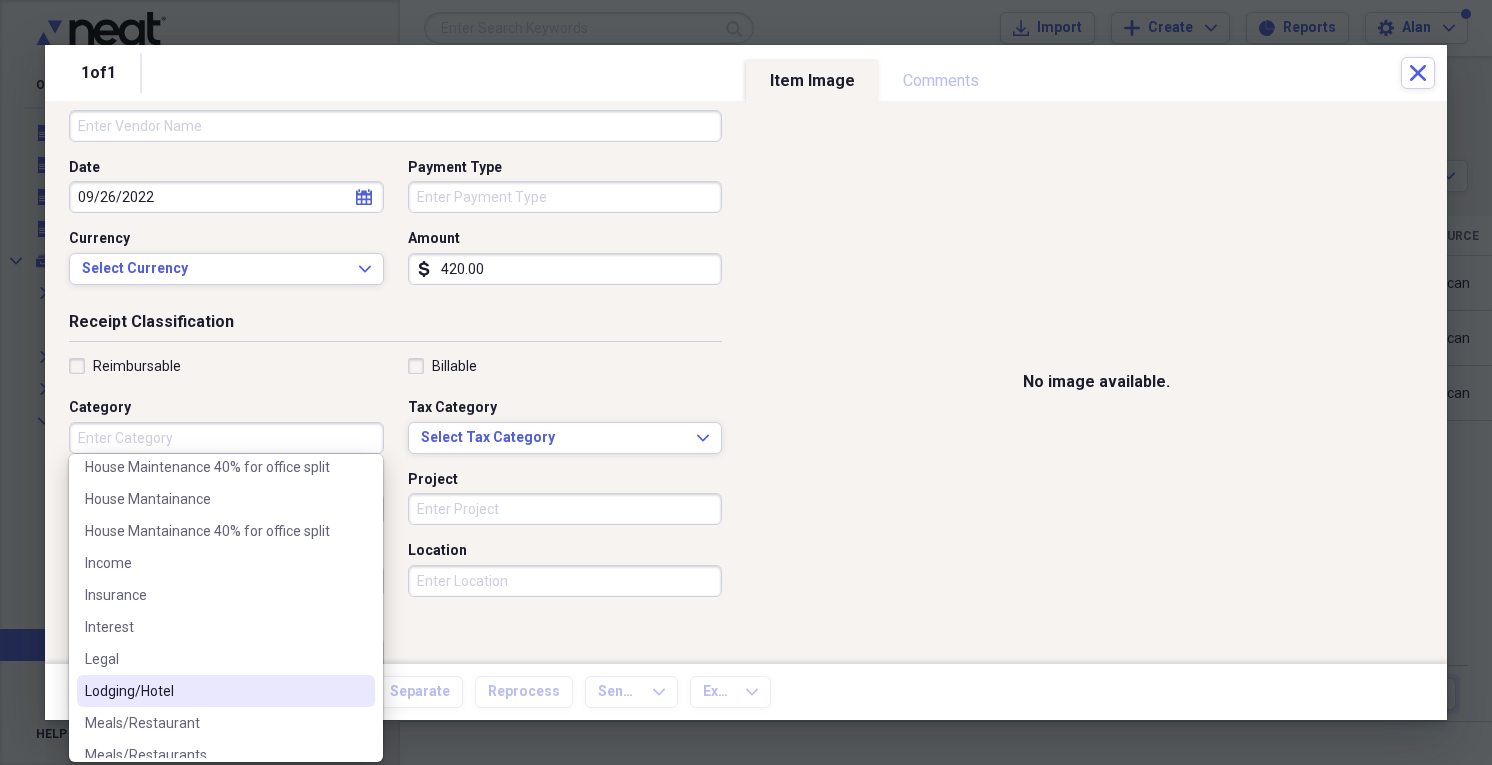 scroll, scrollTop: 560, scrollLeft: 0, axis: vertical 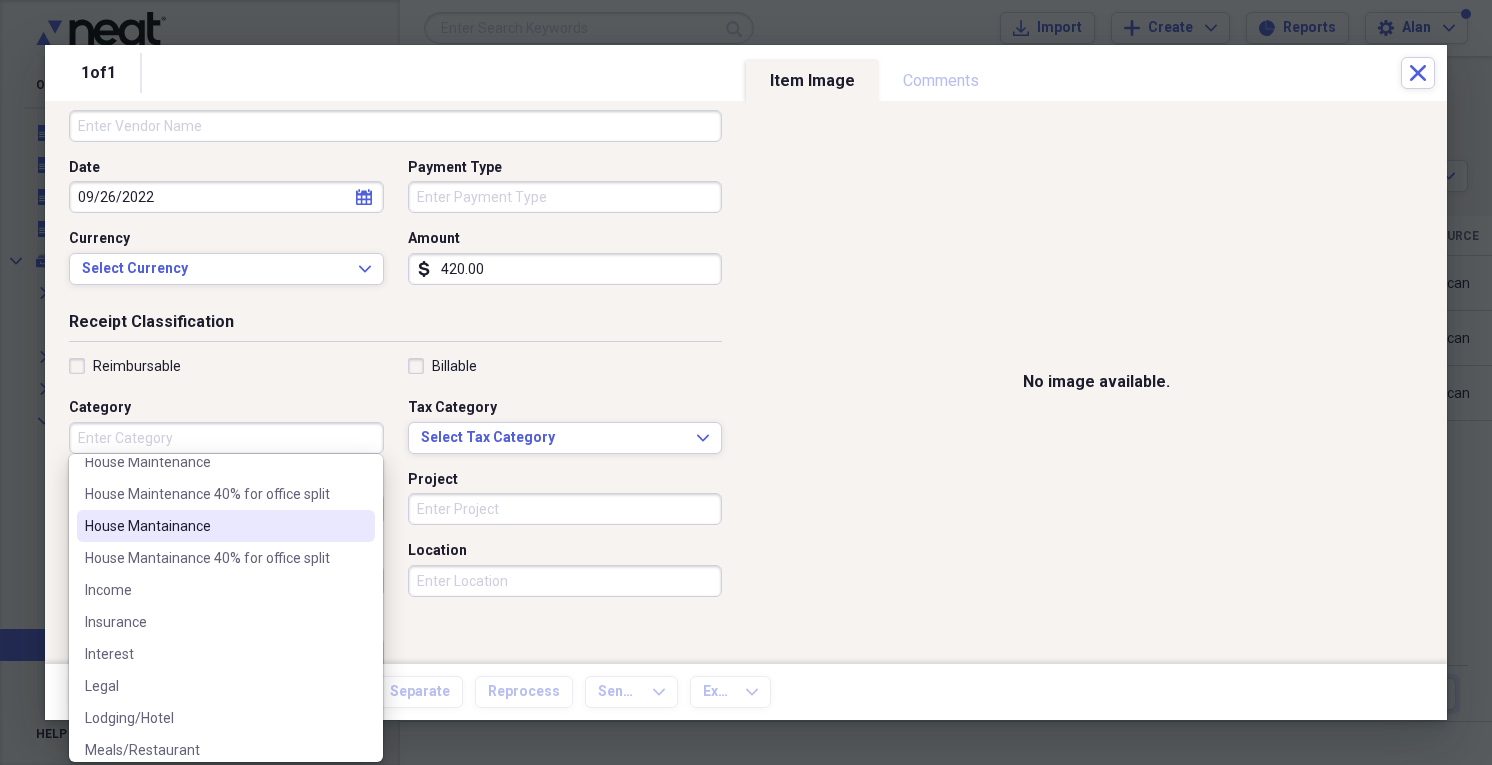 click on "House Mantainance" at bounding box center [214, 526] 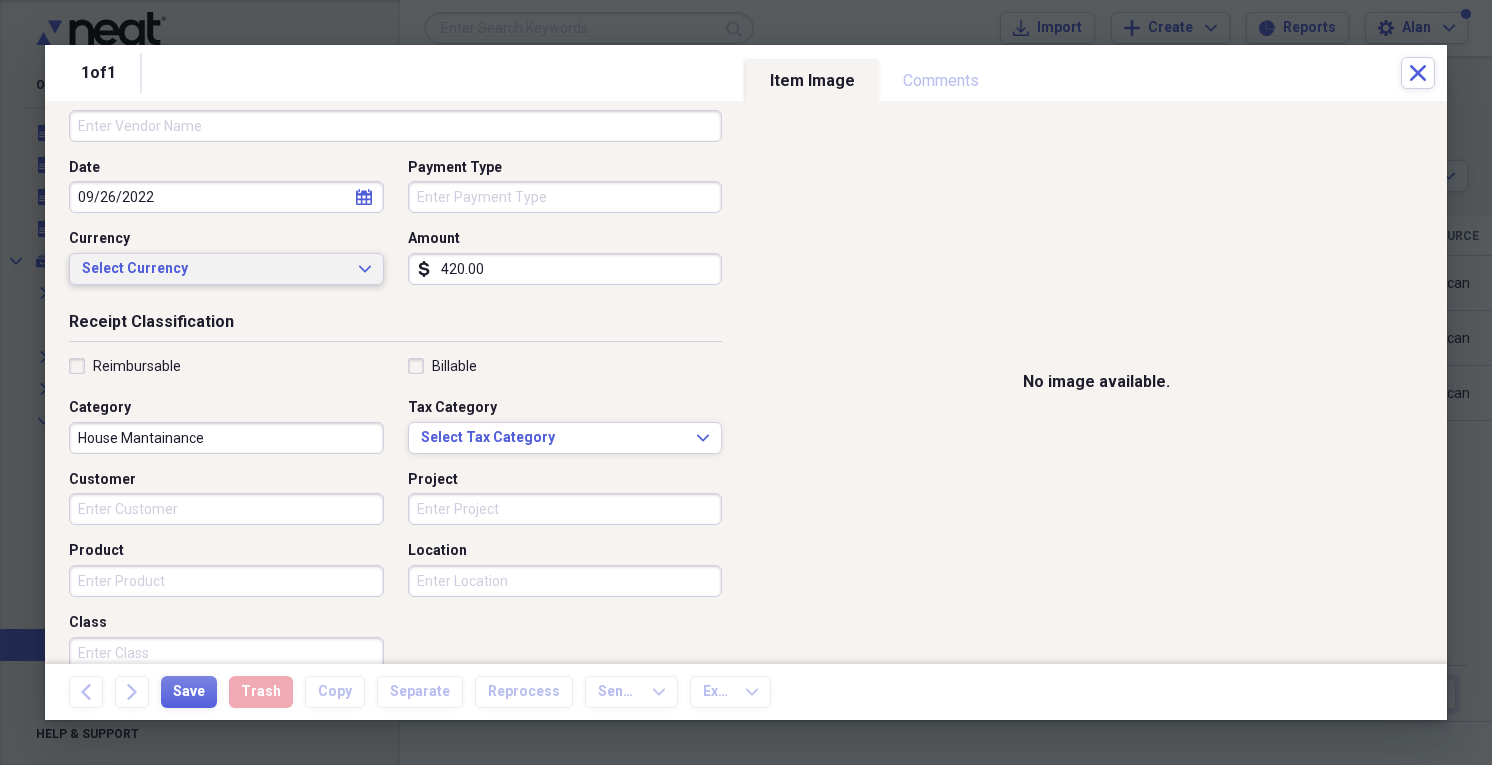 scroll, scrollTop: 0, scrollLeft: 0, axis: both 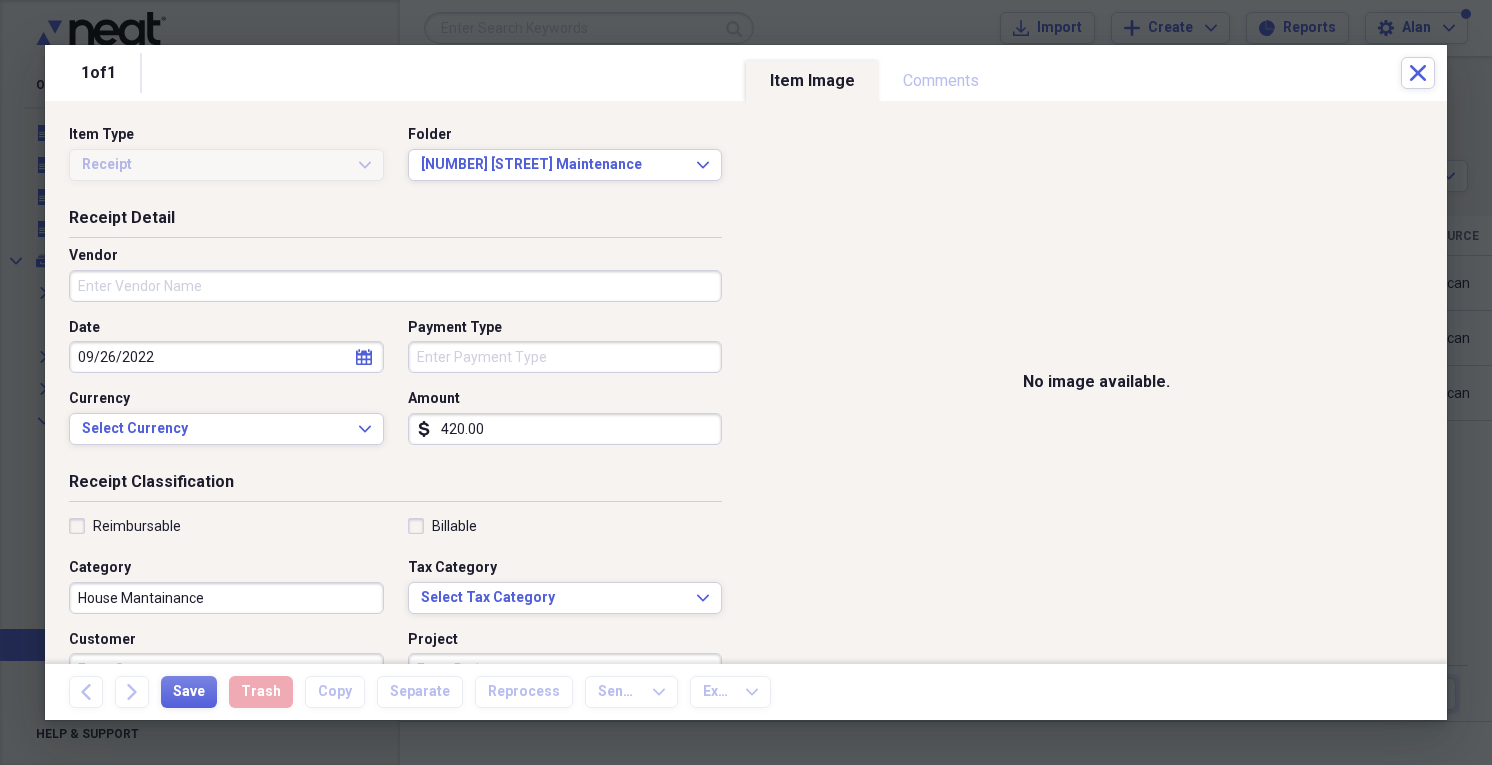 click on "Vendor" at bounding box center (395, 286) 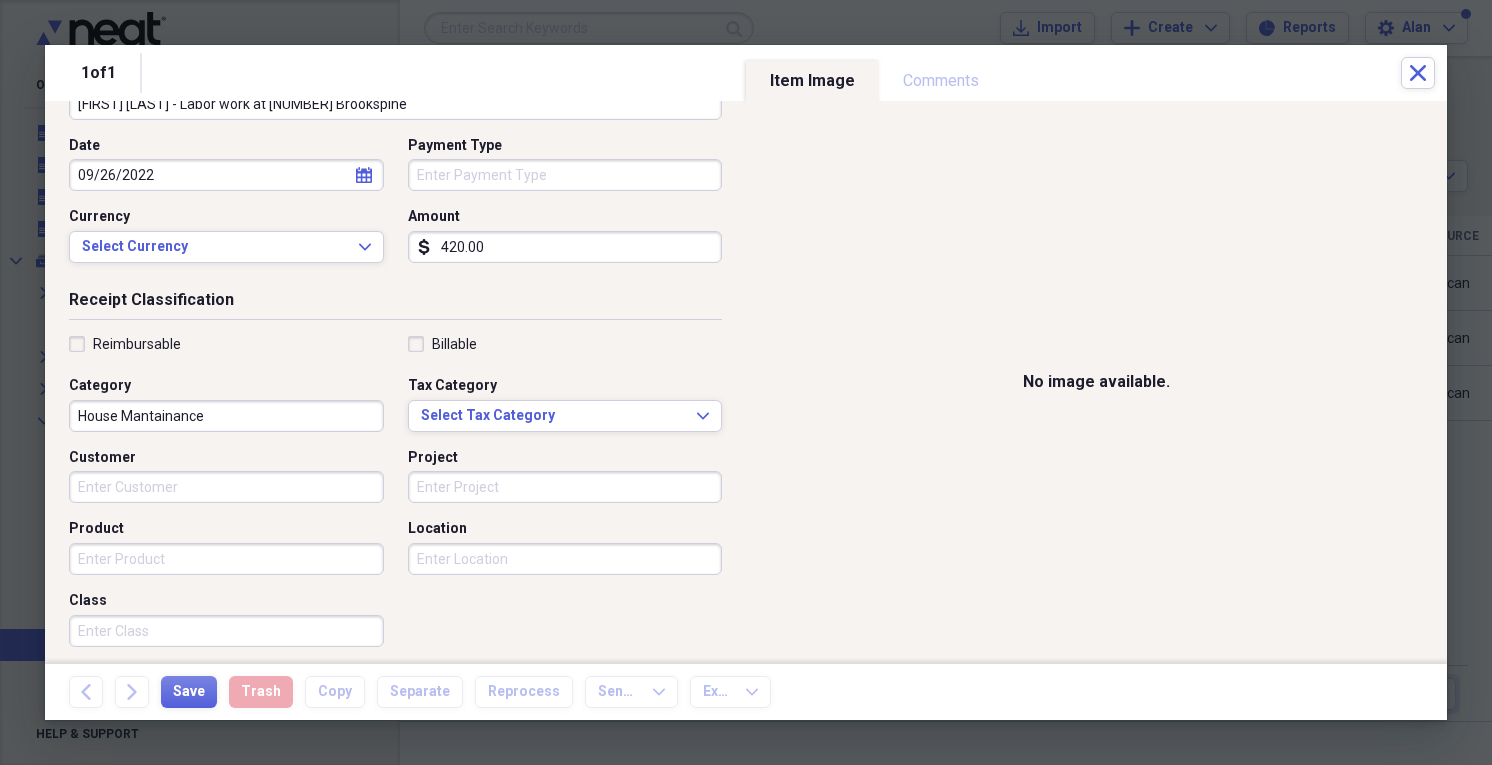 scroll, scrollTop: 384, scrollLeft: 0, axis: vertical 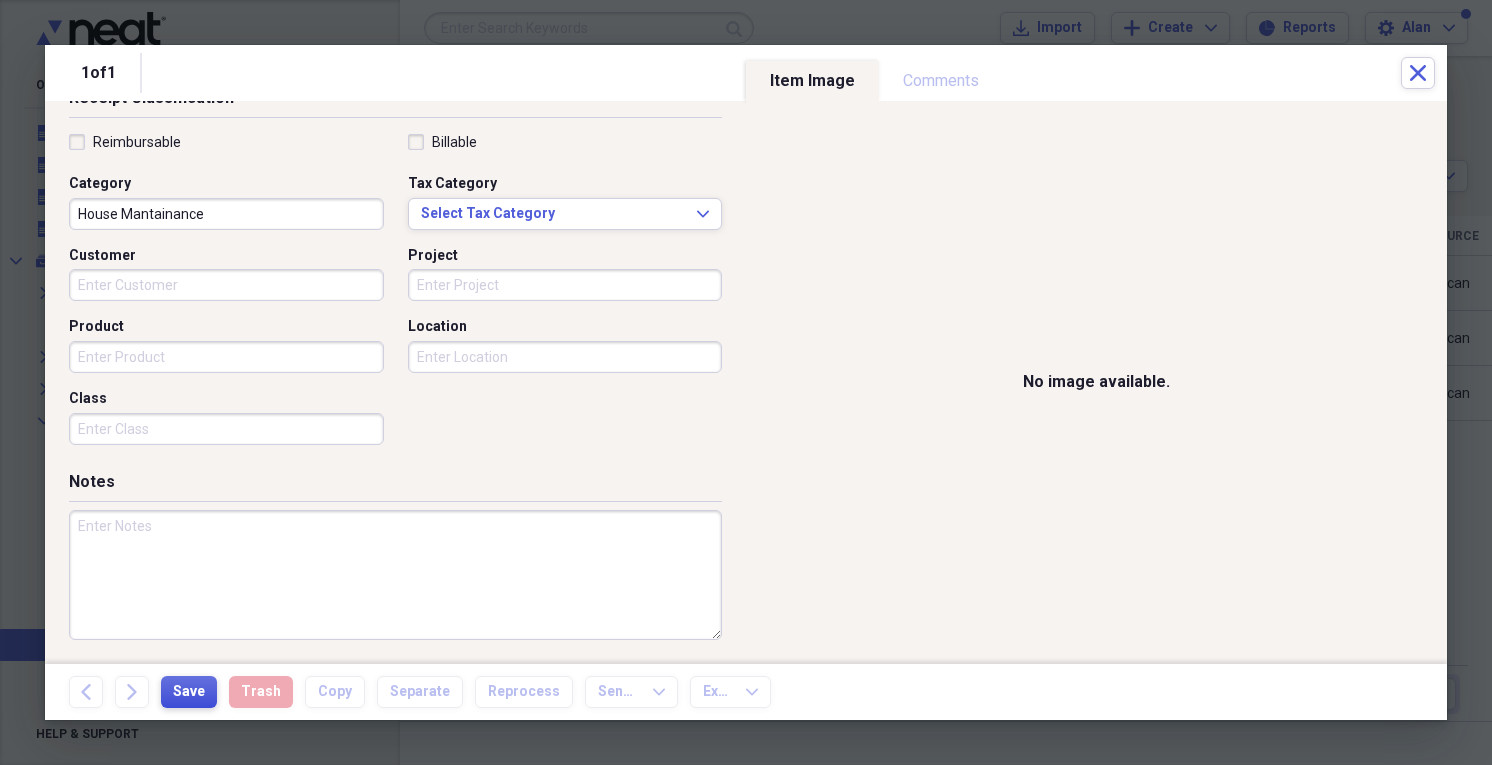 type on "[FIRST] [LAST] - Labor work at [NUMBER] Brookspine" 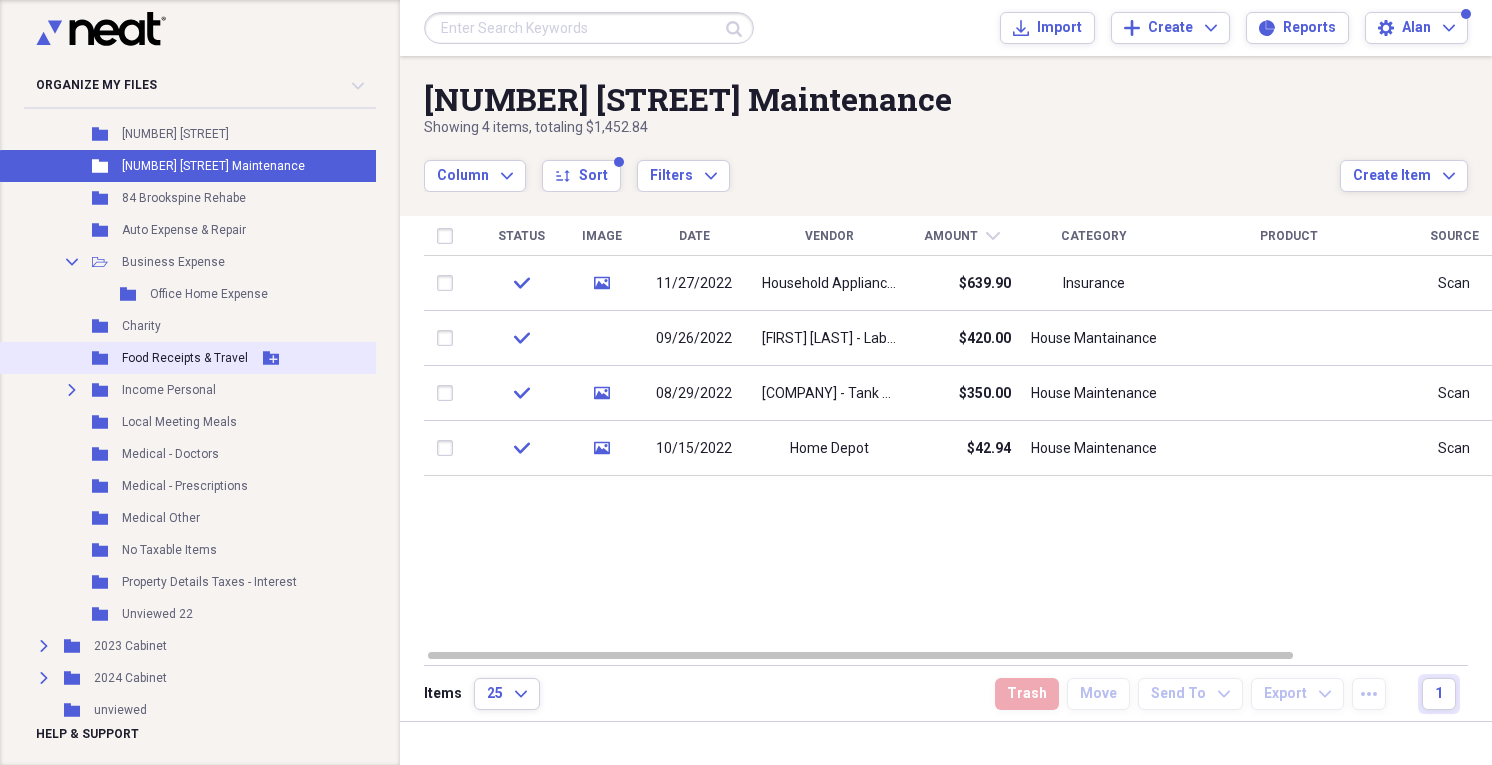 scroll, scrollTop: 480, scrollLeft: 0, axis: vertical 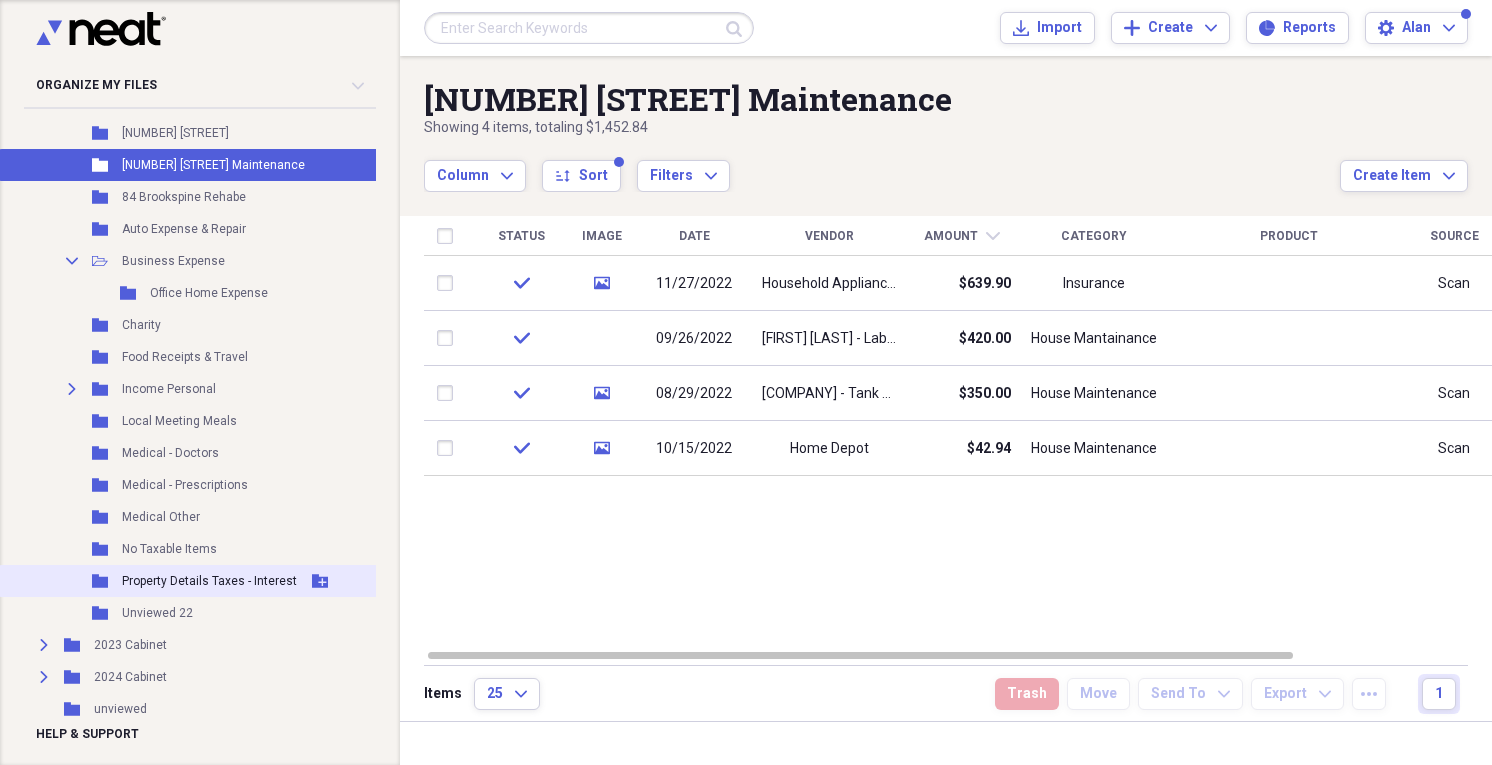 click on "Property Details Taxes - Interest" at bounding box center (209, 581) 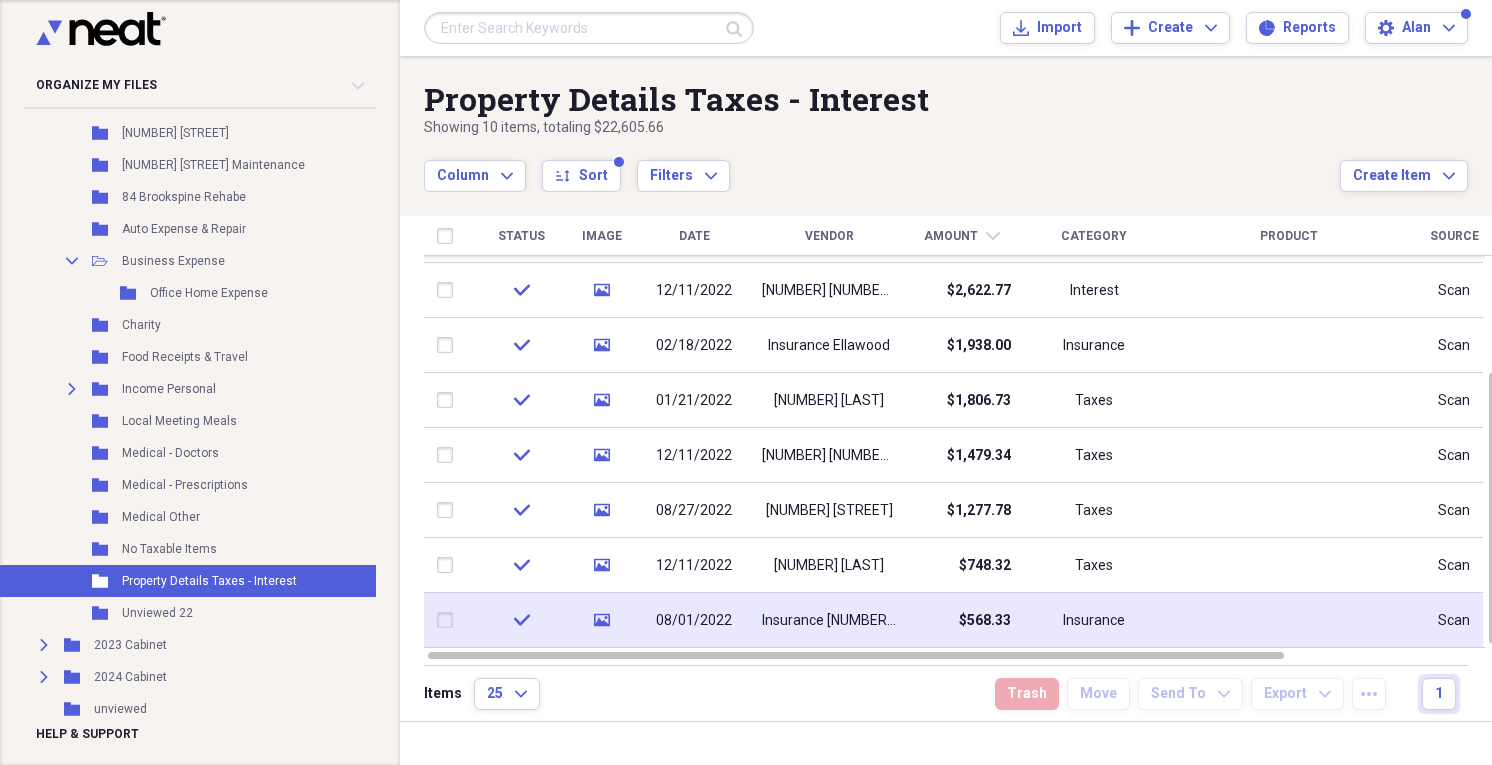 click on "Insurance [NUMBER] Brookspine" at bounding box center [829, 621] 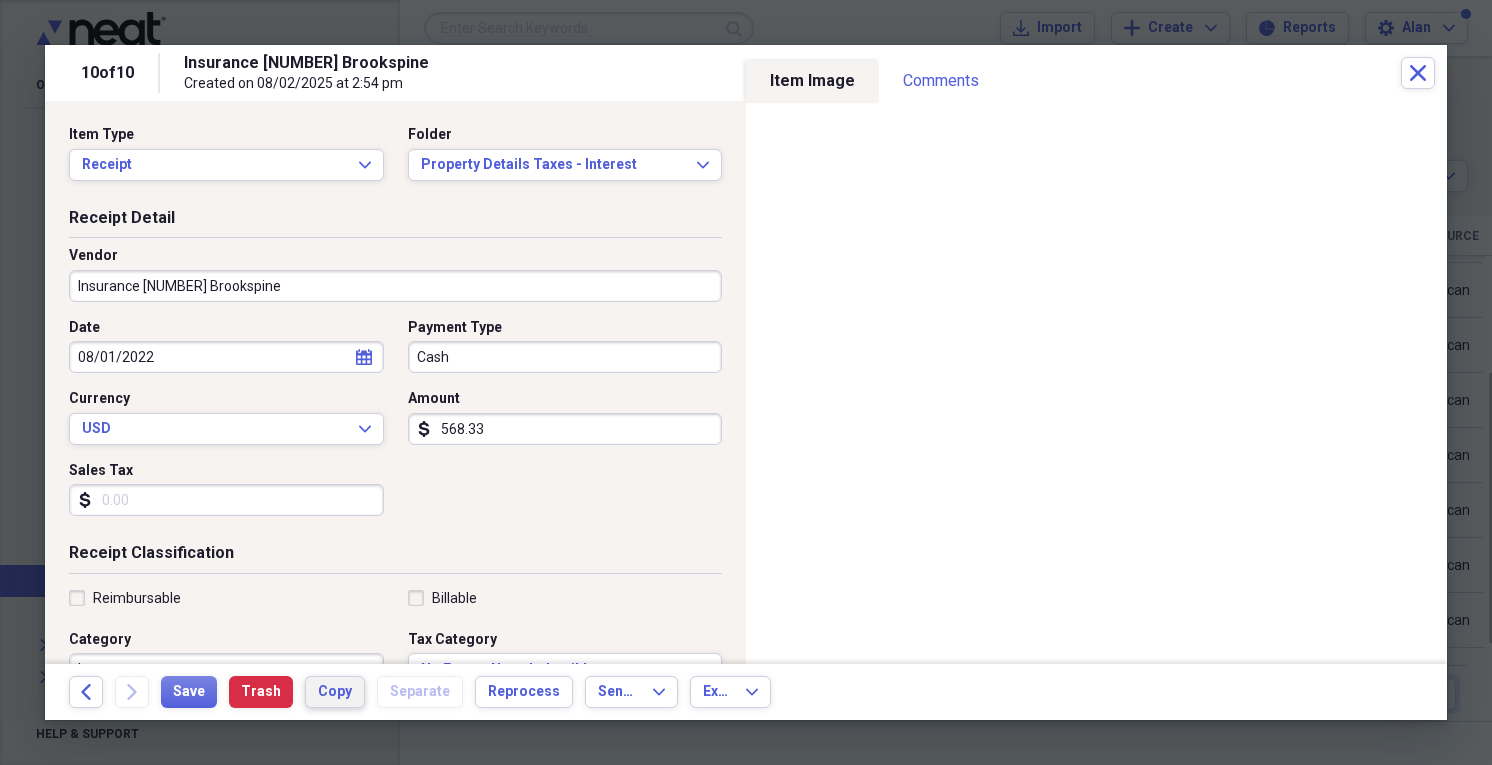click on "Copy" at bounding box center [335, 692] 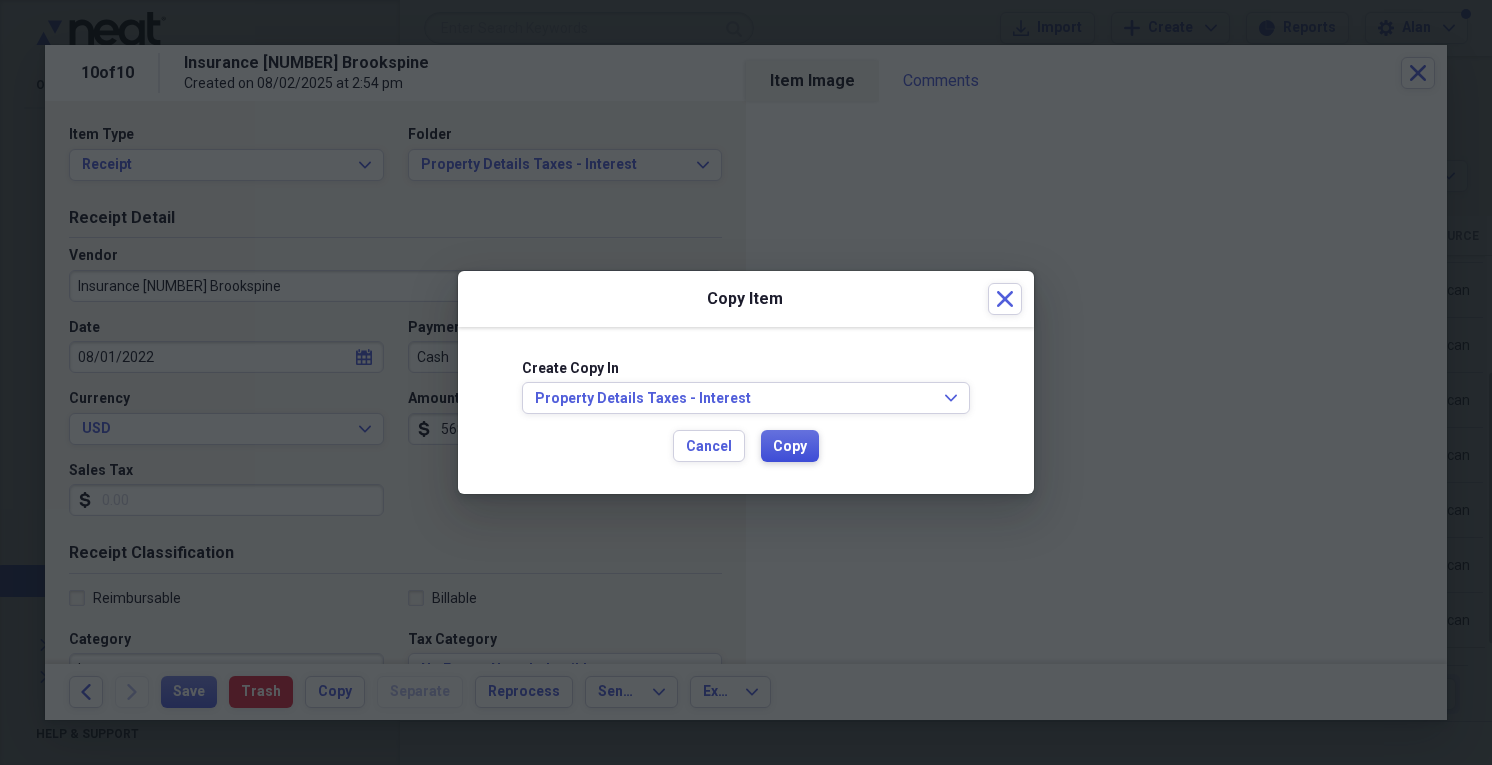 click on "Copy" at bounding box center [790, 447] 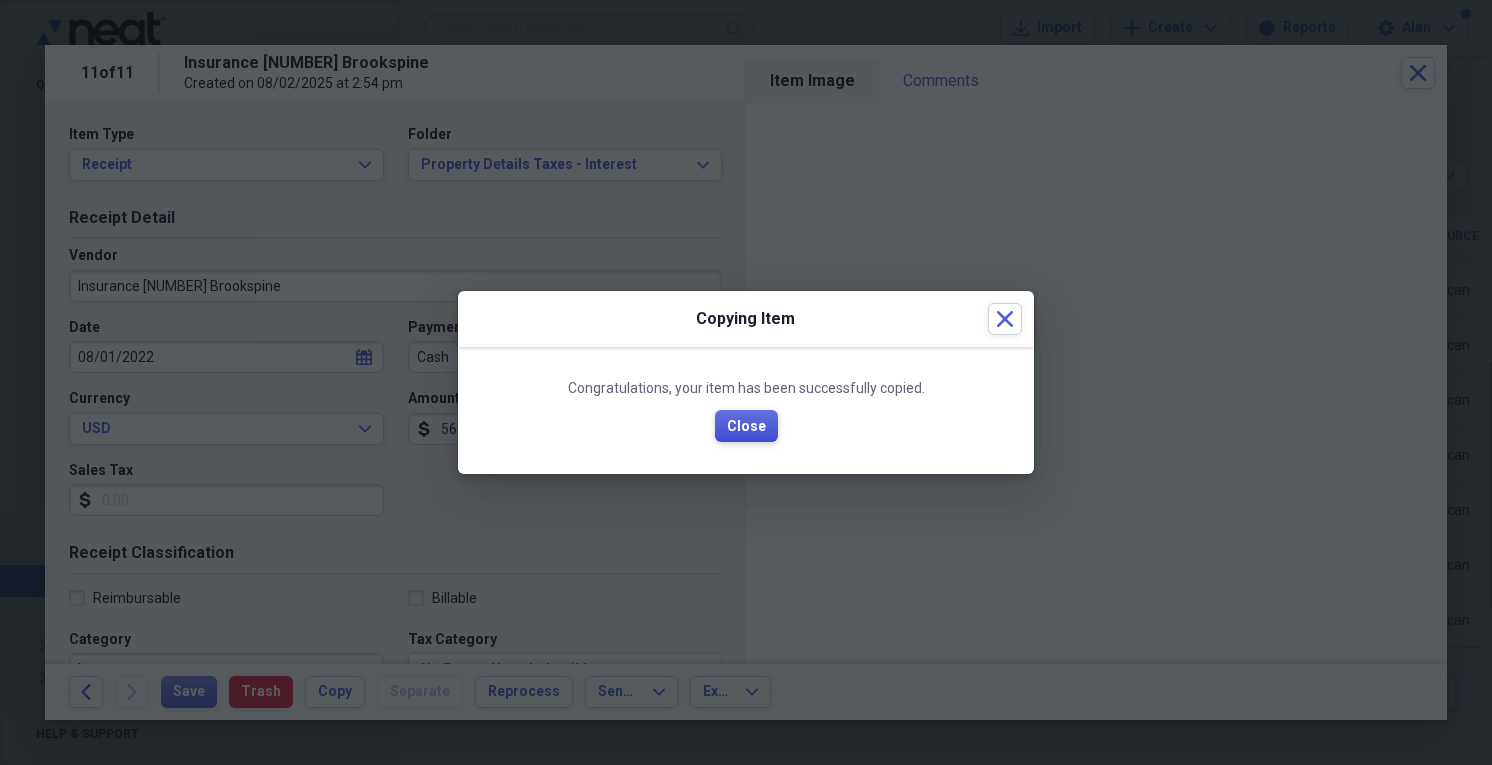 click on "Close" at bounding box center [746, 427] 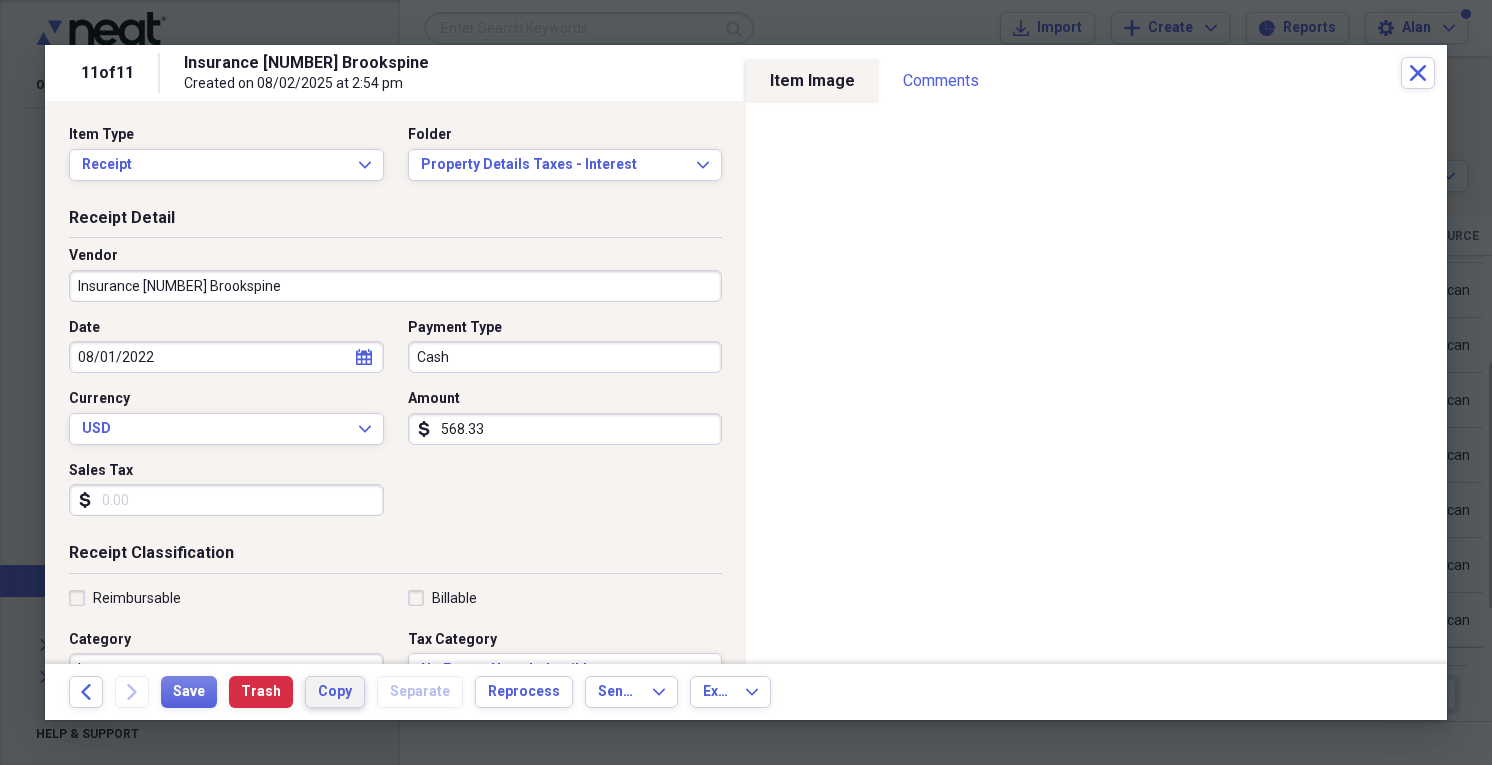 click on "Copy" at bounding box center [335, 692] 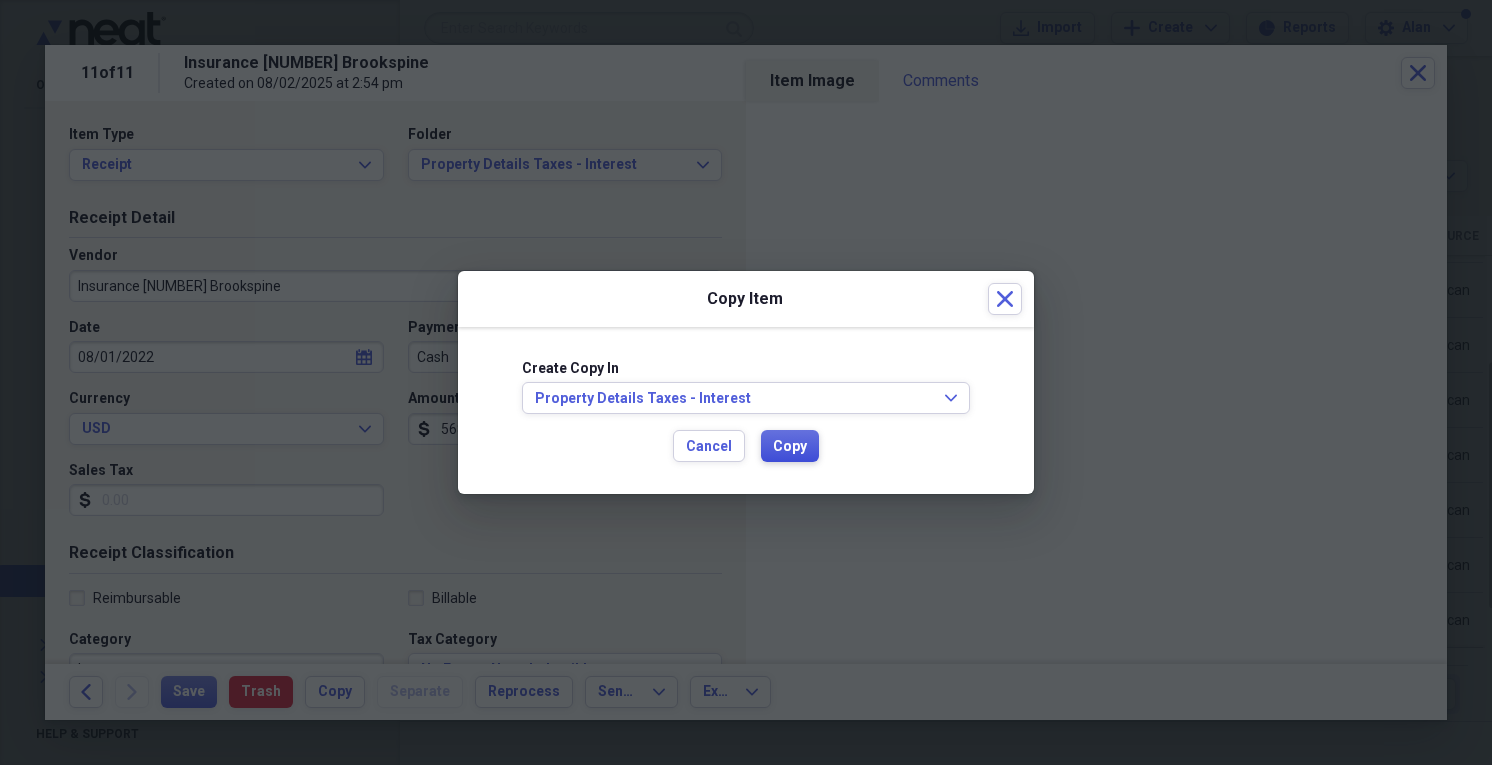 click on "Copy" at bounding box center (790, 447) 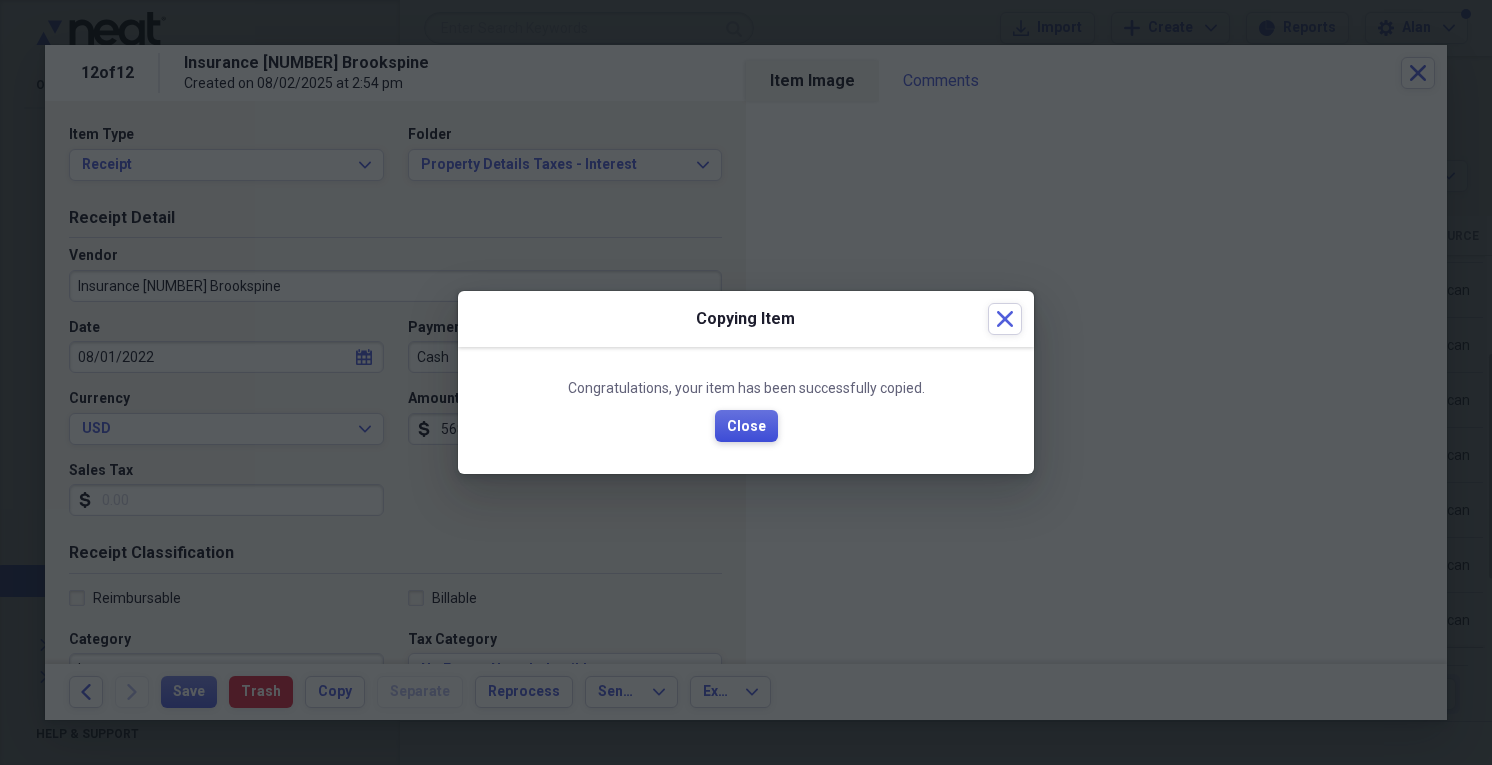 click on "Close" at bounding box center [746, 427] 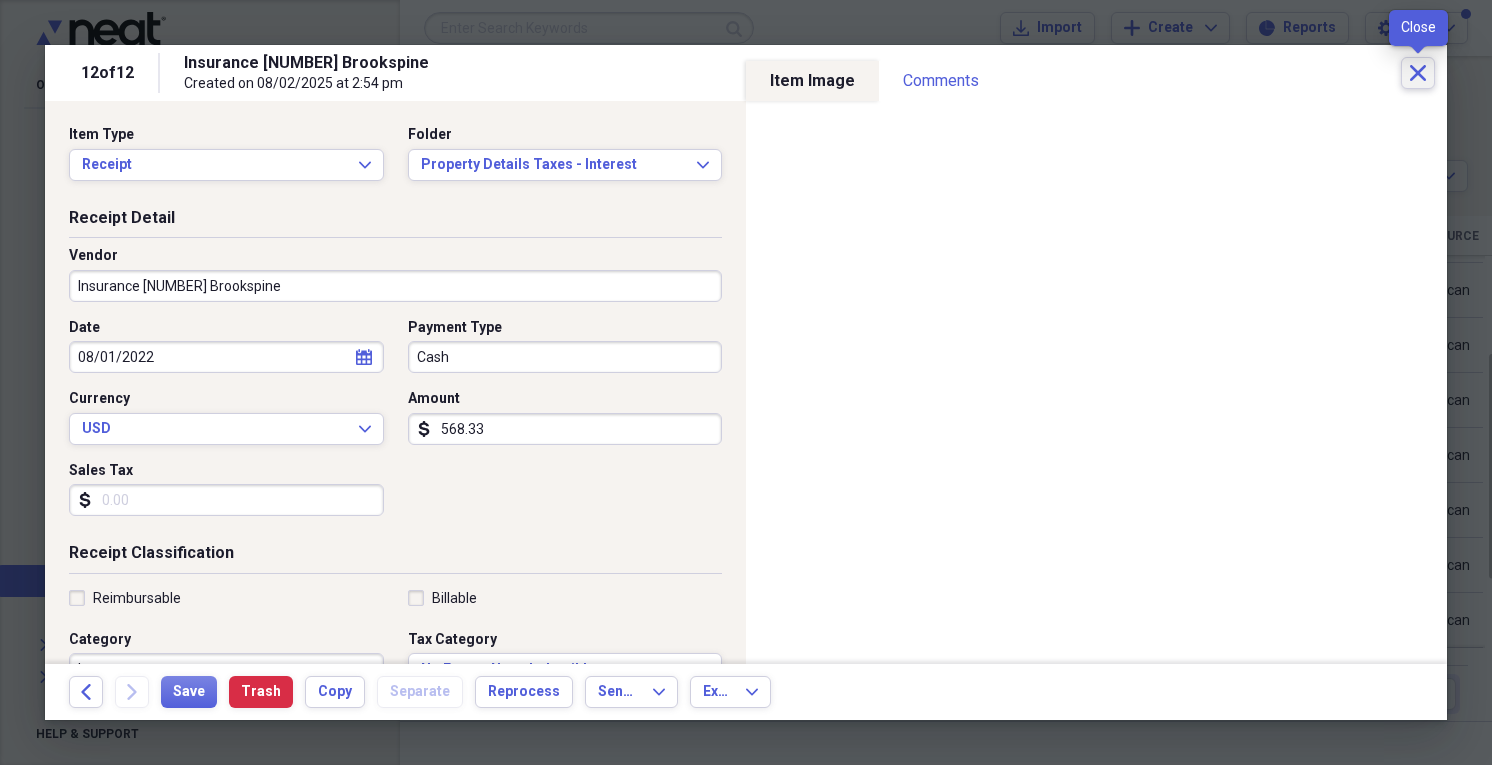 click on "Close" 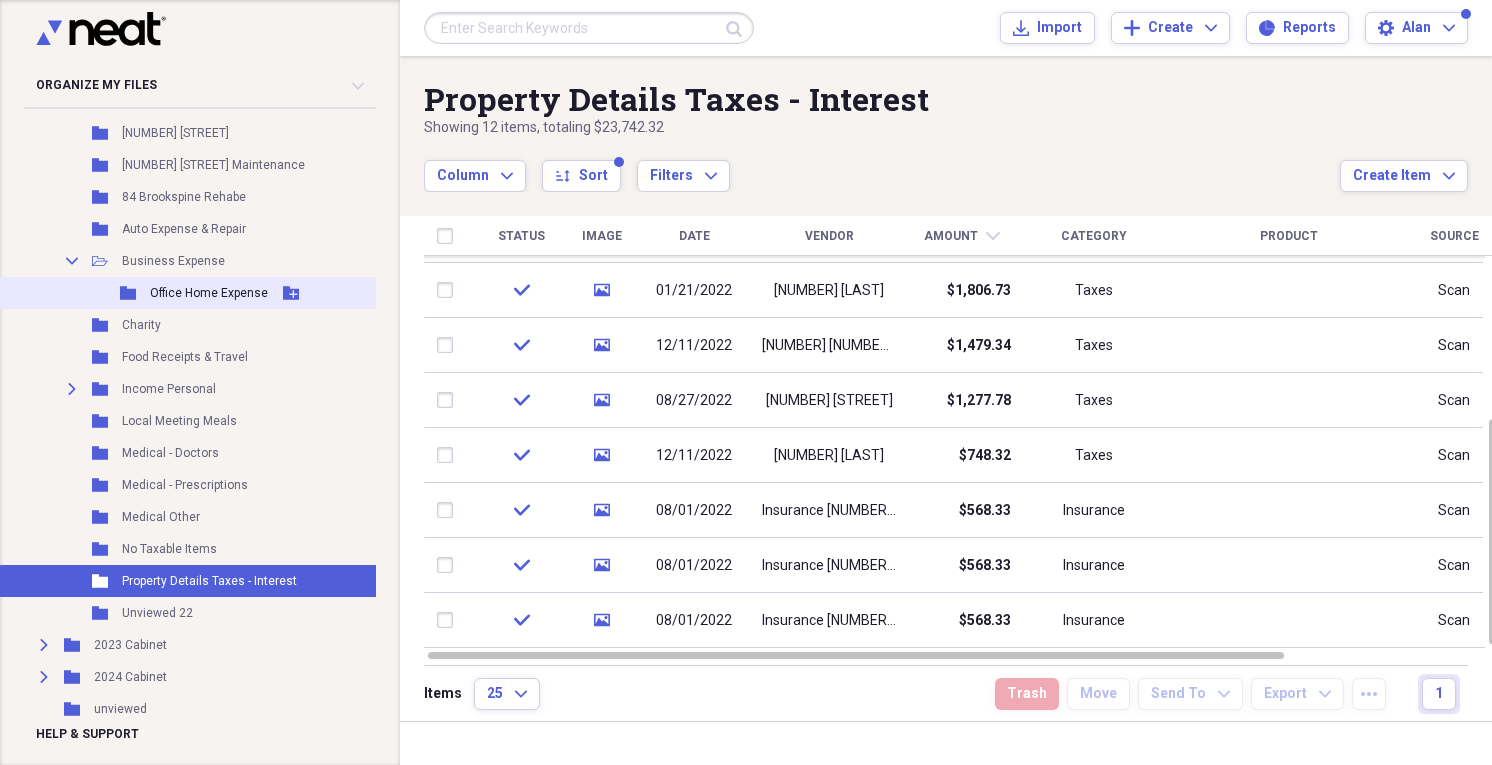 click on "Office Home Expense" at bounding box center (209, 293) 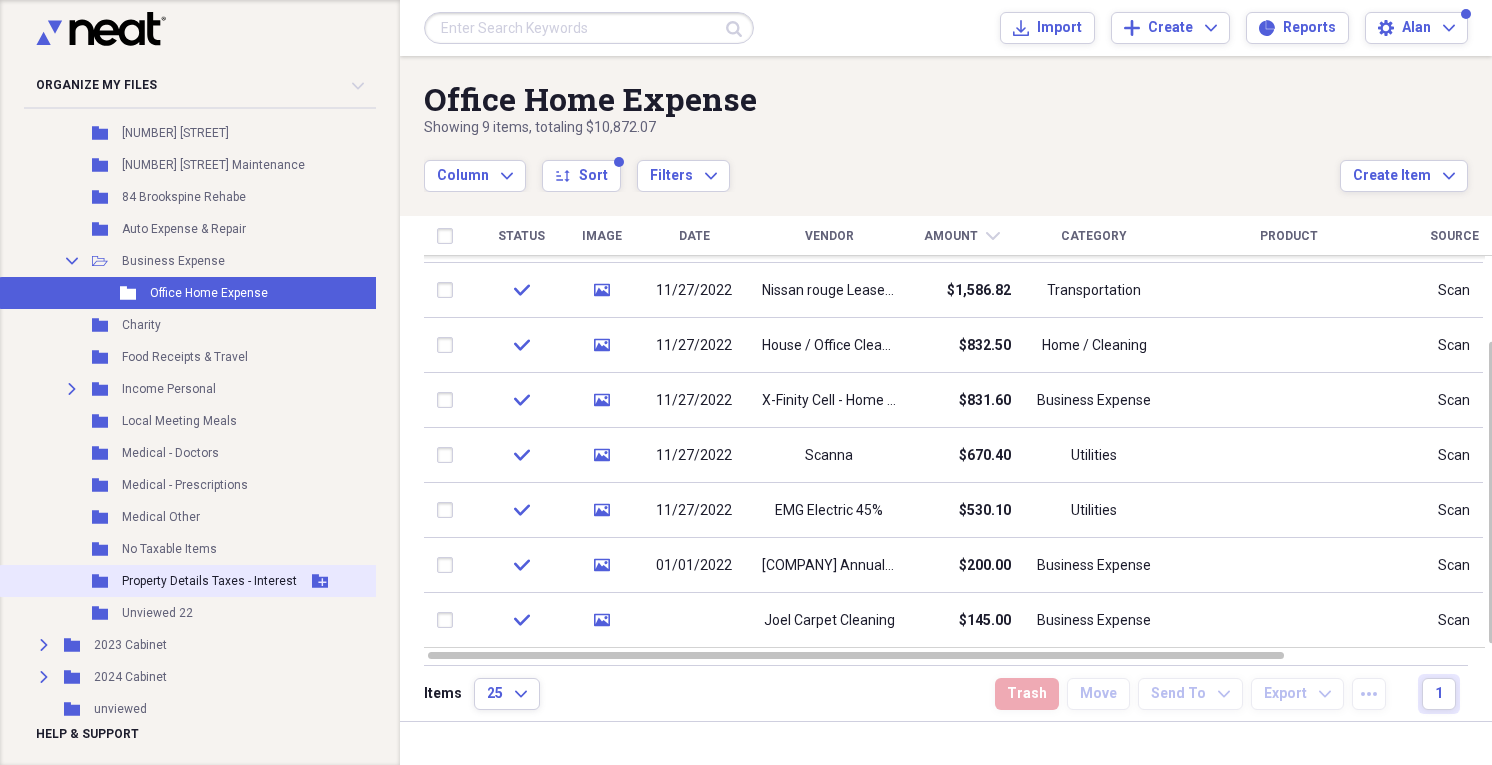 click on "Property Details Taxes - Interest" at bounding box center (209, 581) 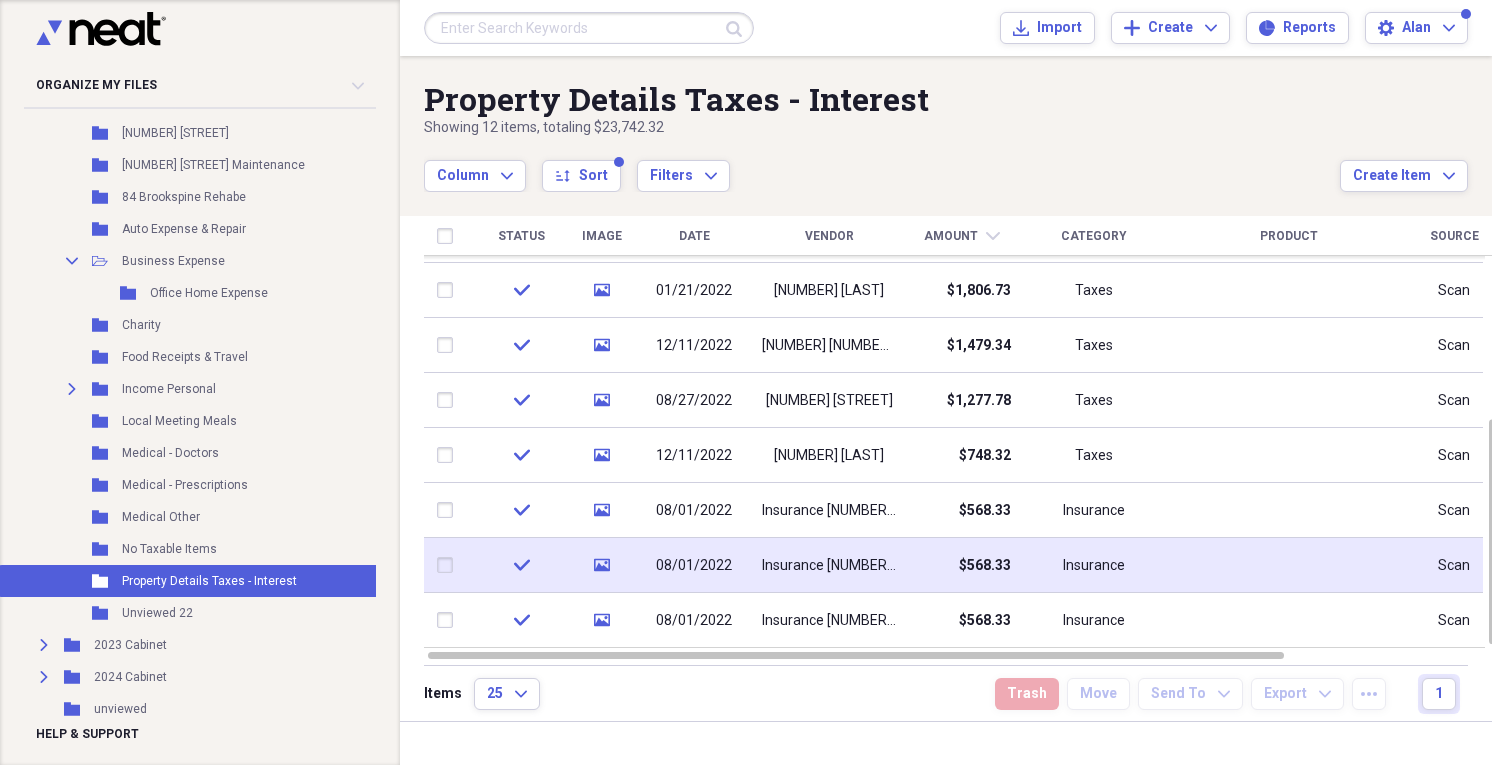 click on "08/01/2022" at bounding box center (694, 566) 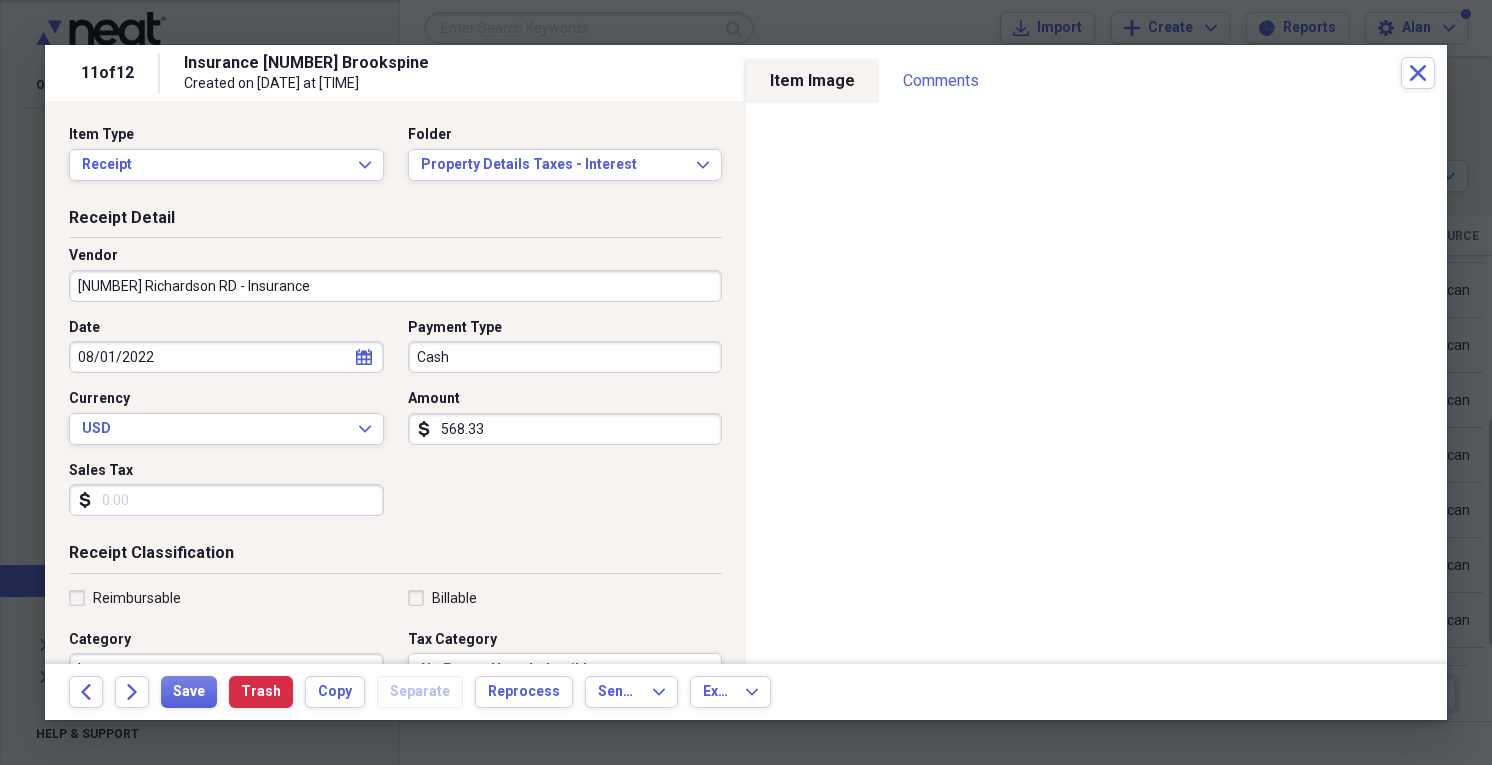 type on "[NUMBER] Richardson RD - Insurance" 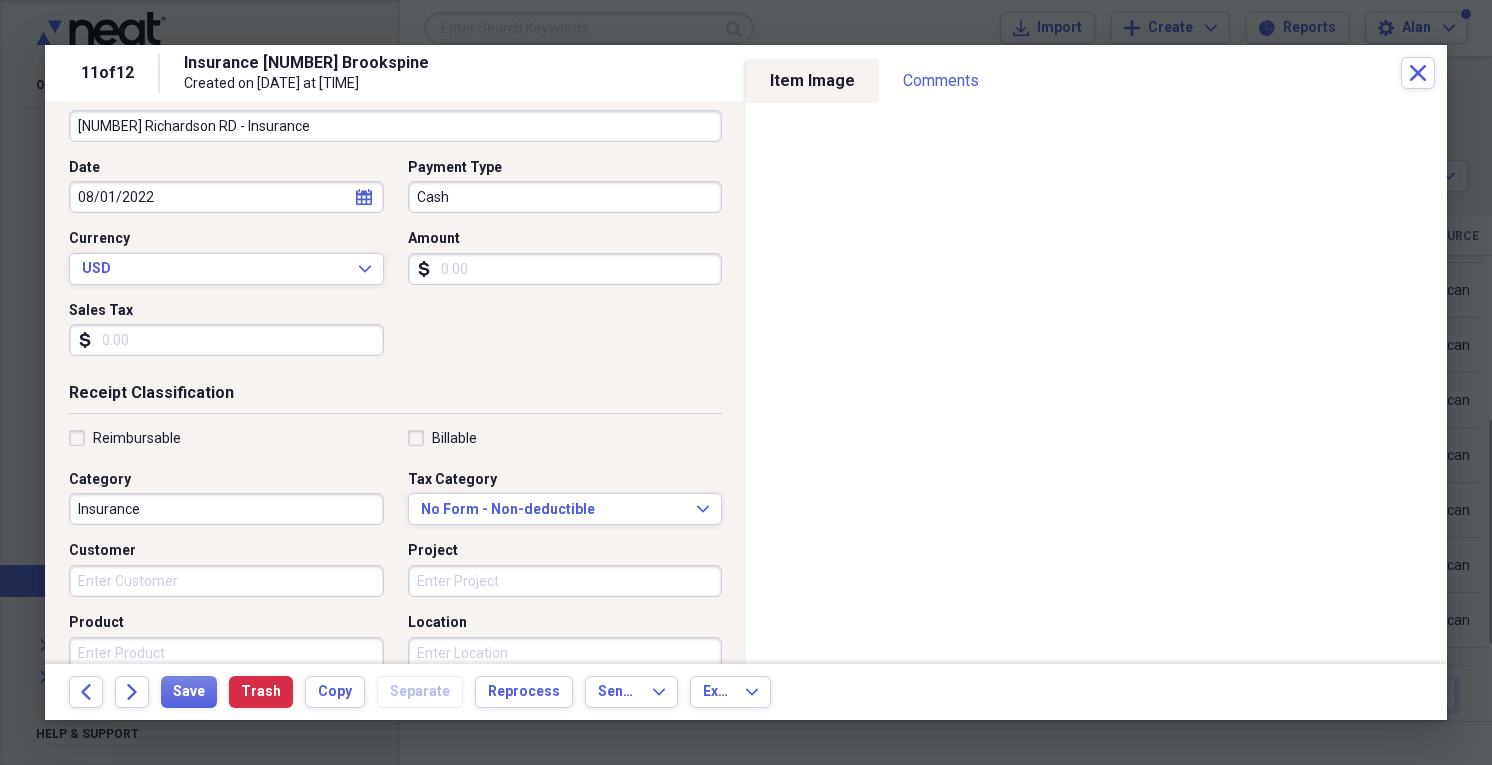 scroll, scrollTop: 0, scrollLeft: 0, axis: both 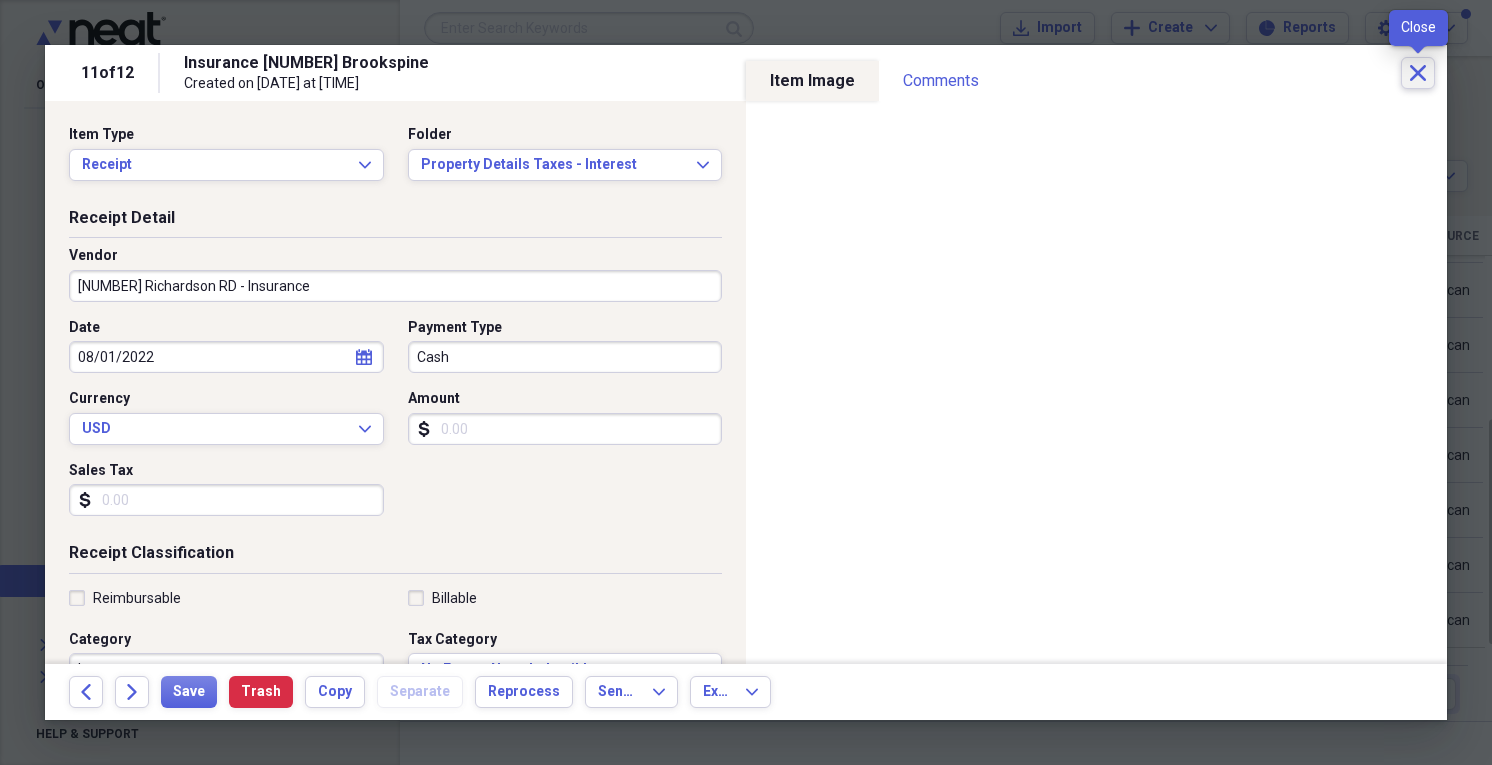 type 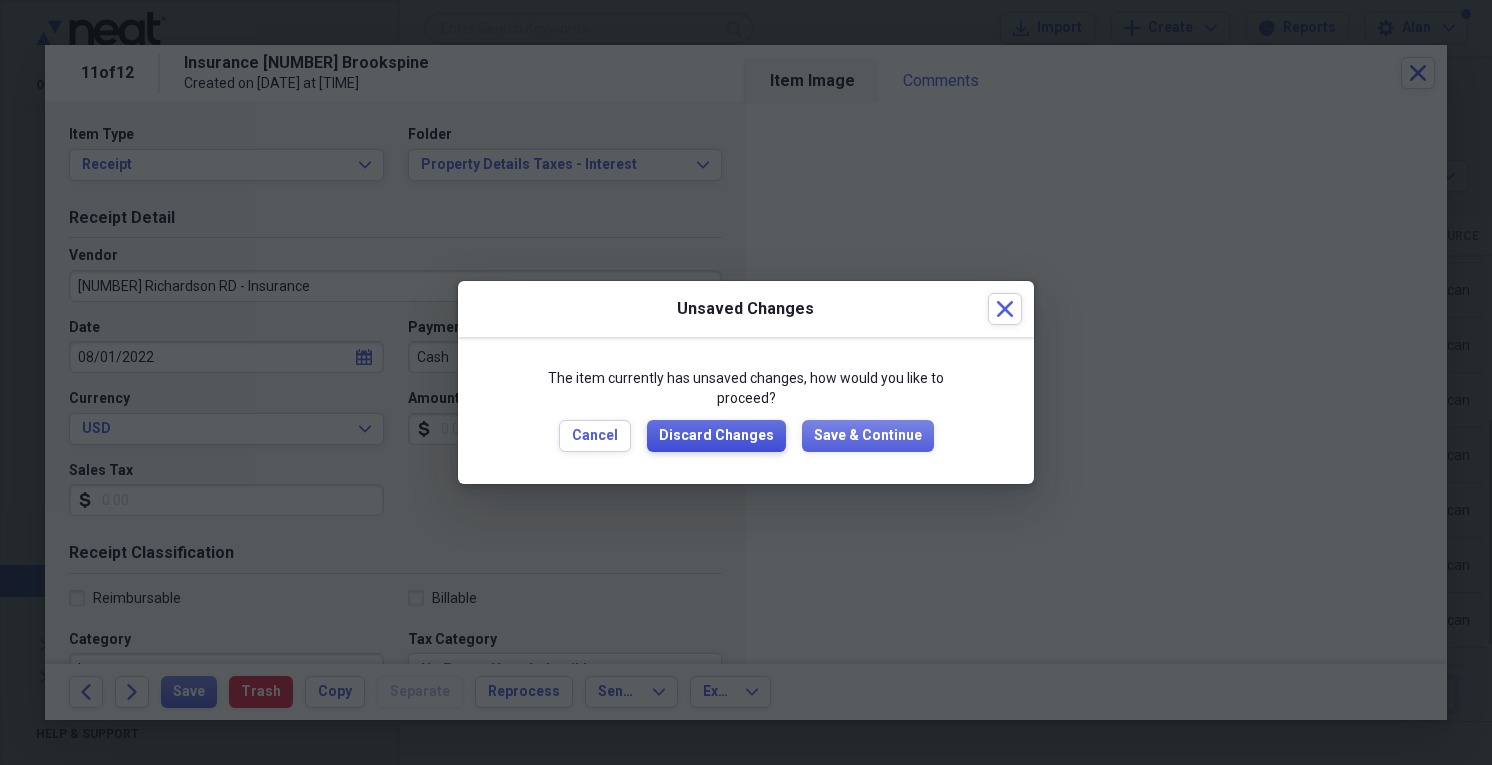 click on "Discard Changes" at bounding box center (716, 436) 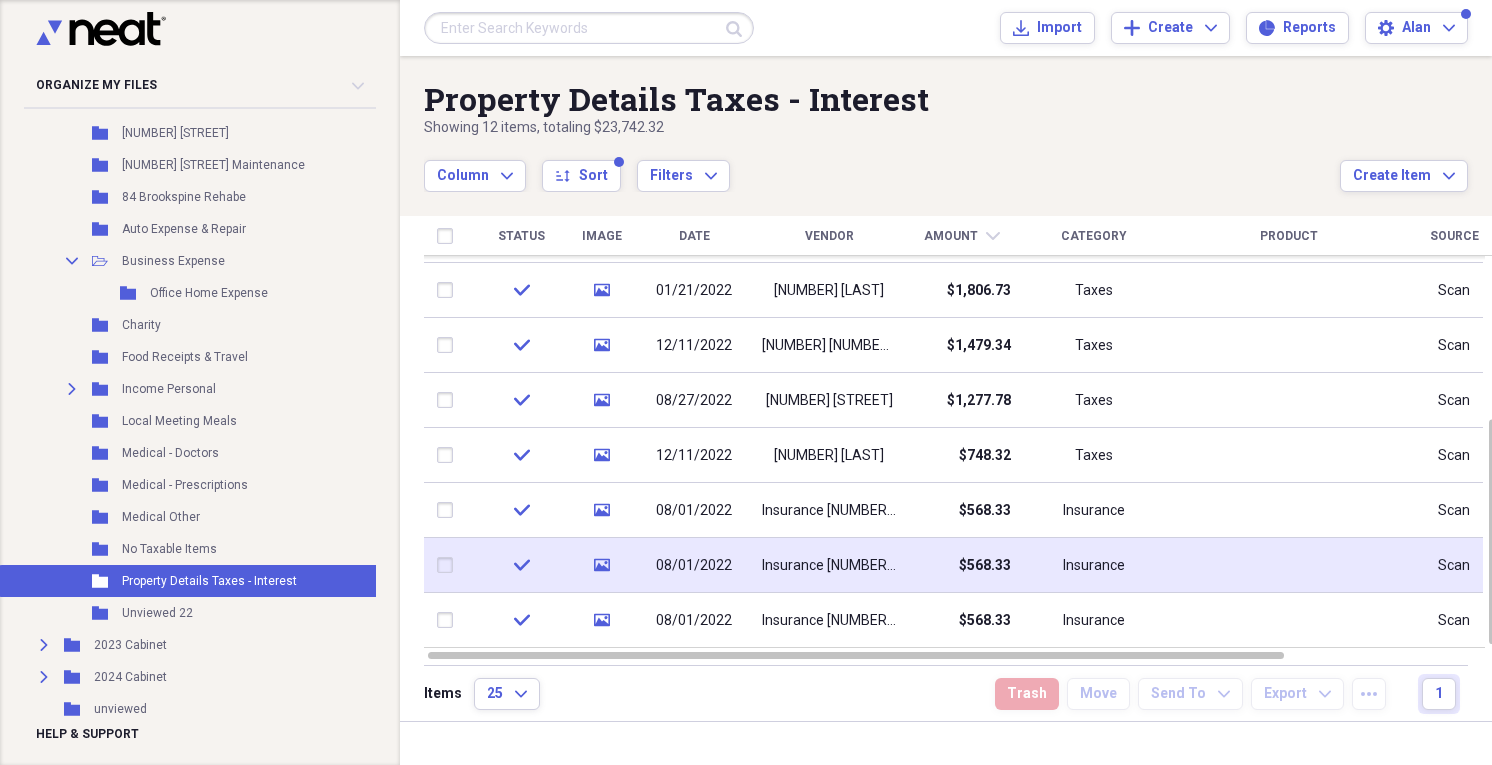click at bounding box center [449, 565] 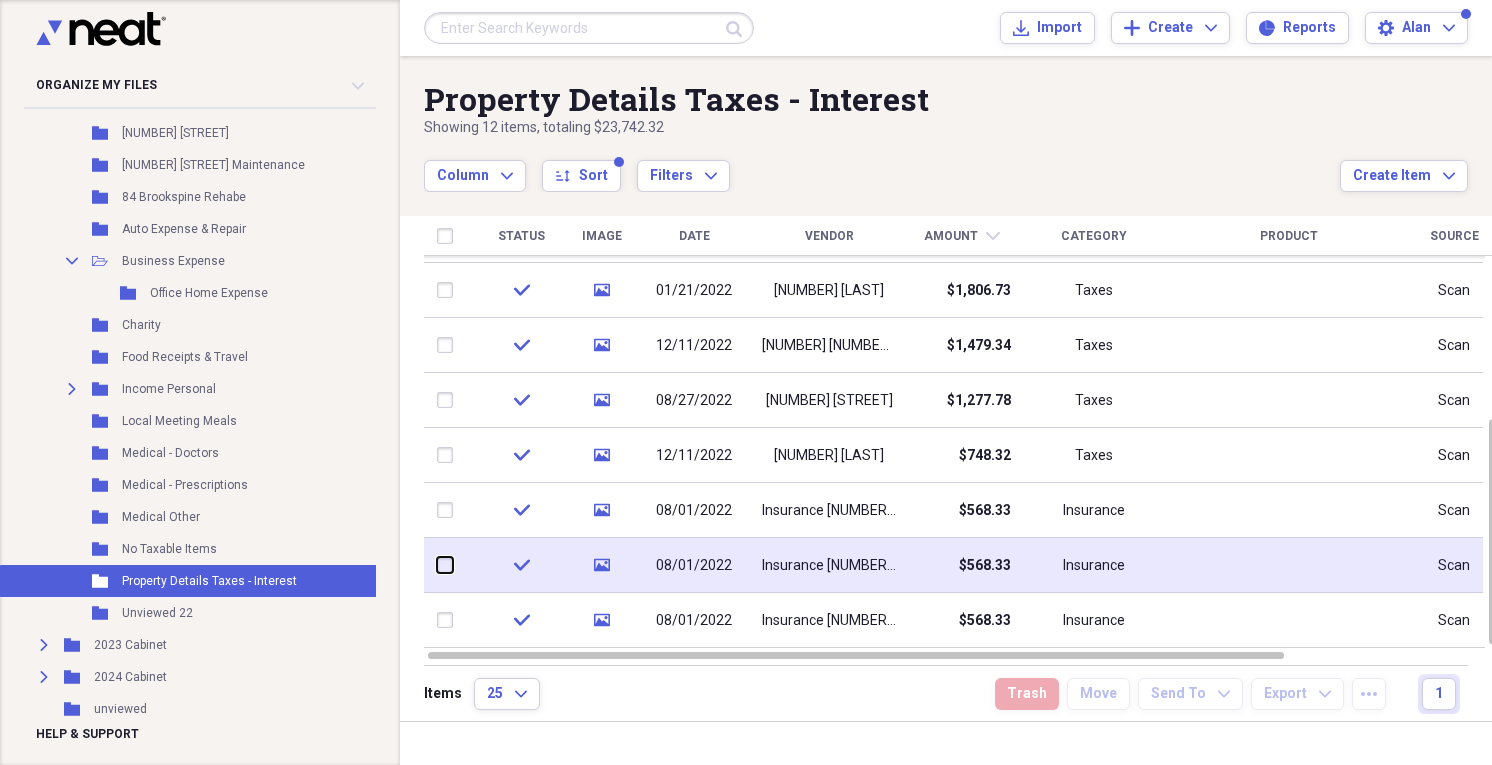 click at bounding box center [437, 565] 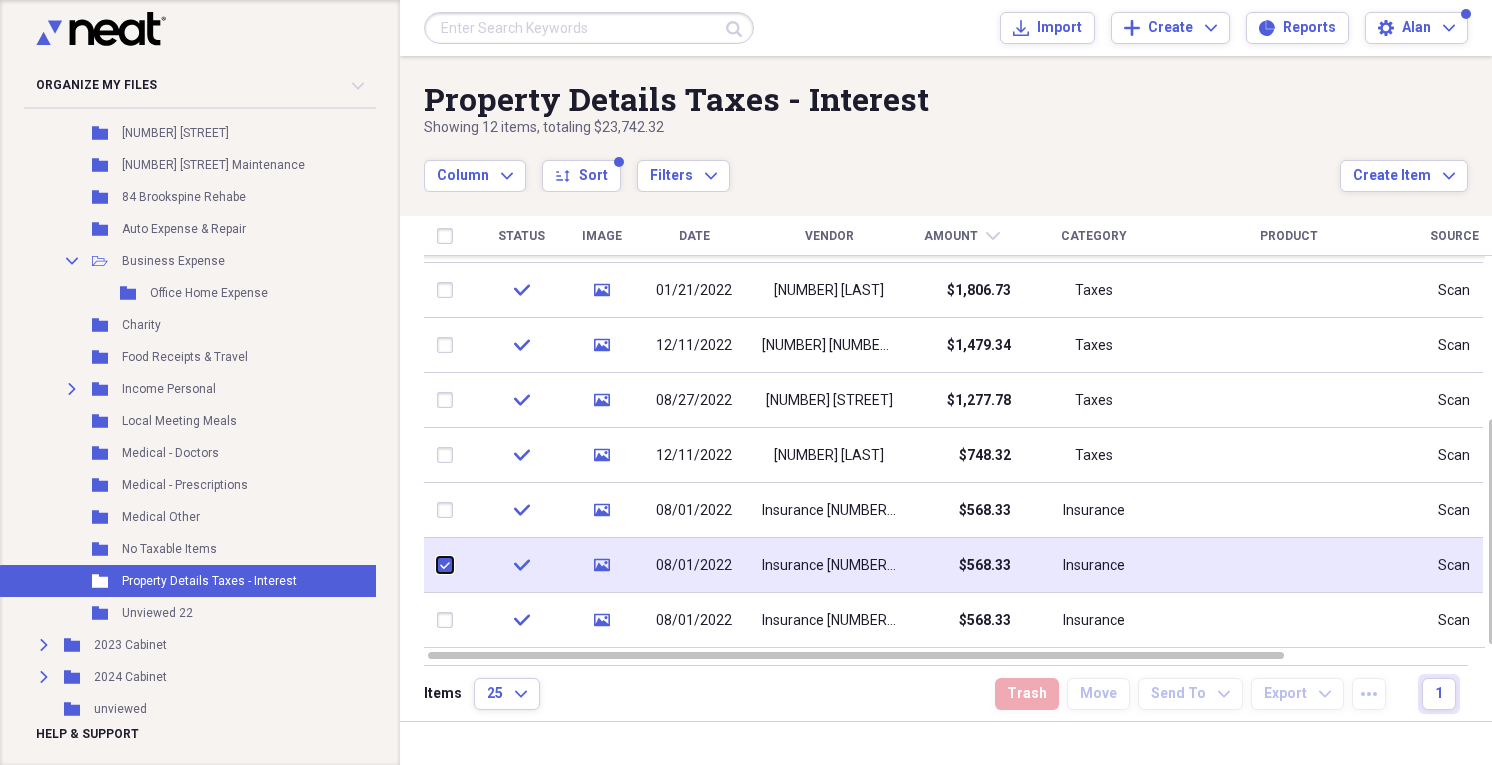 checkbox on "true" 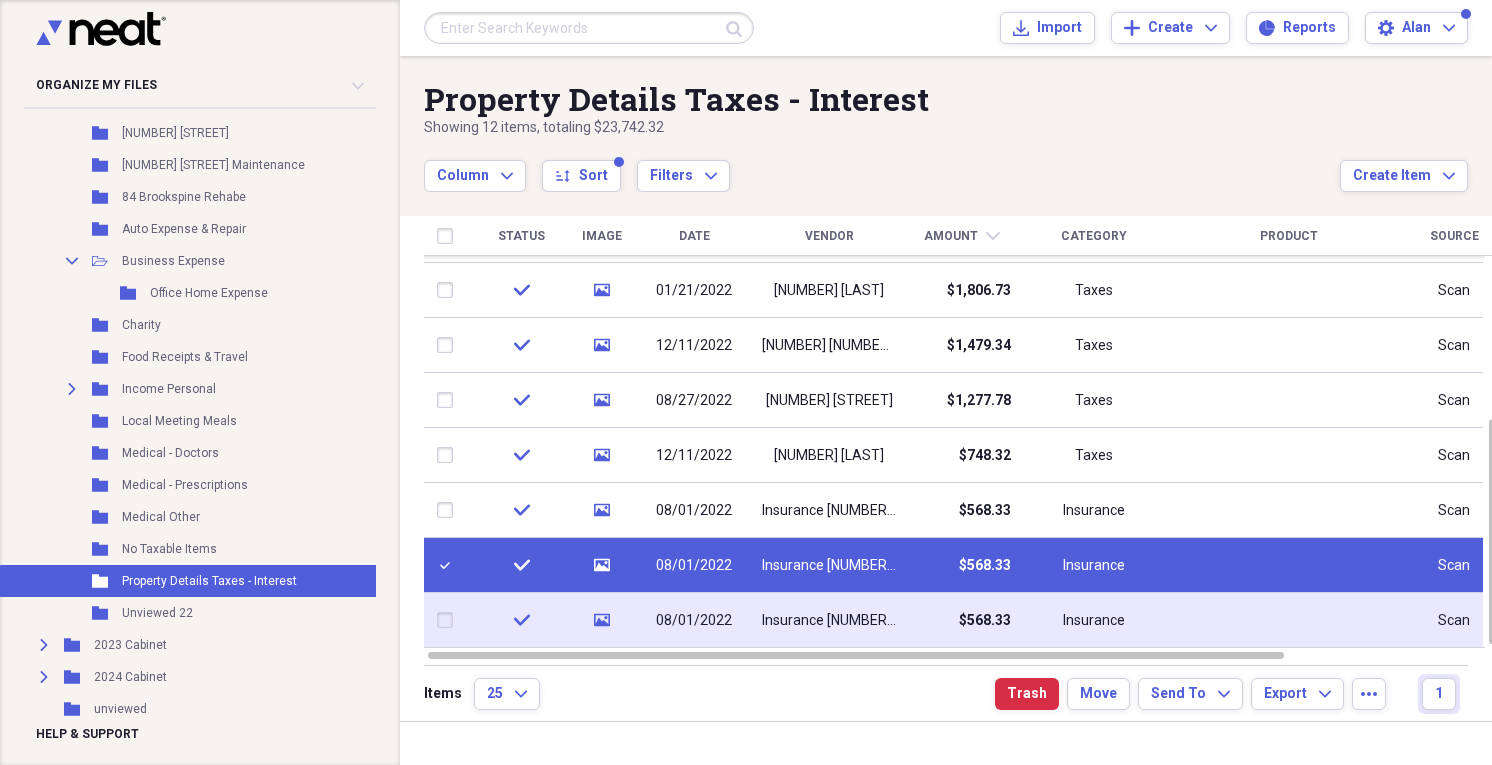 click at bounding box center [449, 620] 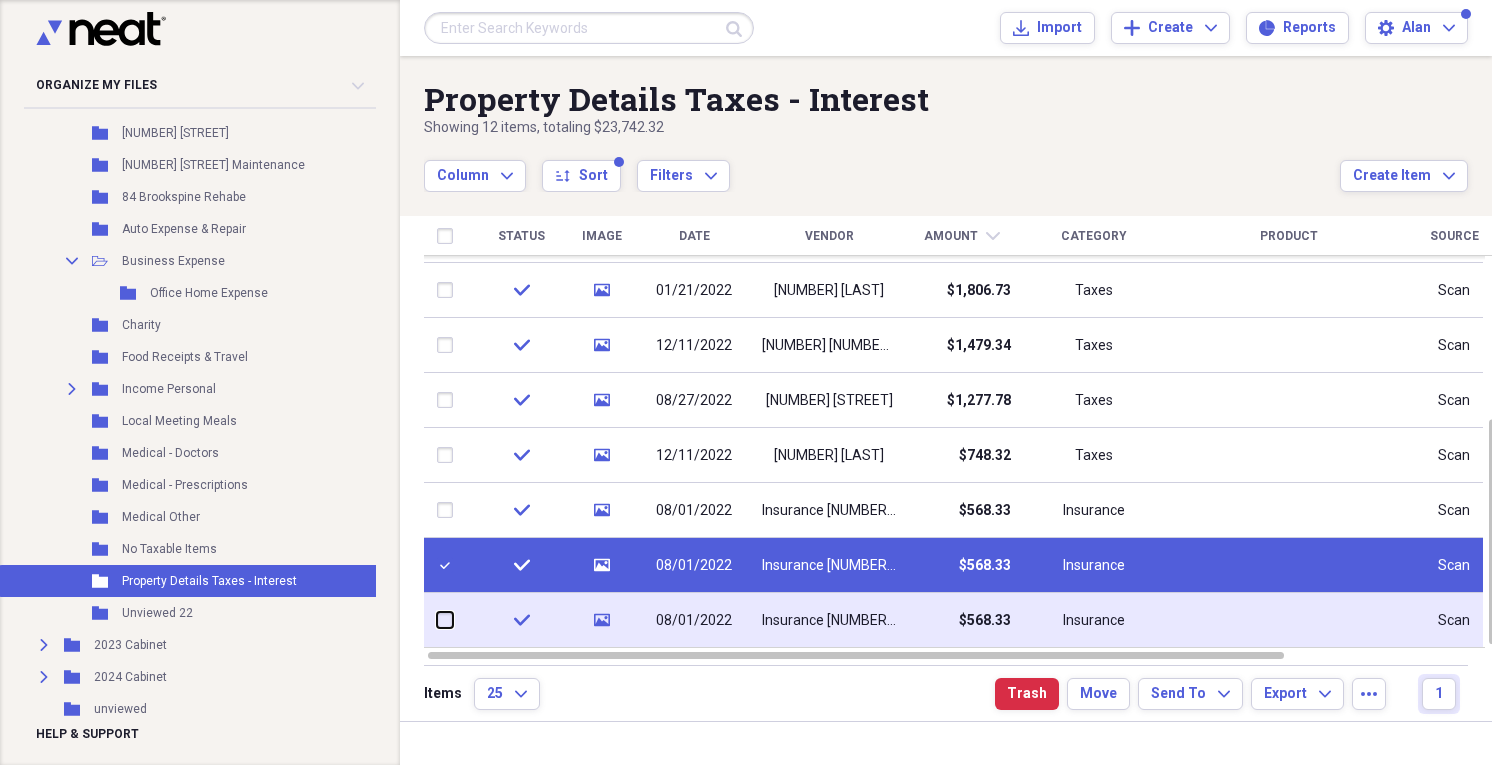 click at bounding box center [437, 620] 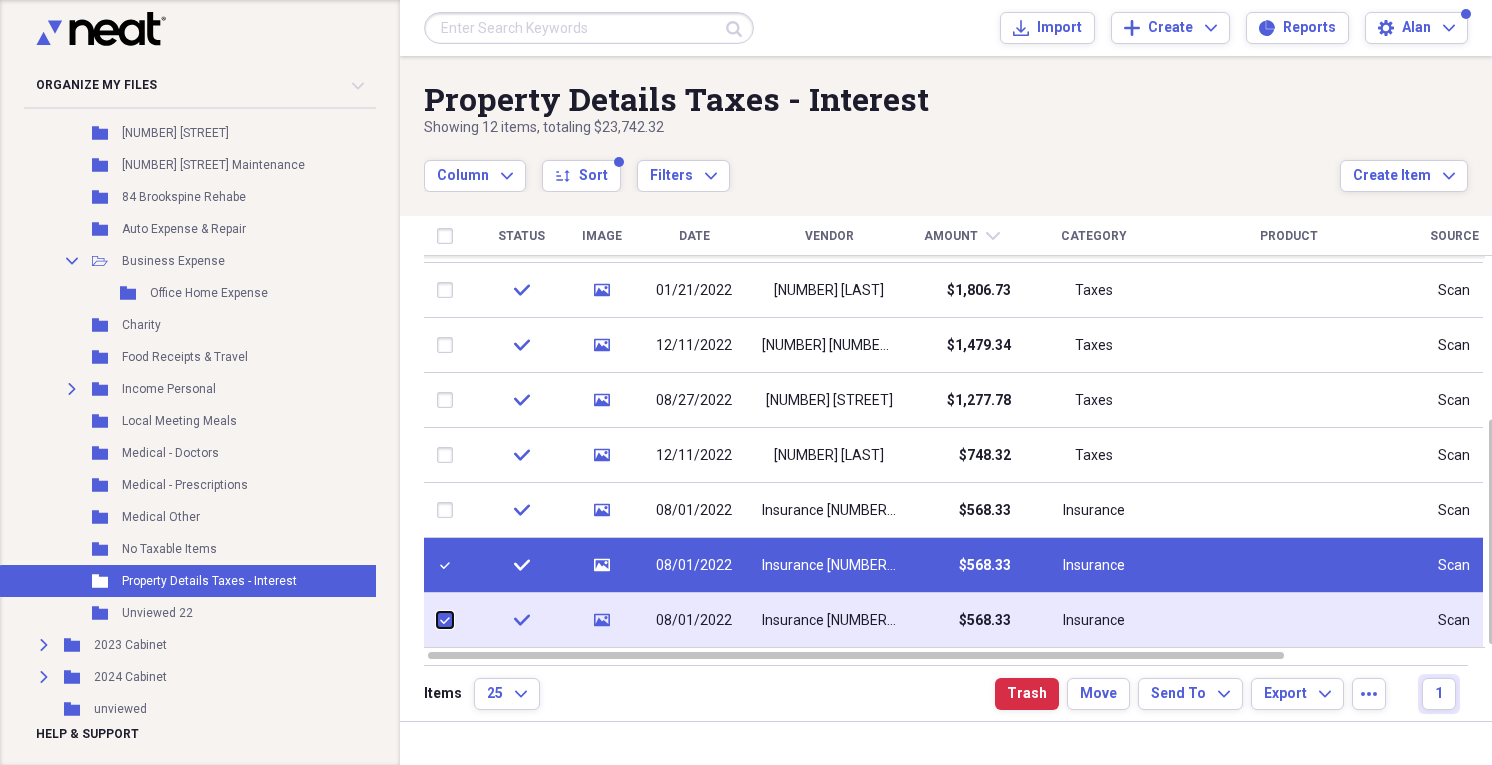 checkbox on "true" 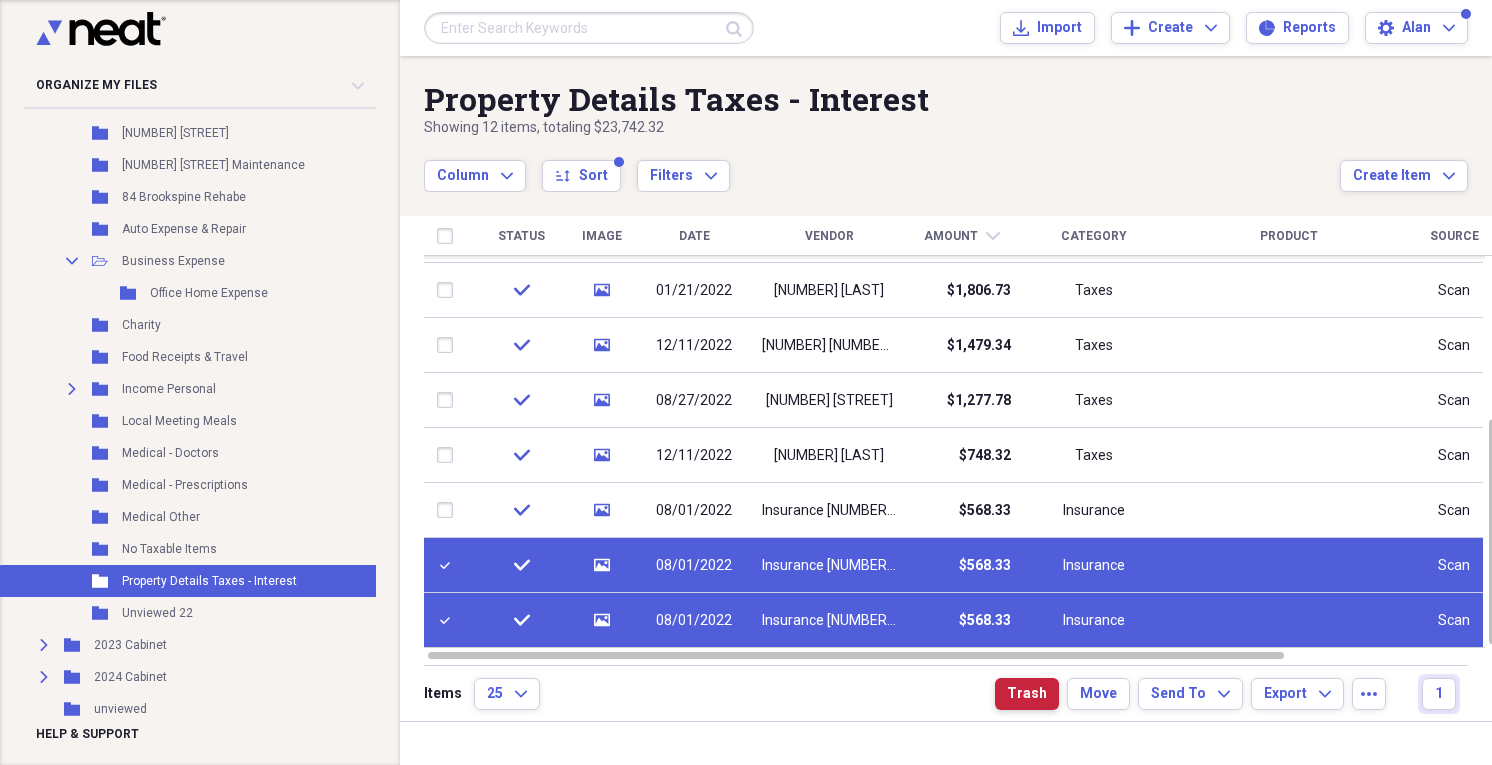 click on "Trash" at bounding box center (1027, 694) 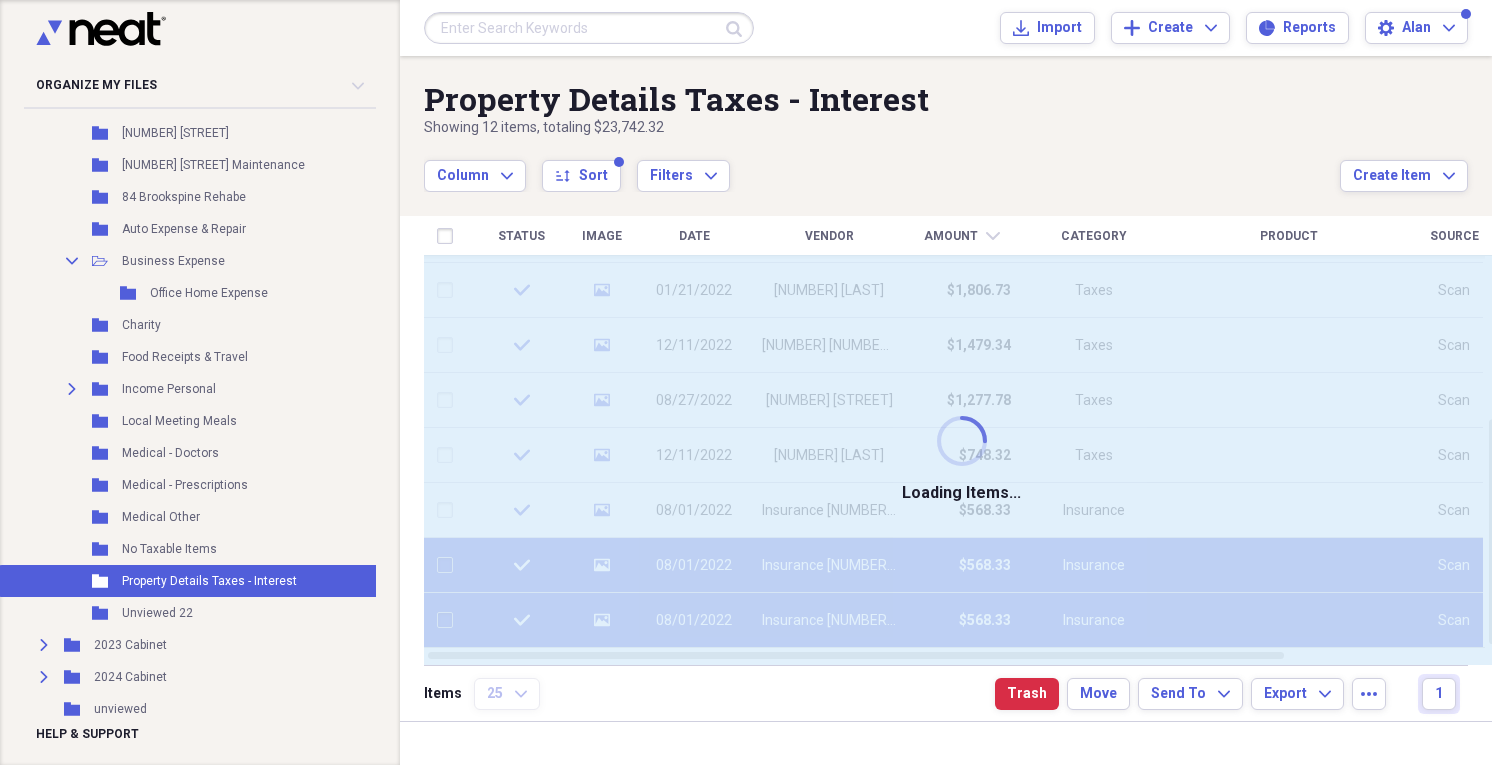 checkbox on "false" 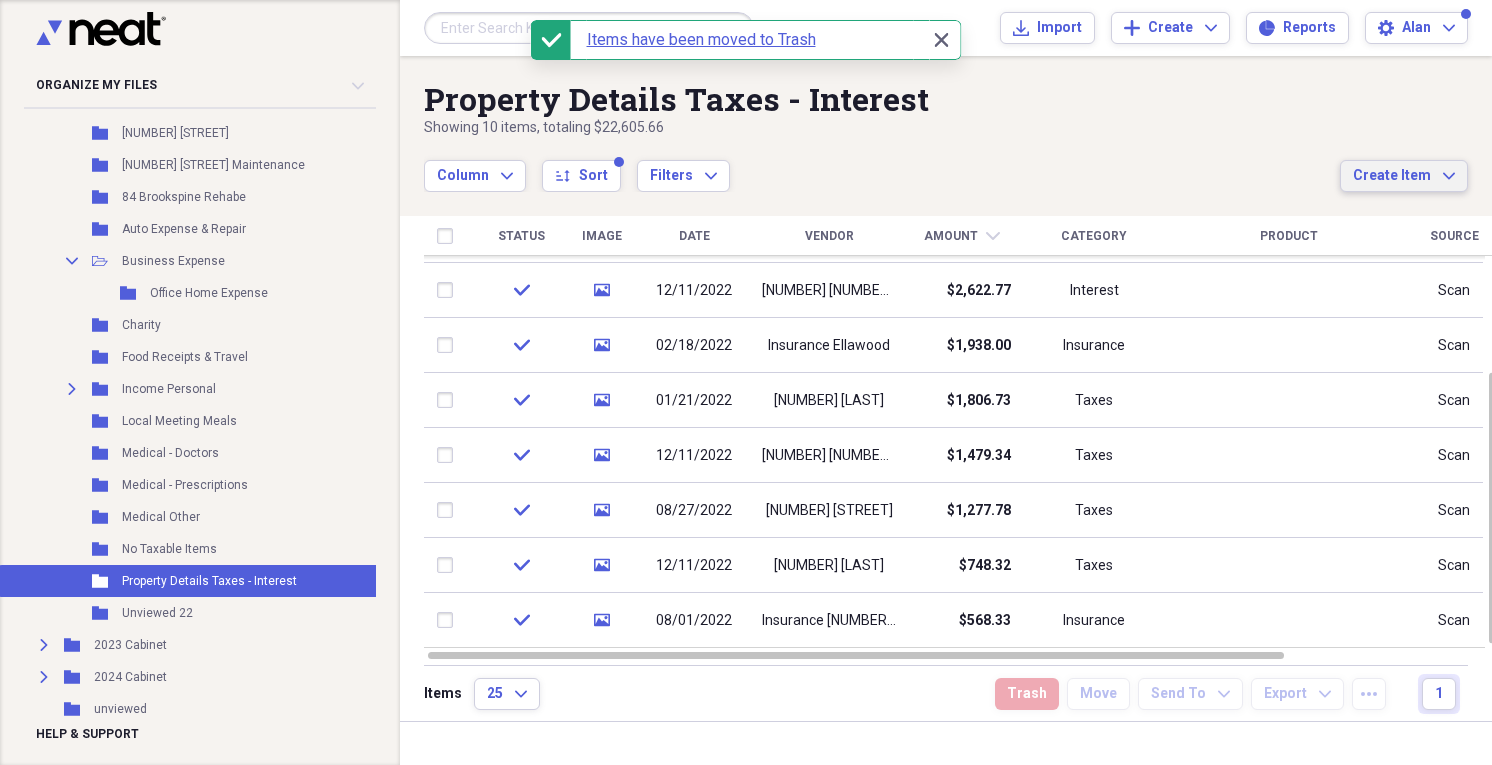 click on "Expand" 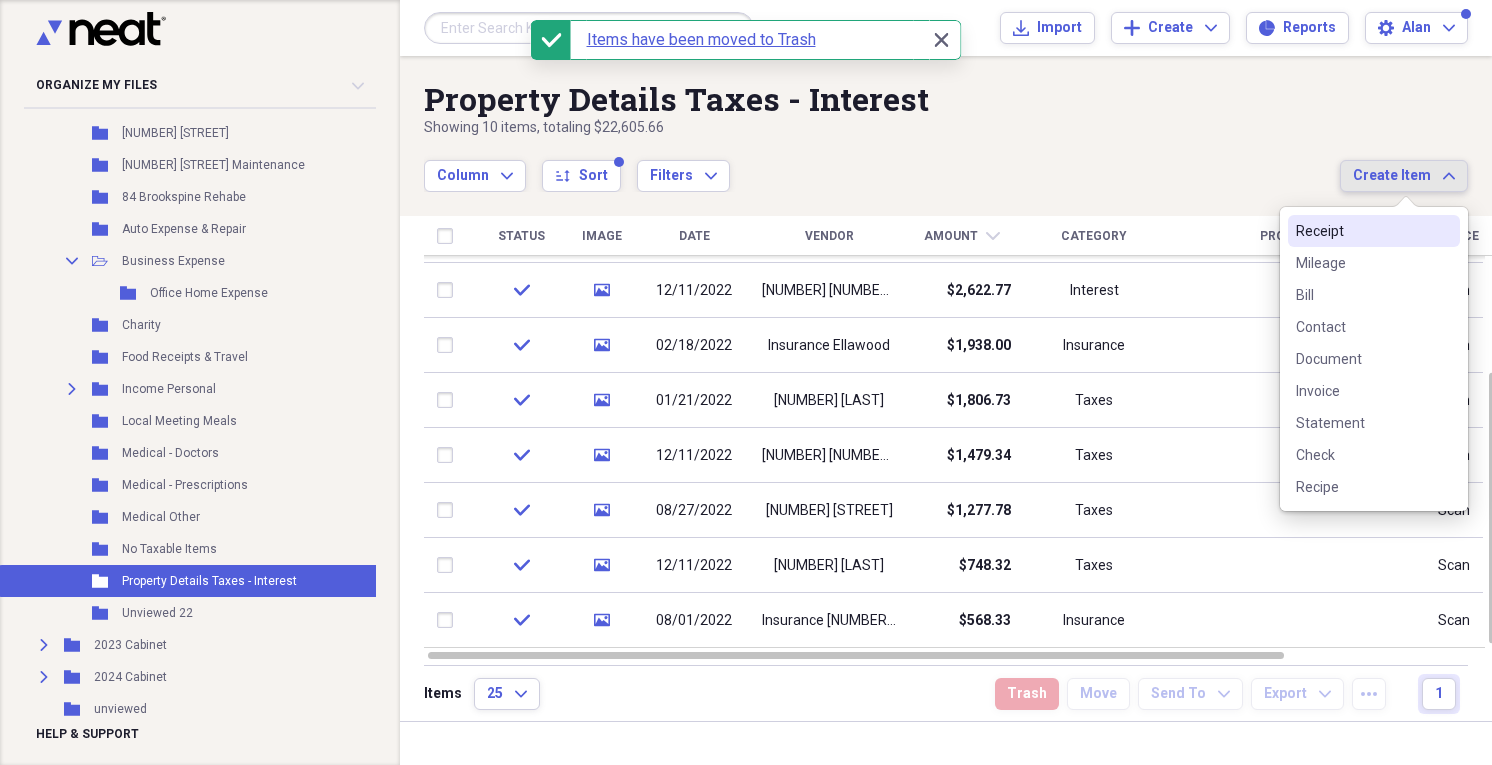click on "Receipt" at bounding box center (1362, 231) 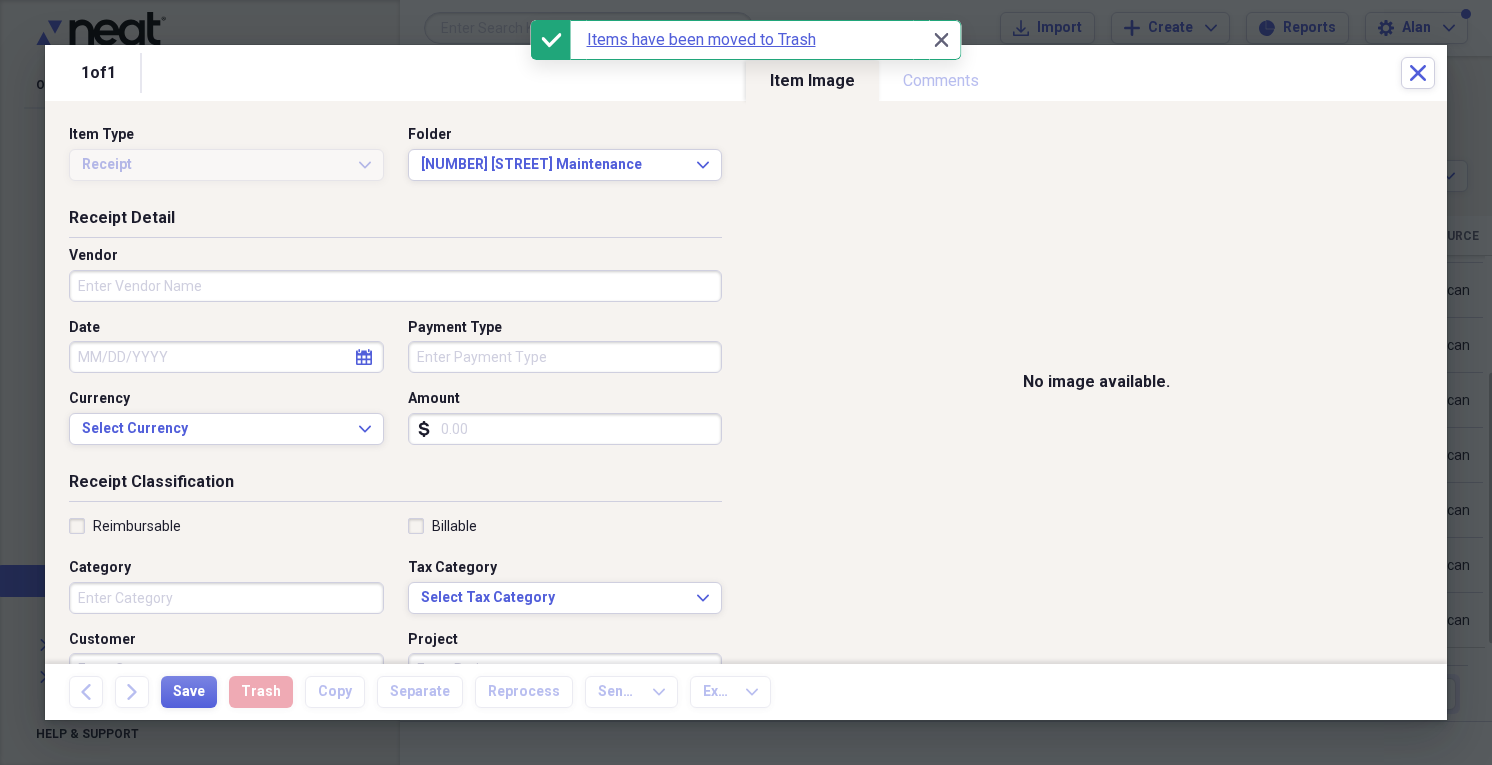 click on "Vendor" at bounding box center (395, 286) 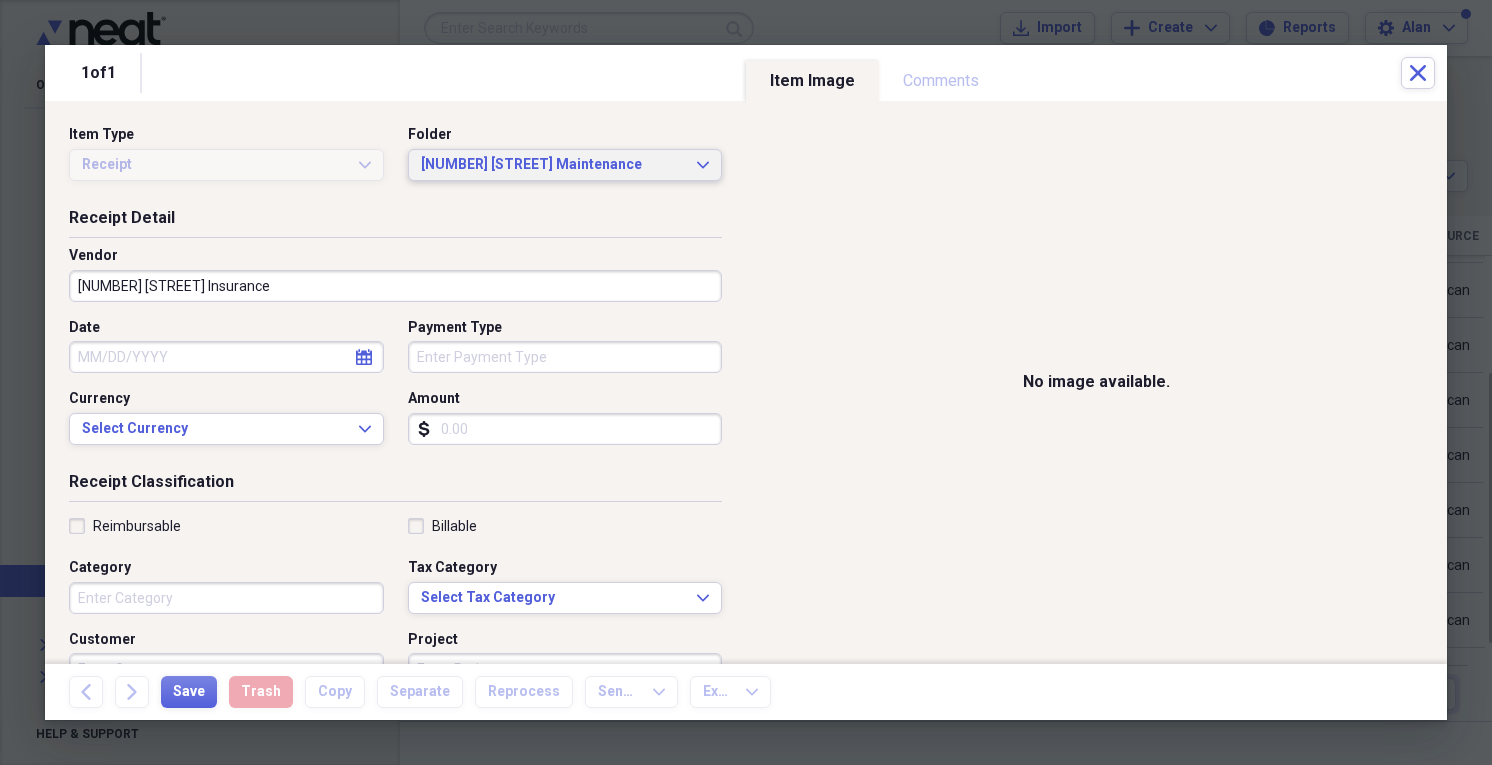 type on "[NUMBER] [STREET] Insurance" 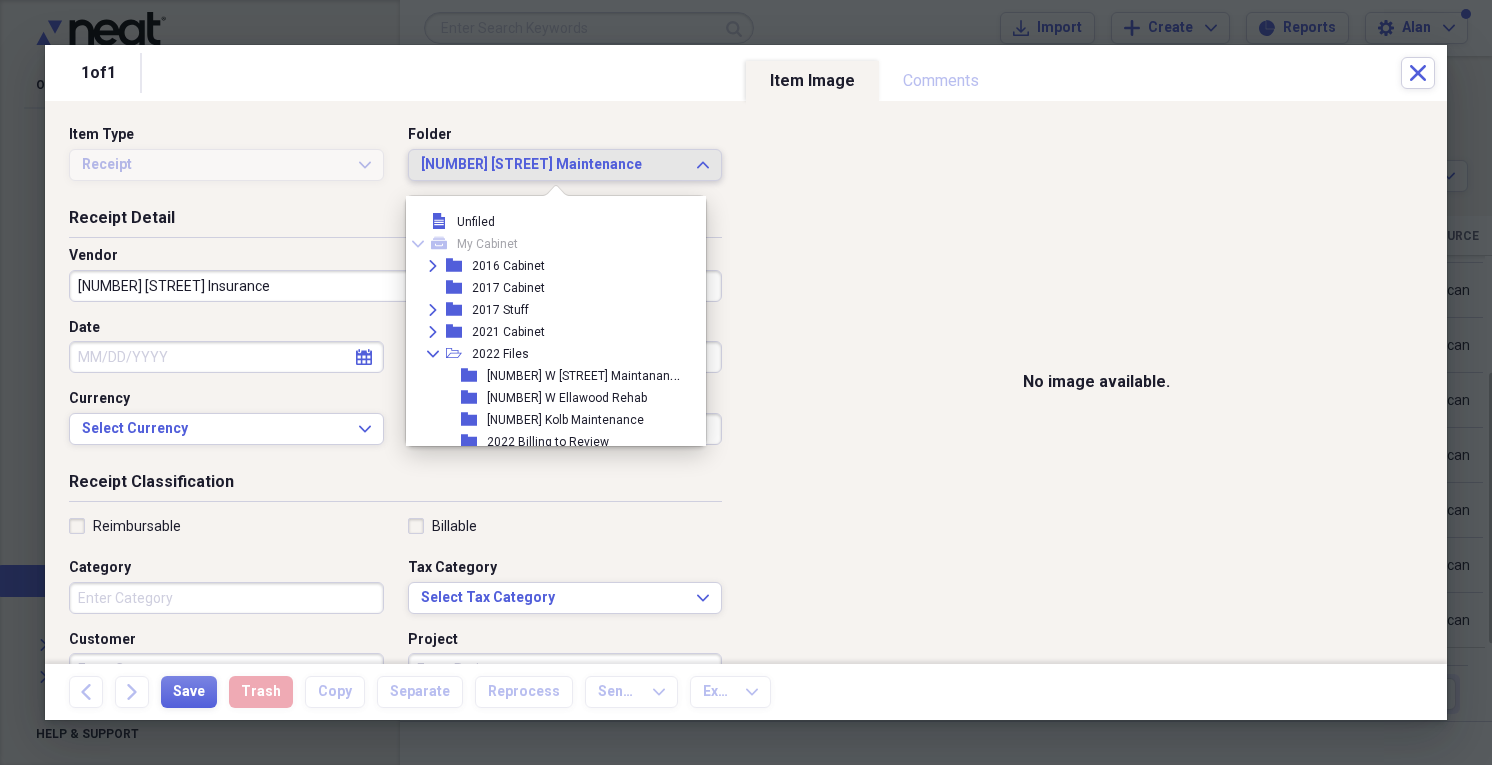 scroll, scrollTop: 187, scrollLeft: 0, axis: vertical 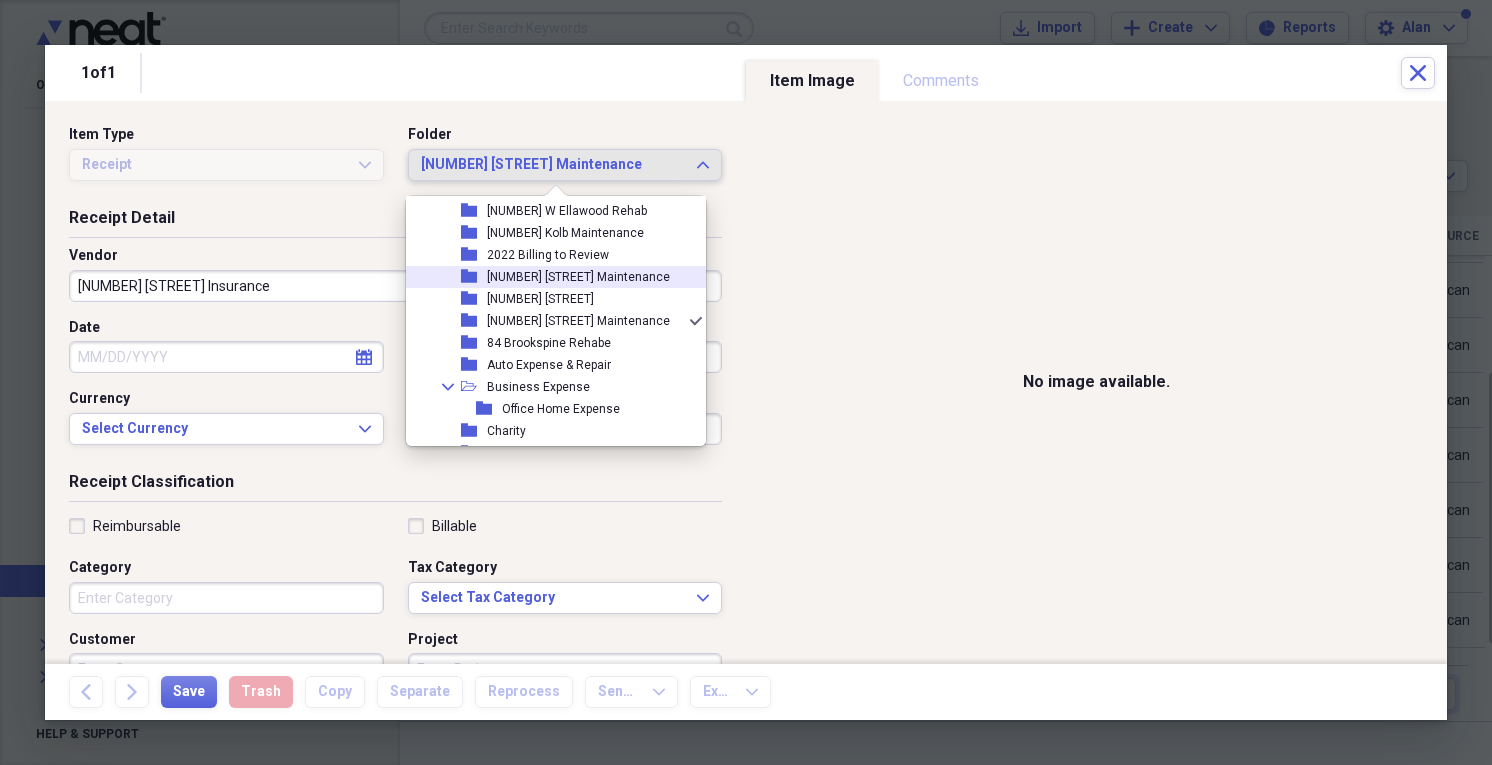 click on "[NUMBER] [STREET] Maintenance" at bounding box center [578, 277] 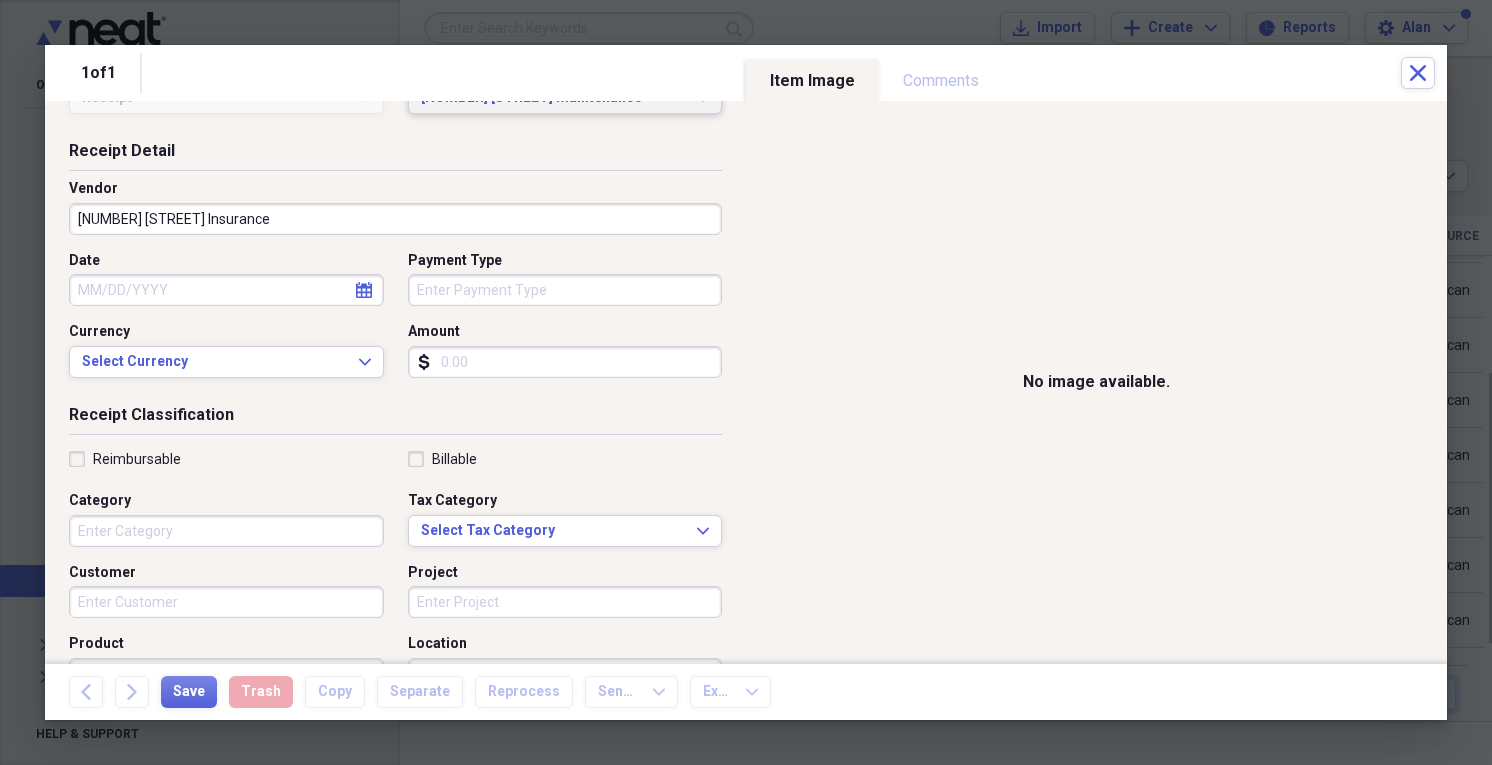 scroll, scrollTop: 160, scrollLeft: 0, axis: vertical 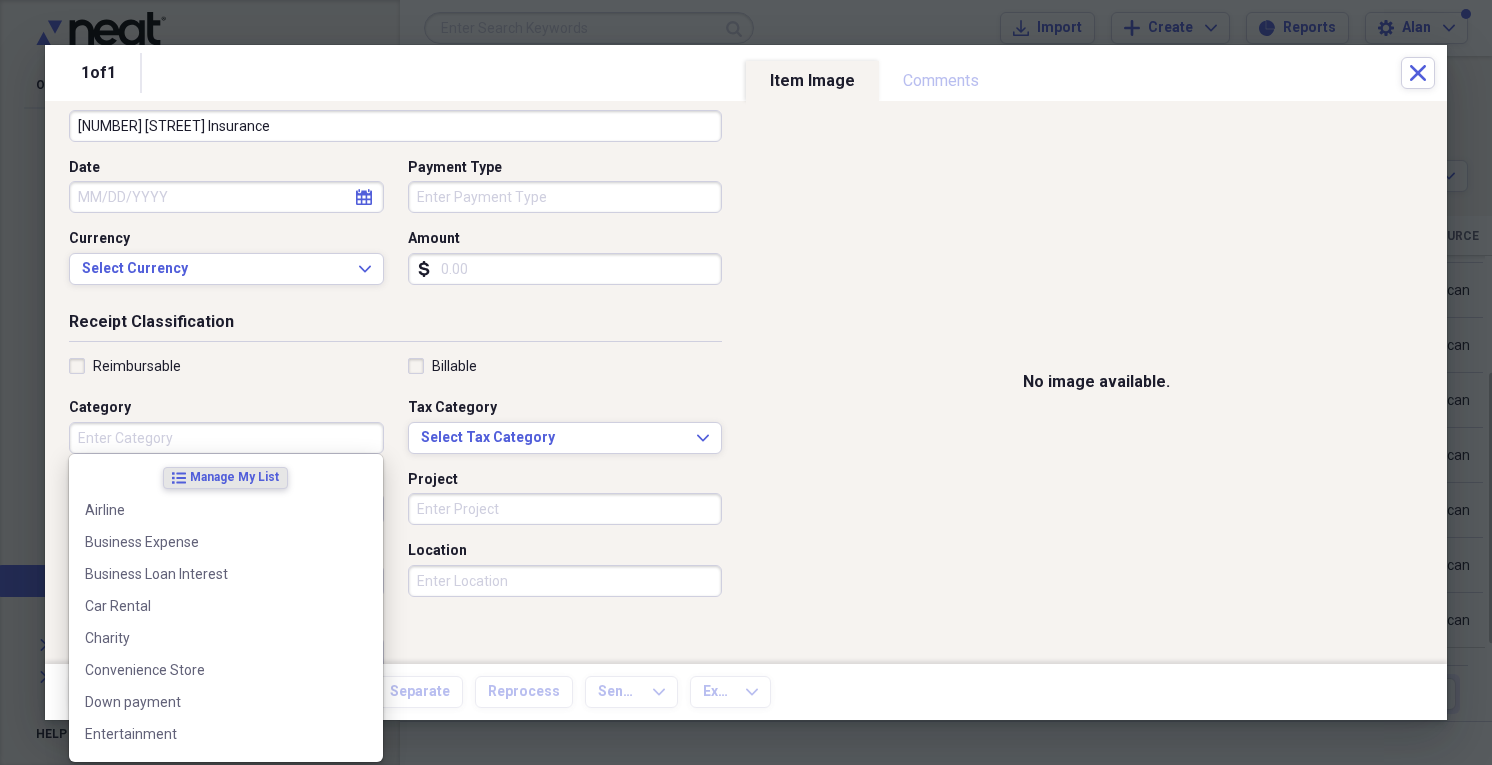 click on "Category" at bounding box center [226, 438] 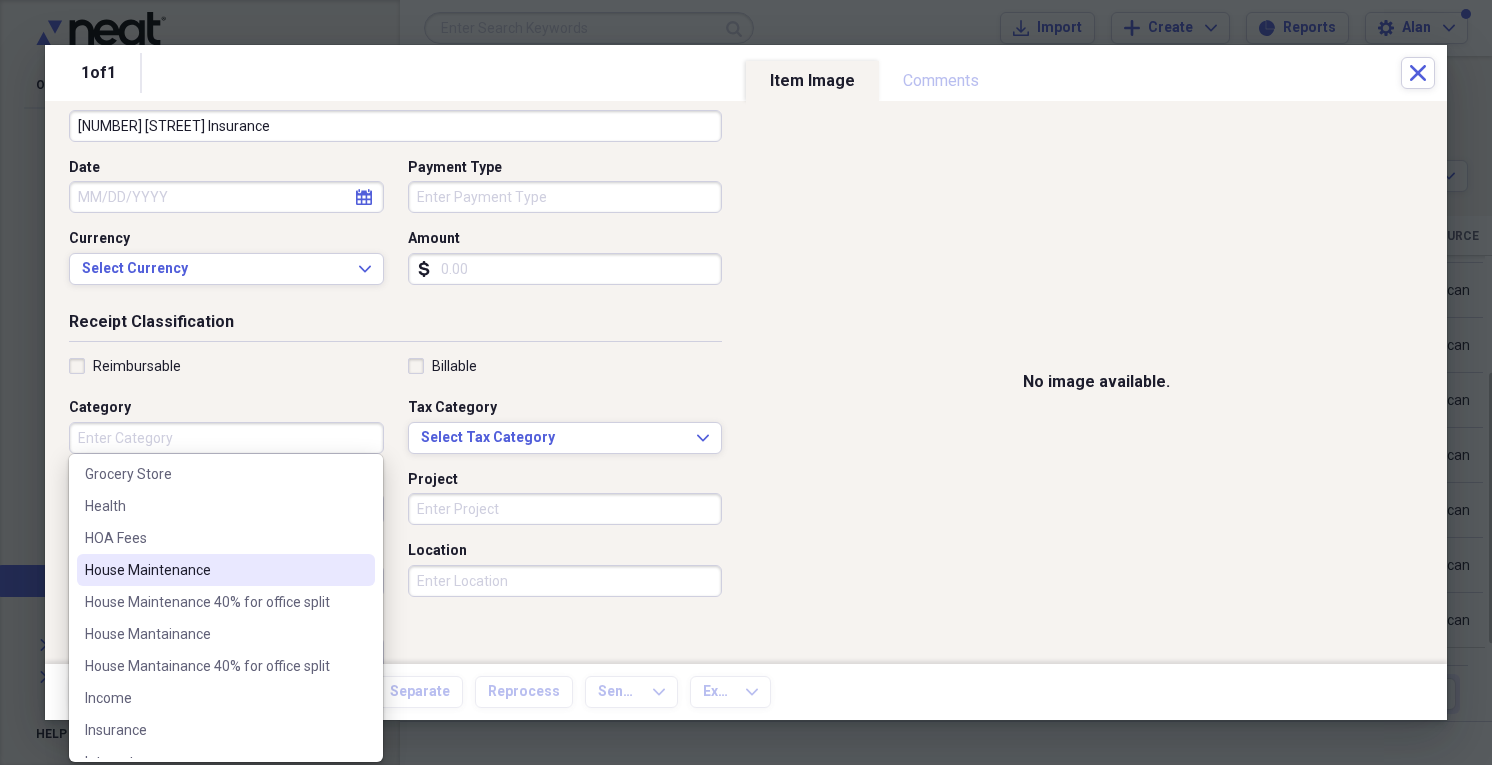 scroll, scrollTop: 480, scrollLeft: 0, axis: vertical 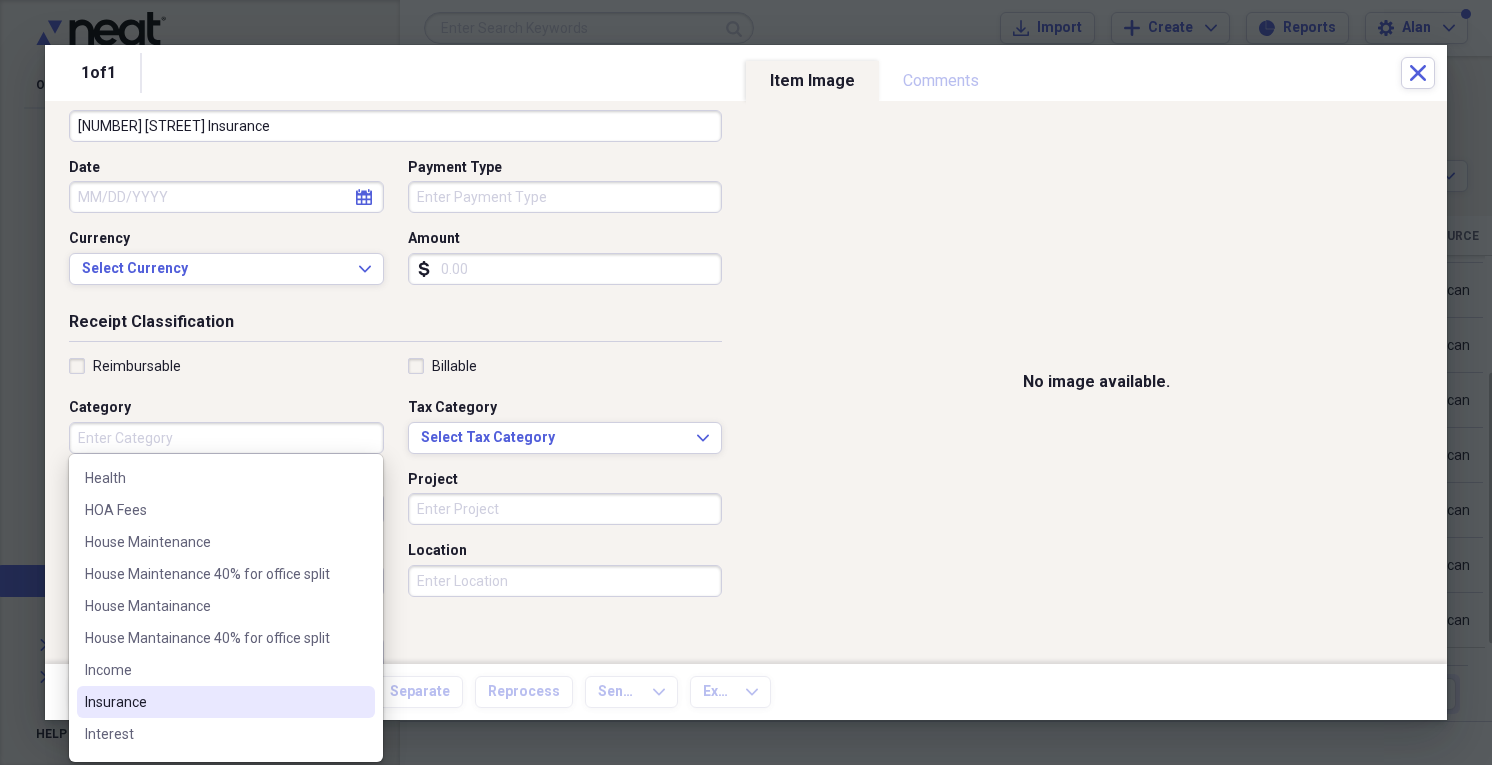 click on "Insurance" at bounding box center [214, 702] 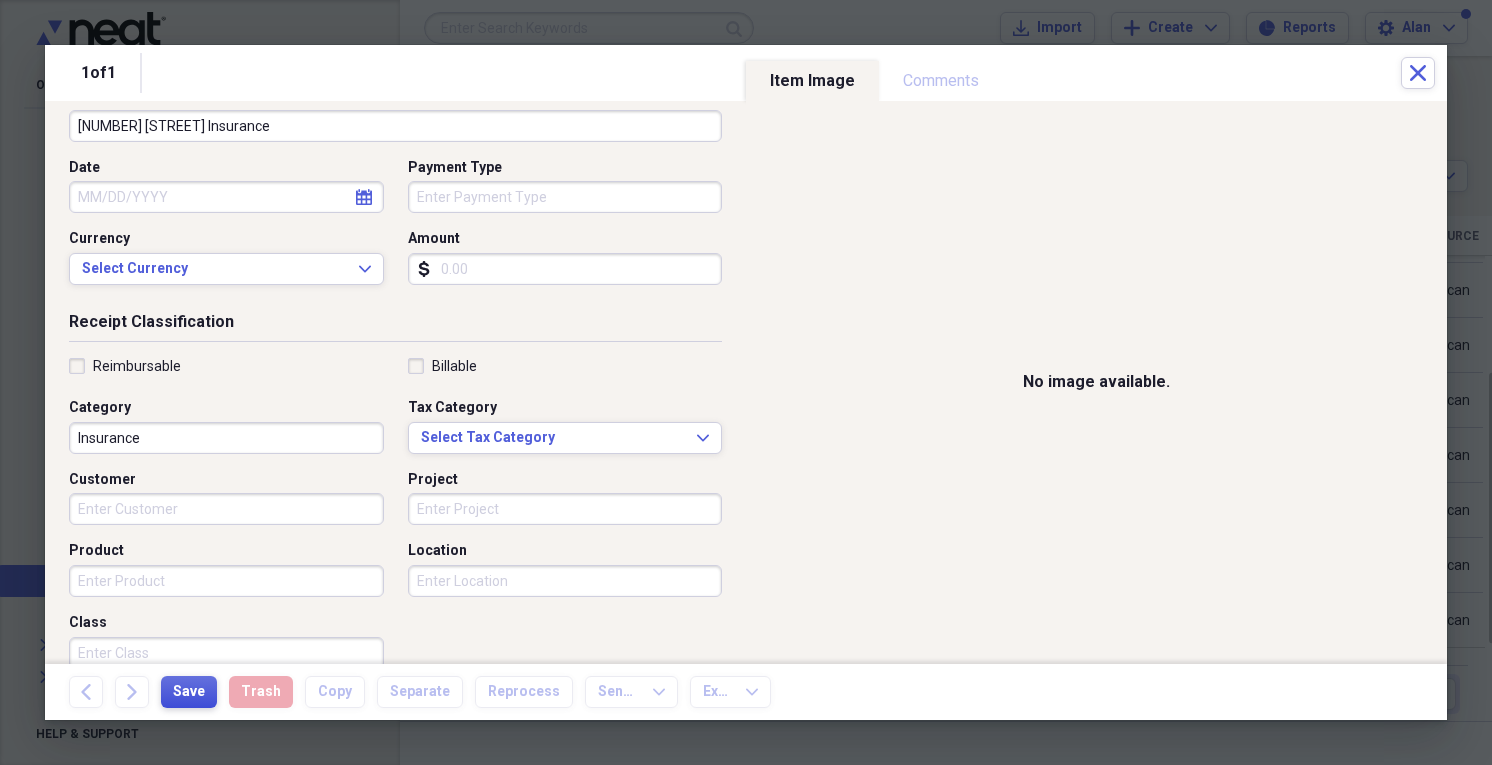 click on "Save" at bounding box center (189, 692) 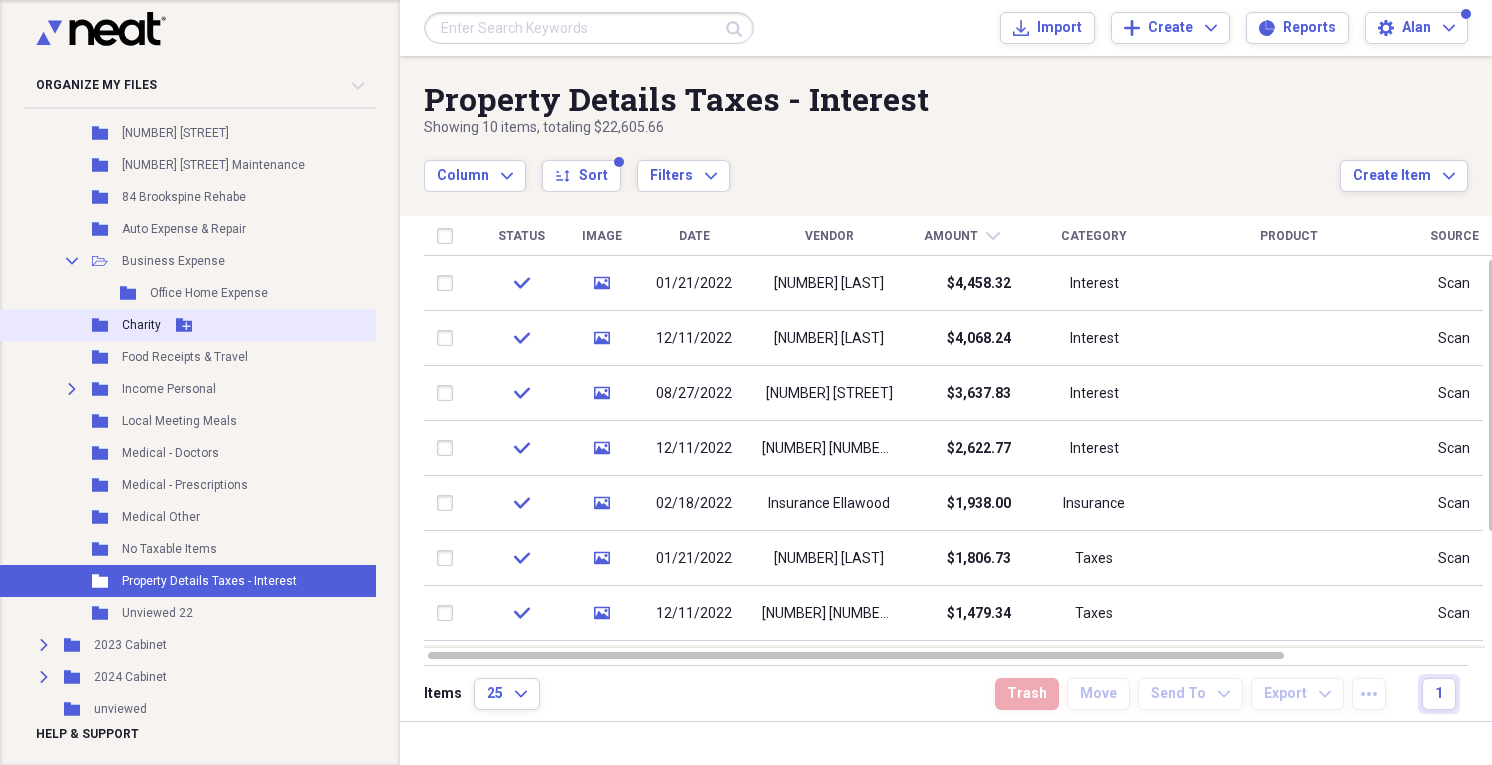 scroll, scrollTop: 320, scrollLeft: 0, axis: vertical 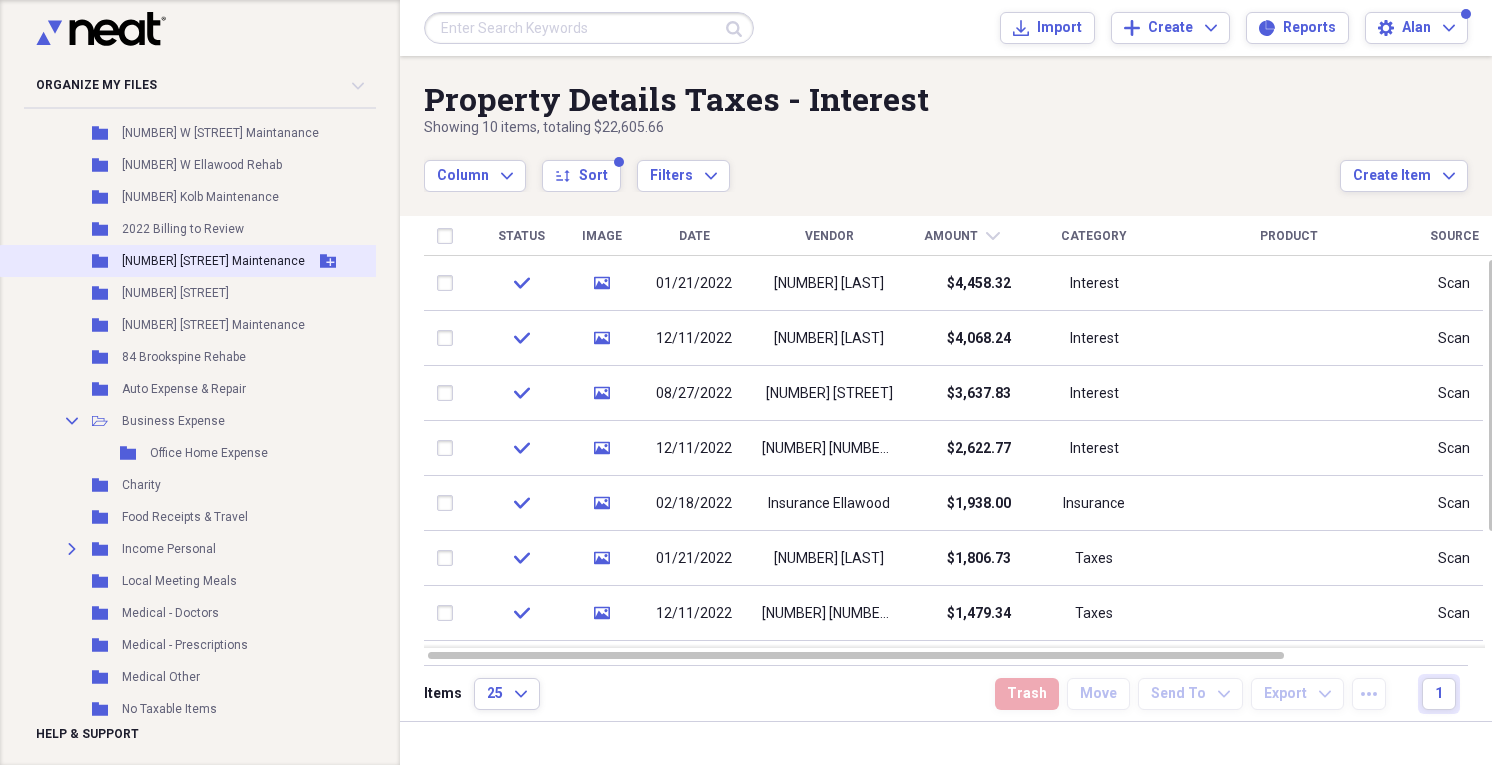 click on "[NUMBER] [STREET] Maintenance" at bounding box center [213, 261] 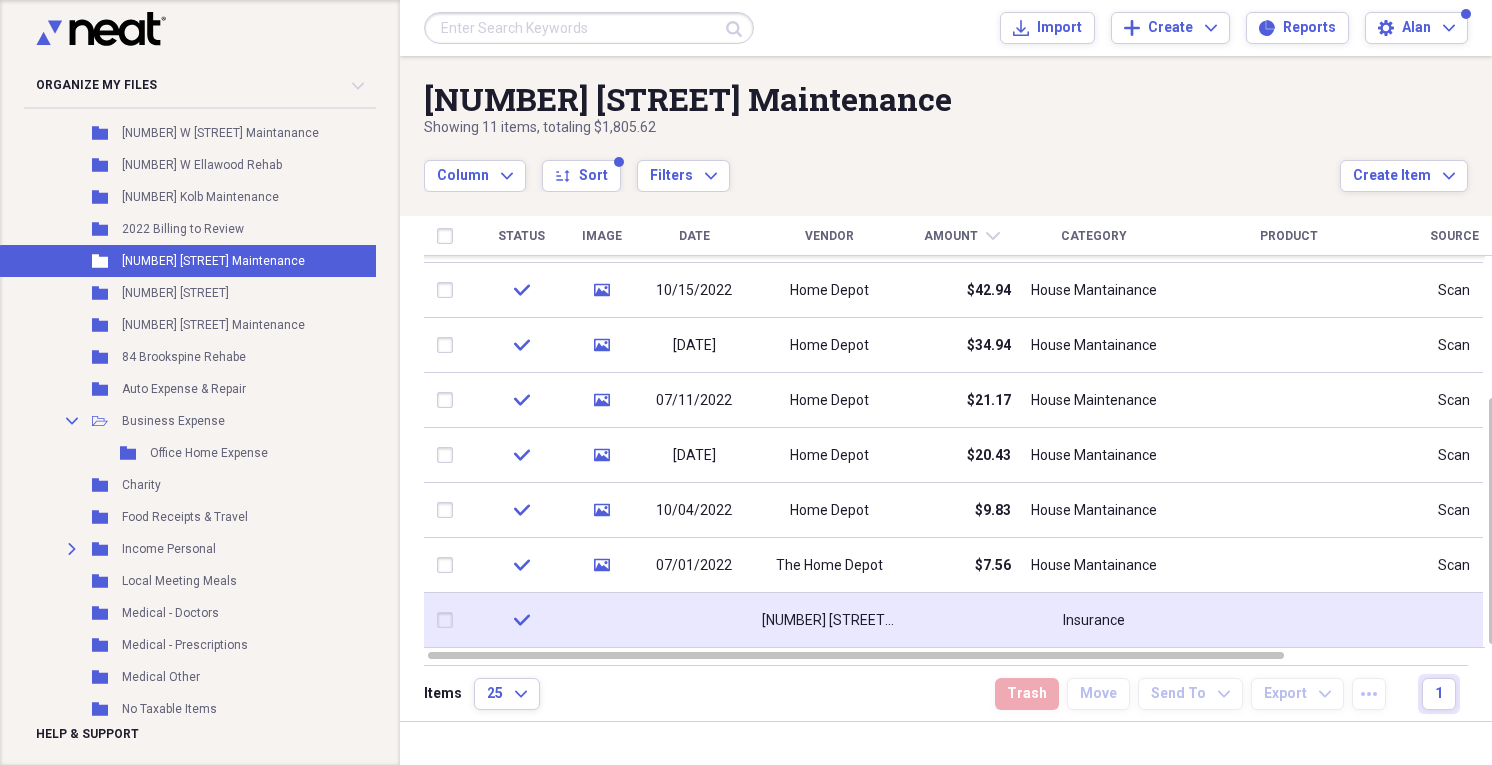 click at bounding box center (601, 620) 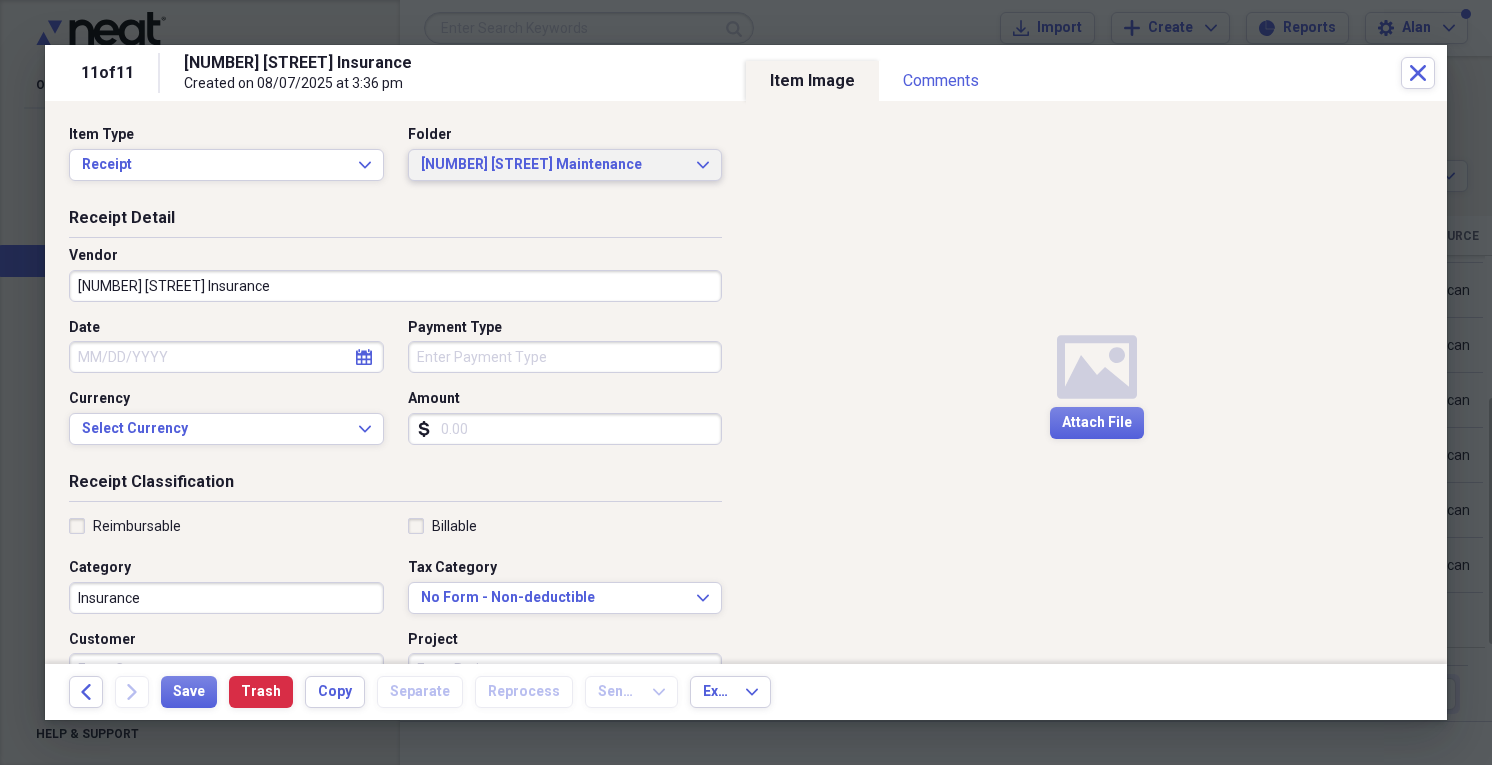 click on "[NUMBER] [STREET] Maintenance Expand" at bounding box center [565, 165] 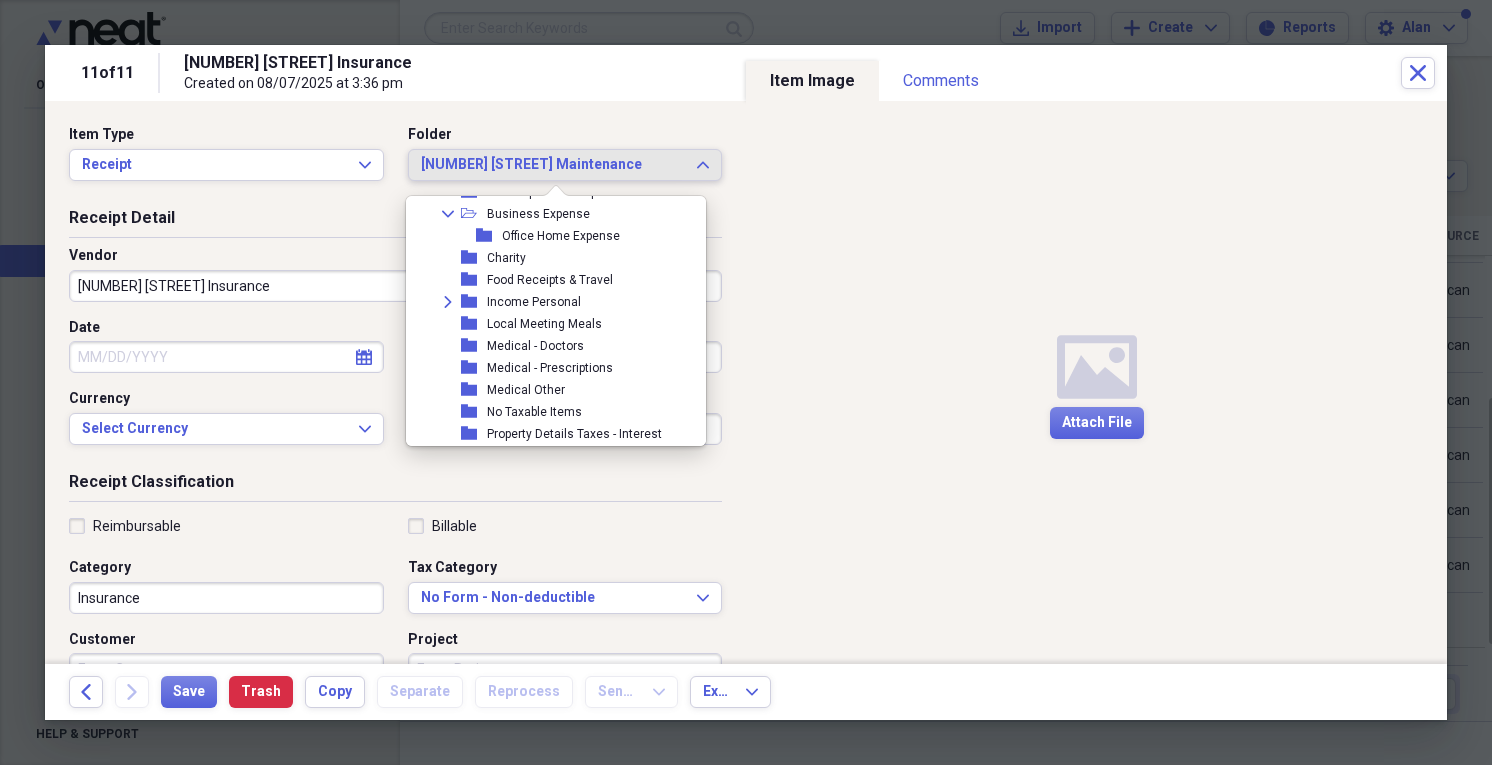 scroll, scrollTop: 383, scrollLeft: 0, axis: vertical 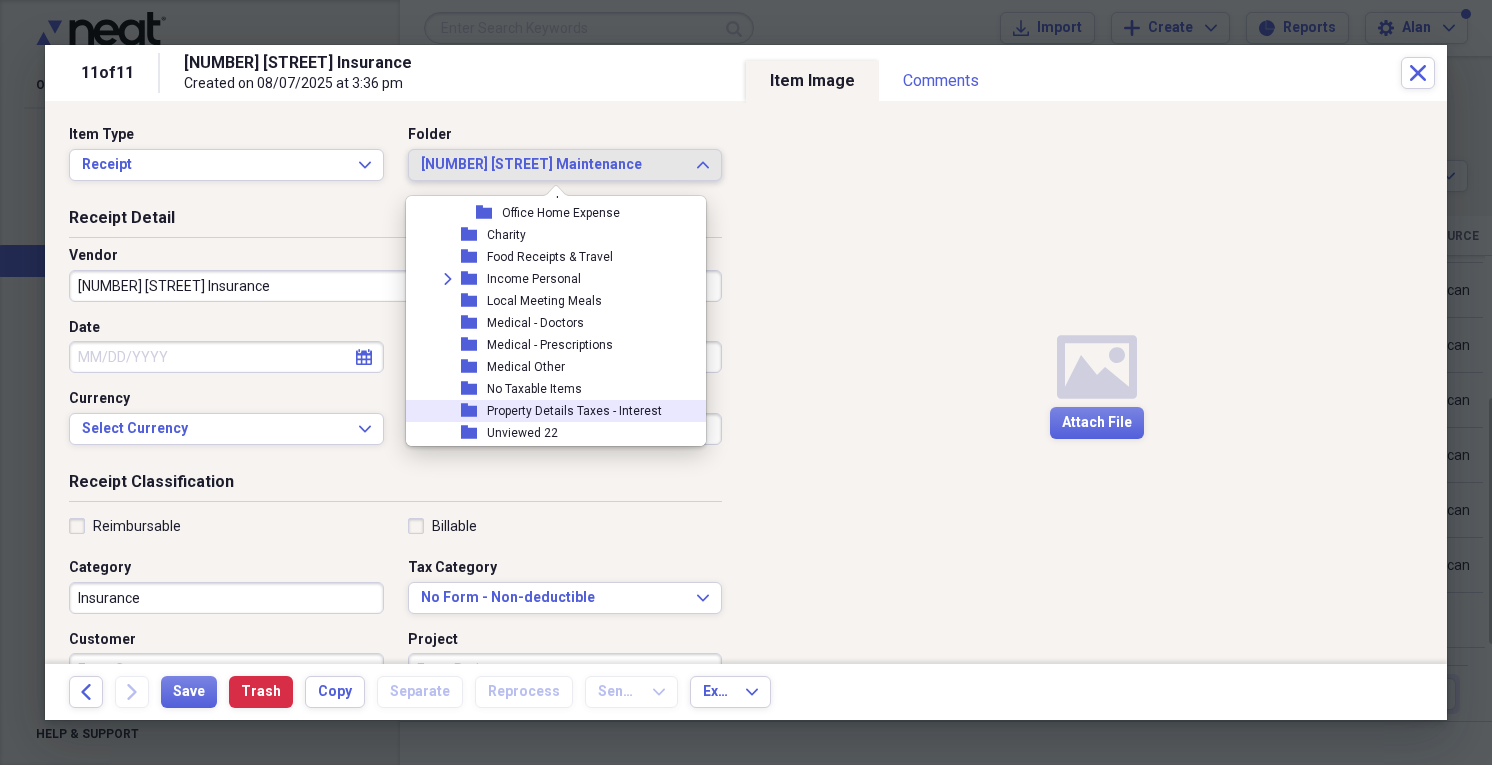 click on "Property Details Taxes - Interest" at bounding box center [574, 411] 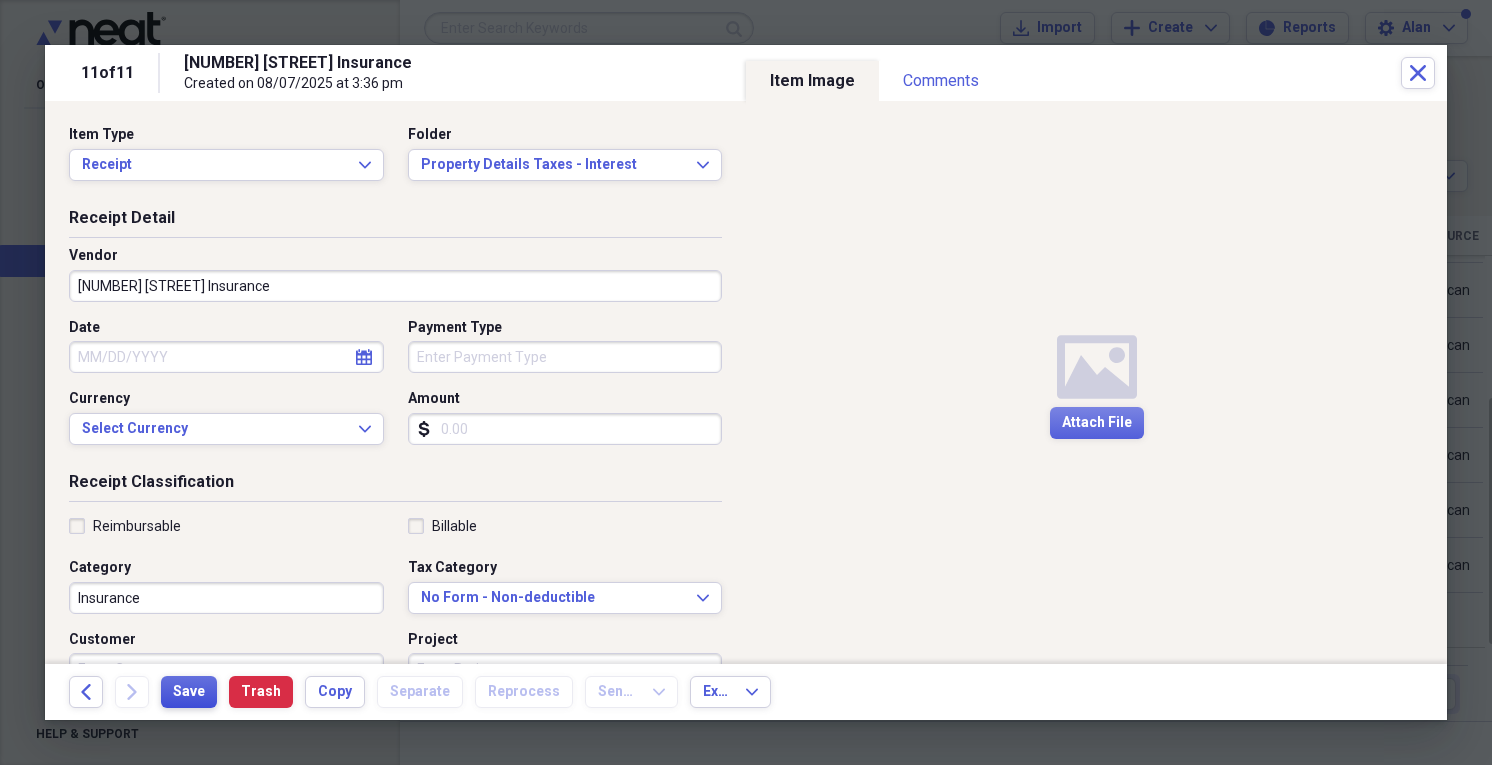 click on "Save" at bounding box center (189, 692) 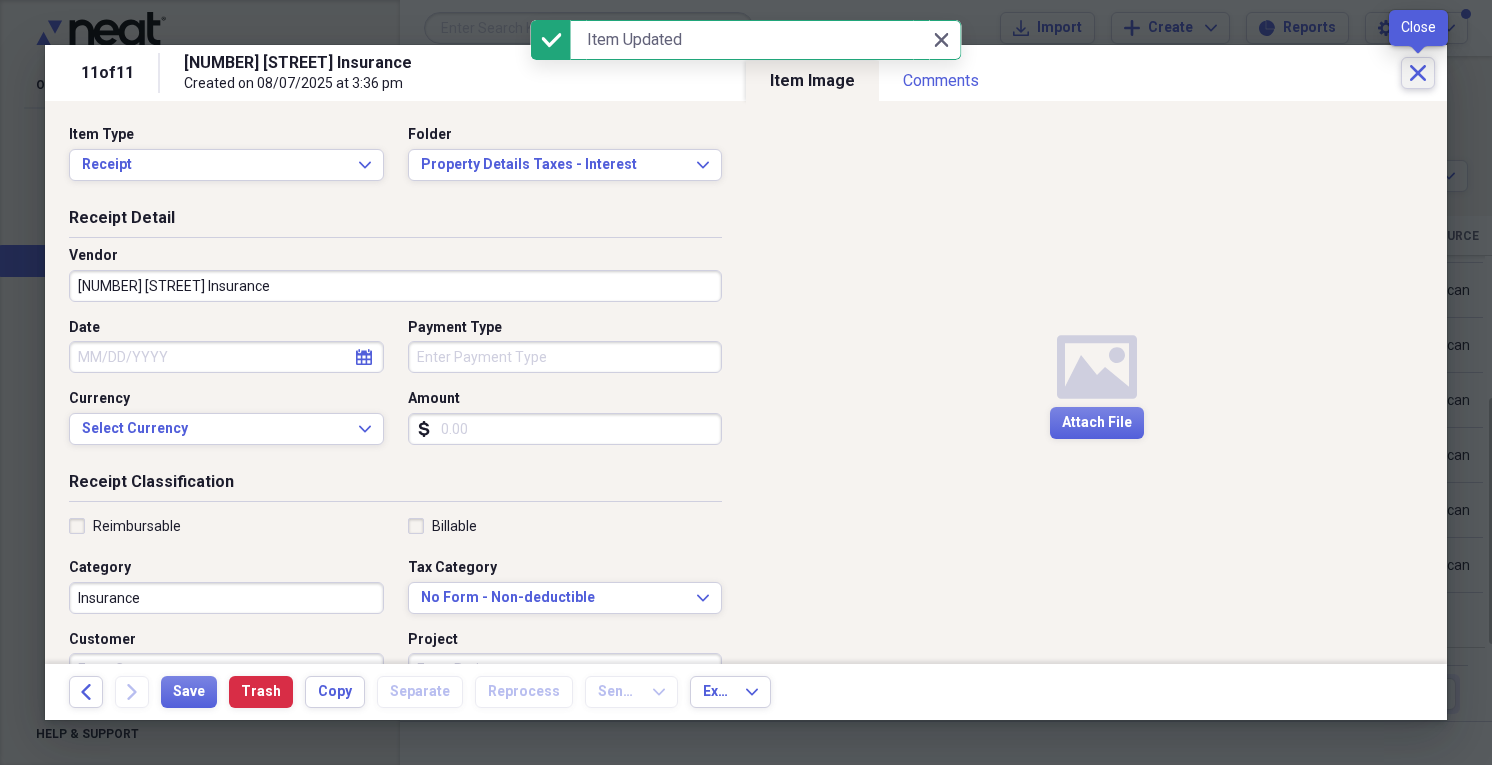 click on "Close" at bounding box center (1418, 73) 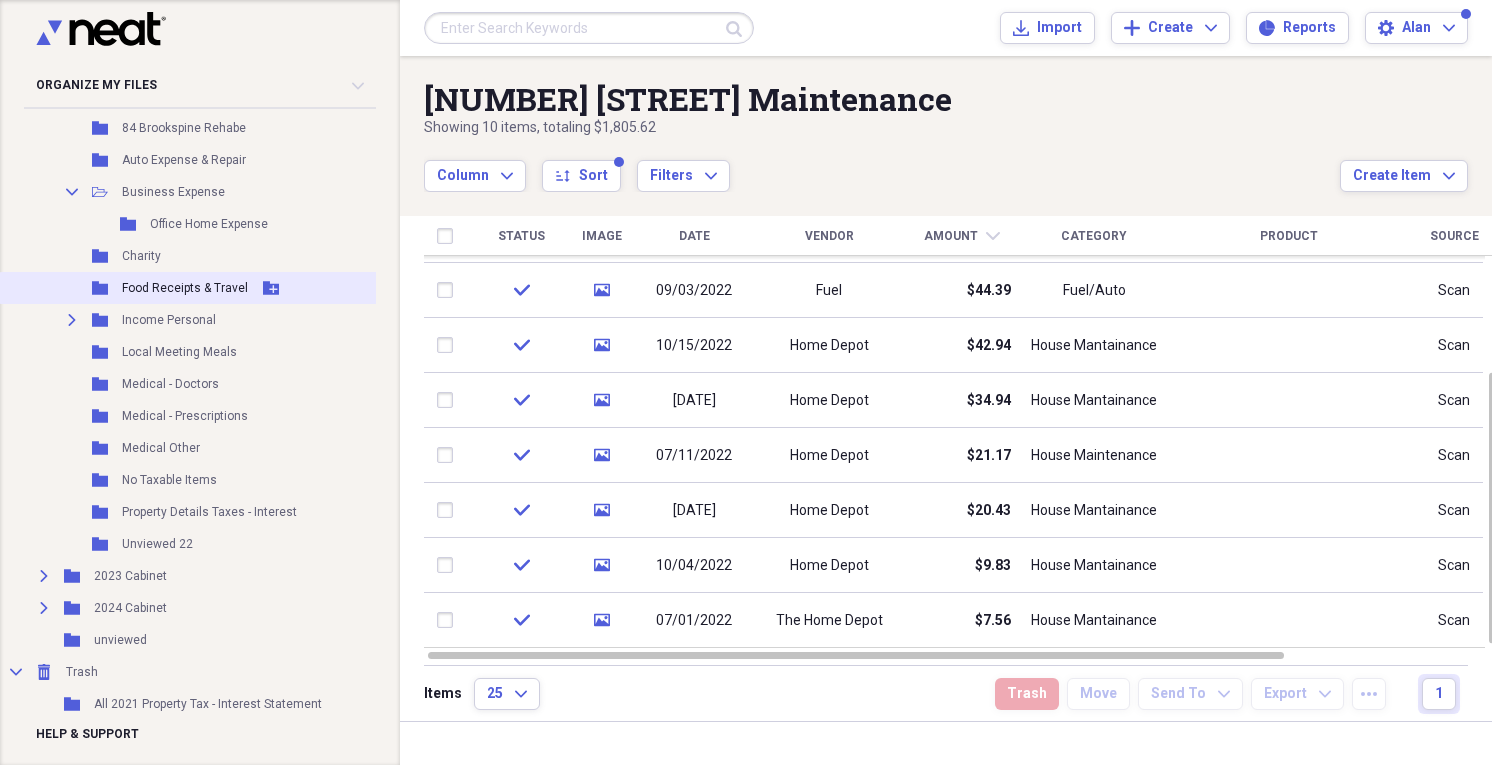 scroll, scrollTop: 560, scrollLeft: 0, axis: vertical 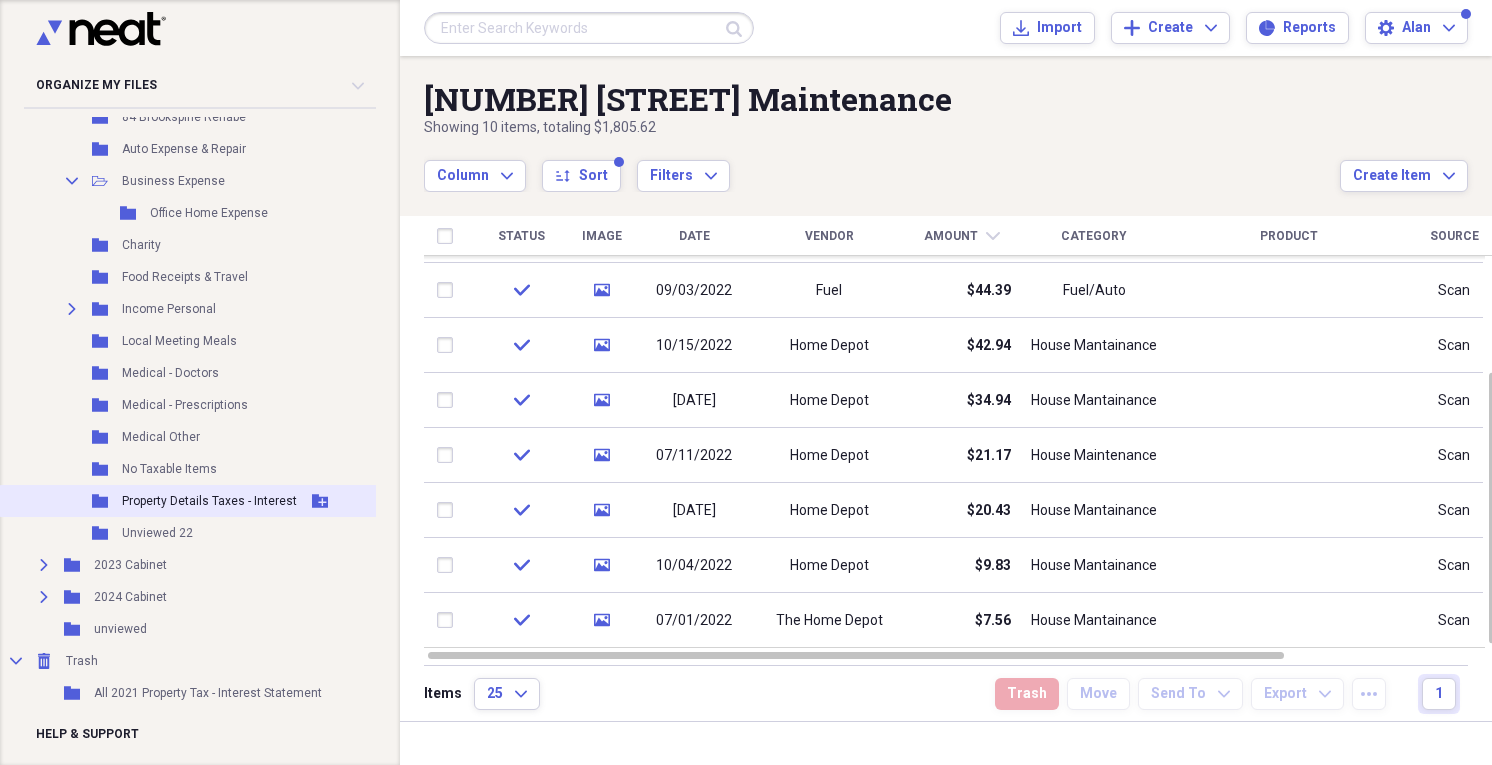 click on "Property Details Taxes - Interest" at bounding box center (209, 501) 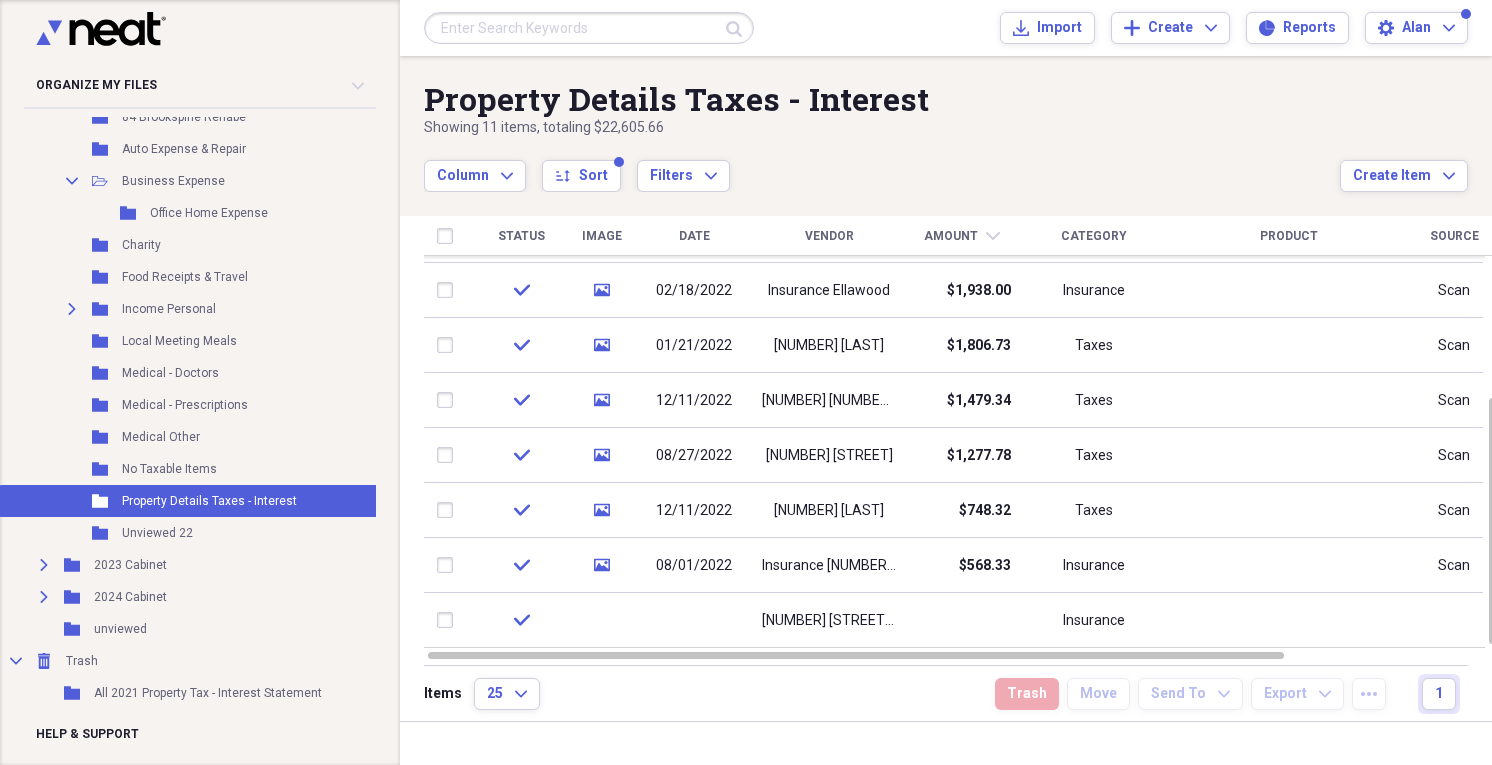 click on "Category" at bounding box center (1094, 236) 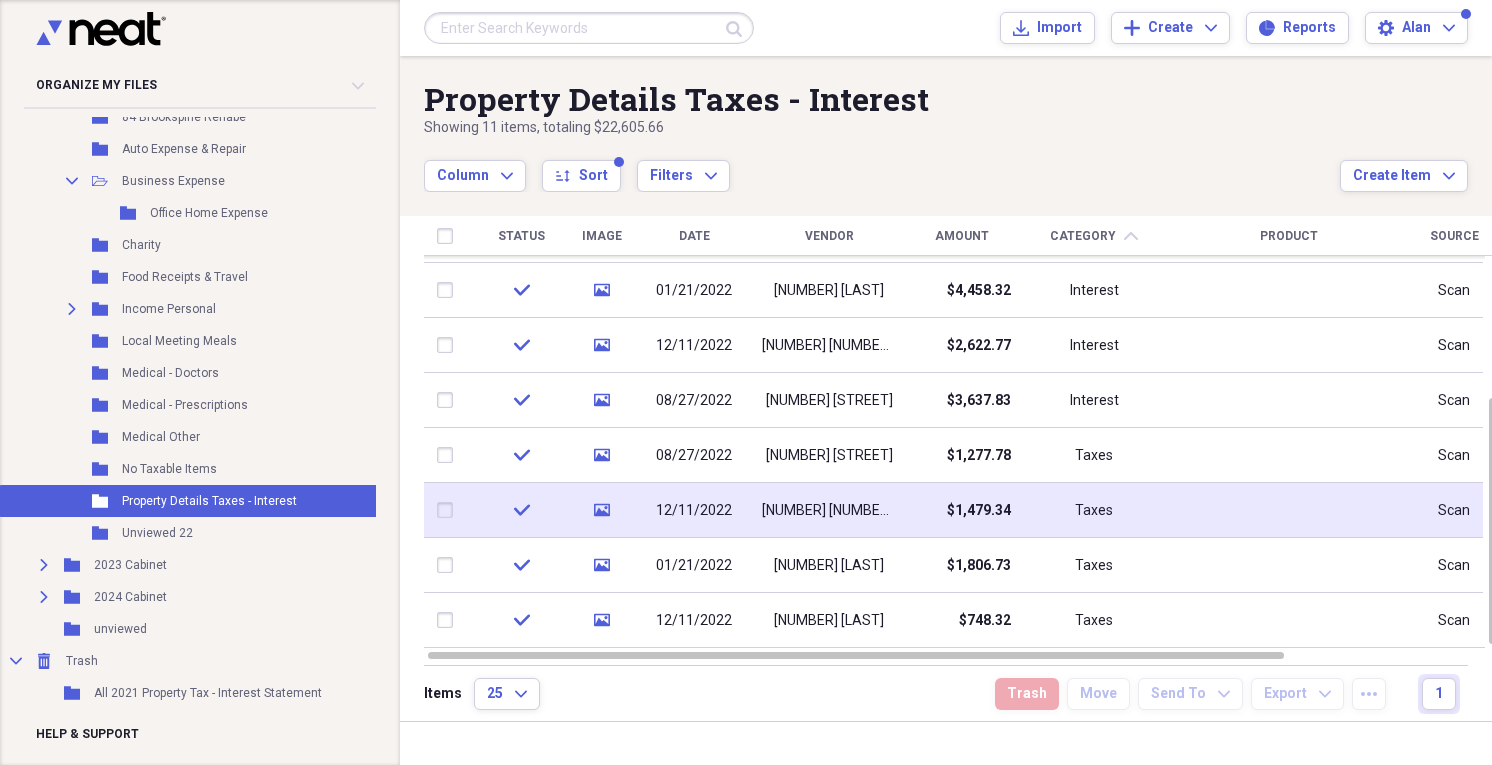 type 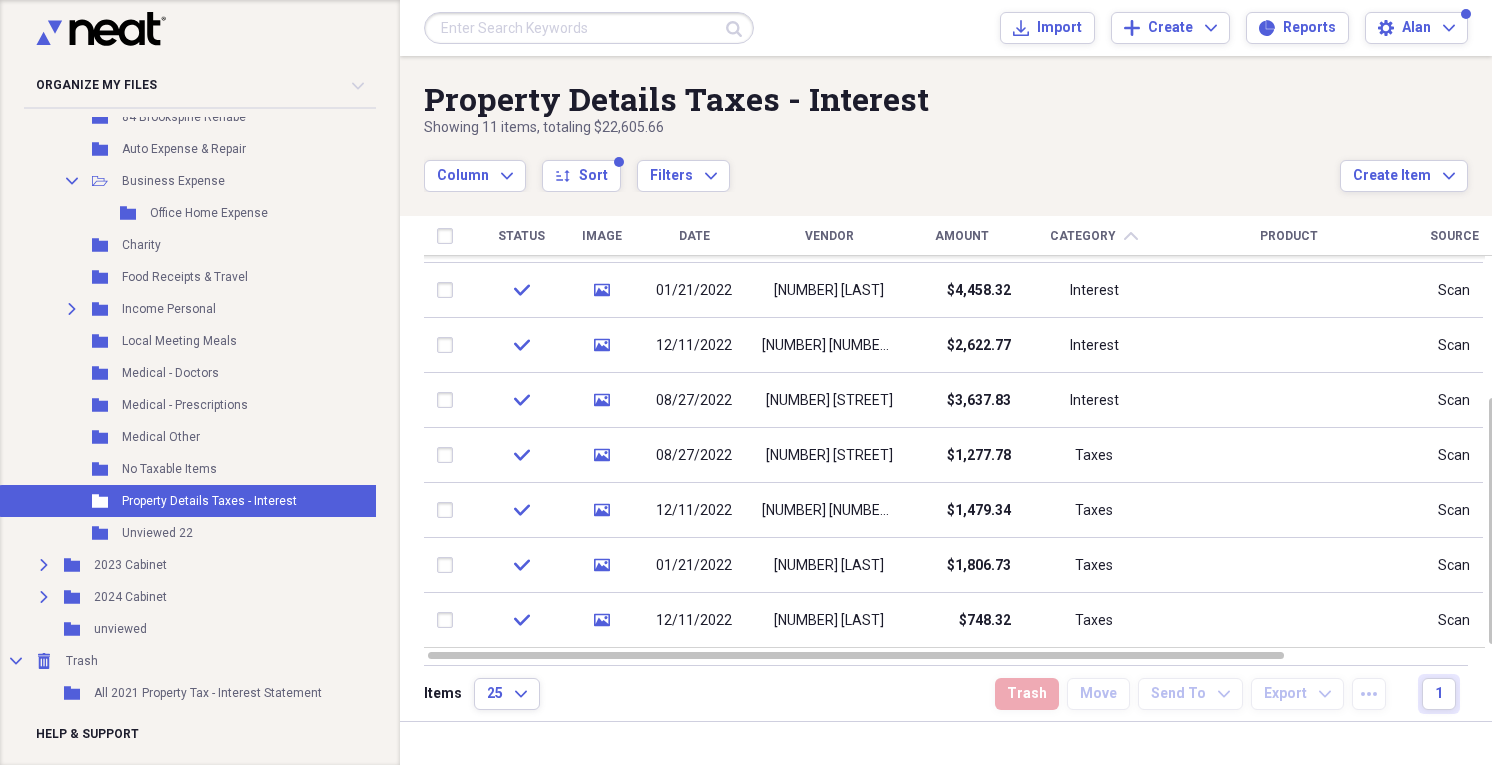 click on "Category chevron-up" at bounding box center (1094, 236) 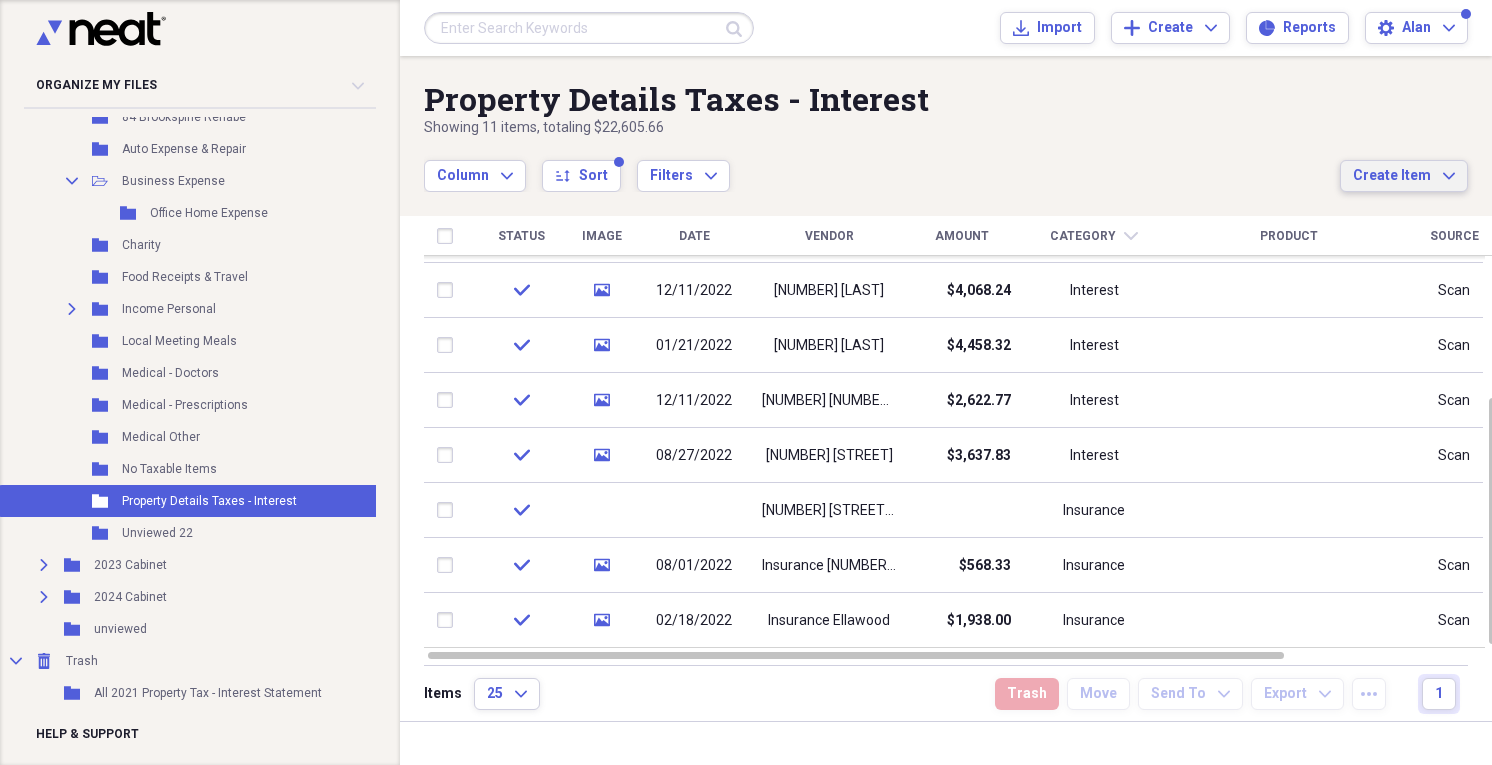 click on "Create Item Expand" at bounding box center (1404, 176) 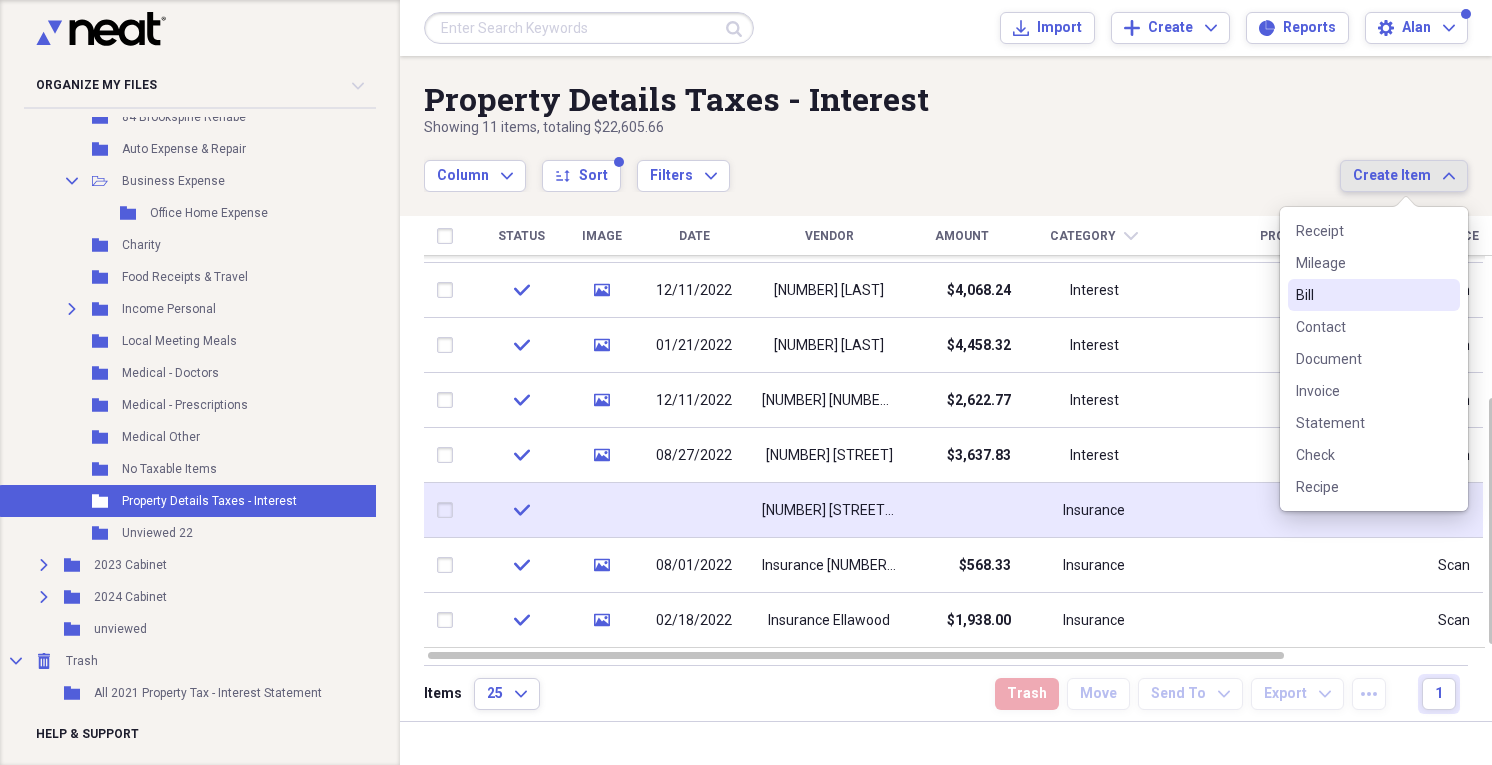 click on "[NUMBER] [STREET] Insurance" at bounding box center (829, 511) 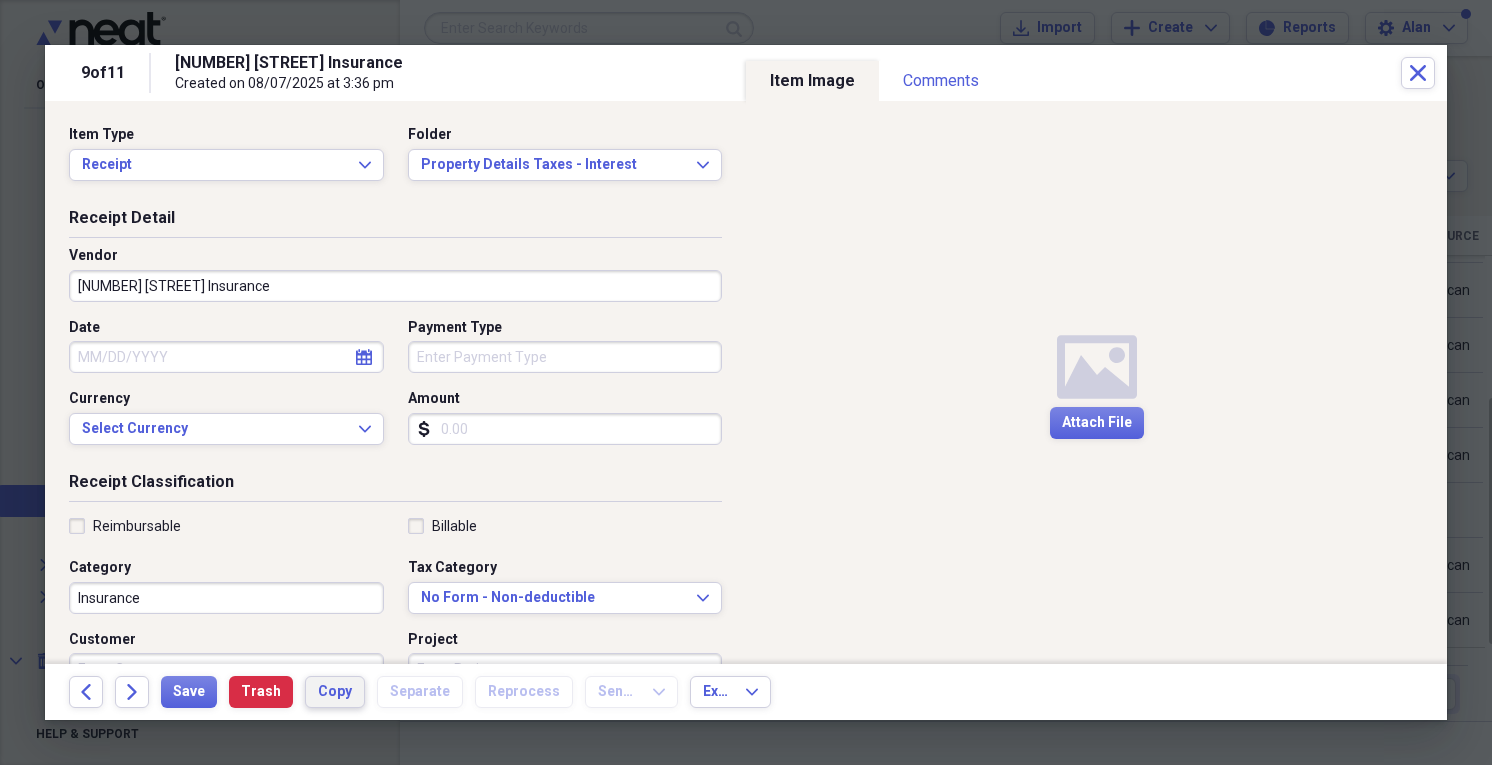 click on "Copy" at bounding box center (335, 692) 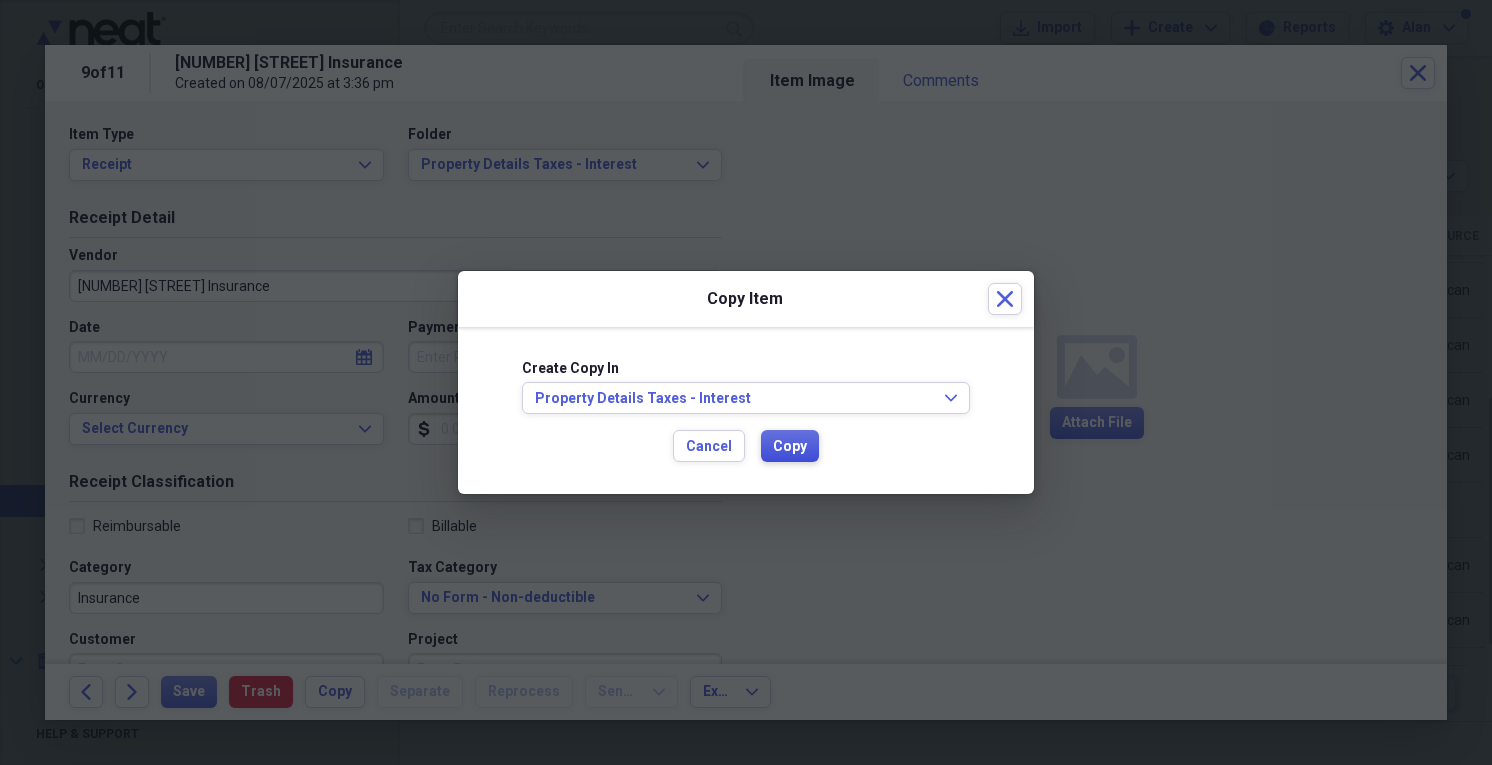 click on "Copy" at bounding box center [790, 447] 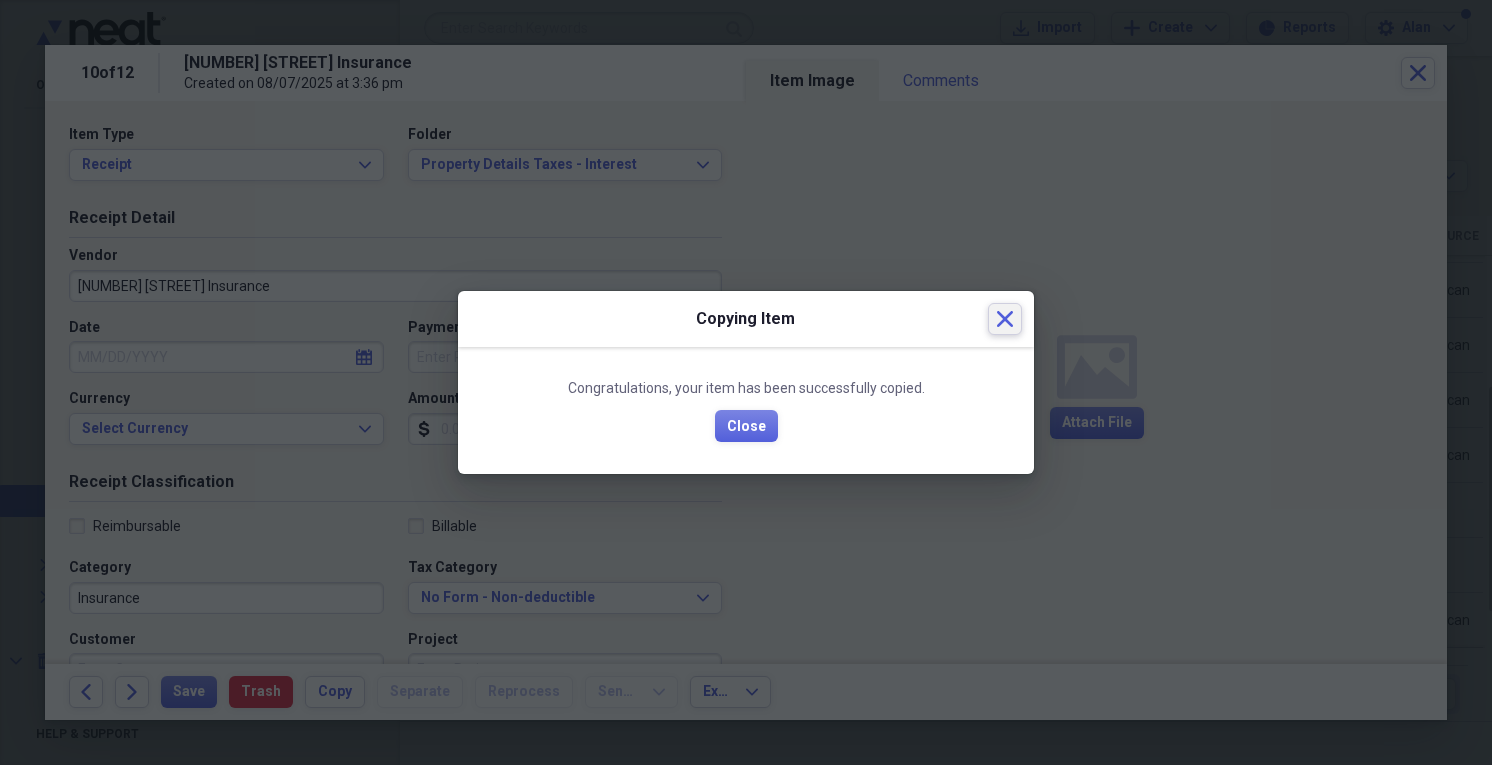 click on "Close" 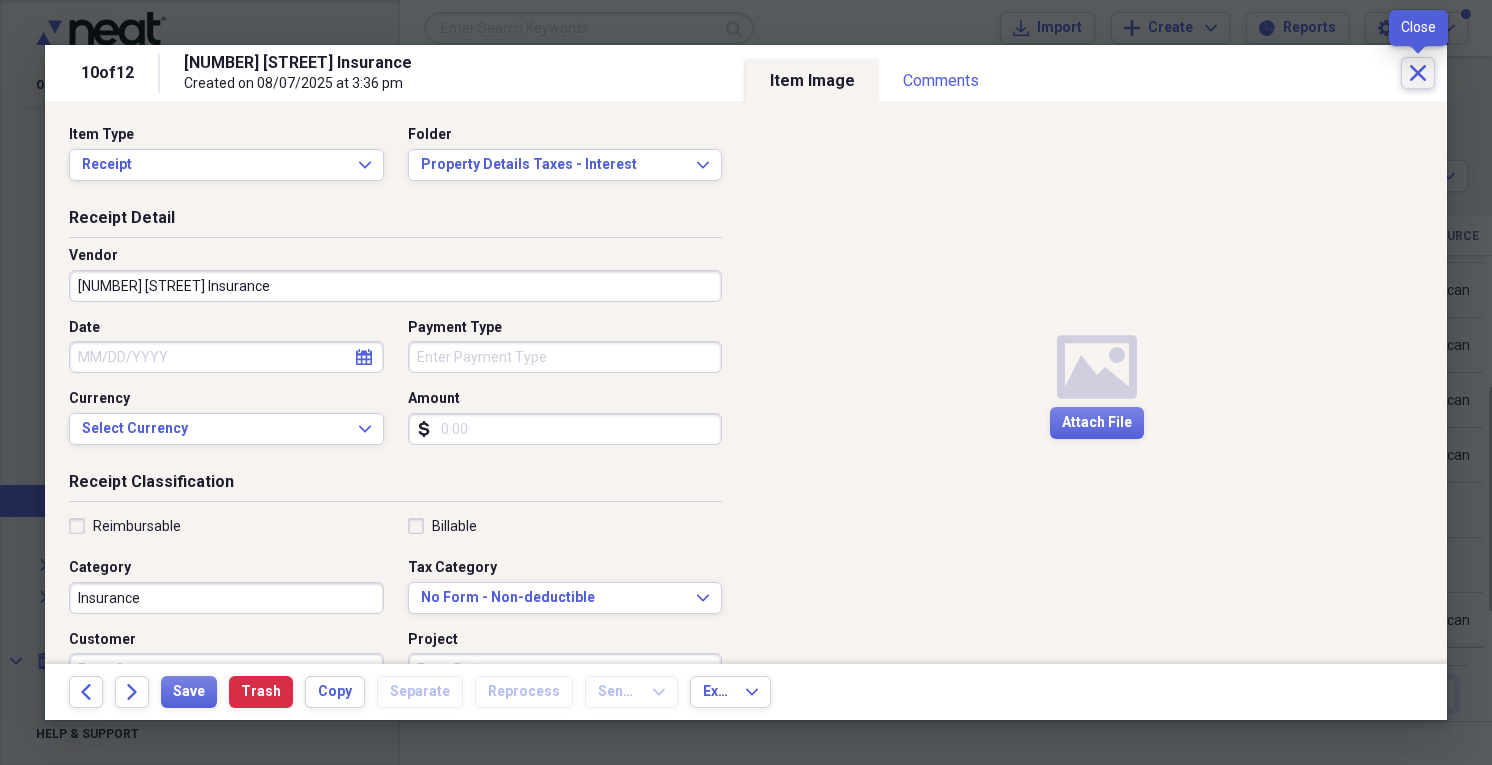 click on "Close" 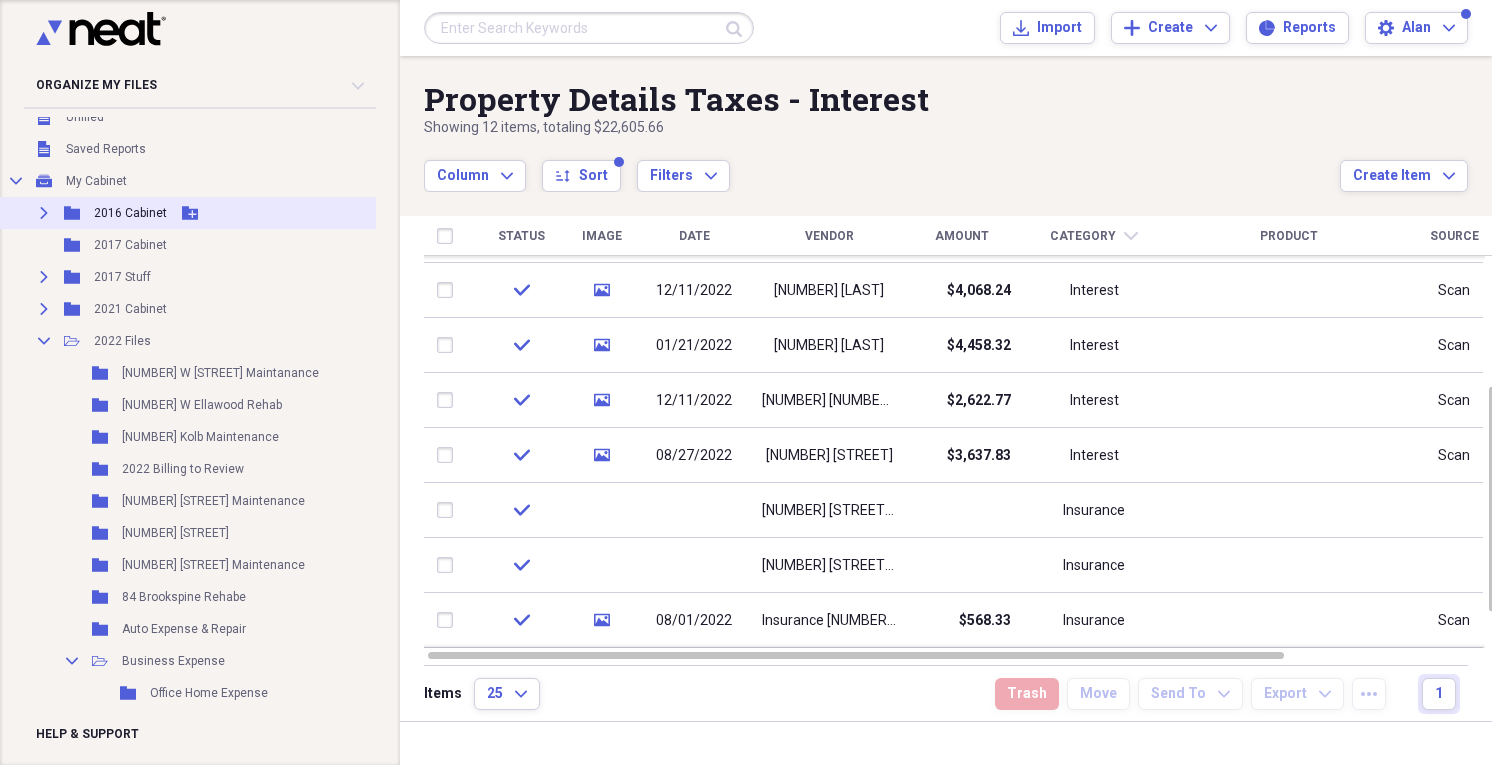 scroll, scrollTop: 0, scrollLeft: 0, axis: both 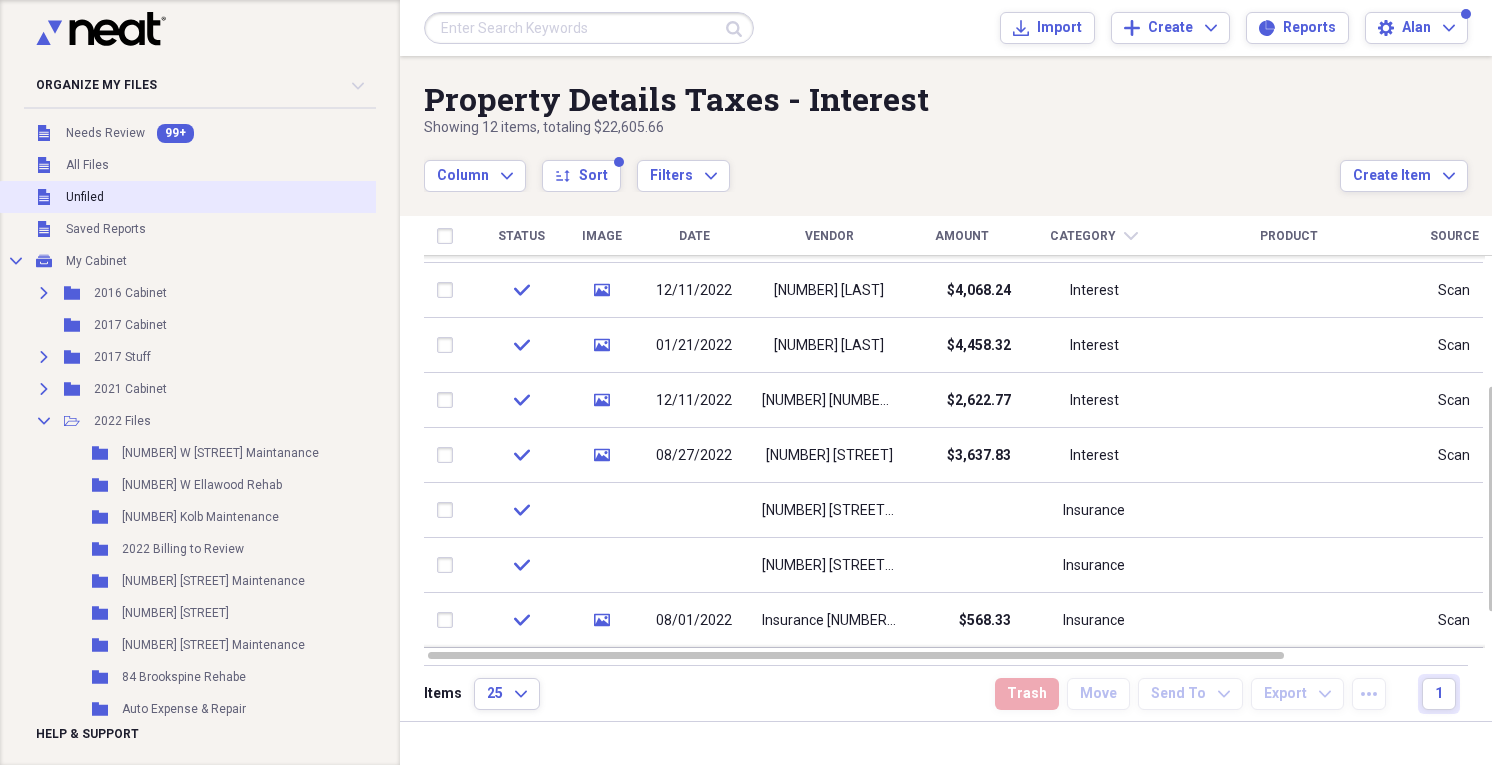 click on "Unfiled" at bounding box center [85, 197] 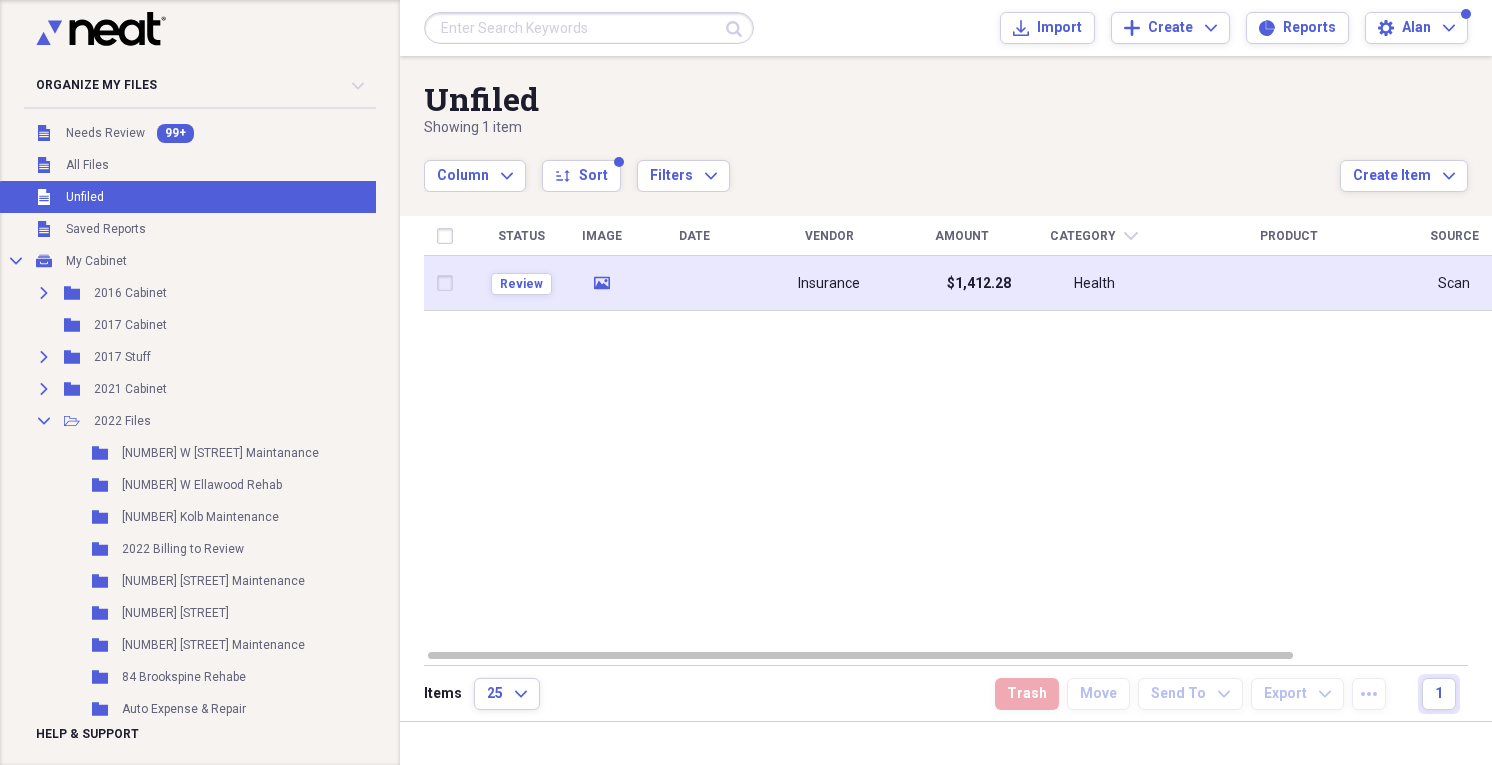 click on "Insurance" at bounding box center [829, 283] 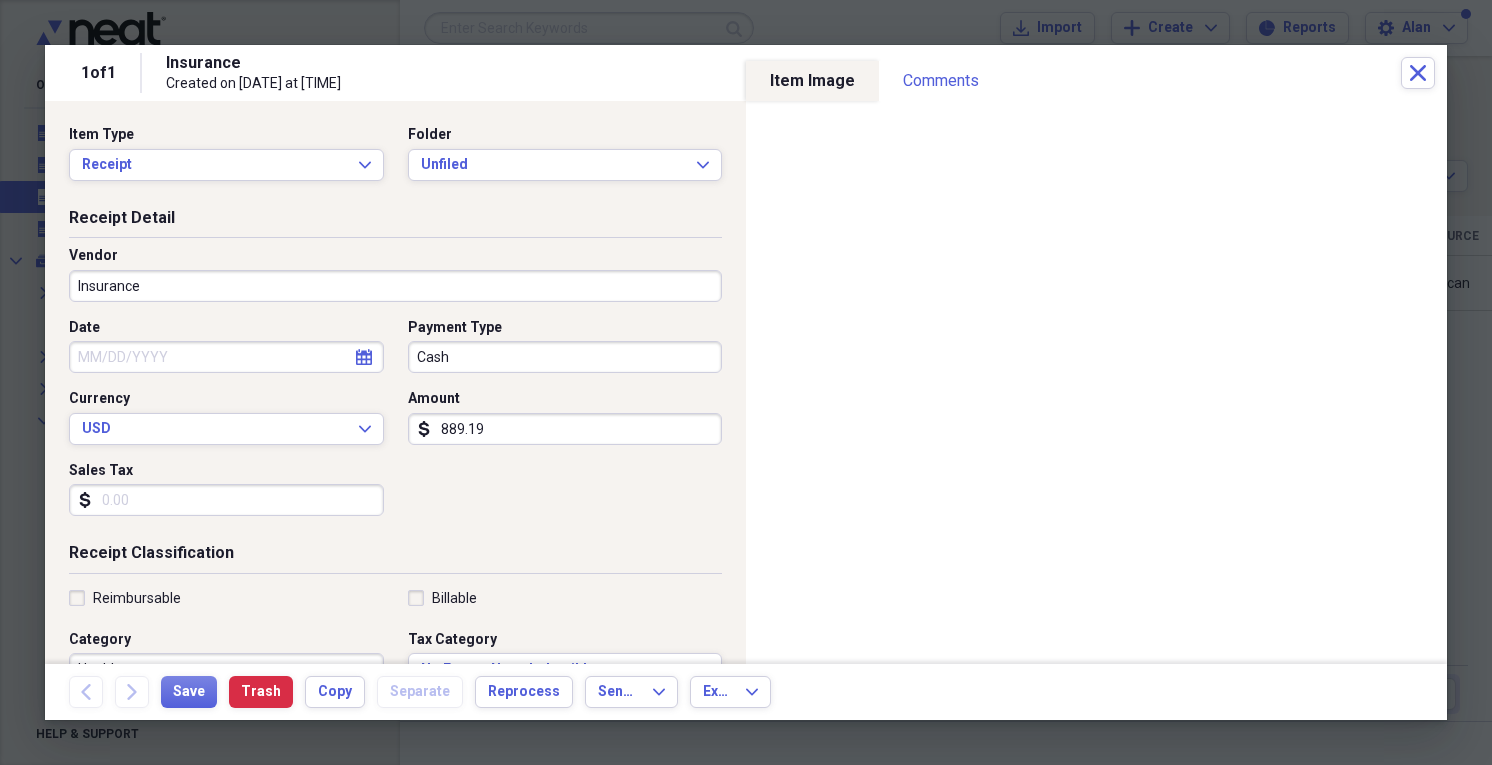 type on "889.19" 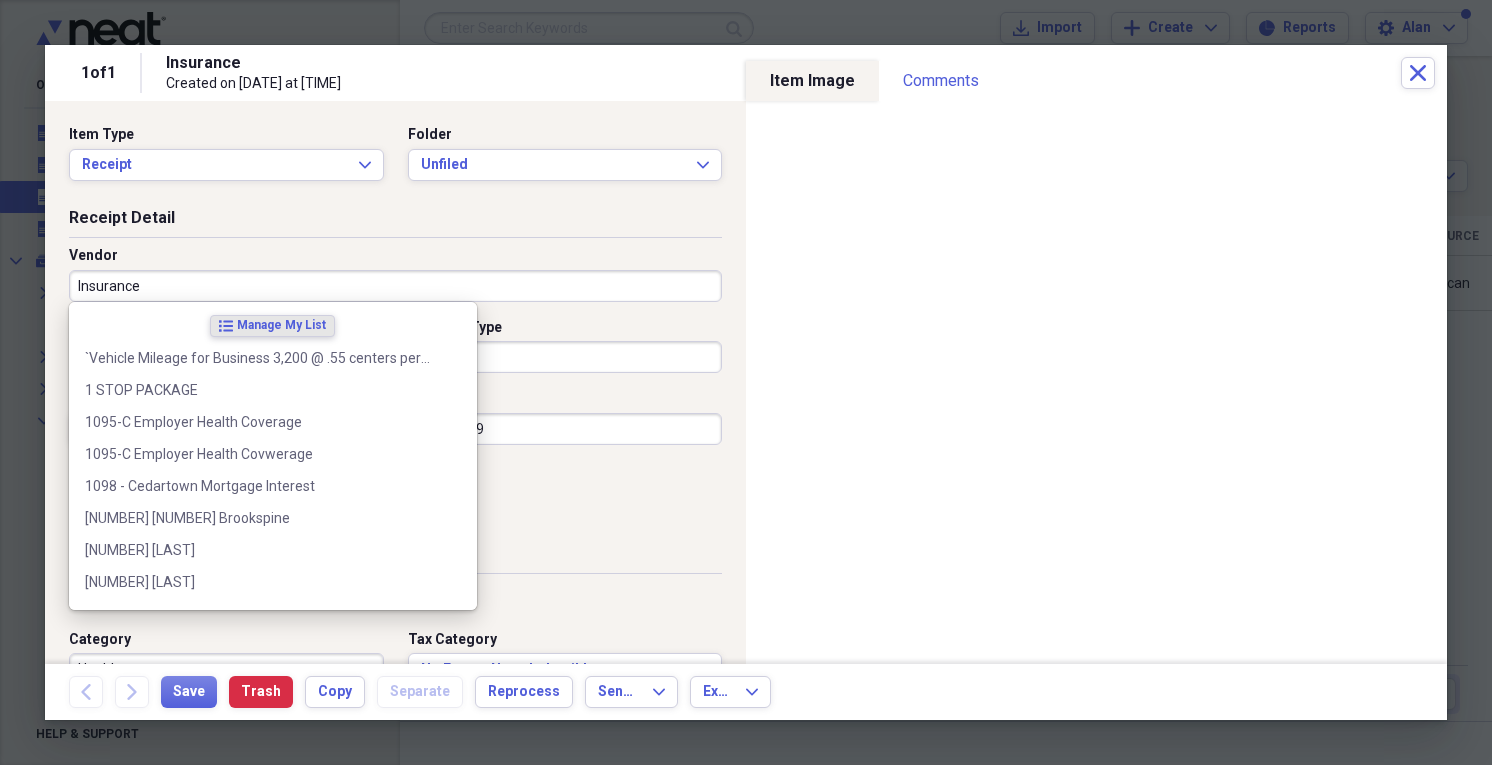 click on "Insurance" at bounding box center [395, 286] 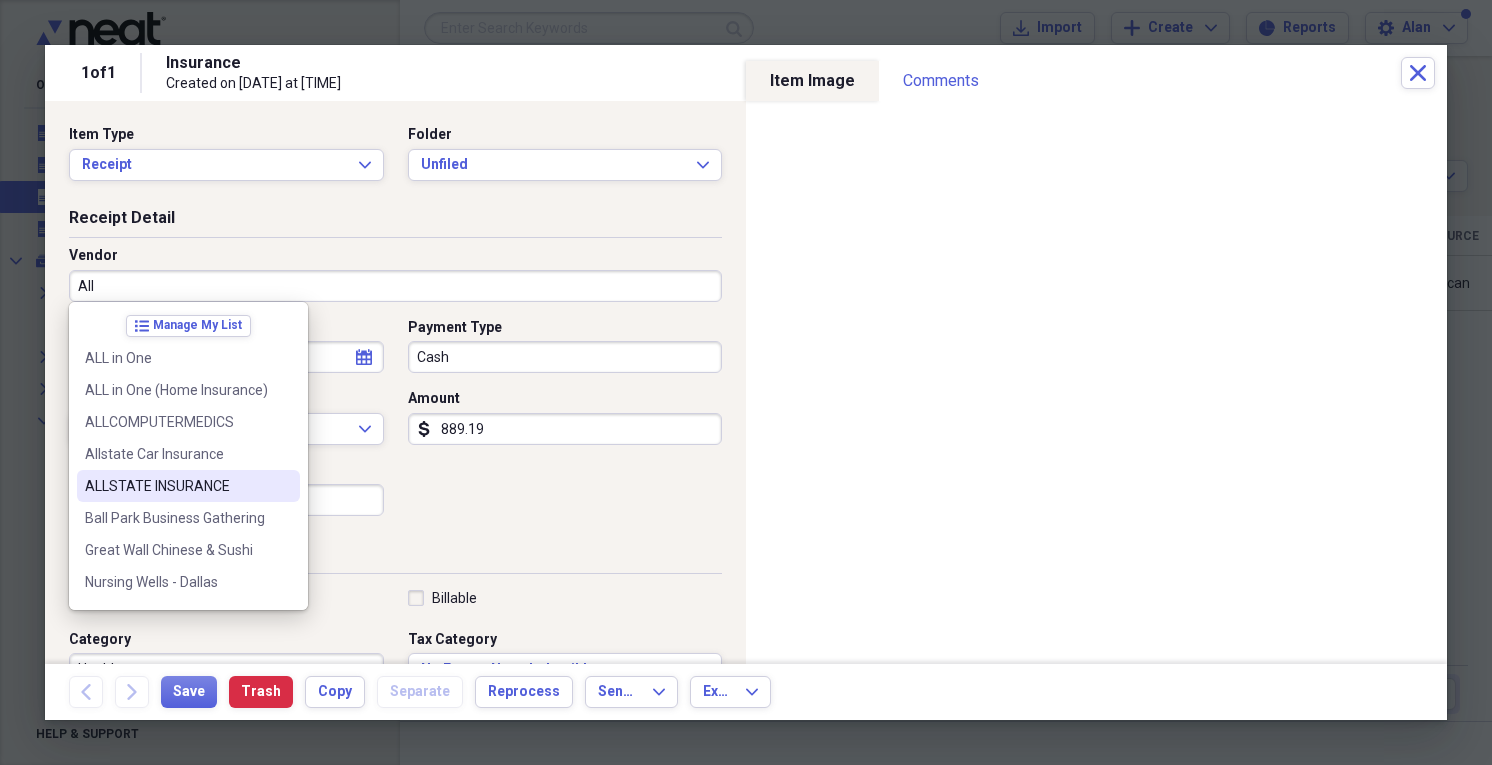 click on "ALLSTATE INSURANCE" at bounding box center (176, 486) 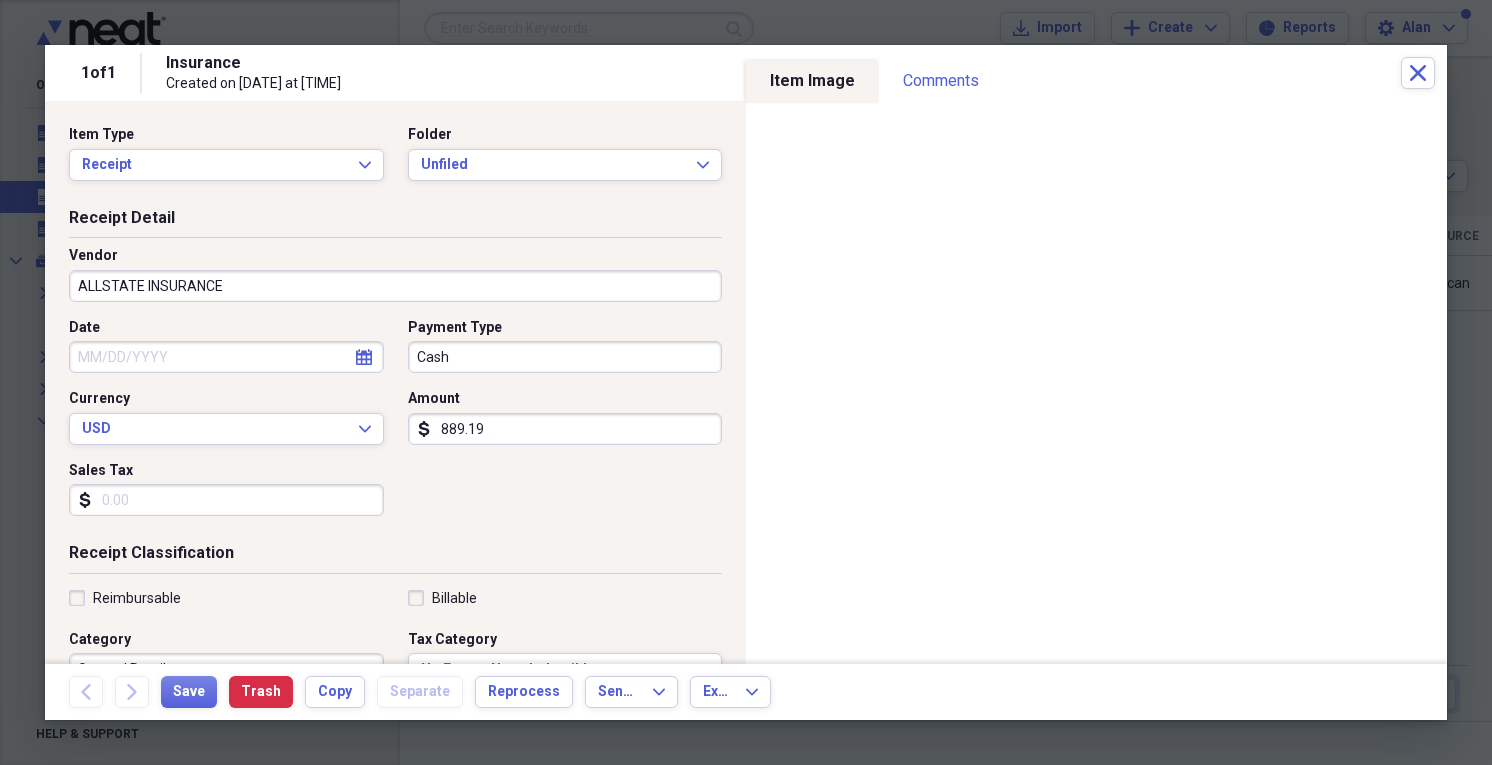 scroll, scrollTop: 160, scrollLeft: 0, axis: vertical 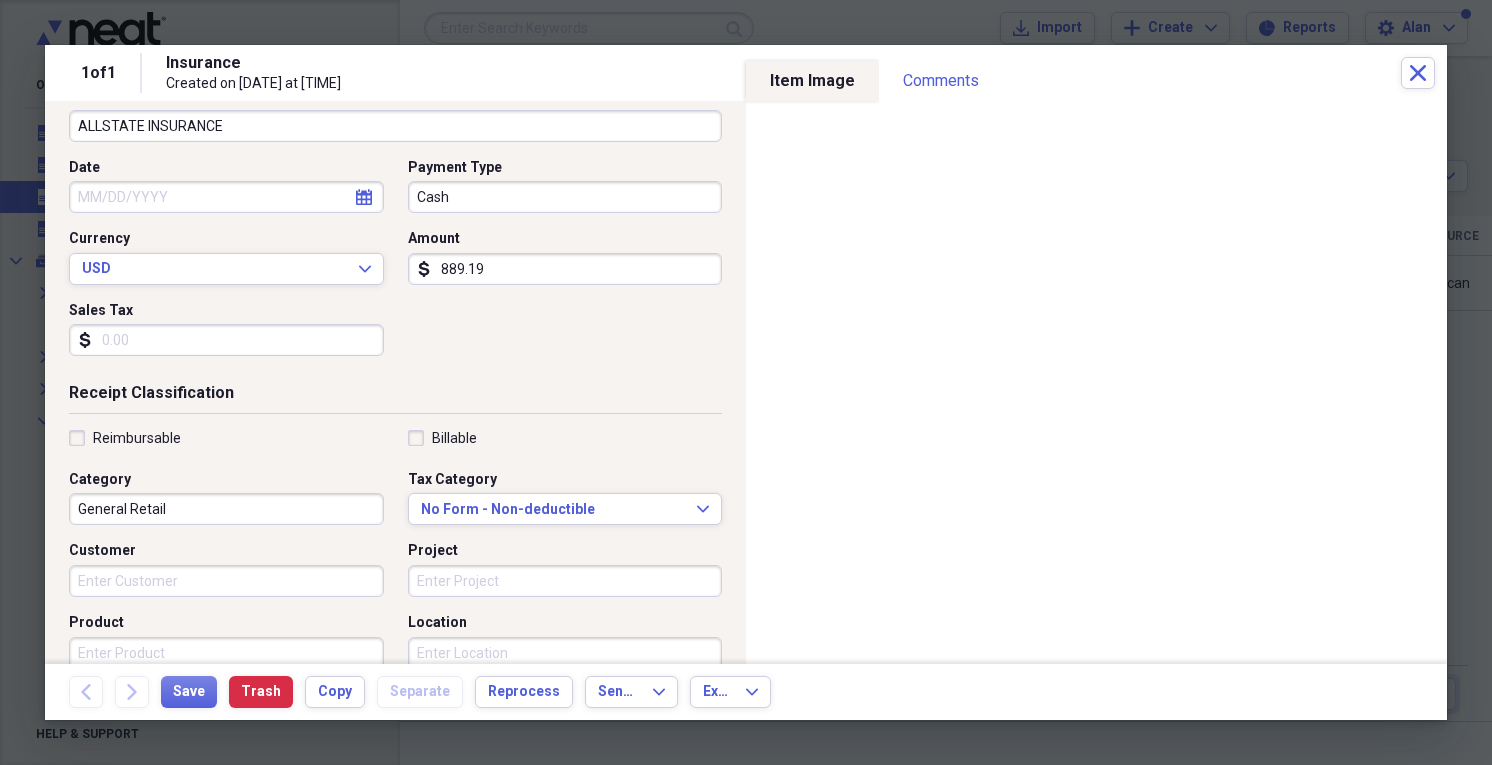 click on "General Retail" at bounding box center (226, 509) 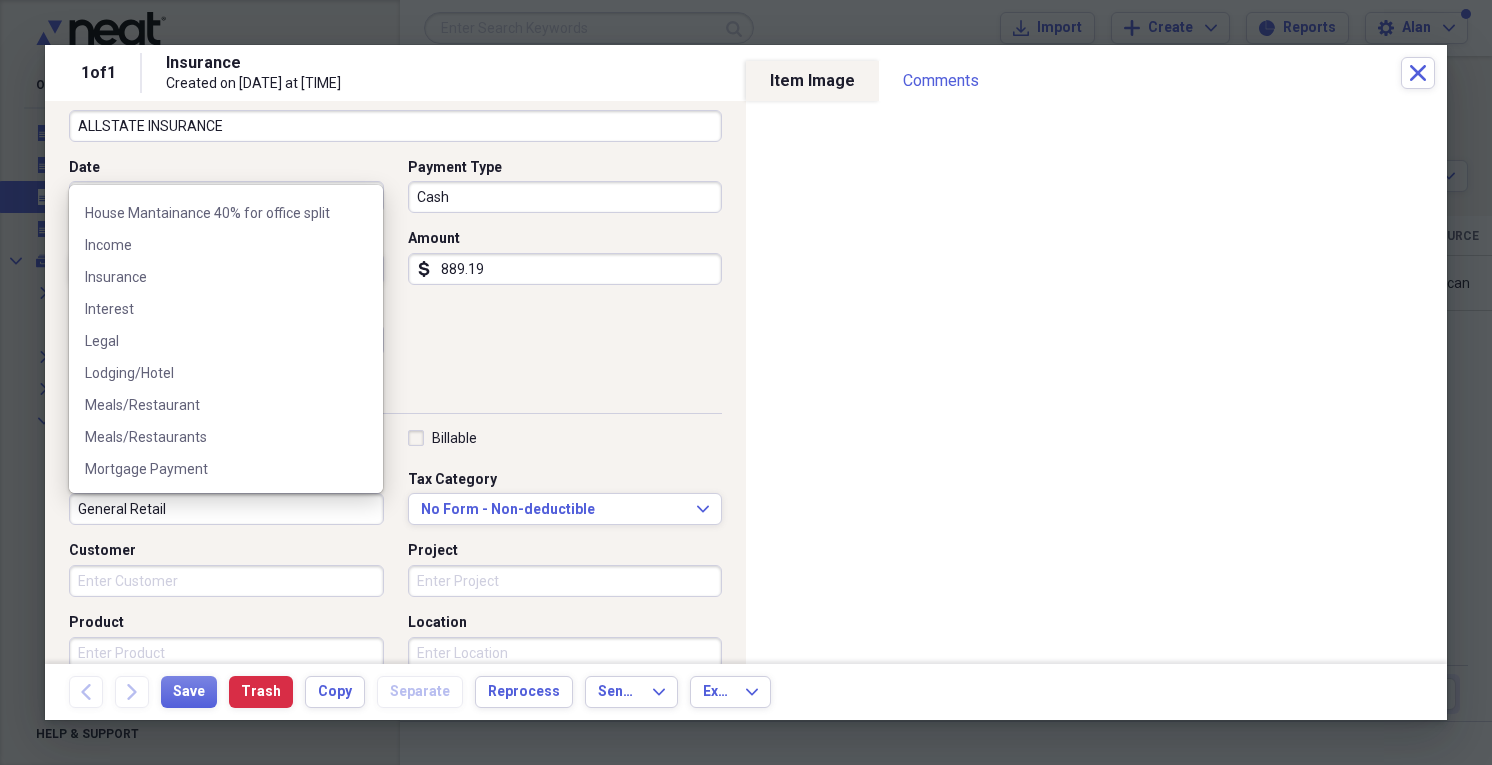 scroll, scrollTop: 560, scrollLeft: 0, axis: vertical 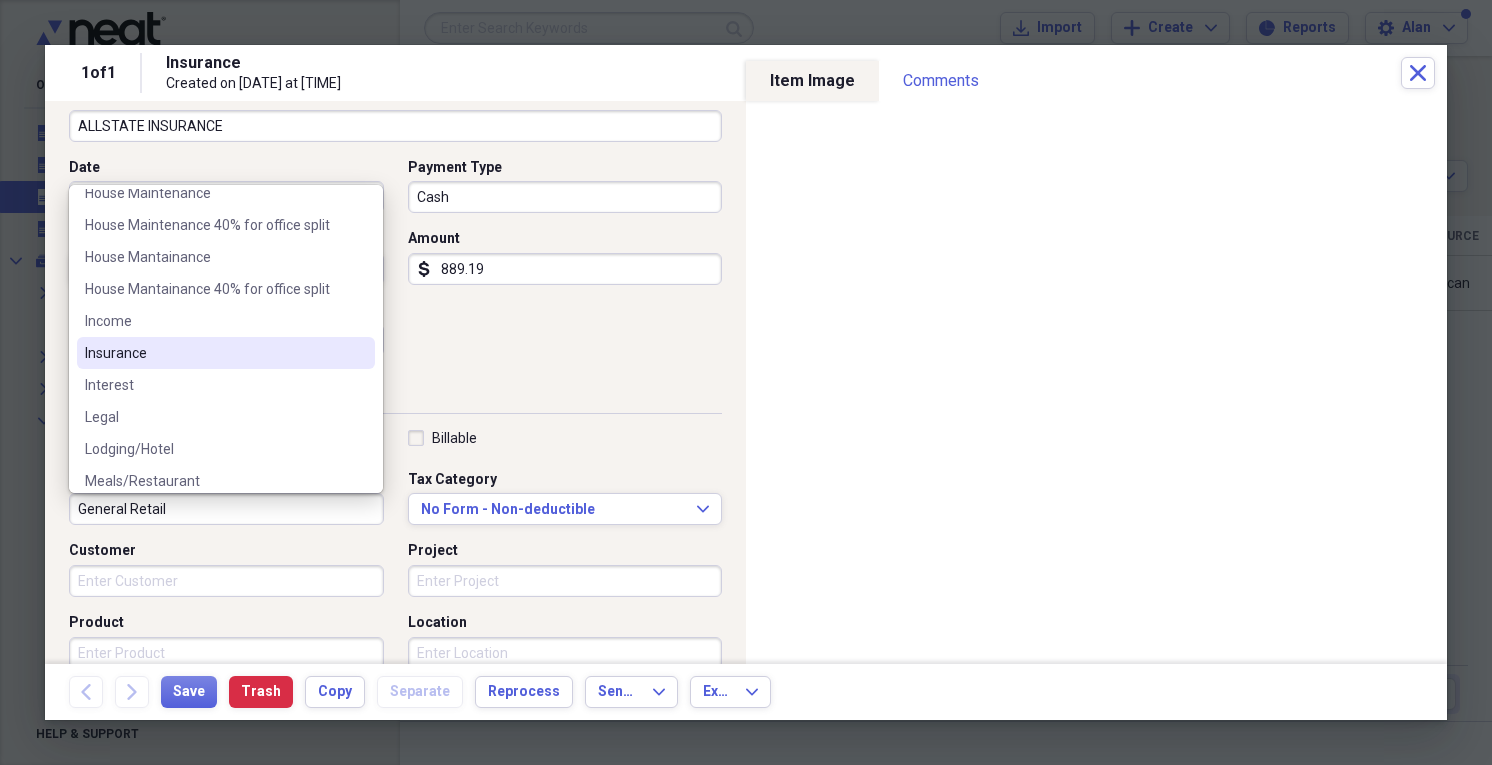 click on "Insurance" at bounding box center (214, 353) 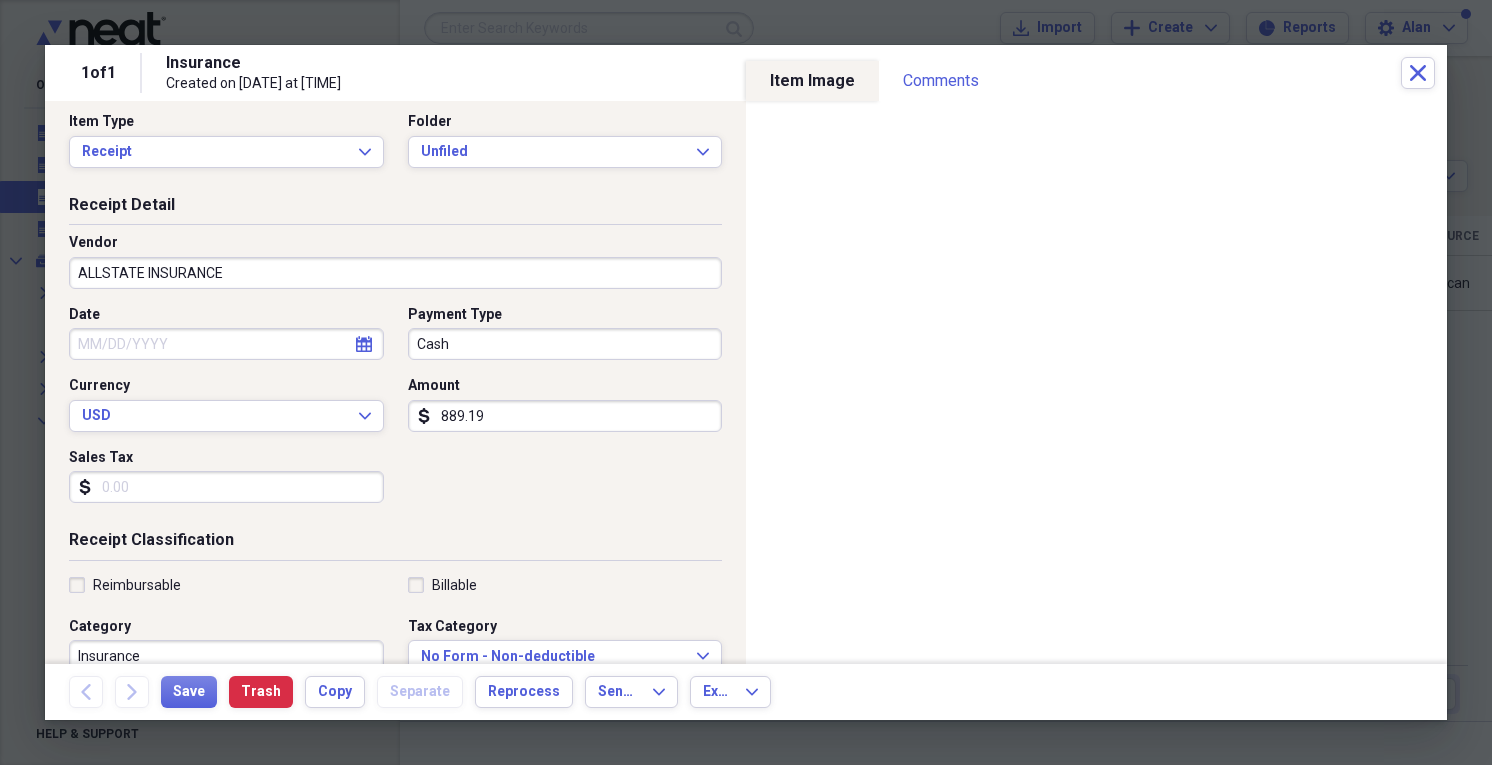 scroll, scrollTop: 0, scrollLeft: 0, axis: both 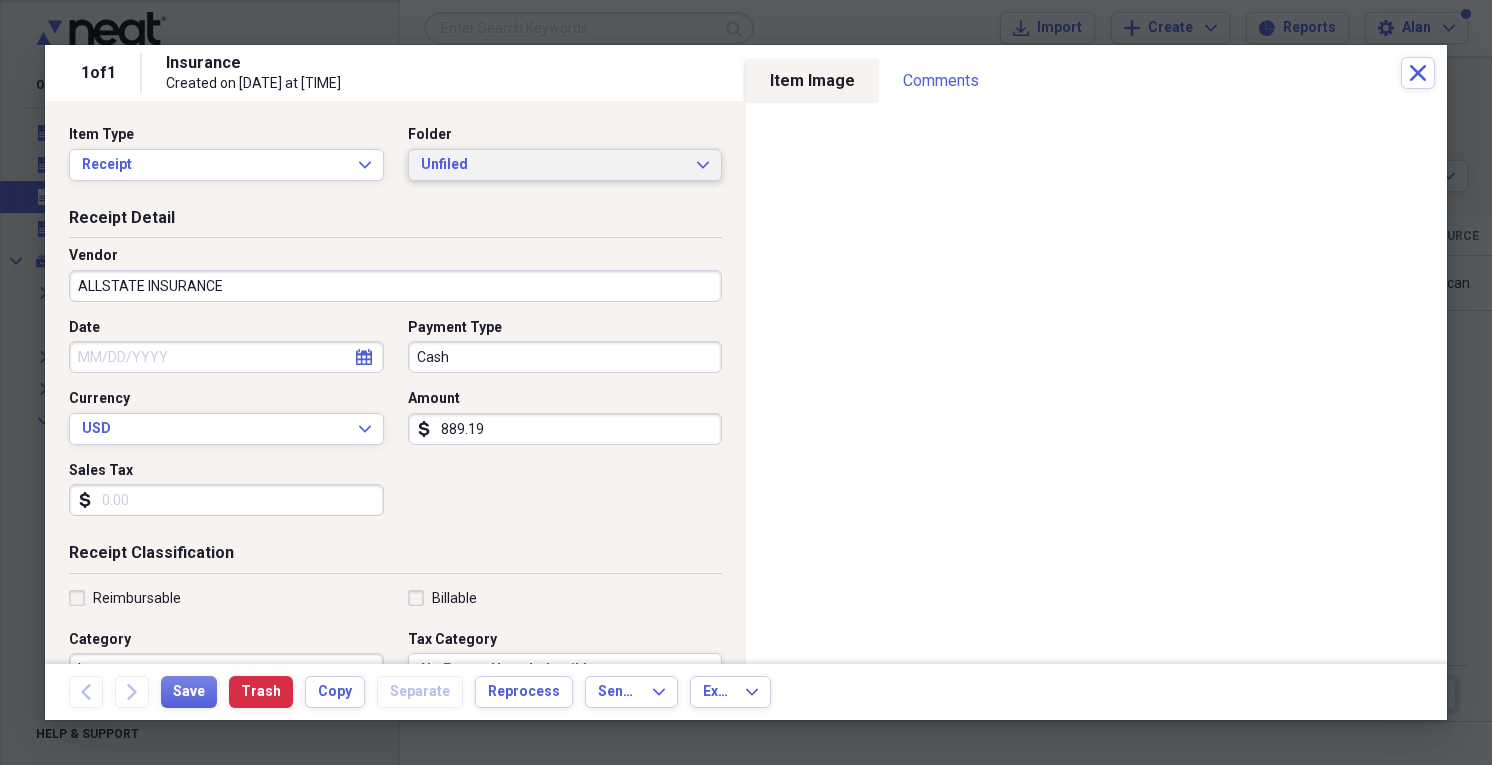 click on "Expand" 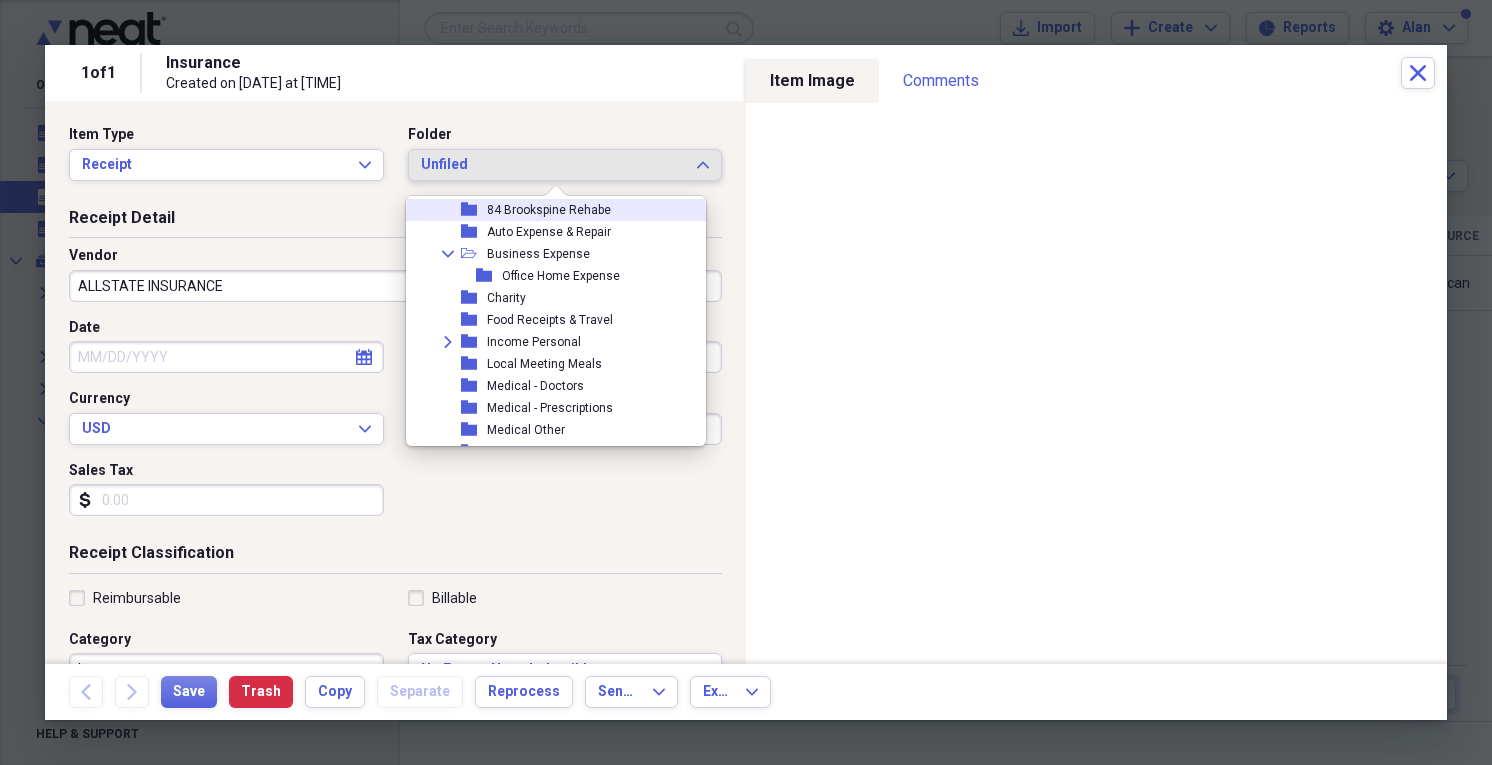 scroll, scrollTop: 400, scrollLeft: 0, axis: vertical 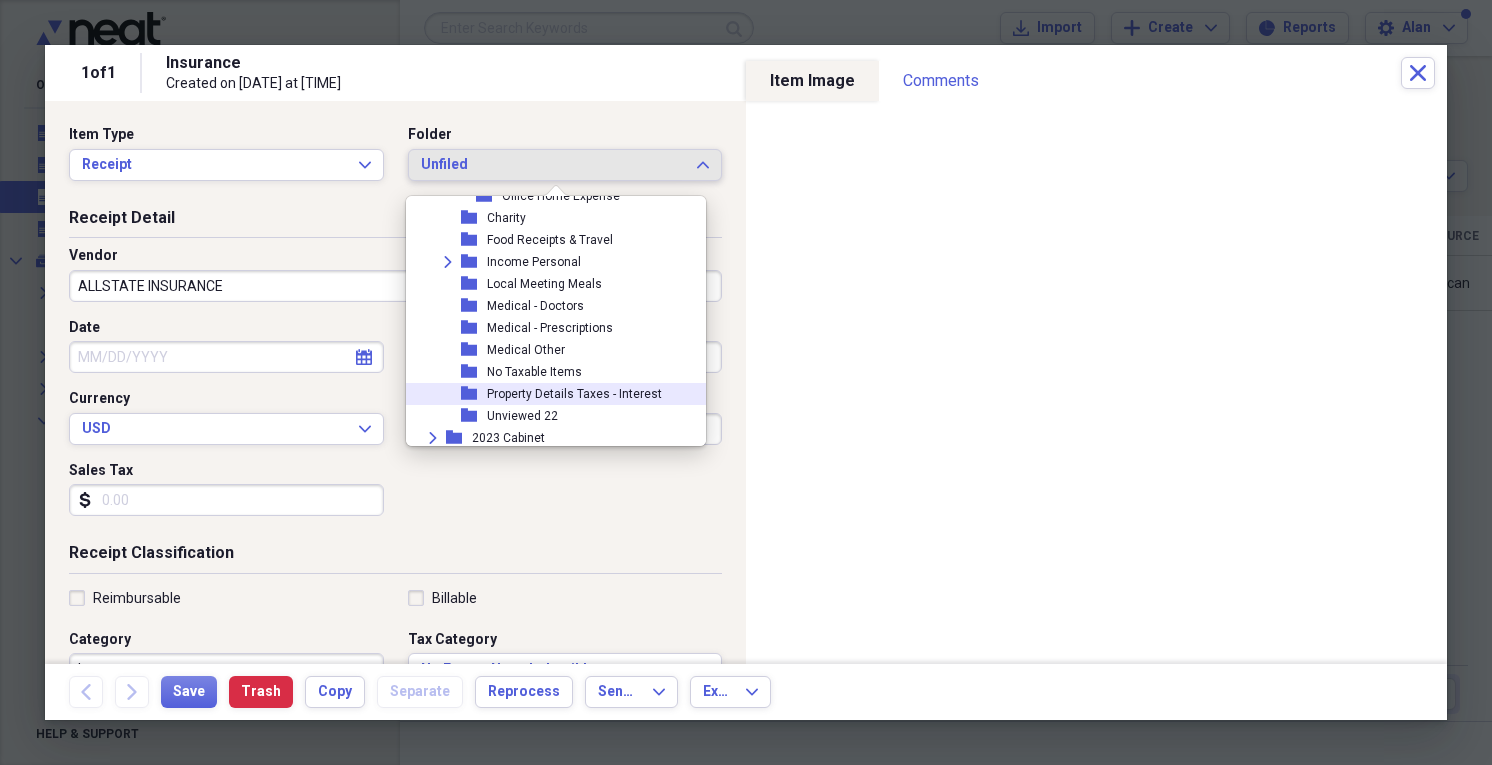 click on "Property Details Taxes - Interest" at bounding box center [574, 394] 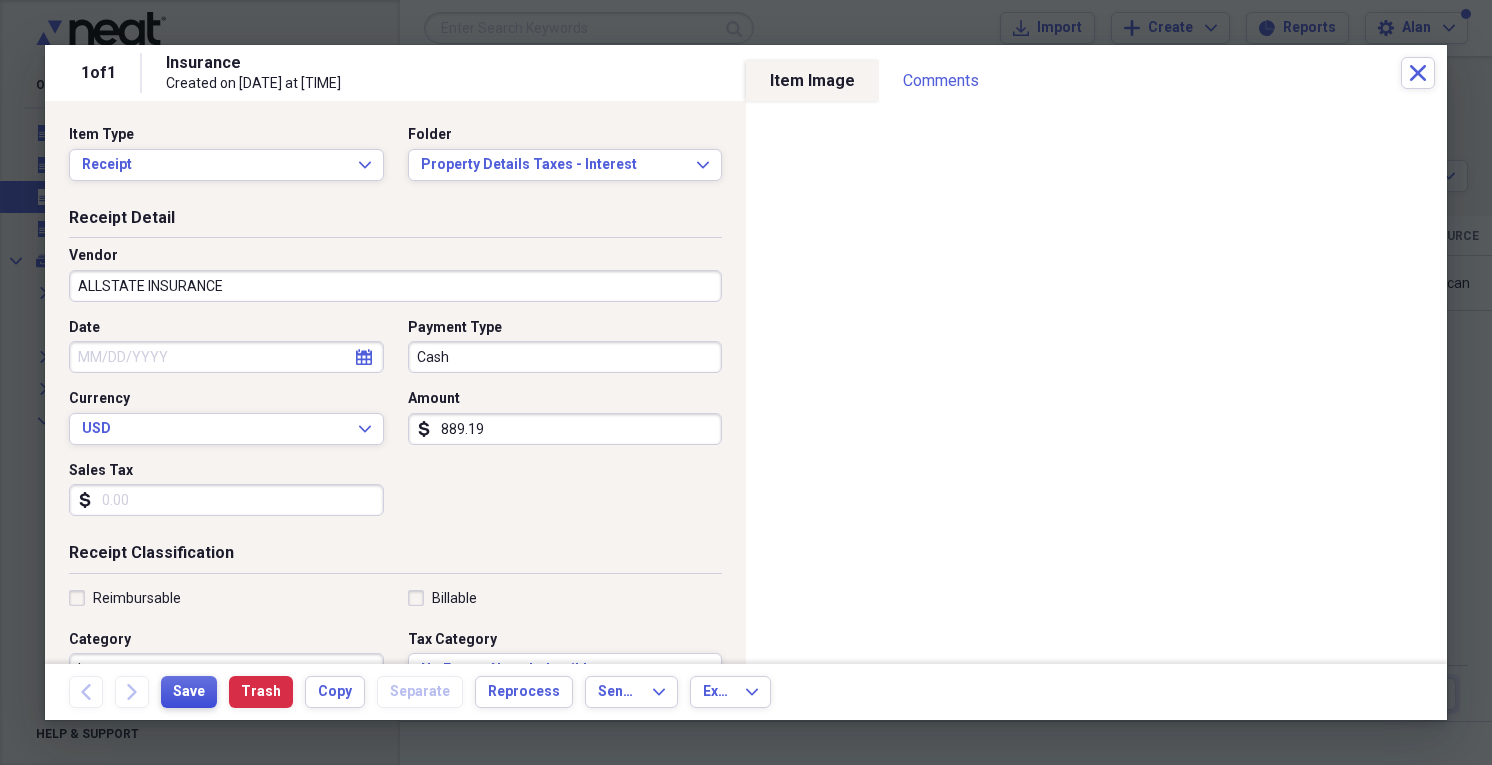 click on "Save" at bounding box center (189, 692) 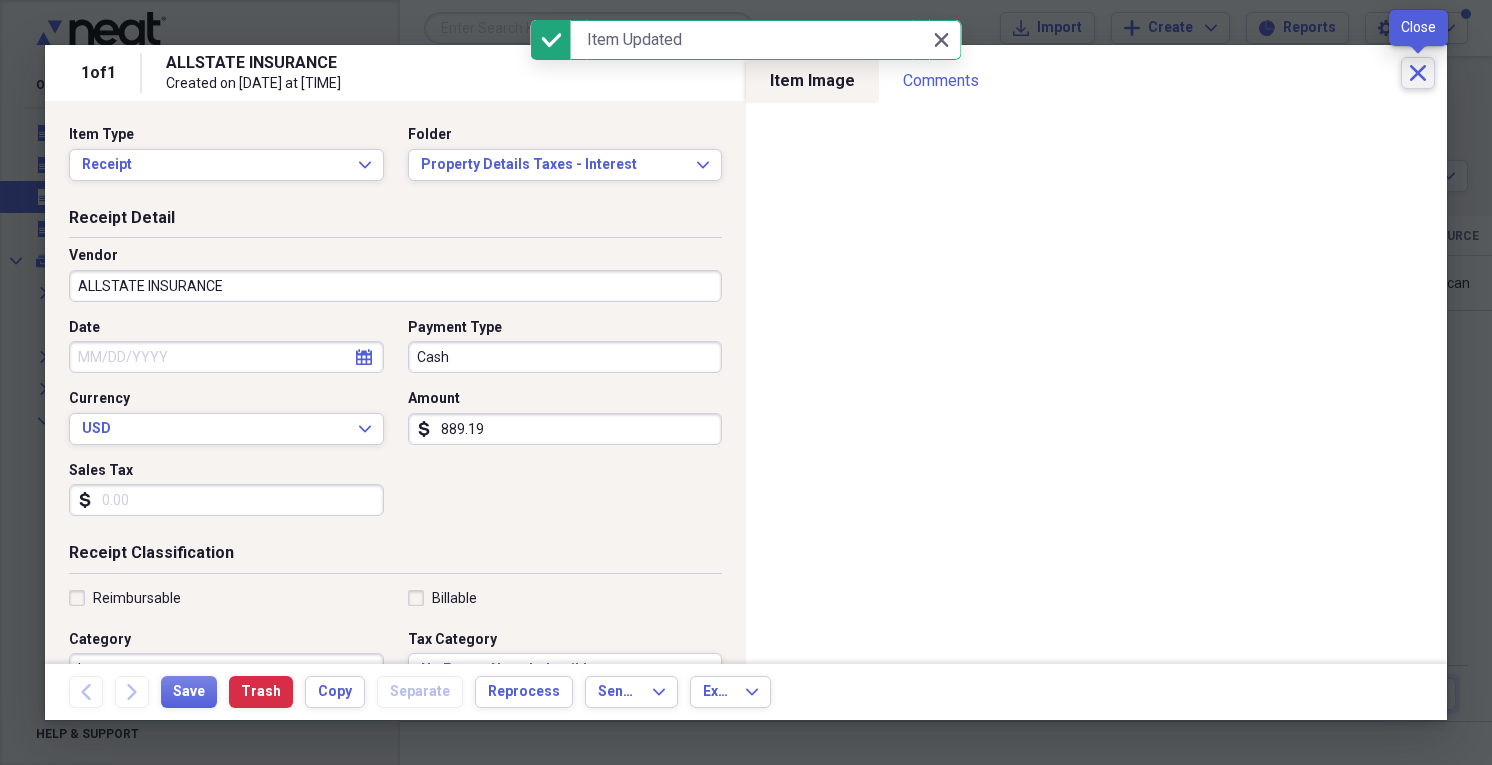 click on "Close" at bounding box center (1418, 73) 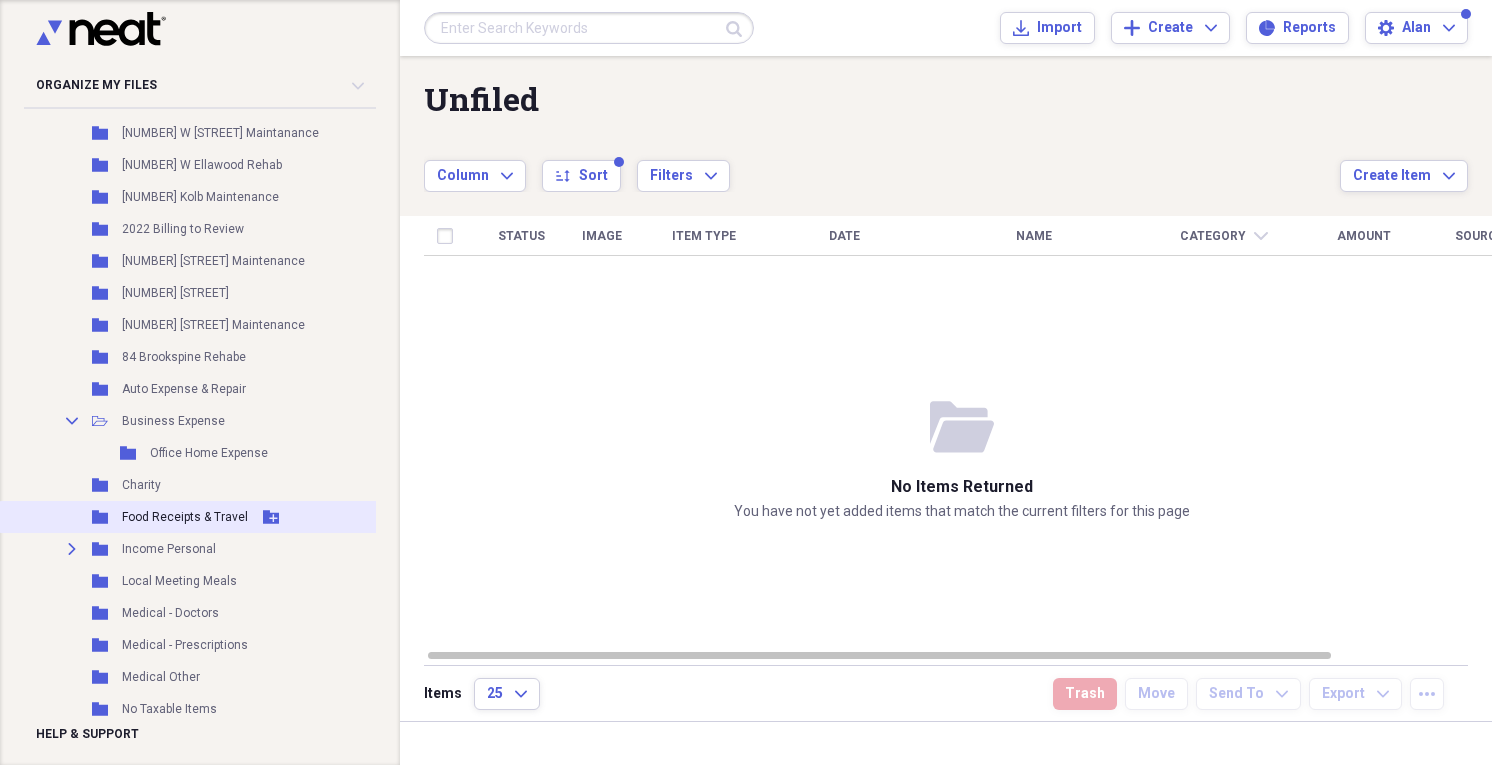 scroll, scrollTop: 400, scrollLeft: 0, axis: vertical 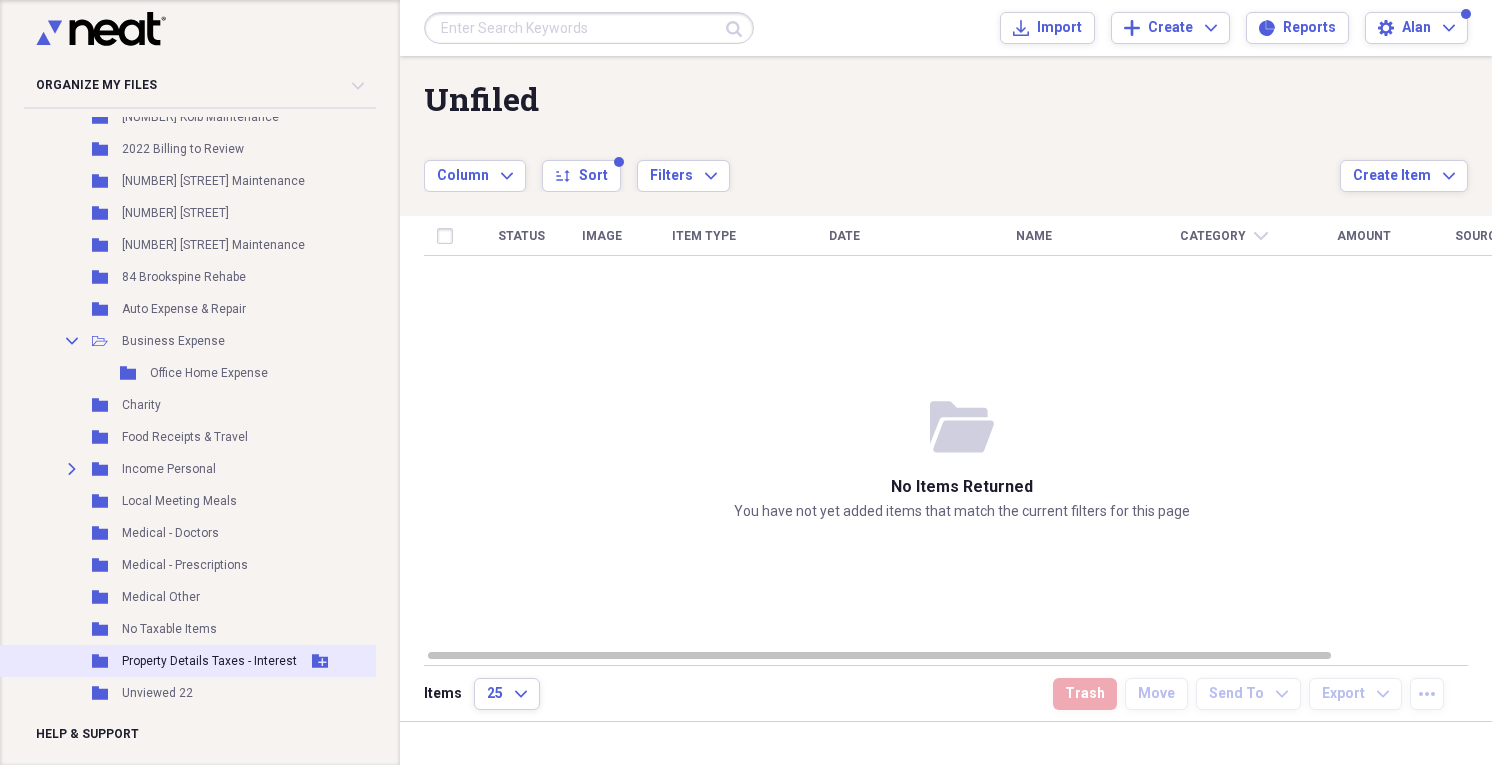 click on "Property Details Taxes - Interest" at bounding box center (209, 661) 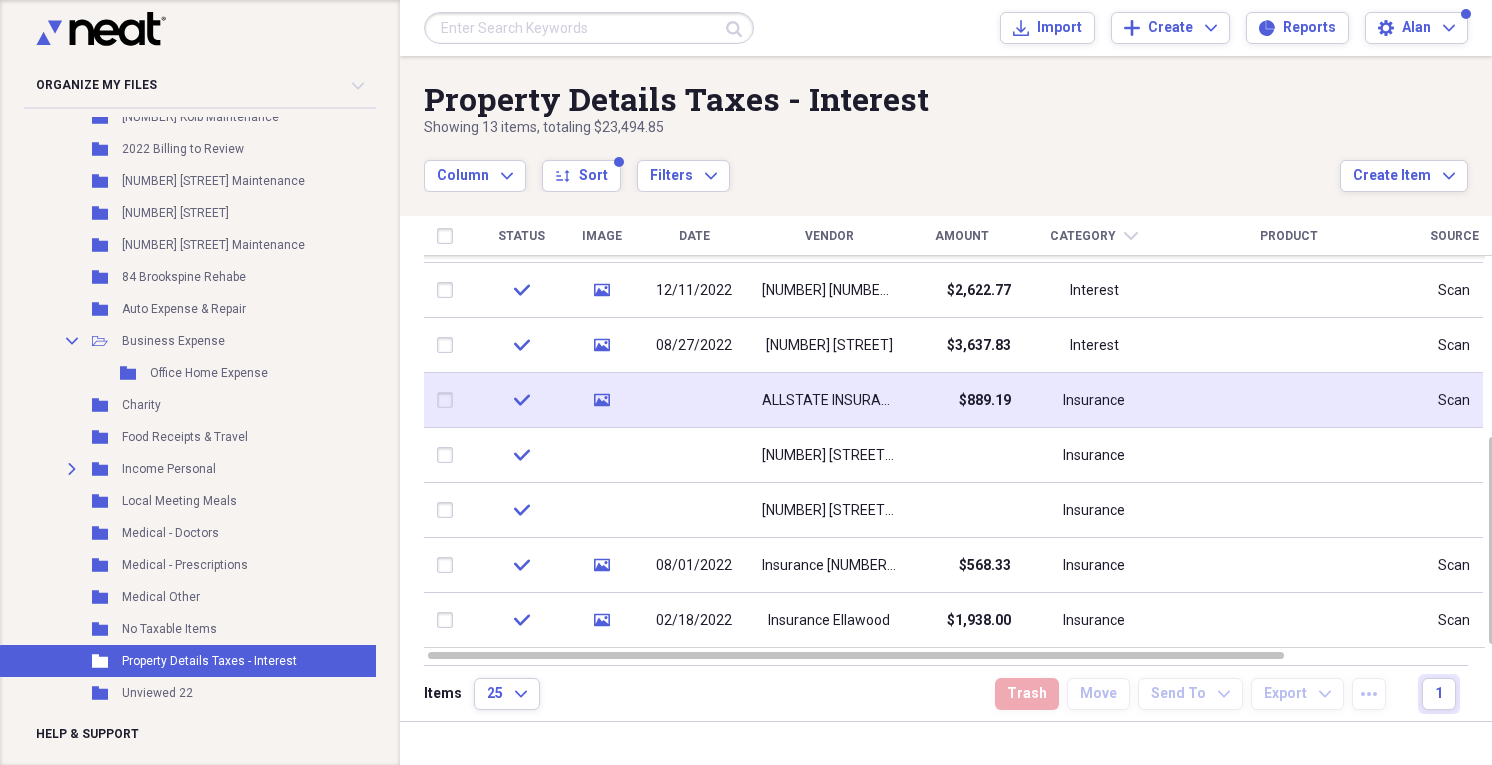 click at bounding box center (449, 400) 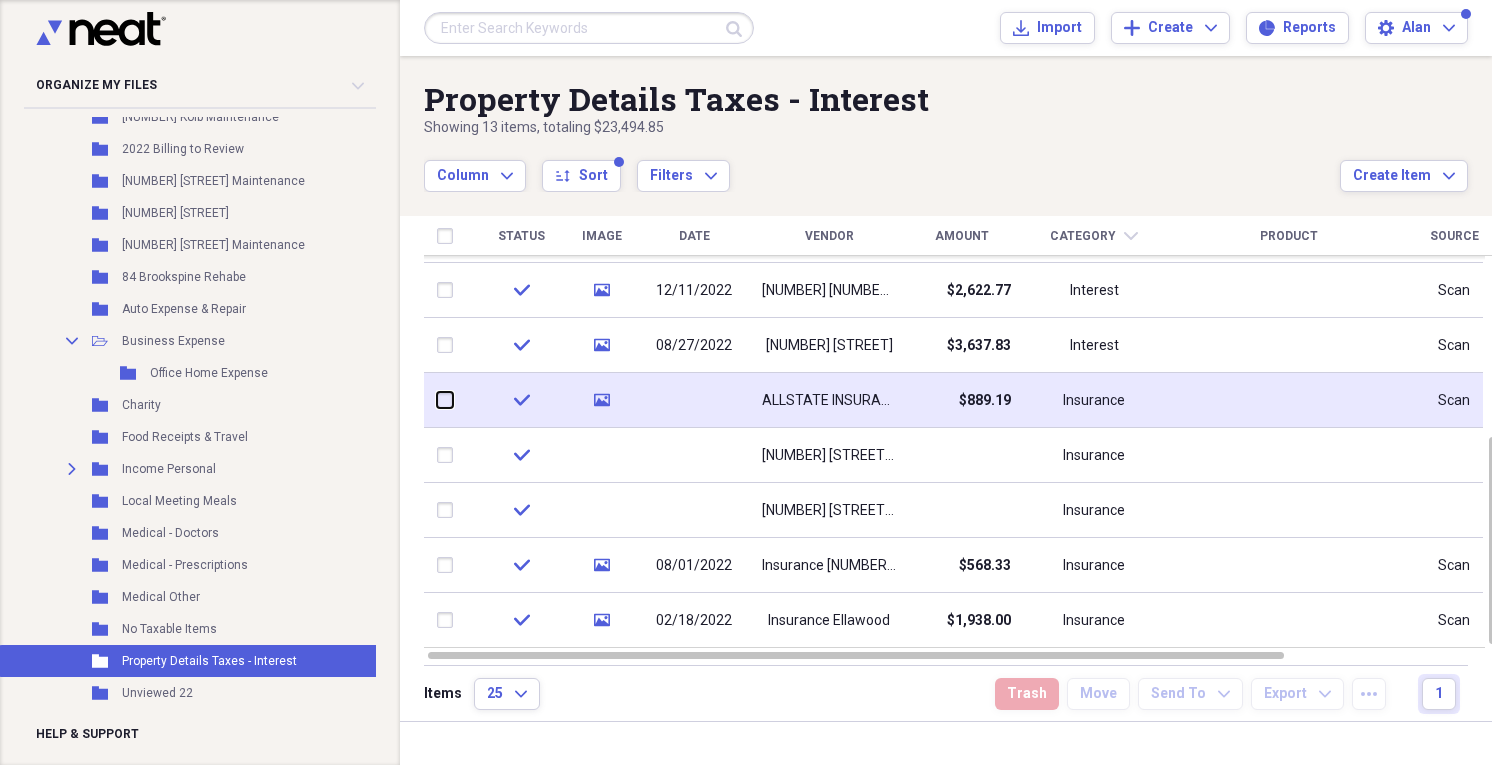 click at bounding box center [437, 400] 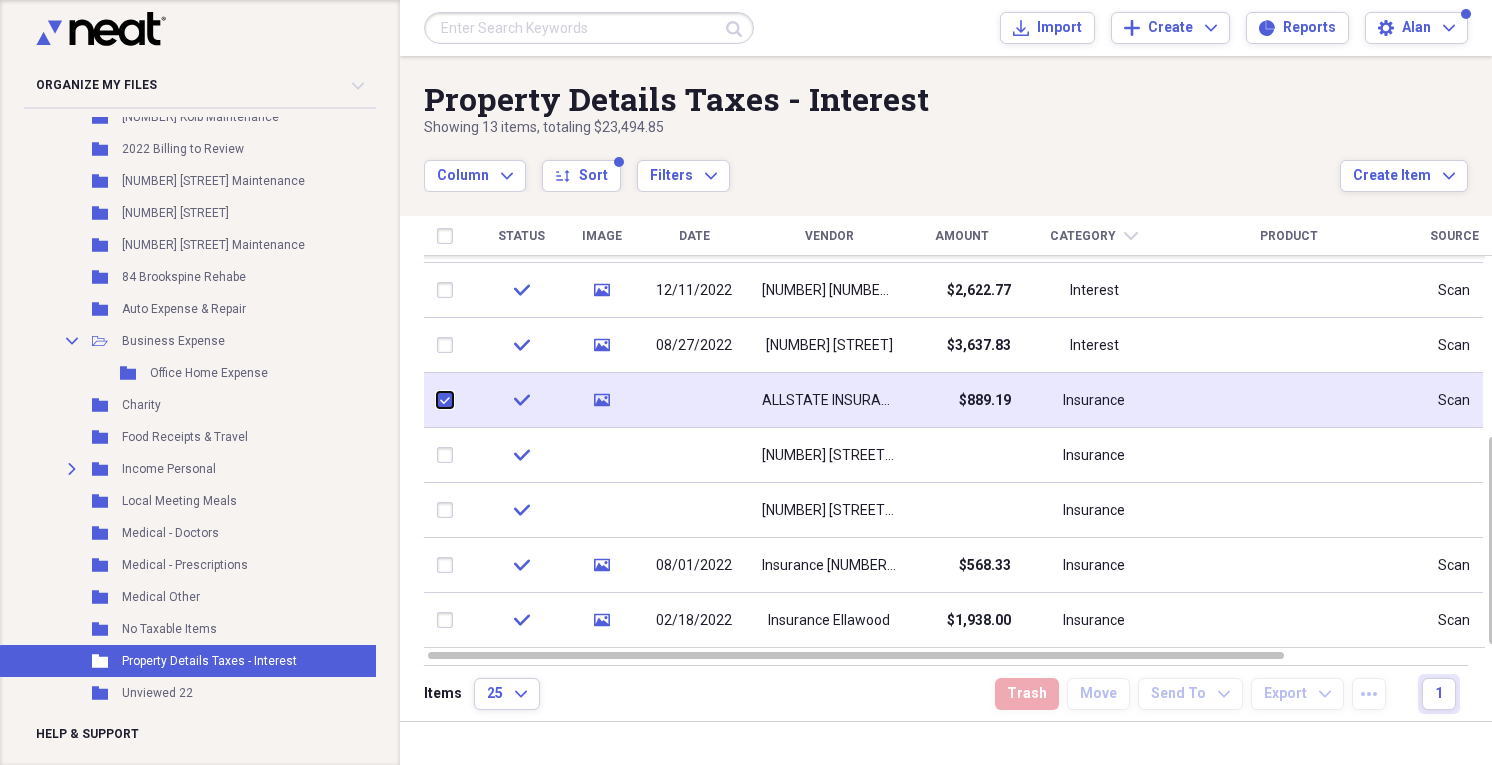 checkbox on "true" 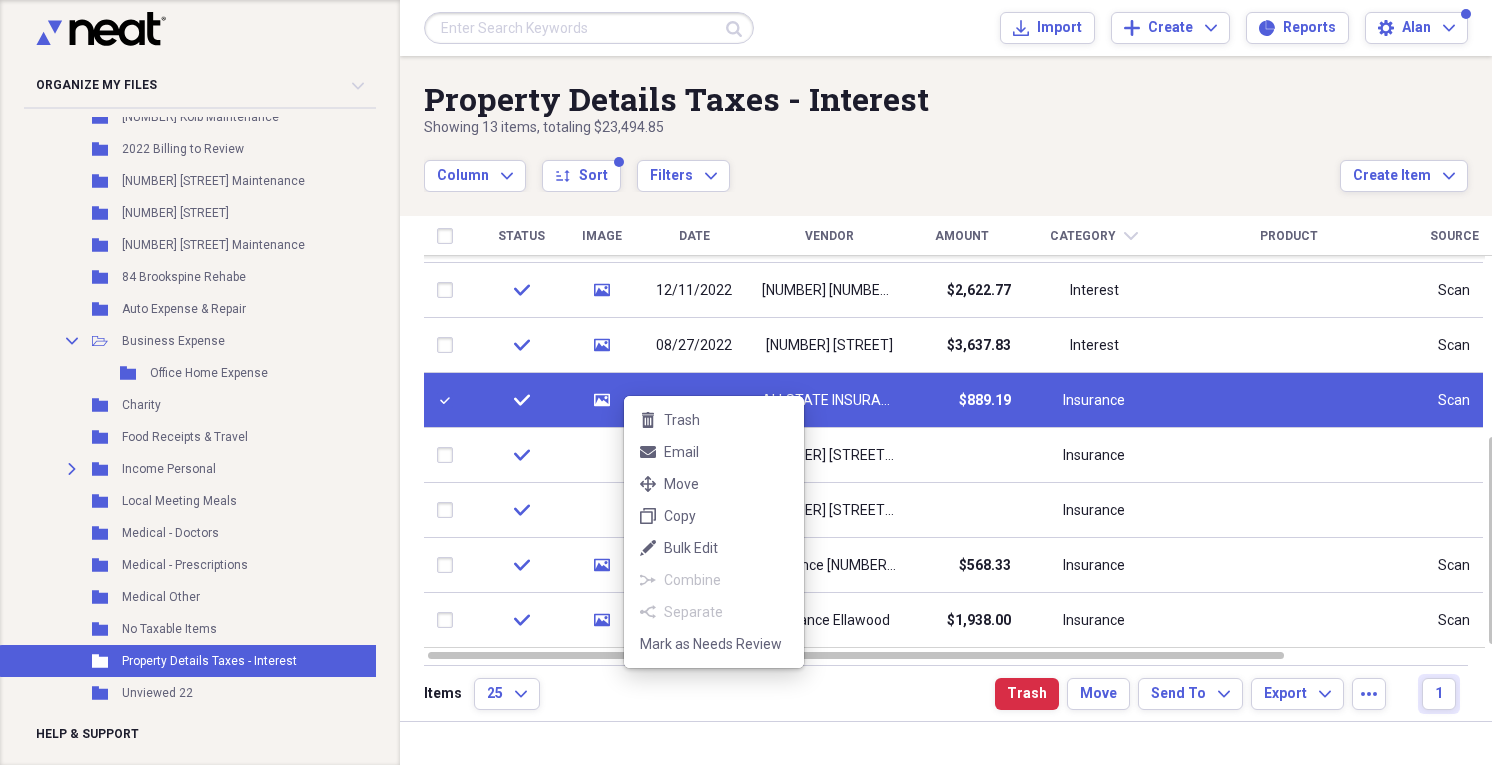 click on "Organize My Files 99+ Collapse Unfiled Needs Review 99+ Unfiled All Files Unfiled Unfiled Unfiled Saved Reports Collapse My Cabinet My Cabinet Add Folder Expand Folder 2016 Cabinet Add Folder Folder 2017 Cabinet Add Folder Expand Folder 2017 Stuff Add Folder Expand Folder 2021 Cabinet Add Folder Collapse Open Folder 2022 Files Add Folder Folder [NUMBER] W [STREET] Maintanance Add Folder Folder [NUMBER] W [STREET] Rehab Add Folder Folder [NUMBER] [STREET] Maintenance Add Folder Folder 2022 Billing to Review Add Folder Folder [NUMBER] [STREET] Maintenance Add Folder Folder [NUMBER] [STREET] Rehab Add Folder Folder Auto Expense & Repair Add Folder Collapse Open Folder Business Expense Add Folder Folder Office Home Expense Add Folder Folder Charity Add Folder Folder Food Receipts & Travel Add Folder Expand Folder Income Personal Add Folder Folder Local Meeting Meals Add Folder Folder Medical - Doctors Add Folder Folder Medical - Prescriptions Add Folder" at bounding box center [746, 382] 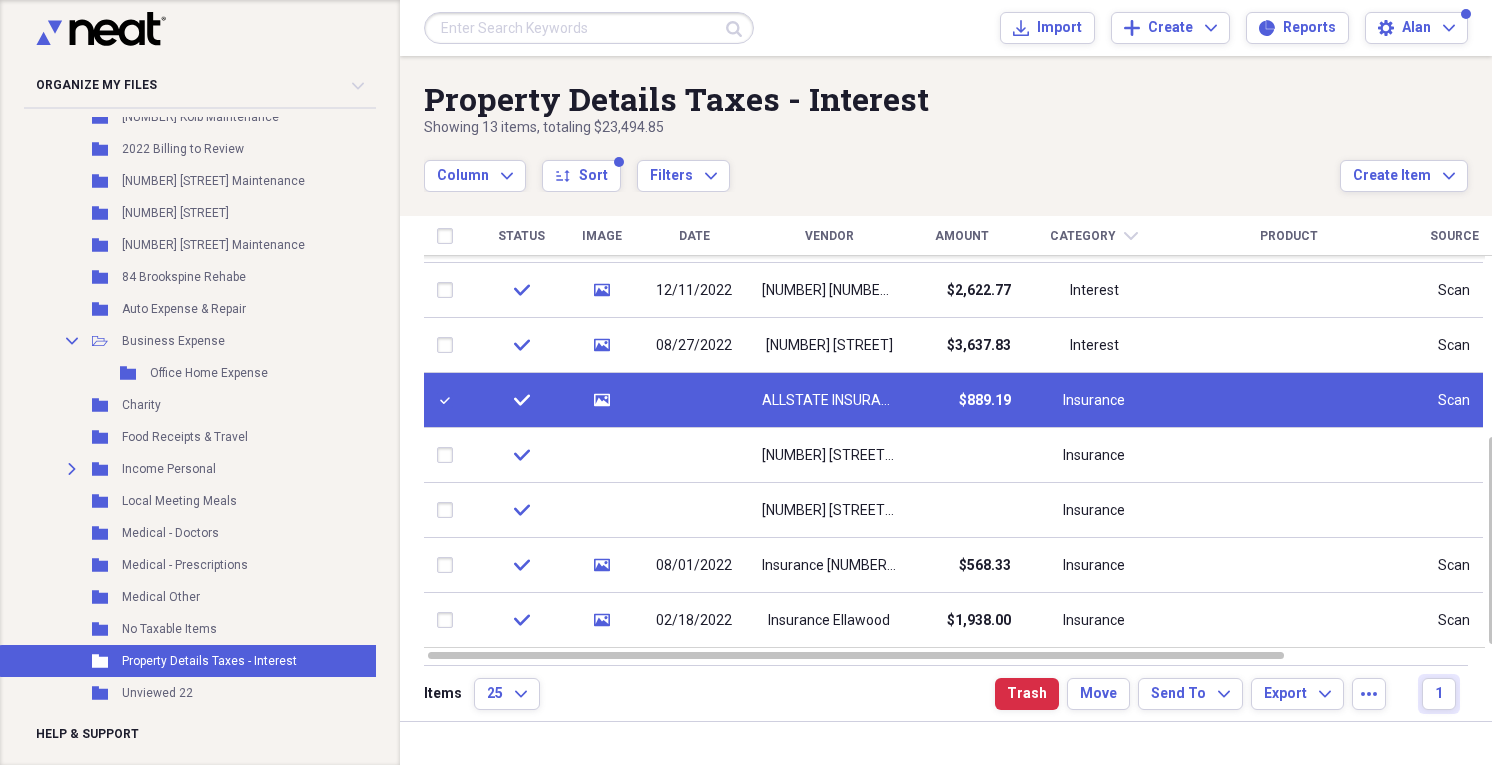 click on "media" at bounding box center (601, 400) 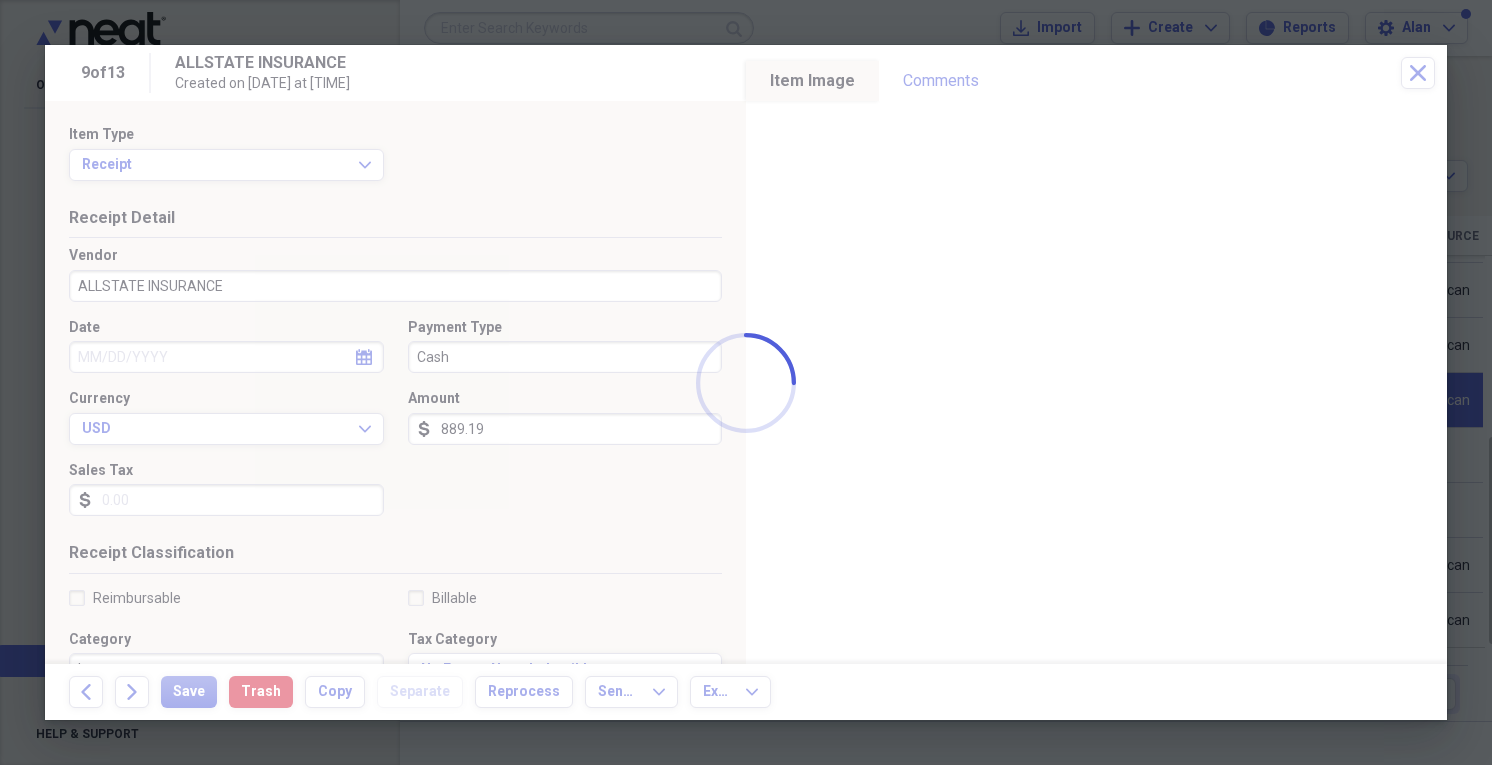 click on "Organize My Files 99+ Collapse Unfiled Needs Review 99+ Unfiled All Files Unfiled Unfiled Unfiled Saved Reports Collapse My Cabinet My Cabinet Add Folder Expand Folder 2016 Cabinet Add Folder Folder 2017 Cabinet Add Folder Expand Folder 2017 Stuff Add Folder Expand Folder 2021 Cabinet Add Folder Collapse Open Folder 2022 Files Add Folder Folder [NUMBER] W [STREET] Maintanance Add Folder Folder [NUMBER] W [STREET] Rehab Add Folder Folder [NUMBER] [STREET] Maintenance Add Folder Folder 2022 Billing to Review Add Folder Folder [NUMBER] [STREET] Maintenance Add Folder Folder [NUMBER] [STREET] Rehab Add Folder Folder Auto Expense & Repair Add Folder Collapse Open Folder Business Expense Add Folder Folder Office Home Expense Add Folder Folder Charity Add Folder Folder Food Receipts & Travel Add Folder Expand Folder Income Personal Add Folder Folder Local Meeting Meals Add Folder Folder Medical - Doctors Add Folder Folder Medical - Prescriptions Add Folder" at bounding box center (746, 382) 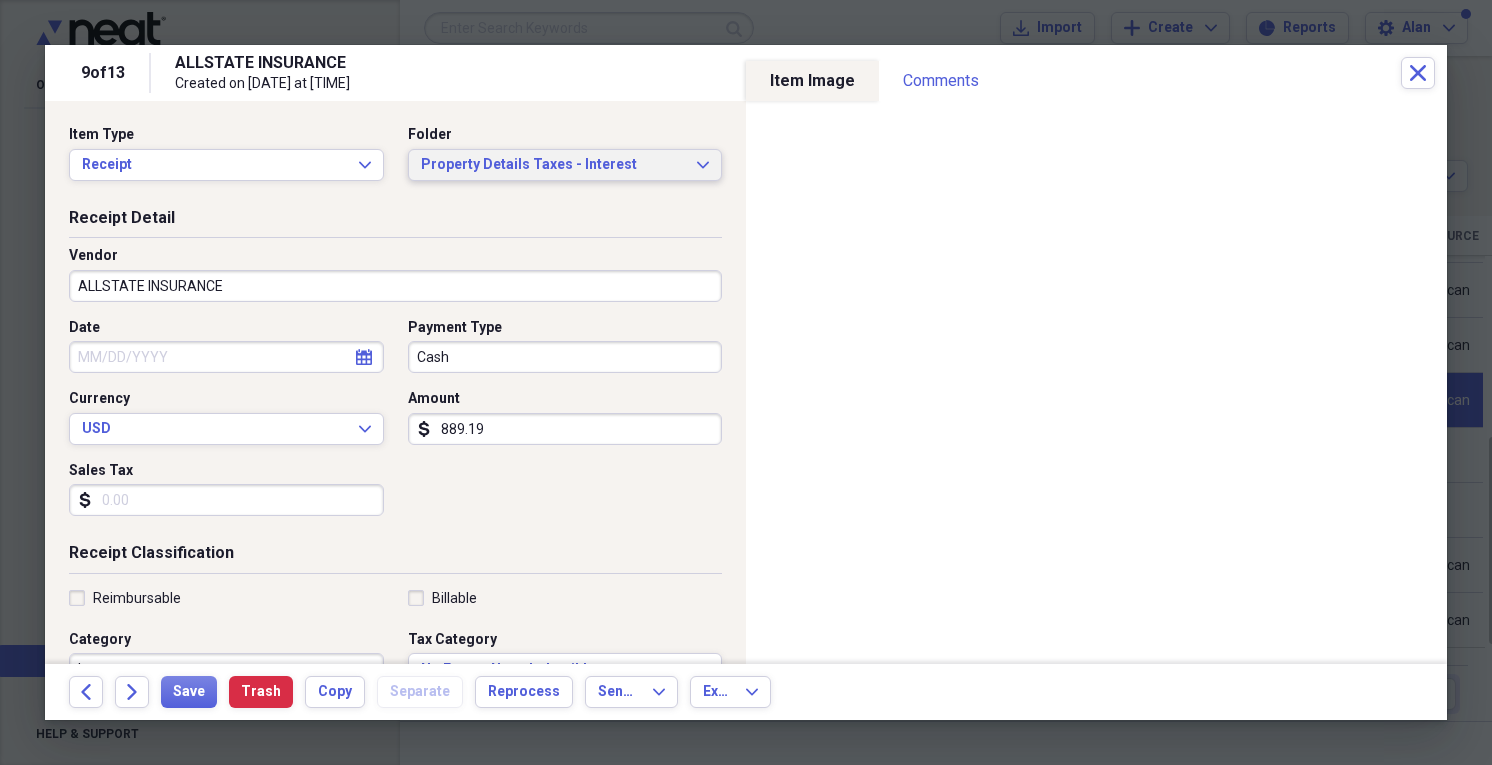 click on "Expand" 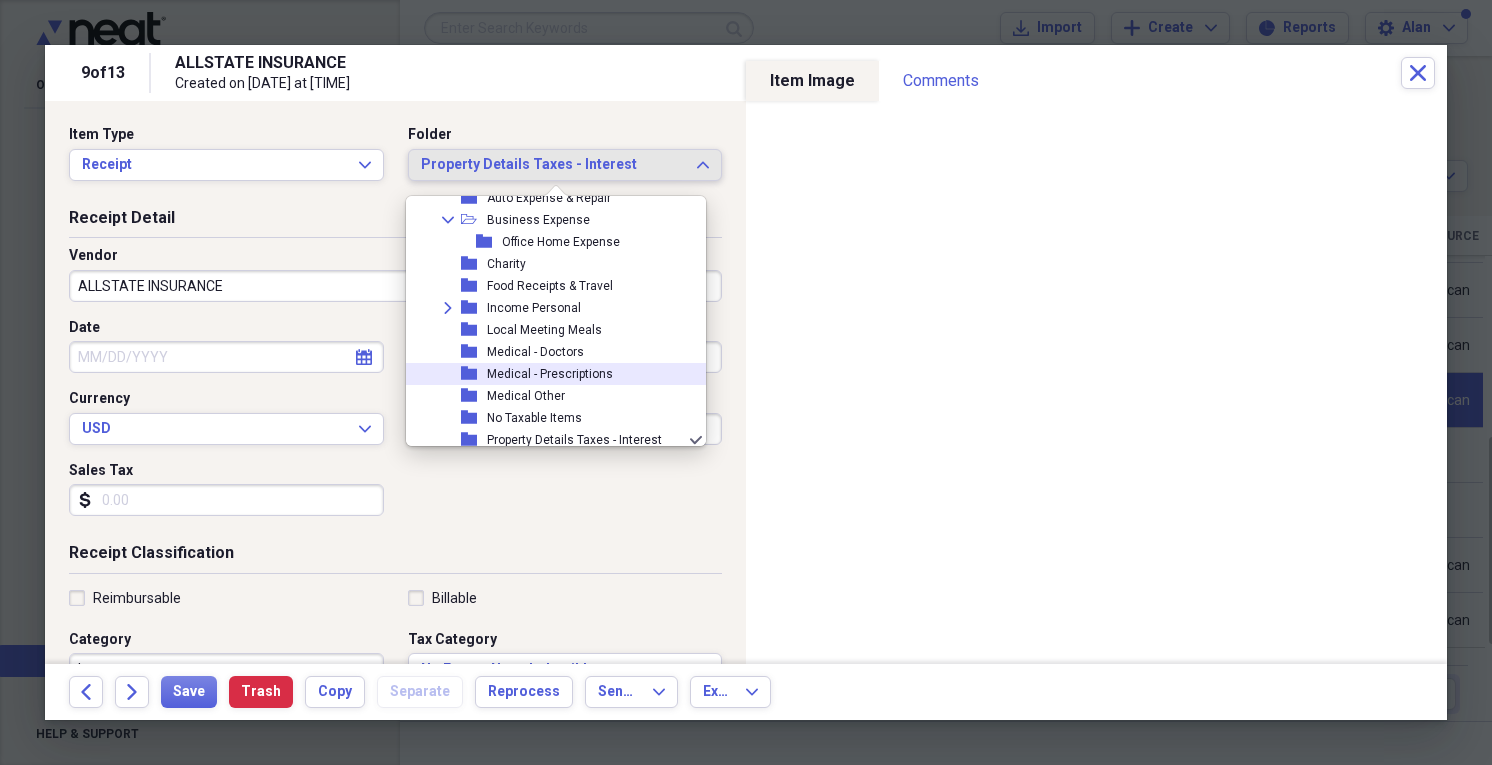 scroll, scrollTop: 312, scrollLeft: 0, axis: vertical 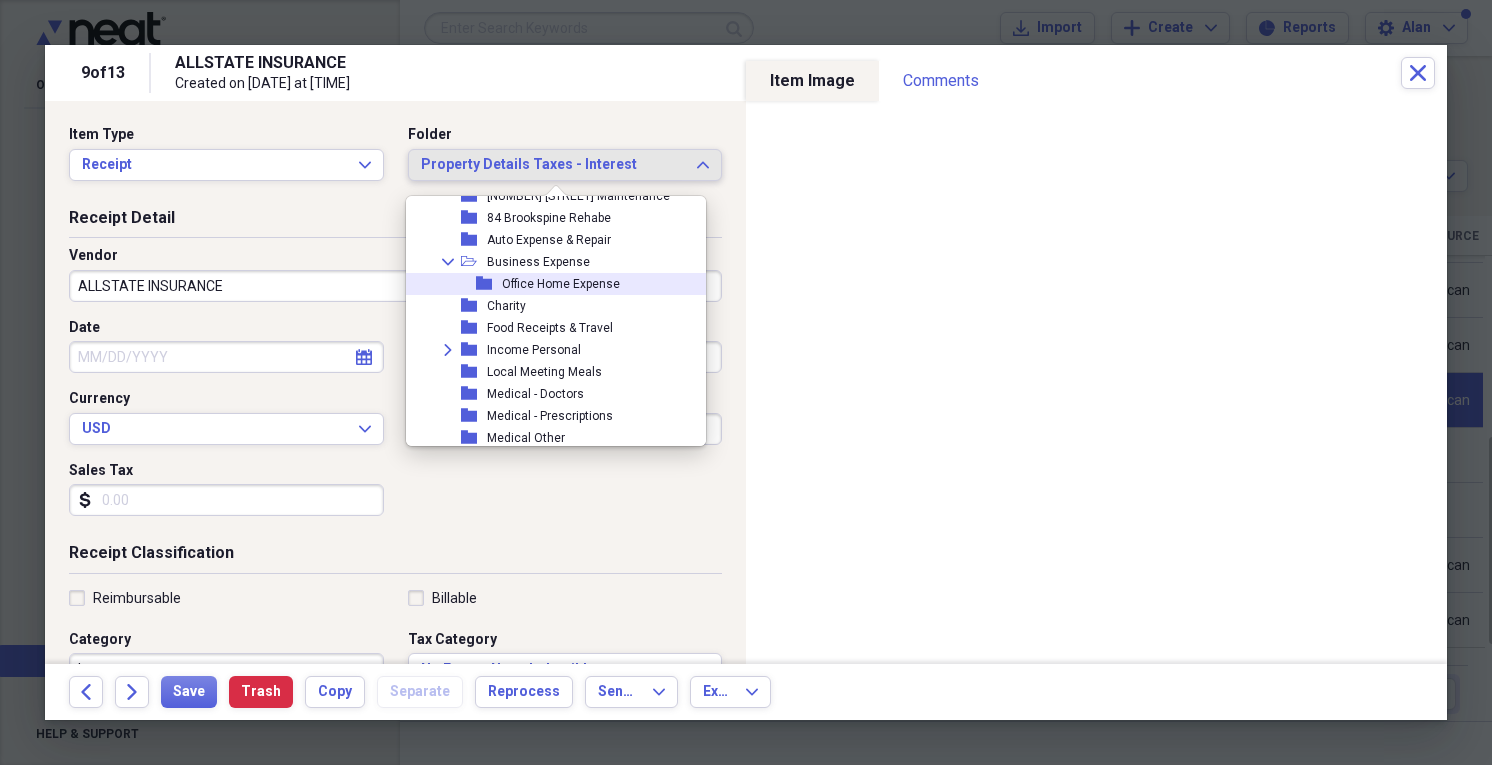 click on "Office Home Expense" at bounding box center [561, 284] 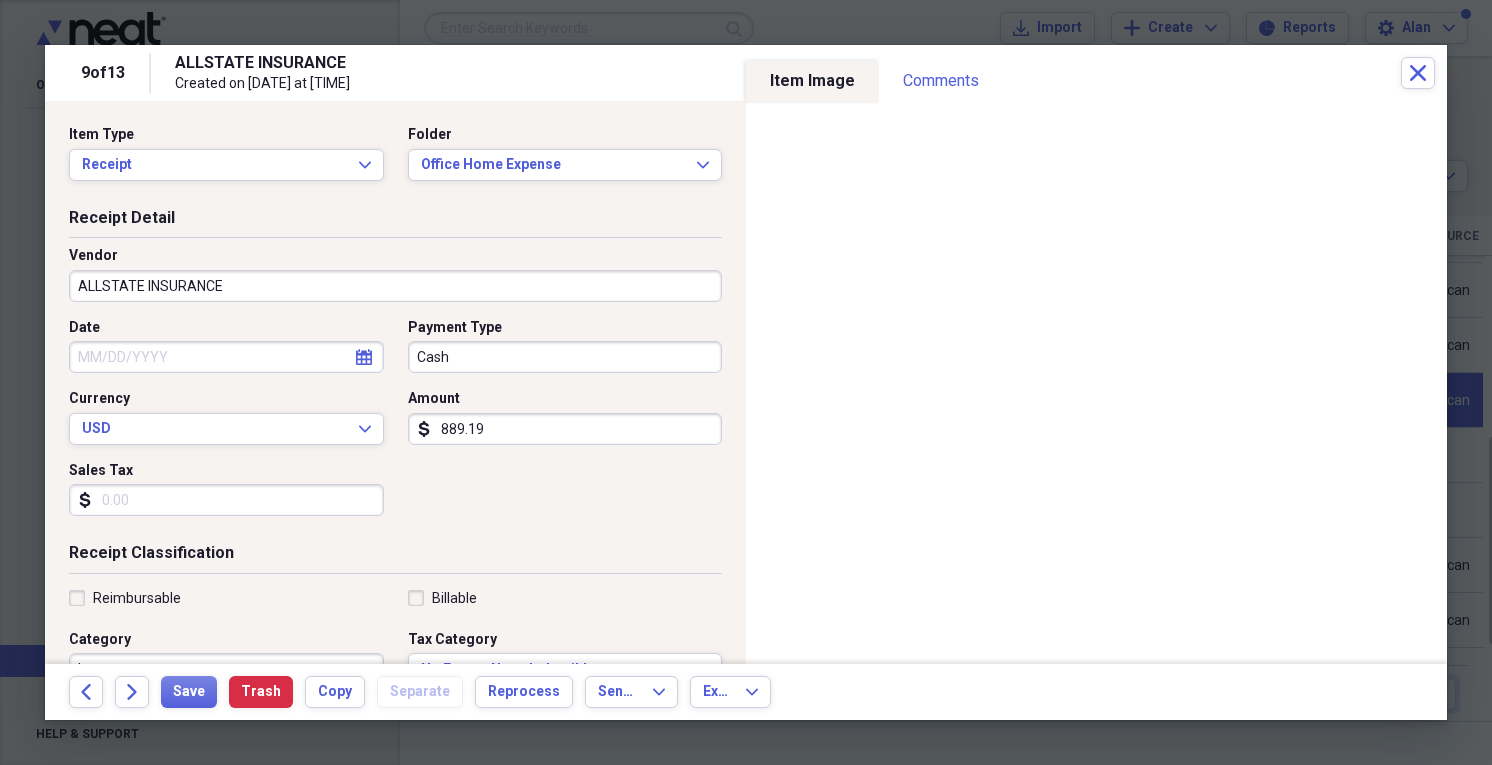 click on "889.19" at bounding box center [565, 429] 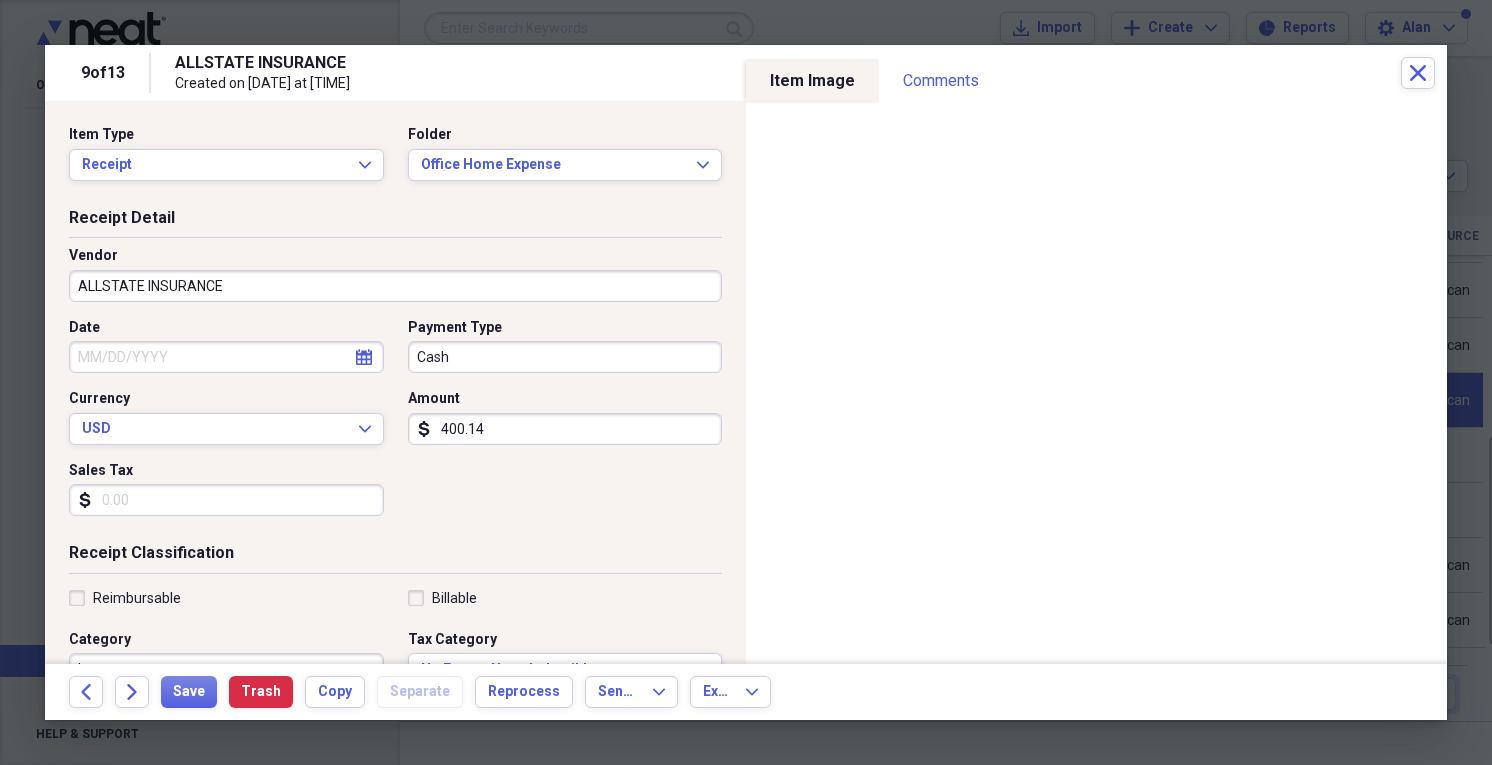 type on "400.14" 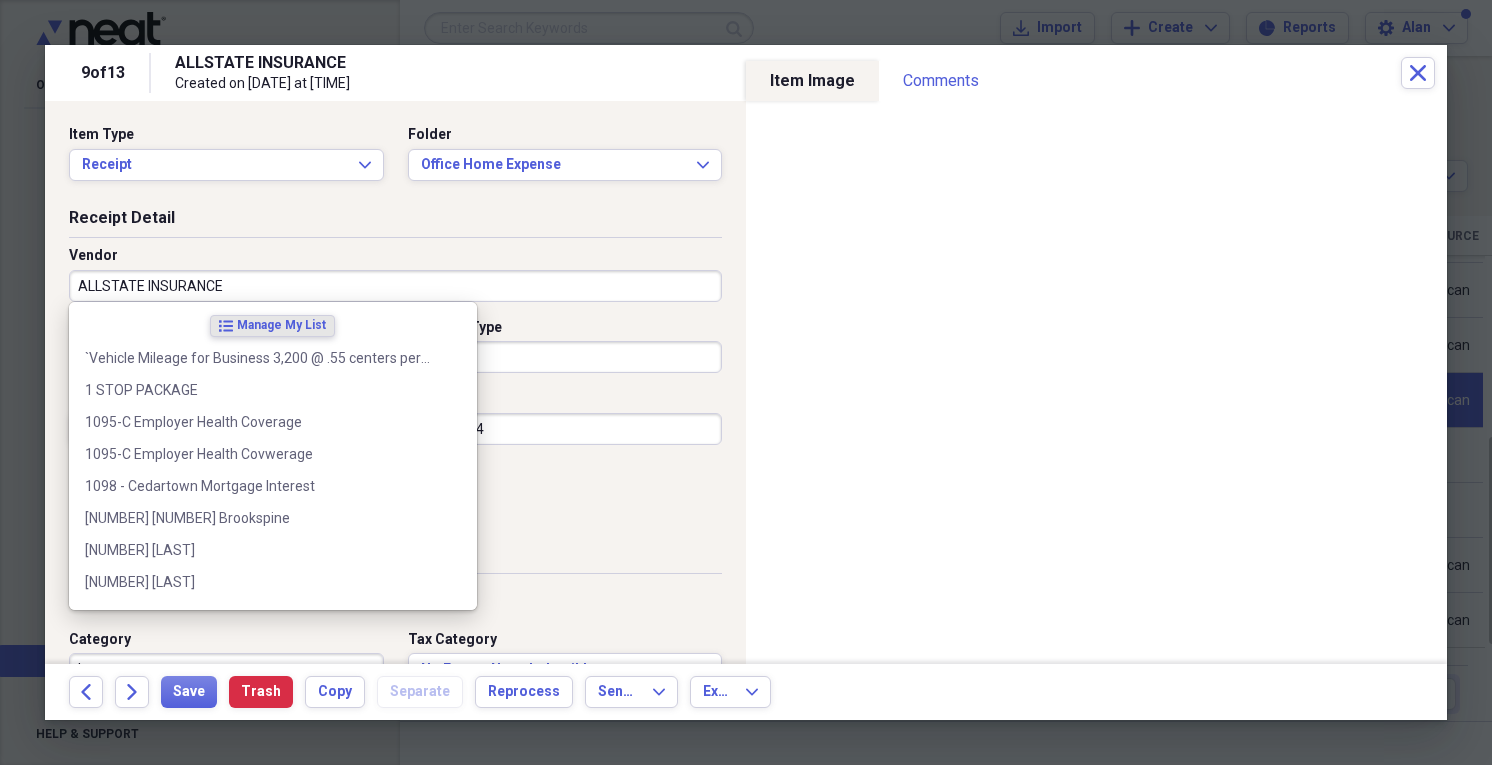 click on "ALLSTATE INSURANCE" at bounding box center [395, 286] 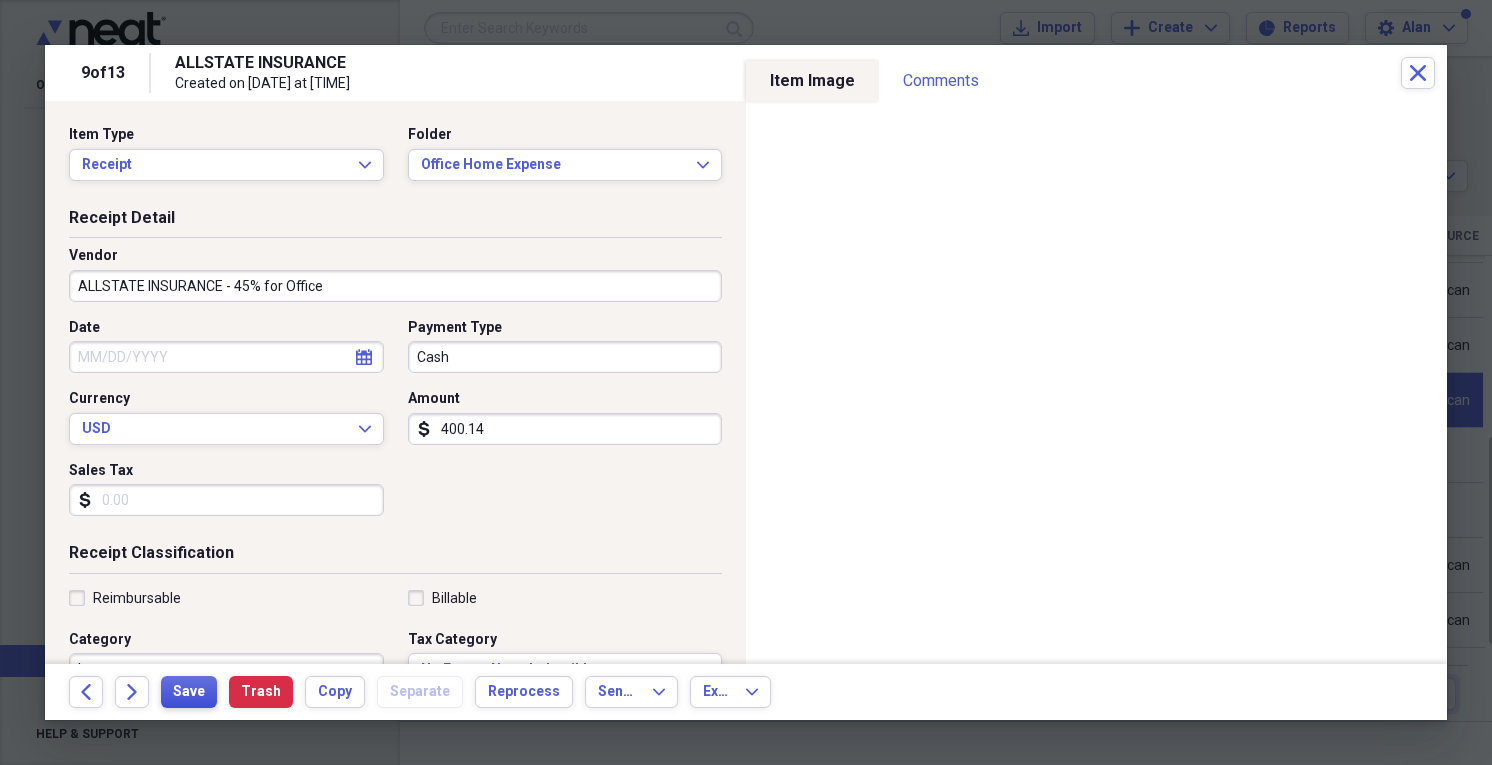 type on "ALLSTATE INSURANCE - 45% for Office" 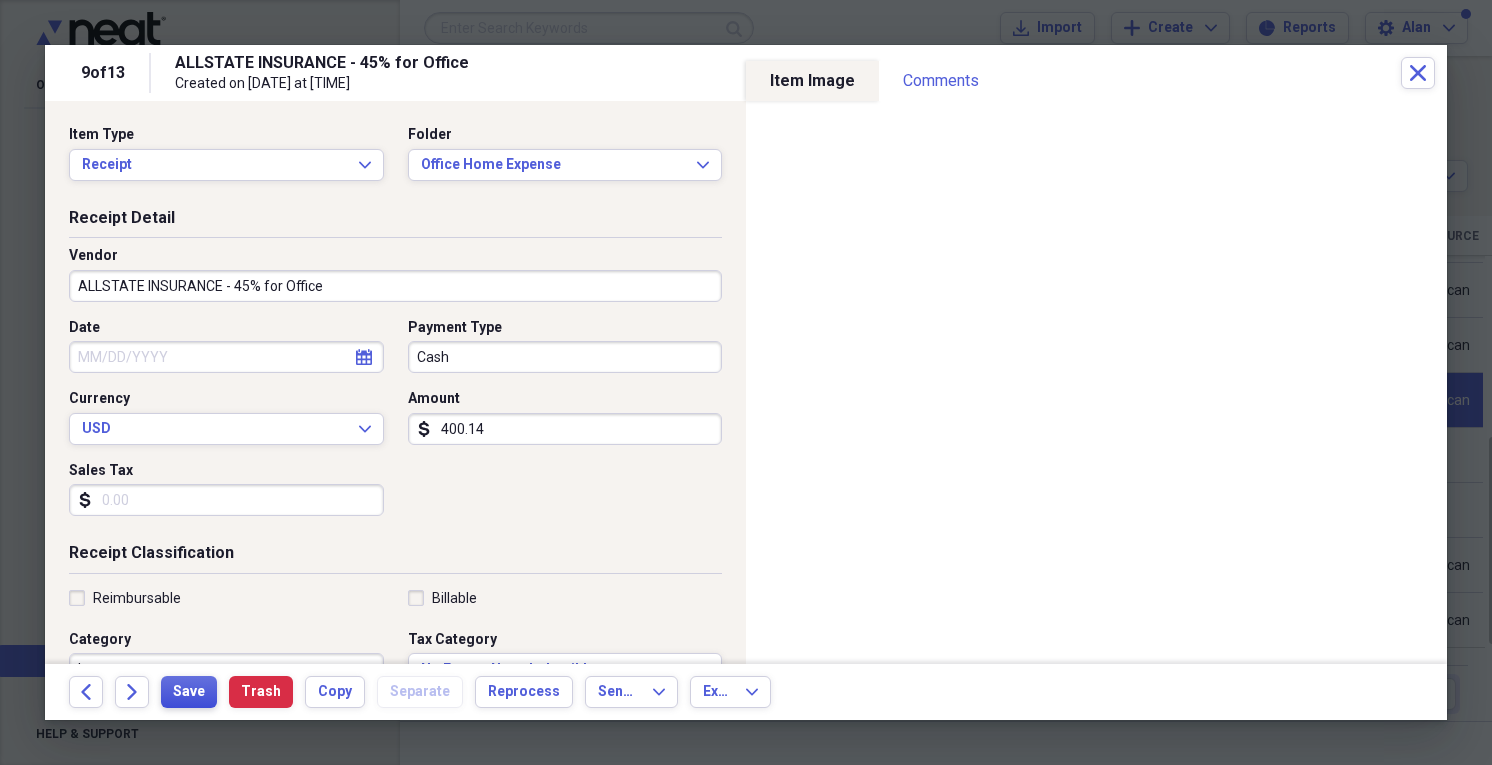 click on "Save" at bounding box center [189, 692] 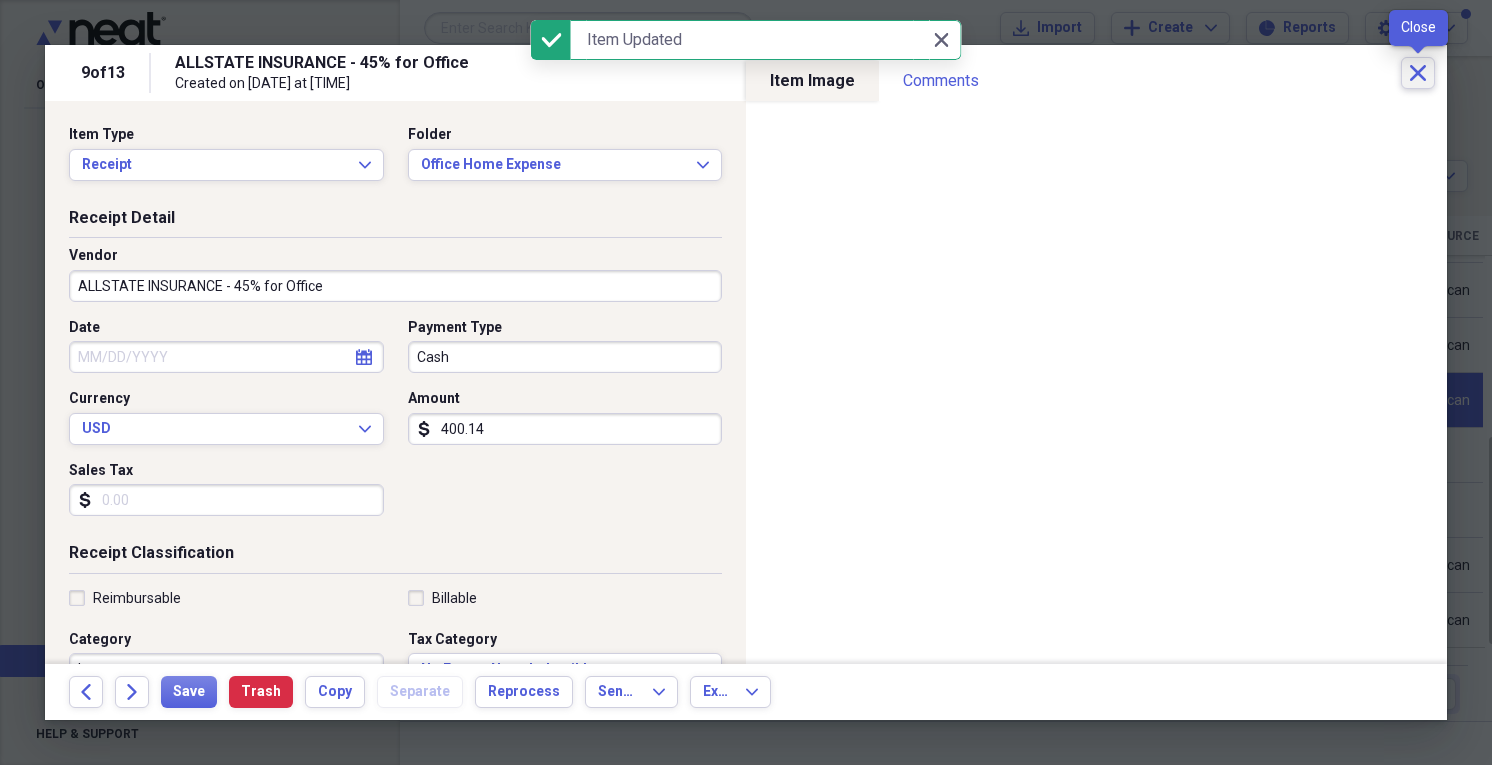 click on "Close" 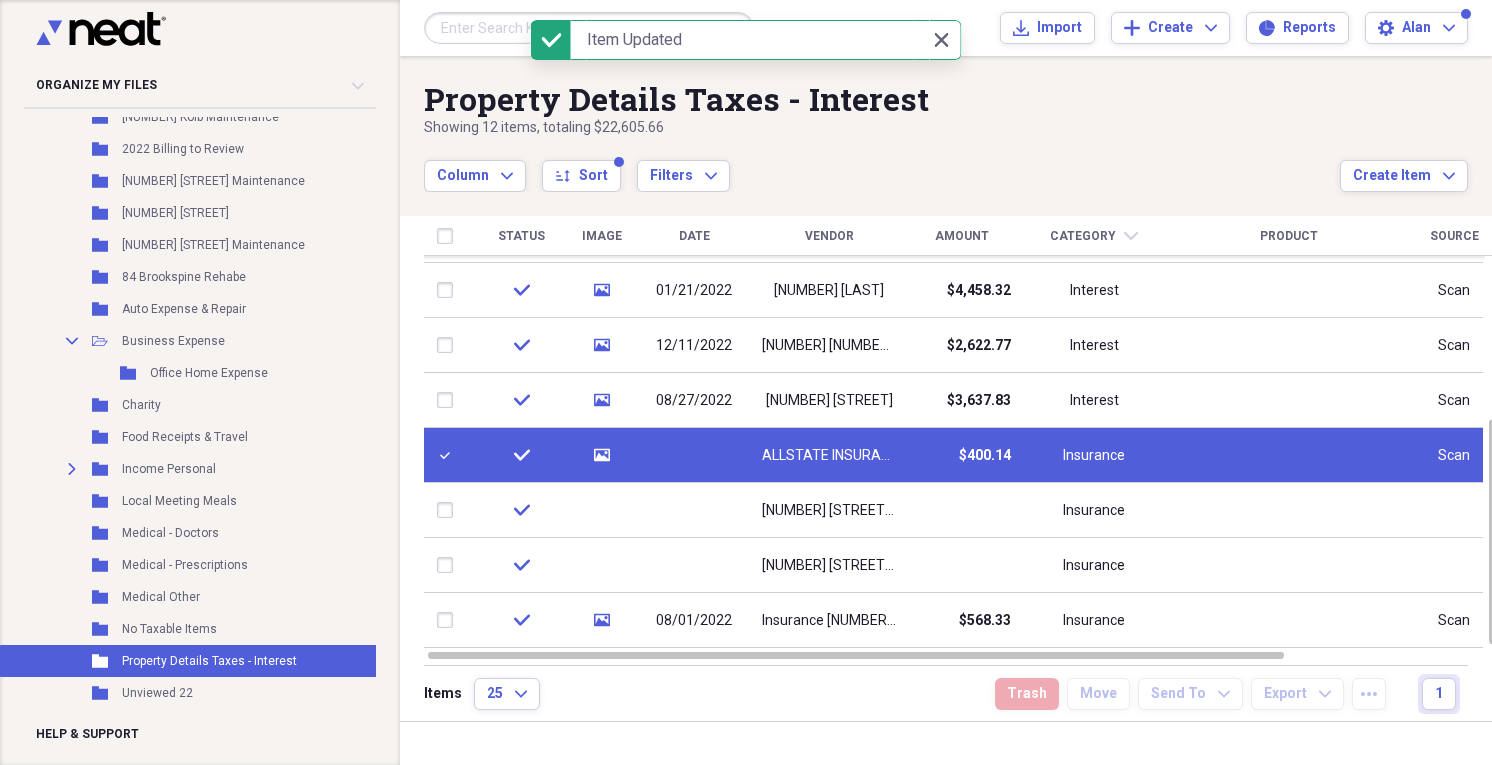checkbox on "false" 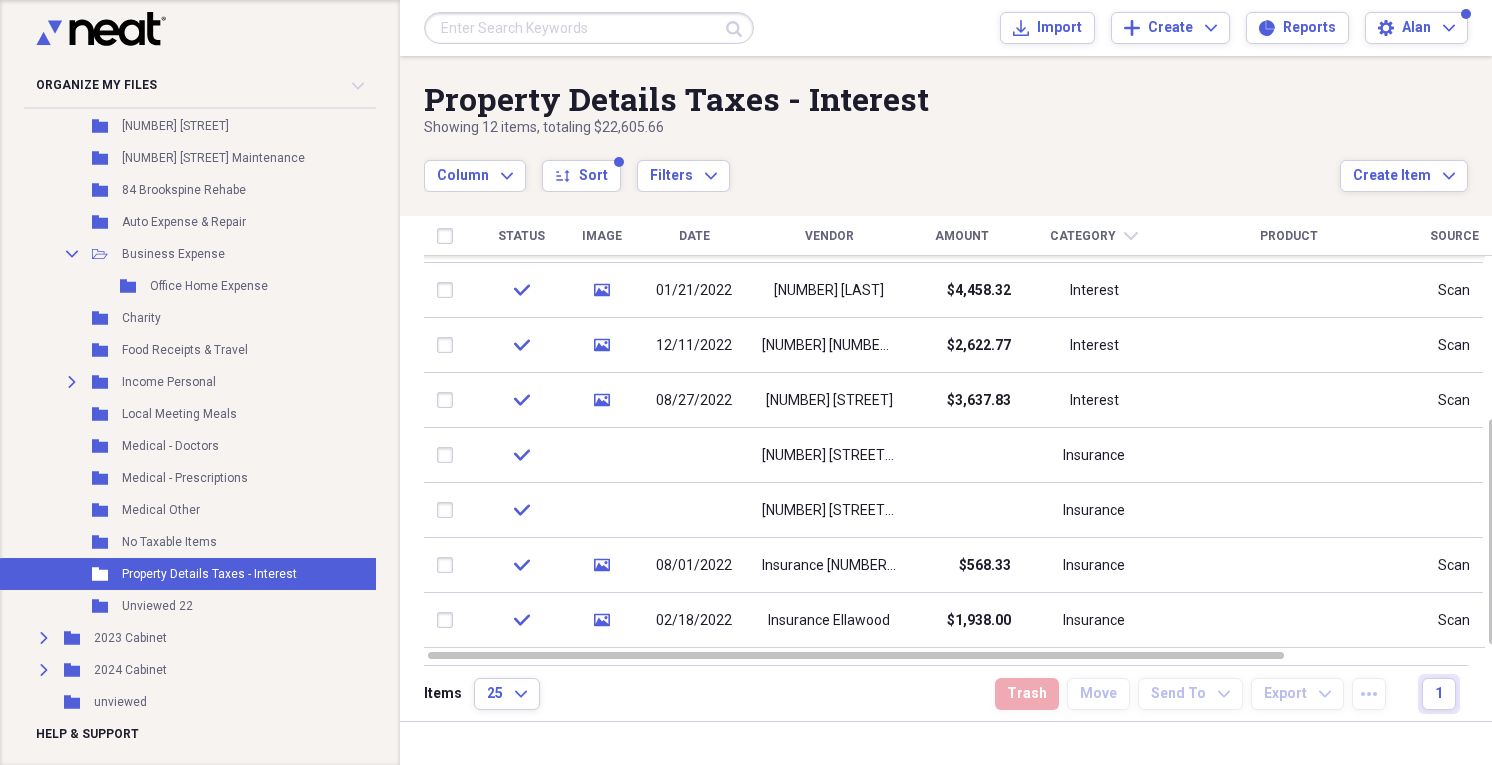 scroll, scrollTop: 501, scrollLeft: 0, axis: vertical 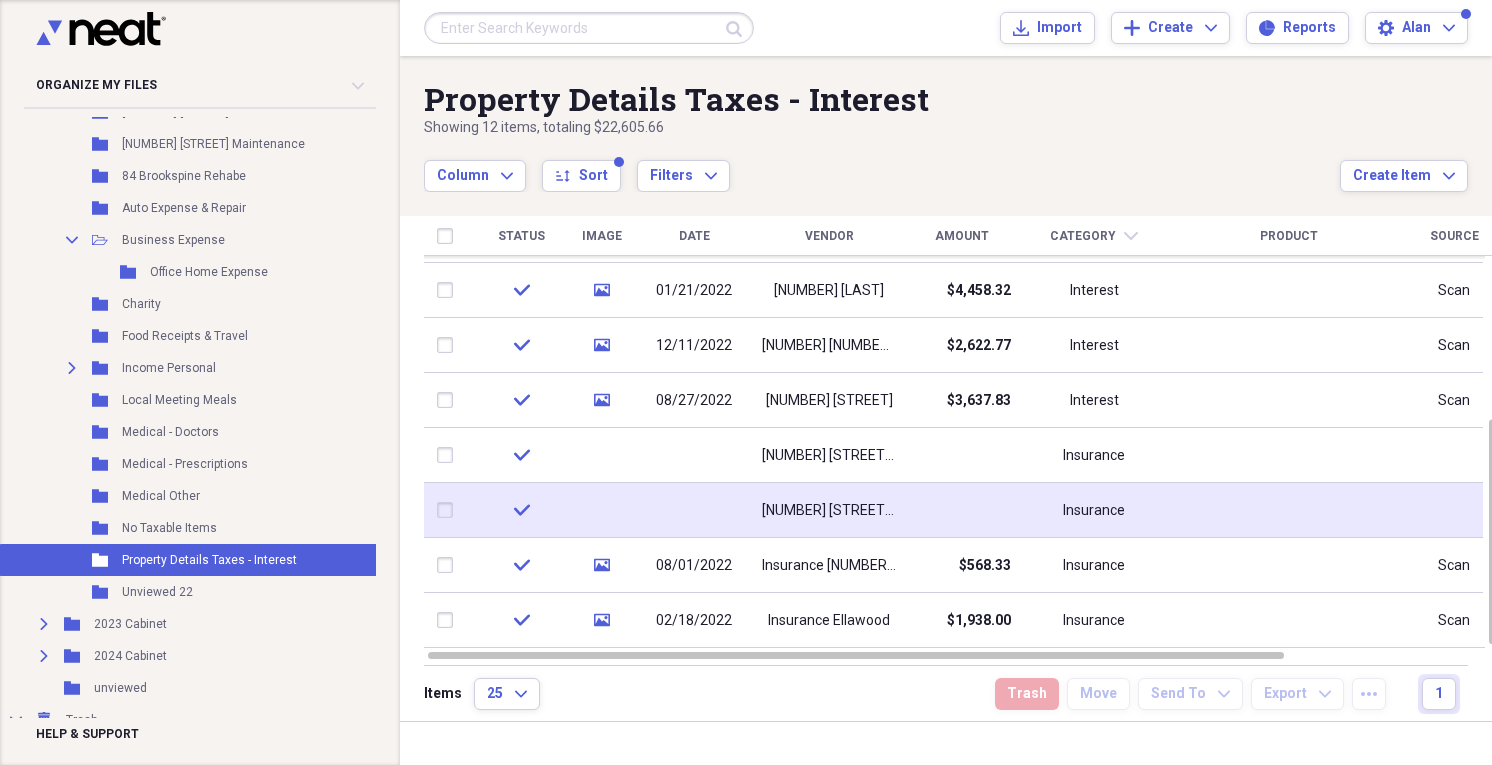 click on "[NUMBER] [STREET] Insurance" at bounding box center (829, 510) 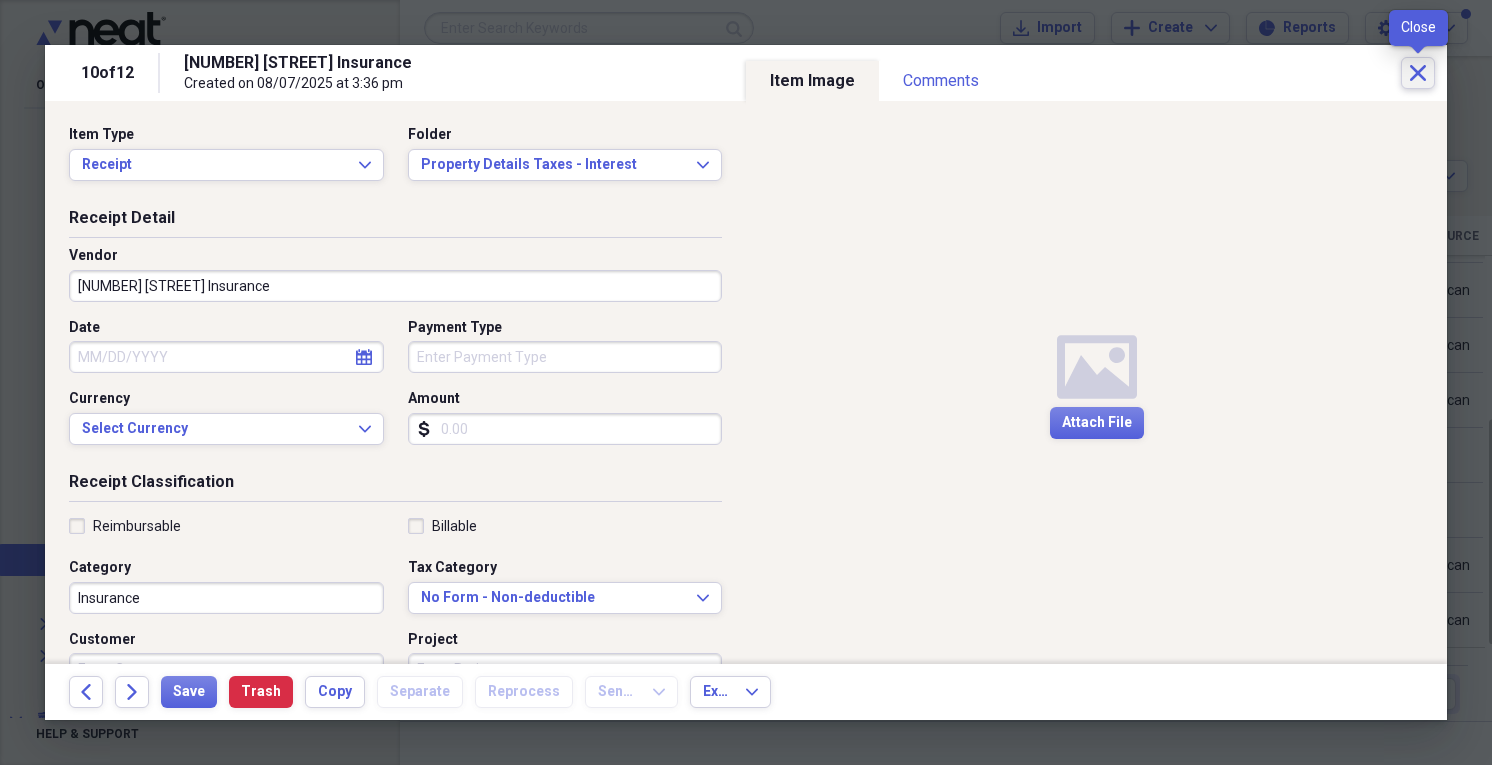 click 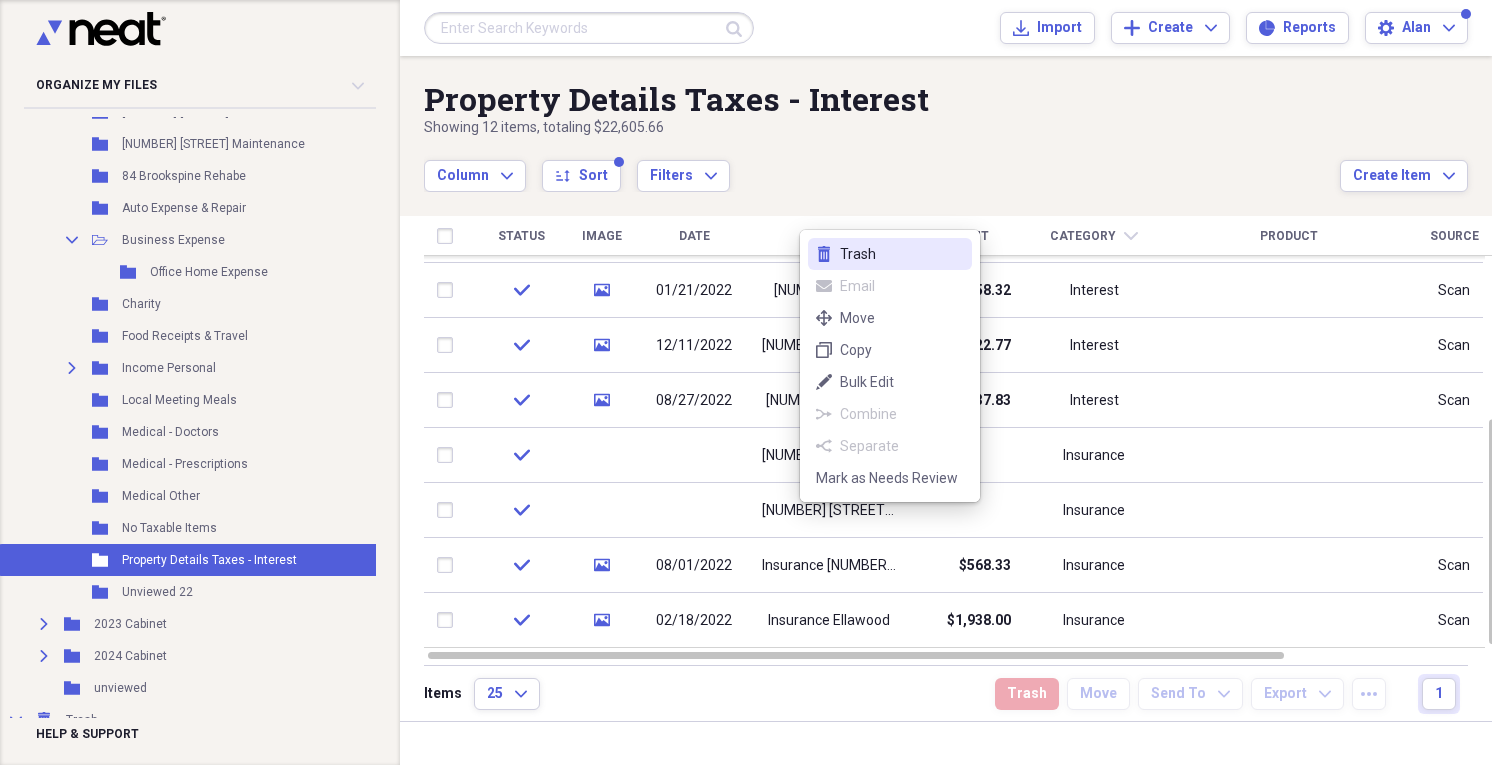click on "Trash" at bounding box center (902, 254) 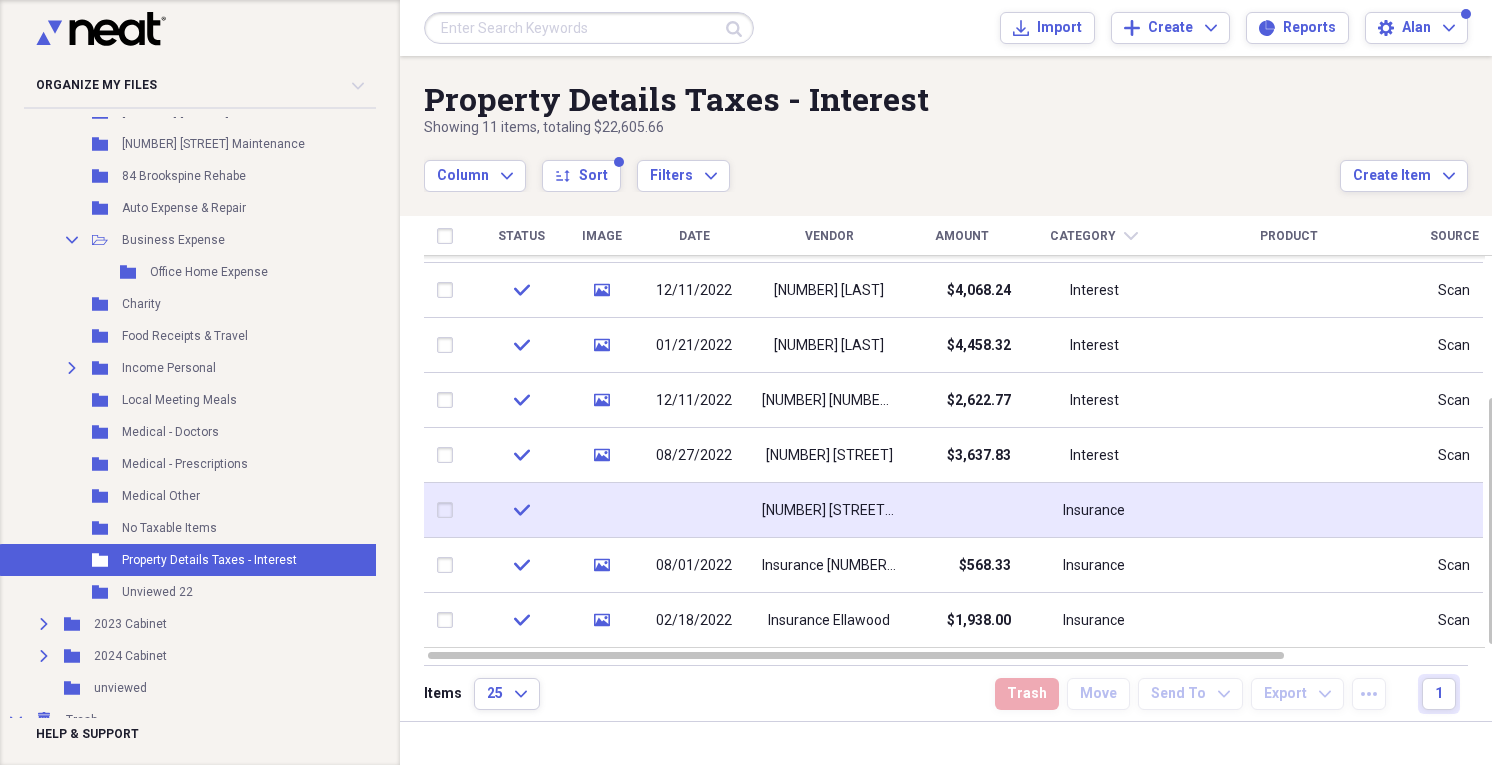 click on "[NUMBER] [STREET] Insurance" at bounding box center [829, 511] 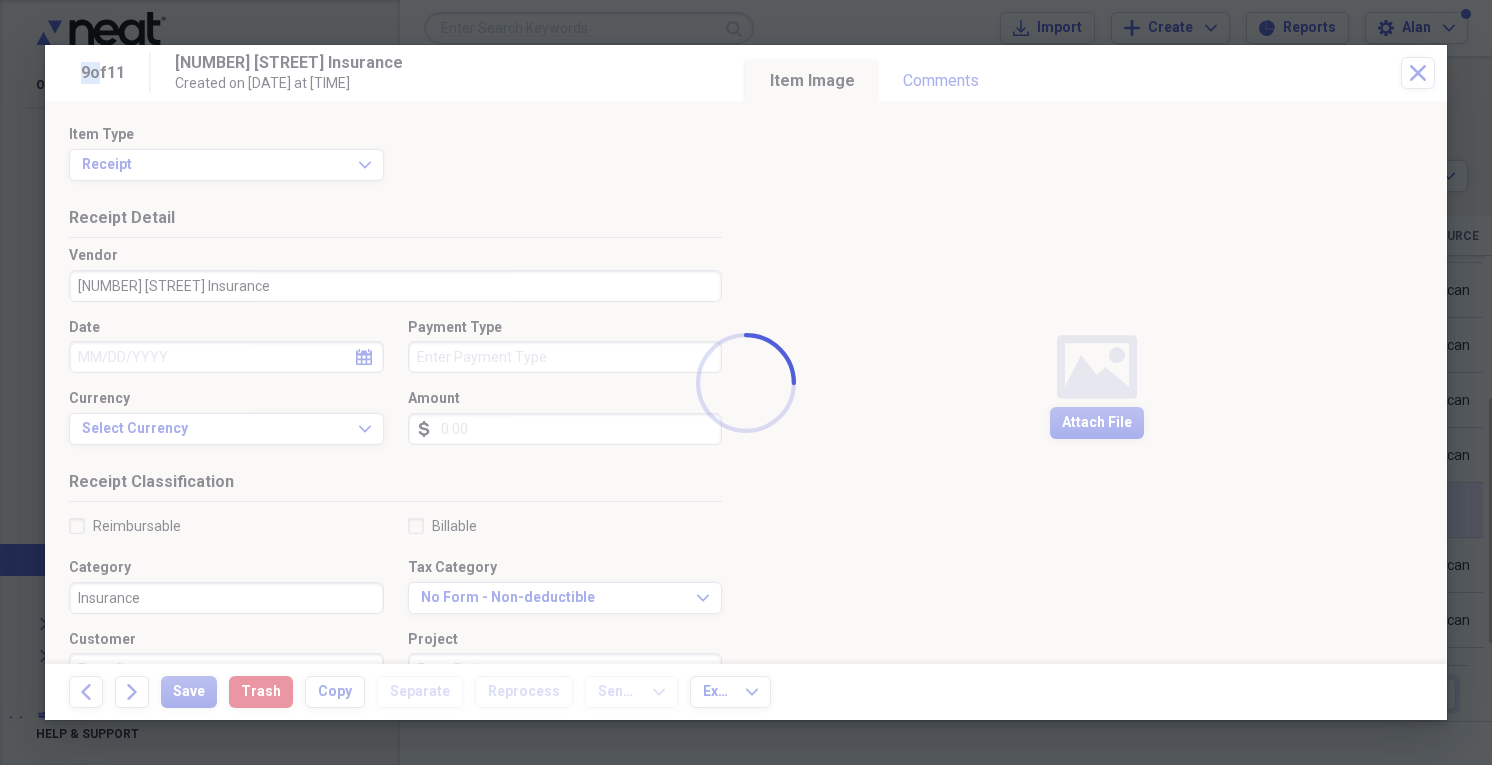 click at bounding box center (746, 382) 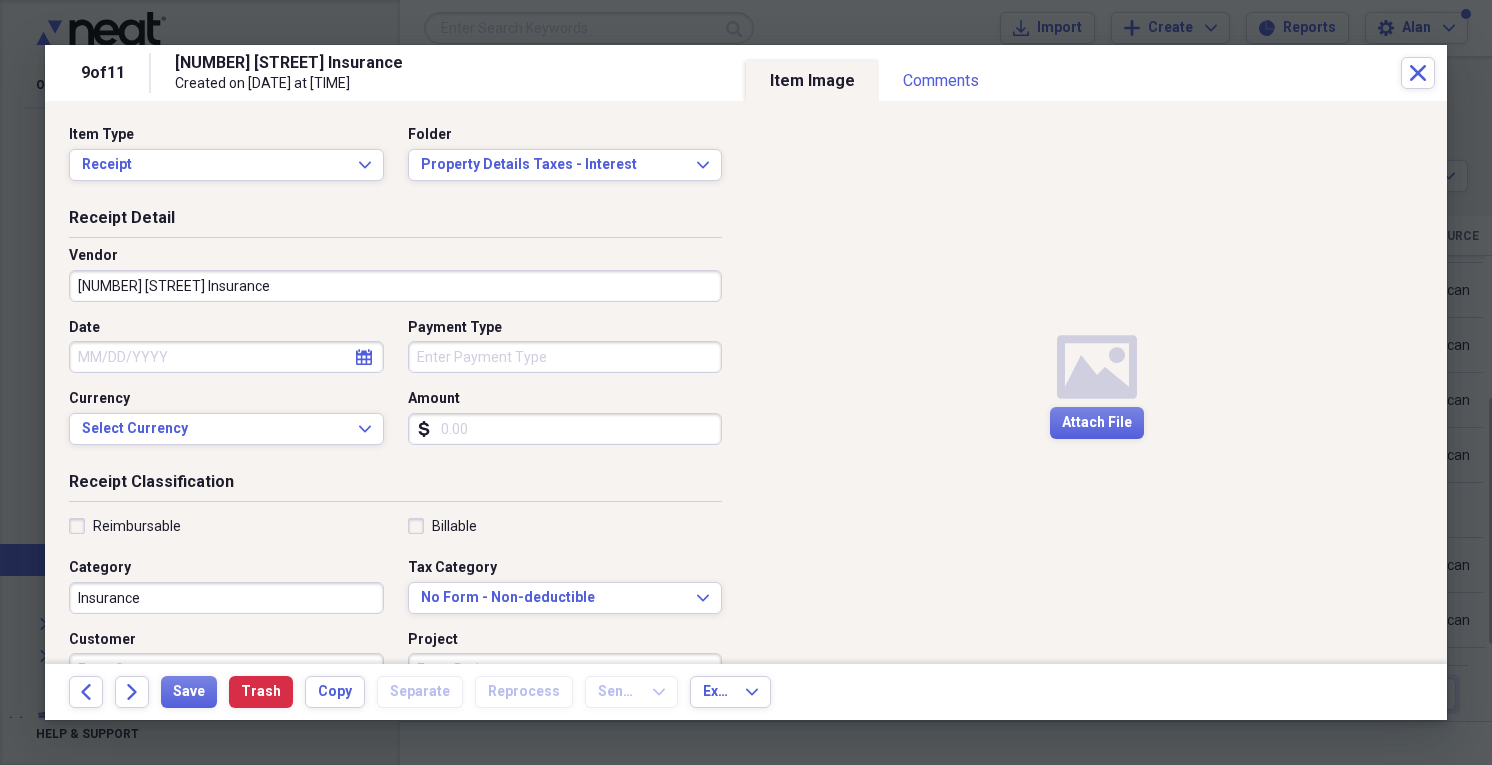 click on "Amount" at bounding box center [565, 429] 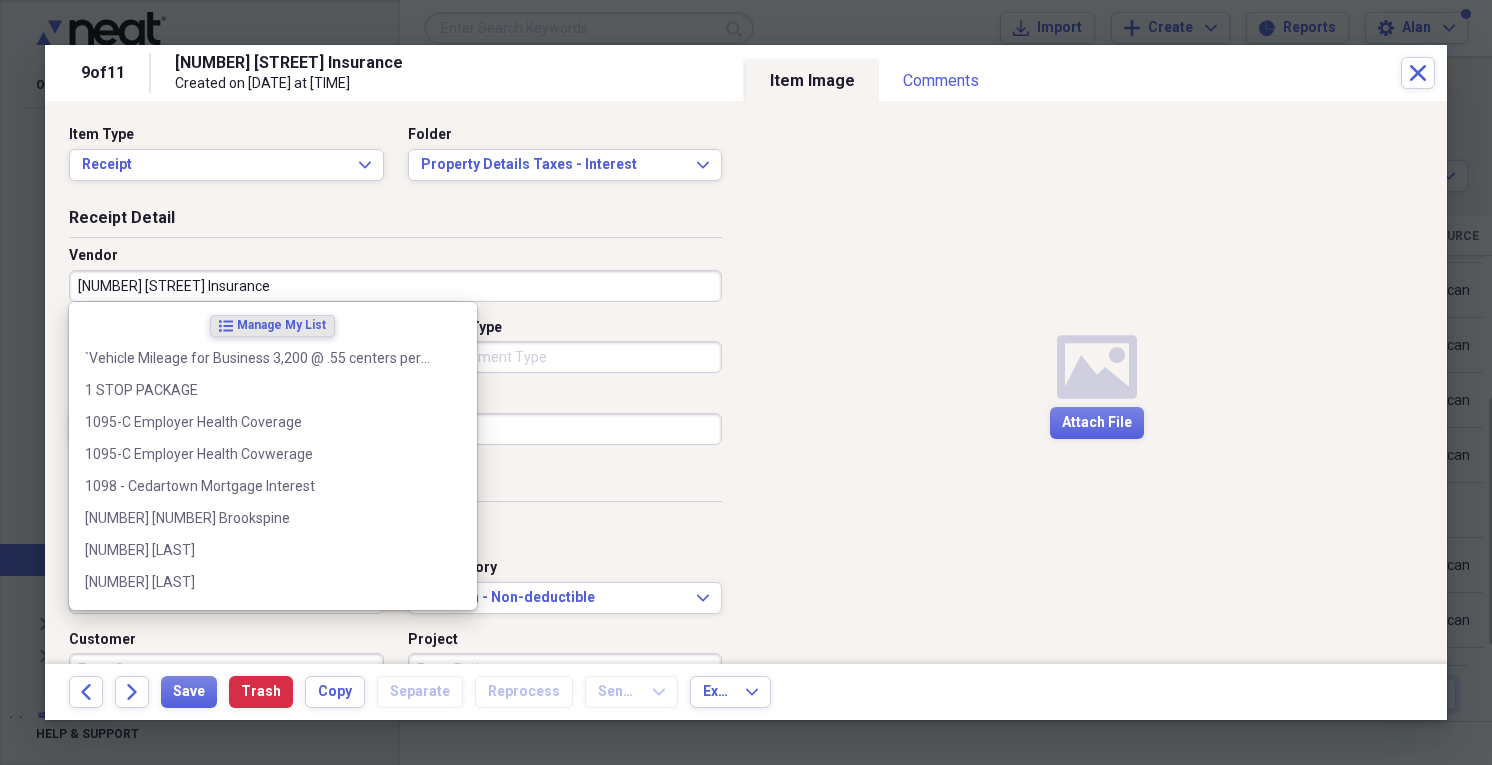 click on "[NUMBER] [STREET] Insurance" at bounding box center (395, 286) 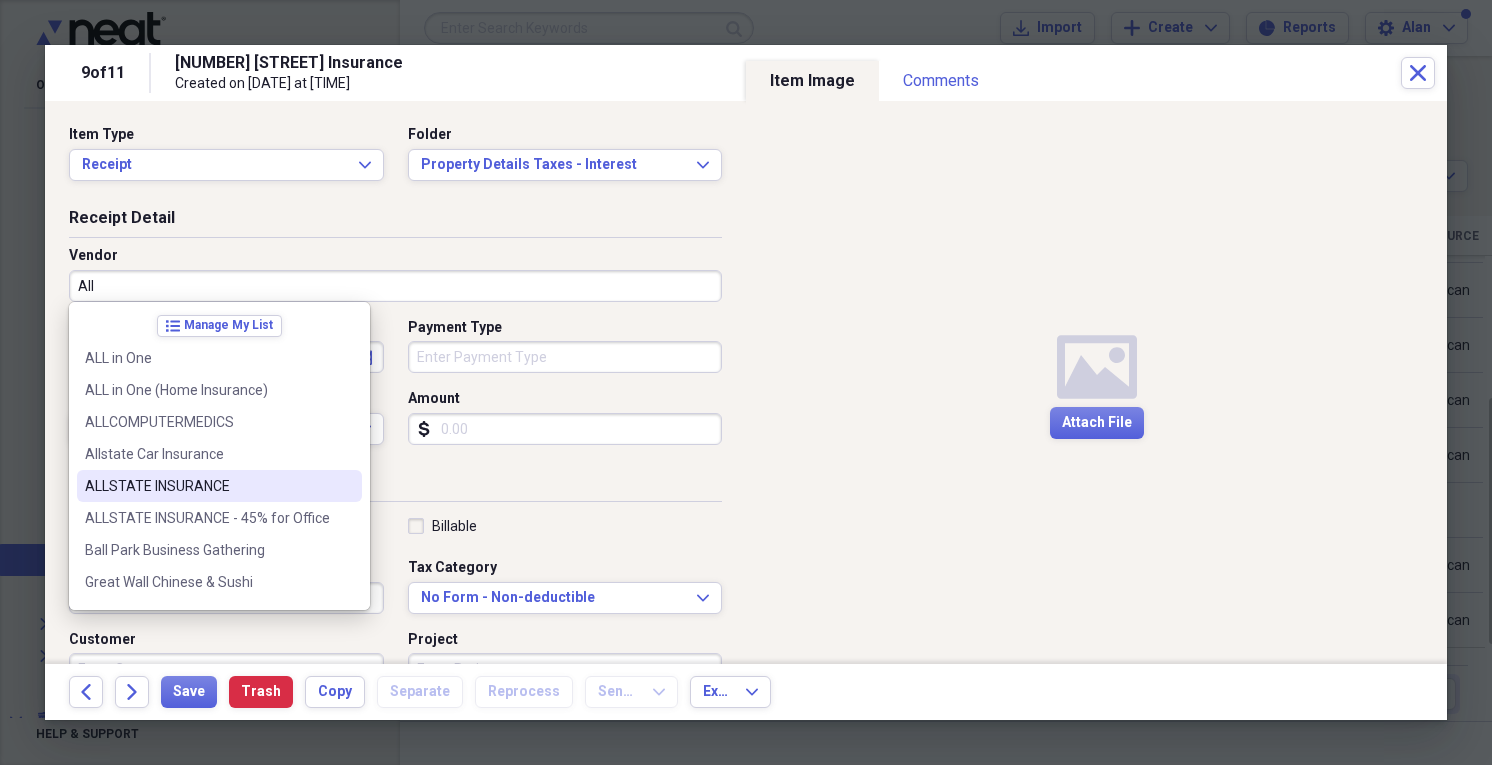 click on "ALLSTATE INSURANCE" at bounding box center (207, 486) 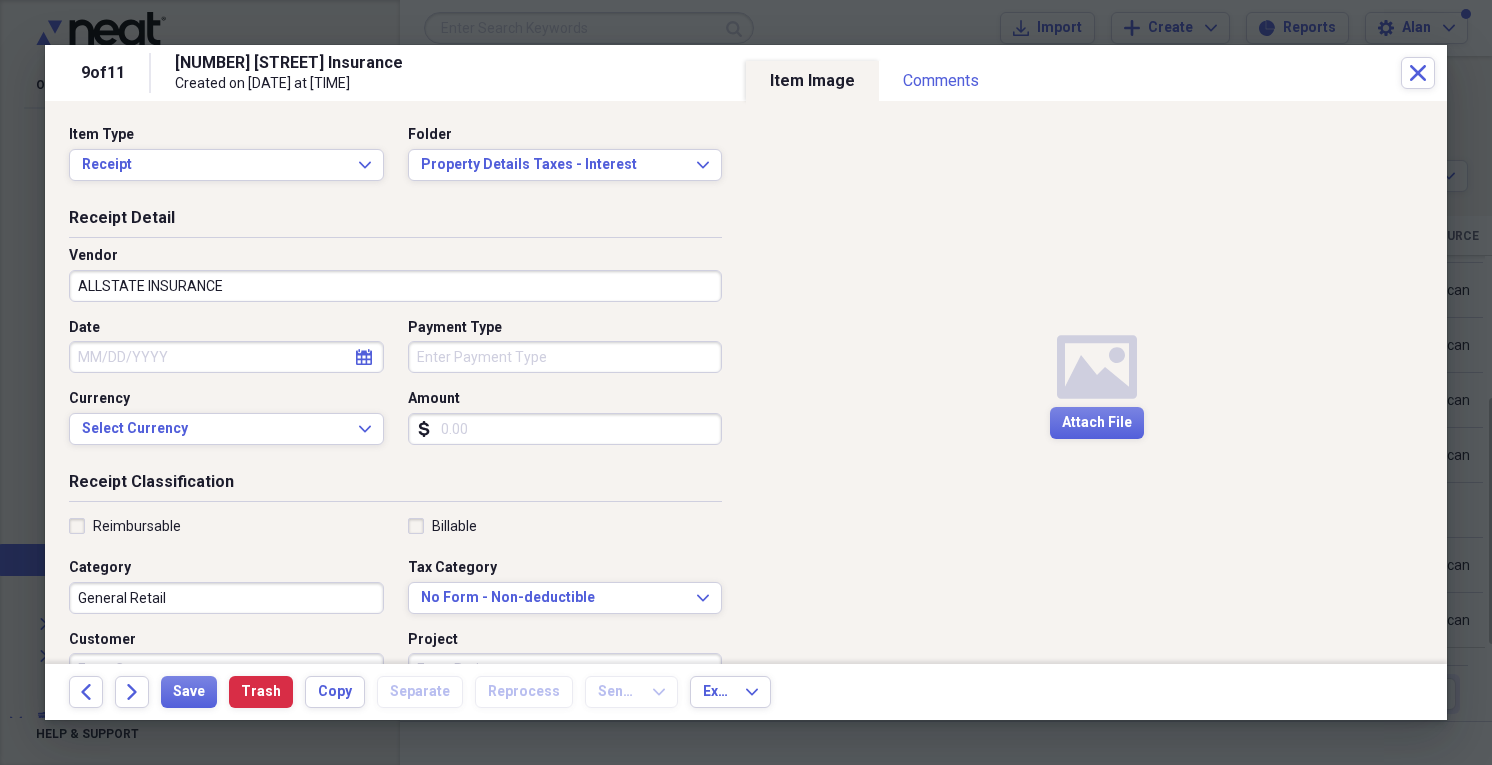 type on "General Retail" 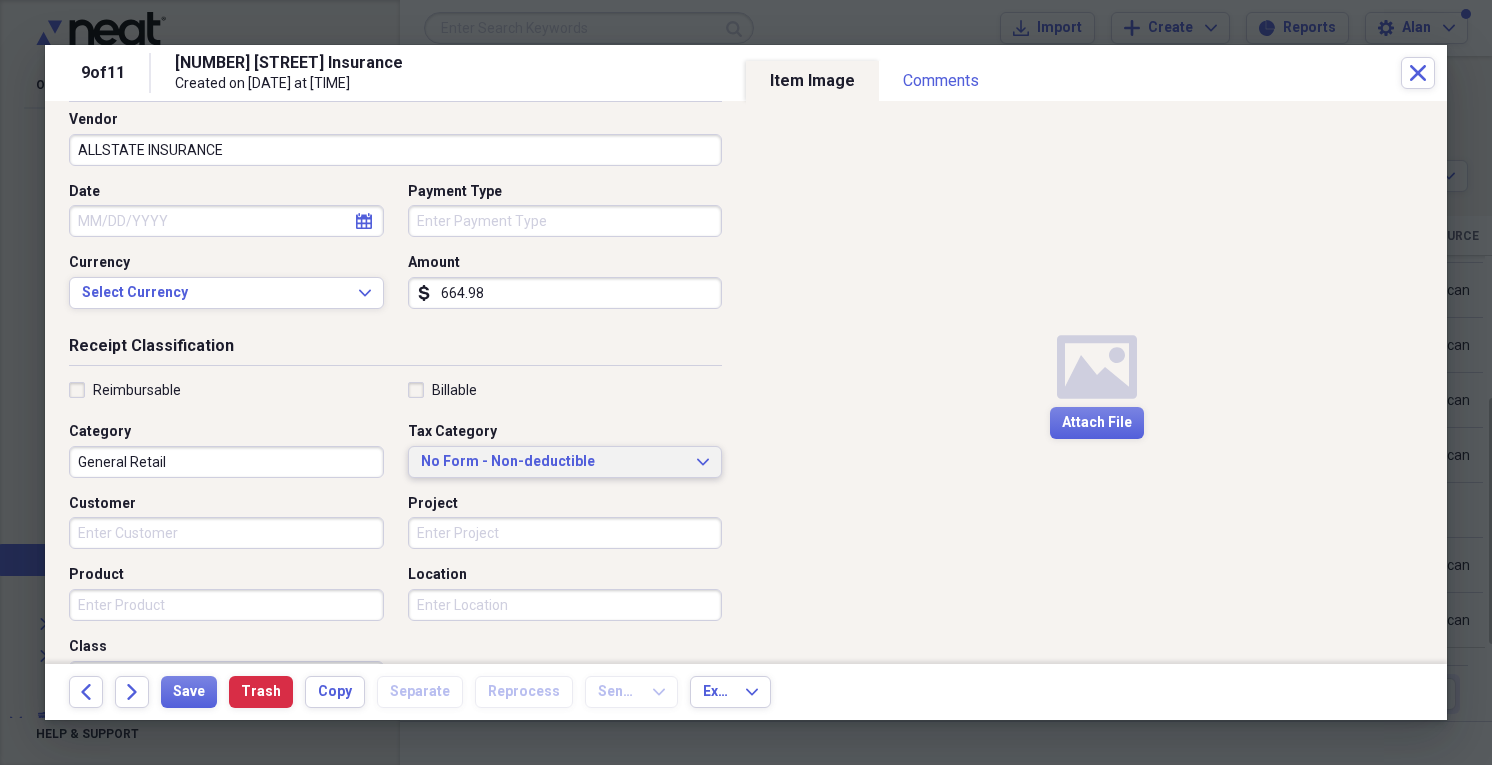 scroll, scrollTop: 240, scrollLeft: 0, axis: vertical 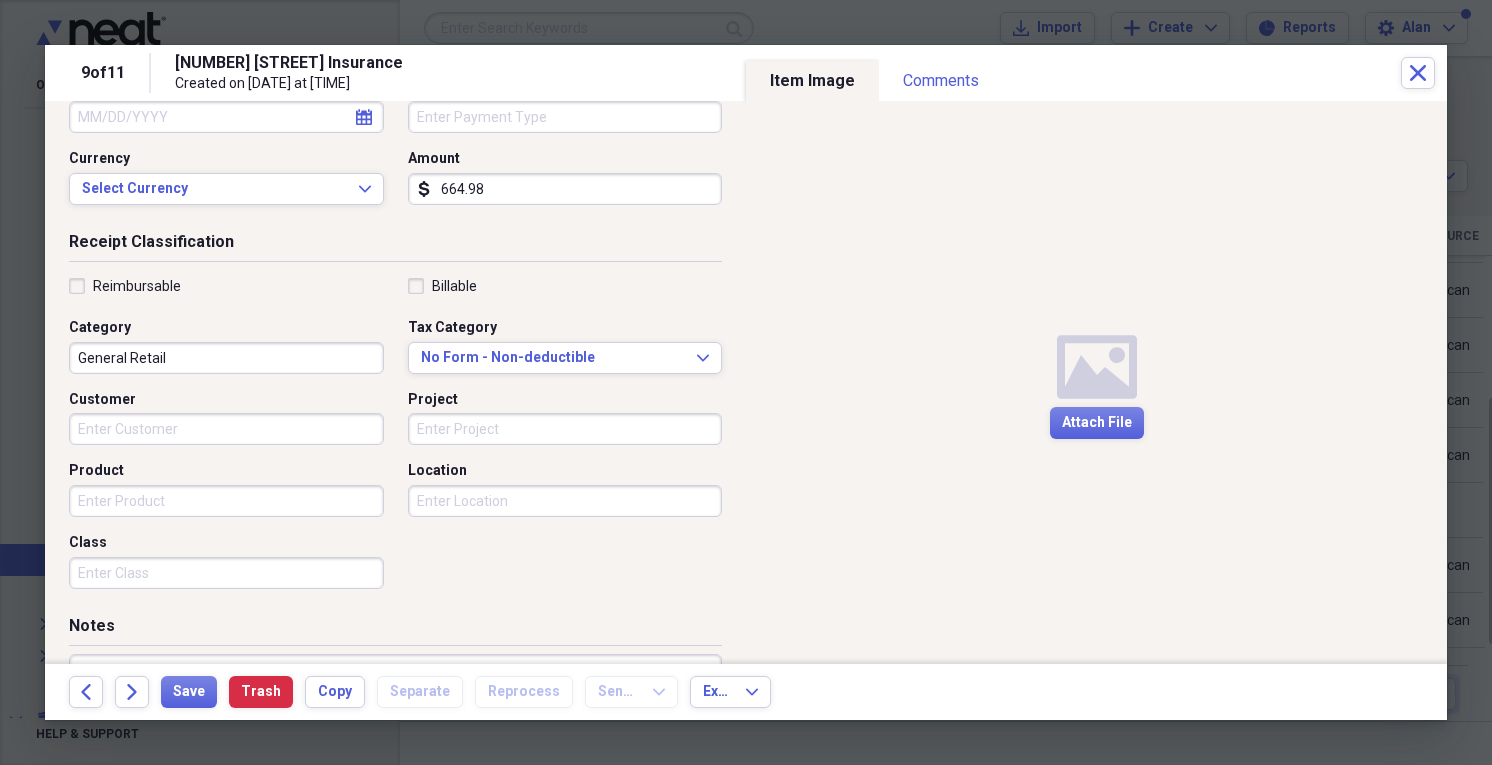 type on "664.98" 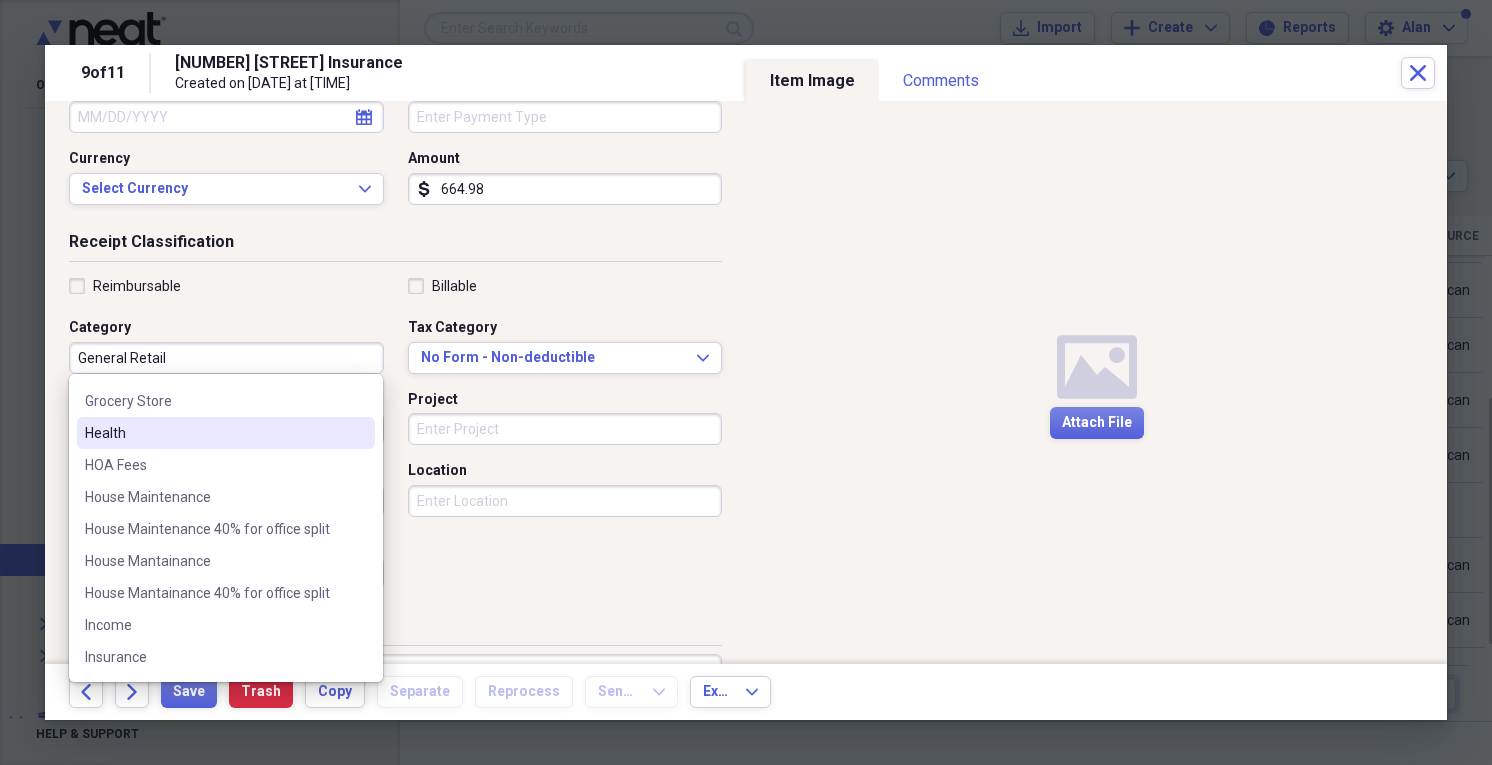 scroll, scrollTop: 480, scrollLeft: 0, axis: vertical 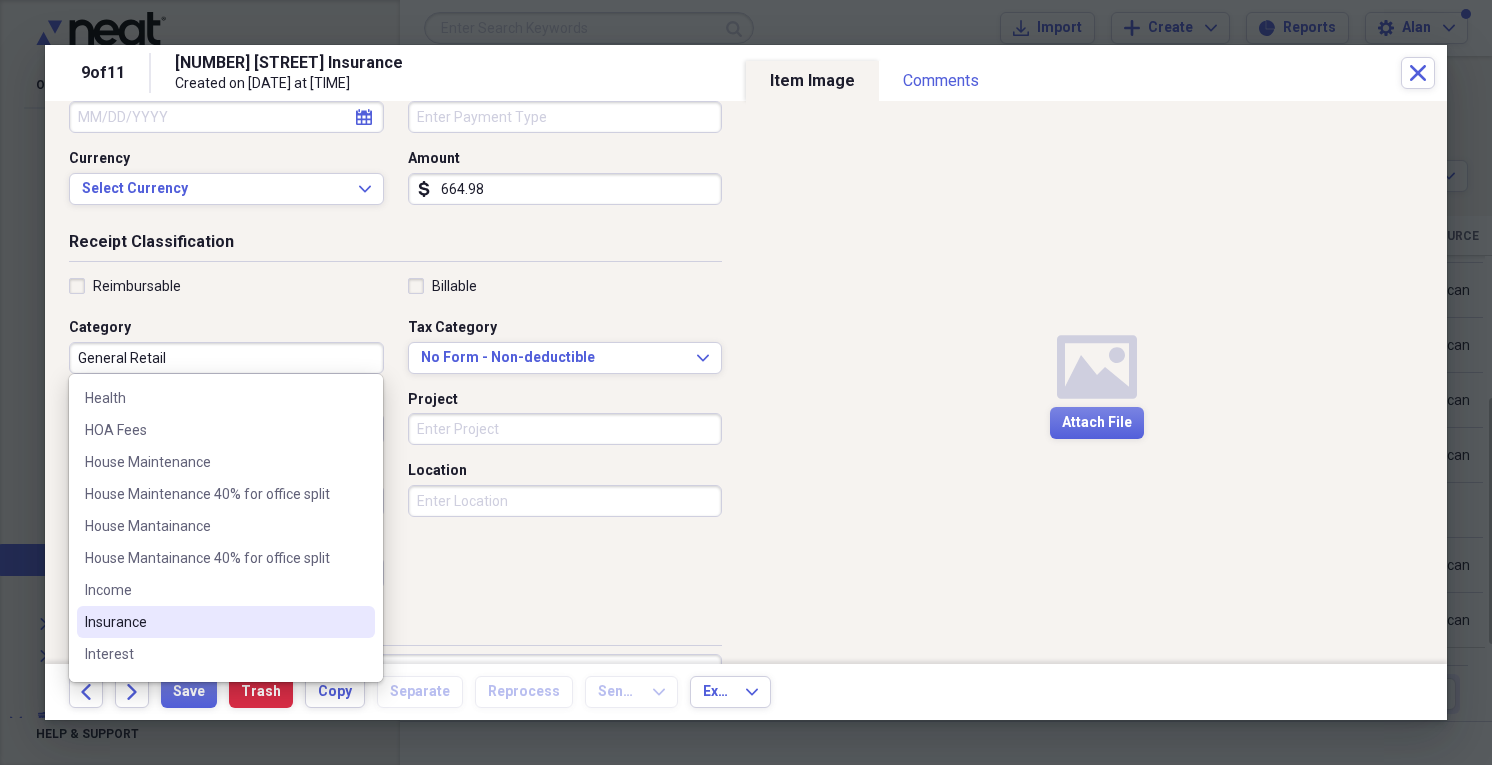 click on "Insurance" at bounding box center (214, 622) 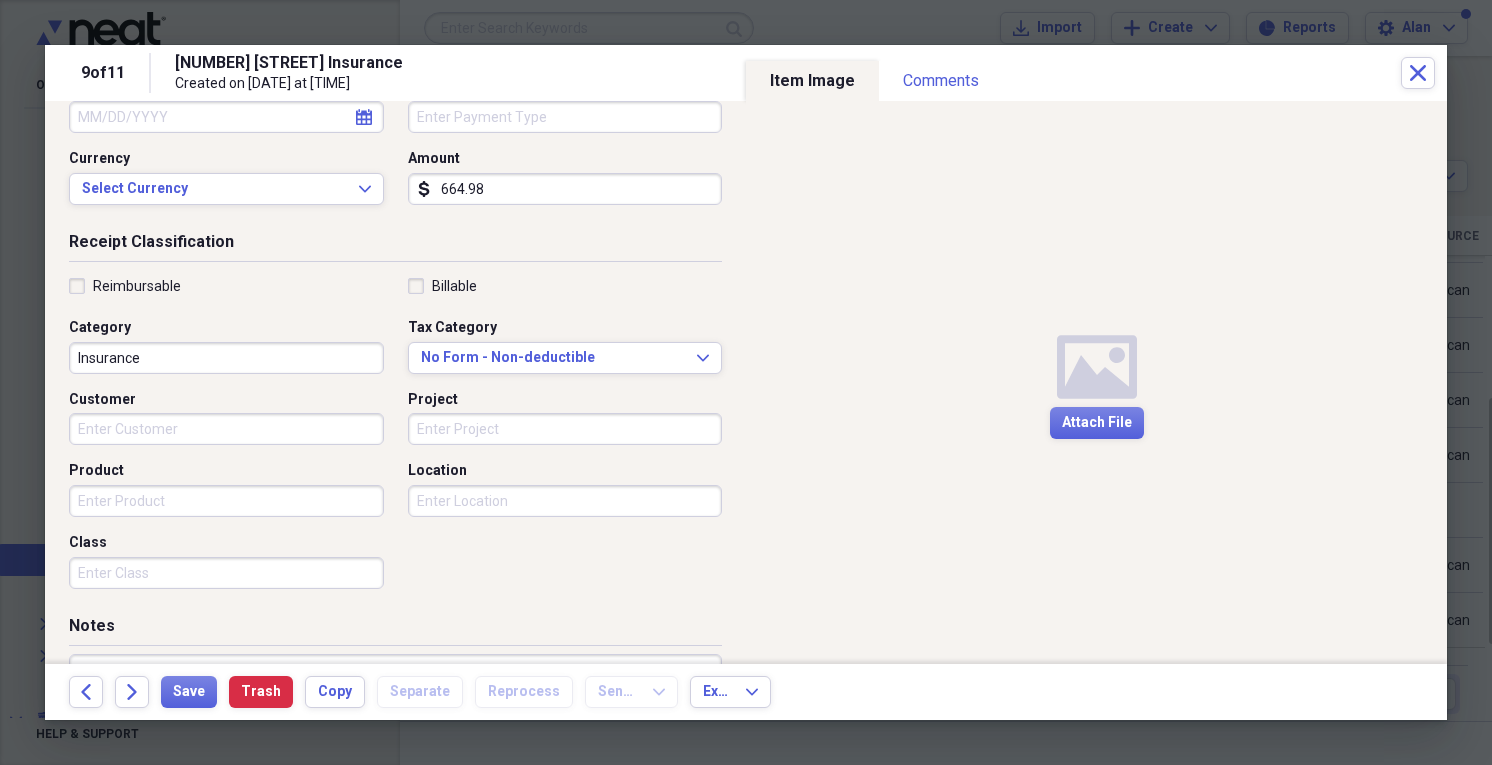 scroll, scrollTop: 0, scrollLeft: 0, axis: both 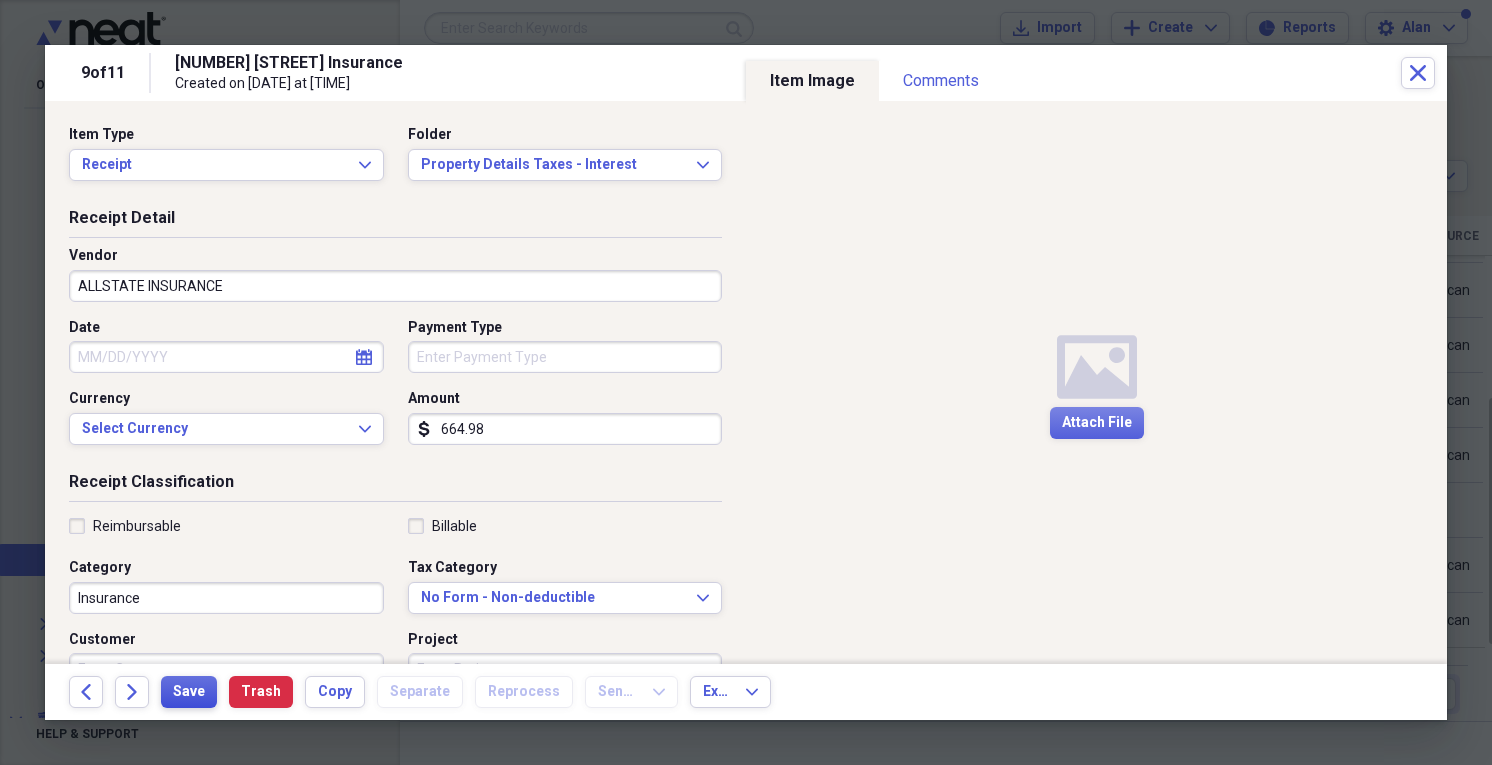 click on "Save" at bounding box center [189, 692] 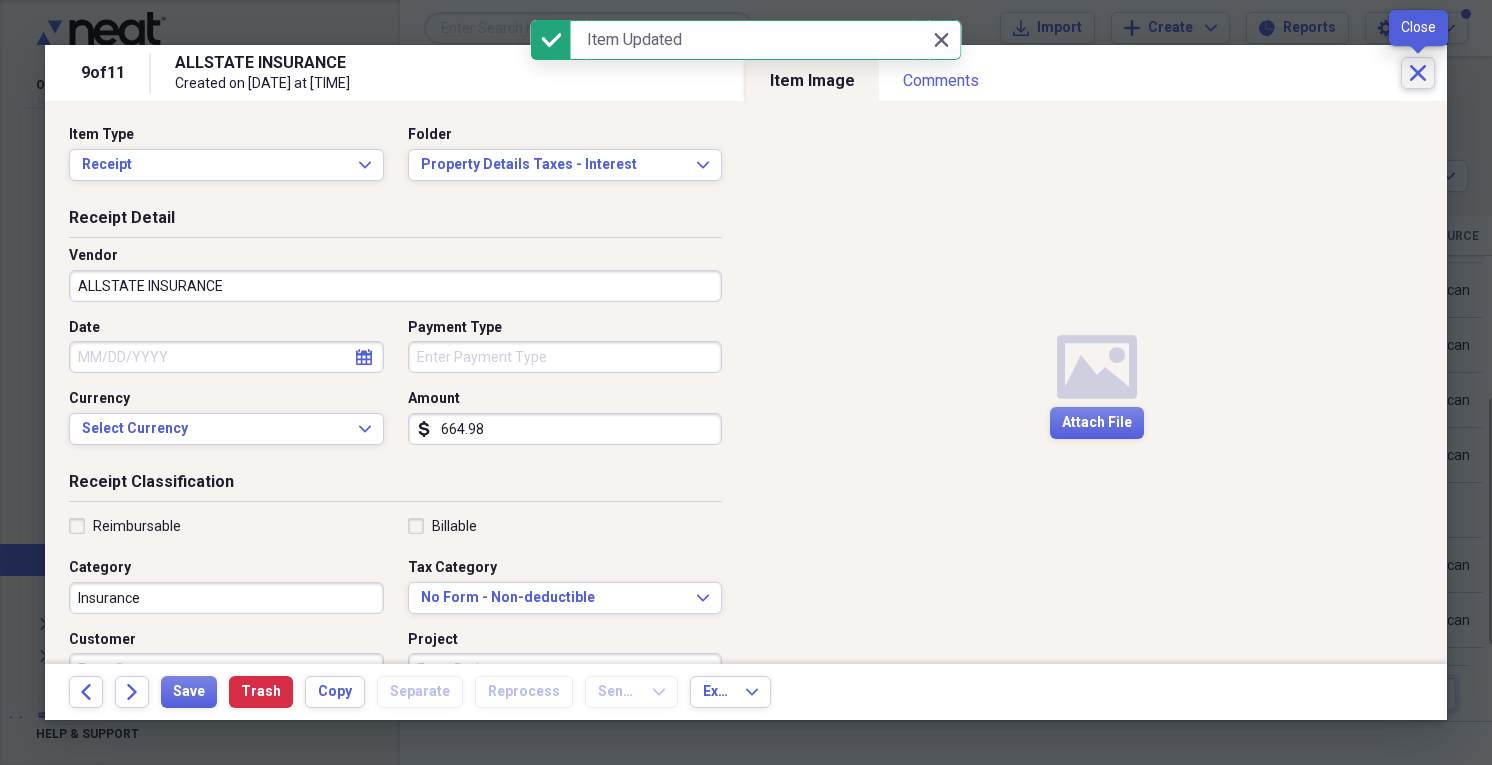 click on "Close" 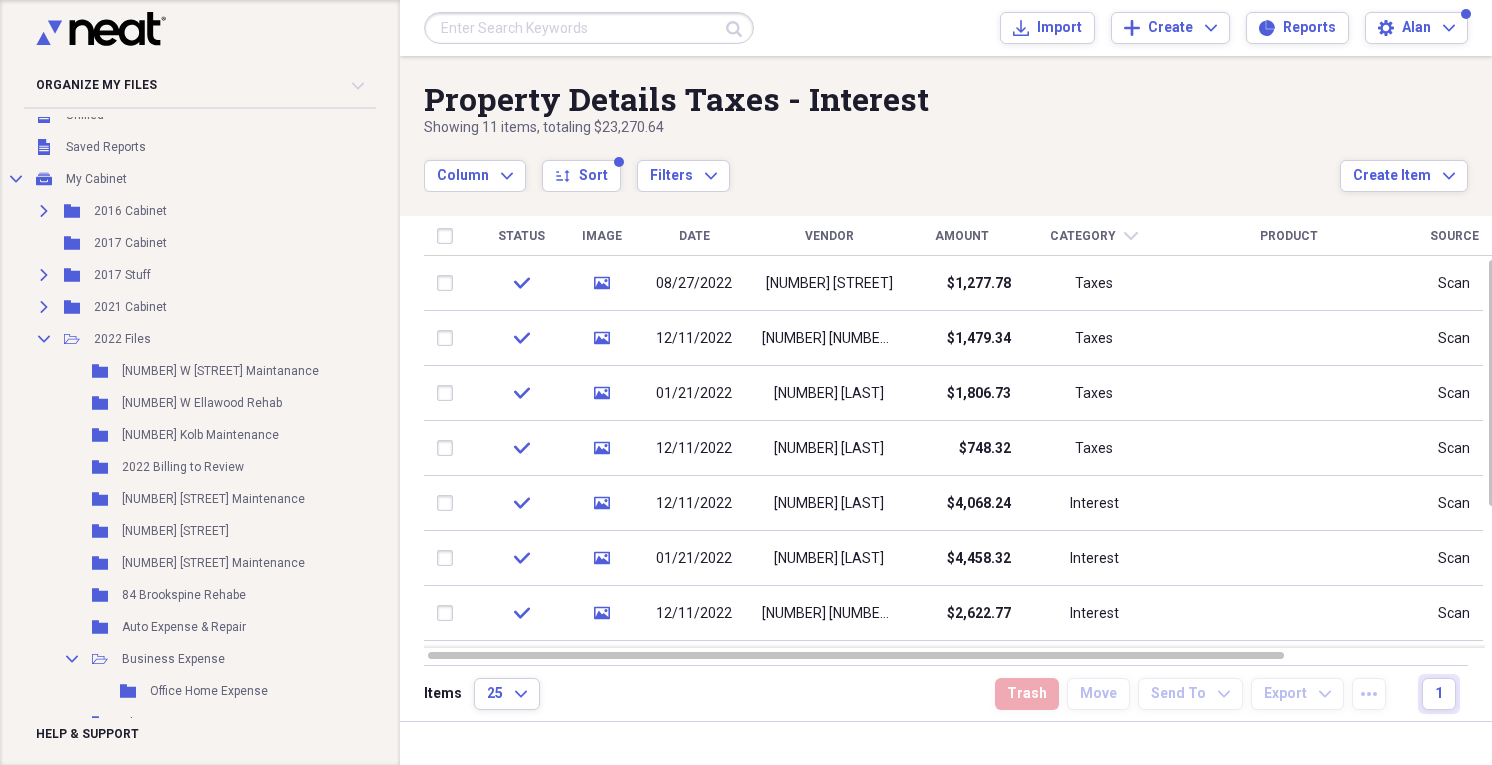 scroll, scrollTop: 0, scrollLeft: 0, axis: both 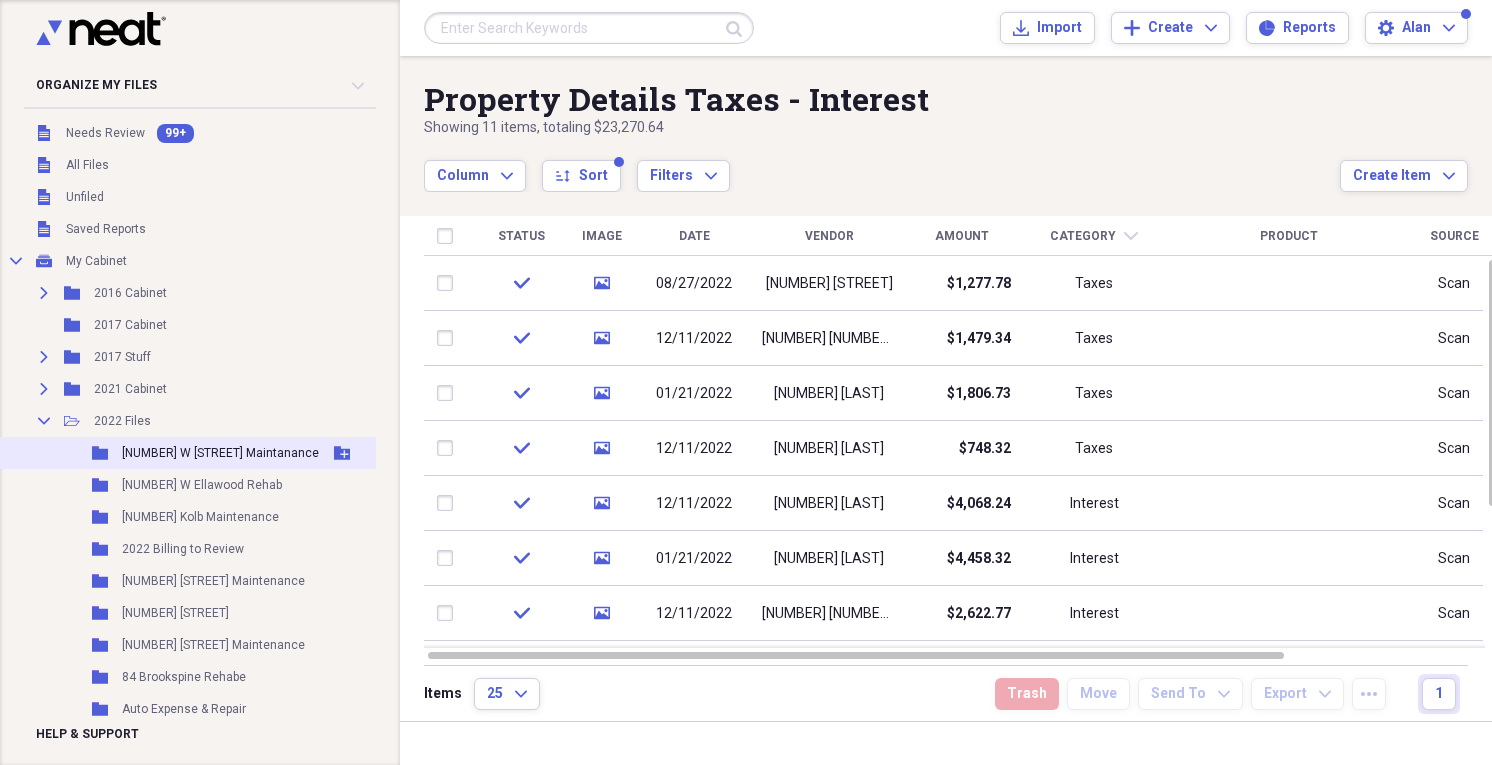 click on "[NUMBER] W [STREET] Maintanance" at bounding box center (220, 453) 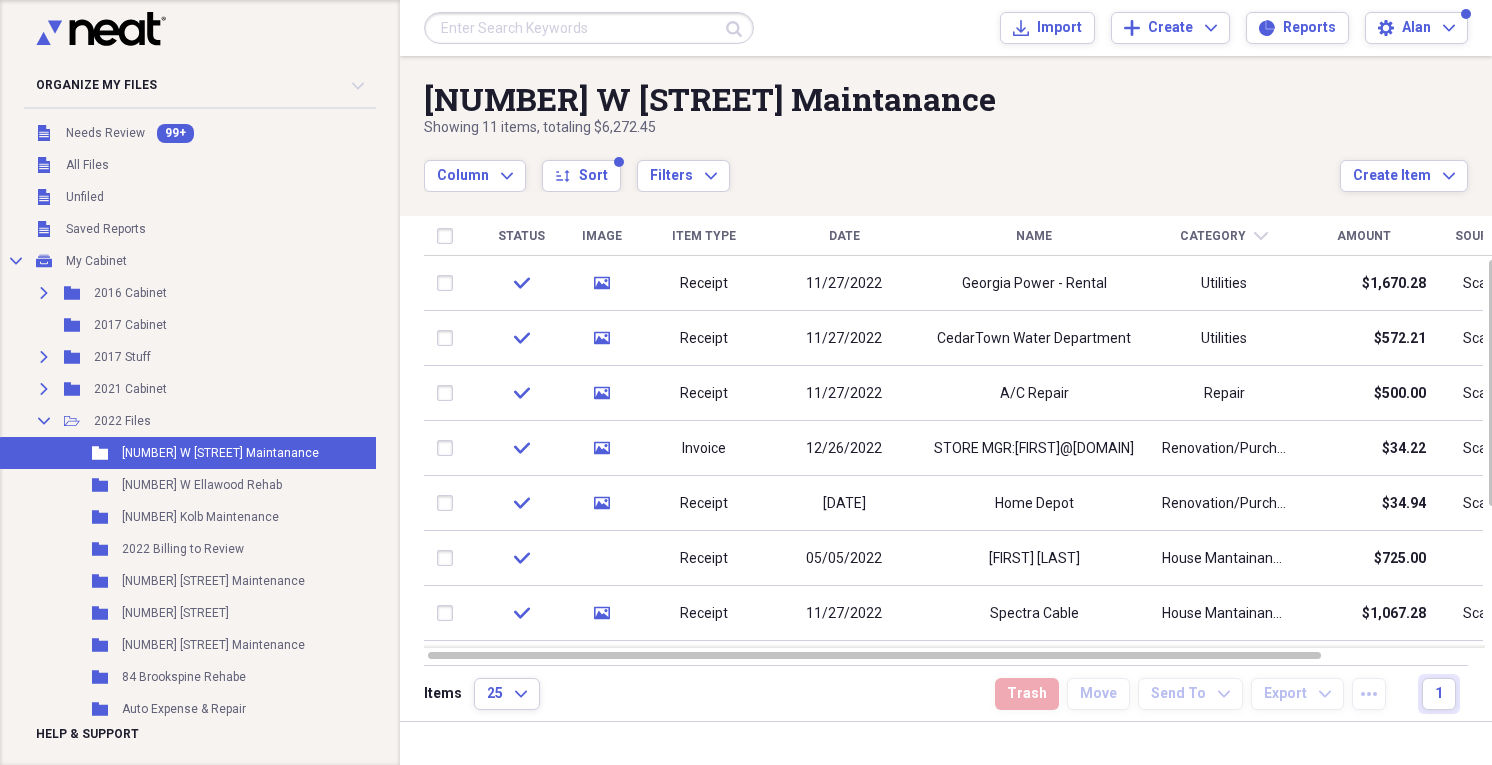 click on "Amount" at bounding box center (1364, 236) 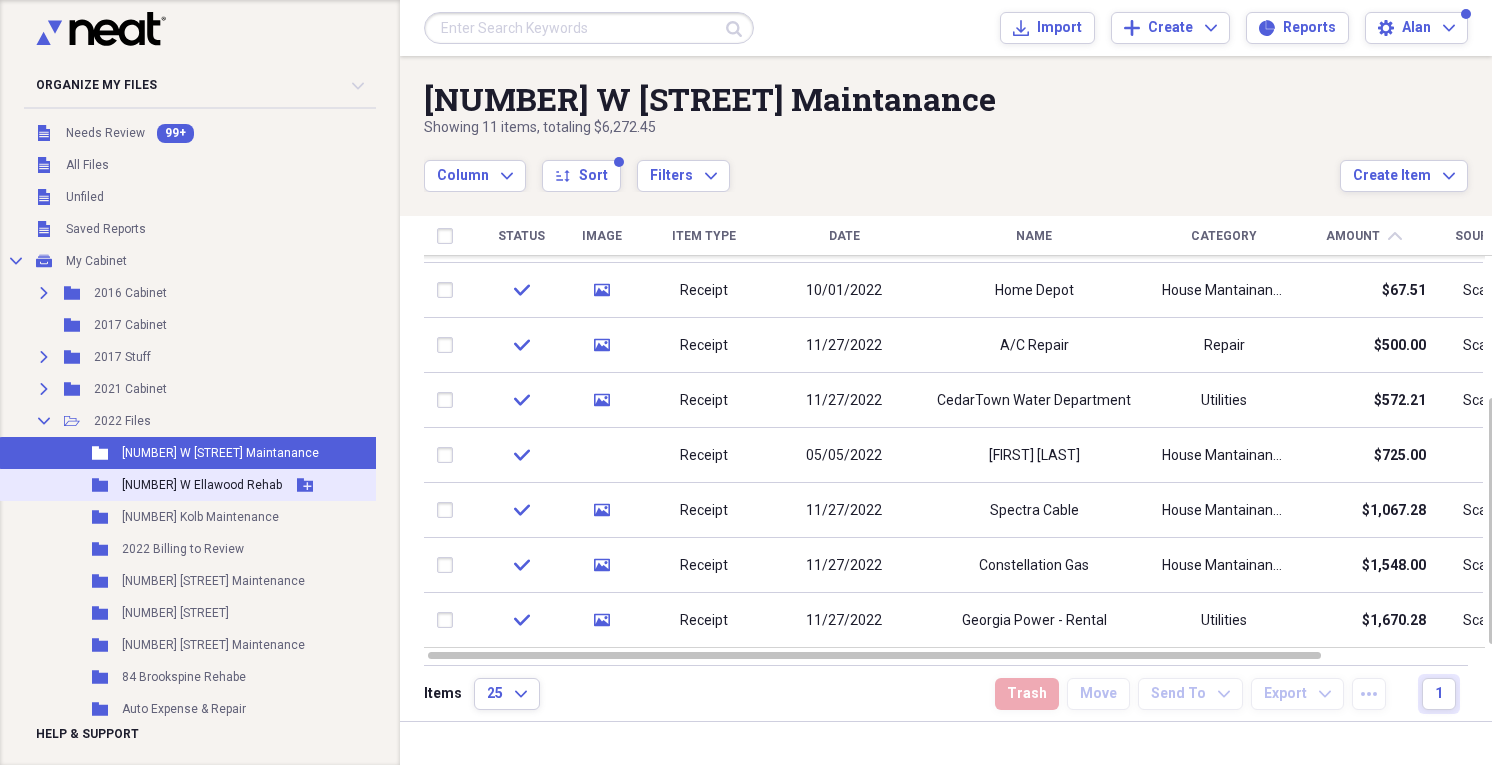 click on "[NUMBER] W Ellawood Rehab" at bounding box center (202, 485) 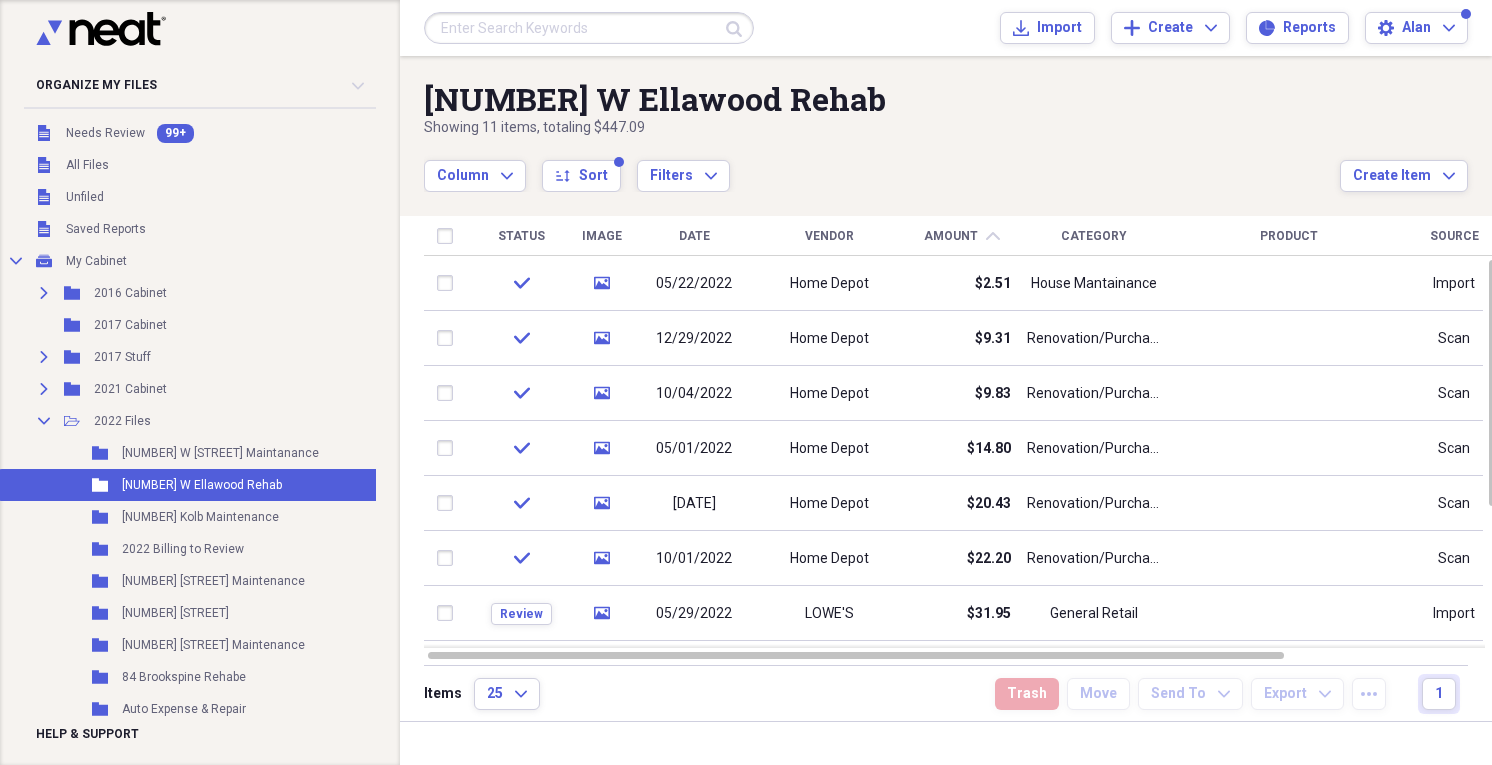 click on "Amount chevron-up" at bounding box center (961, 236) 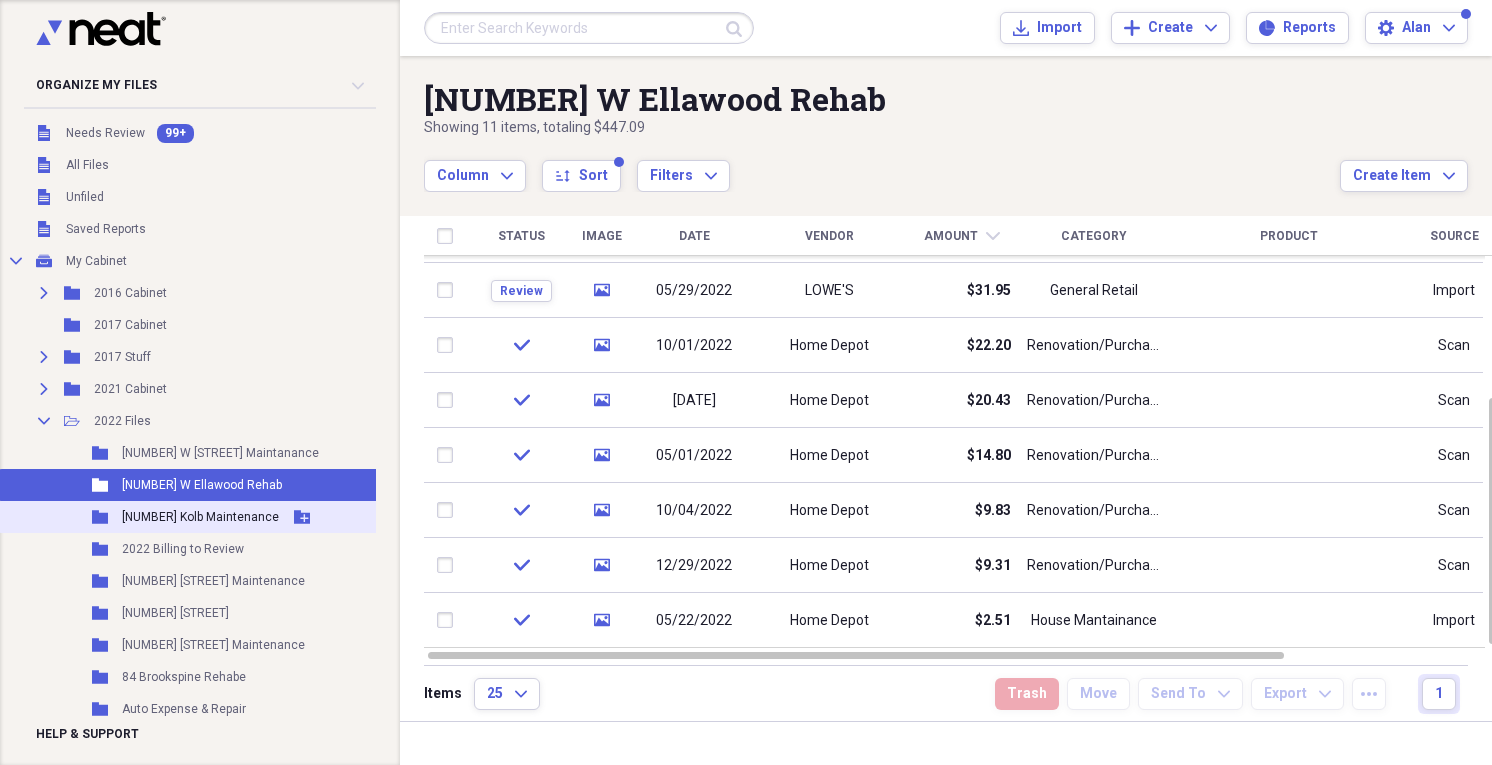 click on "[NUMBER] Kolb Maintenance" at bounding box center (200, 517) 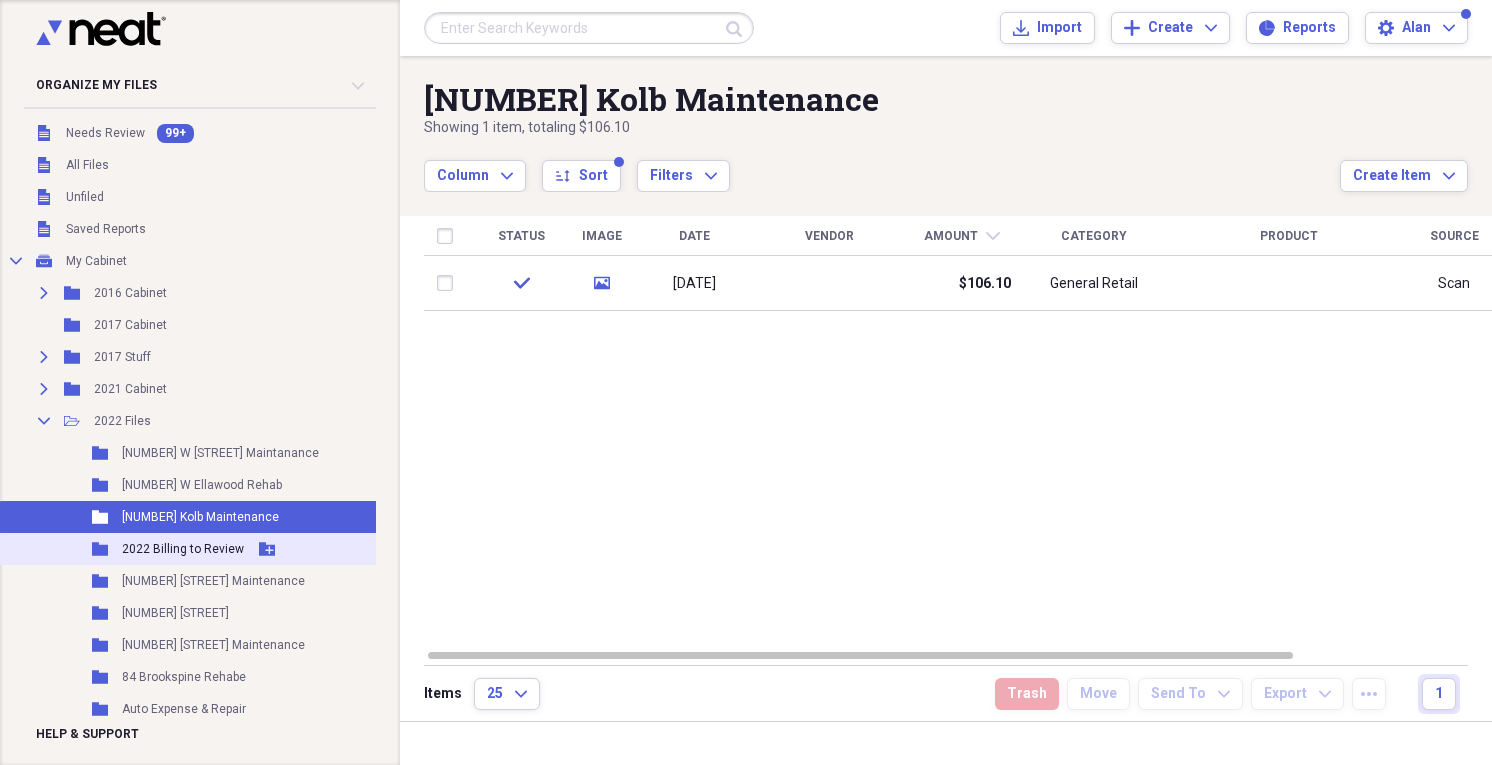 click on "2022 Billing to Review" at bounding box center [183, 549] 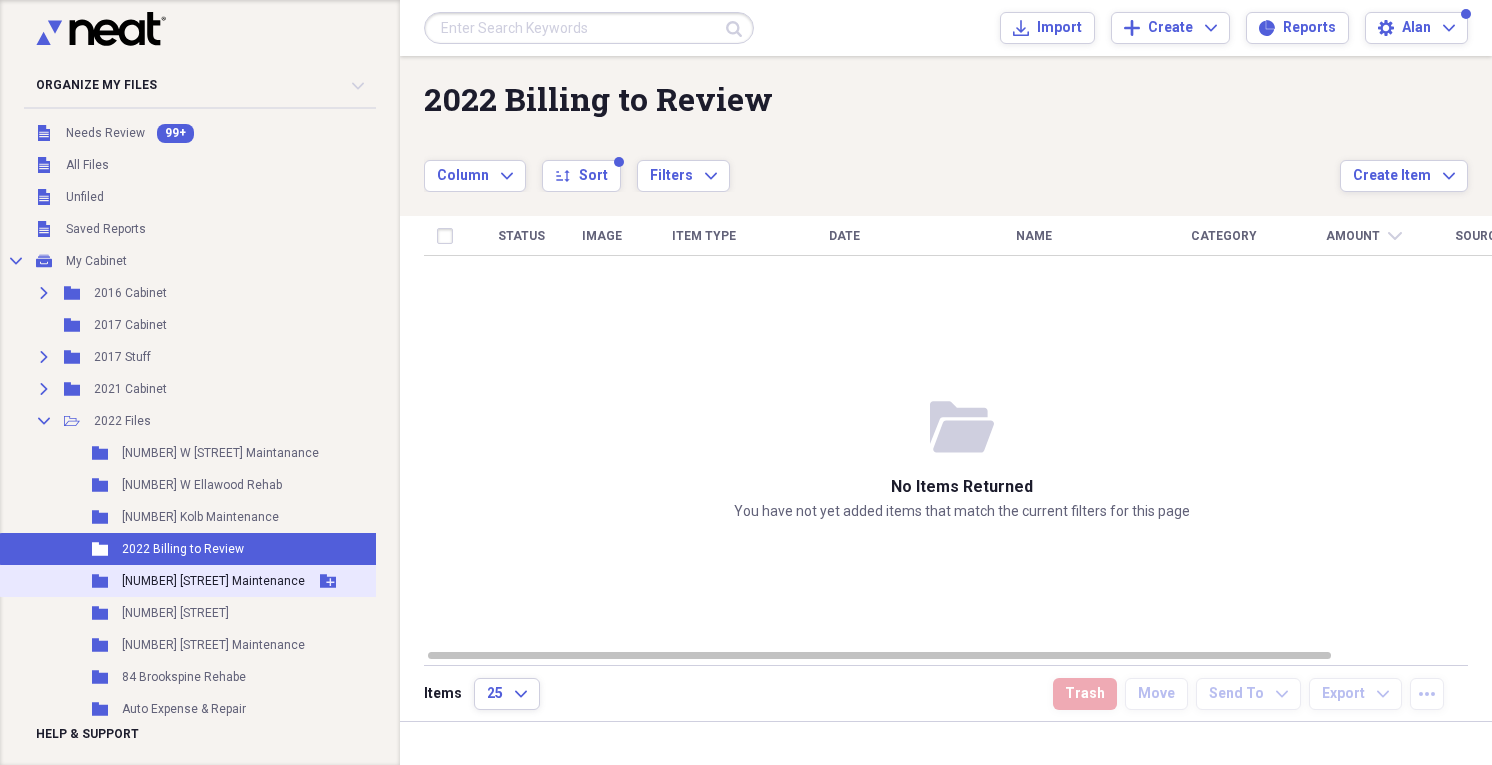 click on "[NUMBER] [STREET] Maintenance" at bounding box center (213, 581) 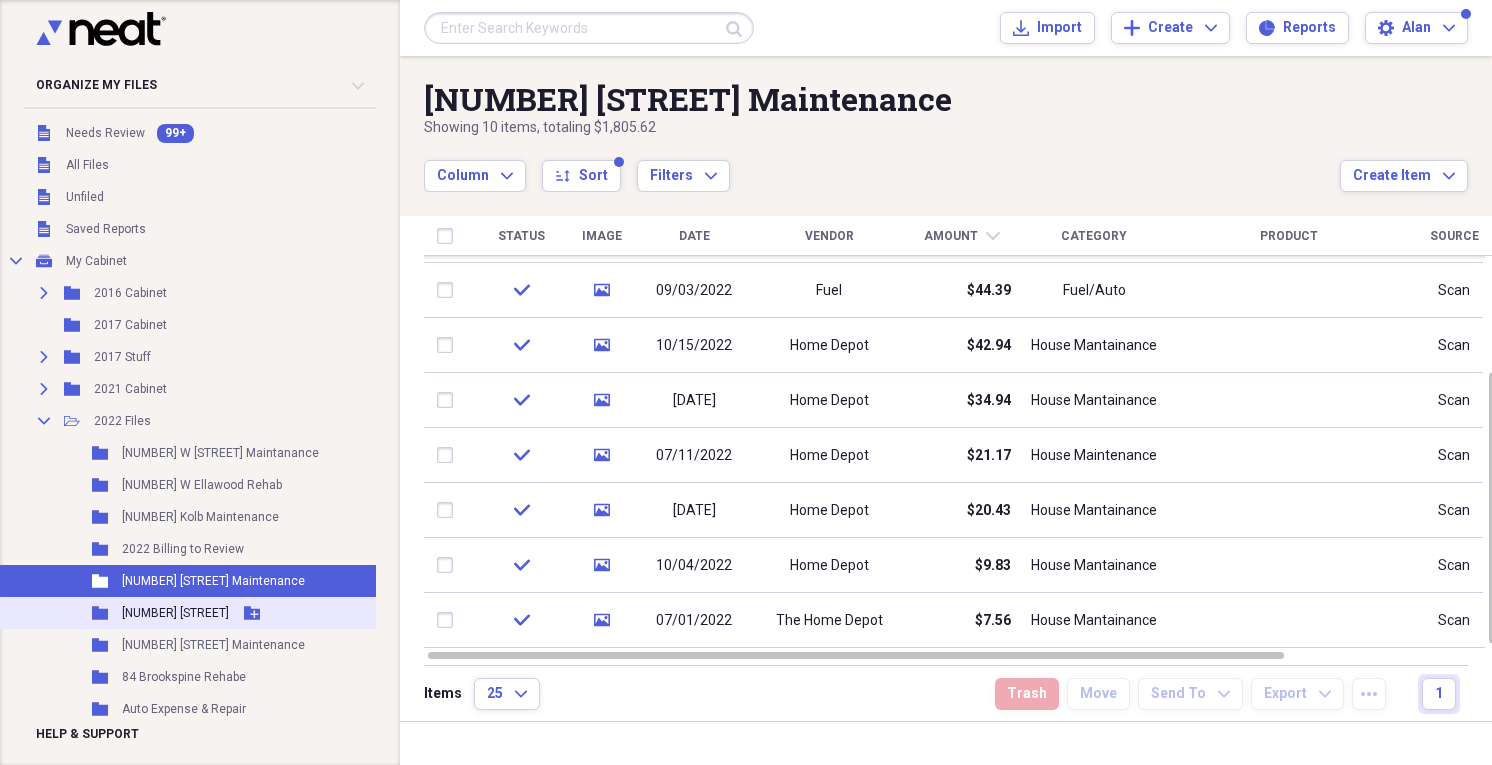 click on "[NUMBER] [STREET]" at bounding box center [175, 613] 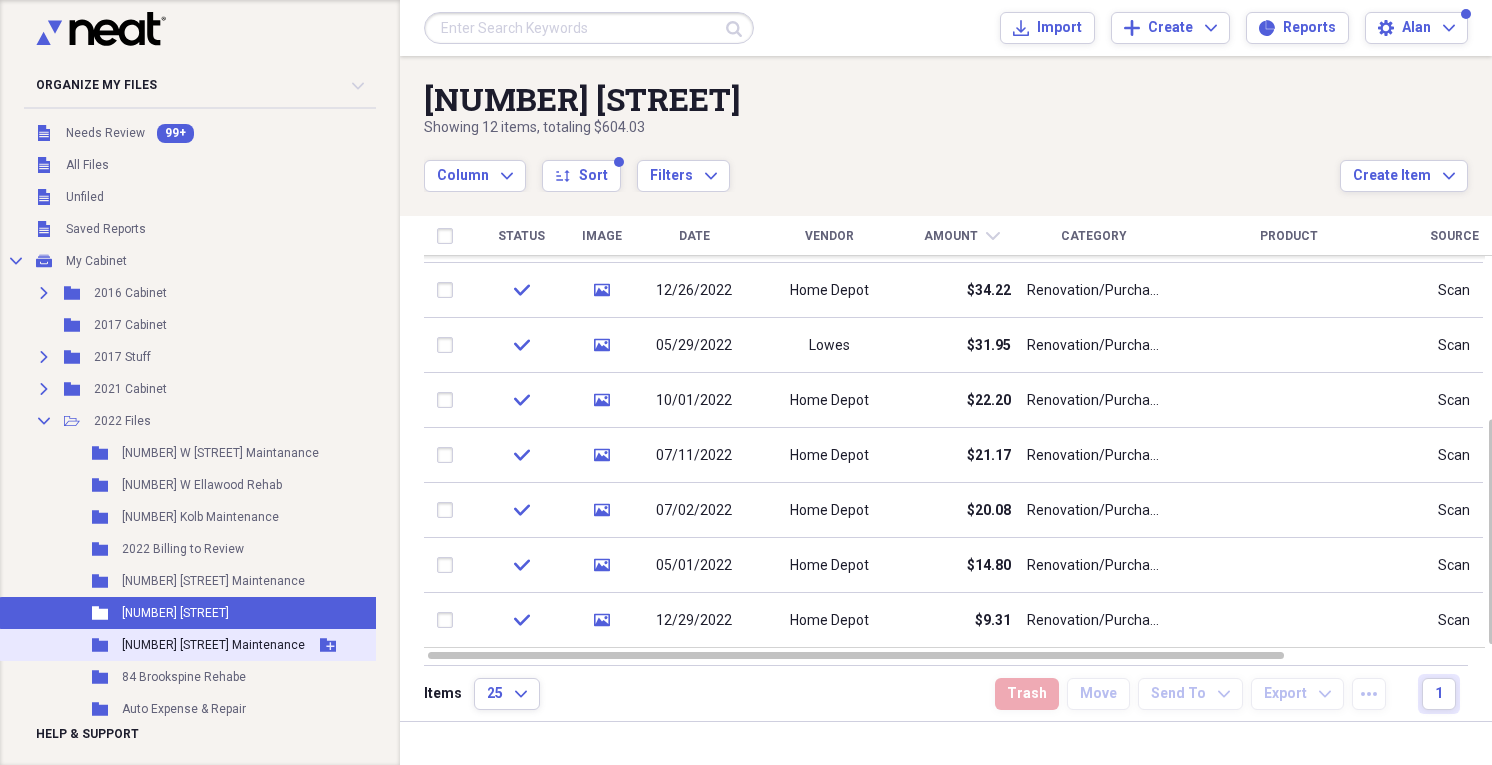 click on "[NUMBER] [STREET] Maintenance" at bounding box center [213, 645] 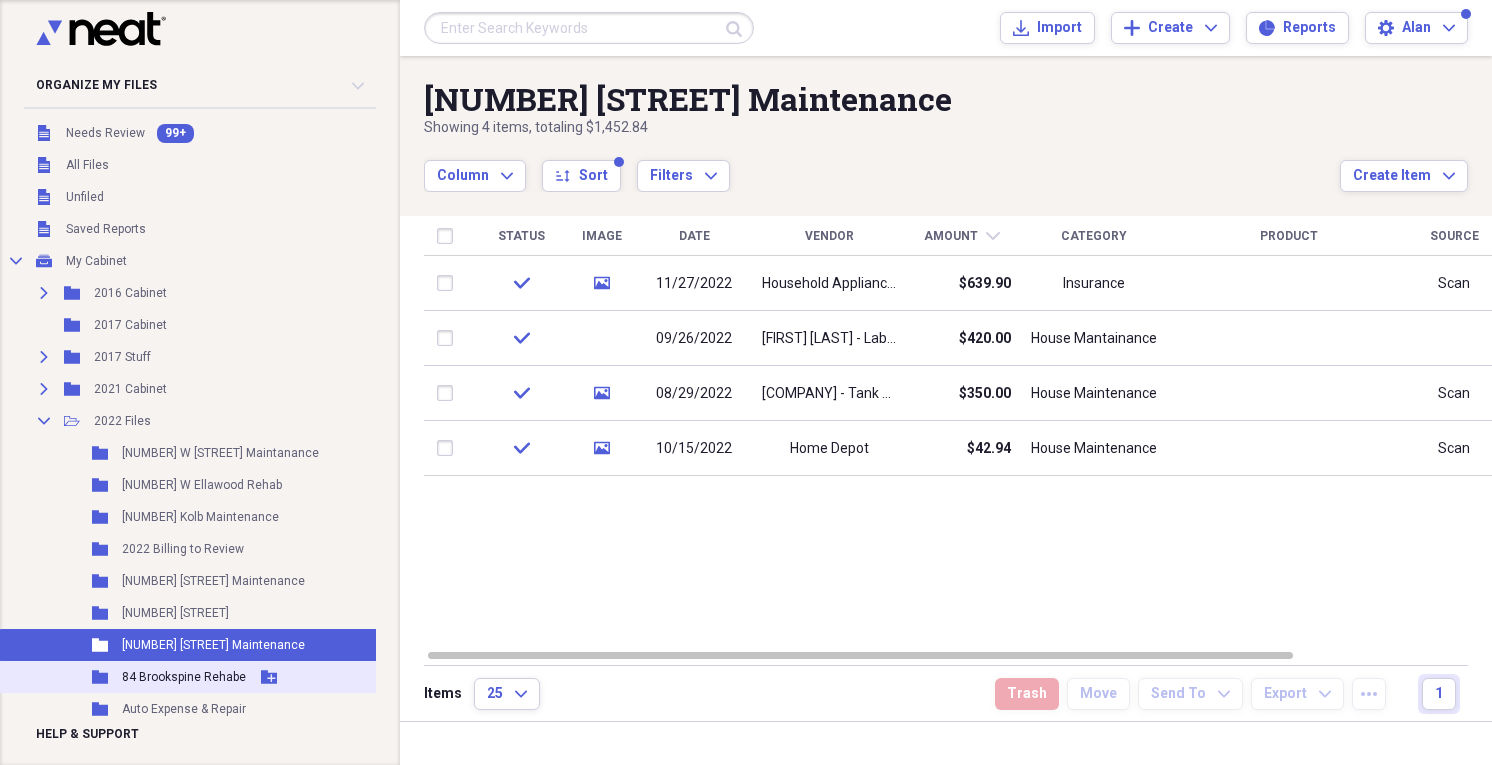 click on "84 Brookspine Rehabe" at bounding box center (184, 677) 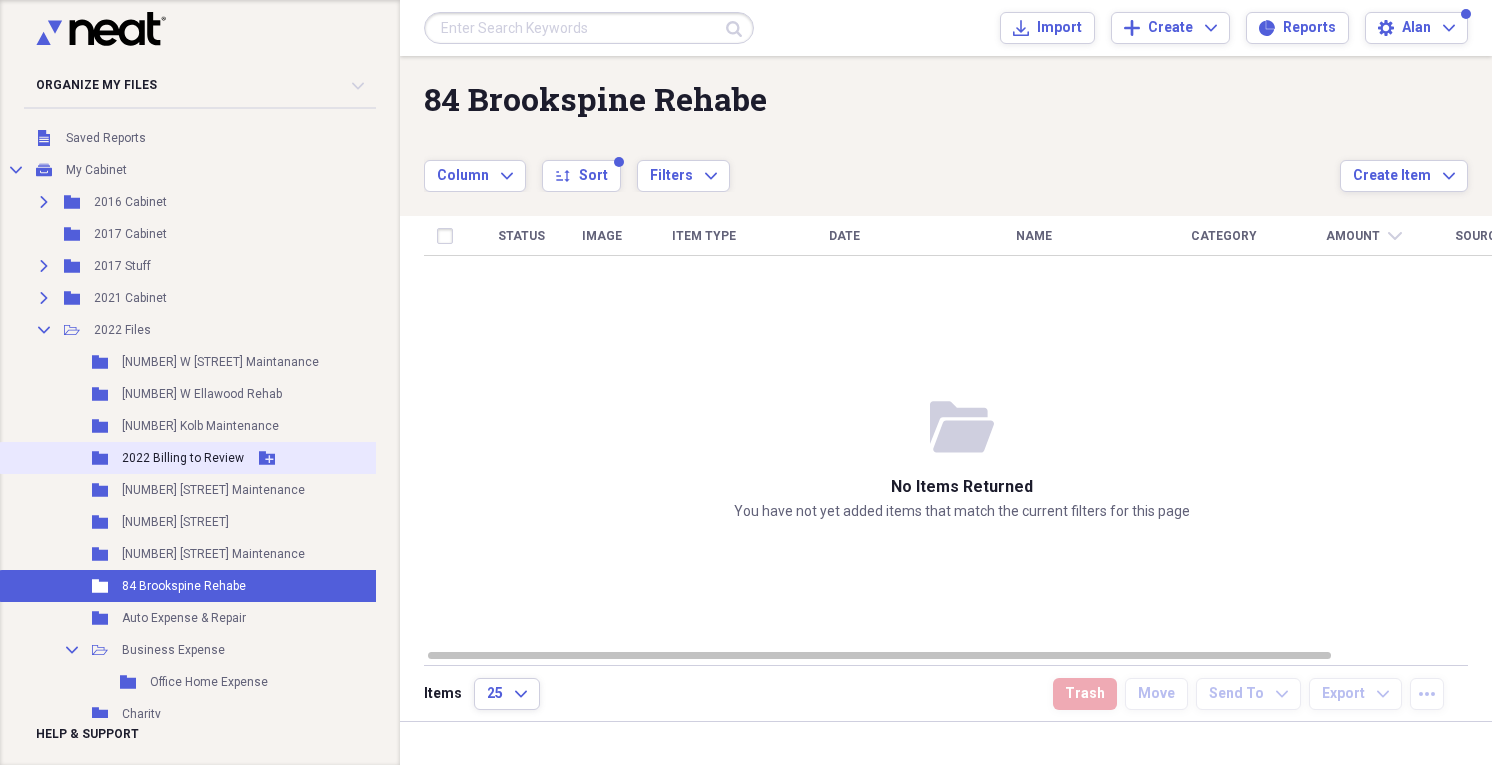 scroll, scrollTop: 160, scrollLeft: 0, axis: vertical 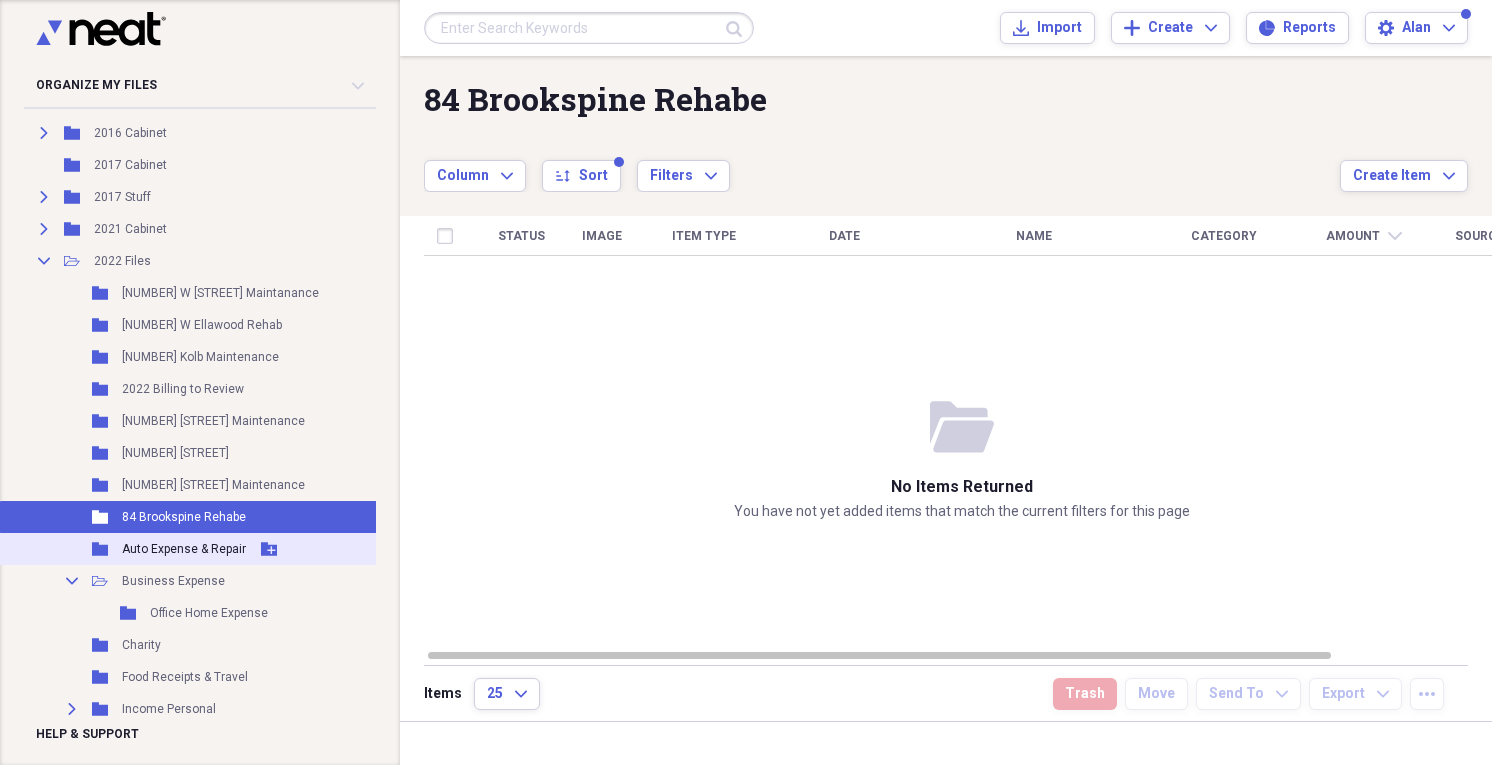 click on "Auto Expense & Repair" at bounding box center [184, 549] 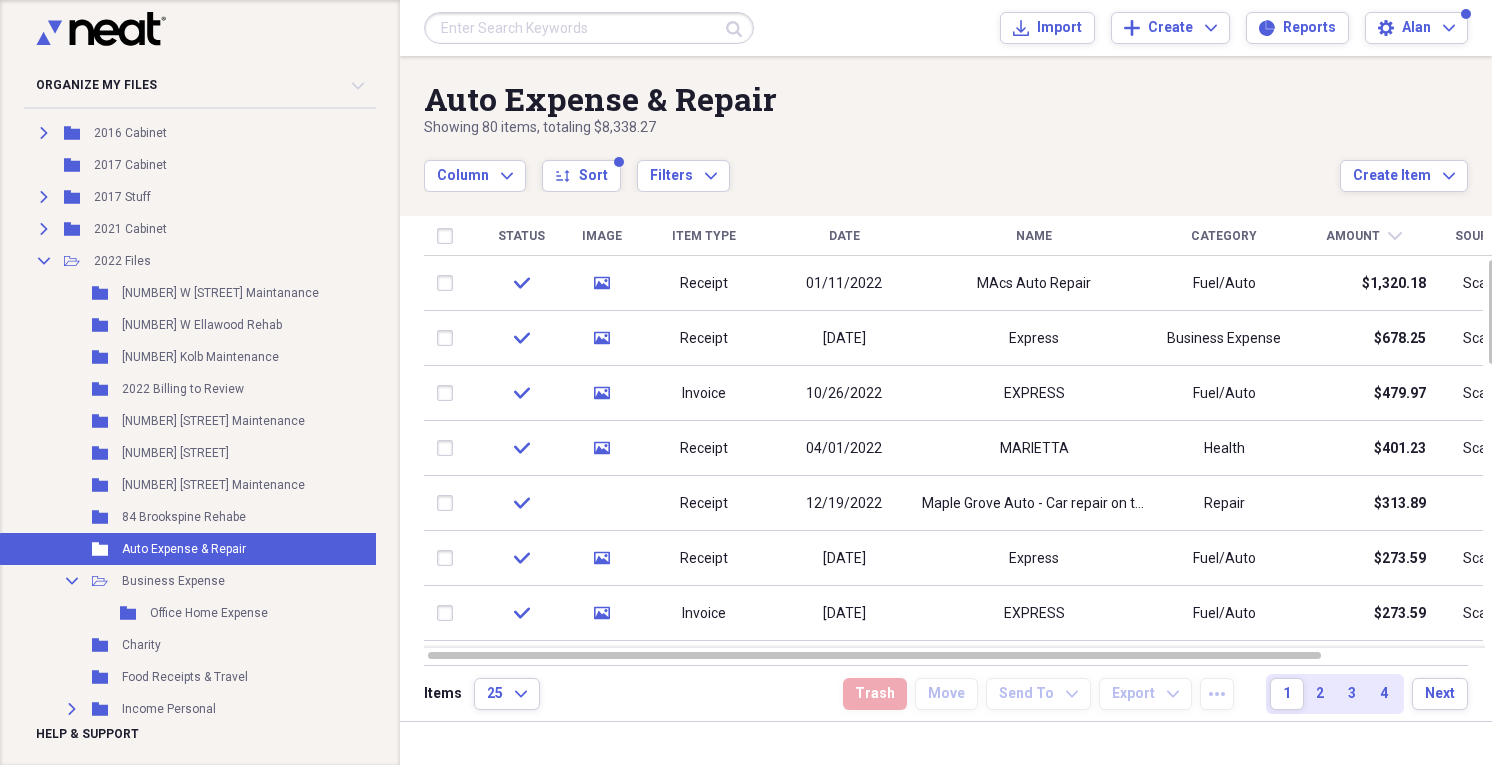 click 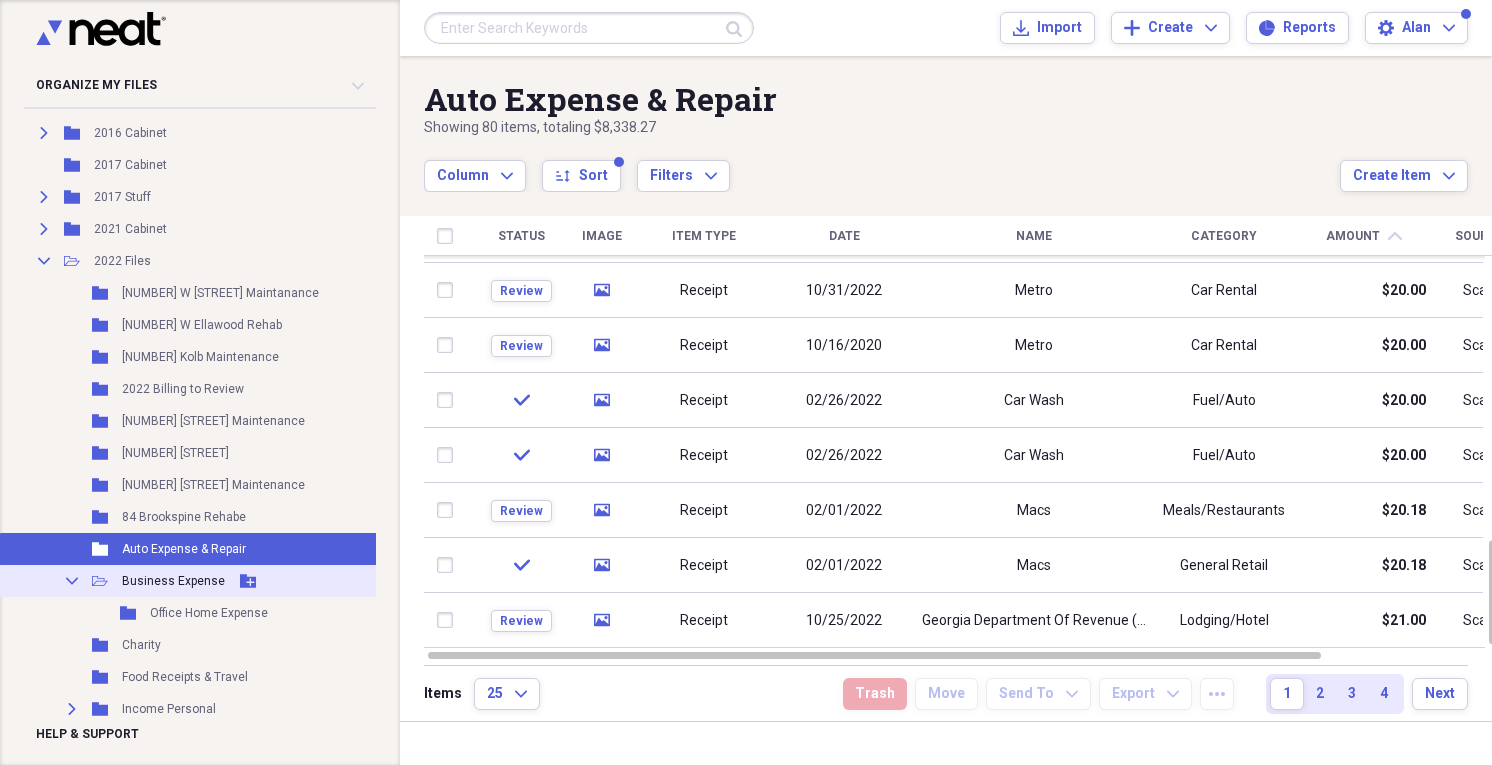 click on "Business Expense" at bounding box center (173, 581) 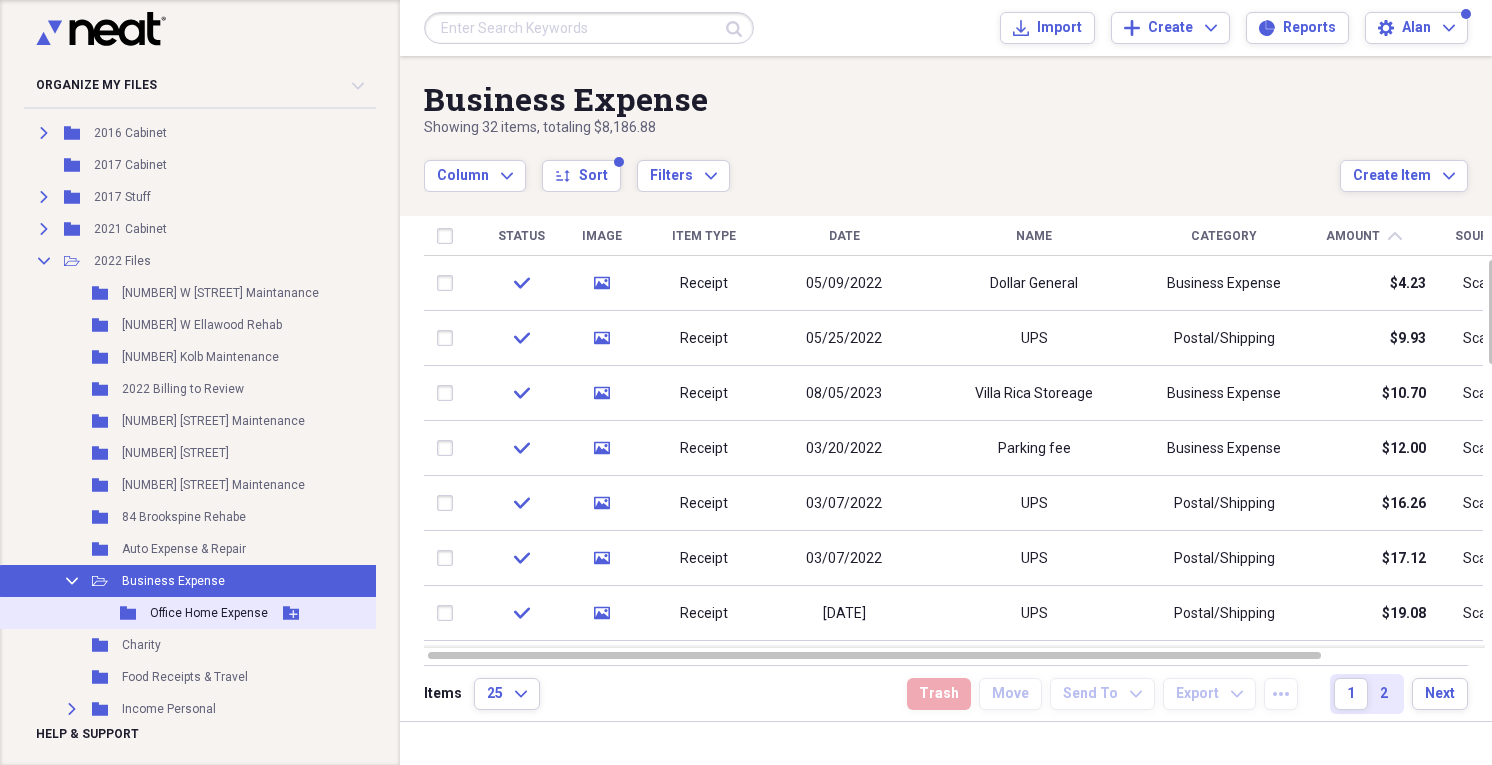 click on "Office Home Expense" at bounding box center [209, 613] 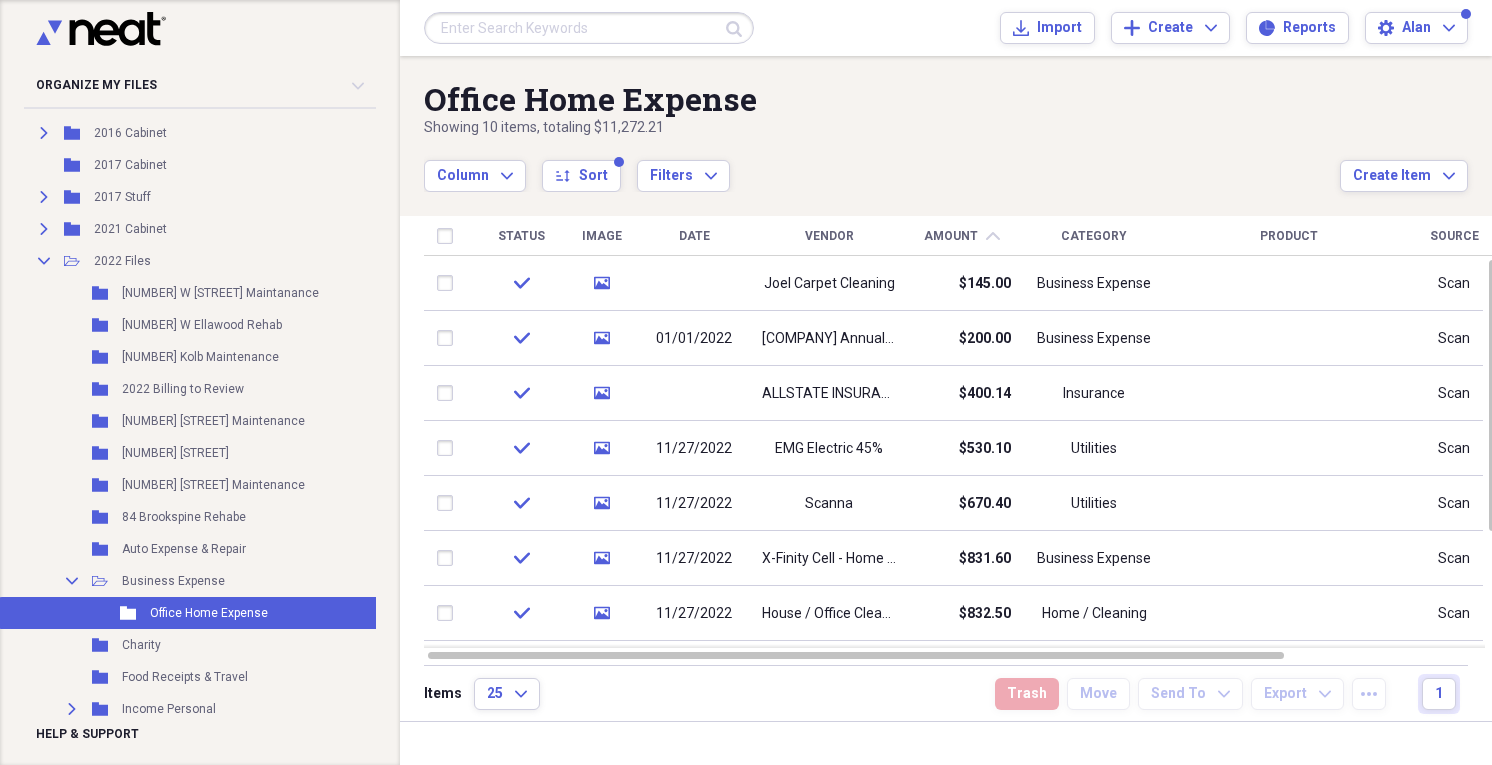 click on "chevron-up" 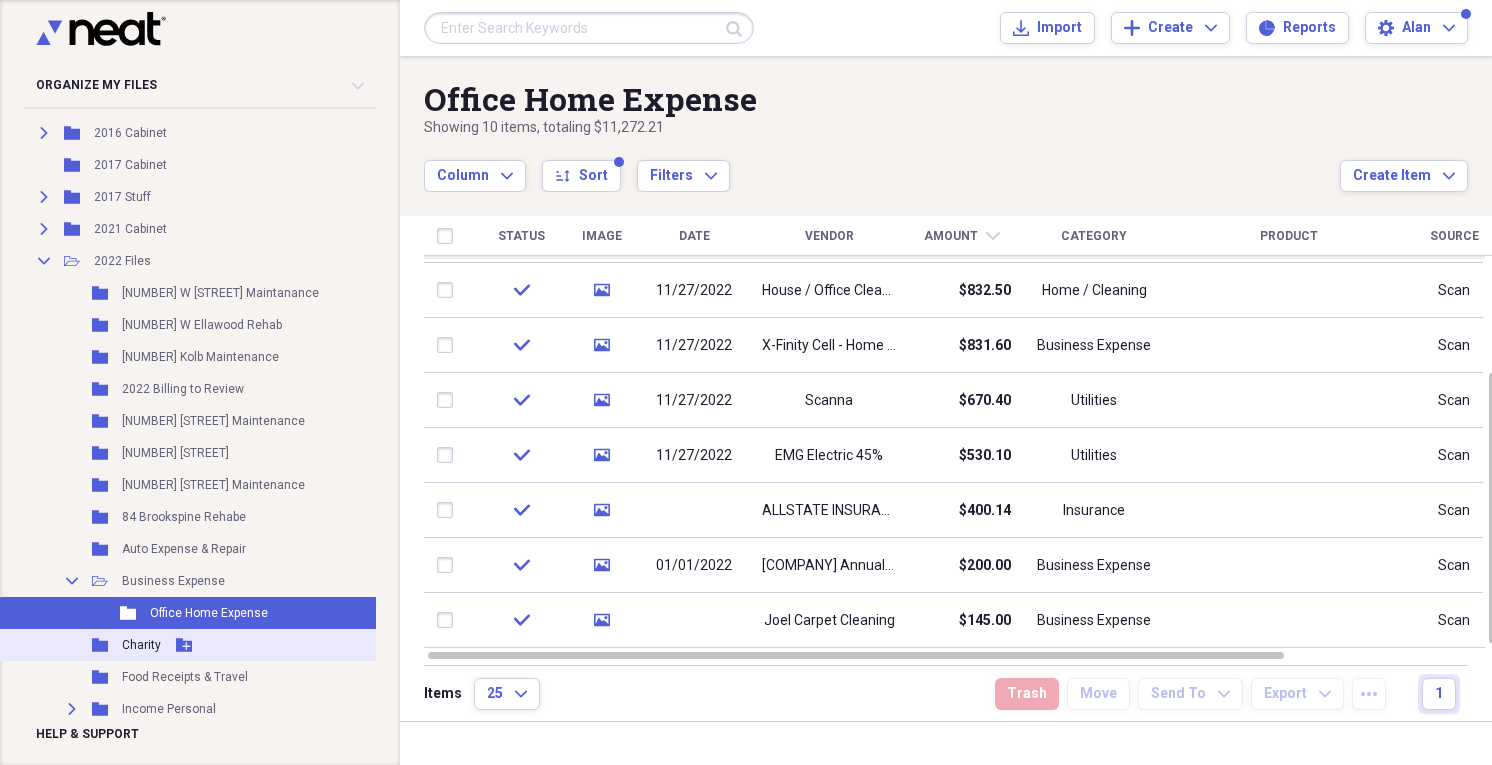 click on "Charity" at bounding box center (141, 645) 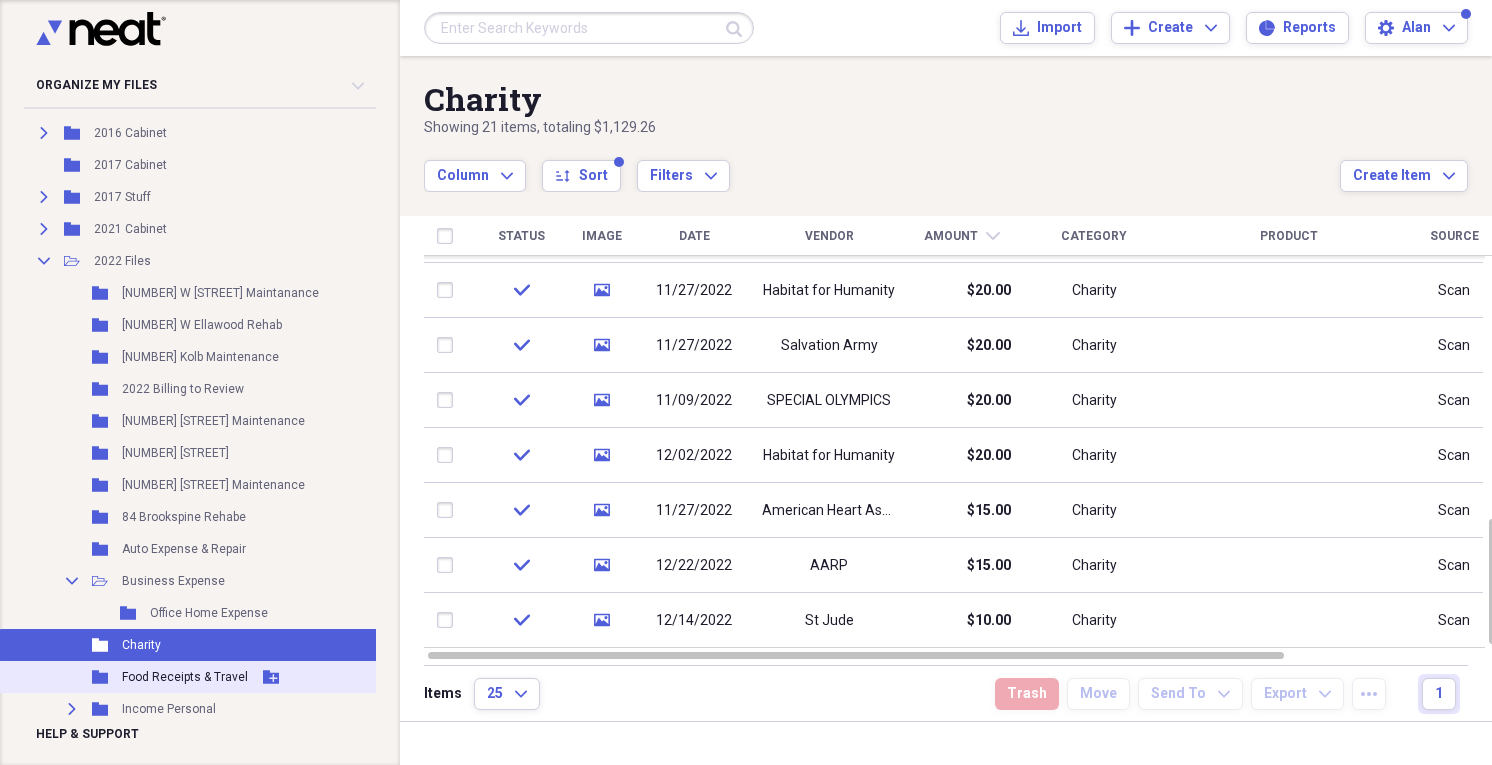 click on "Food Receipts & Travel" at bounding box center [185, 677] 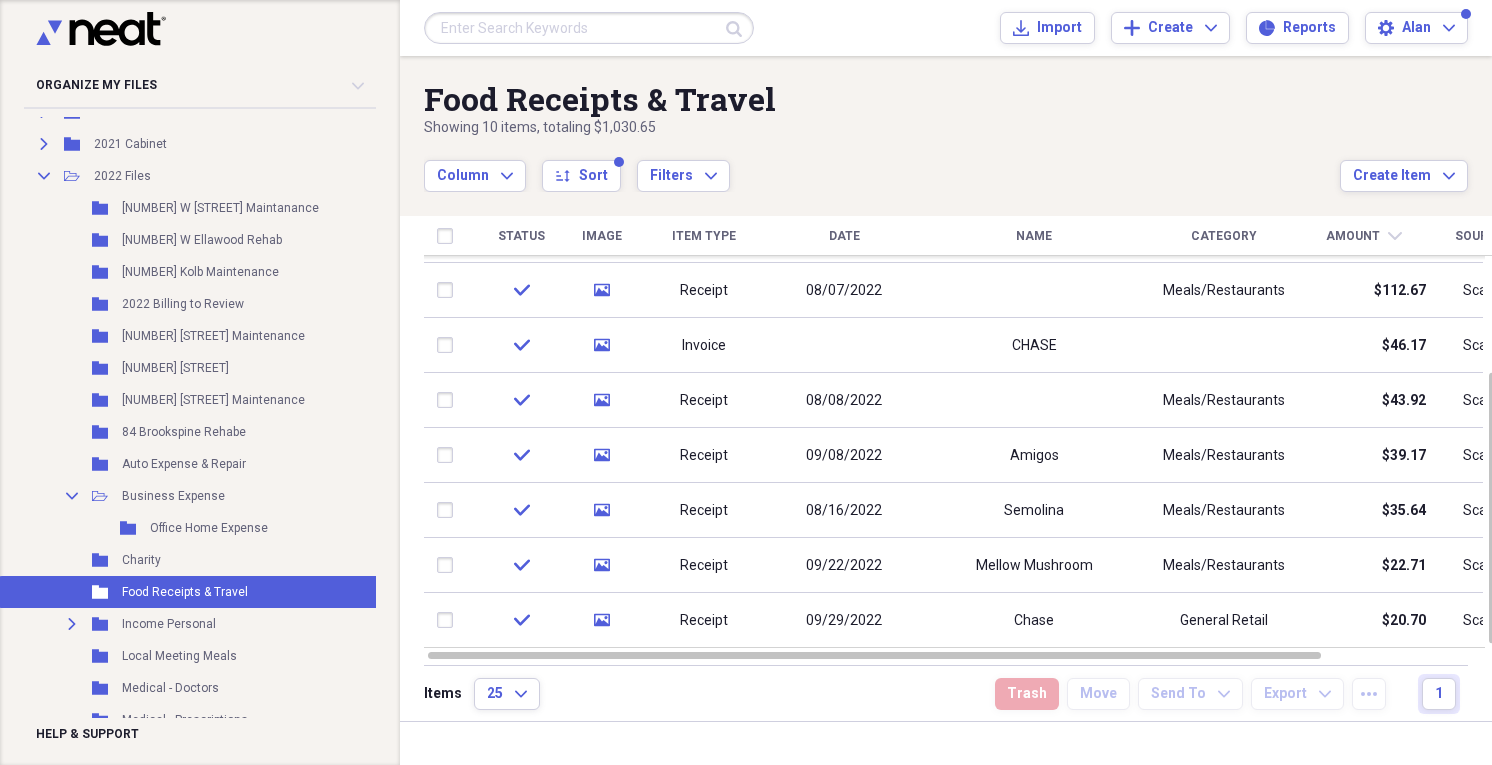 scroll, scrollTop: 263, scrollLeft: 0, axis: vertical 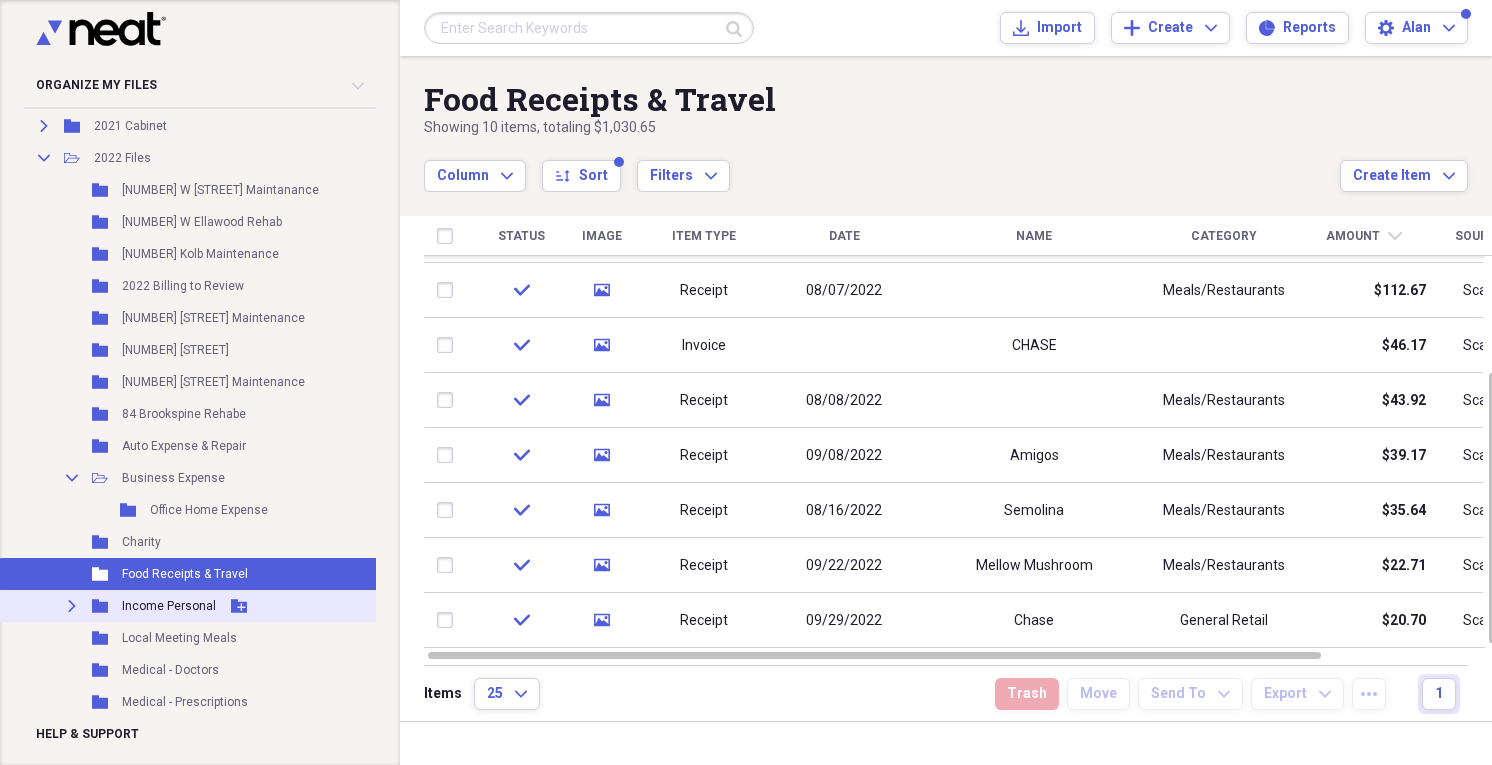click on "Income Personal" at bounding box center [169, 606] 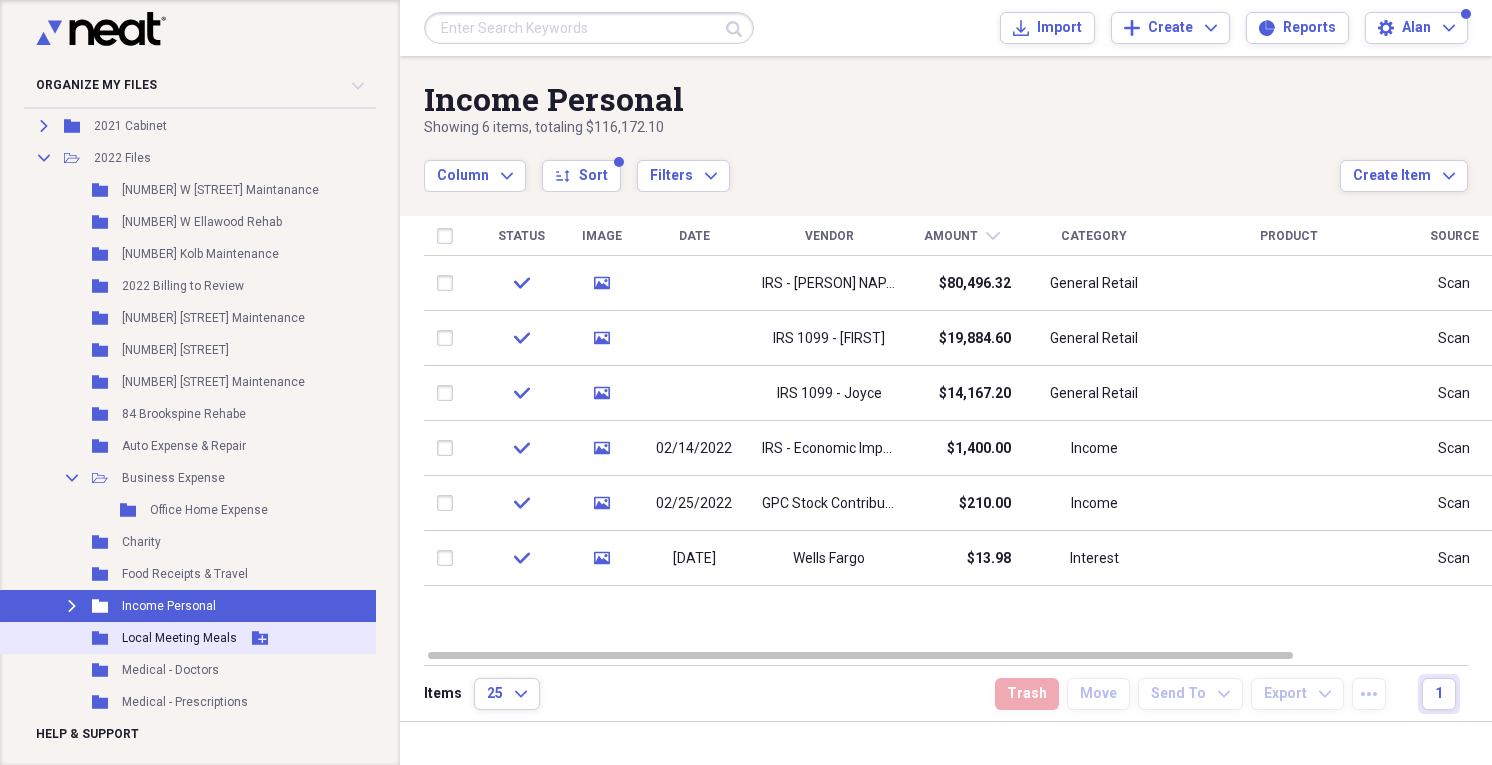 click on "Local Meeting Meals" at bounding box center [179, 638] 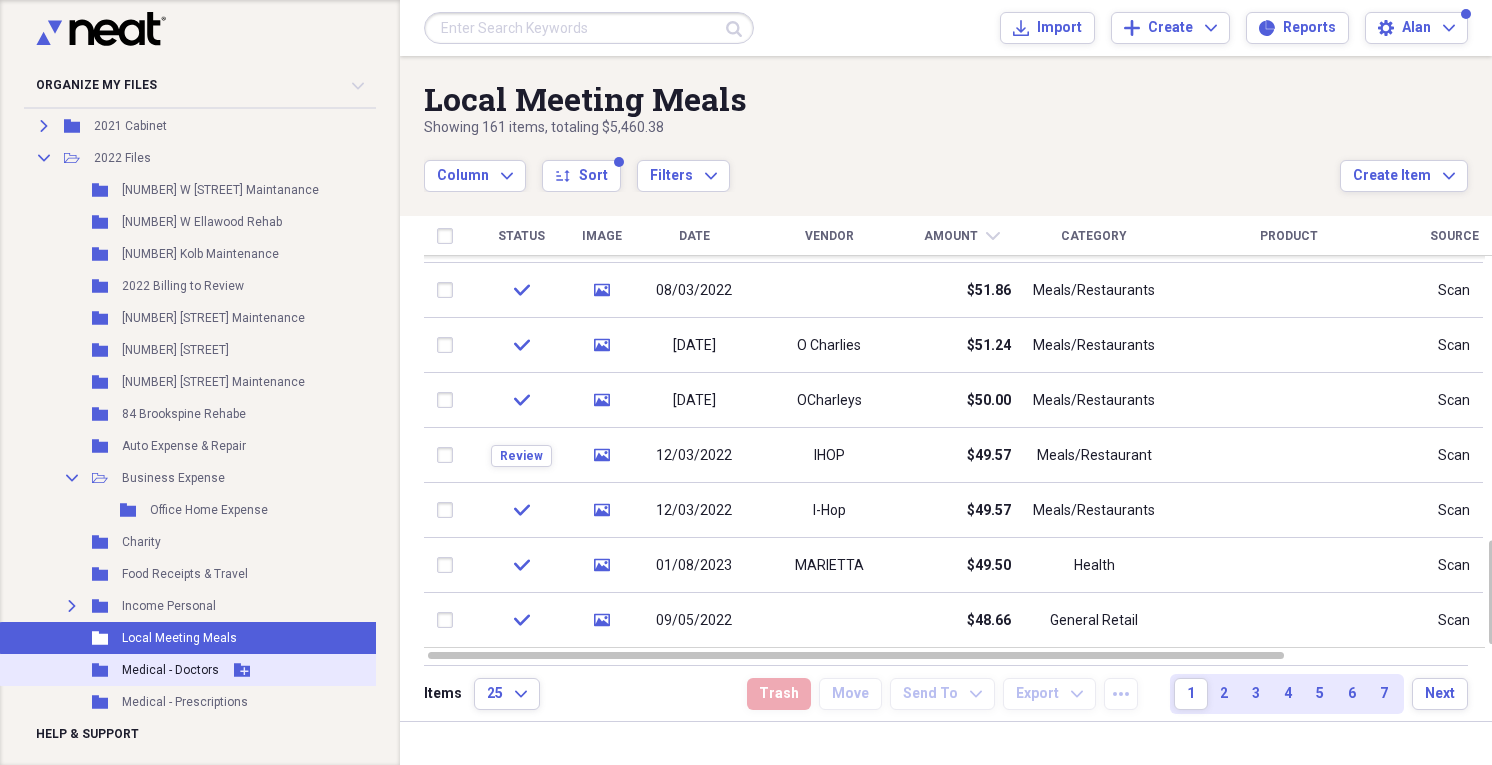 click on "Folder Medical - Doctors Add Folder" at bounding box center (190, 670) 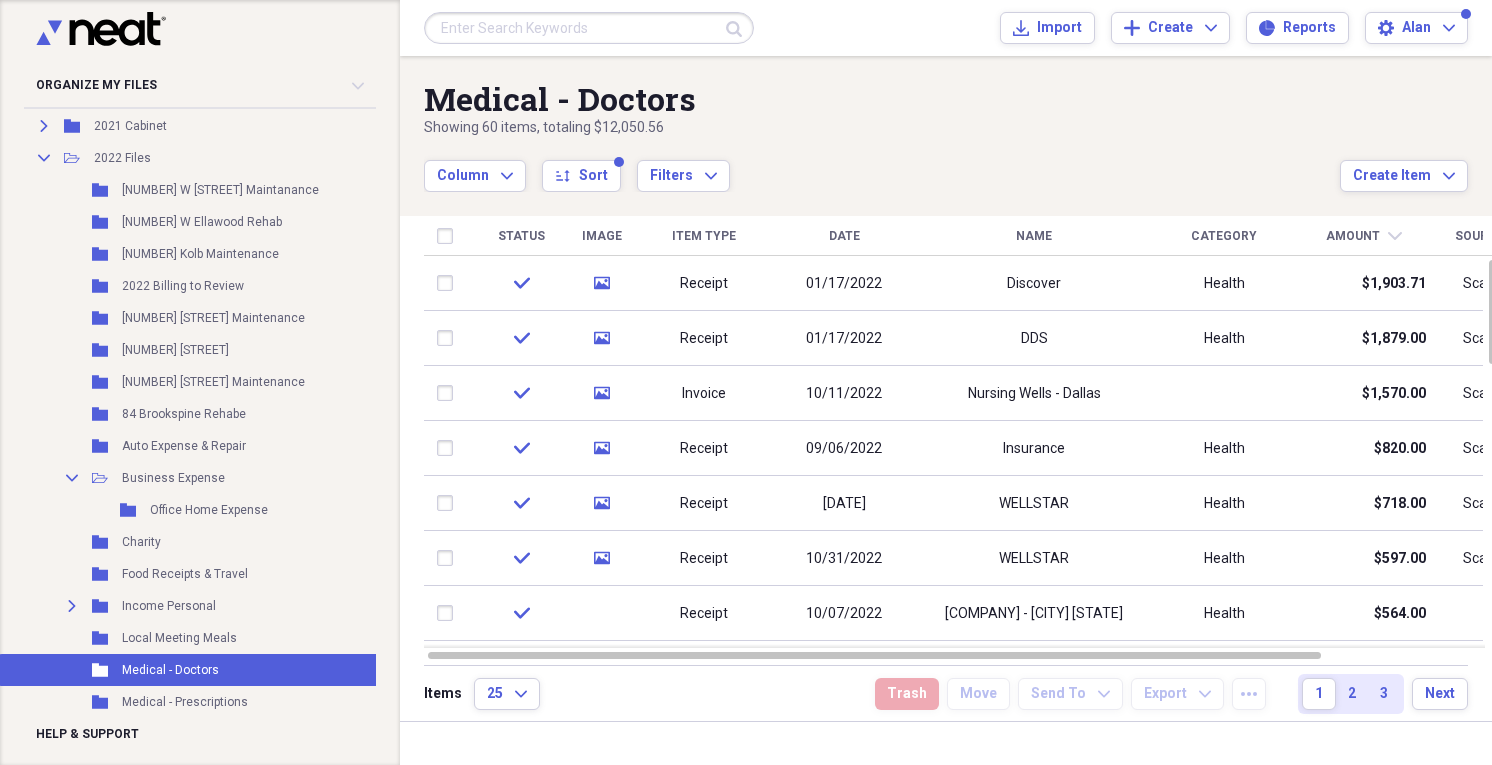 click 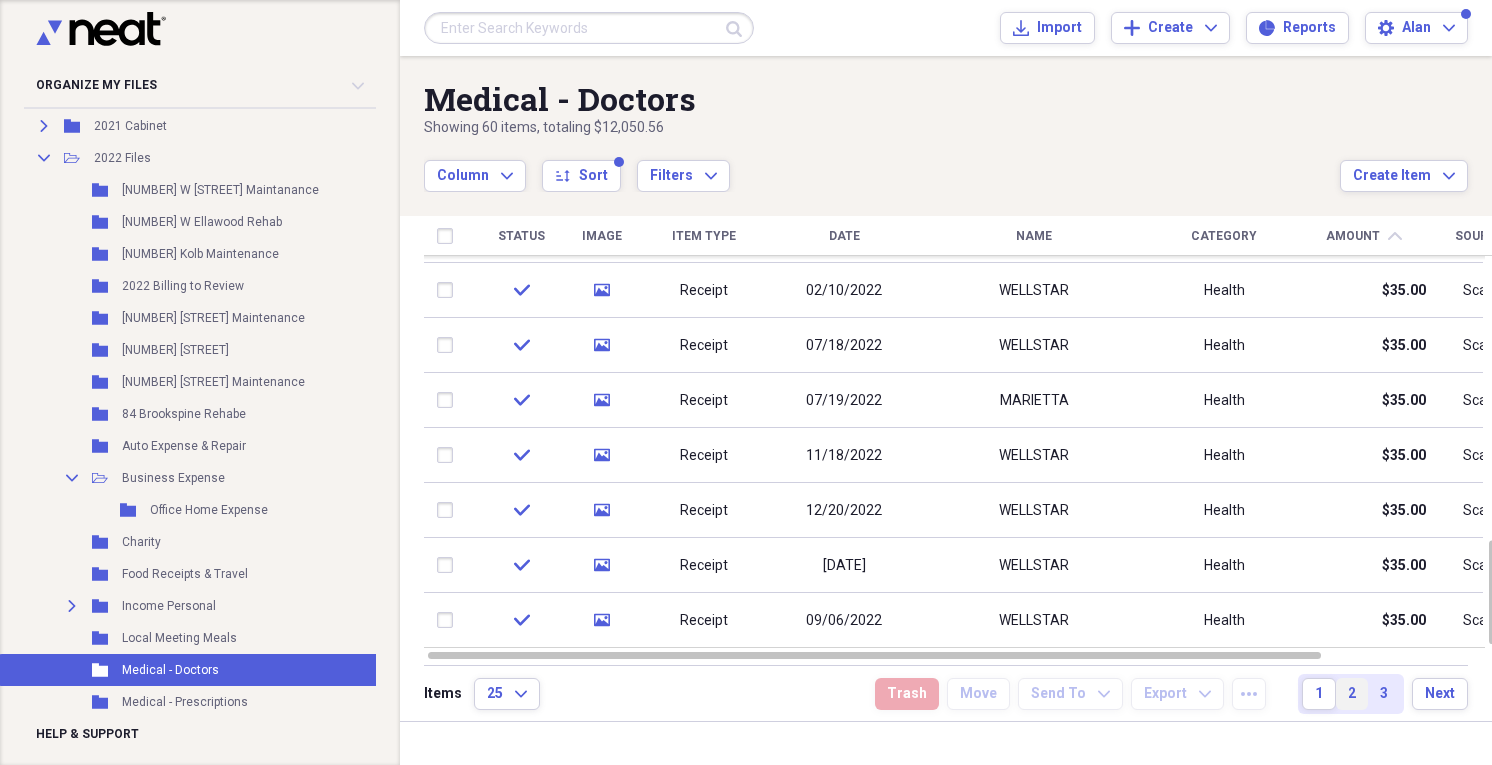 click on "2" at bounding box center [1352, 694] 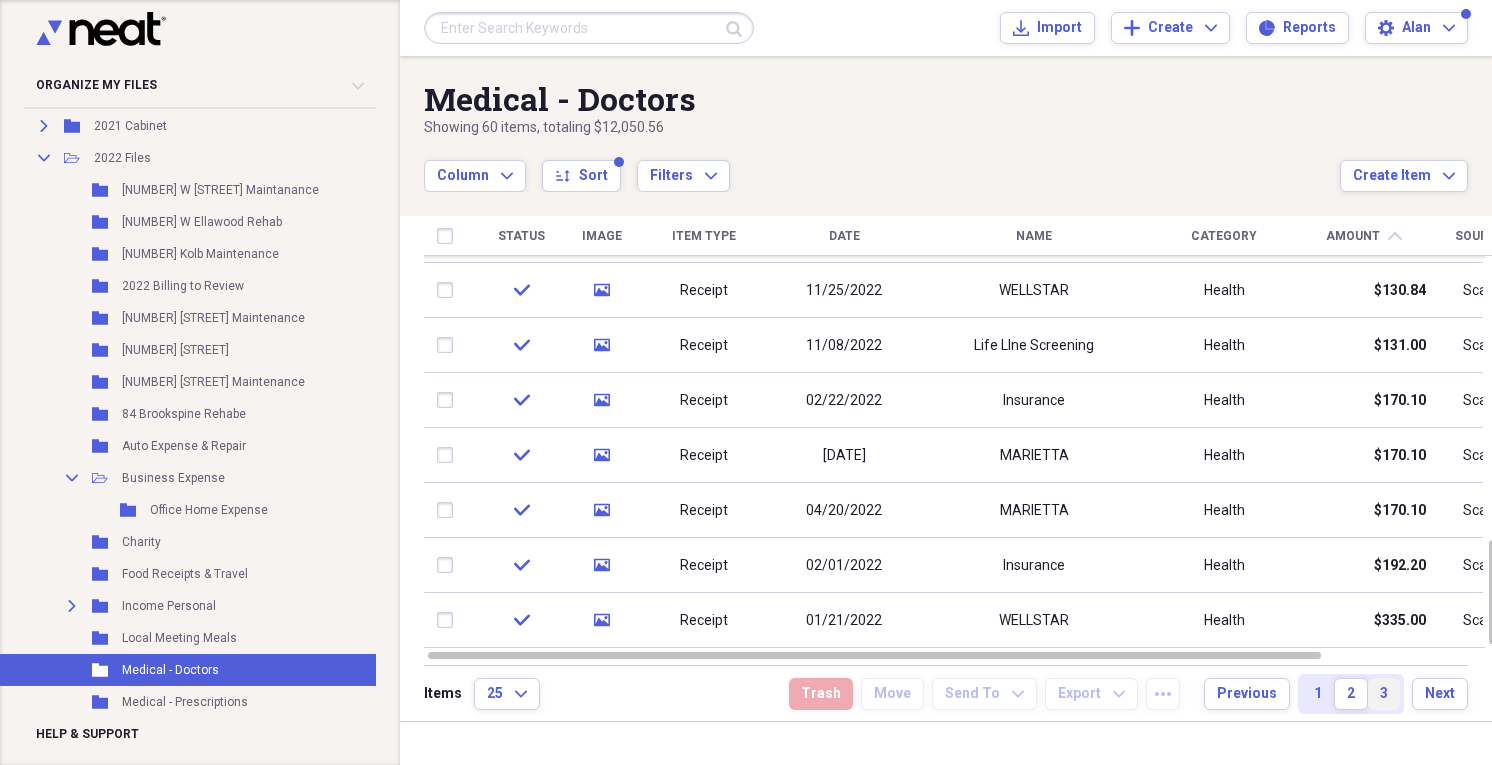 click on "3" at bounding box center (1384, 694) 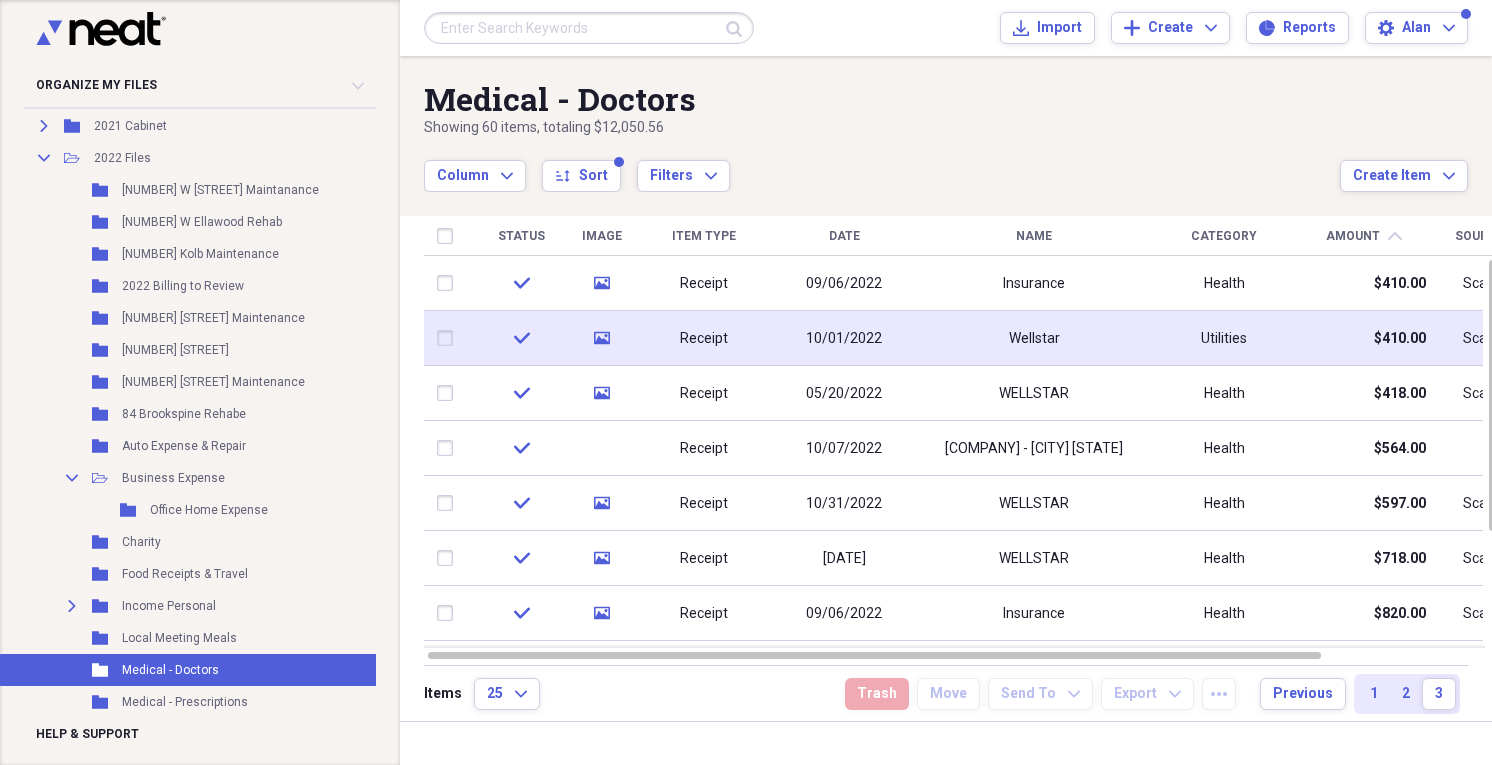 click on "Wellstar" at bounding box center (1034, 339) 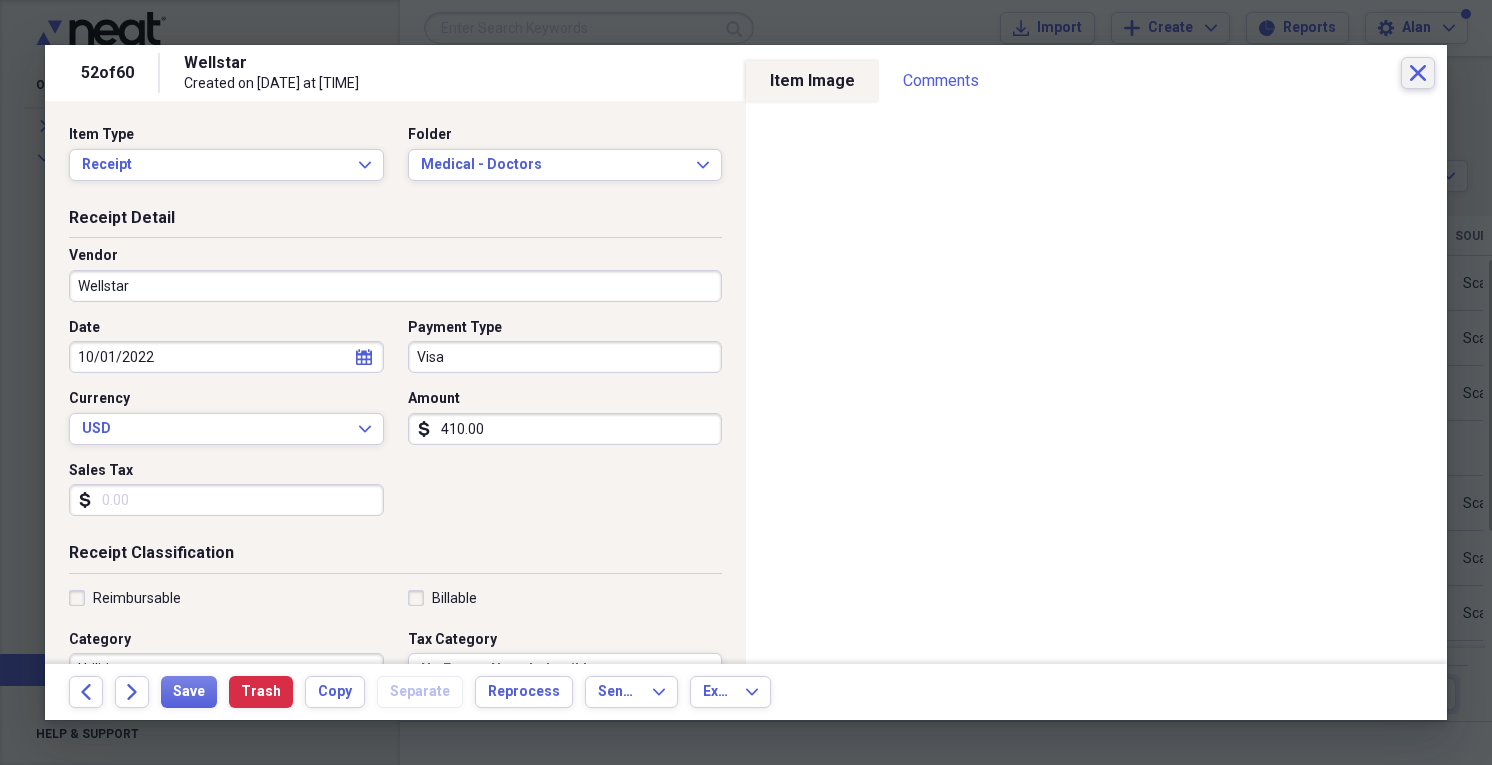 click on "Close" at bounding box center (1418, 73) 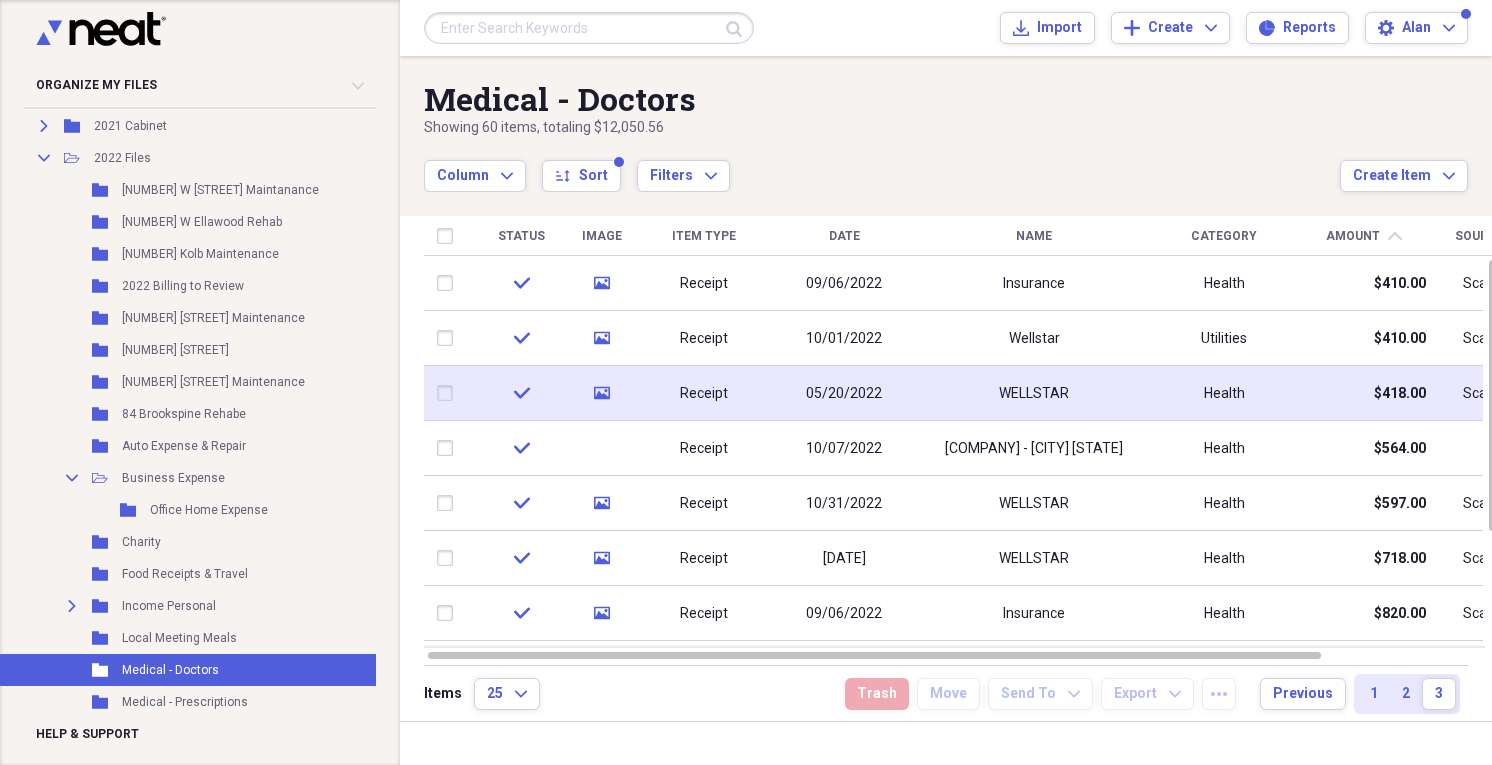 click on "WELLSTAR" at bounding box center [1034, 393] 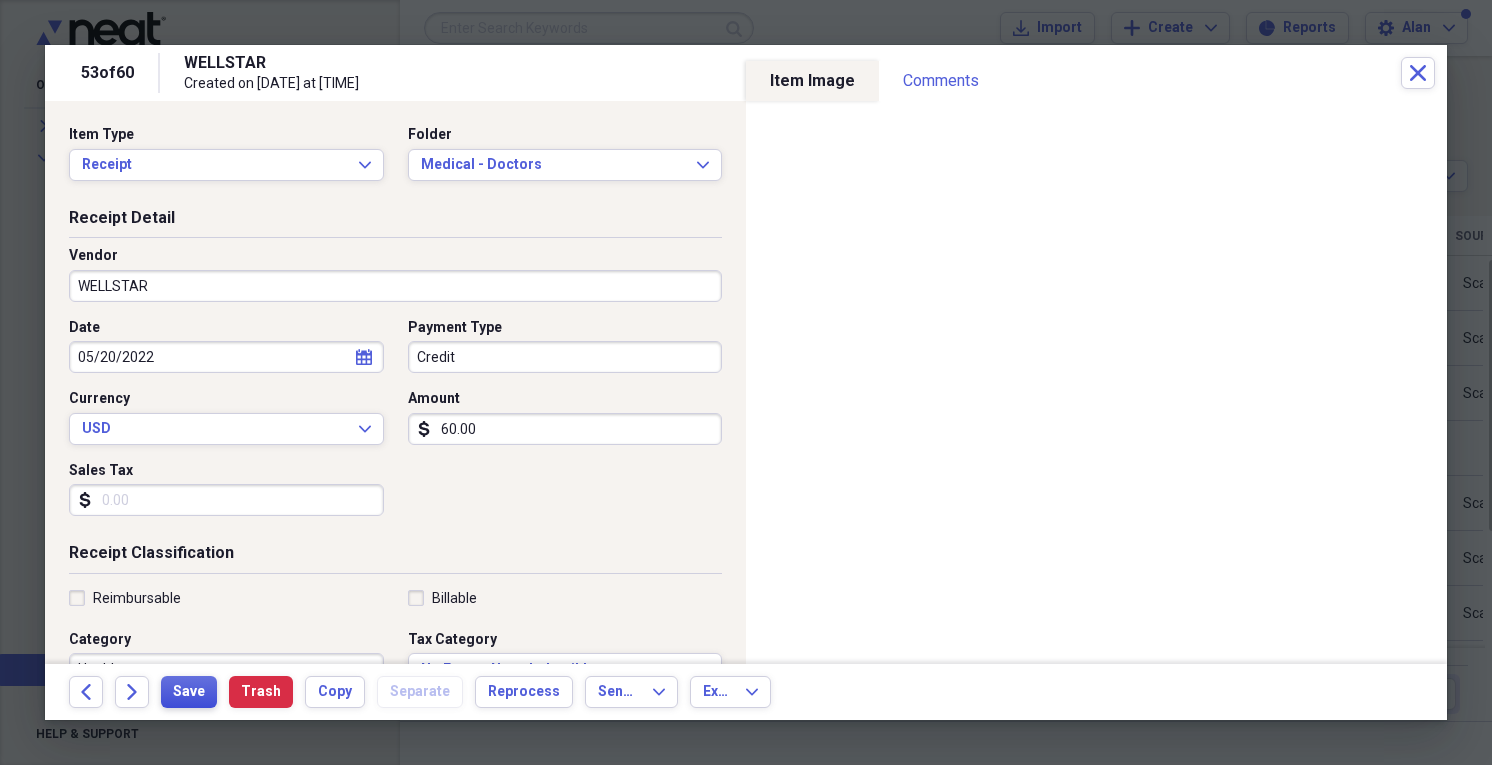 type on "60.00" 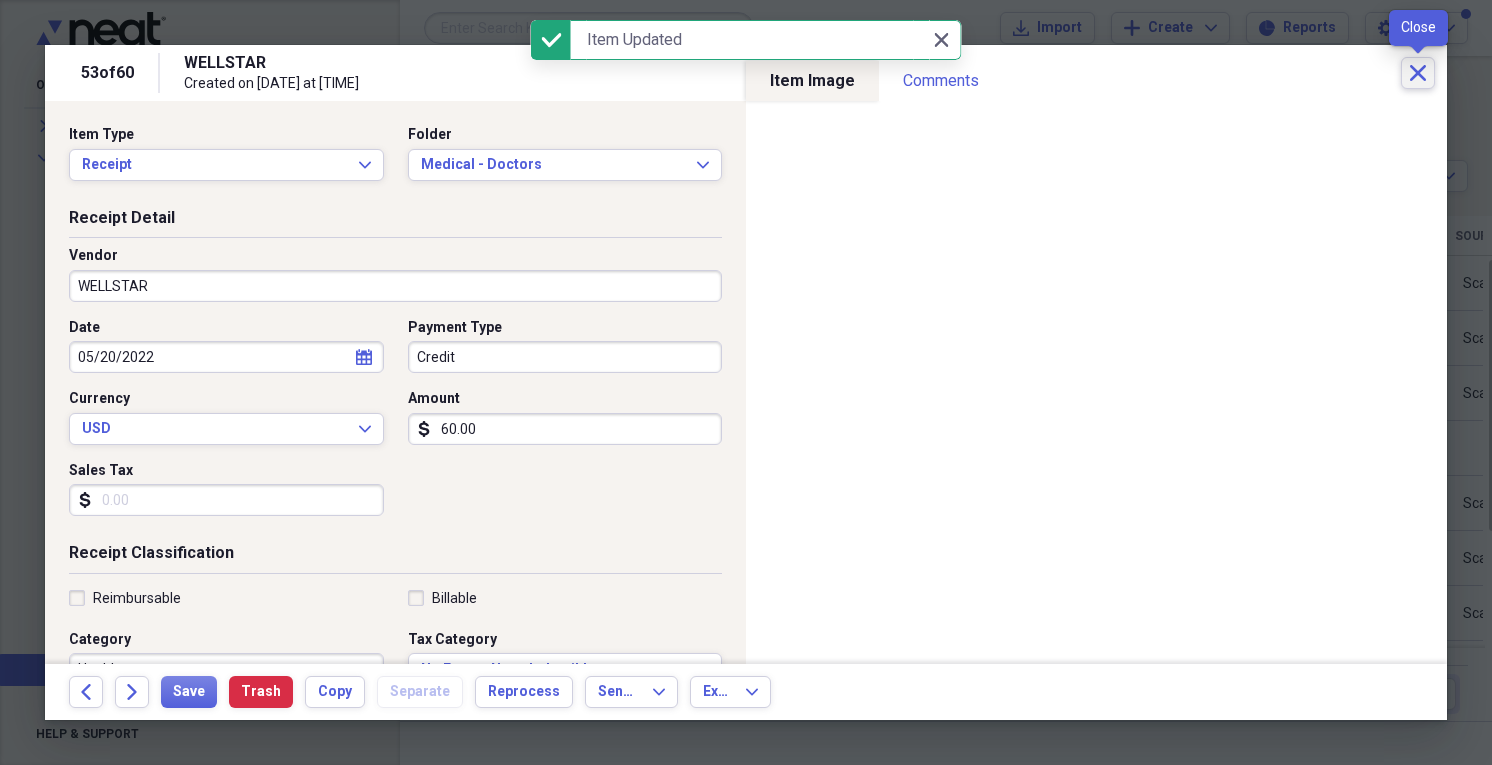 click 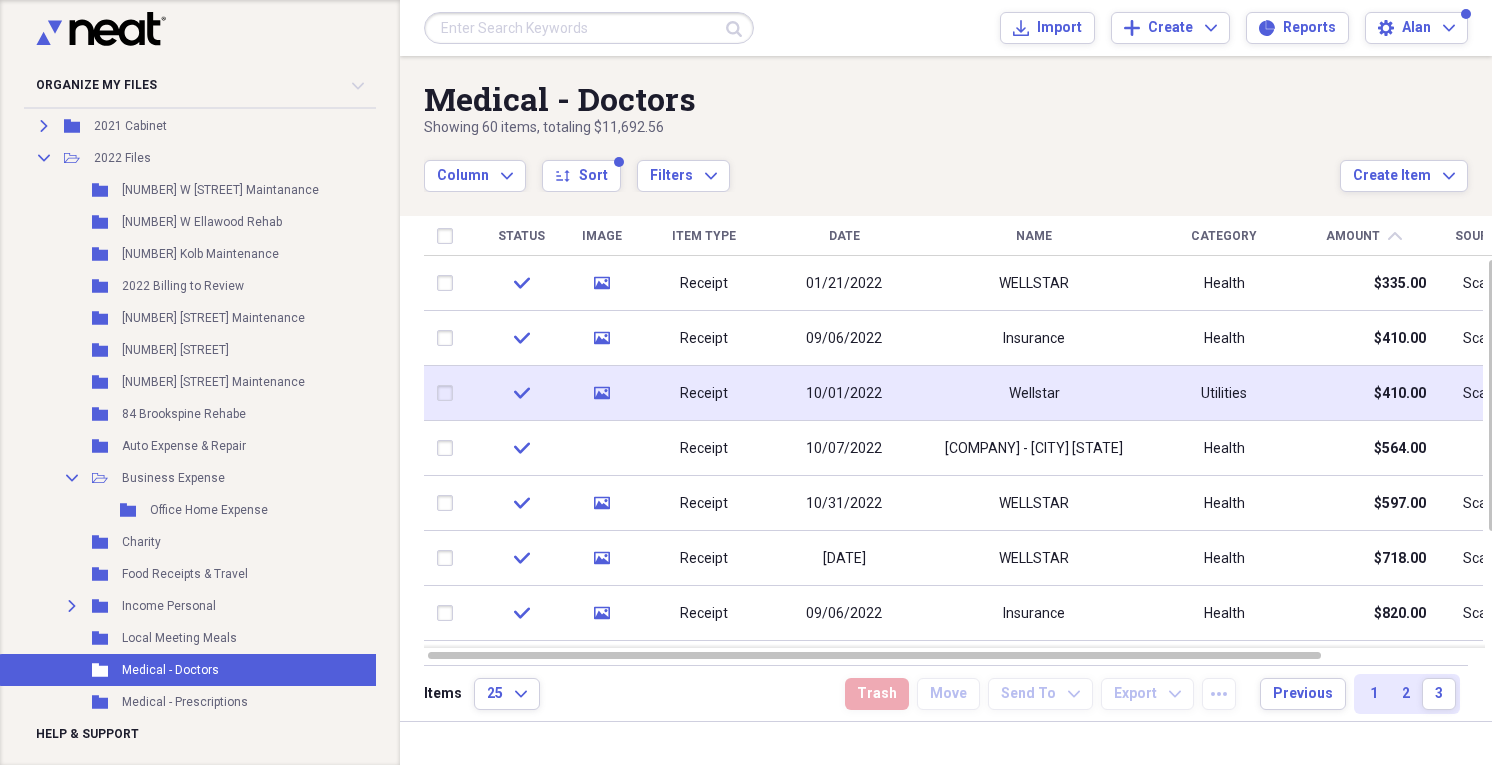 click on "Wellstar" at bounding box center [1034, 393] 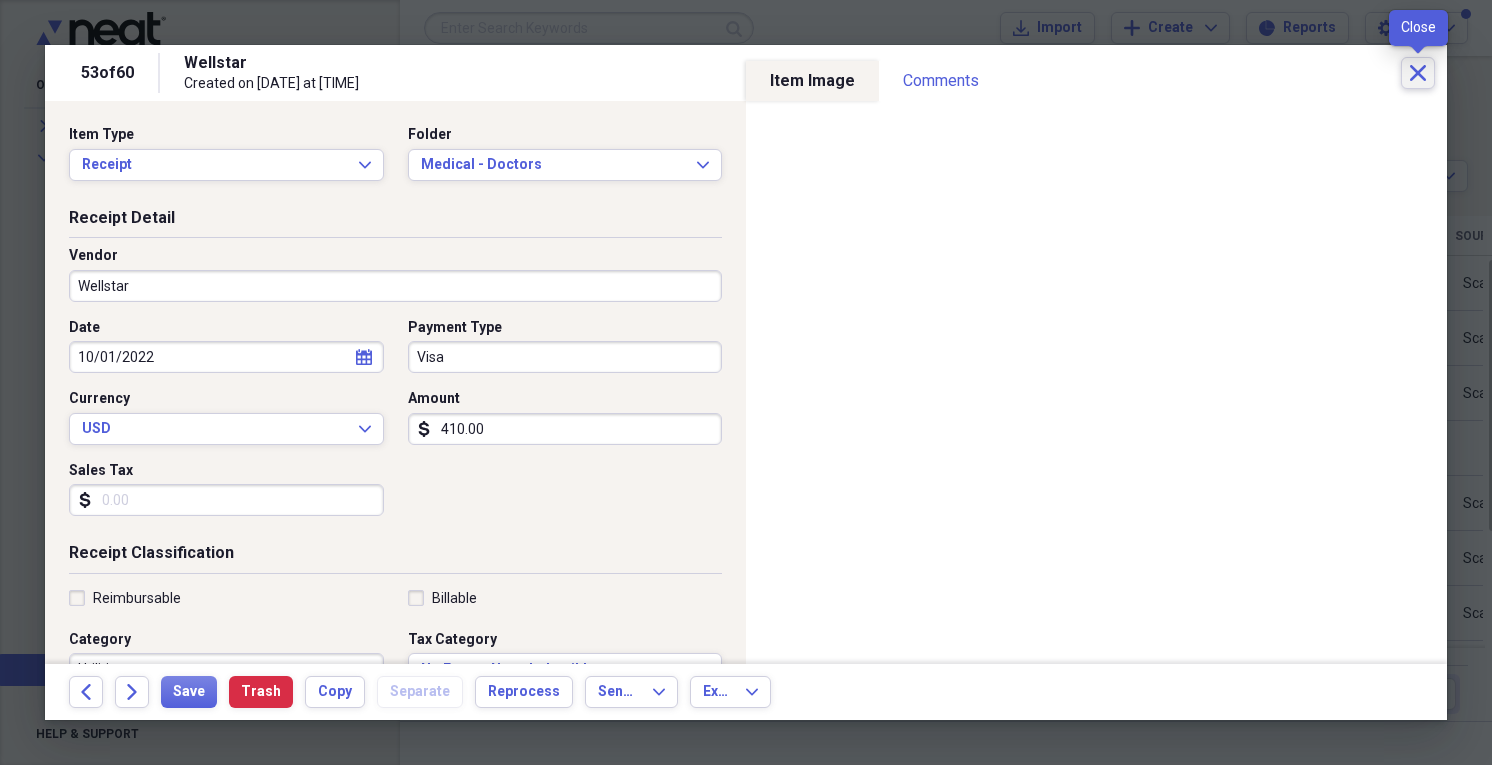 click 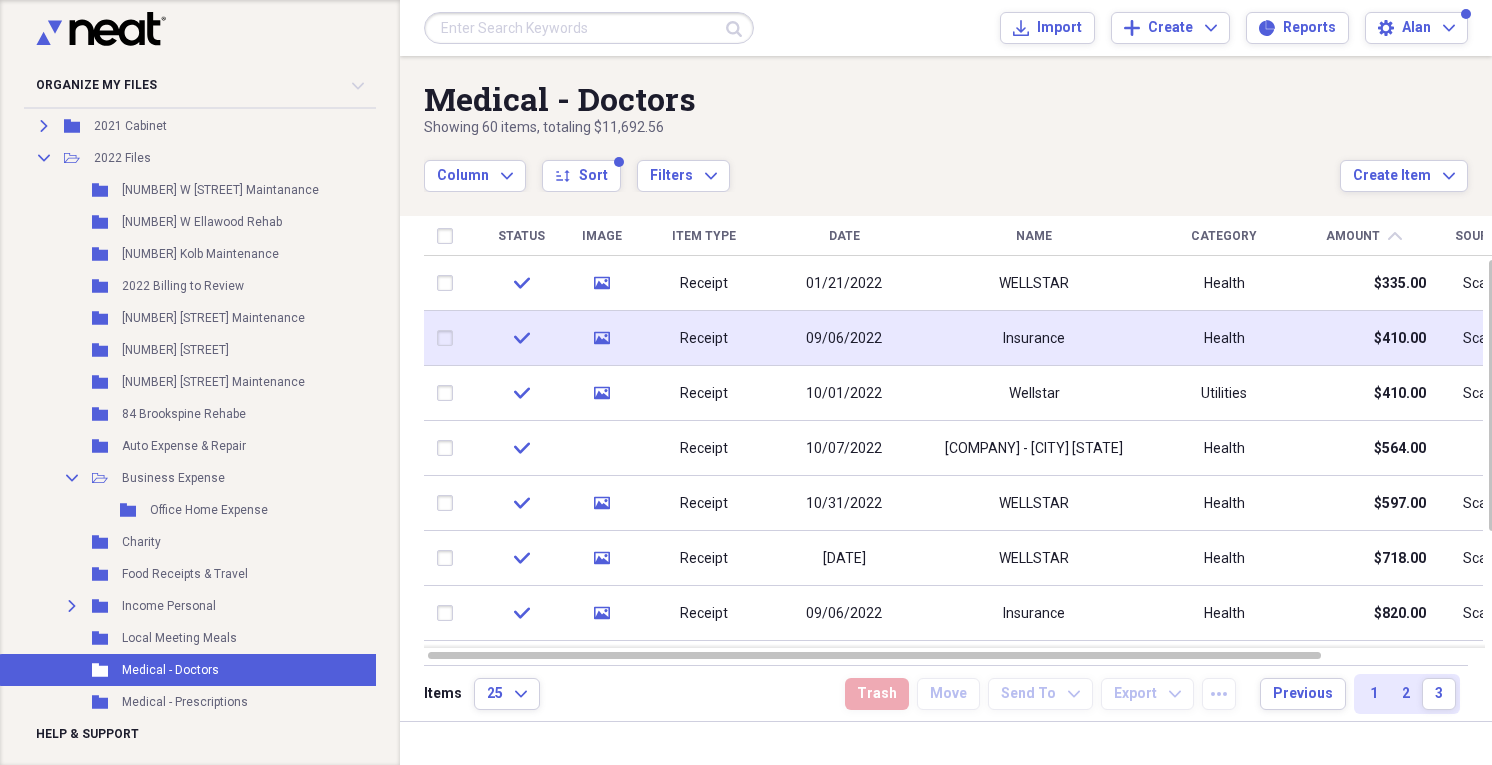 click on "Health" at bounding box center [1224, 339] 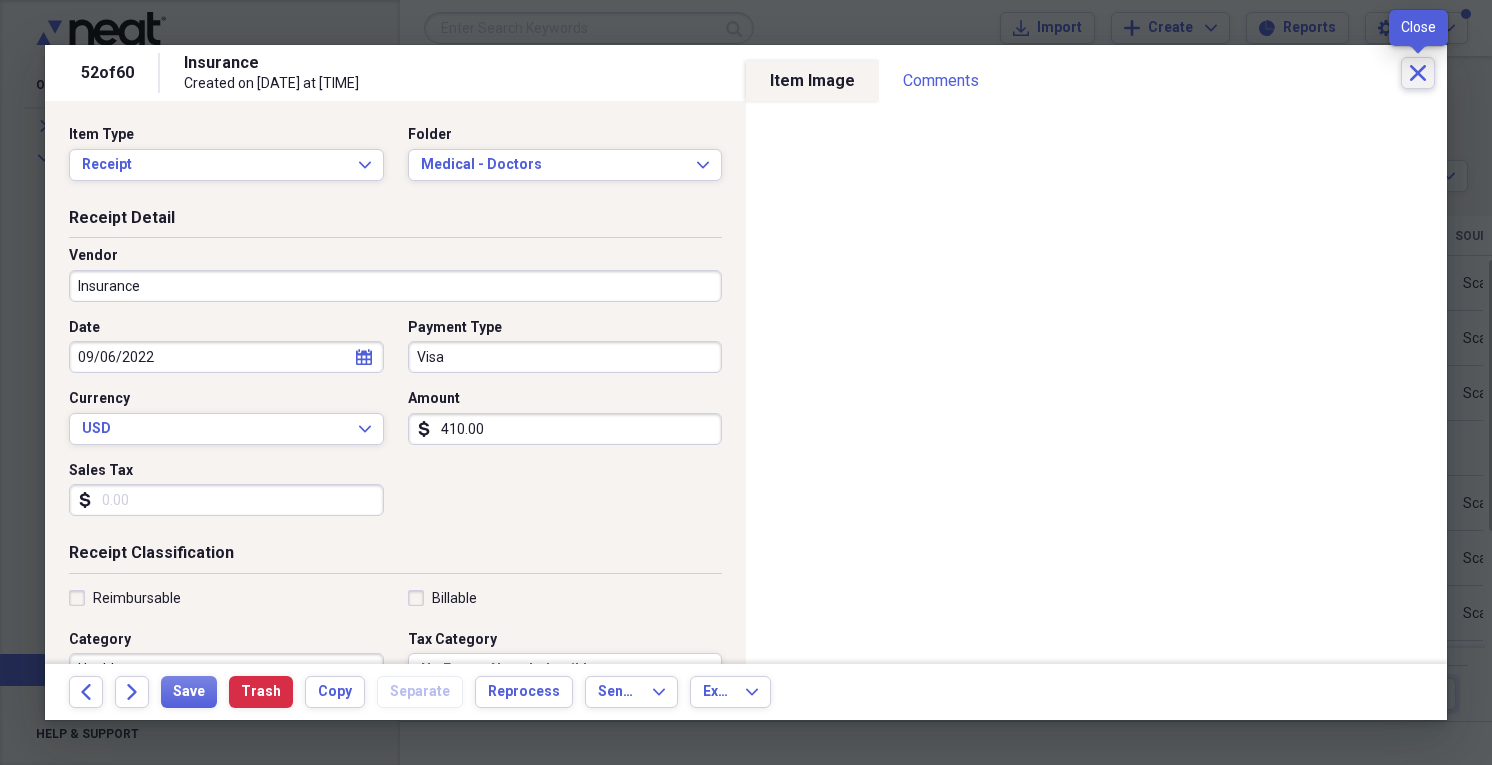 click on "Close" 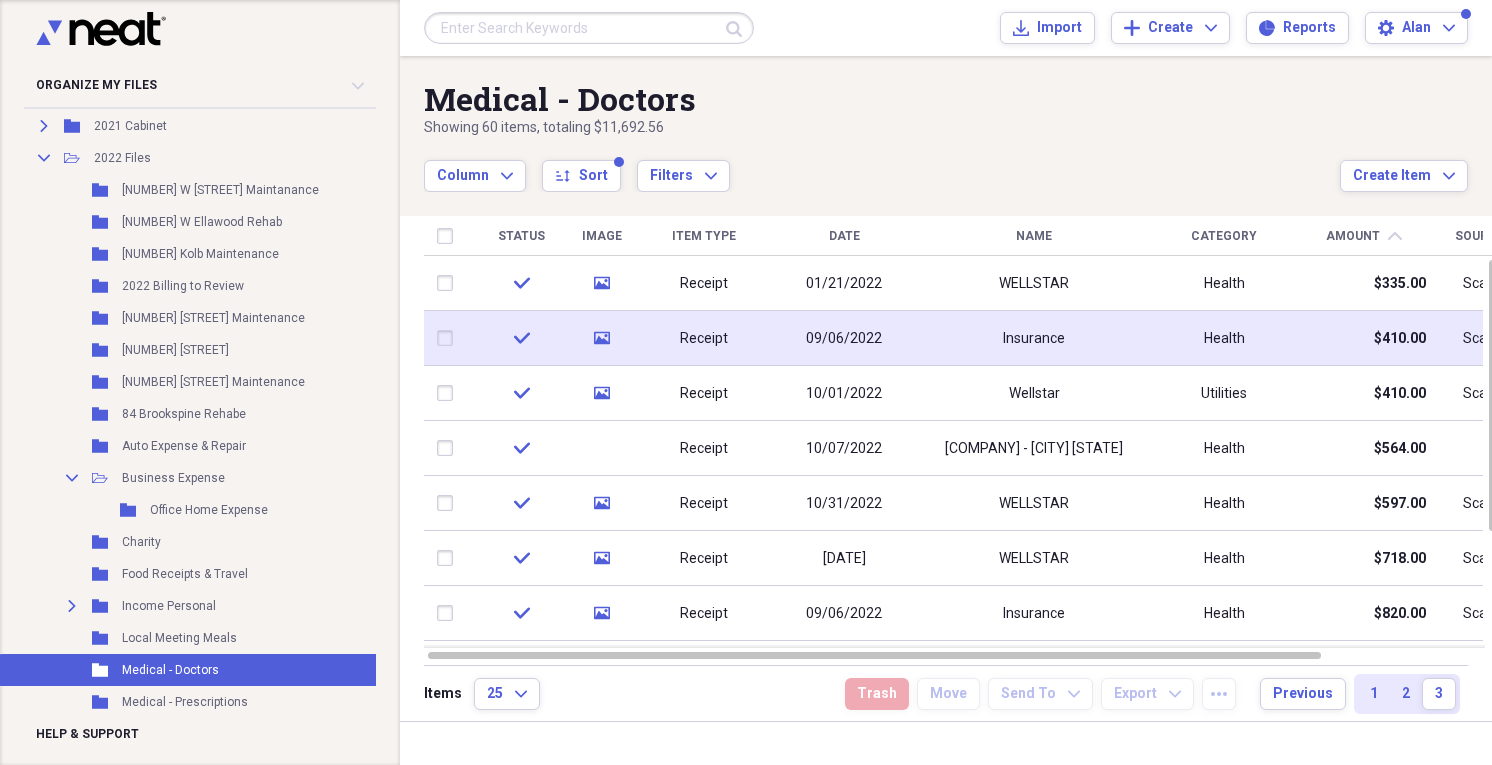 click on "Insurance" at bounding box center (1034, 338) 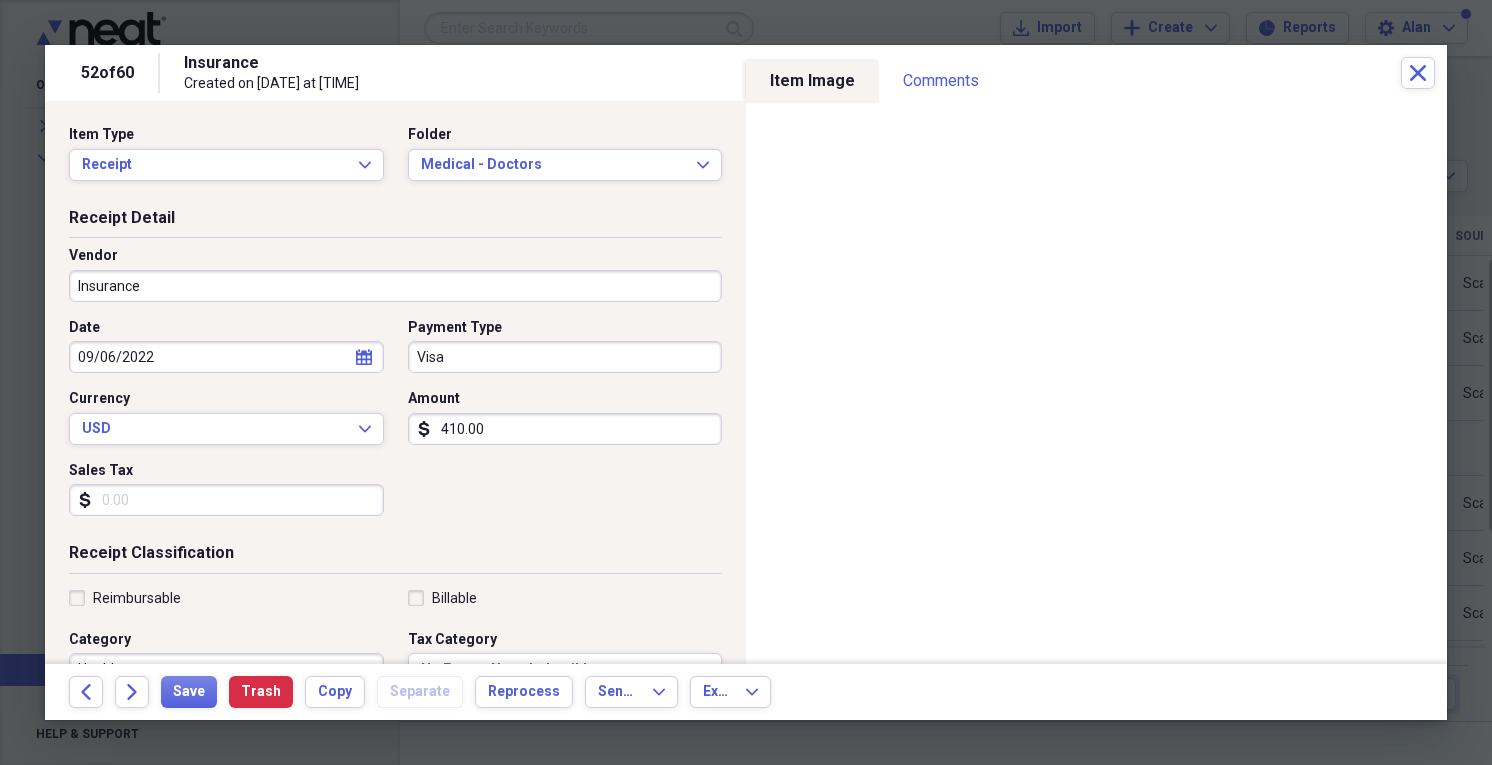 click on "410.00" at bounding box center (565, 429) 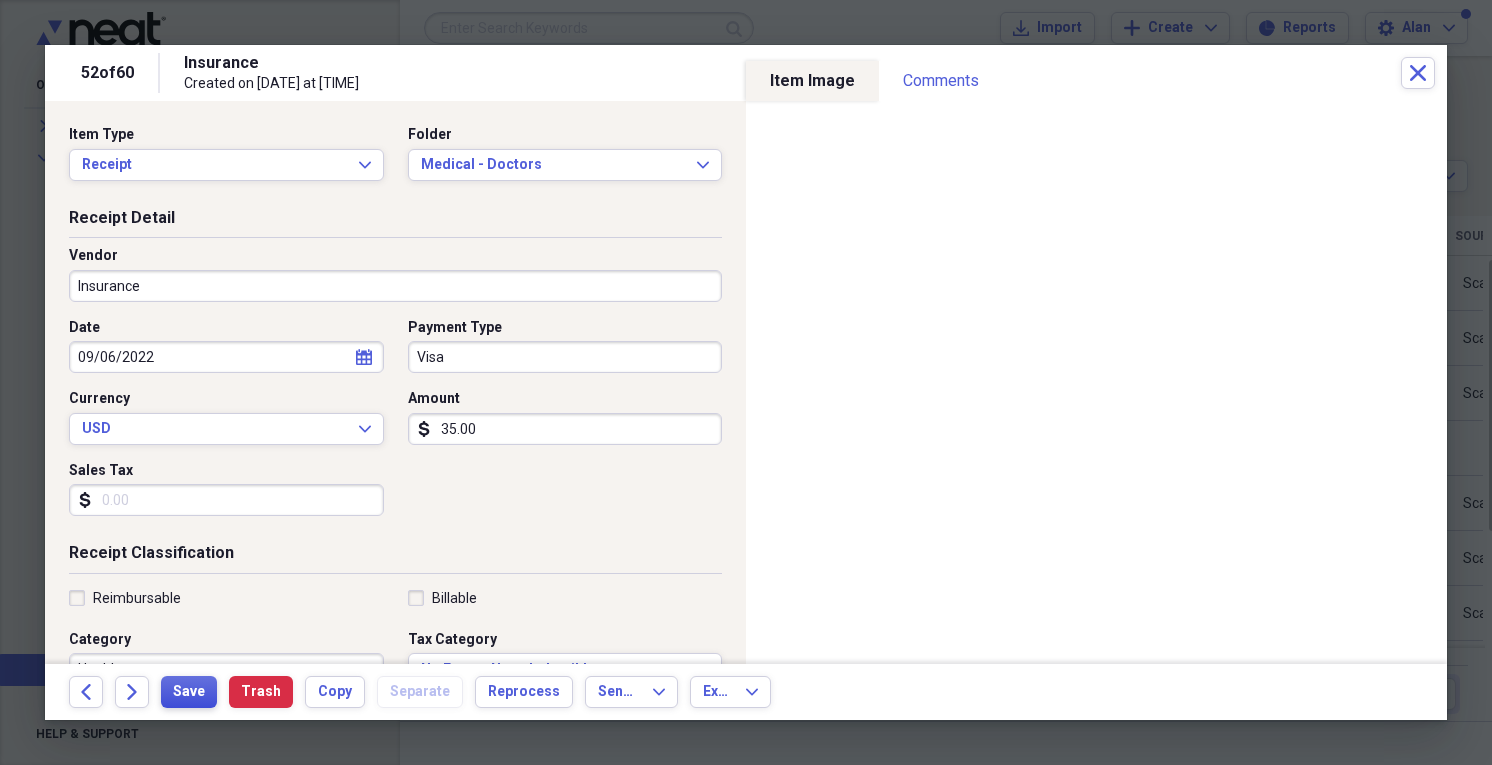 type on "35.00" 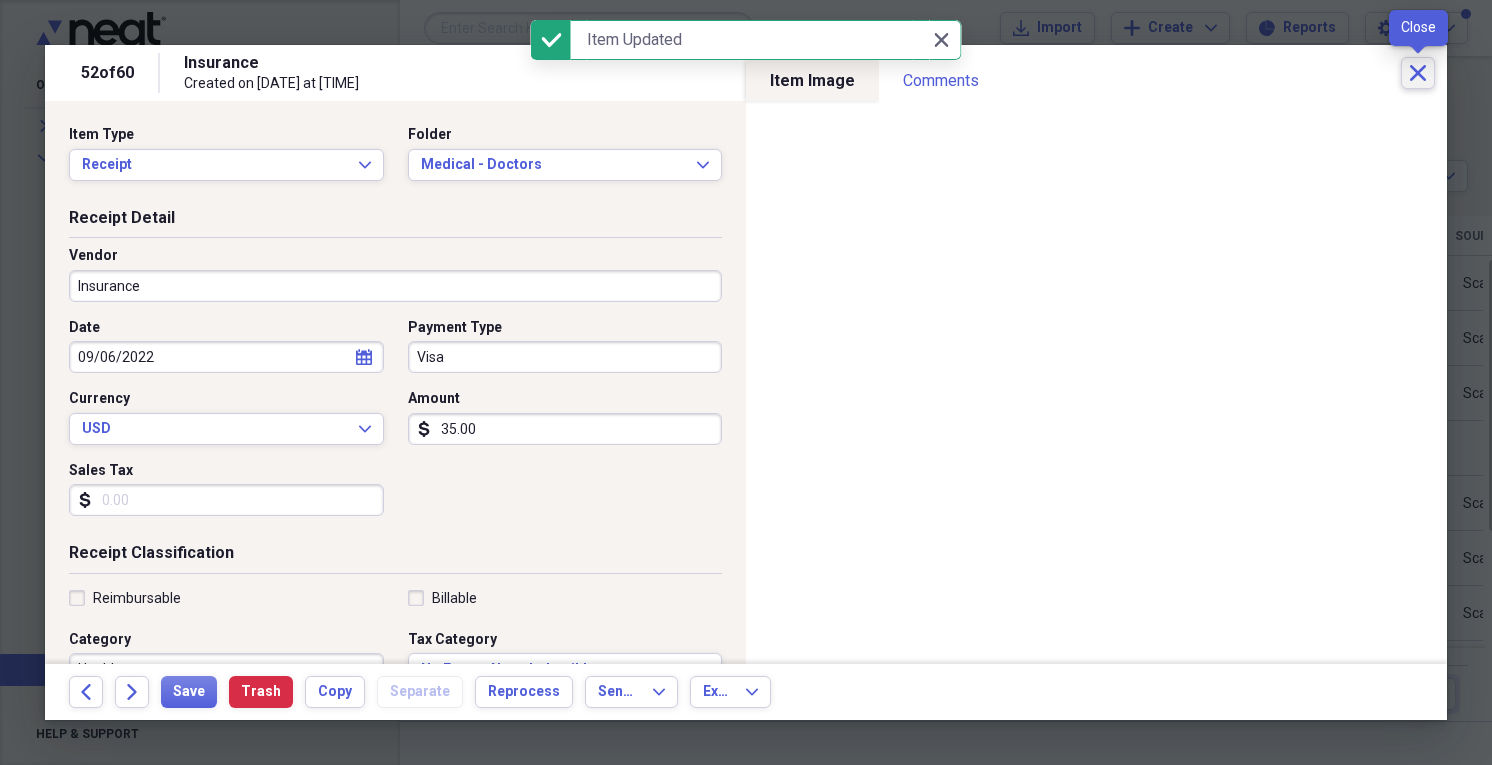 click on "Close" 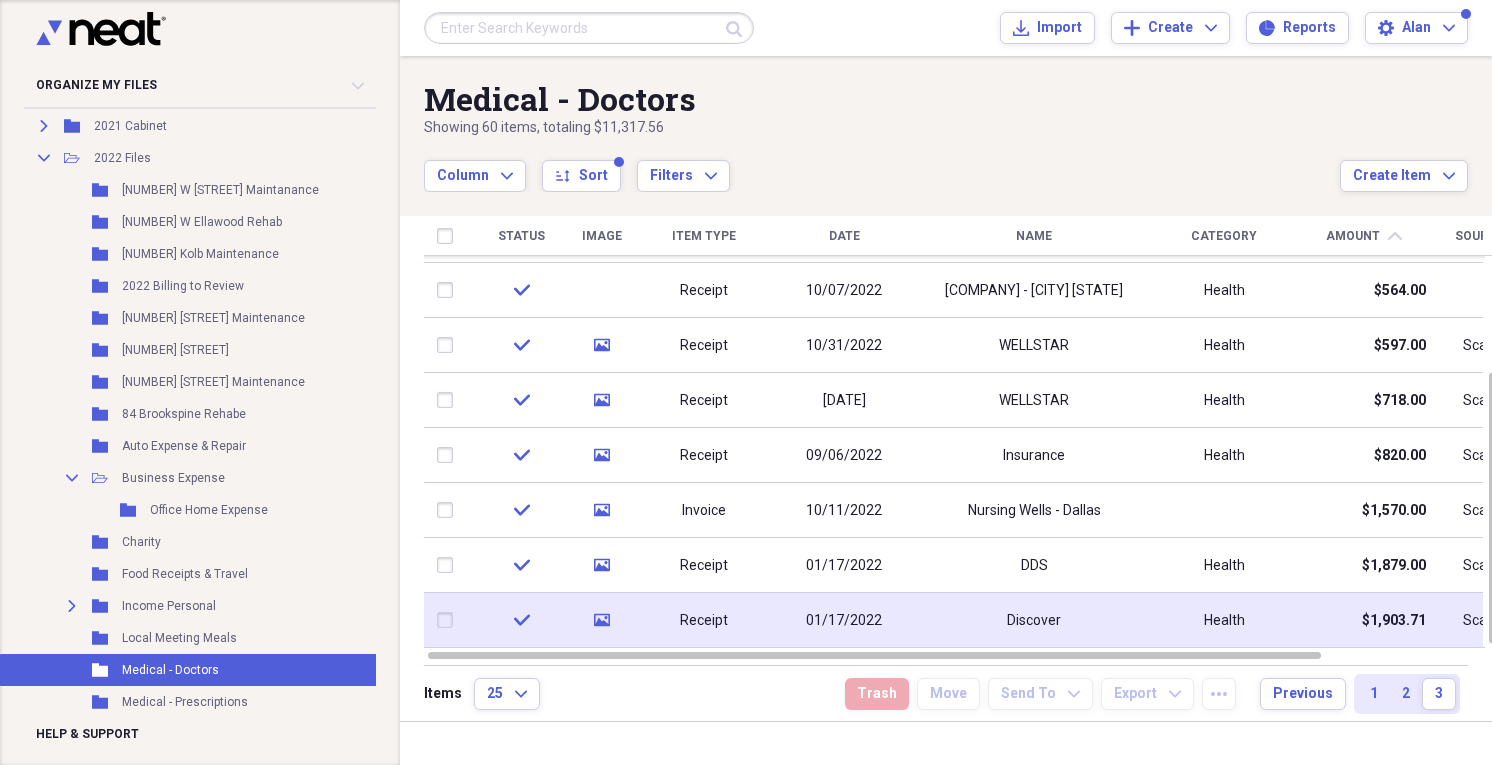 click on "Discover" at bounding box center (1034, 620) 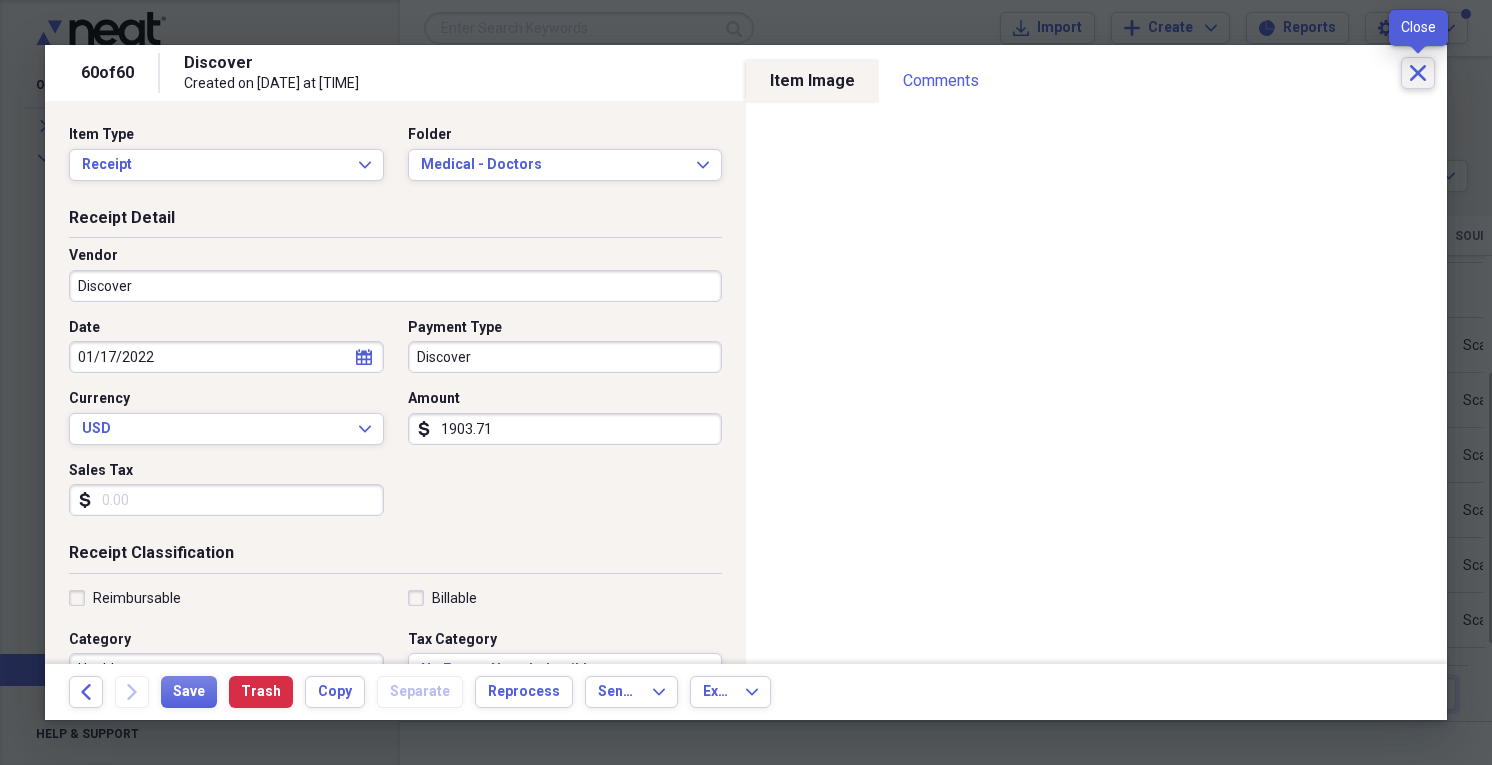 click 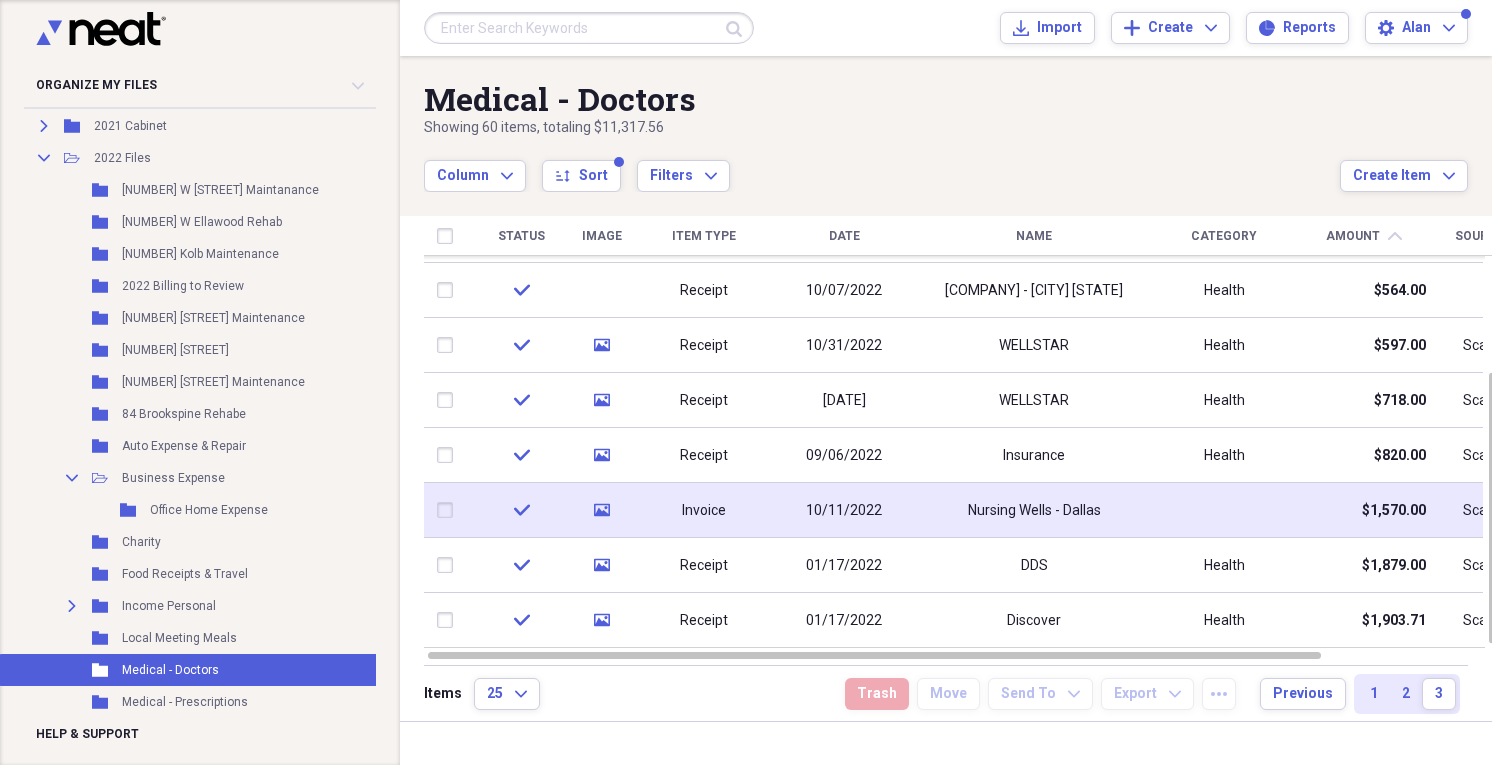 click on "Nursing Wells - Dallas" at bounding box center (1034, 510) 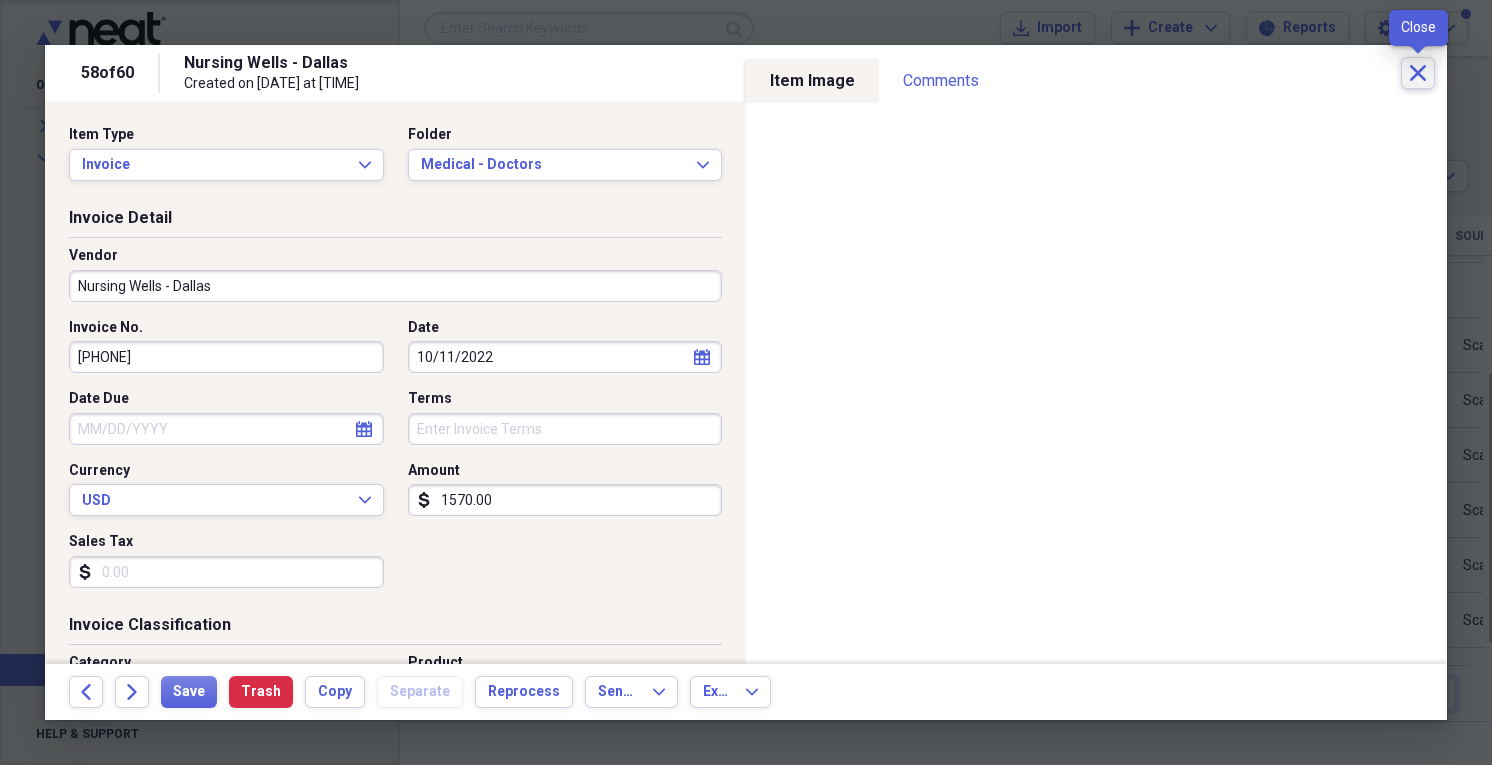click on "Close" 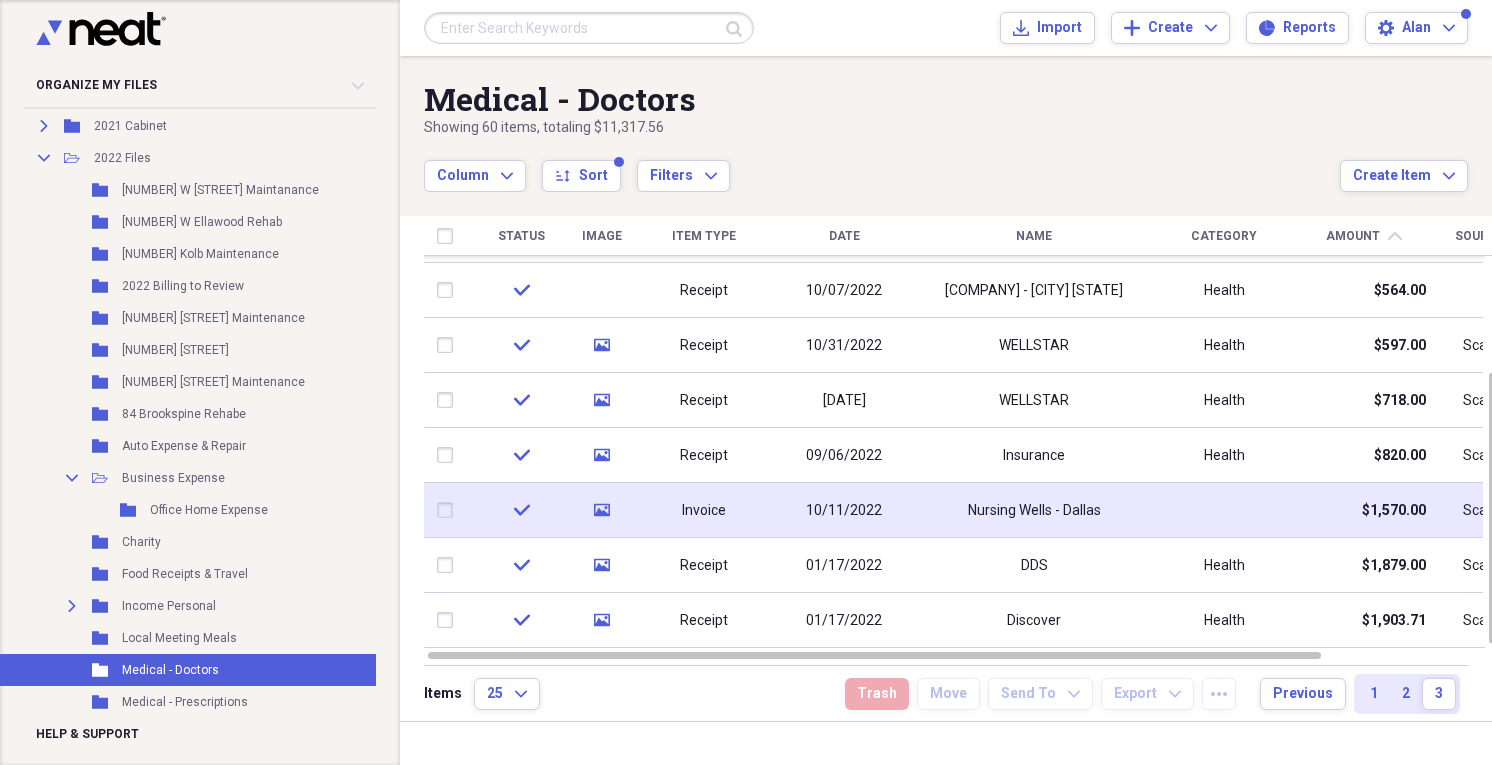 click at bounding box center (1224, 510) 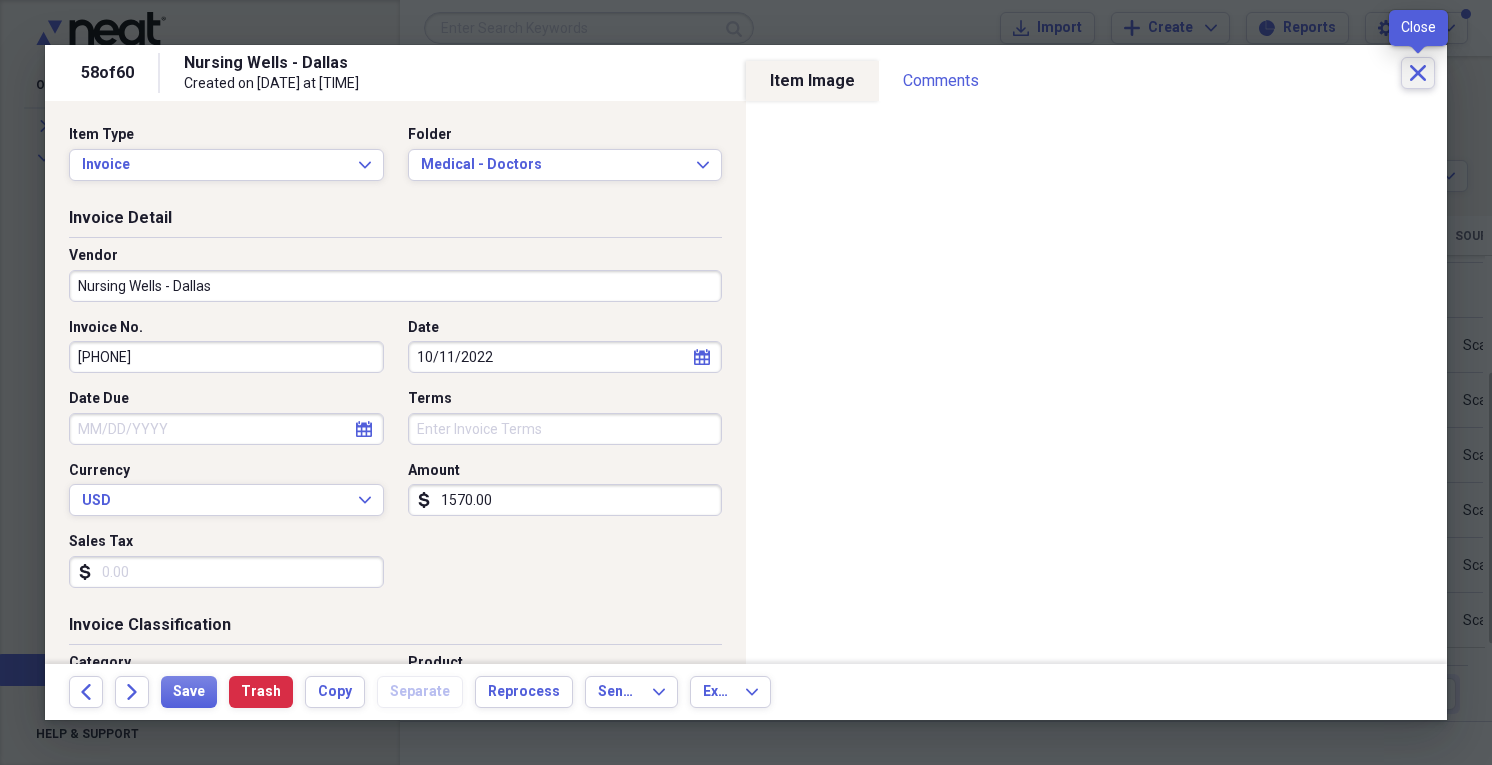 click on "Close" 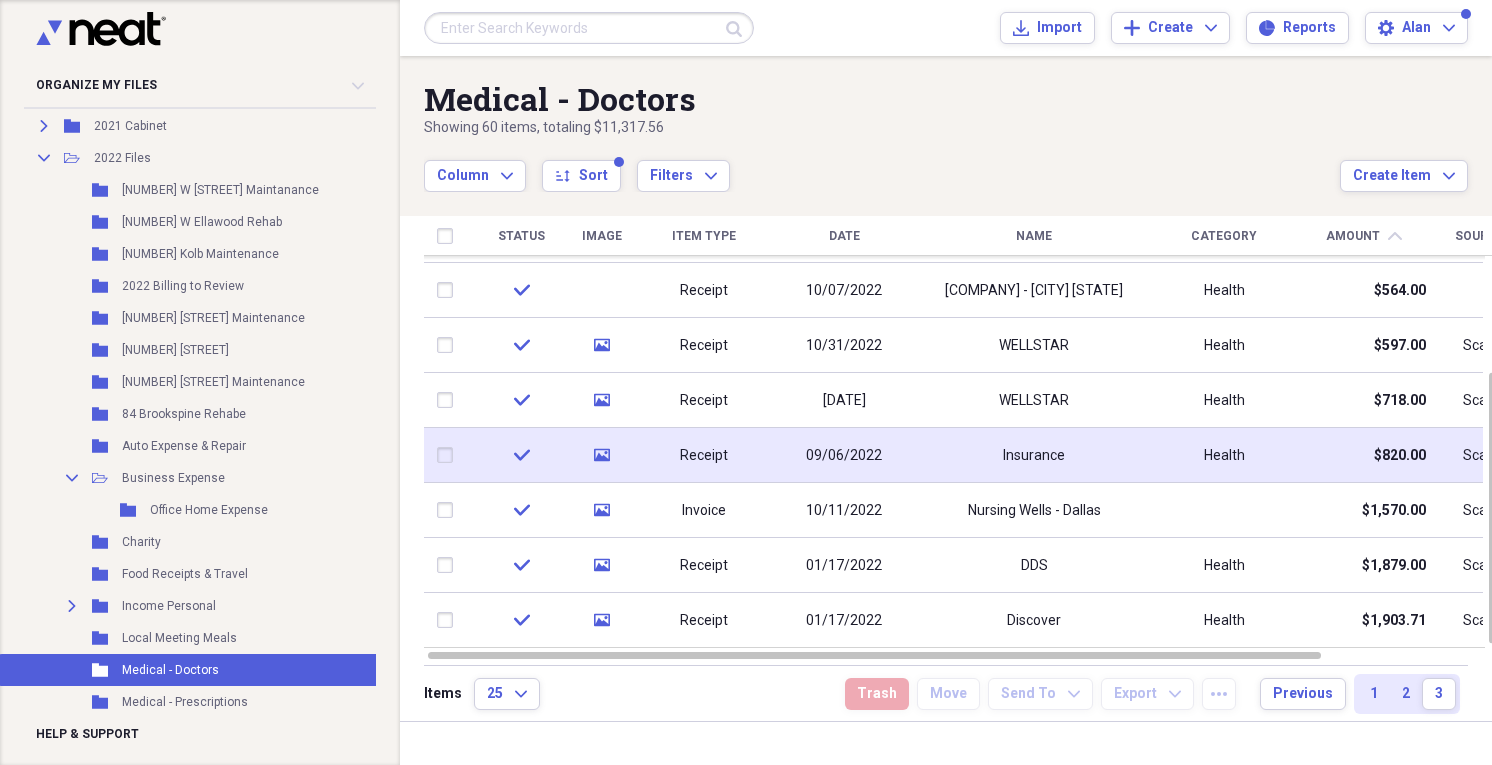 click on "Health" at bounding box center (1224, 455) 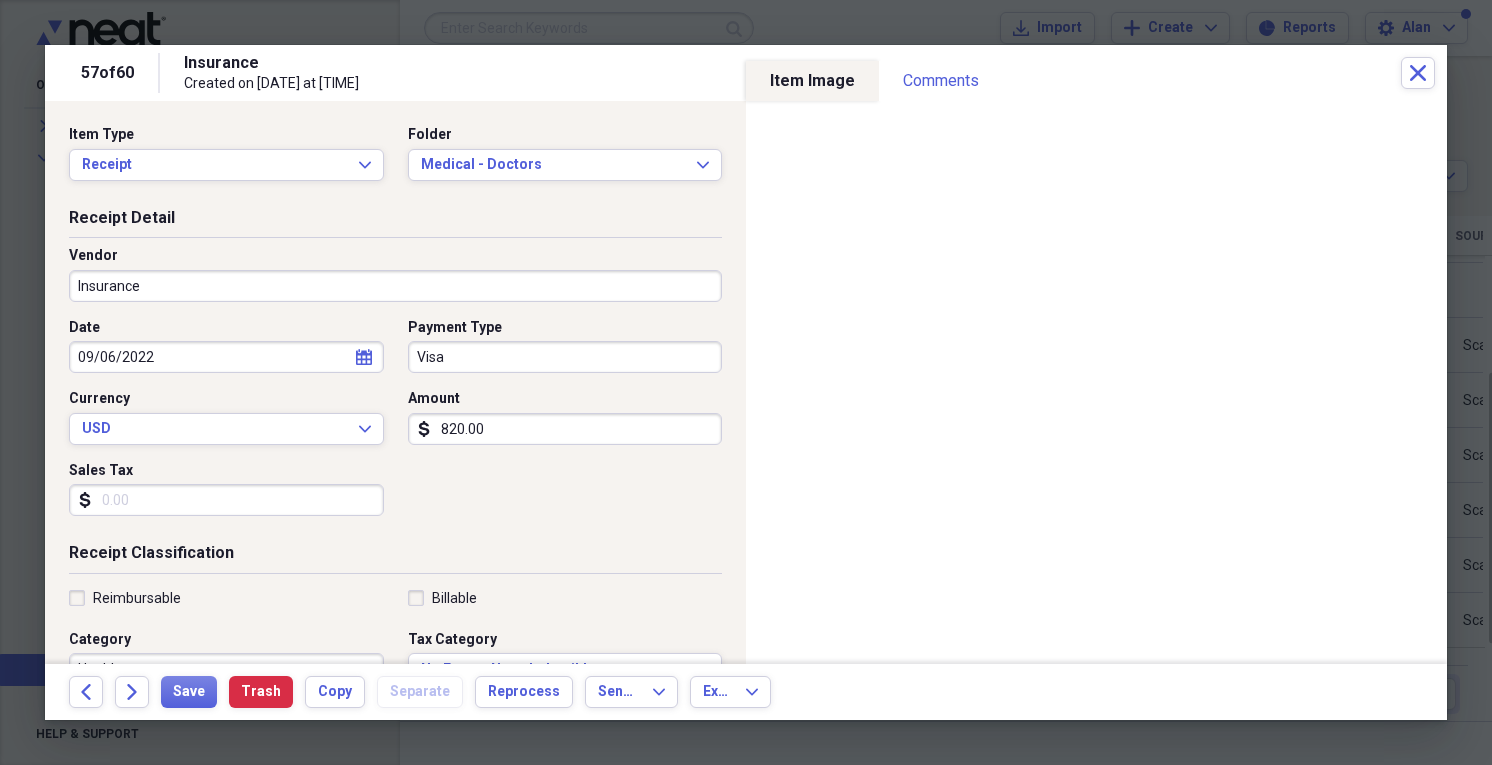 click on "820.00" at bounding box center (565, 429) 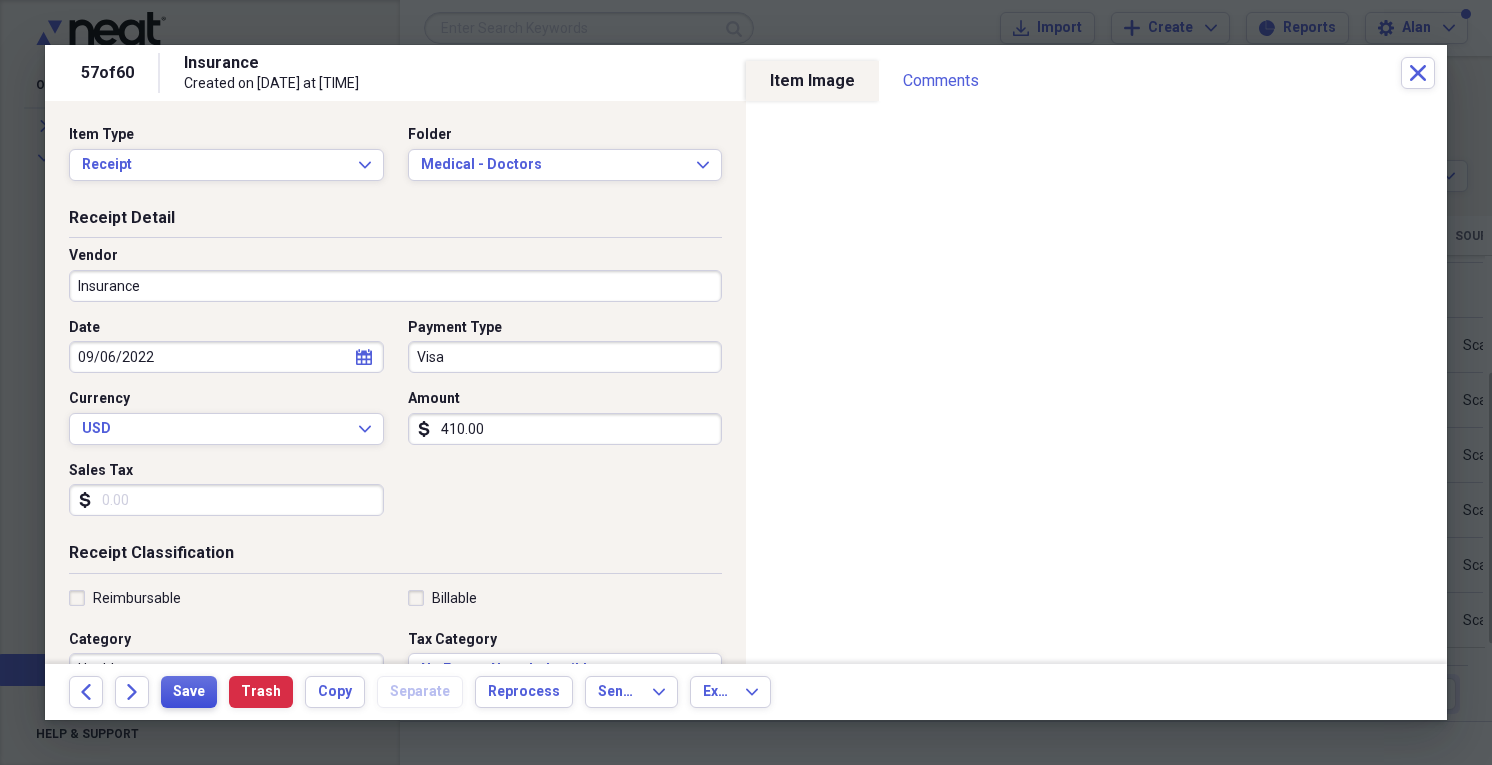 type on "410.00" 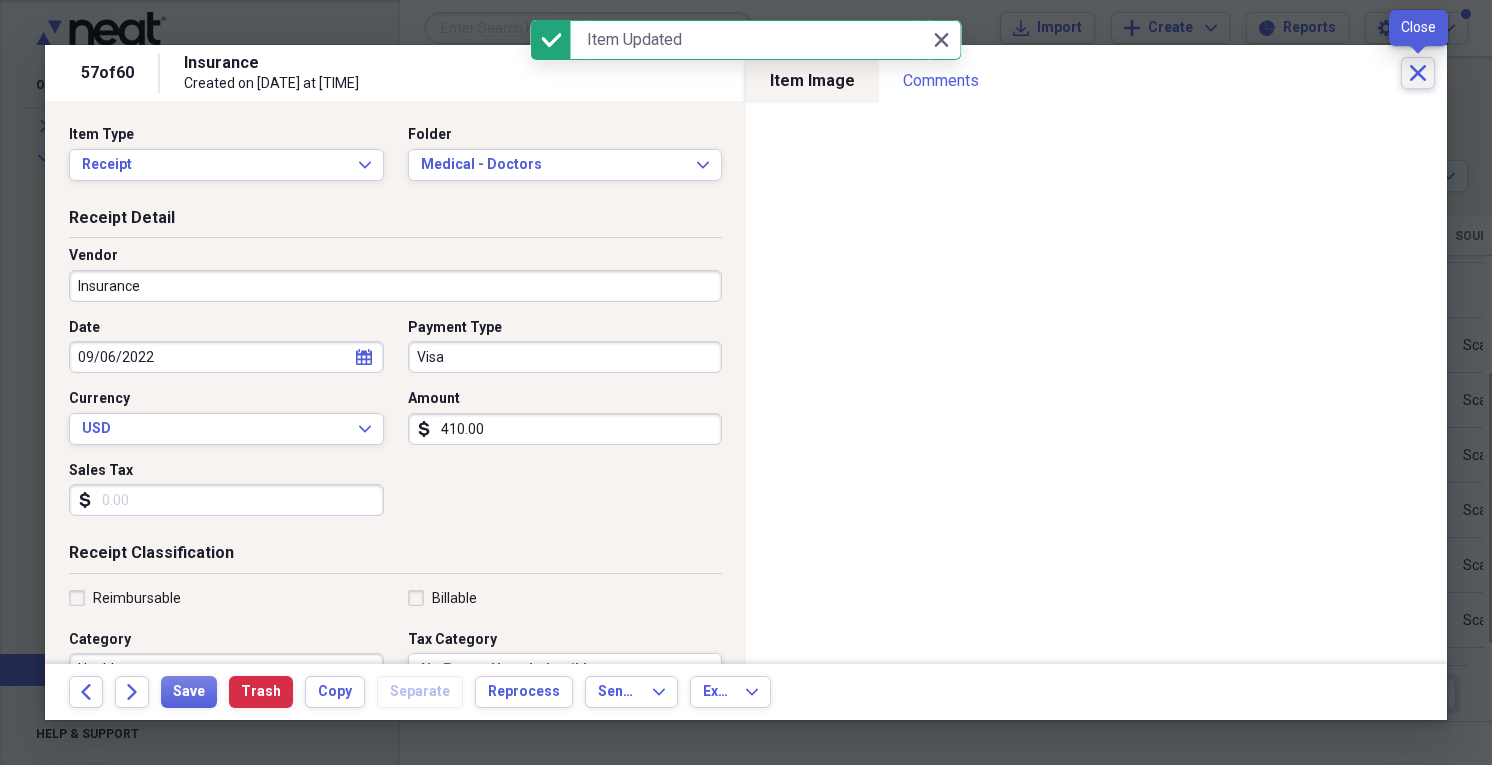 click on "Close" at bounding box center [1418, 73] 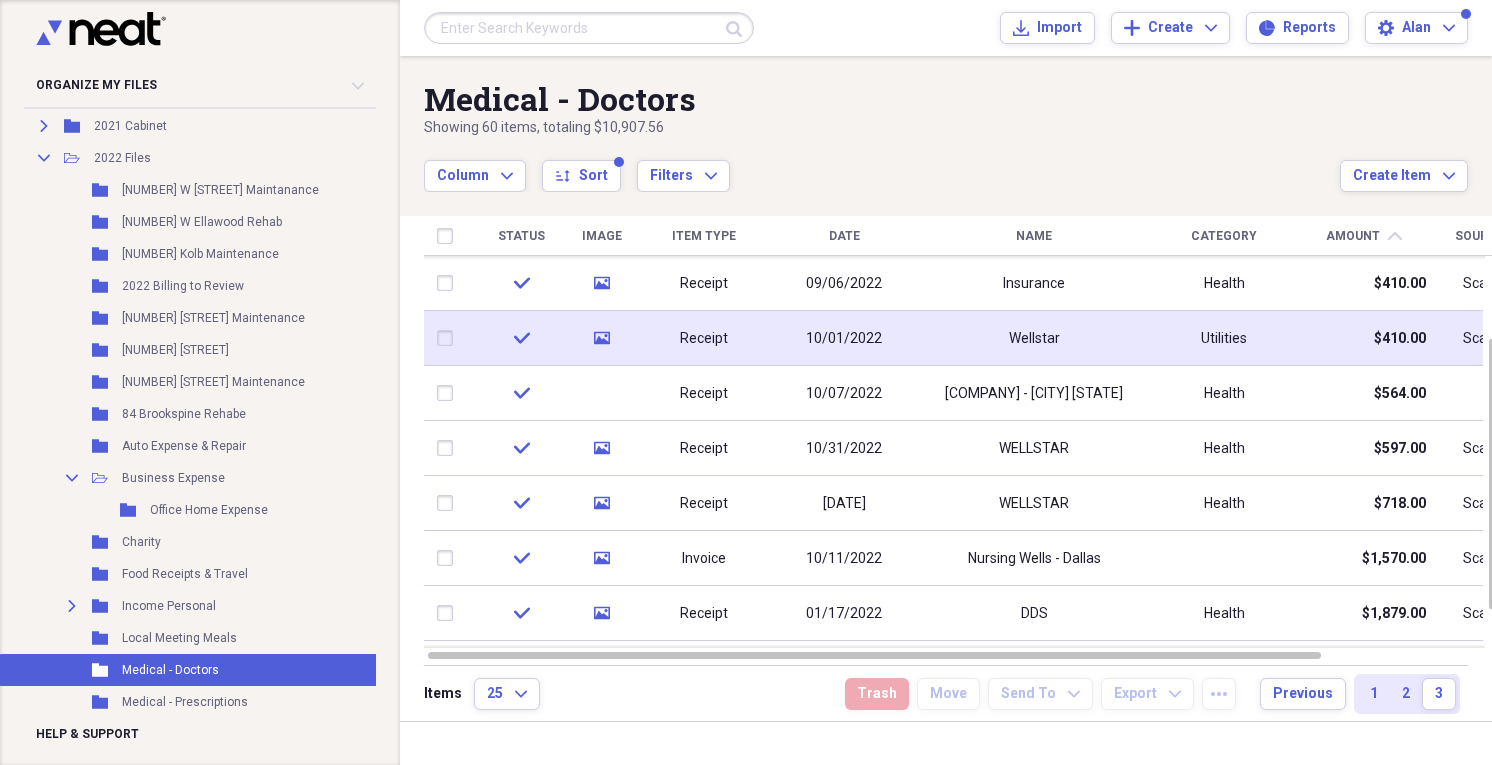 click on "10/01/2022" at bounding box center (844, 338) 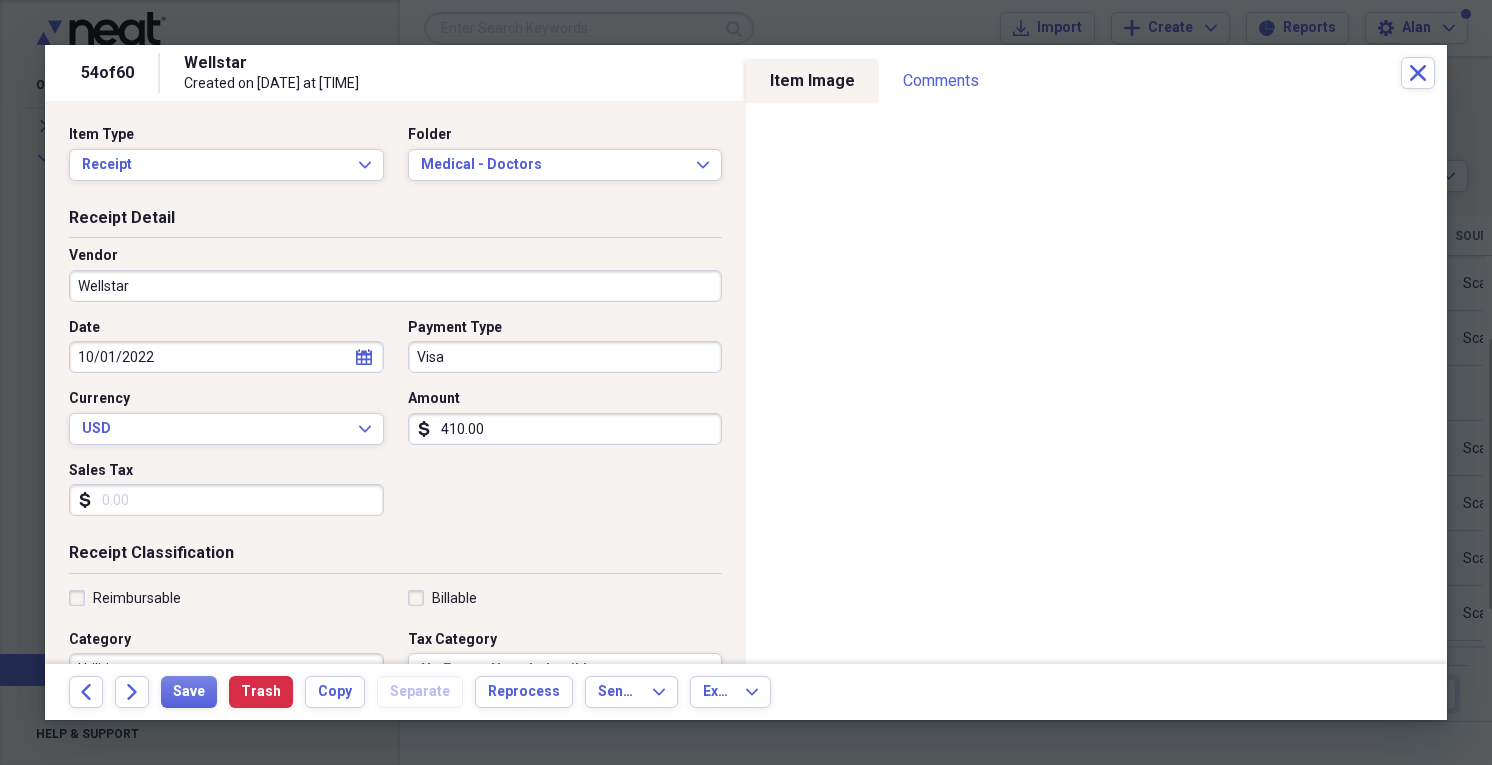 click on "410.00" at bounding box center (565, 429) 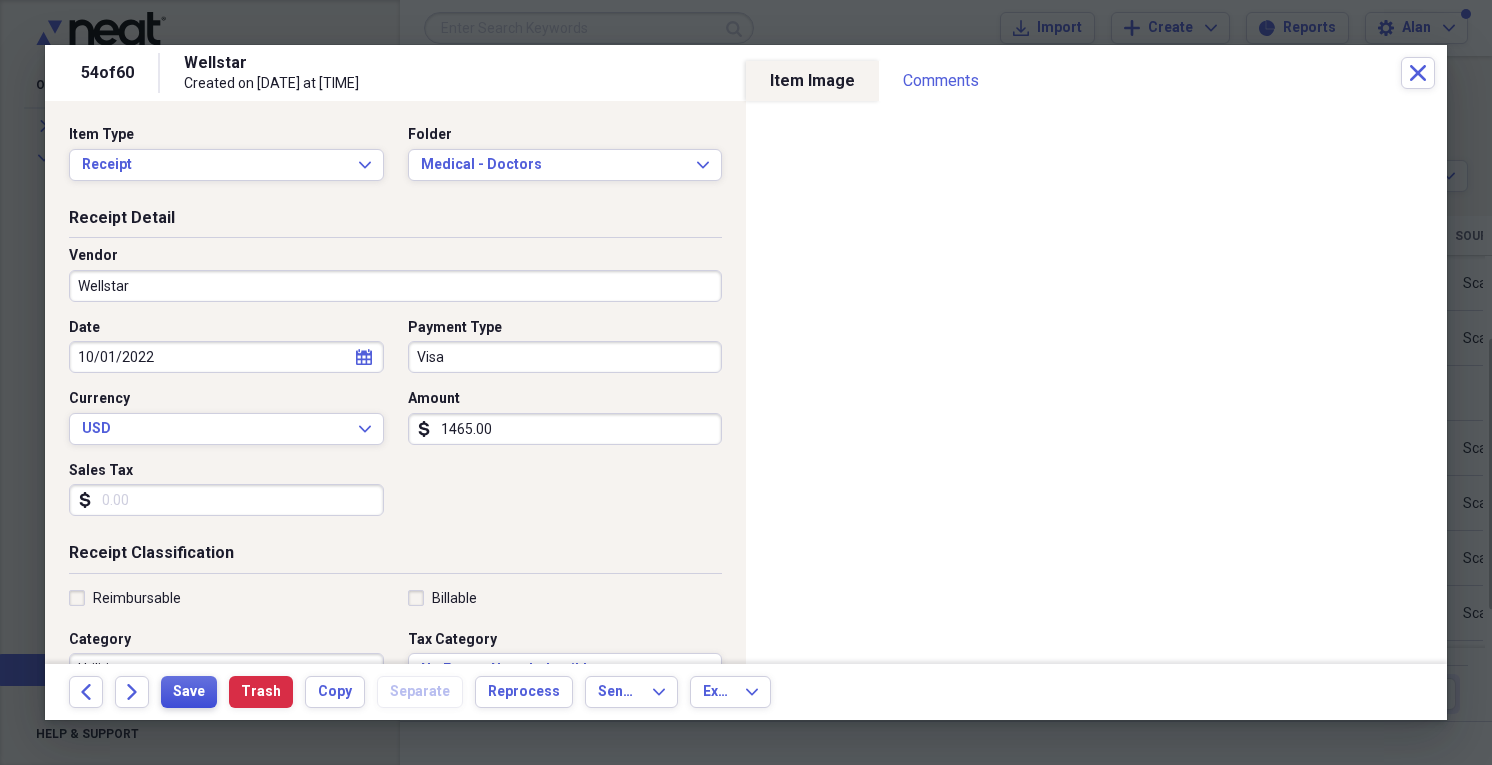 type on "1465.00" 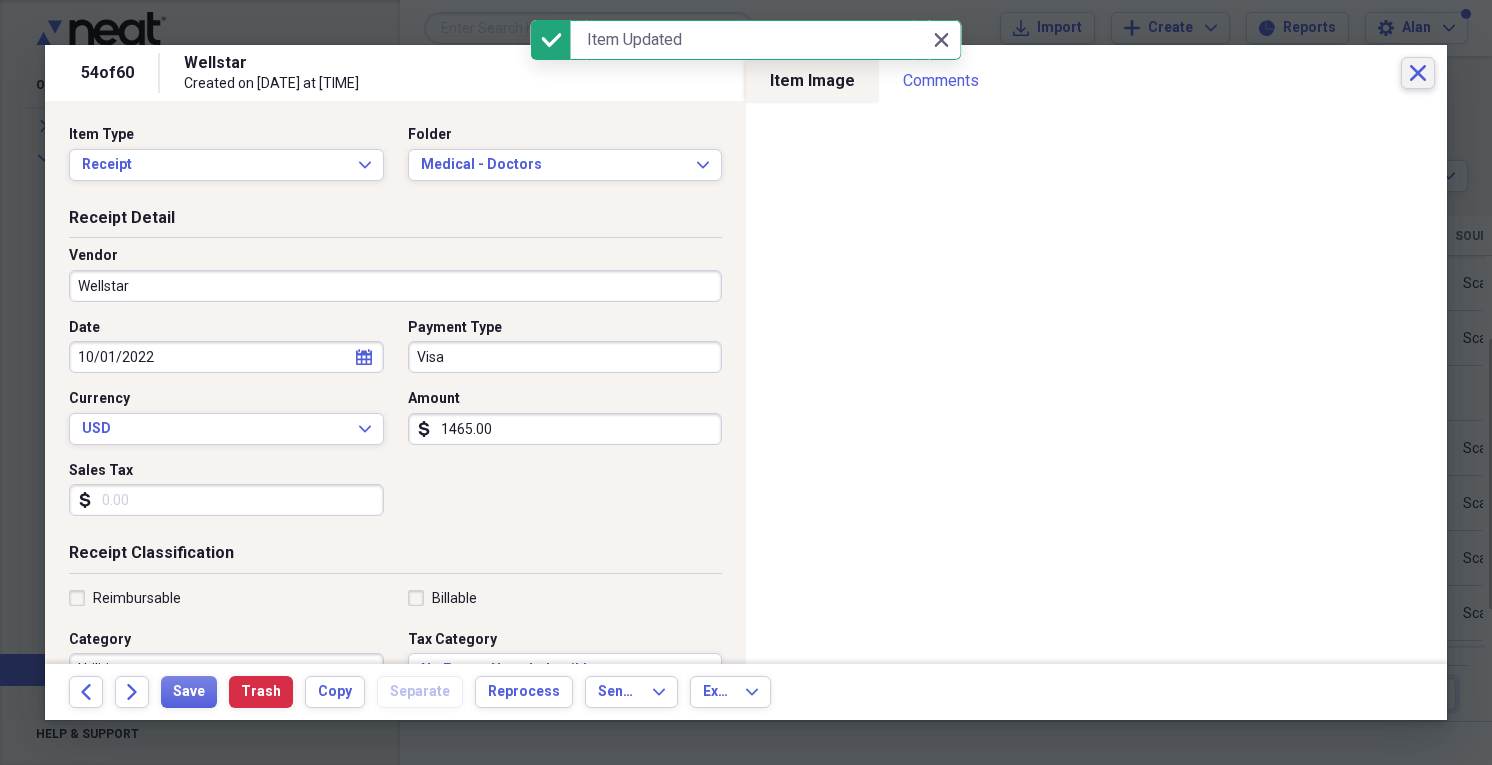 click 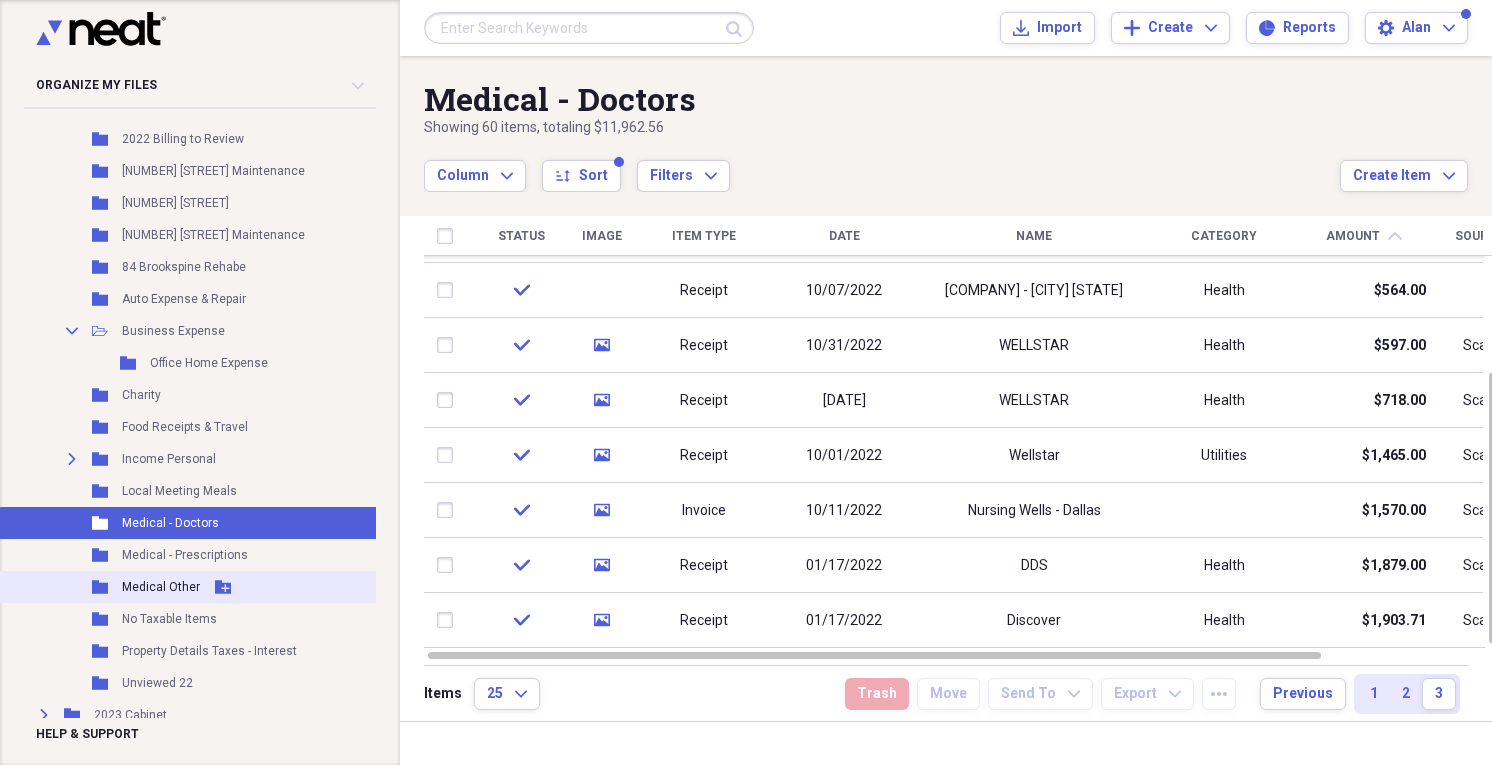 scroll, scrollTop: 423, scrollLeft: 0, axis: vertical 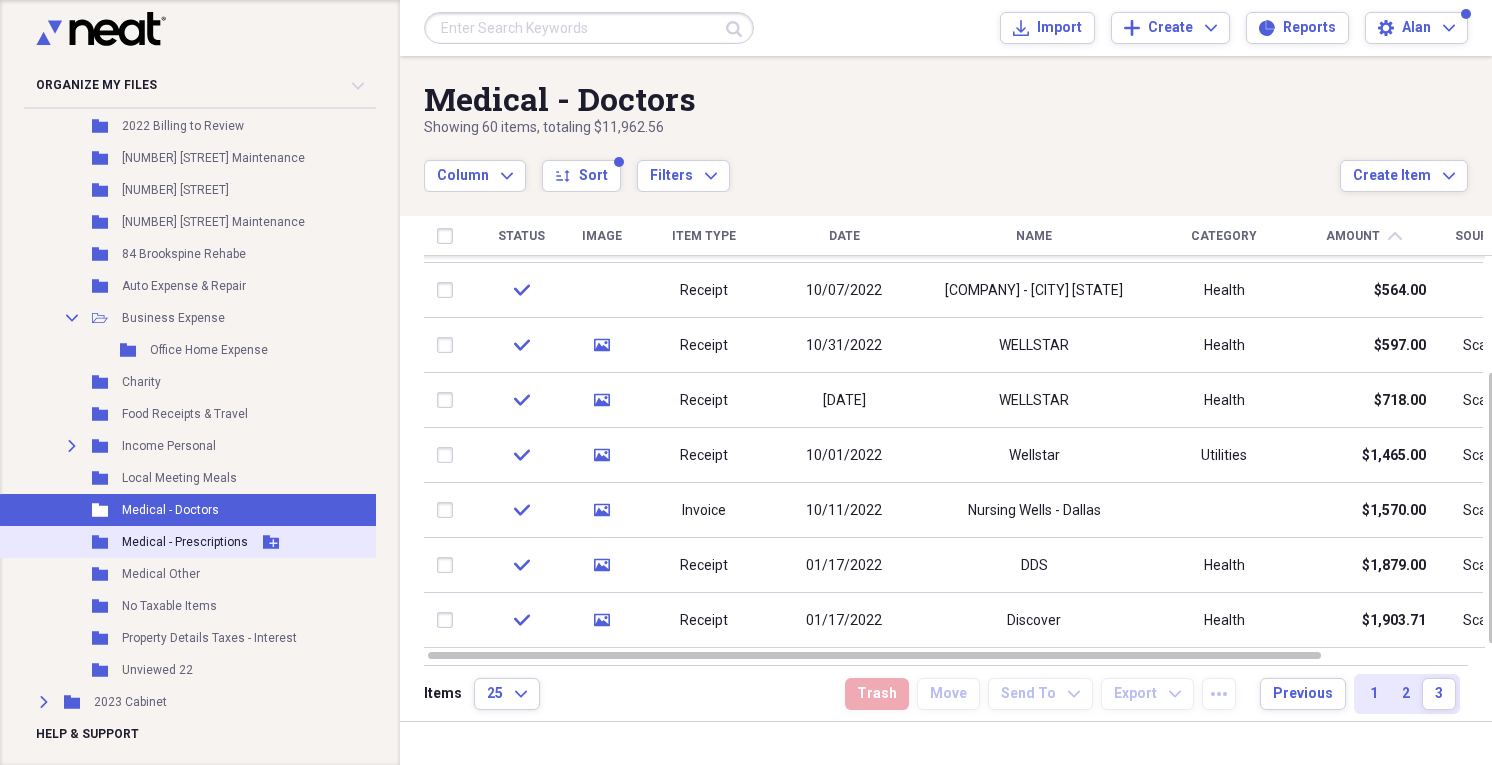click on "Medical - Prescriptions" at bounding box center [185, 542] 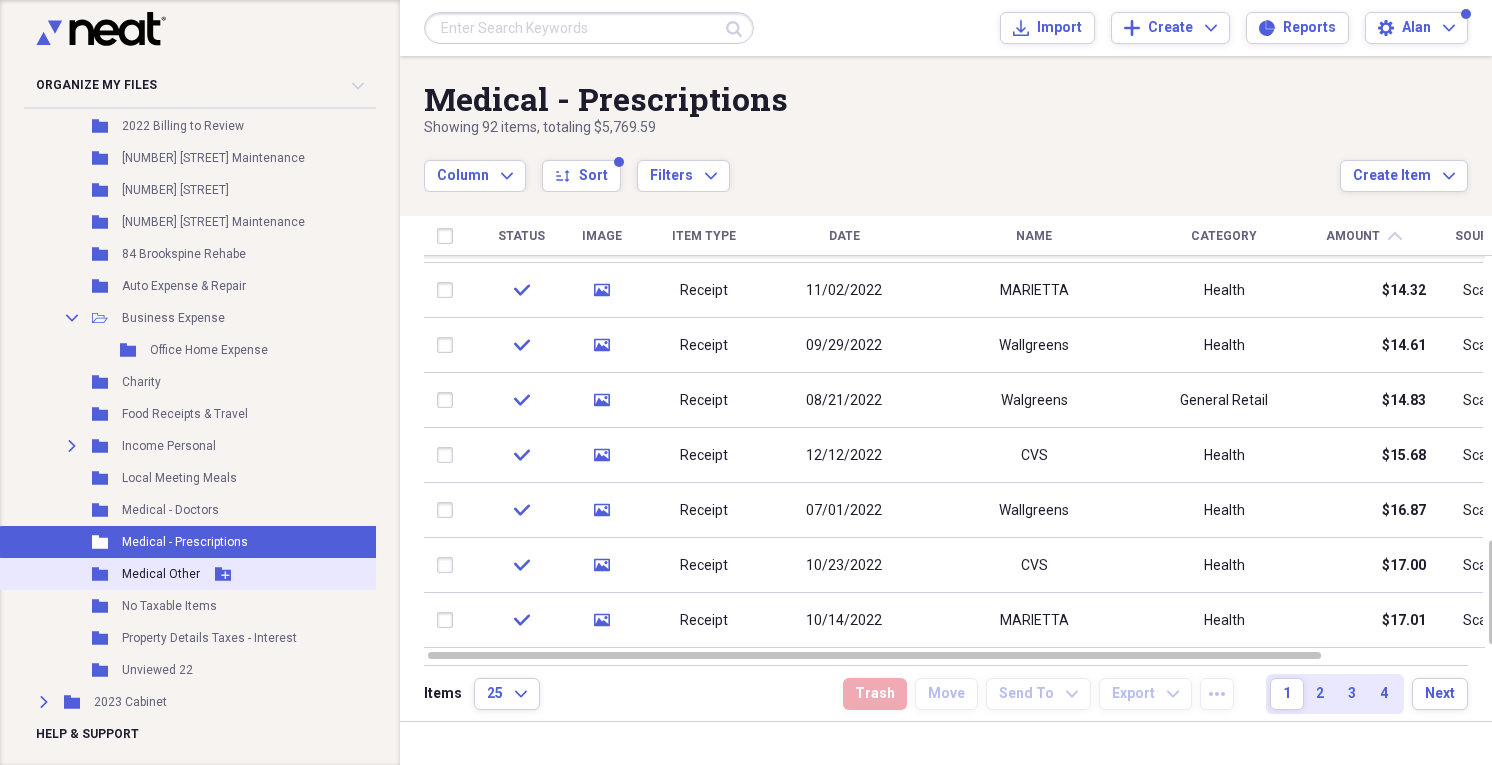 click on "Medical Other" at bounding box center [161, 574] 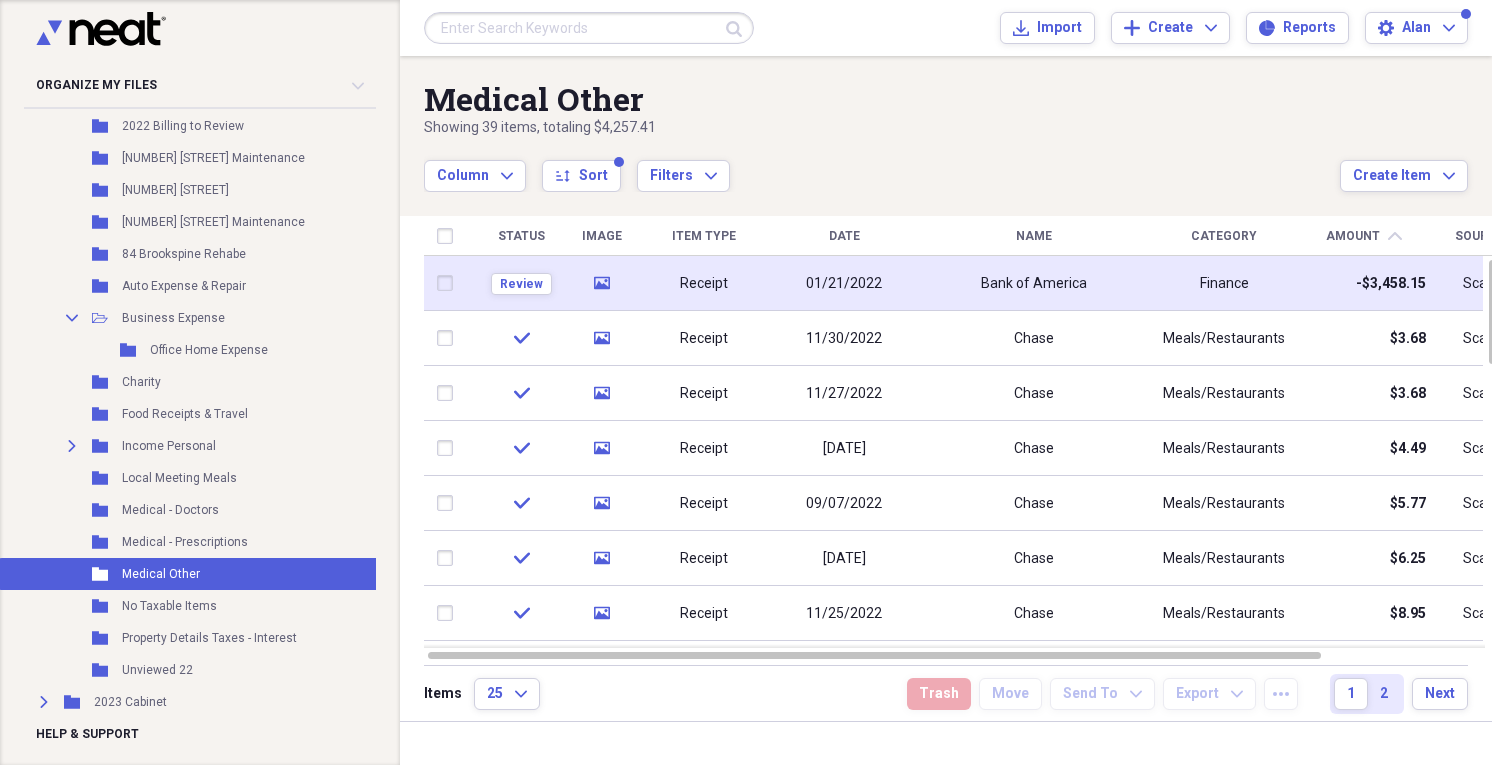 click on "Finance" at bounding box center (1224, 284) 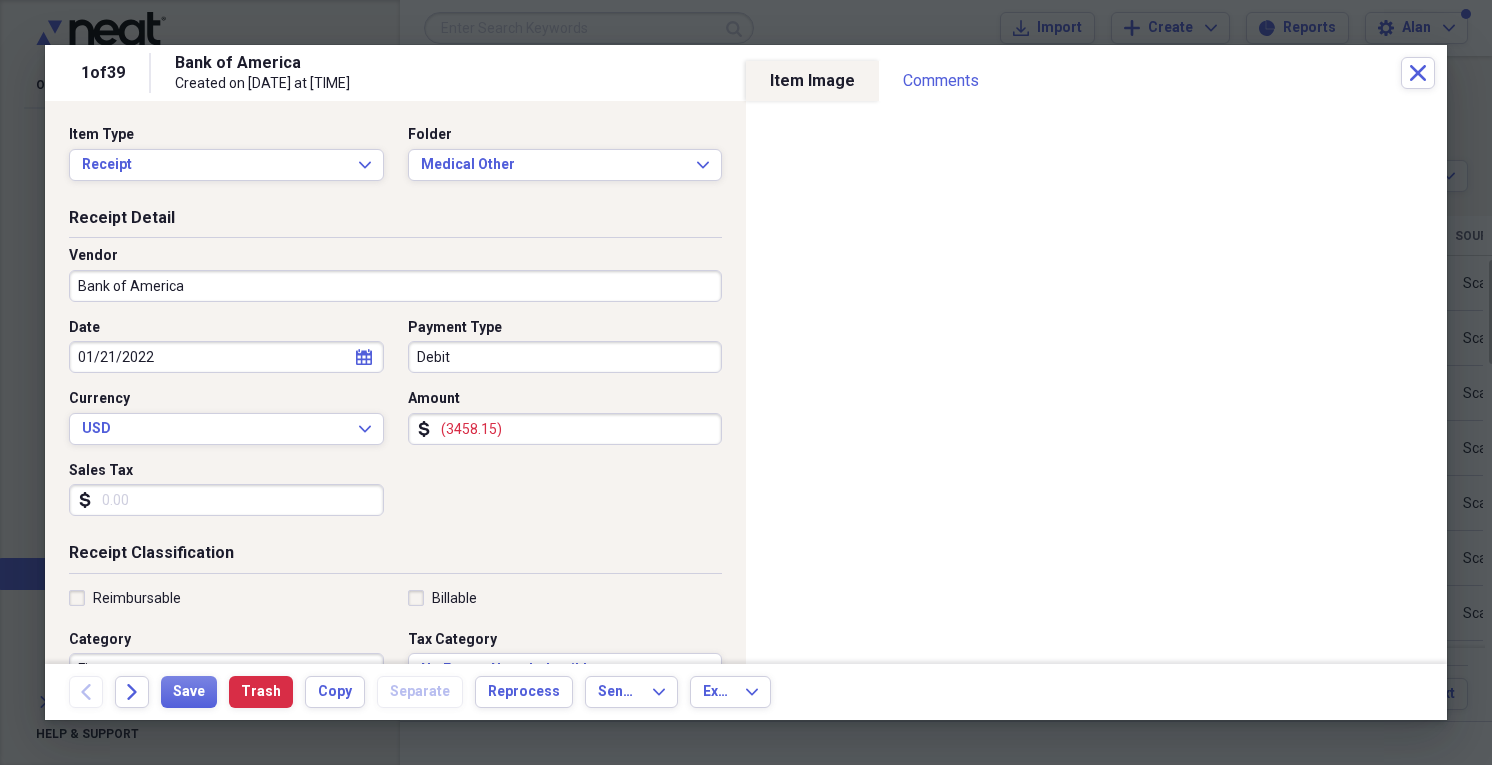 click on "(3458.15)" at bounding box center (565, 429) 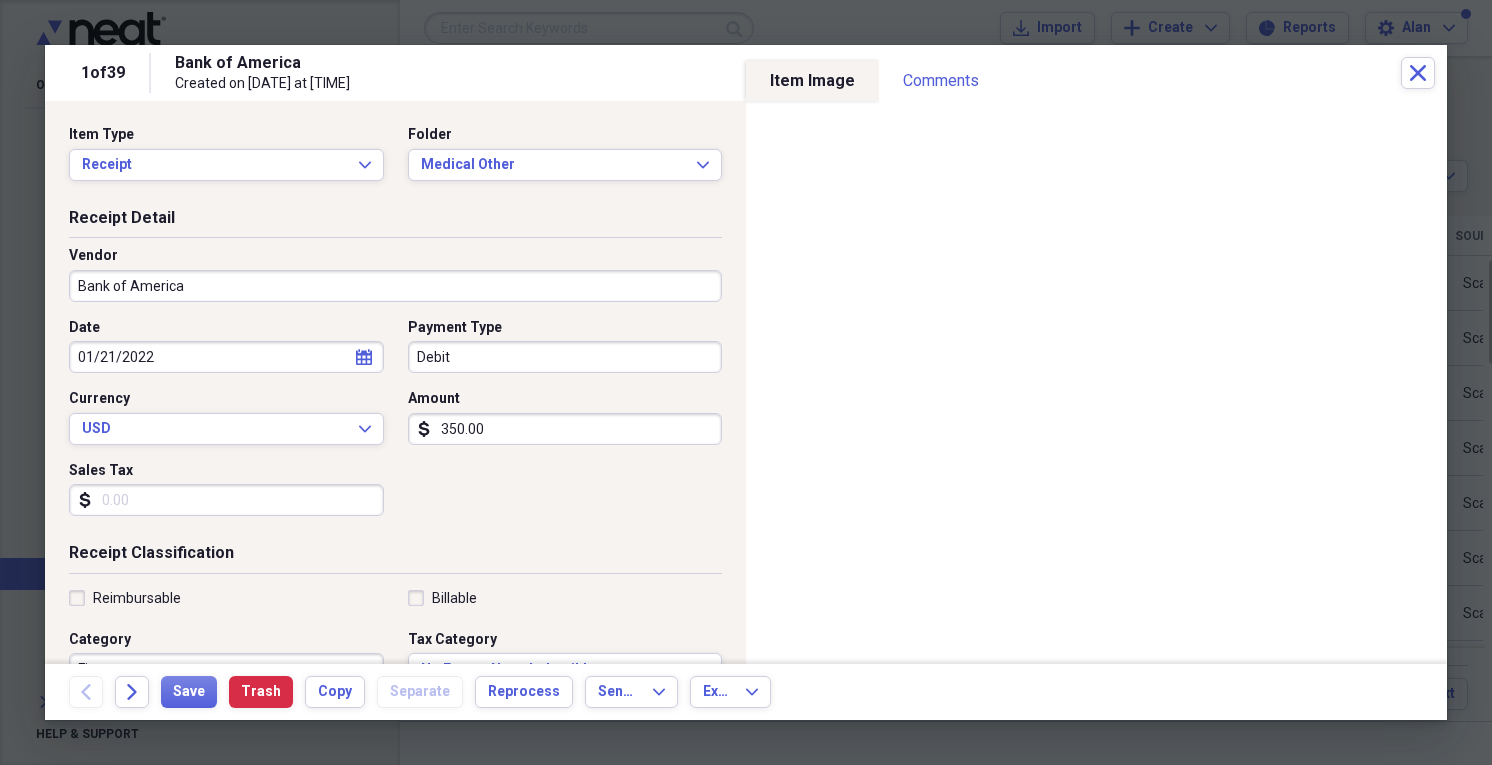 type on "350.00" 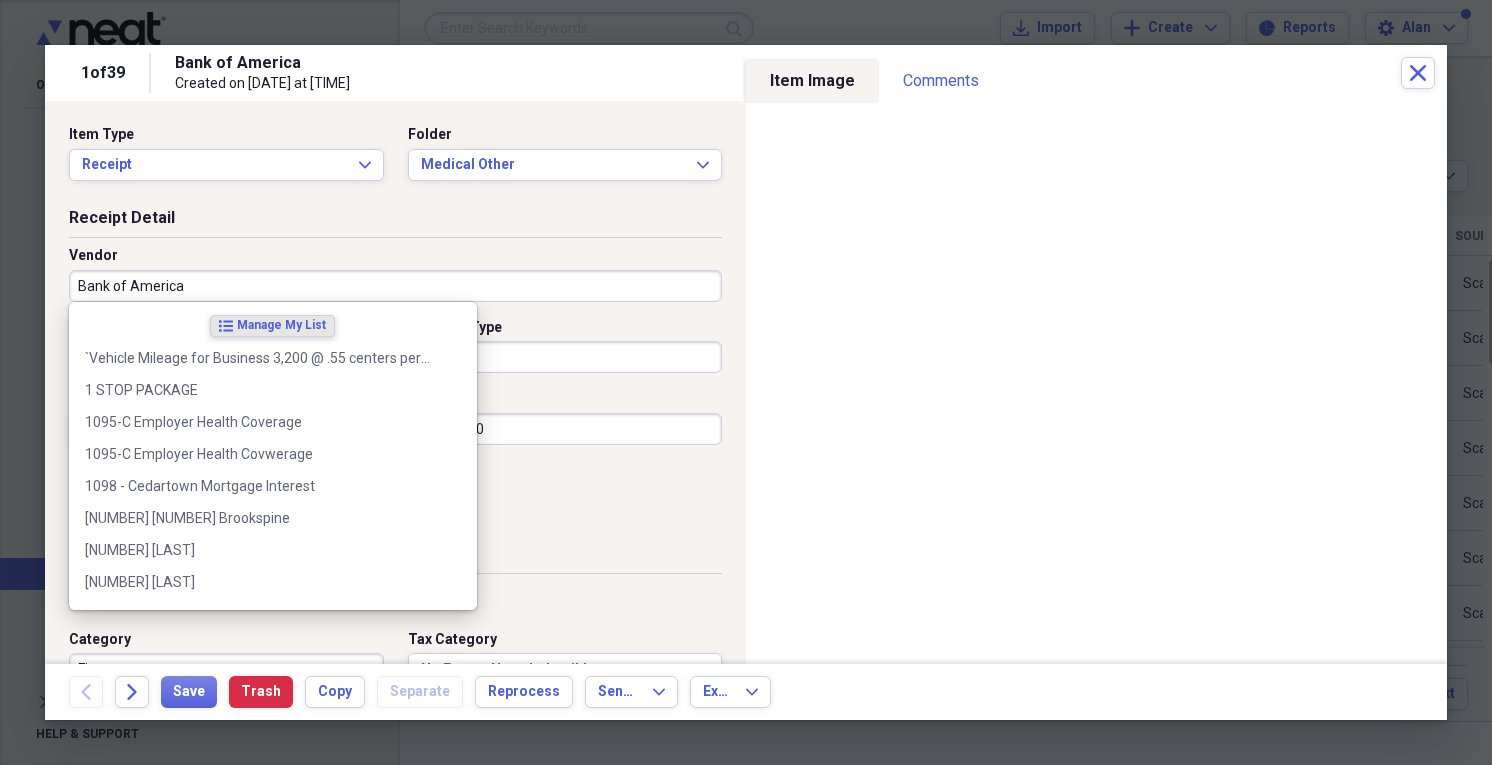 click on "Bank of America" at bounding box center [395, 286] 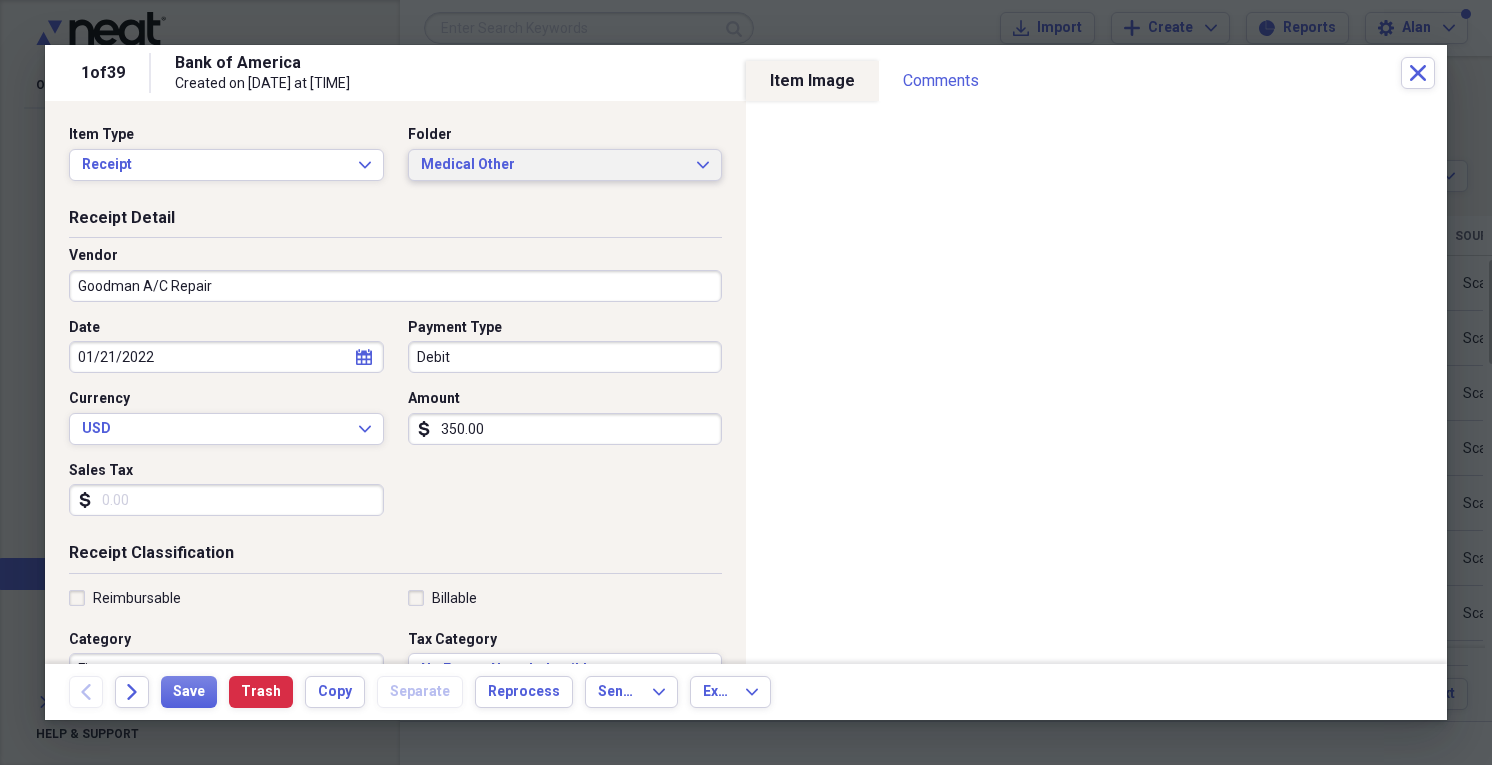 type on "Goodman A/C Repair" 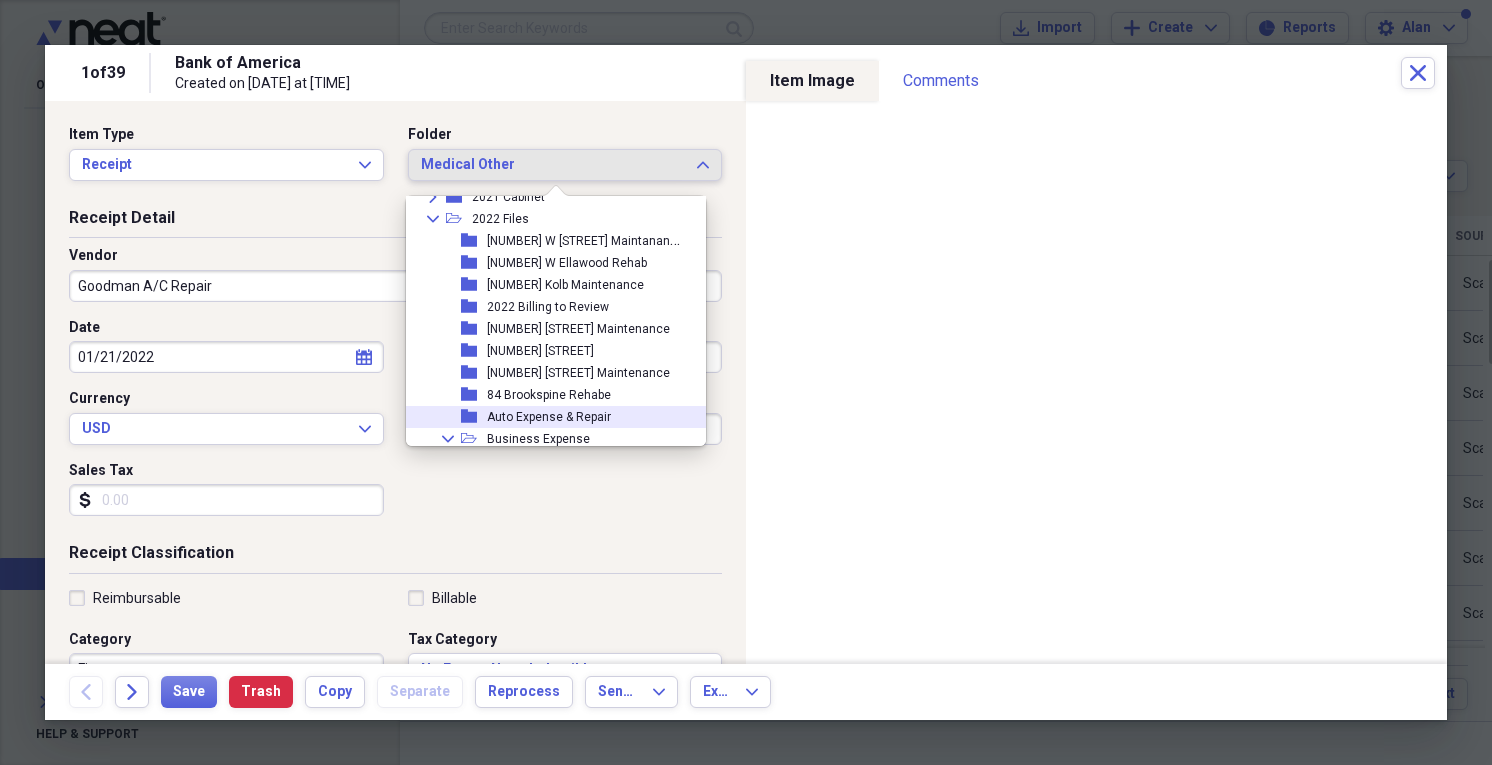 scroll, scrollTop: 108, scrollLeft: 0, axis: vertical 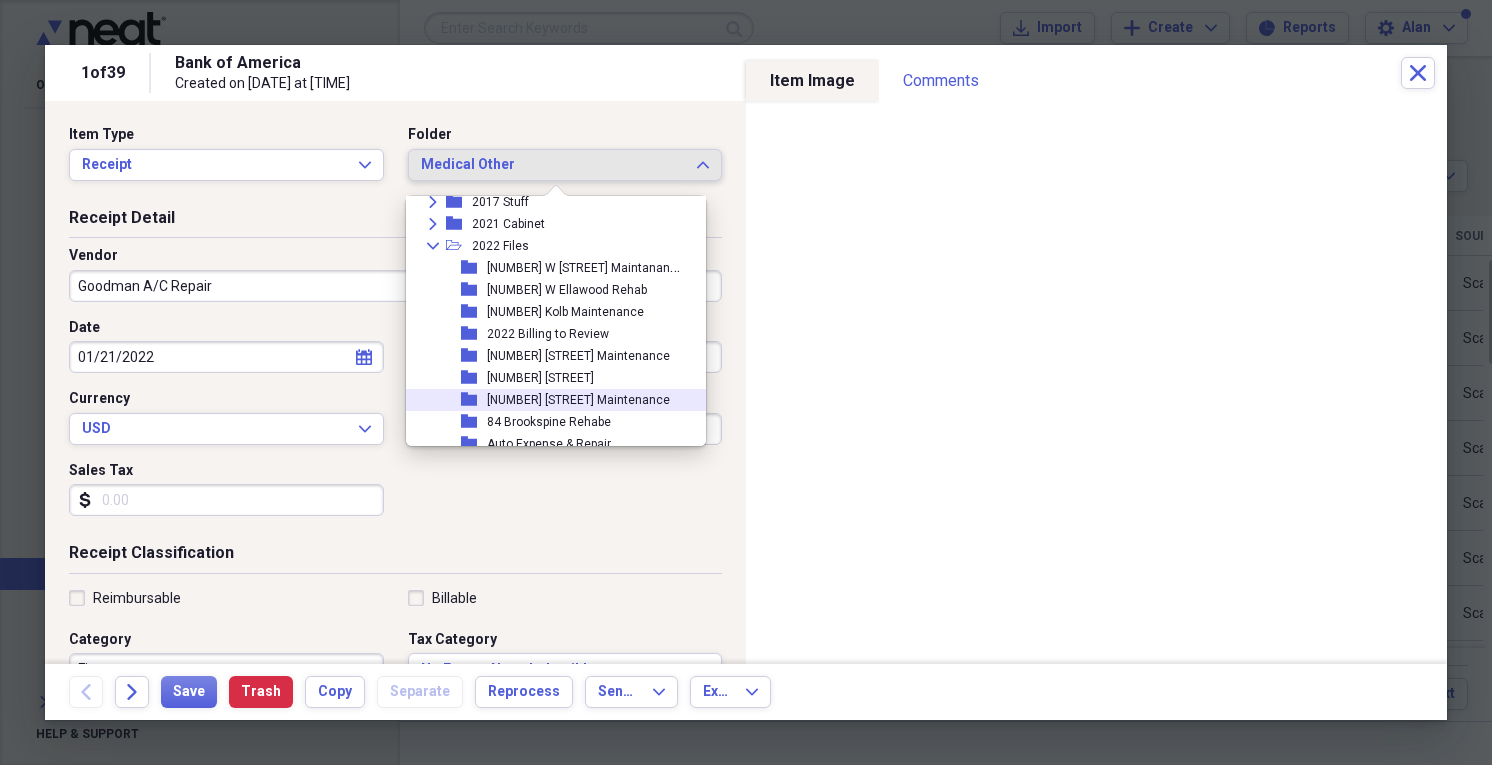 click on "[NUMBER] [STREET] Maintenance" at bounding box center [578, 400] 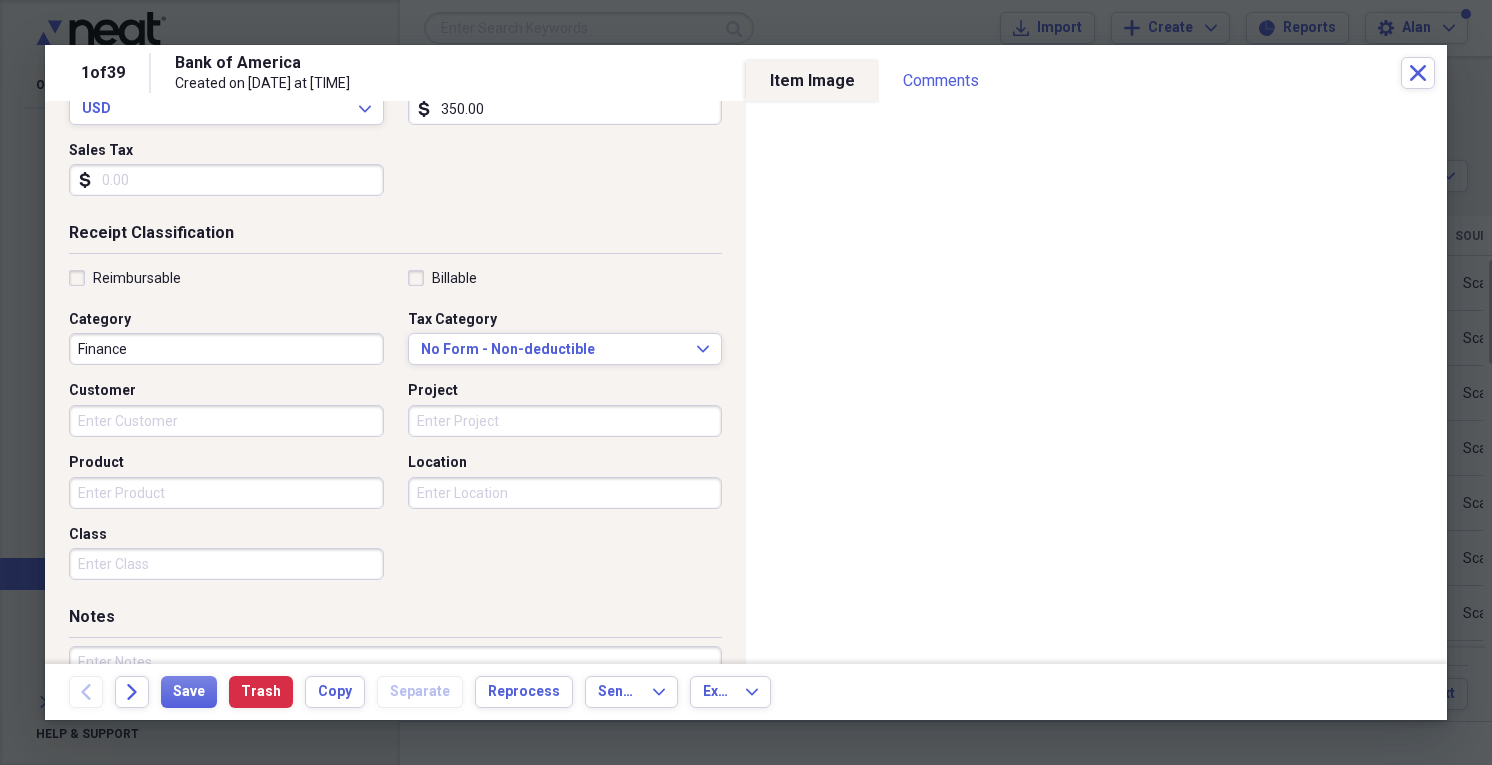 scroll, scrollTop: 240, scrollLeft: 0, axis: vertical 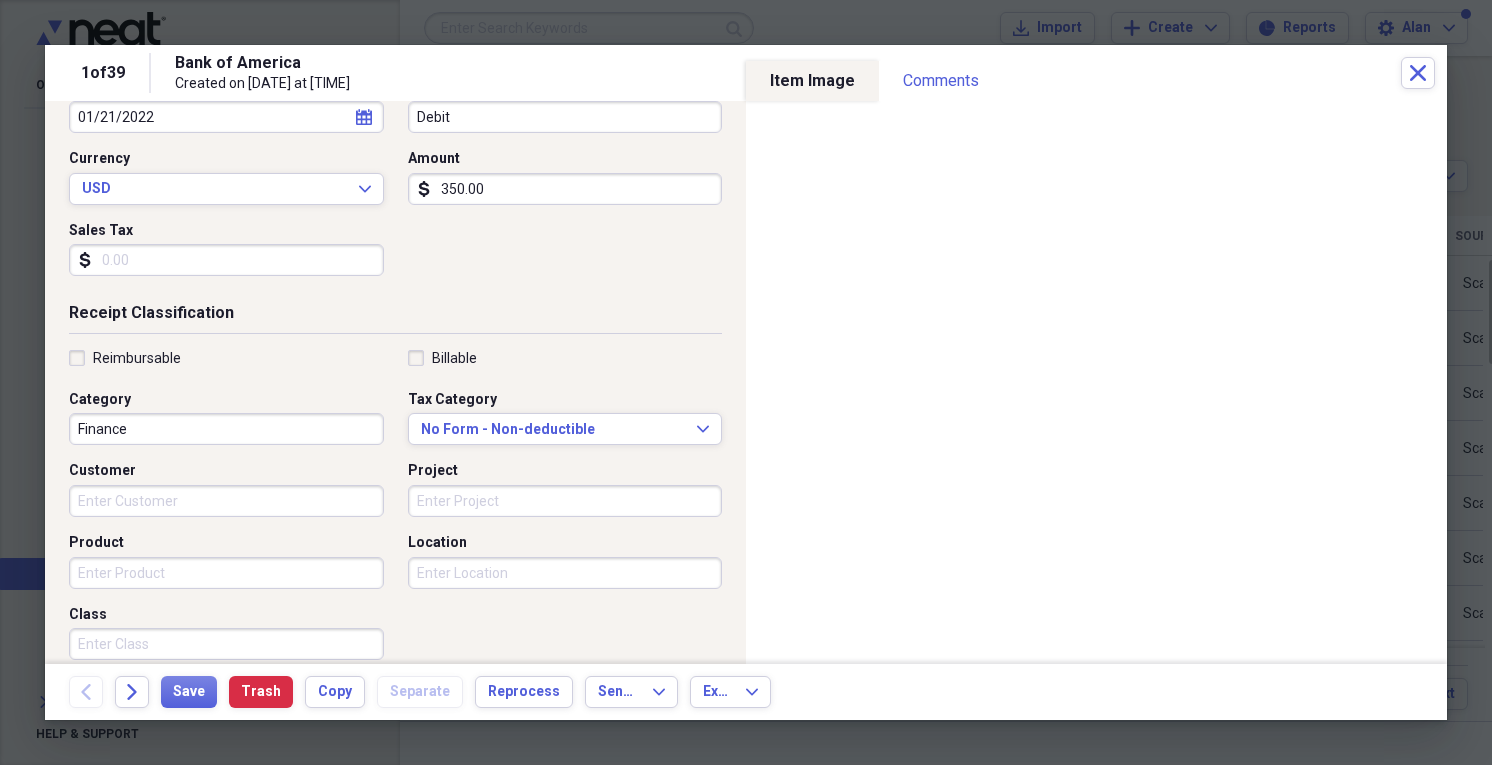 click on "Category" at bounding box center [226, 400] 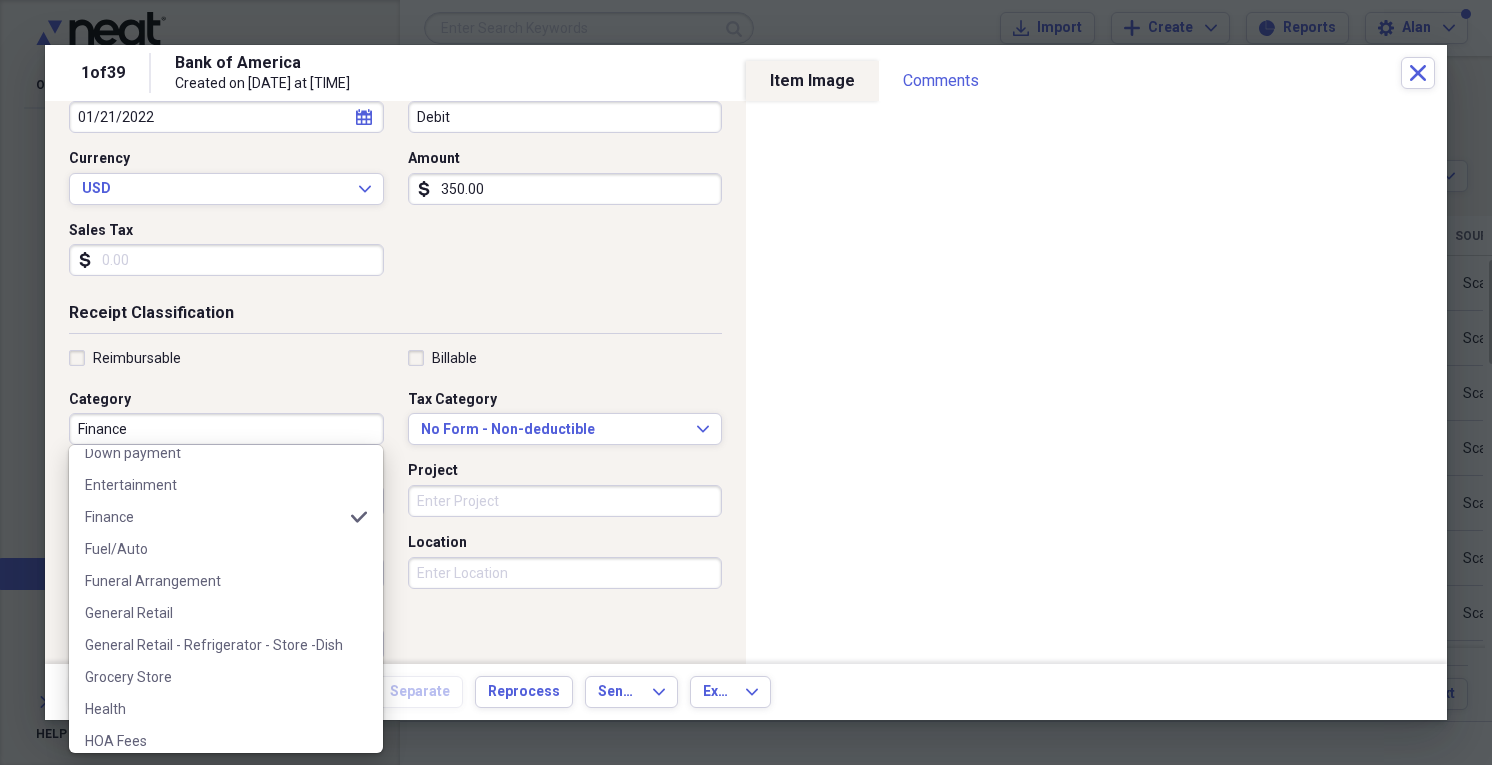 scroll, scrollTop: 400, scrollLeft: 0, axis: vertical 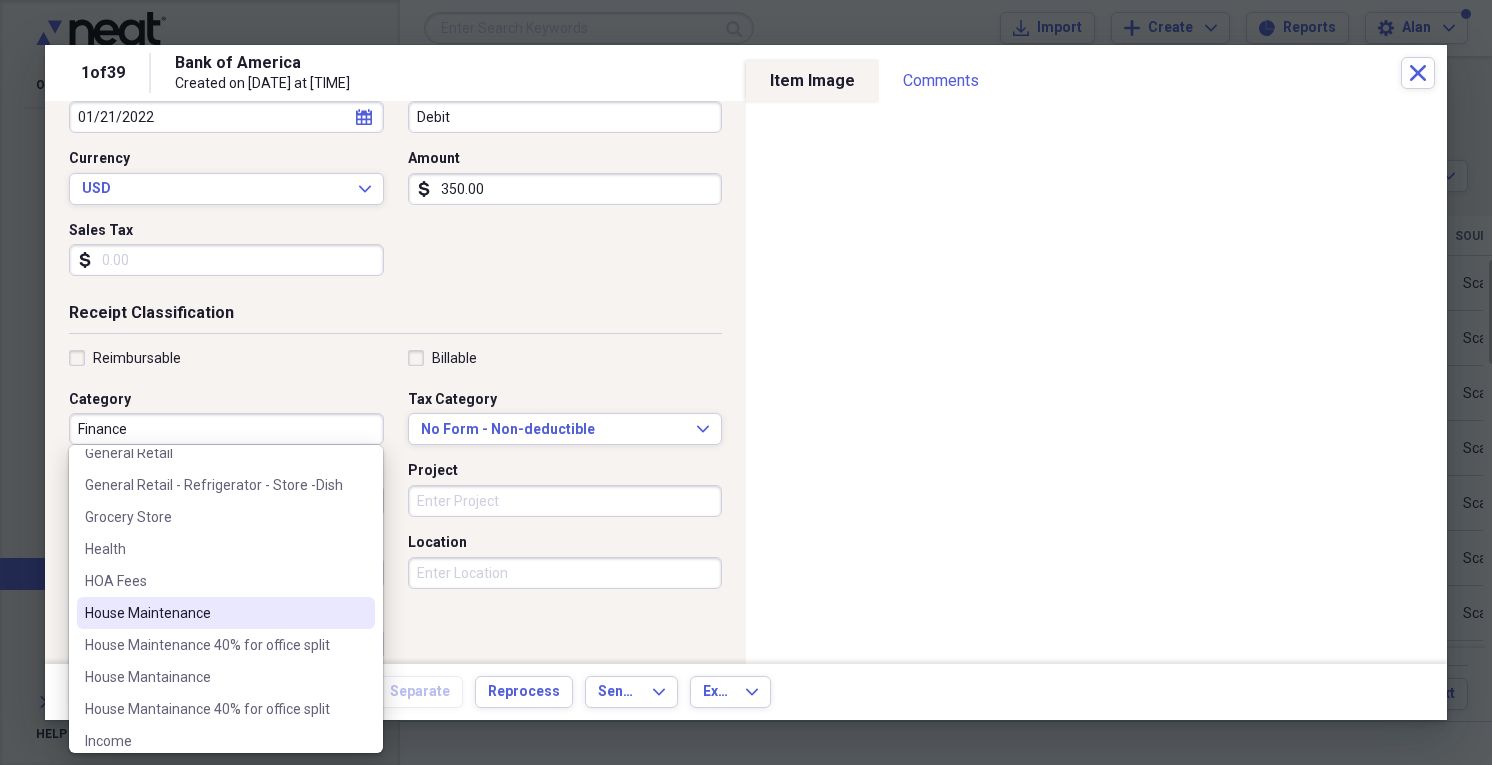 click on "House Maintenance" at bounding box center [214, 613] 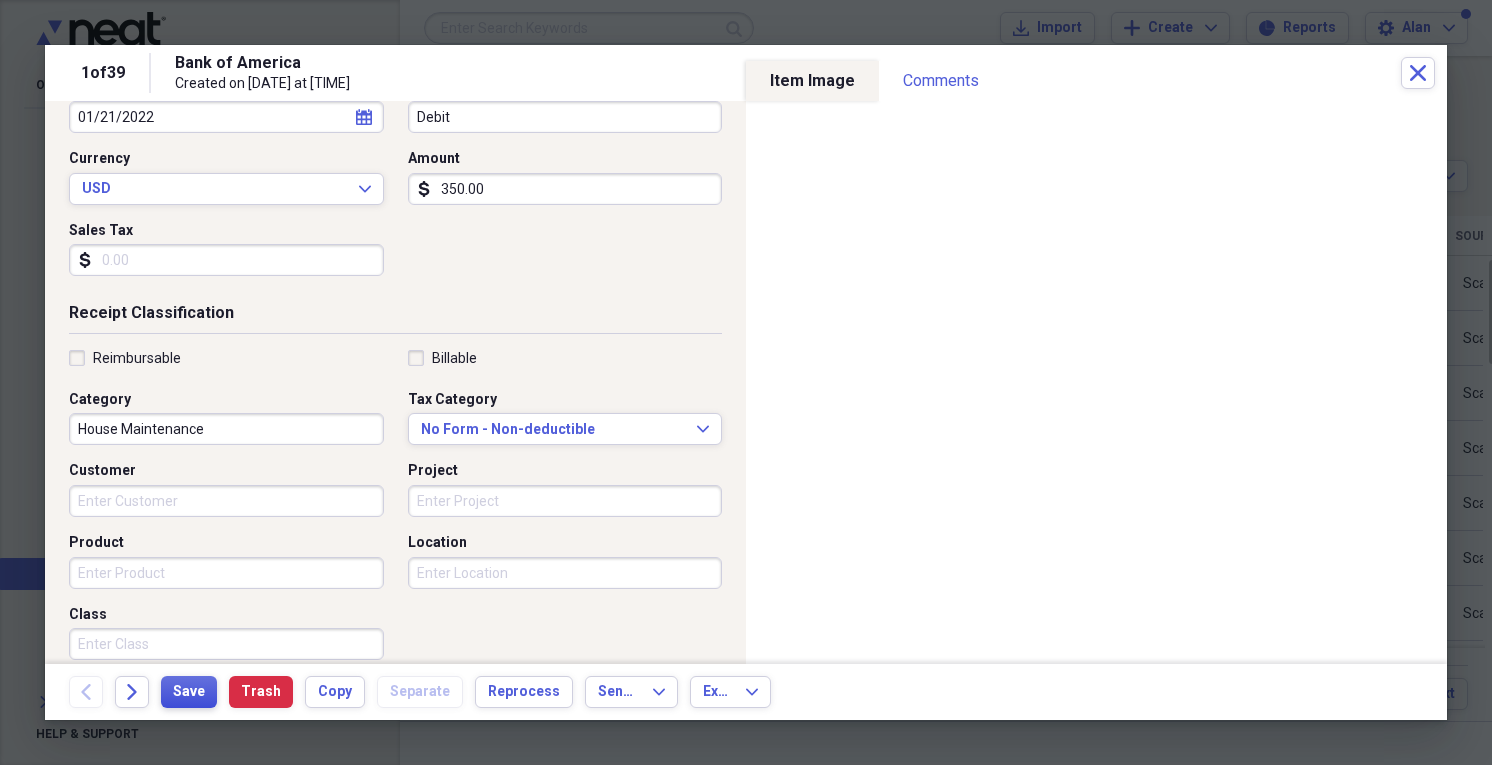 click on "Save" at bounding box center (189, 692) 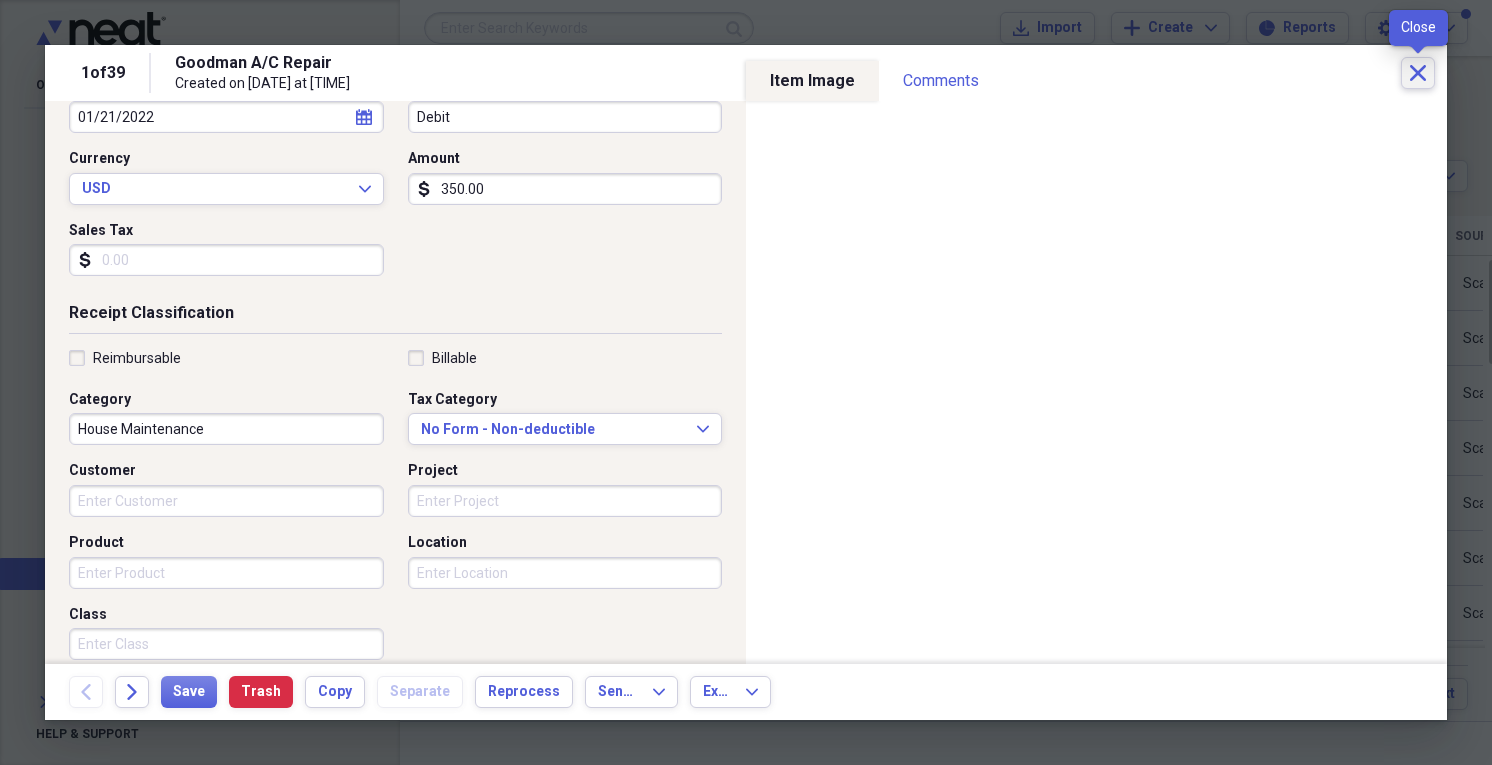 click 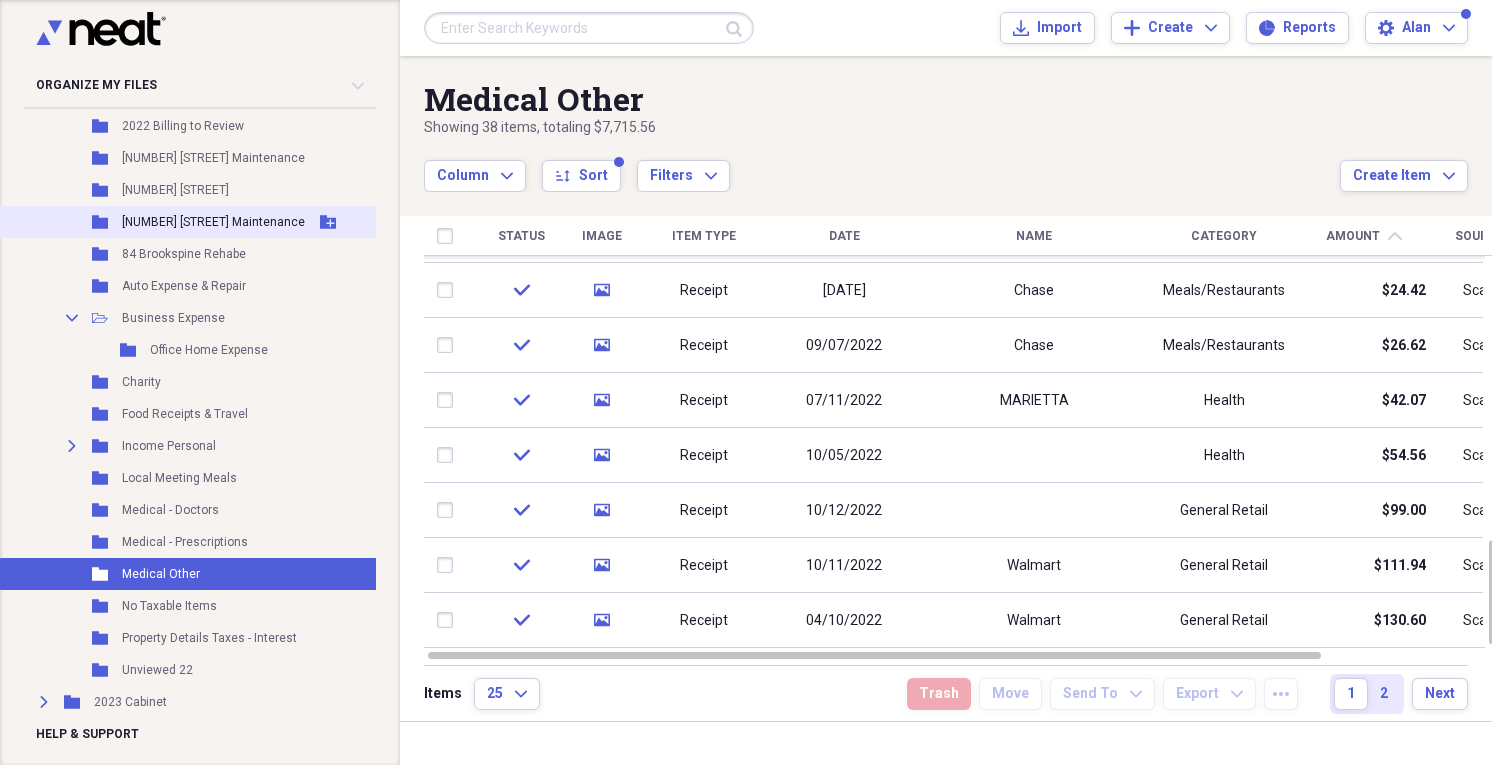 click on "[NUMBER] [STREET] Maintenance" at bounding box center (213, 222) 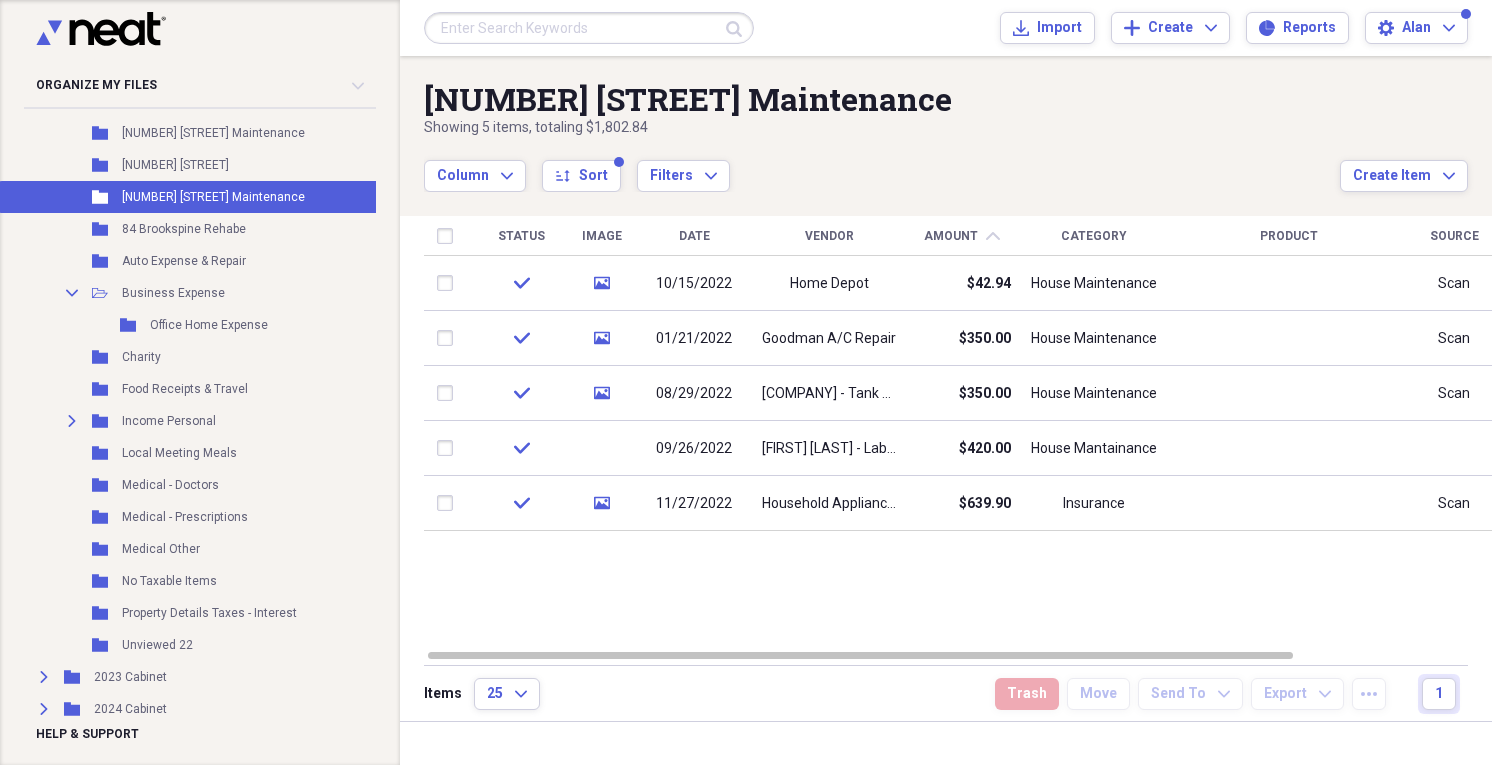 scroll, scrollTop: 476, scrollLeft: 0, axis: vertical 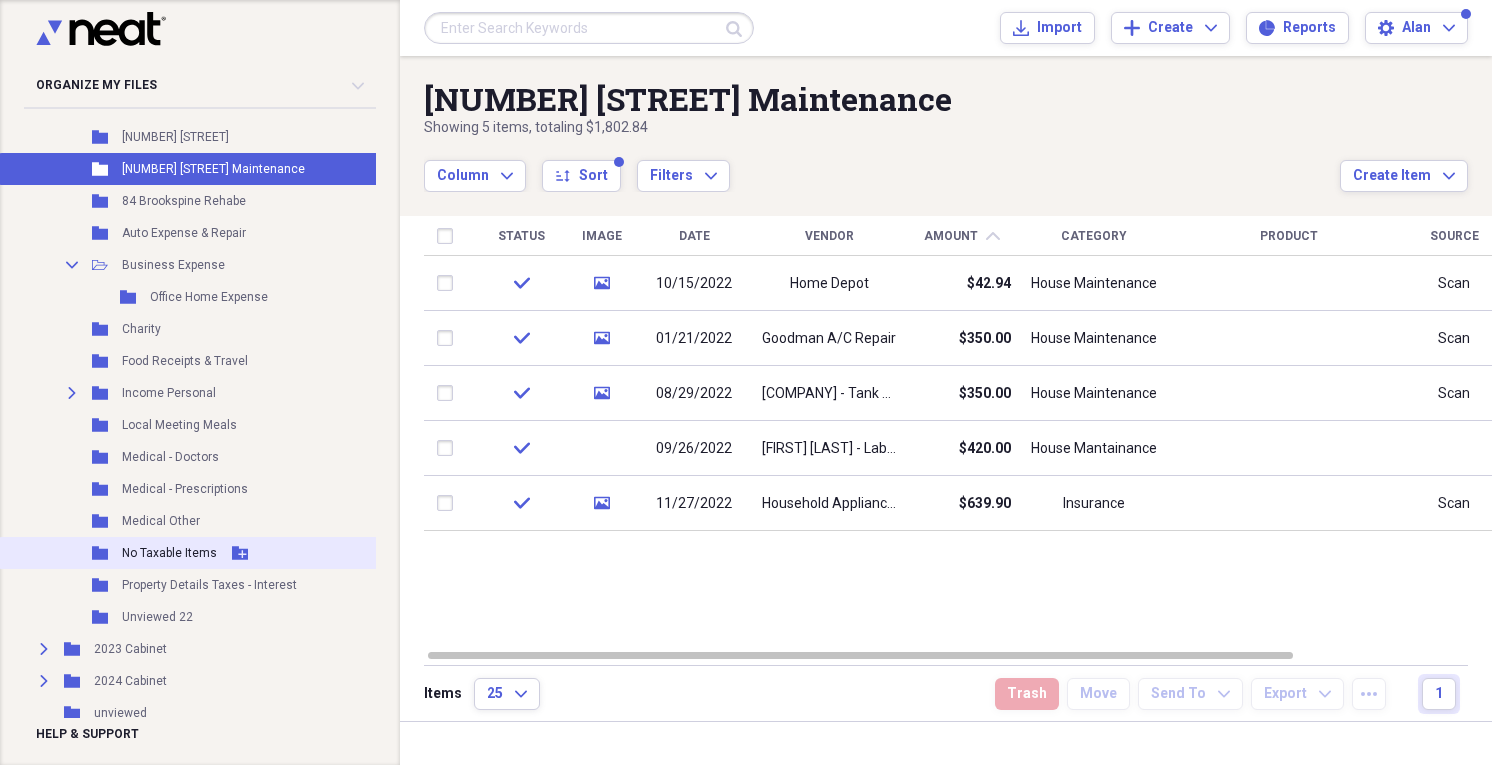 click on "No Taxable Items" at bounding box center (169, 553) 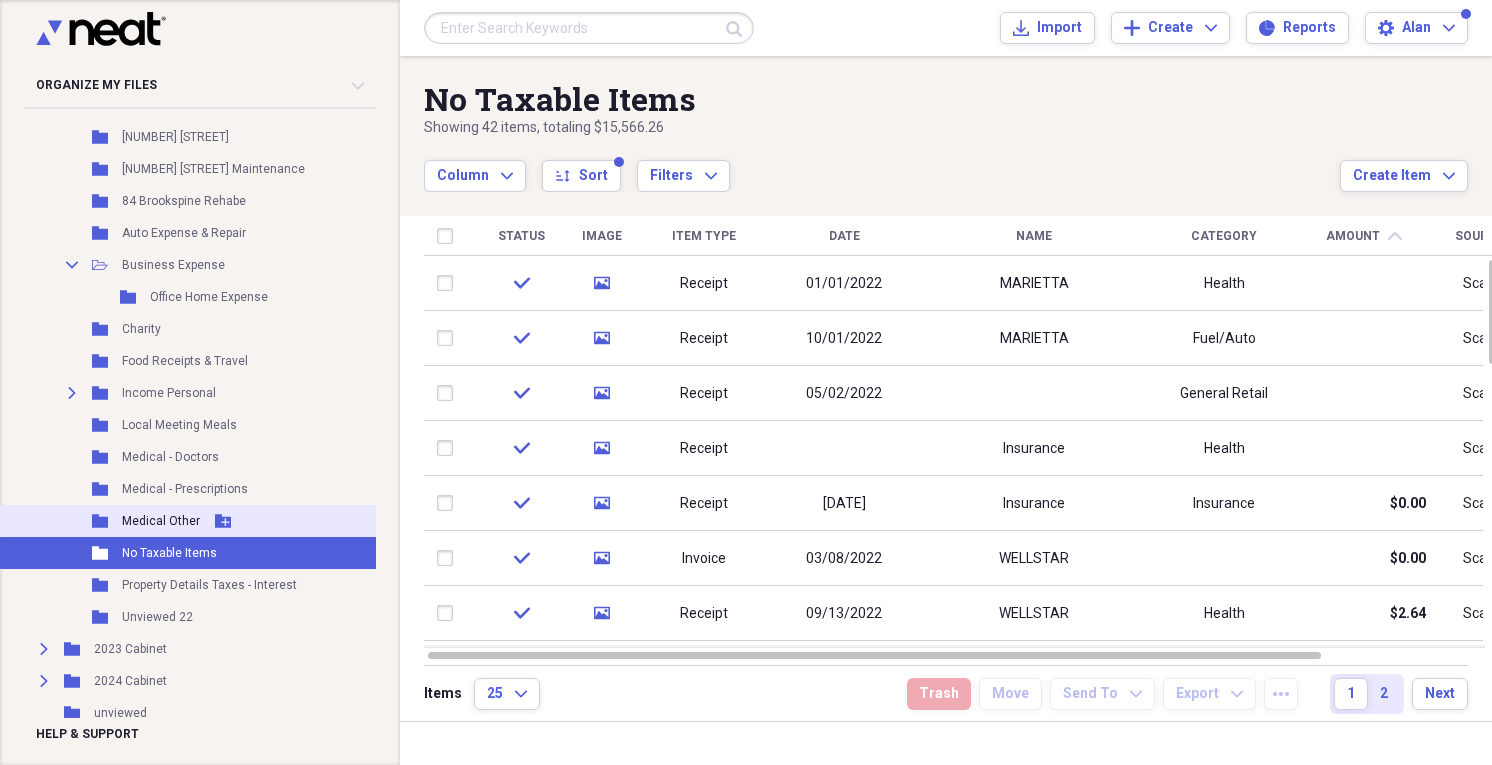 click on "Medical Other" at bounding box center (161, 521) 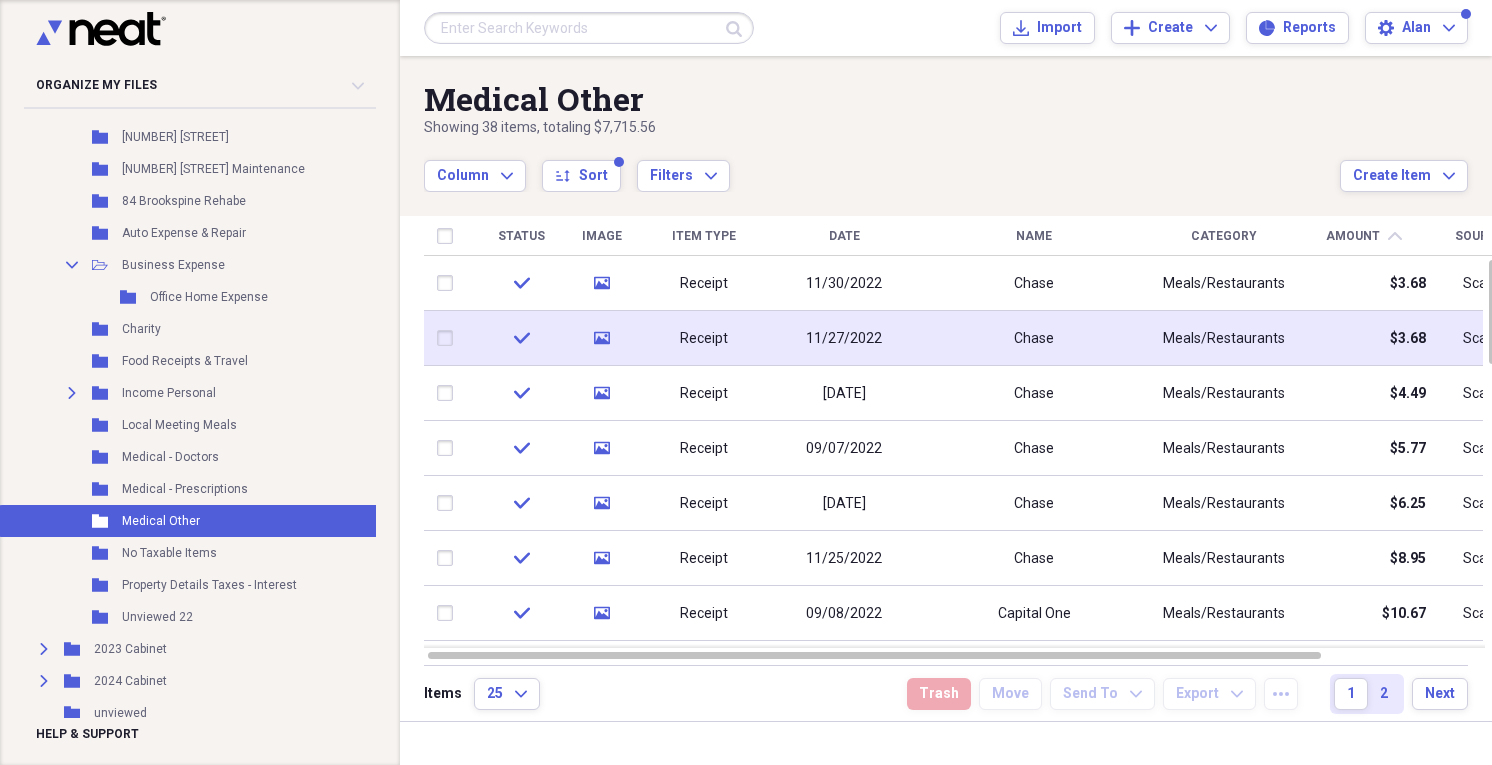 click on "Chase" at bounding box center [1034, 338] 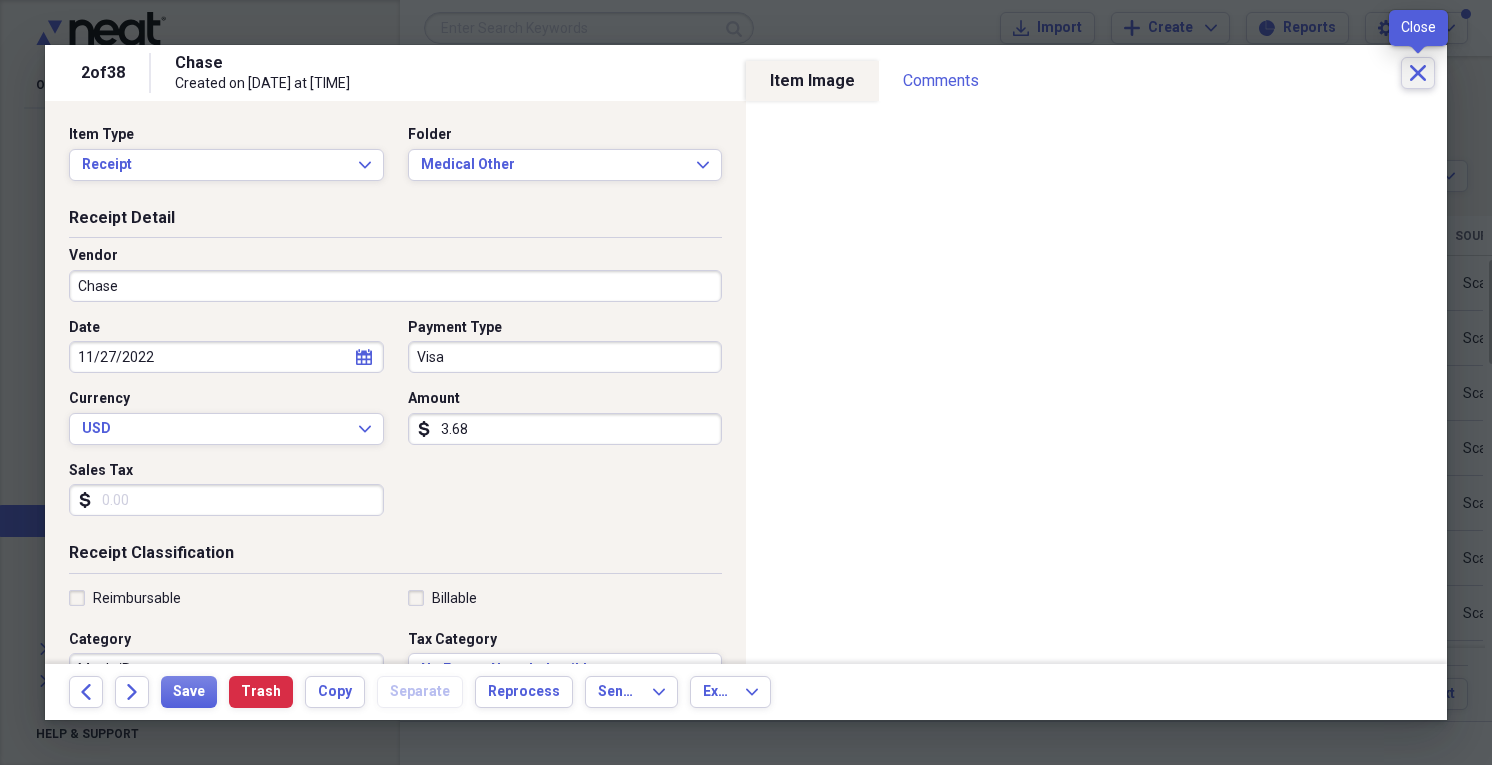 click 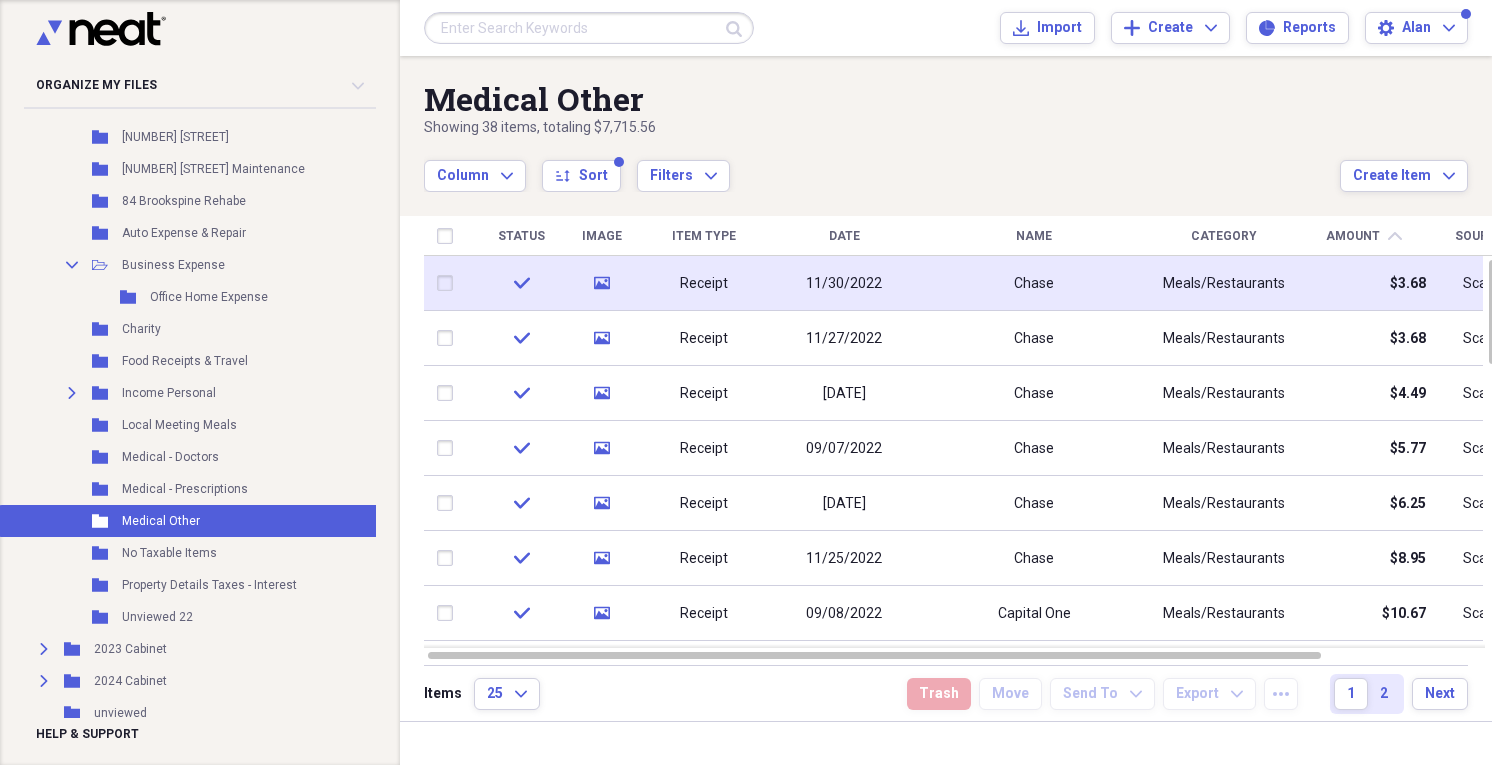click on "Chase" at bounding box center [1034, 283] 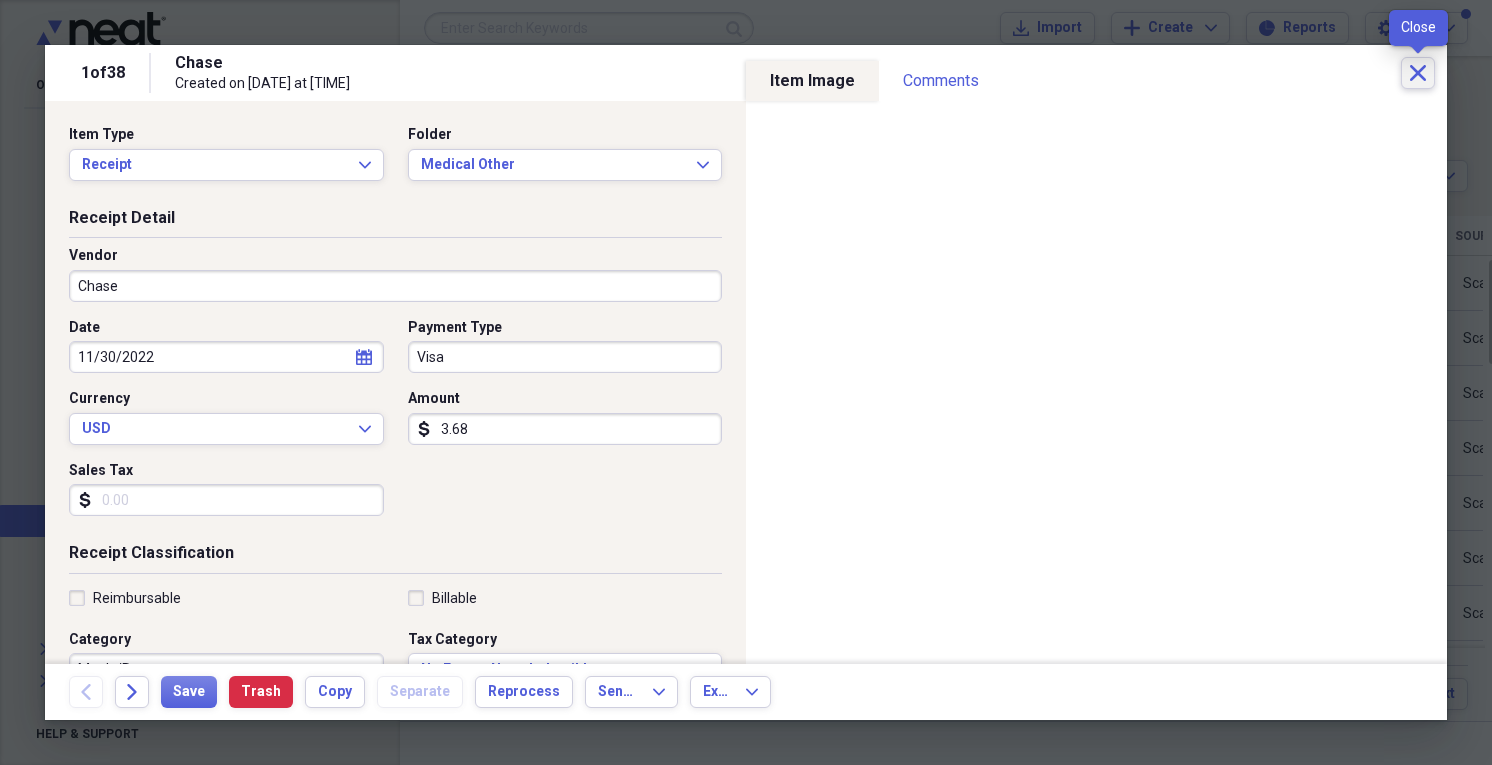 click 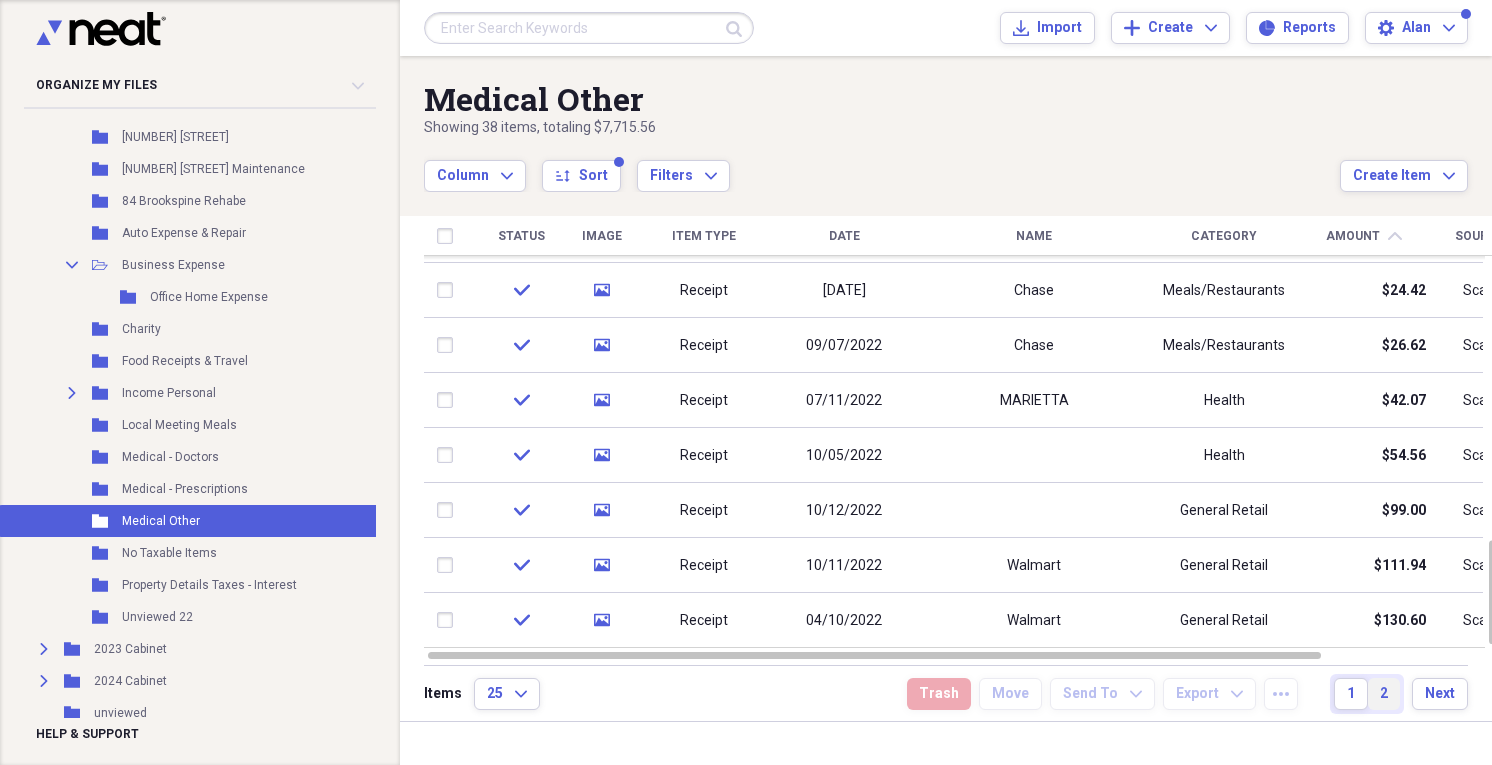 click on "2" at bounding box center (1384, 694) 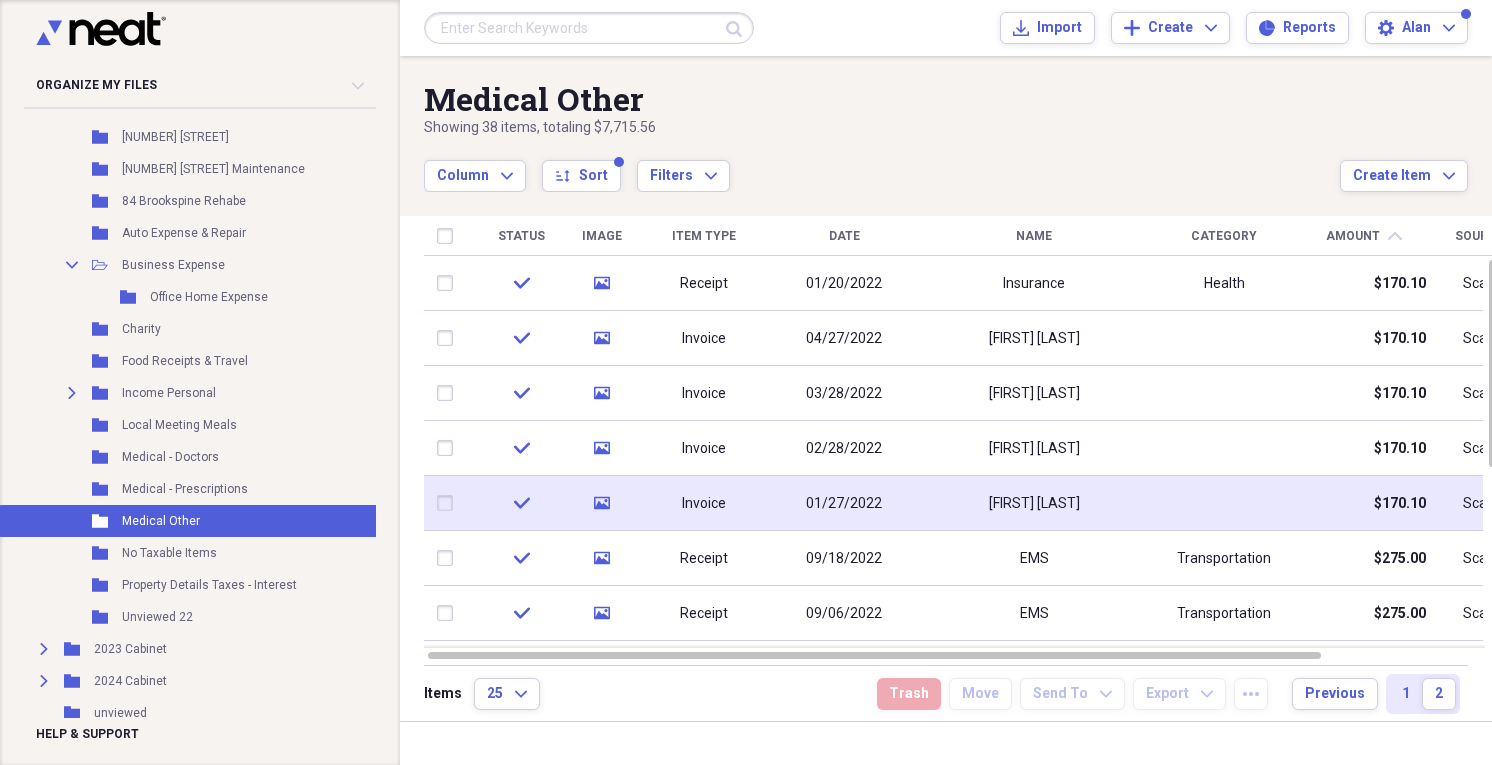 click at bounding box center [1224, 503] 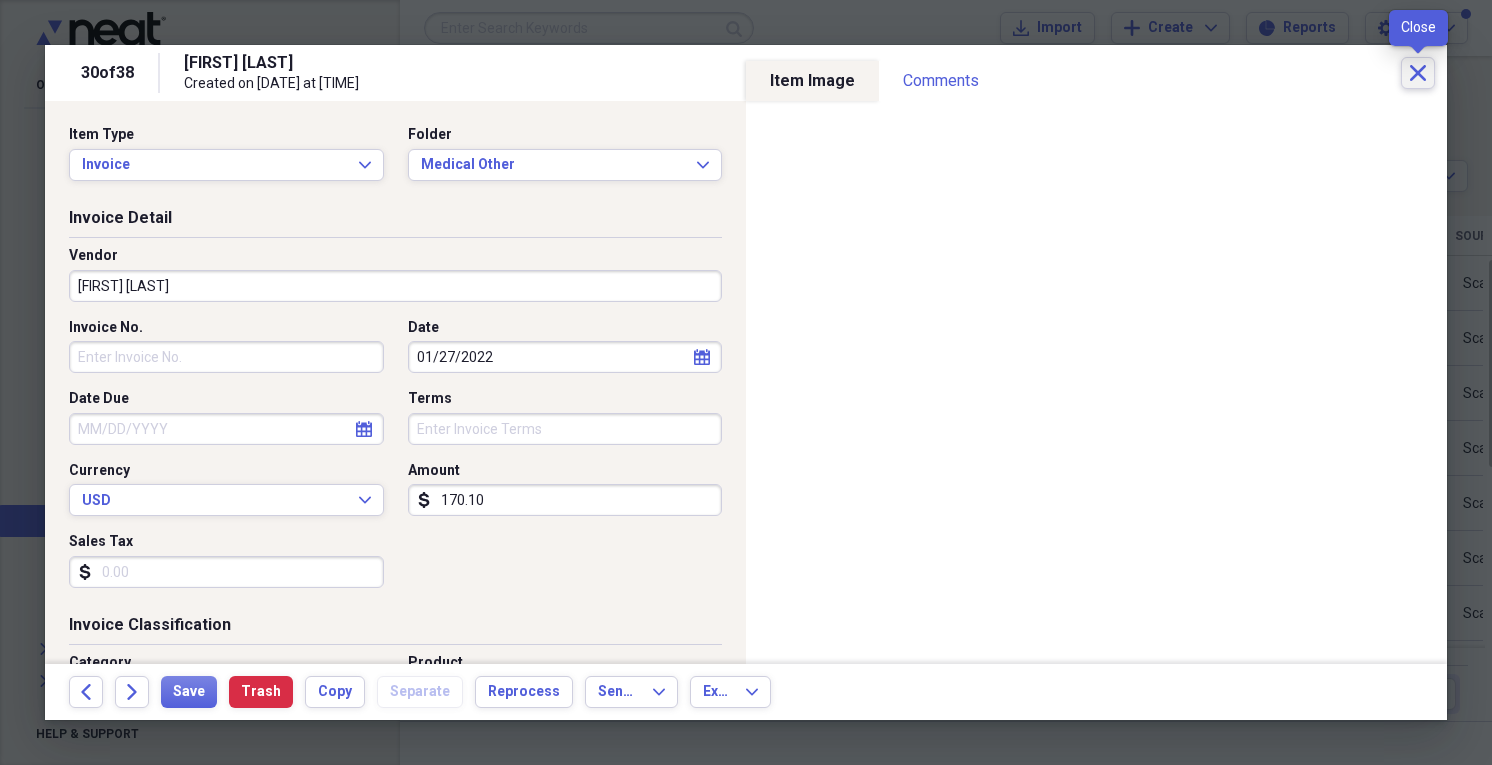 click on "Close" 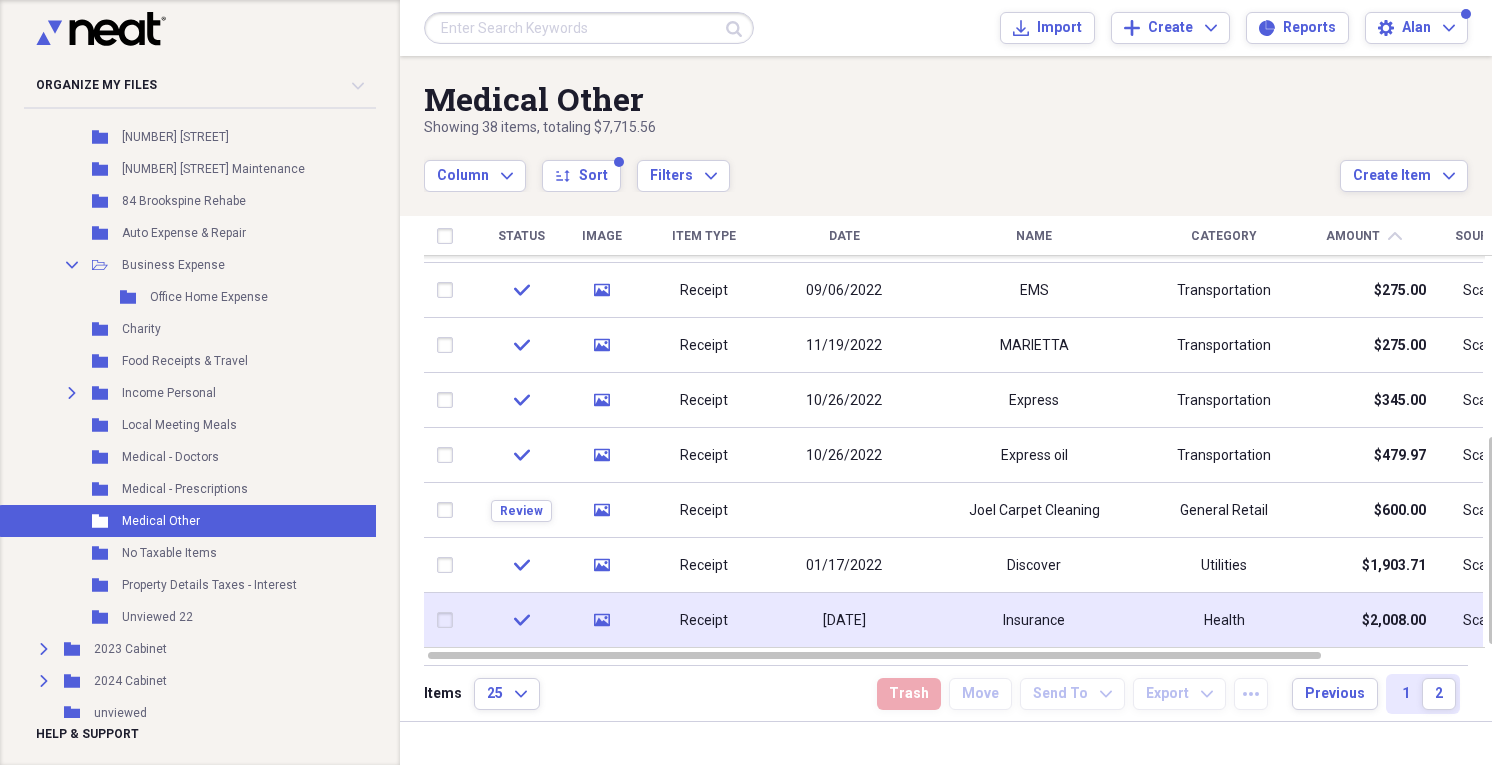 click on "Insurance" at bounding box center [1034, 620] 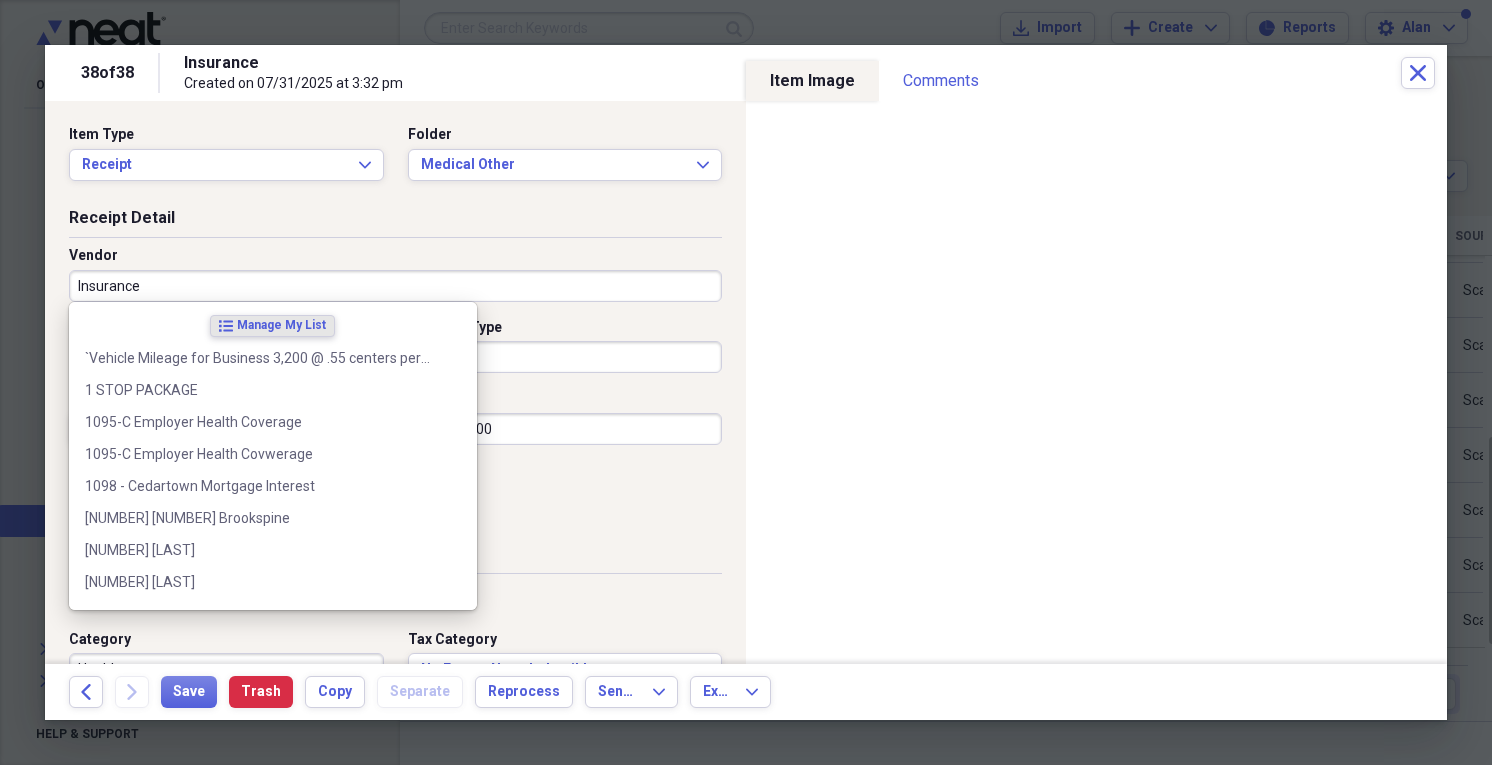 click on "Insurance" at bounding box center (395, 286) 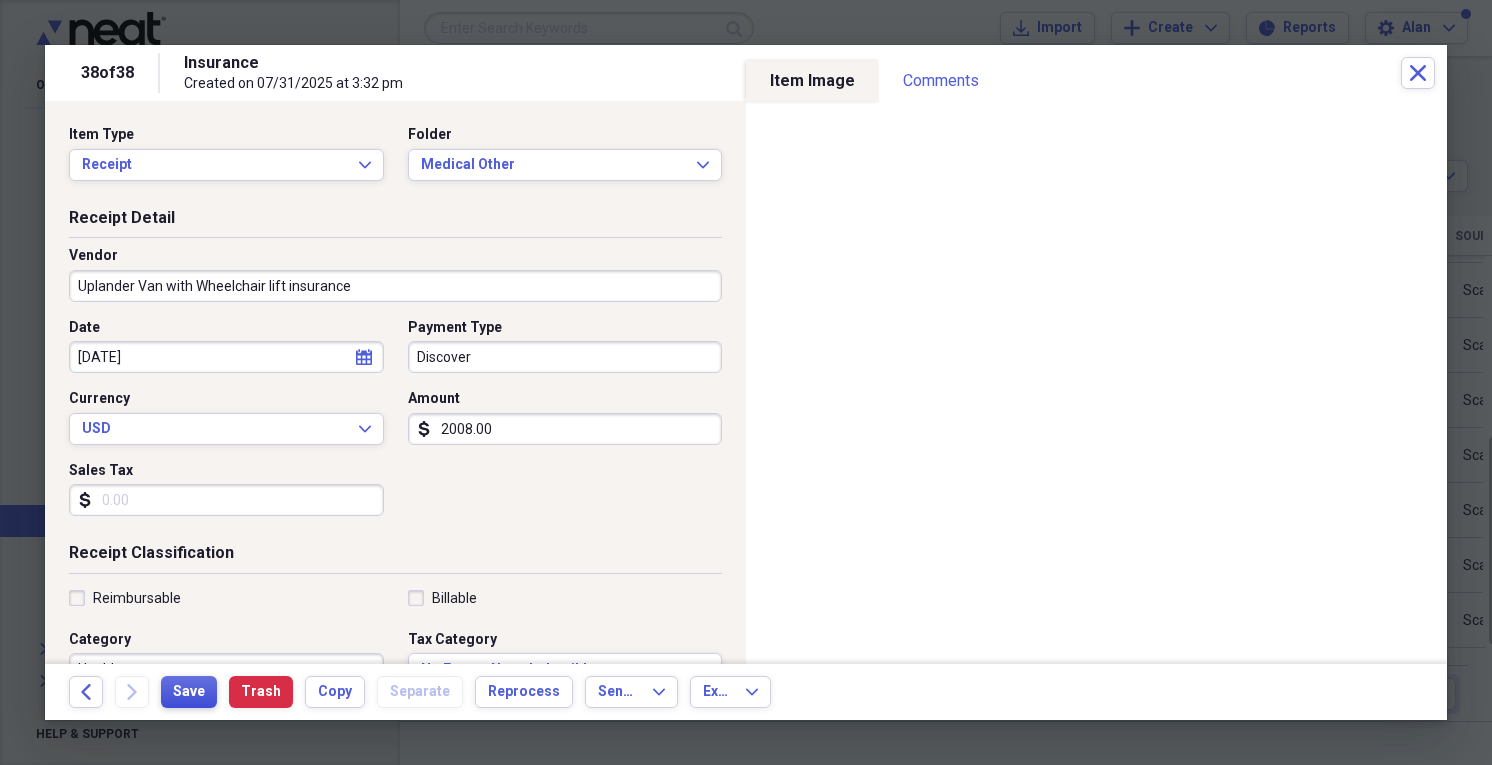 type on "Uplander Van with Wheelchair lift insurance" 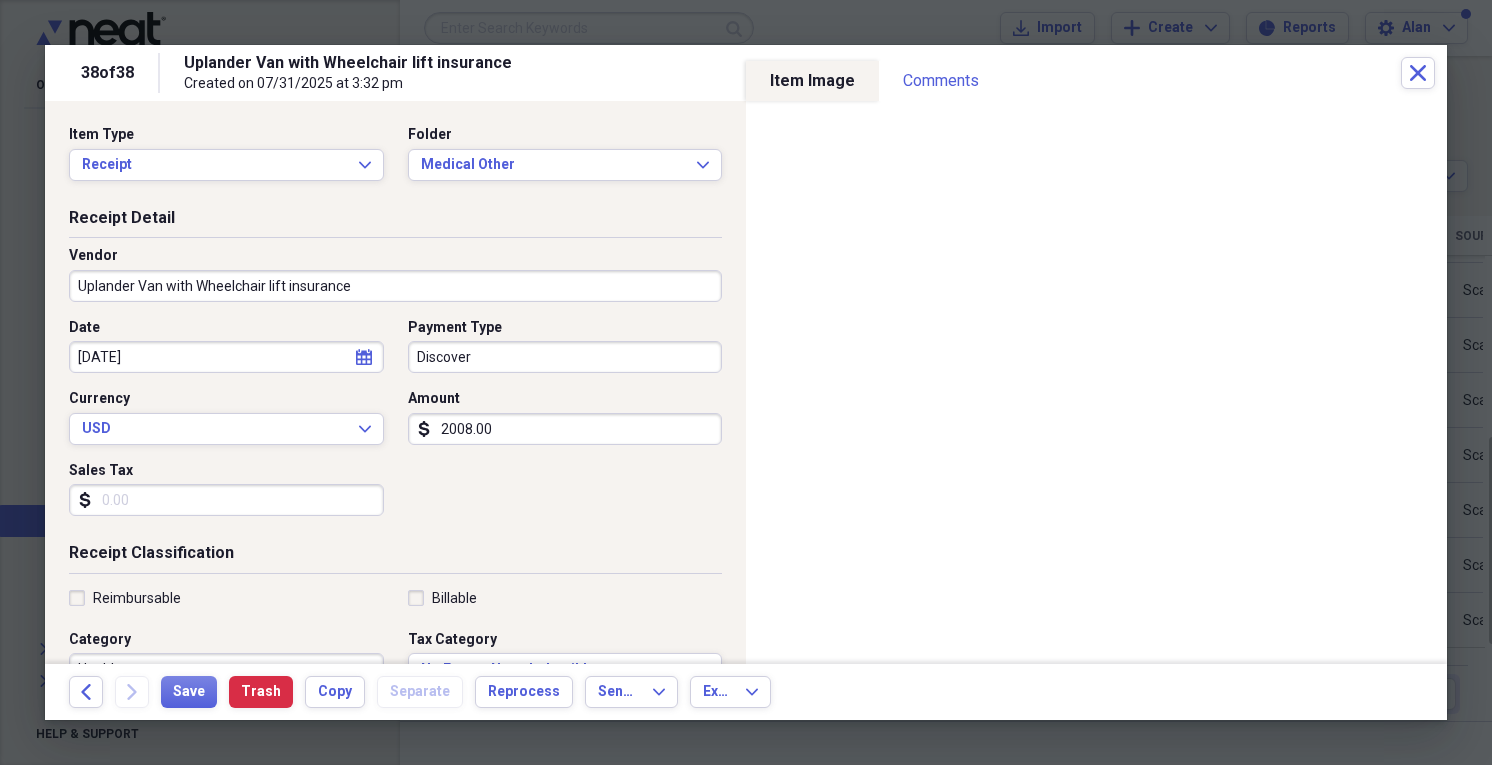 click on "2008.00" at bounding box center (565, 429) 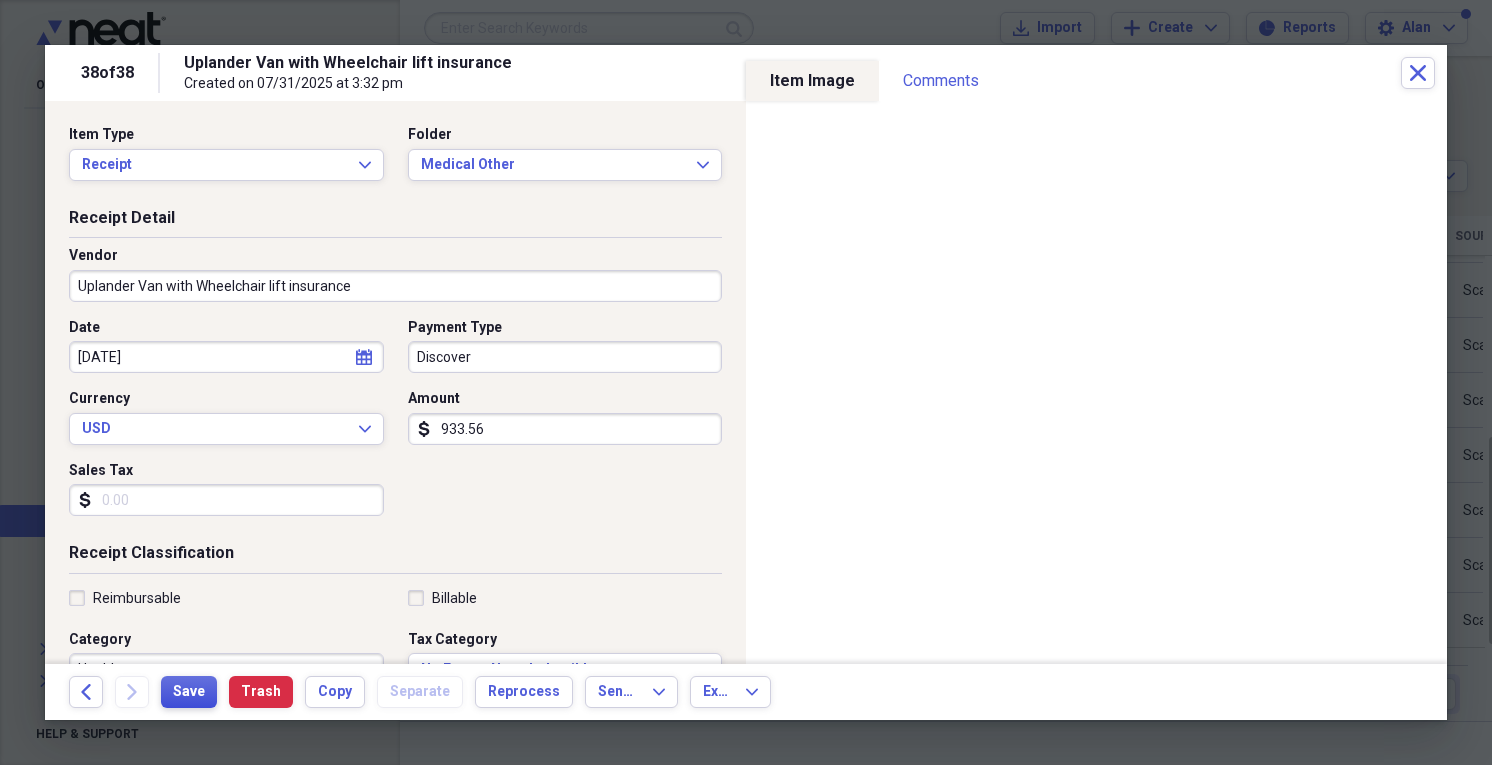 type on "933.56" 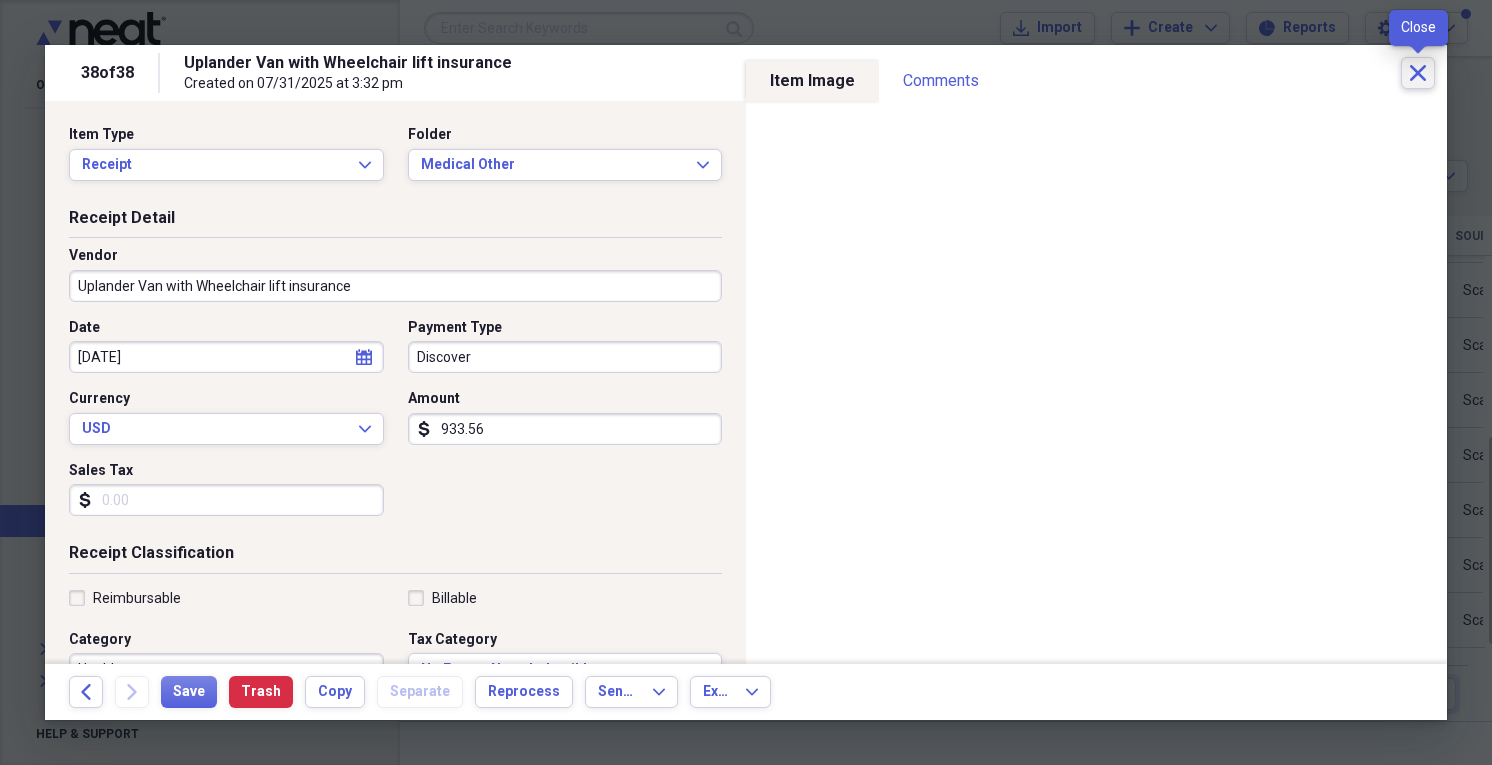 click on "Close" 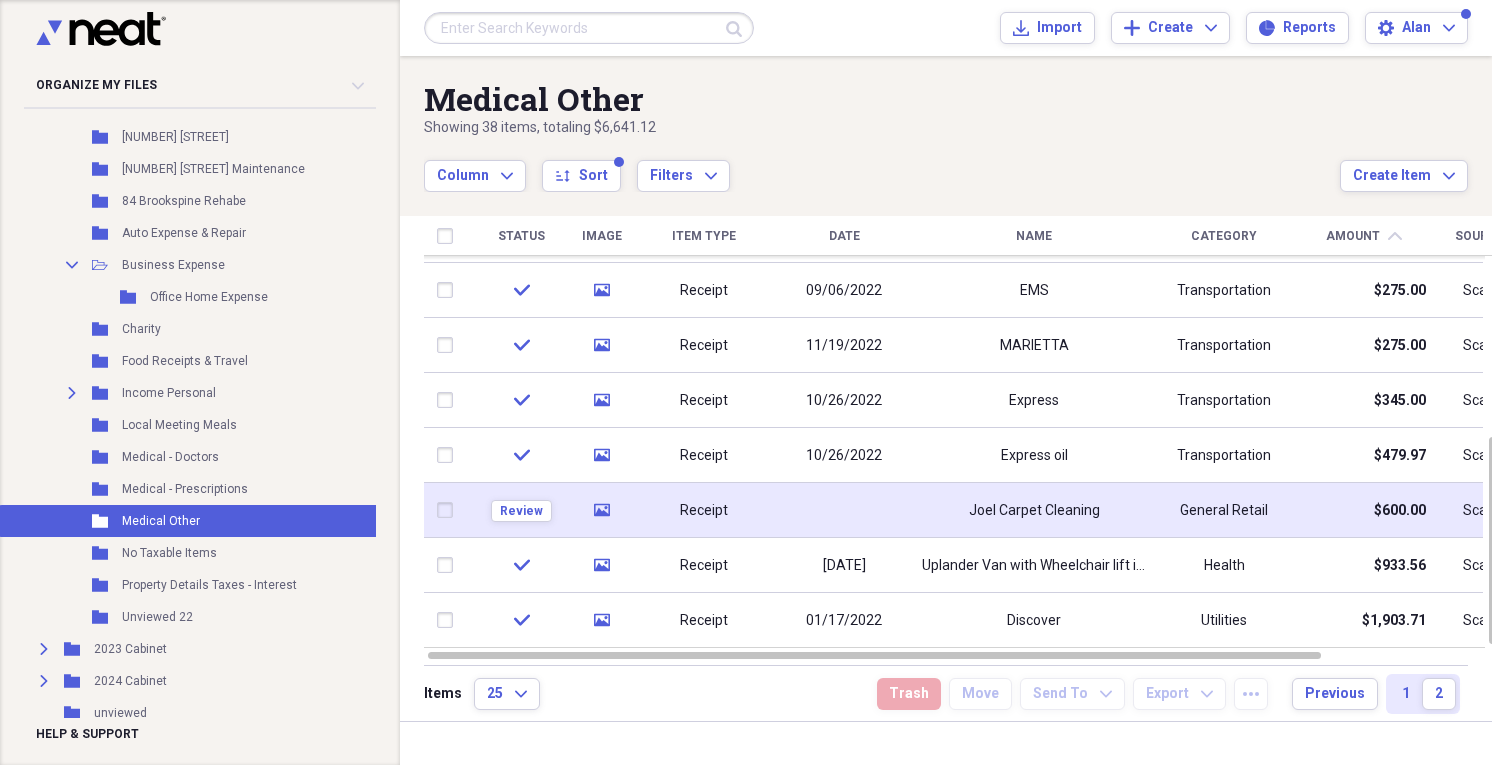 click on "Joel Carpet Cleaning" at bounding box center (1034, 511) 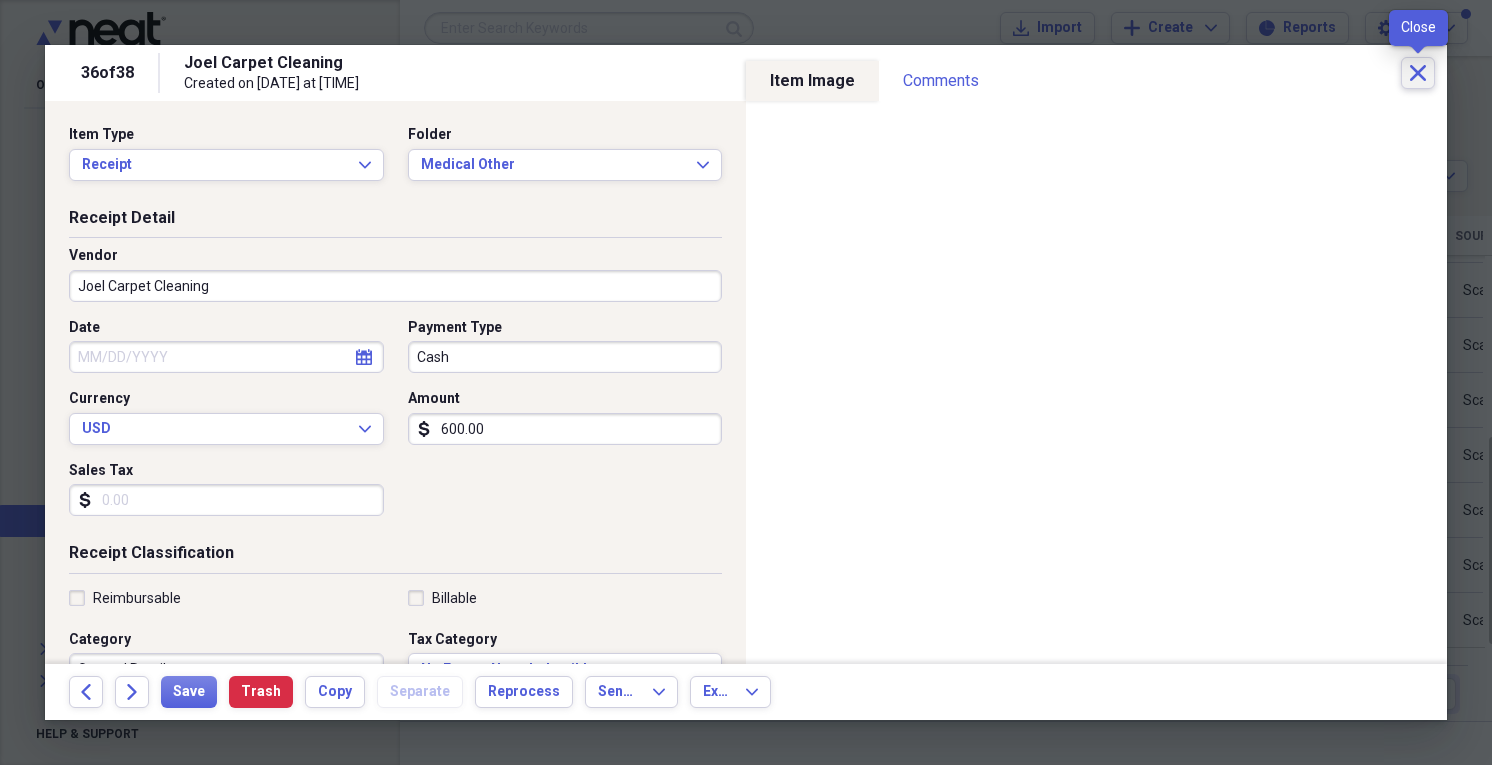 click on "Close" at bounding box center [1418, 73] 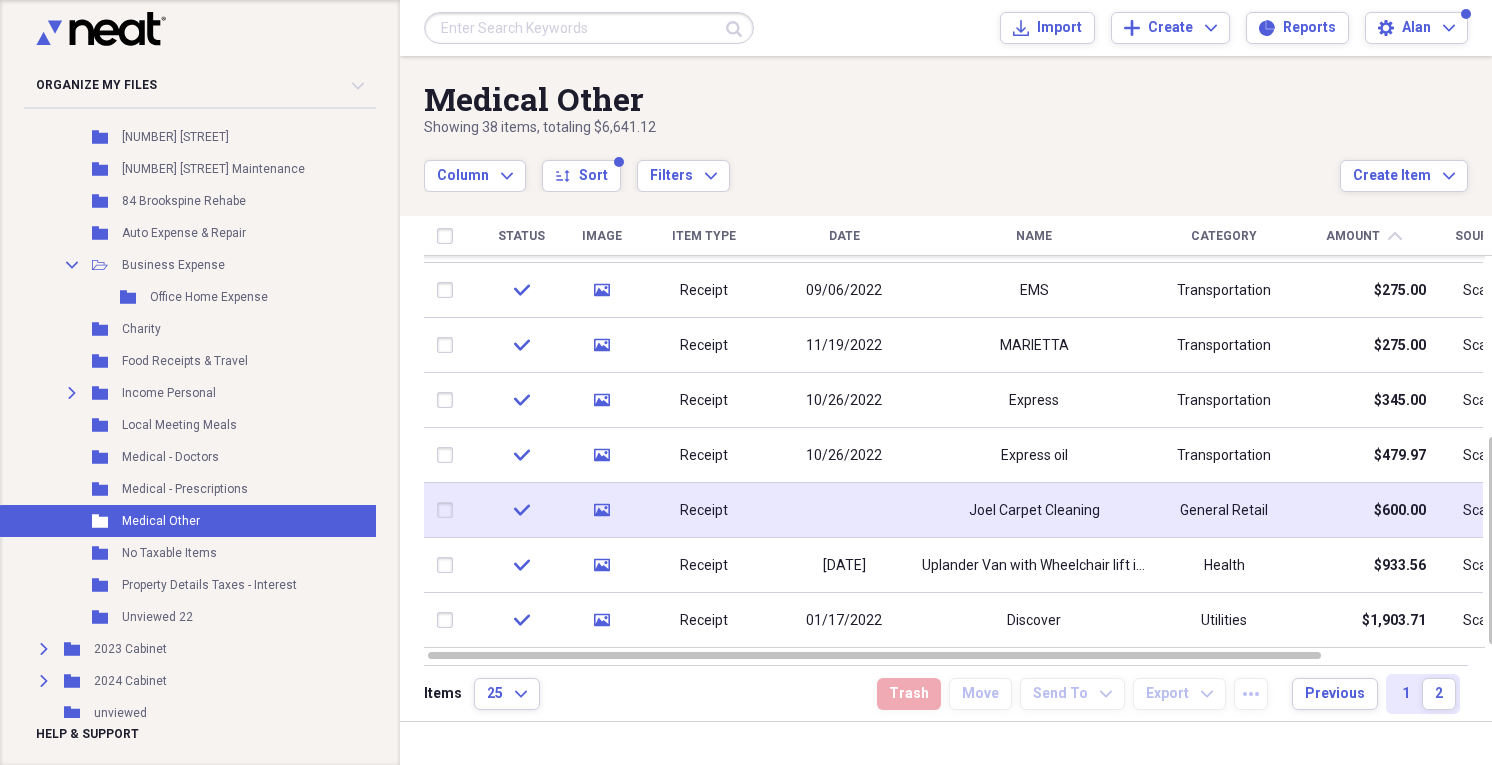 click on "Joel Carpet Cleaning" at bounding box center (1034, 510) 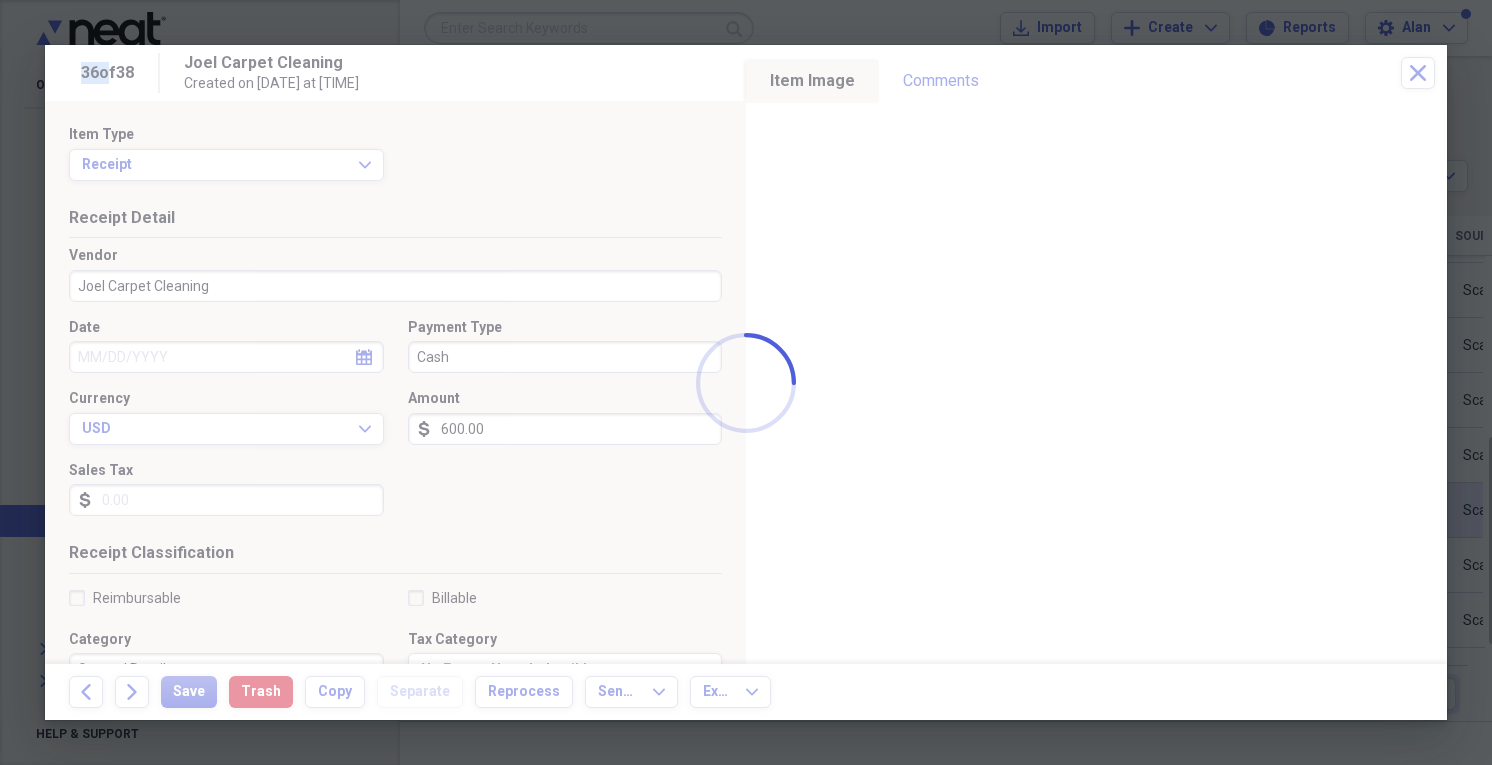 click at bounding box center [746, 382] 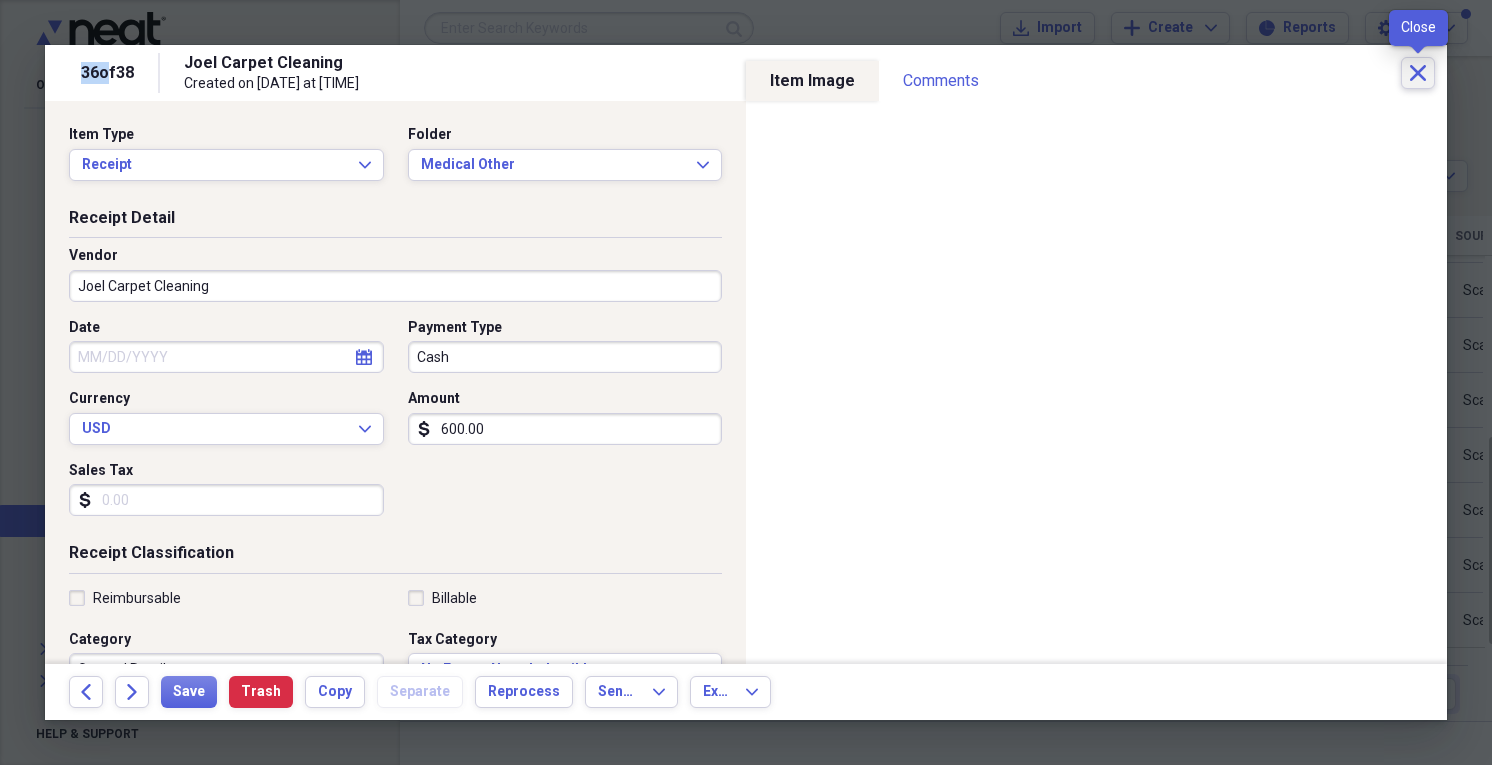 click 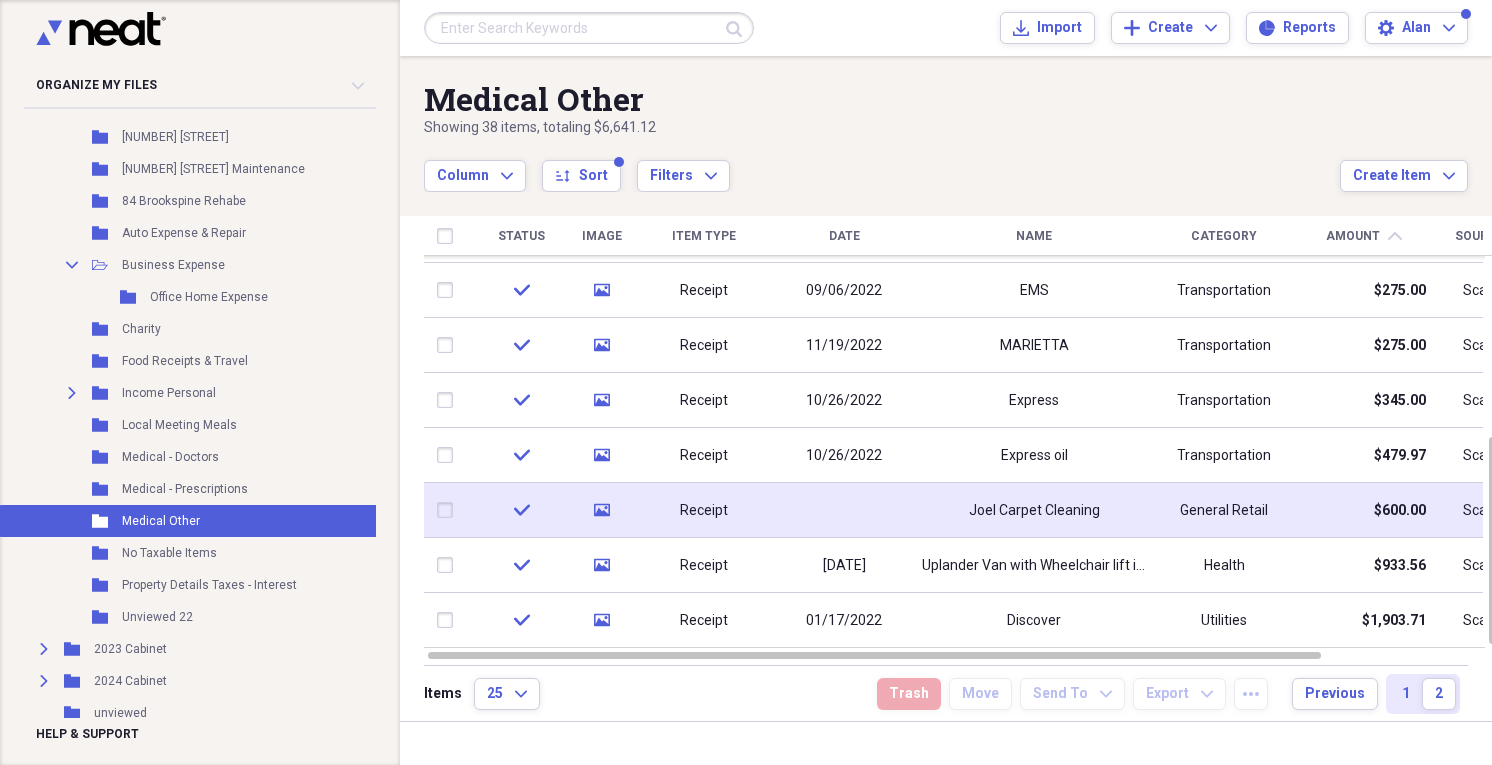 click at bounding box center [449, 510] 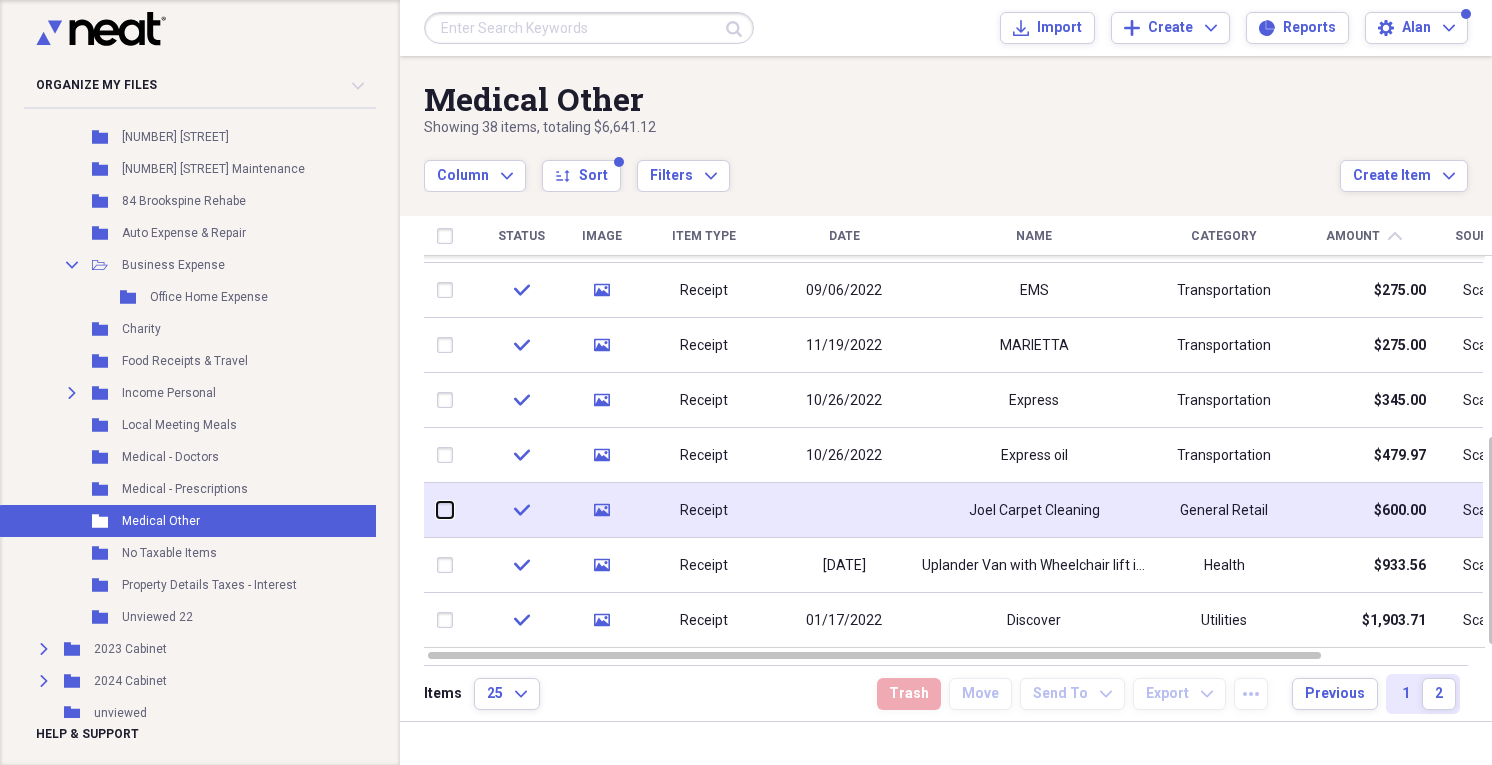 click at bounding box center (437, 510) 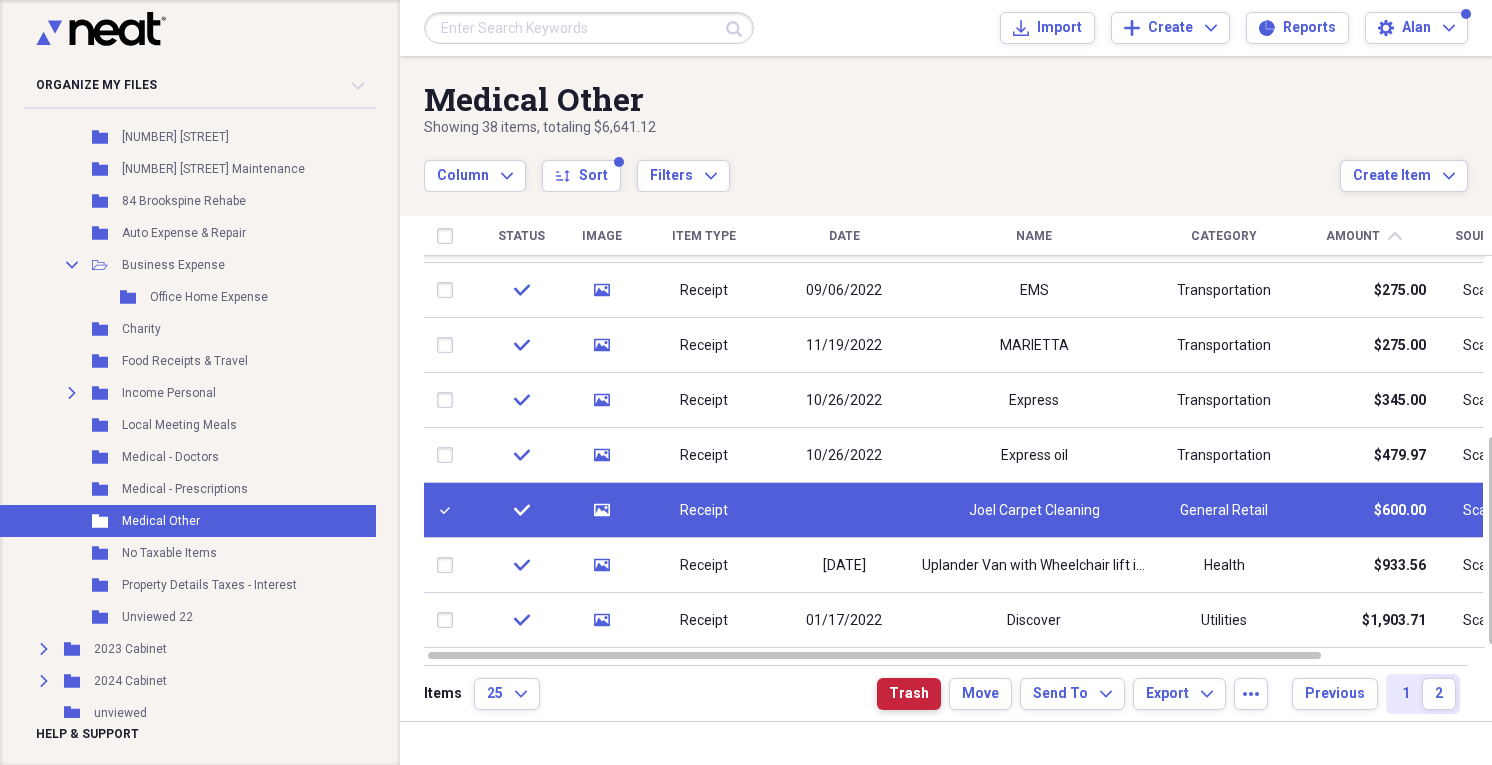 click on "Trash" at bounding box center [909, 694] 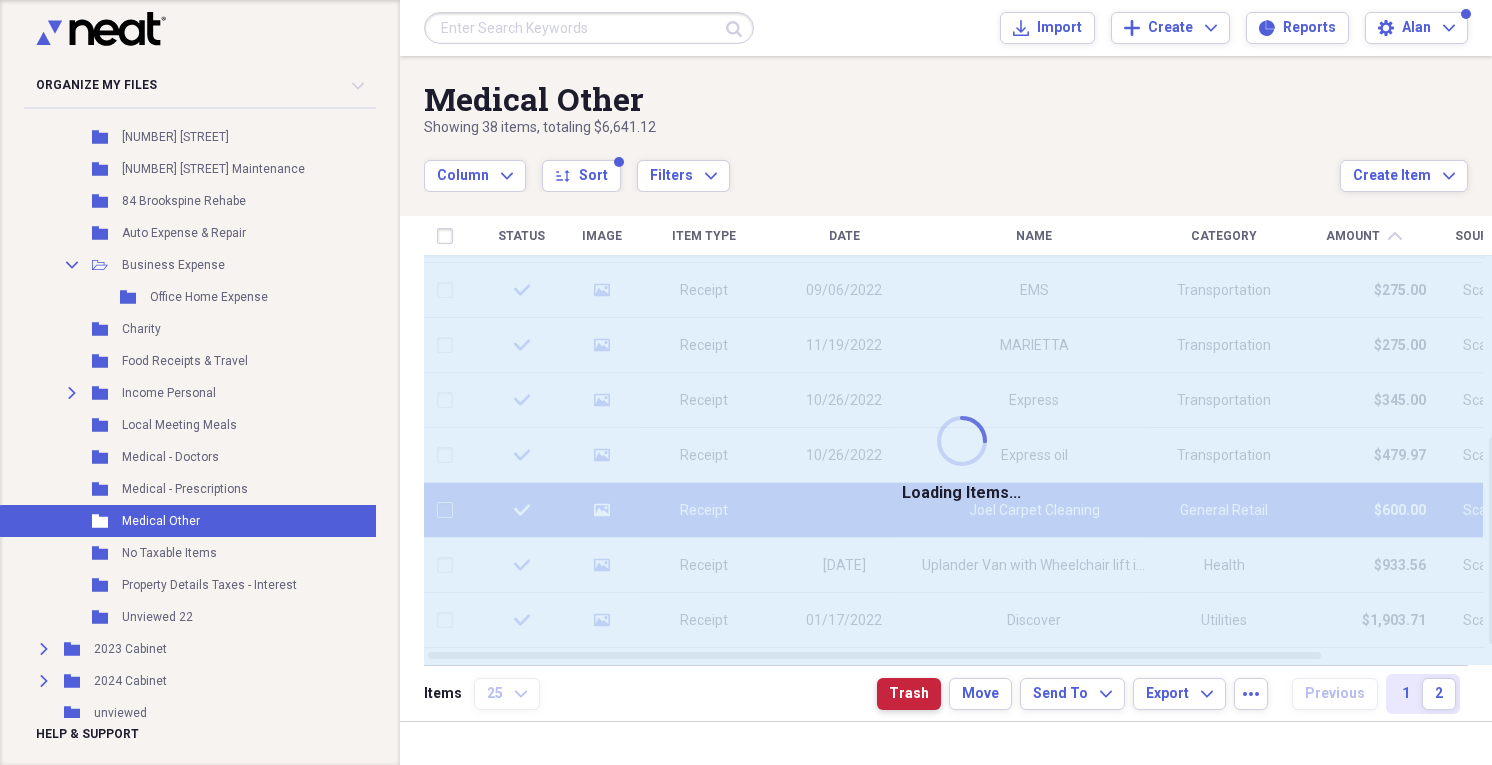 checkbox on "false" 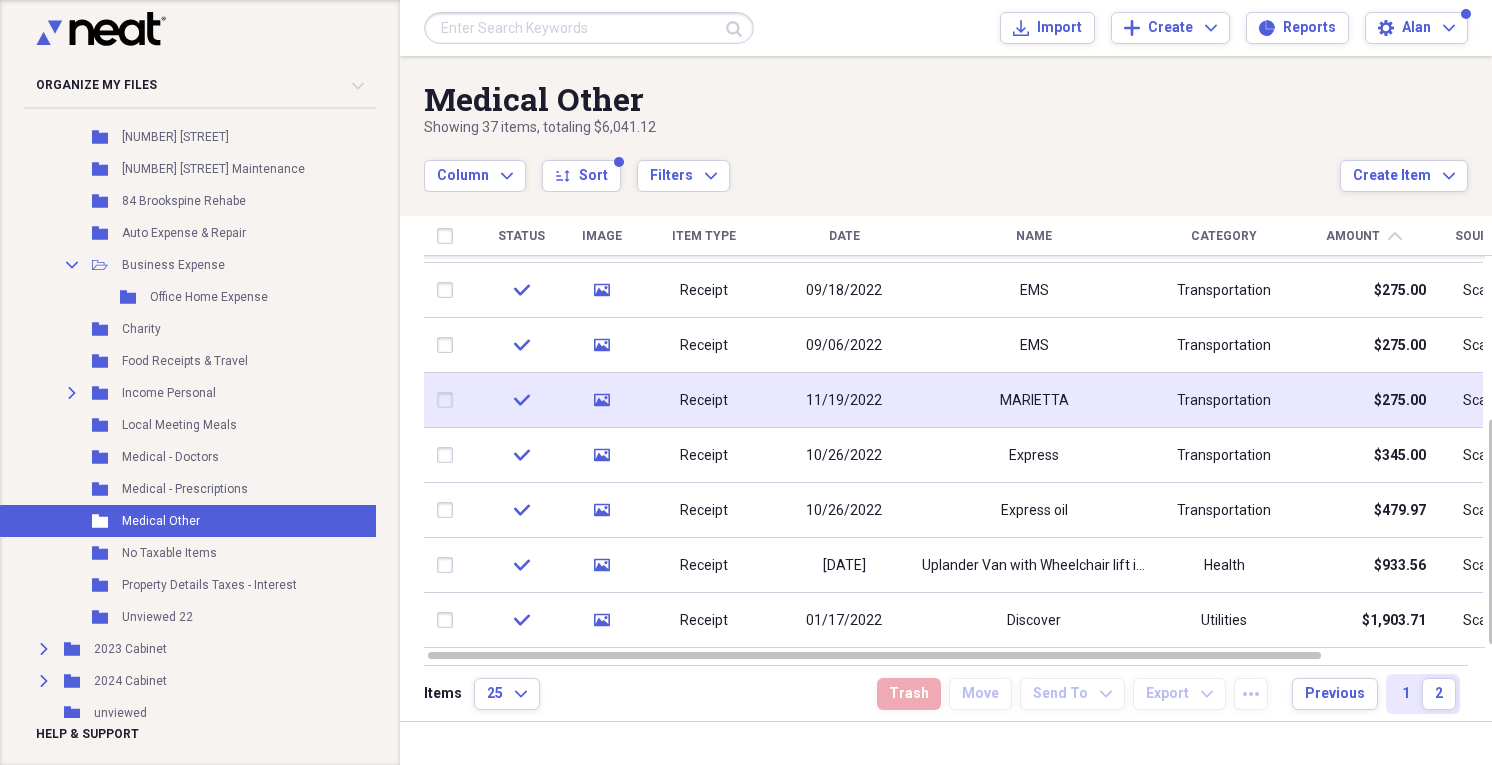 click on "MARIETTA" at bounding box center [1034, 400] 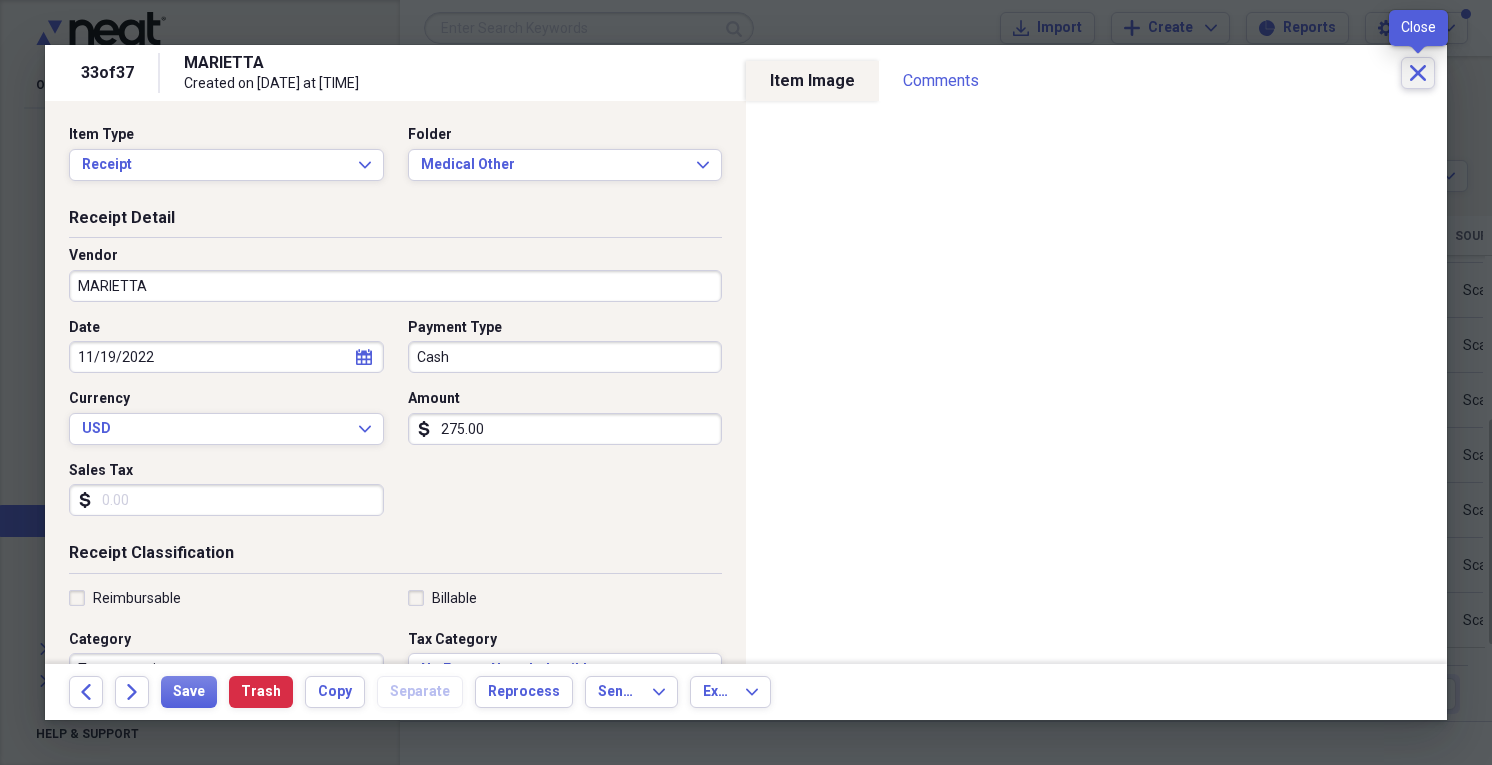click on "Close" 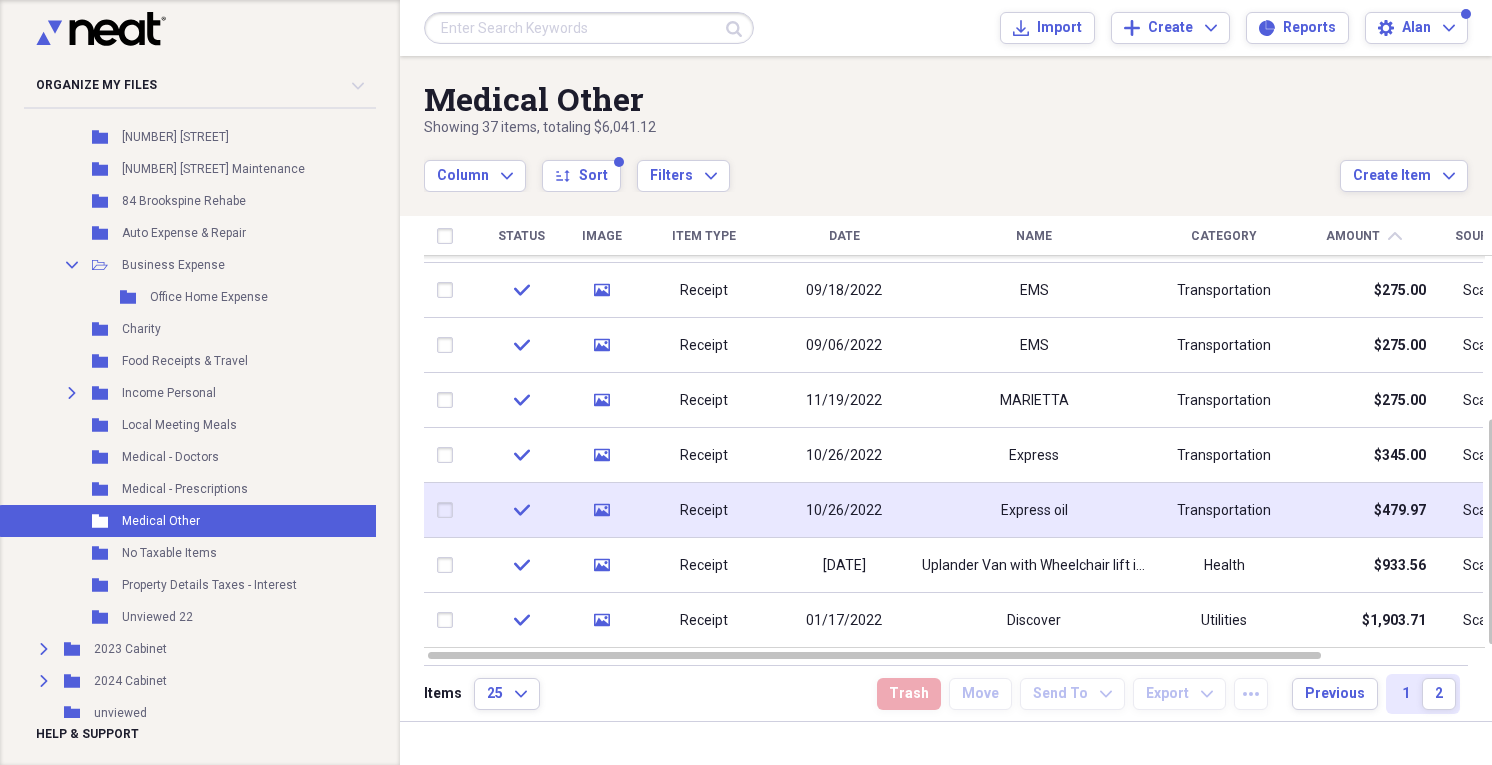 click on "Express oil" at bounding box center [1034, 511] 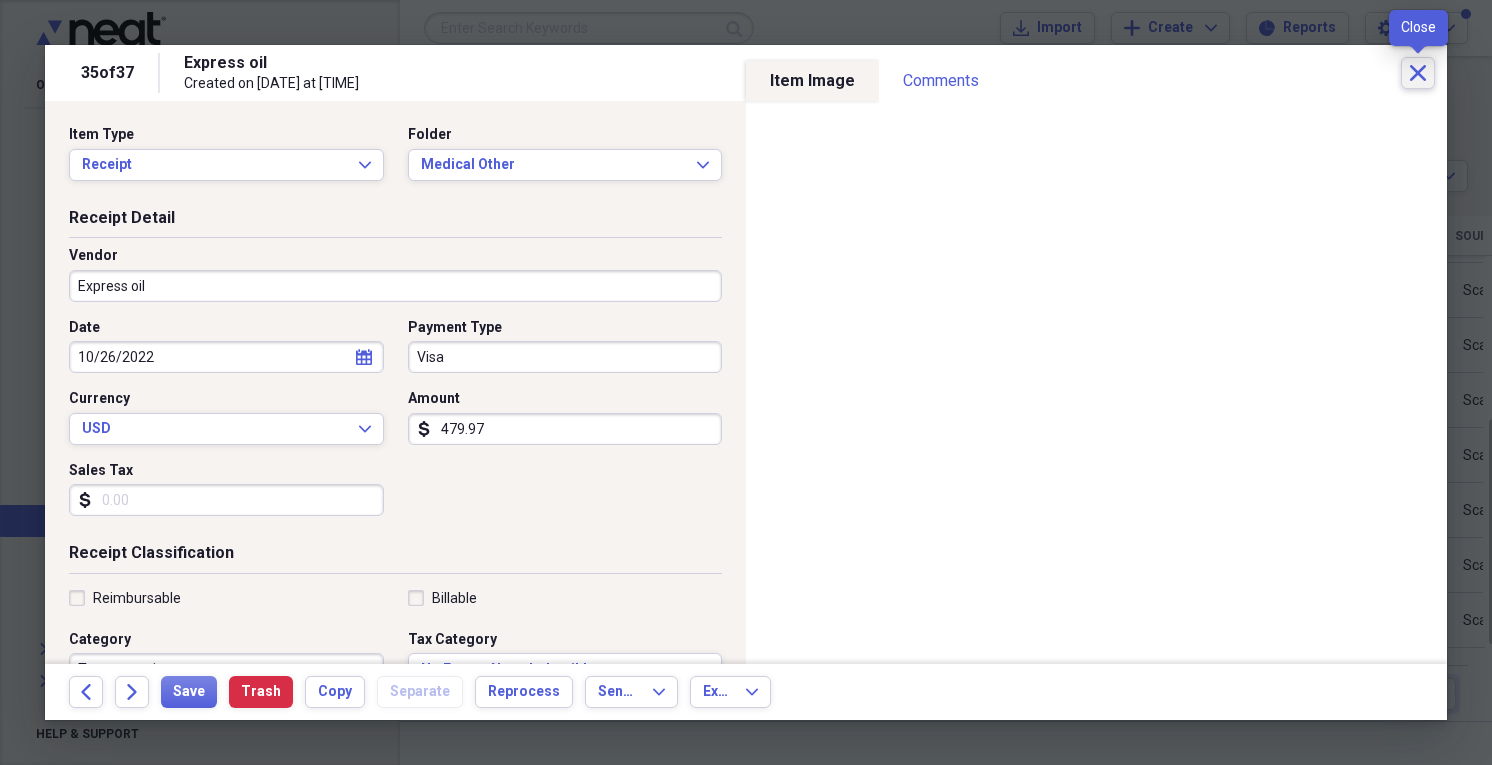 click on "Close" 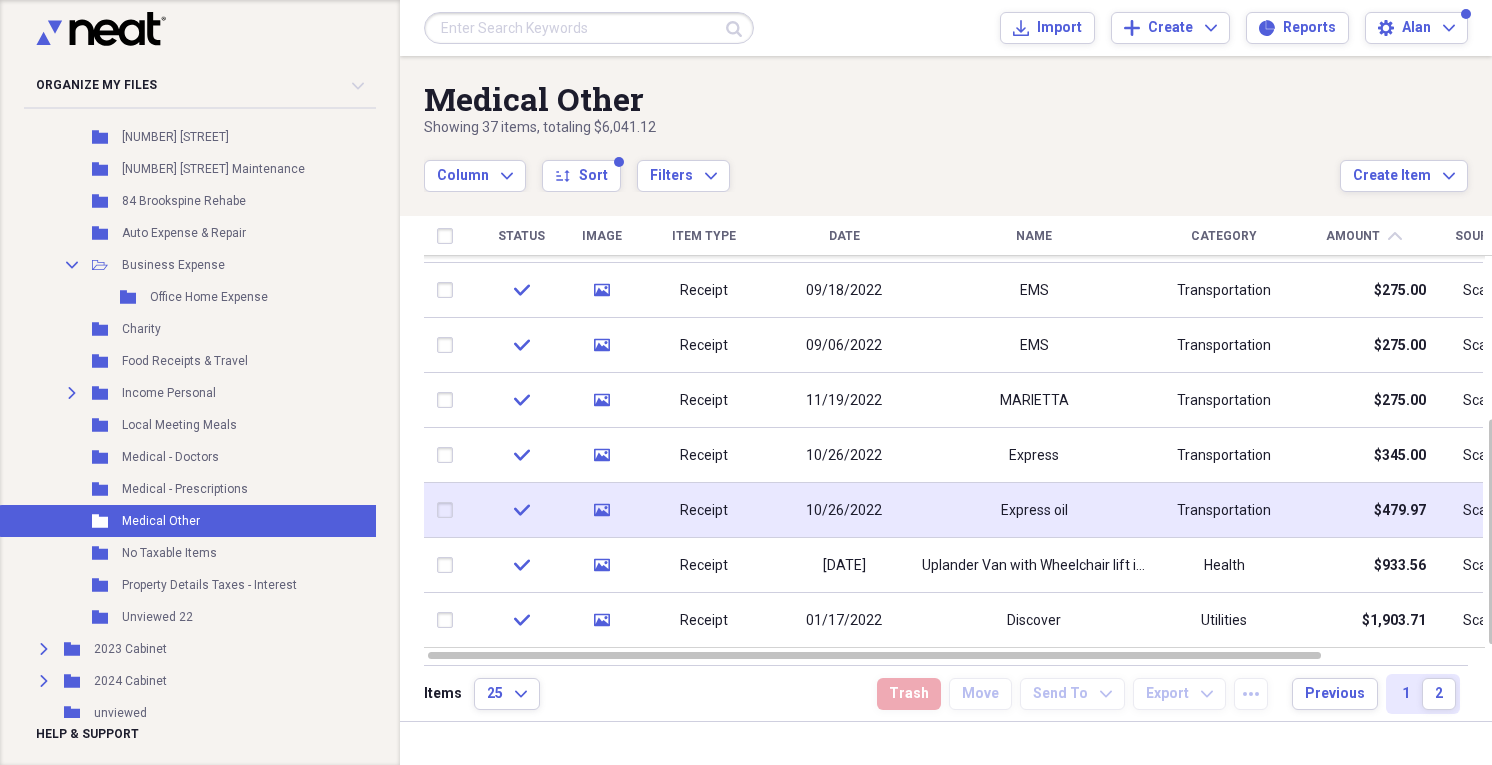 click on "Express oil" at bounding box center [1034, 510] 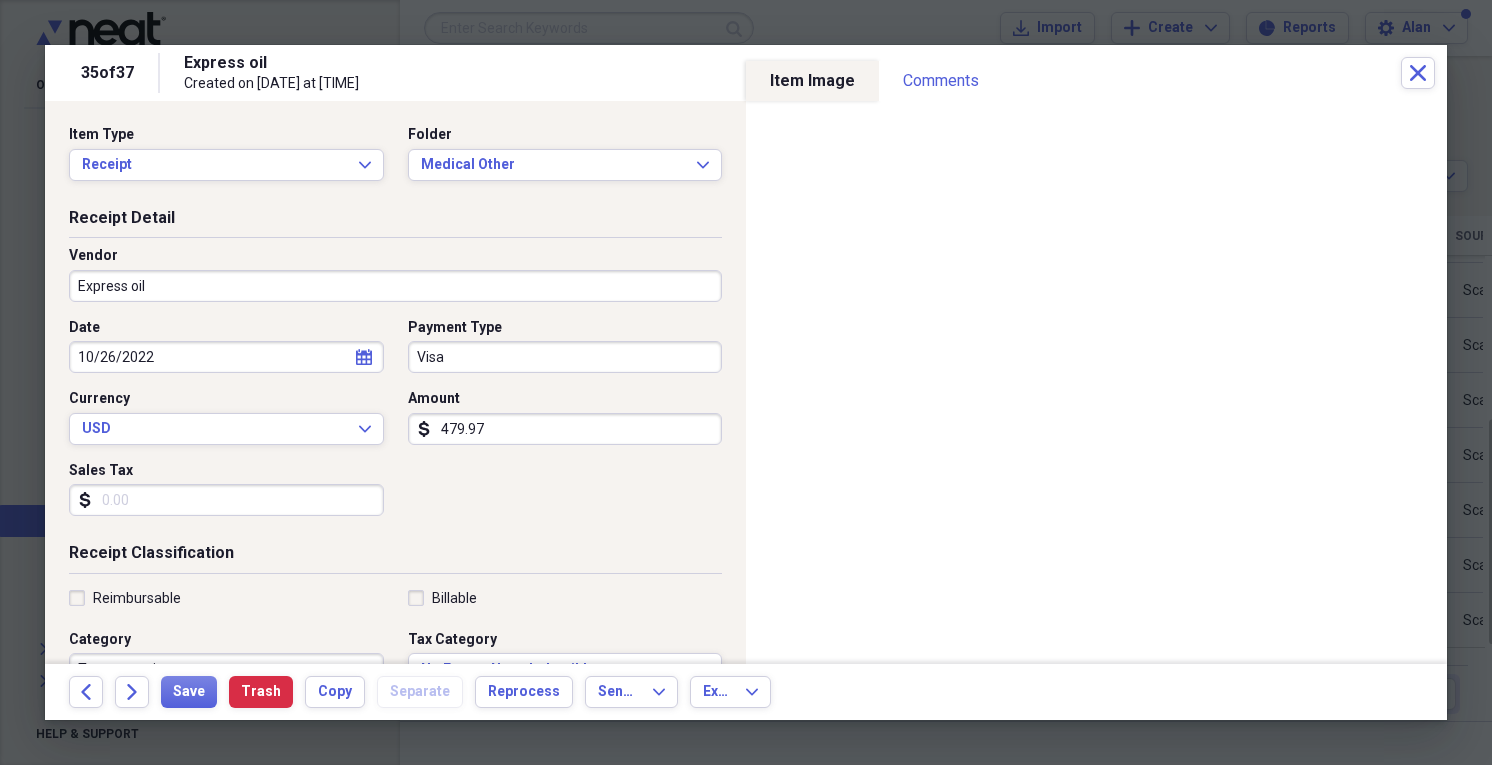 click on "Express oil" at bounding box center (395, 286) 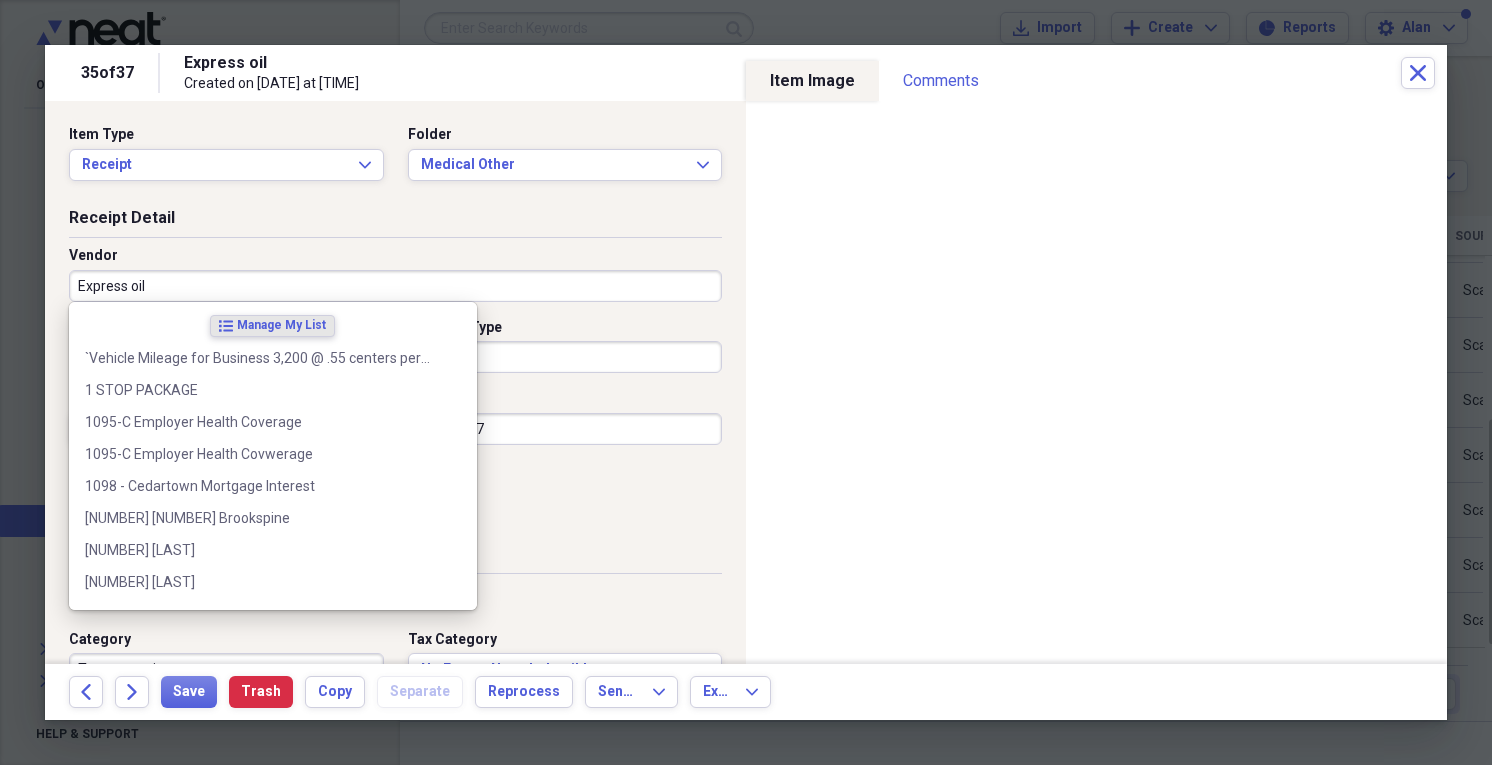 click on "Express oil" at bounding box center [395, 286] 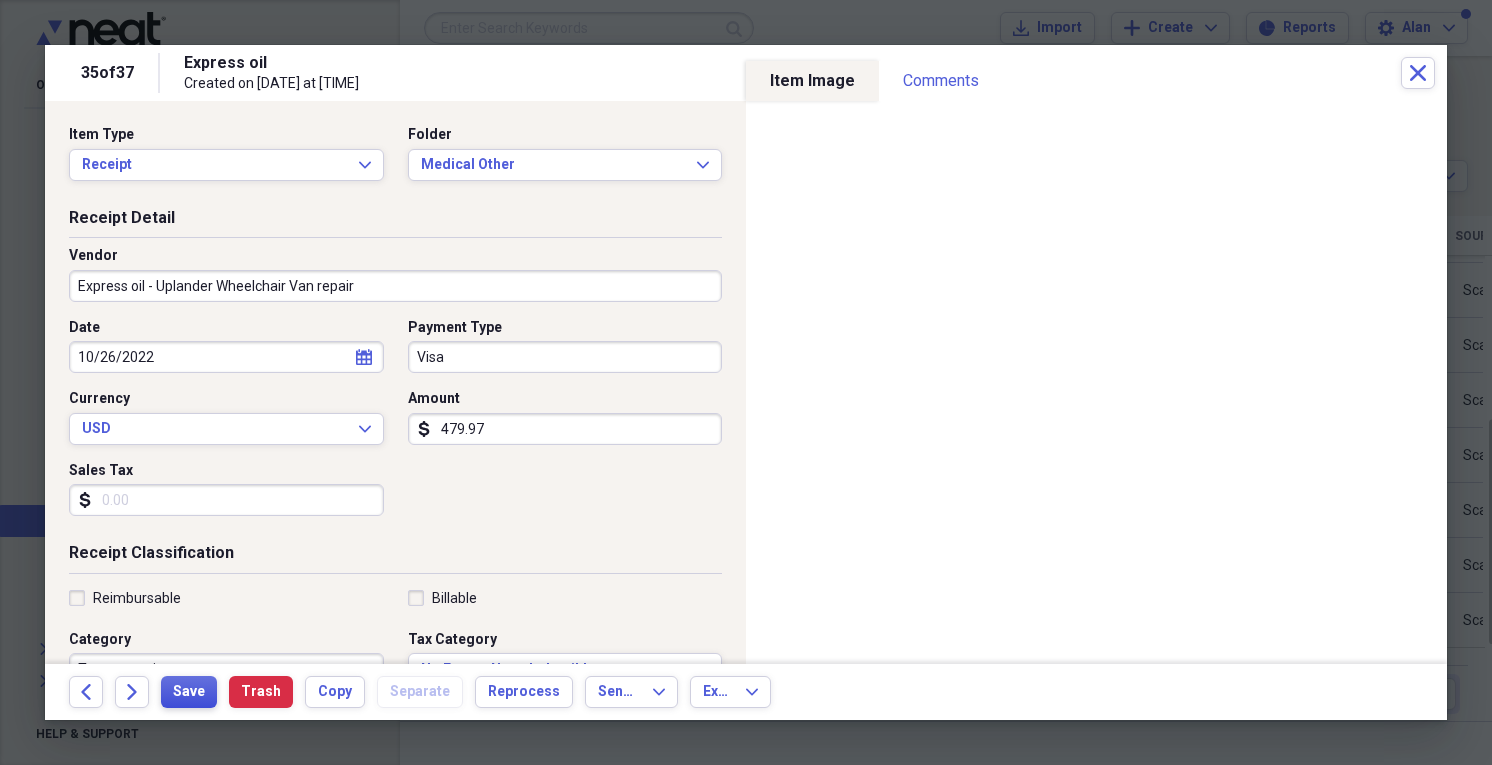 type on "Express oil - Uplander Wheelchair Van repair" 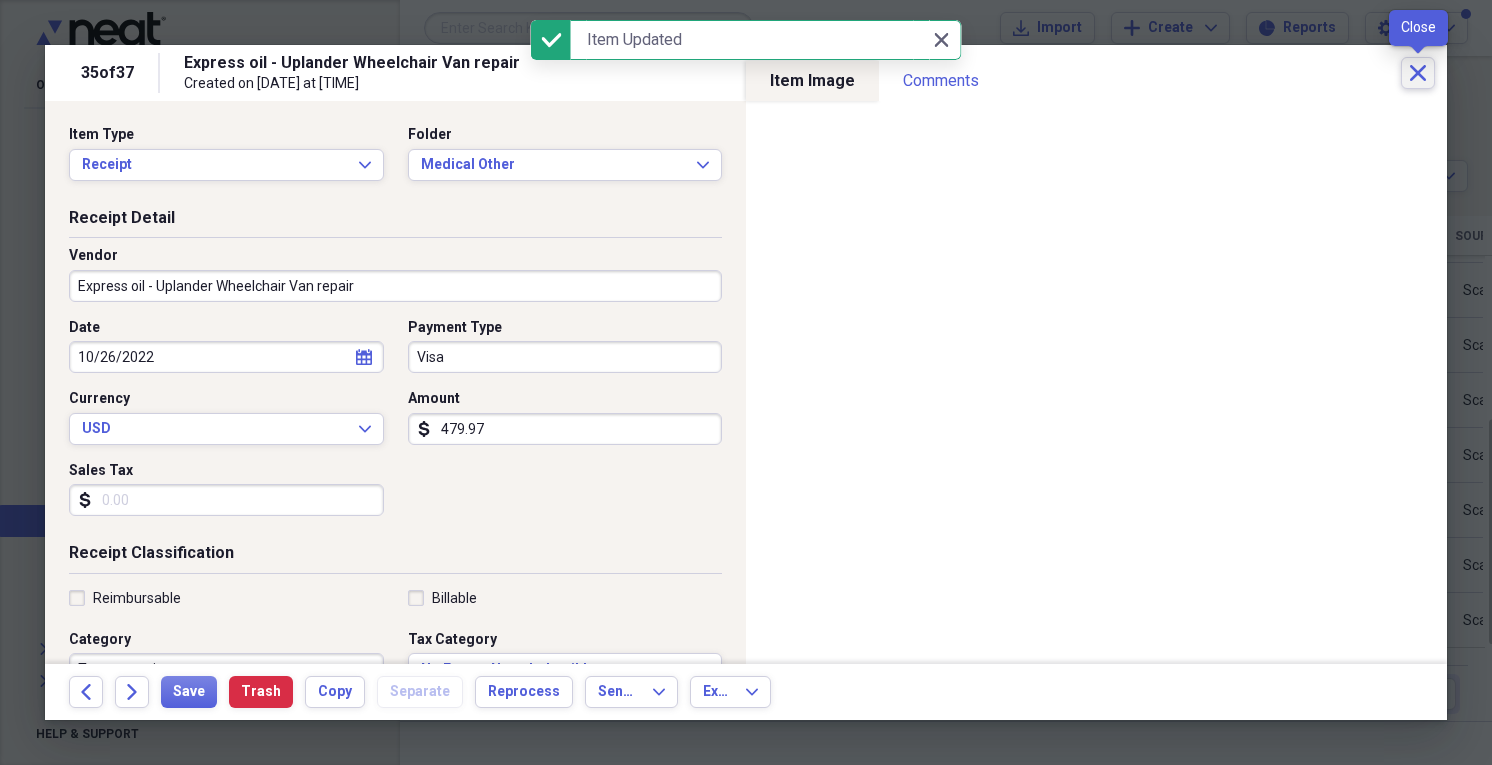 click 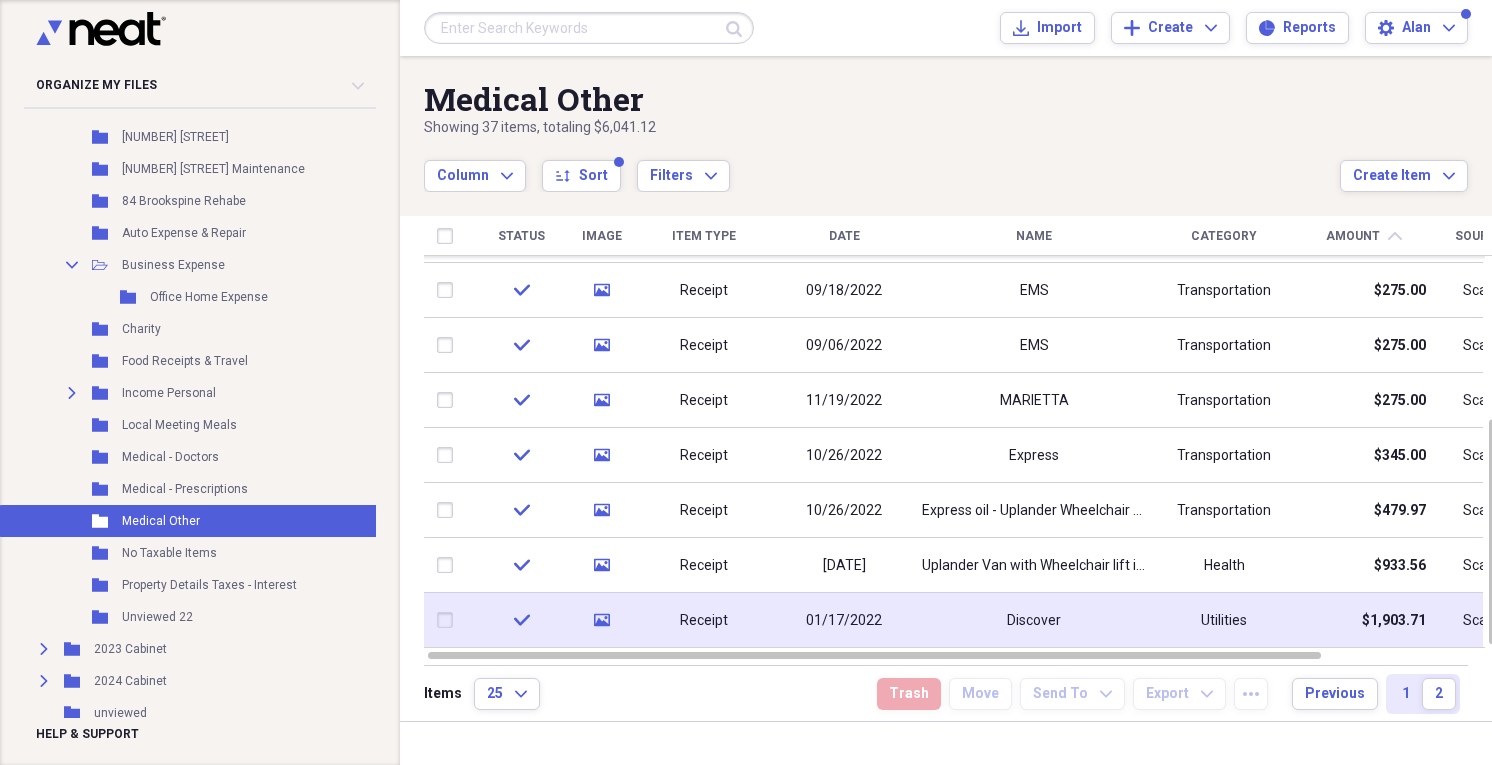 click on "Discover" at bounding box center [1034, 620] 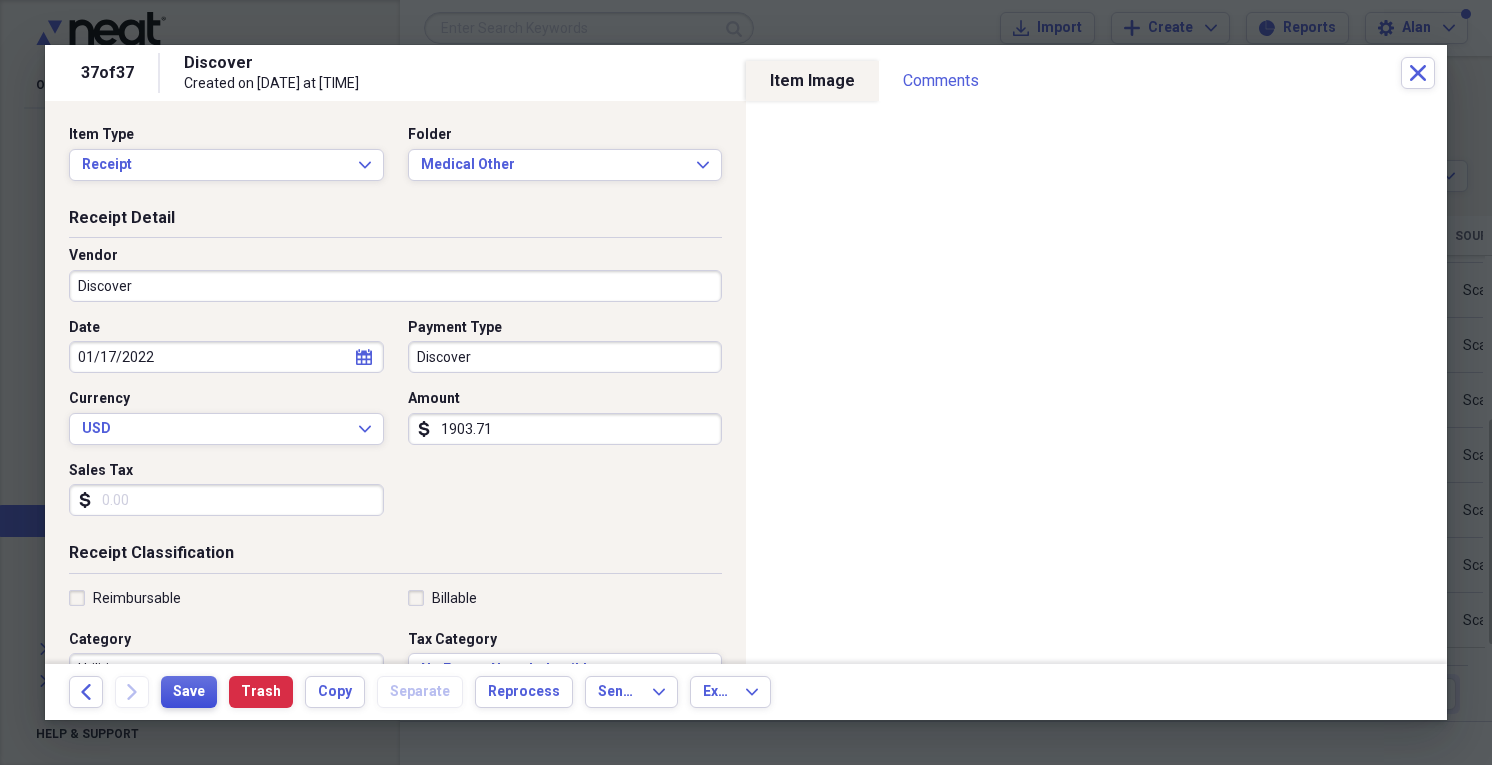 click on "Save" at bounding box center [189, 692] 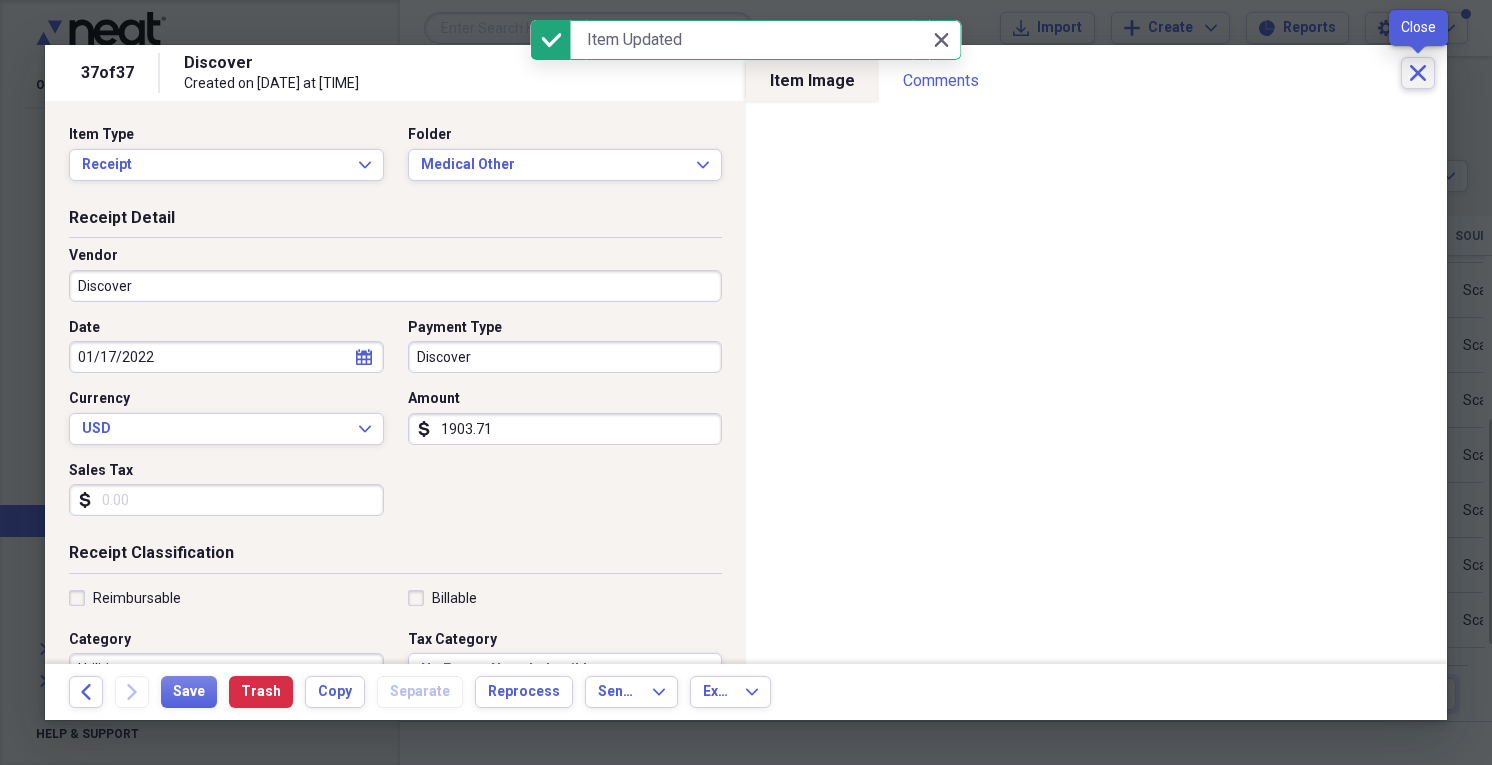 click 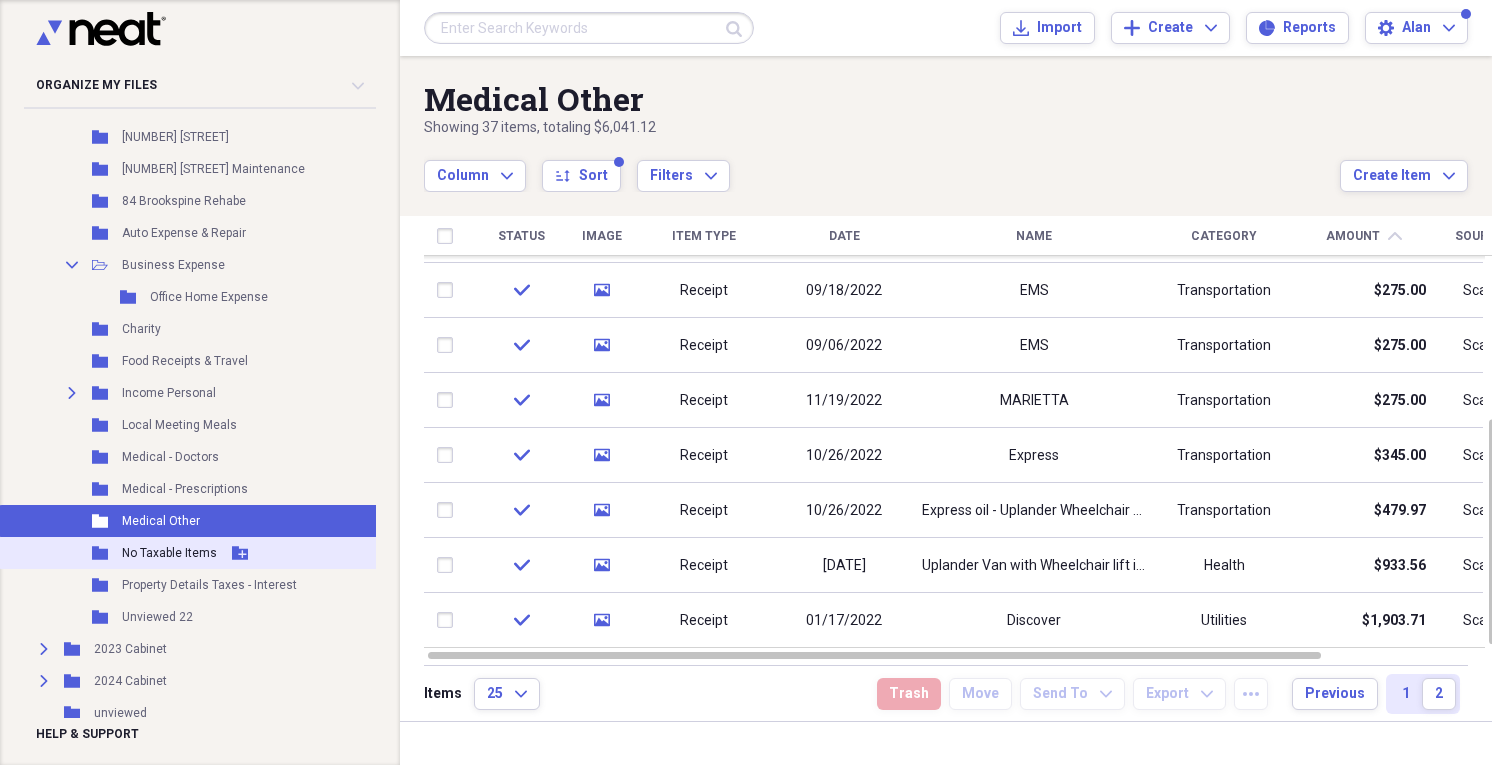 click on "No Taxable Items" at bounding box center [169, 553] 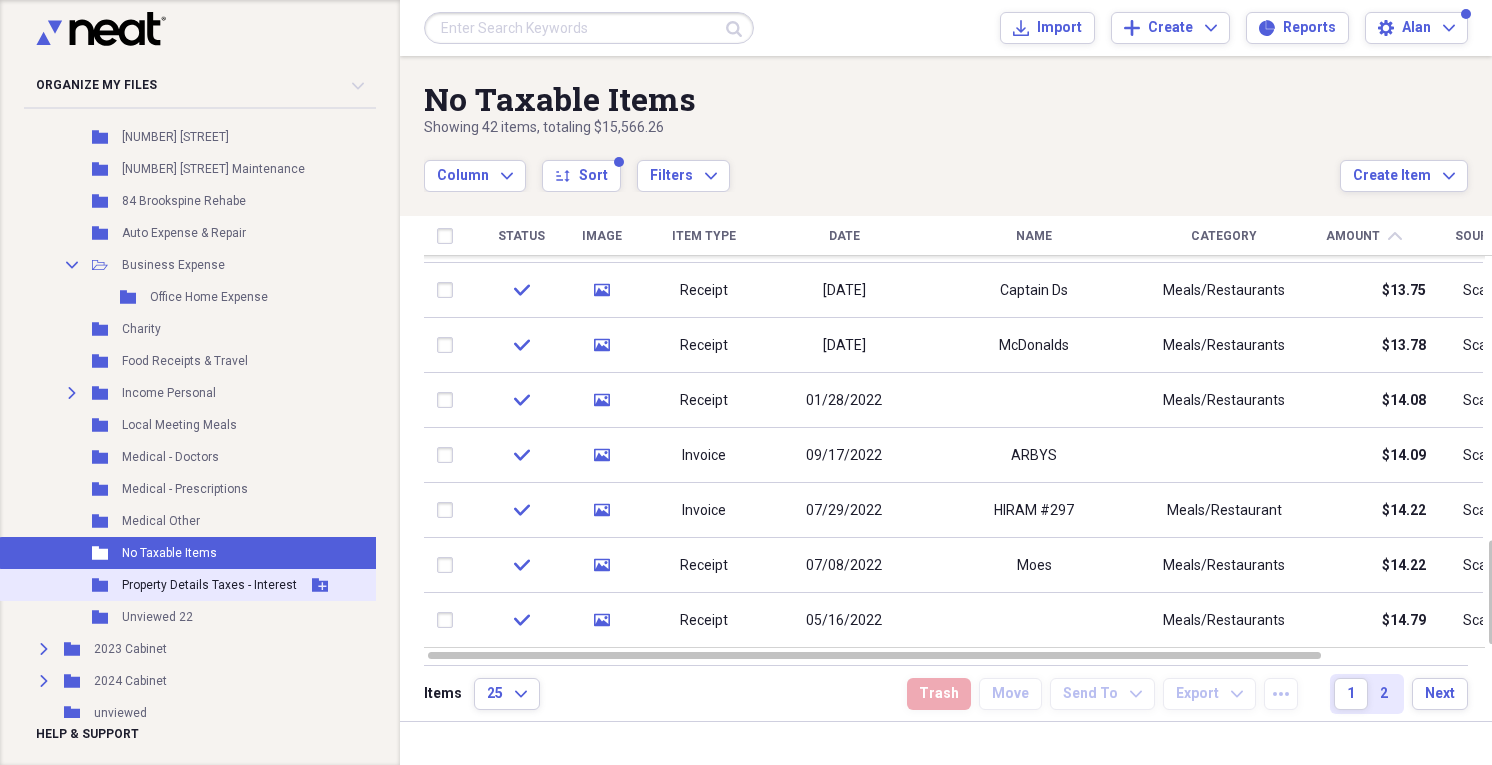 click on "Folder Property Details Taxes - Interest Add Folder" at bounding box center (190, 585) 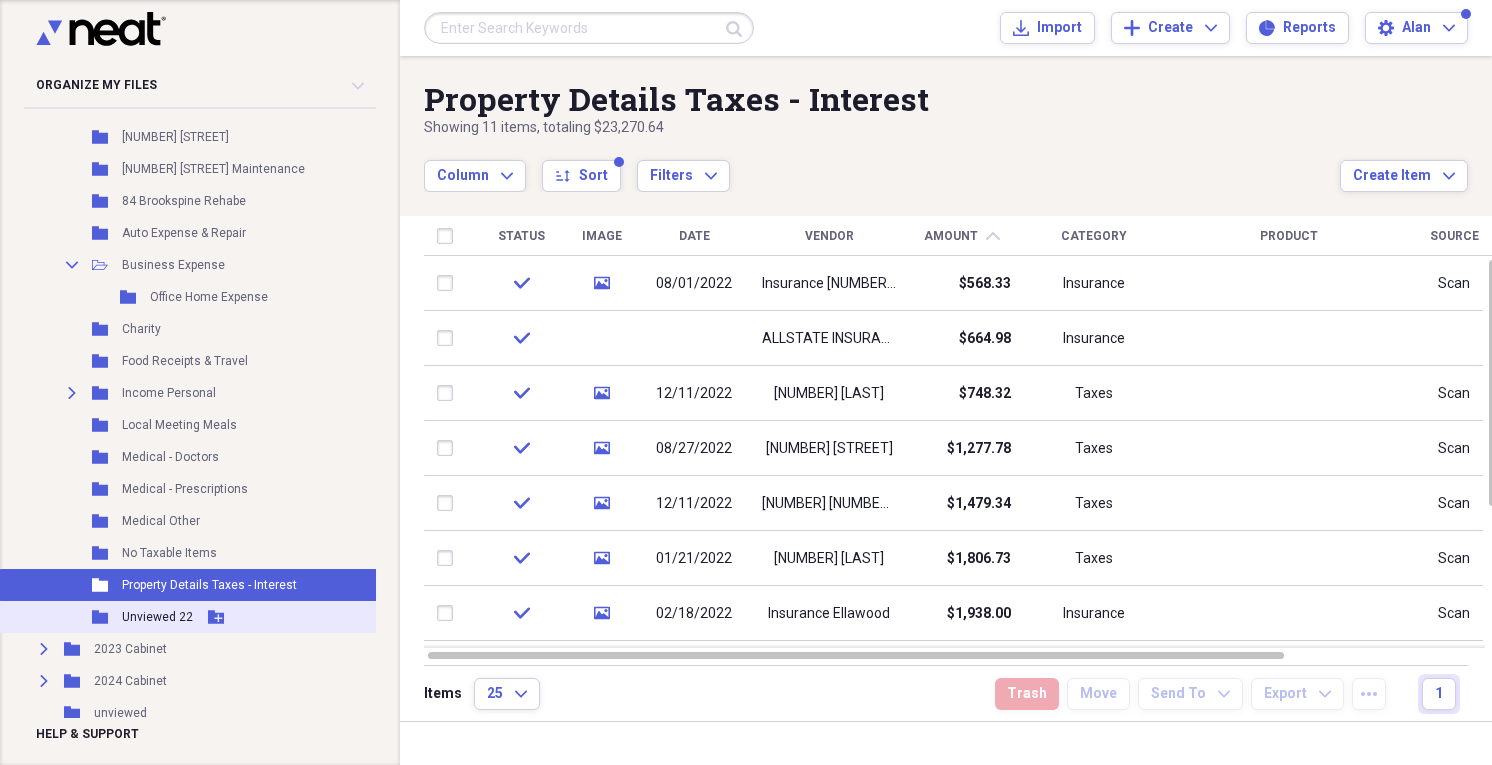 click on "Unviewed 22" at bounding box center (157, 617) 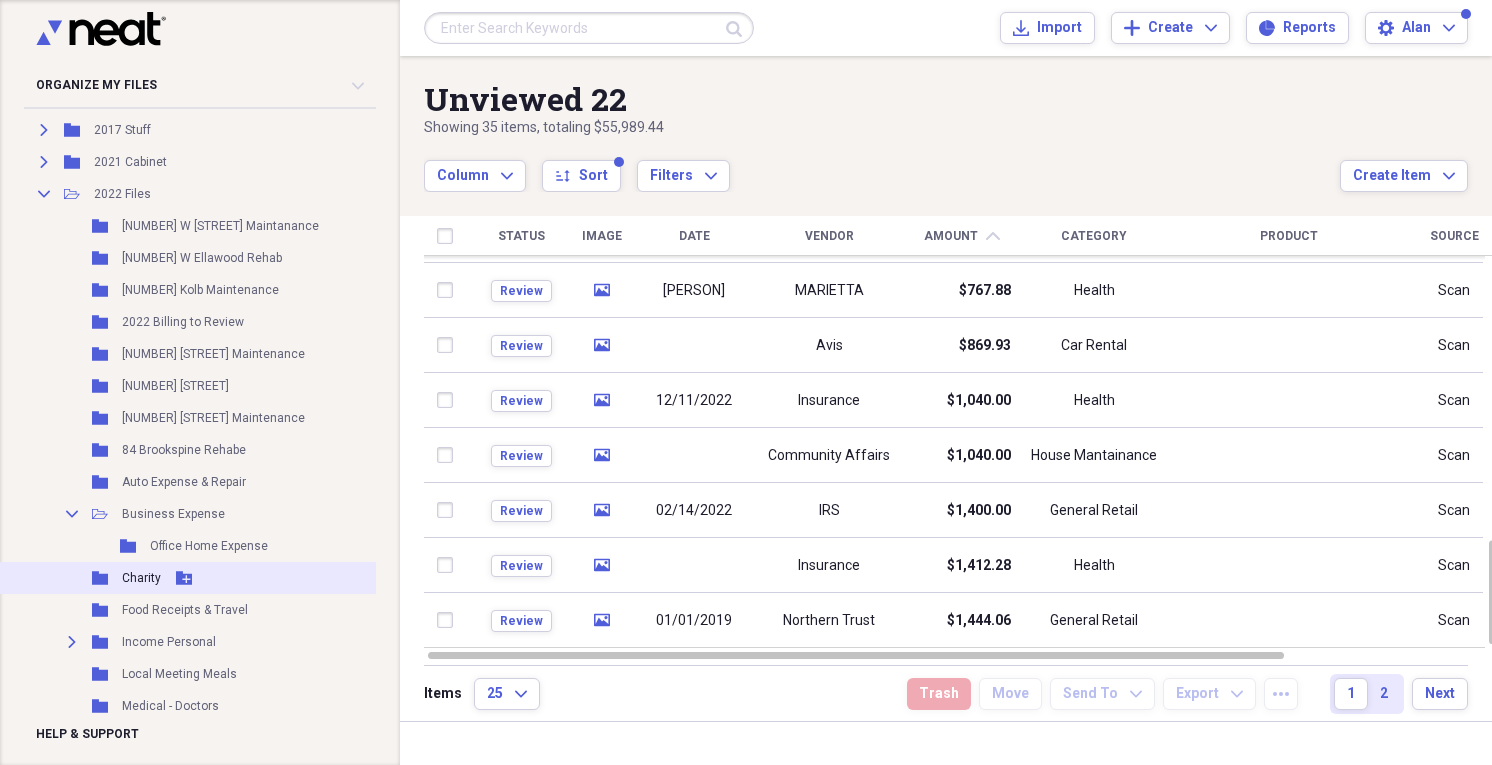 scroll, scrollTop: 156, scrollLeft: 0, axis: vertical 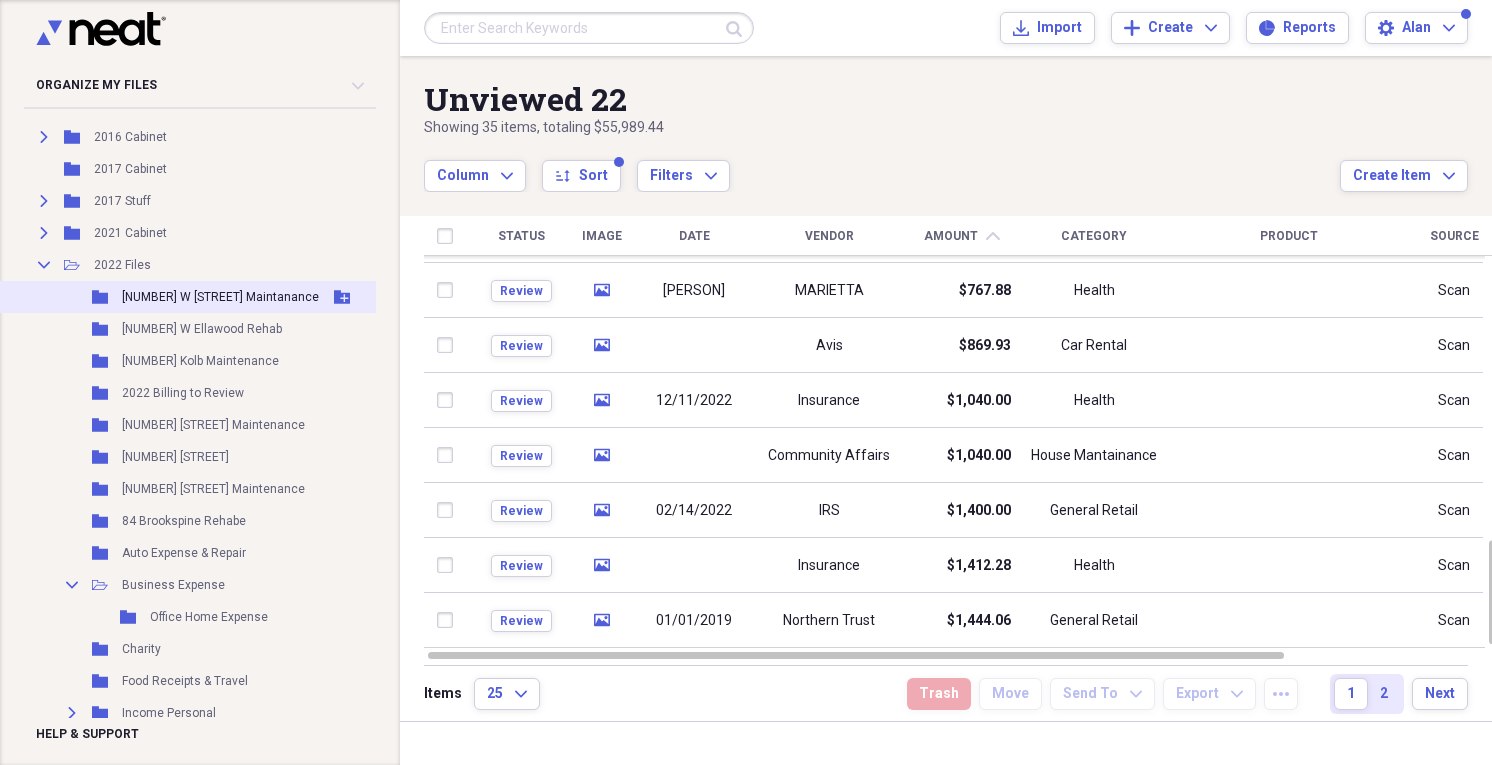 click on "[NUMBER] W [STREET] Maintanance" at bounding box center [220, 297] 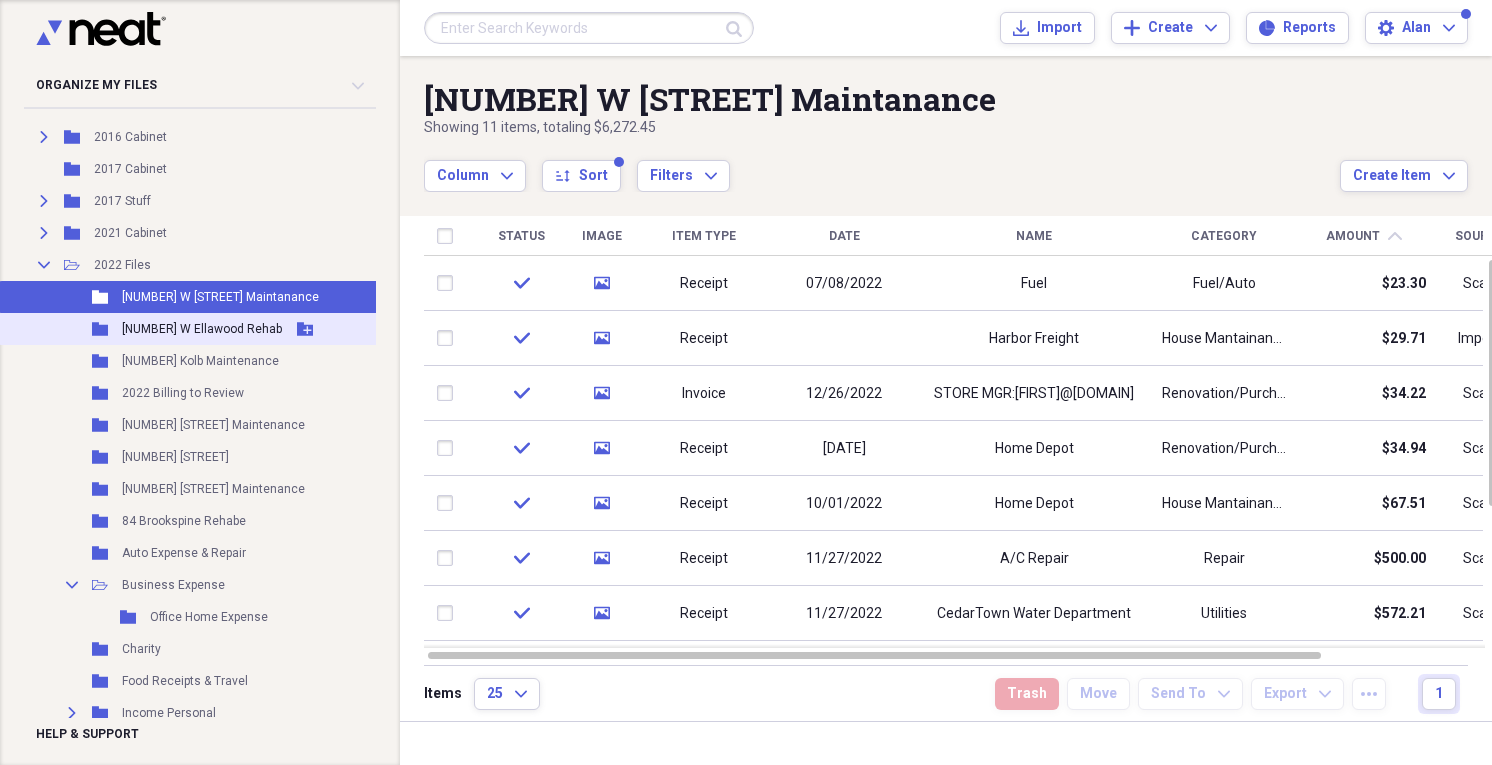 click on "[NUMBER] W Ellawood Rehab" at bounding box center (202, 329) 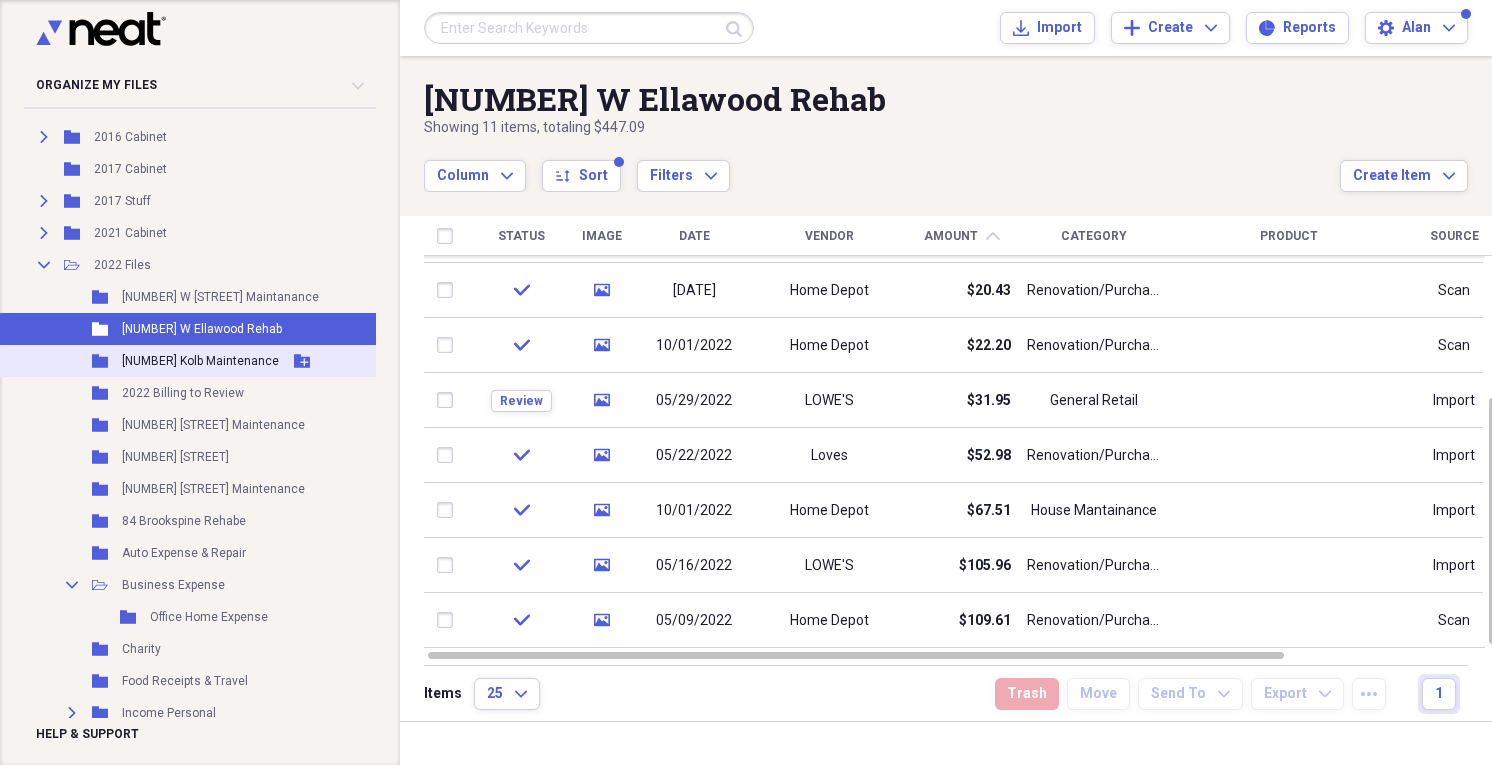 click on "[NUMBER] Kolb Maintenance" at bounding box center [200, 361] 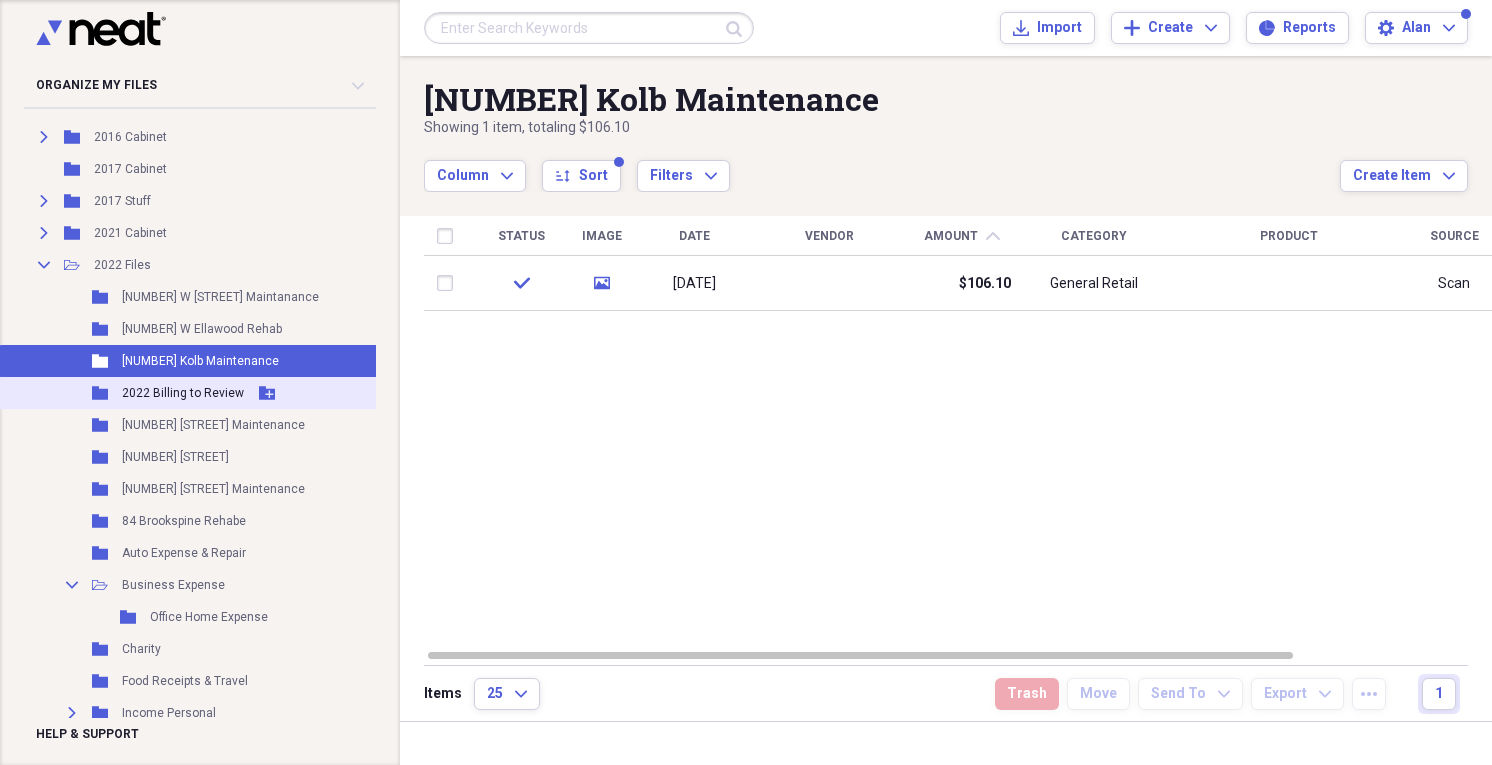 click on "2022 Billing to Review" at bounding box center [183, 393] 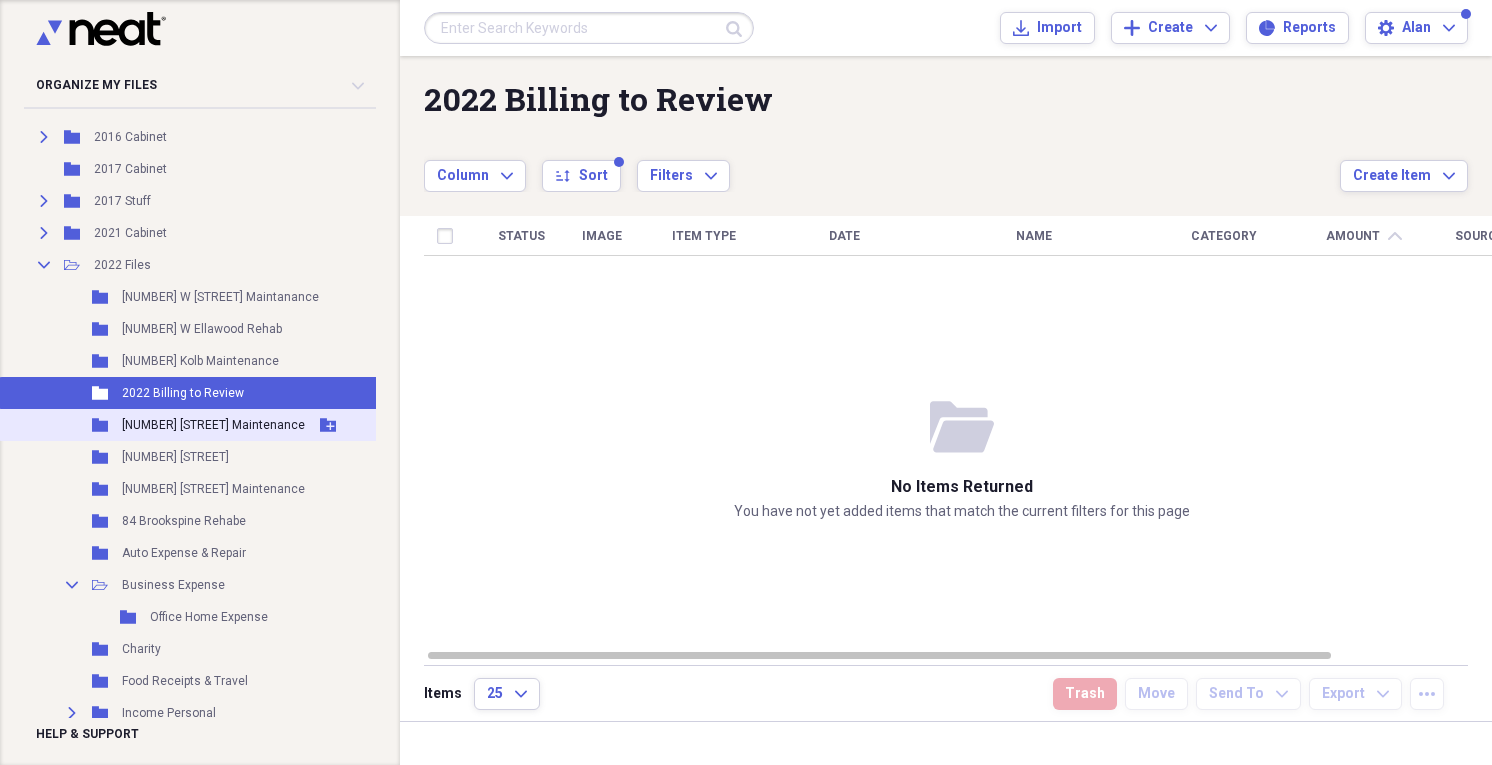 click on "[NUMBER] [STREET] Maintenance" at bounding box center (213, 425) 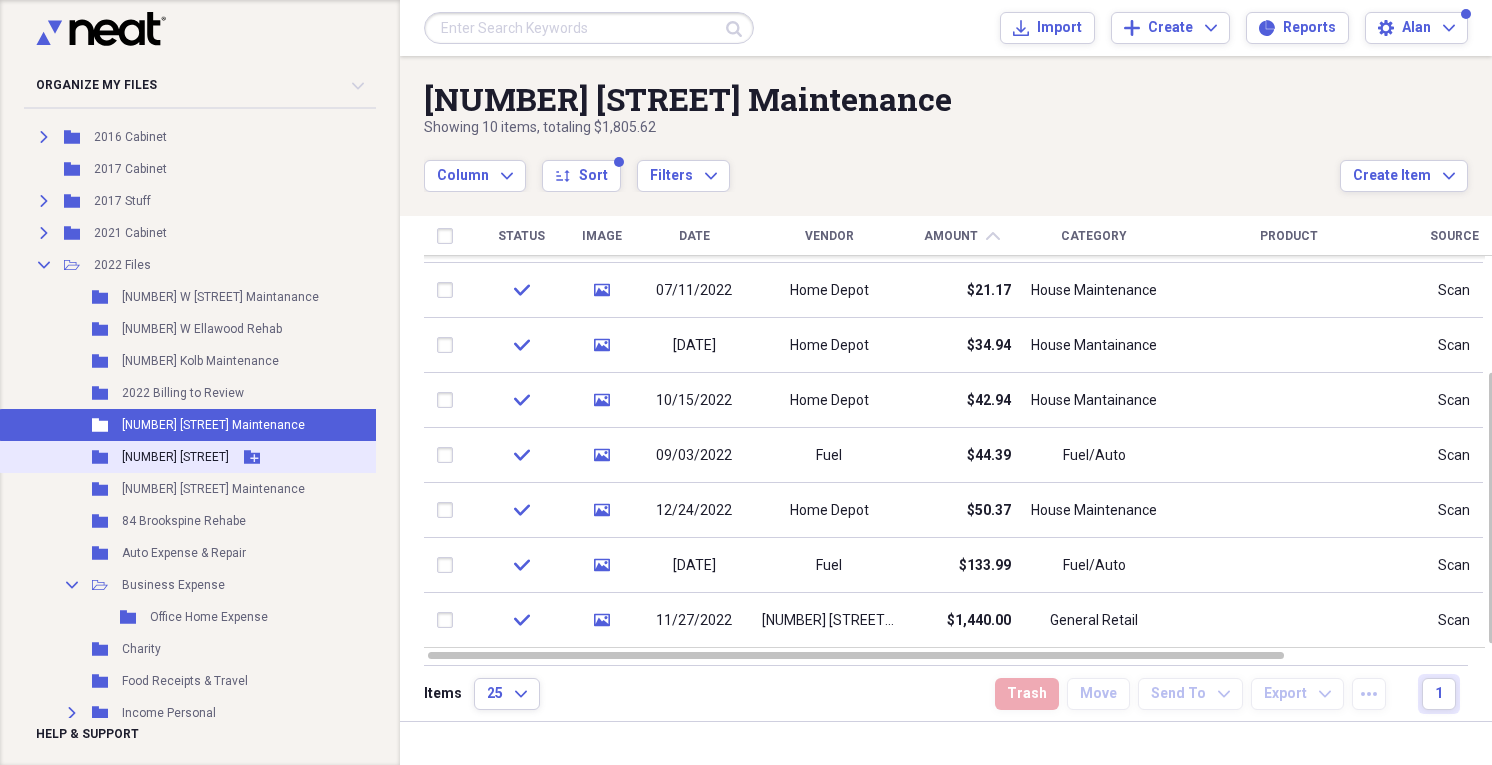 click on "[NUMBER] [STREET]" at bounding box center (175, 457) 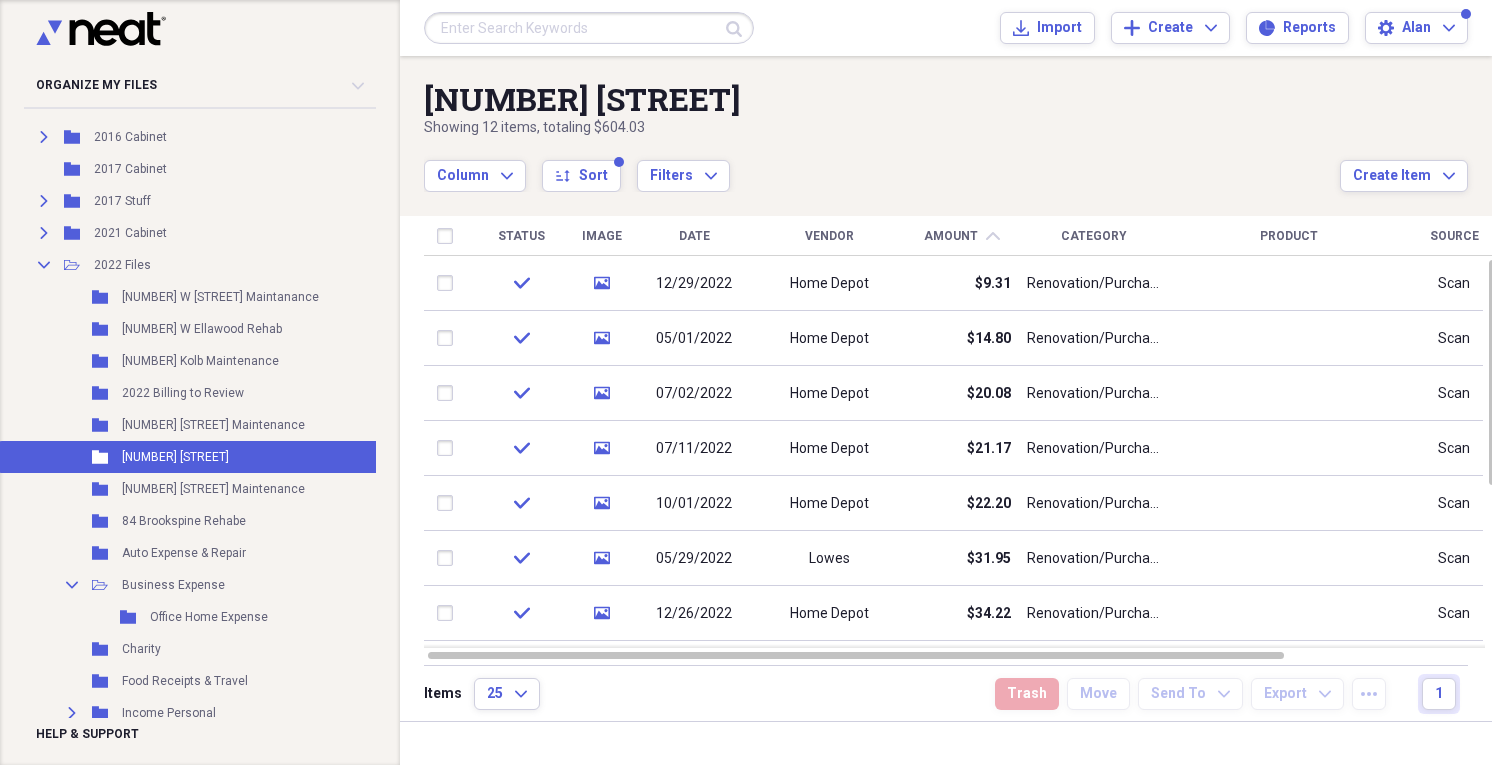 click at bounding box center (946, 743) 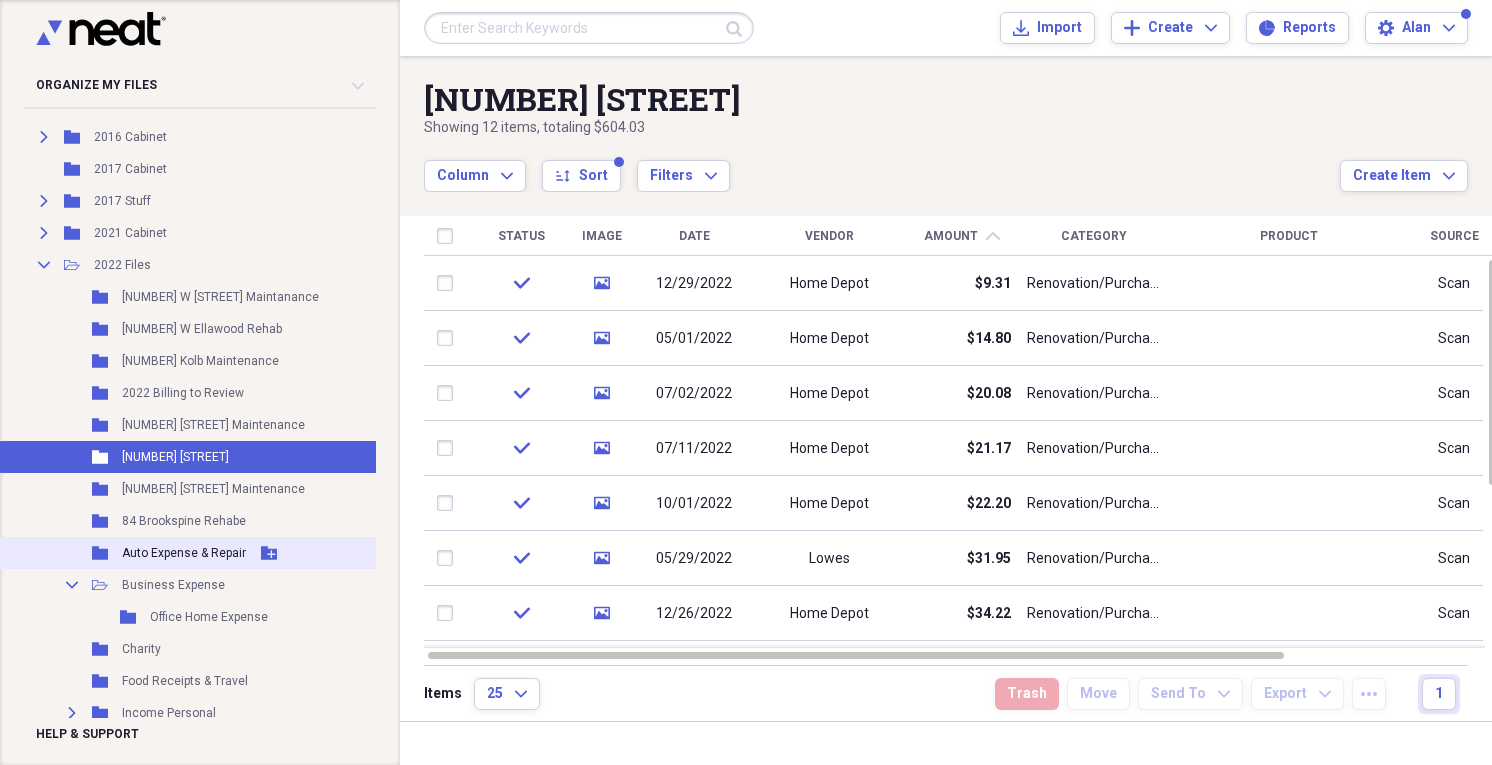 click on "Auto Expense & Repair" at bounding box center [184, 553] 